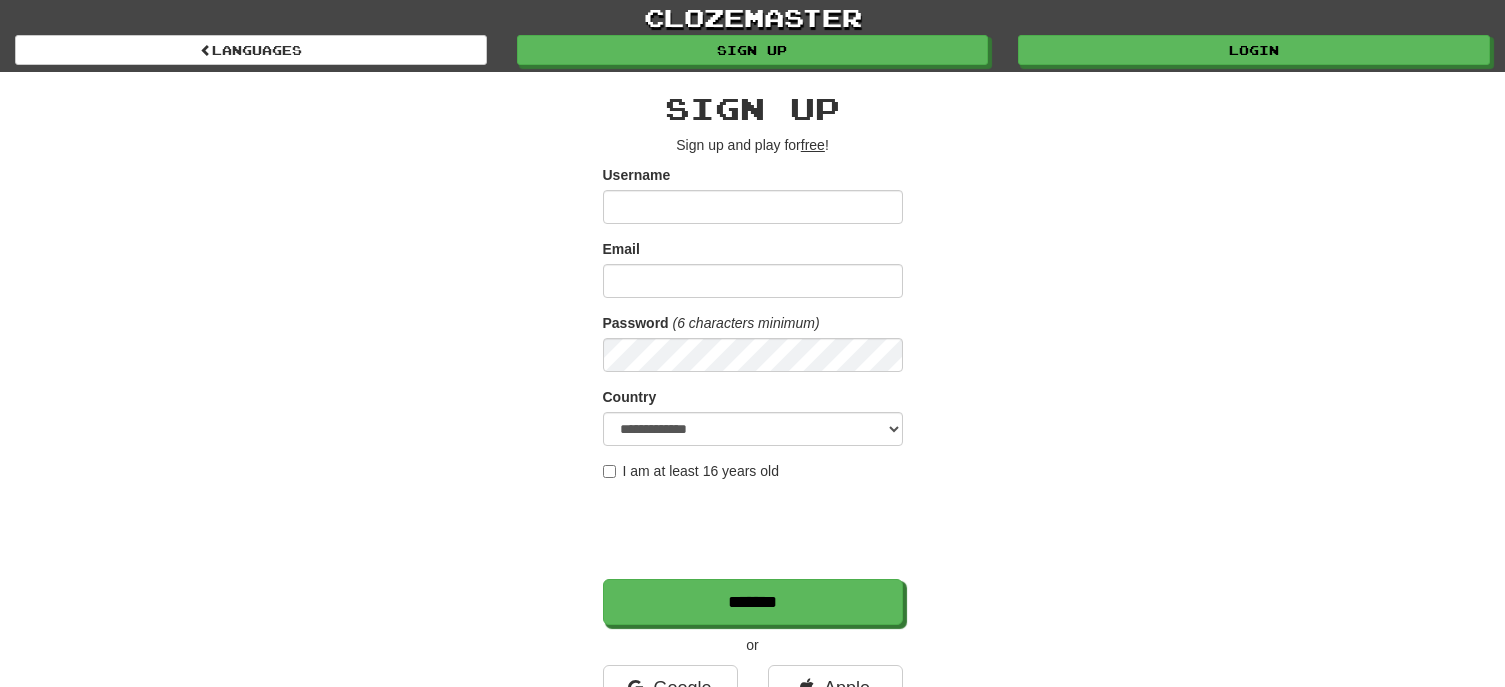 scroll, scrollTop: 0, scrollLeft: 0, axis: both 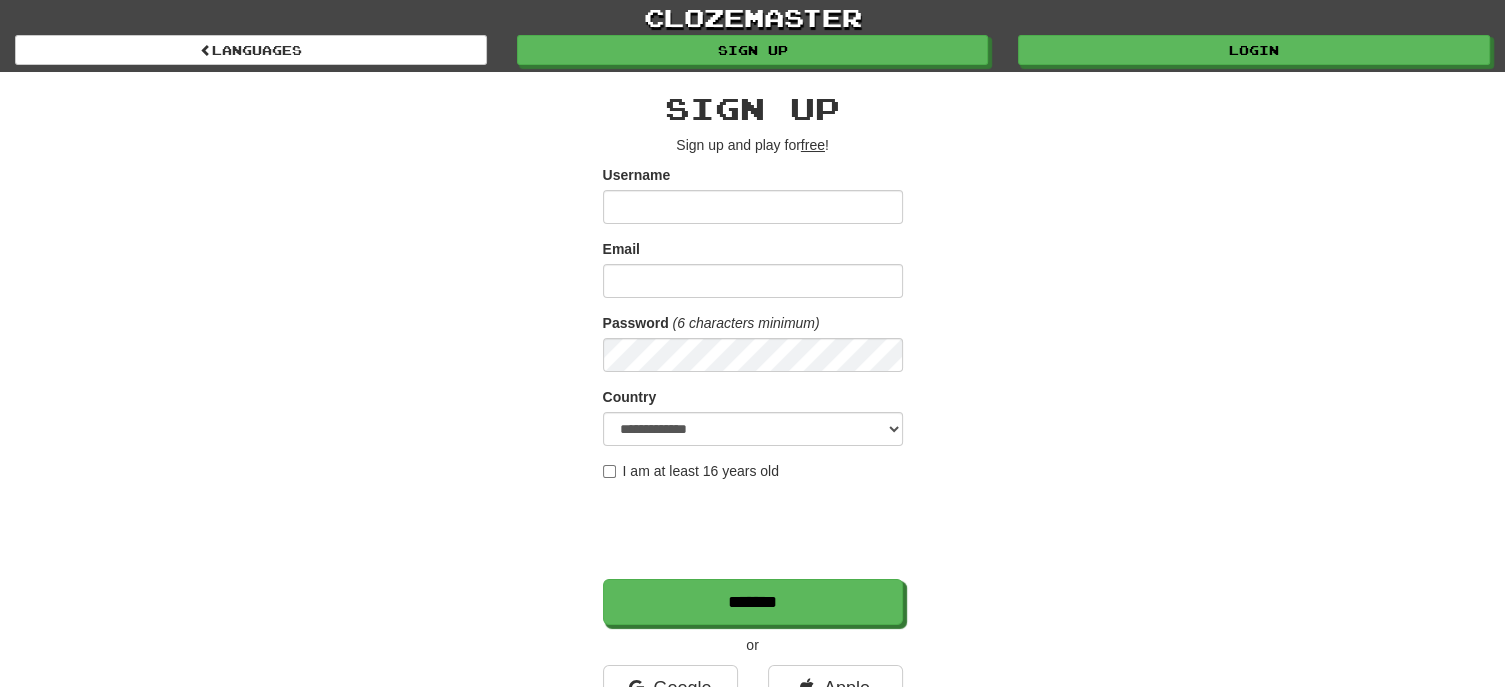 type on "**********" 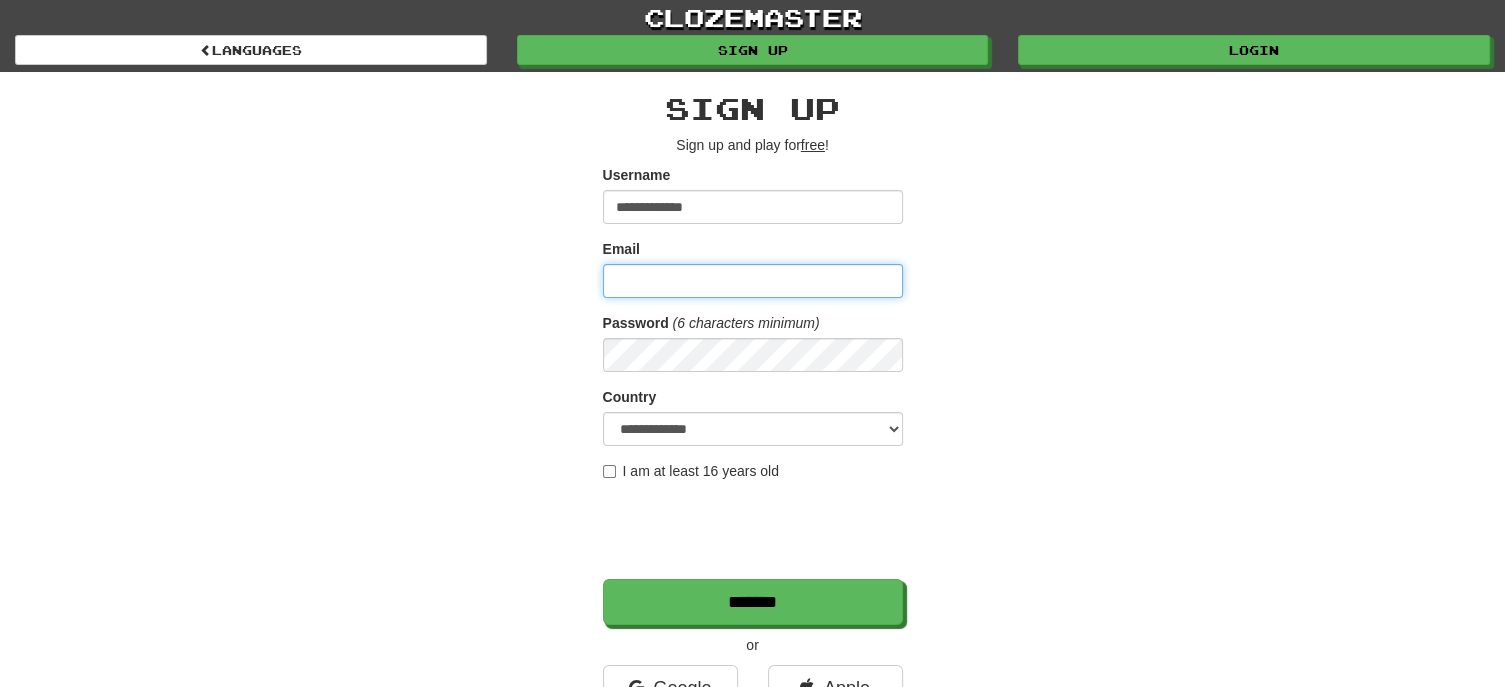 click on "Email" at bounding box center (753, 281) 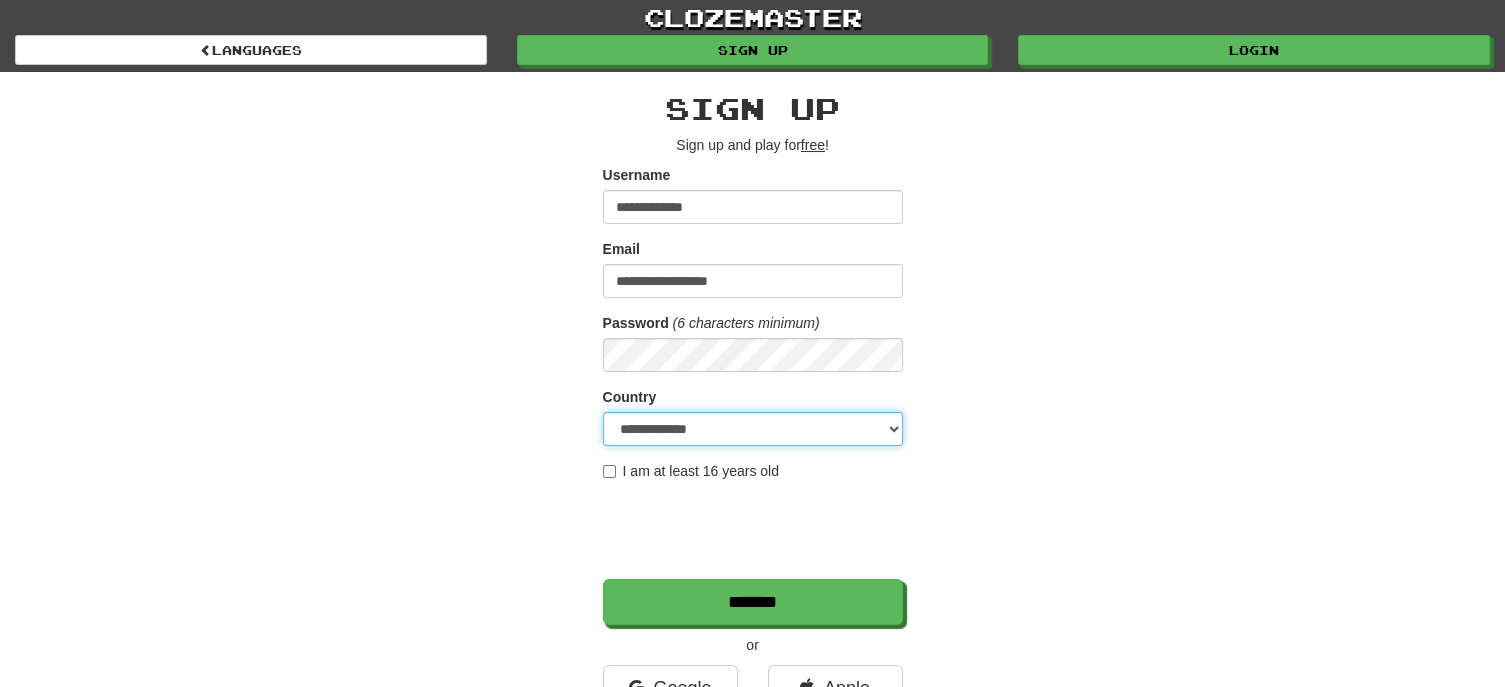 select on "**" 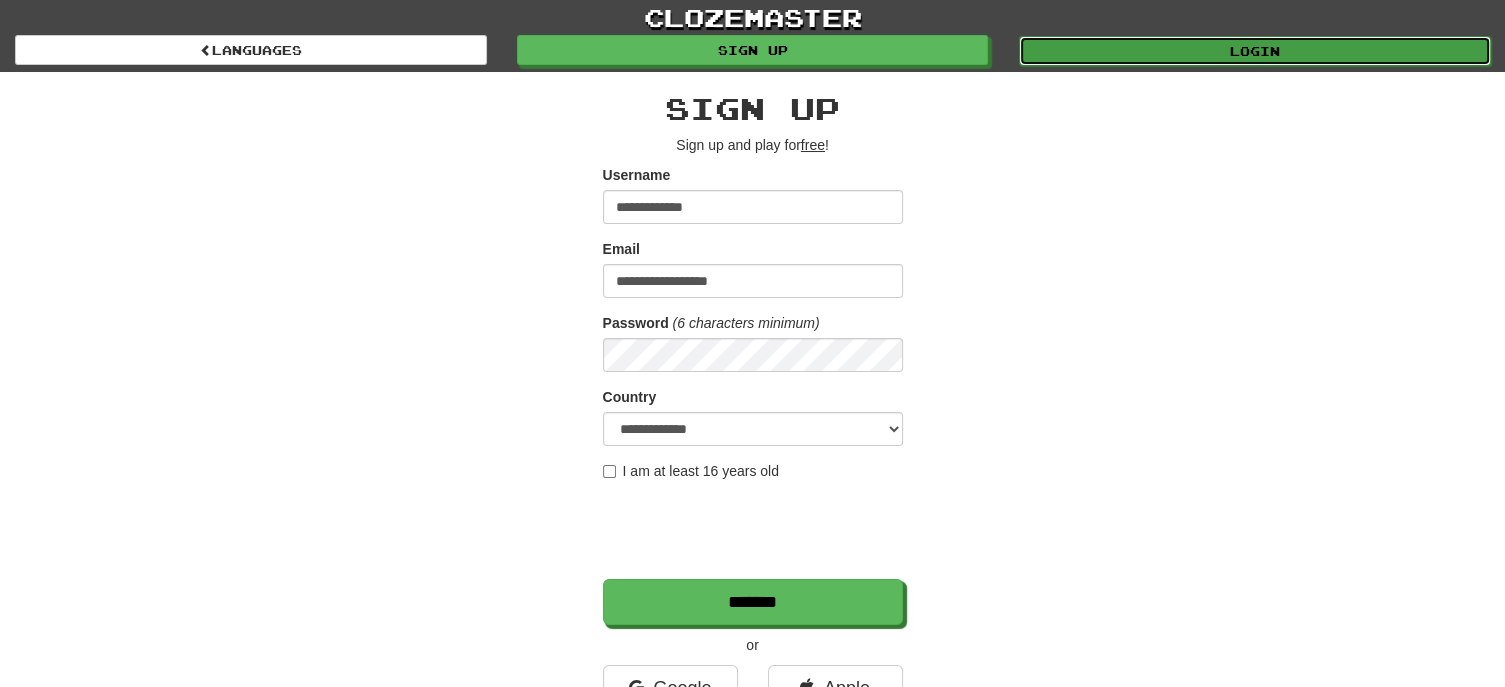 click on "Login" at bounding box center (1255, 51) 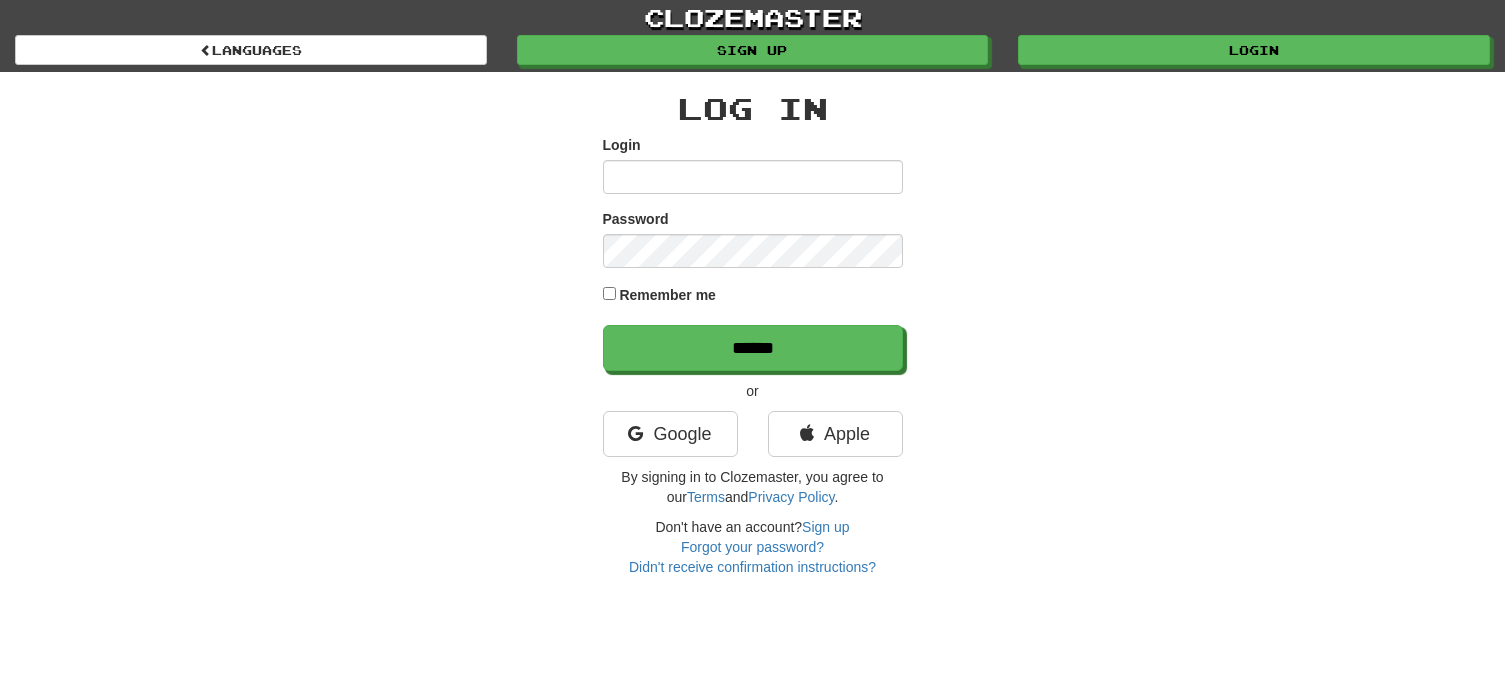 scroll, scrollTop: 0, scrollLeft: 0, axis: both 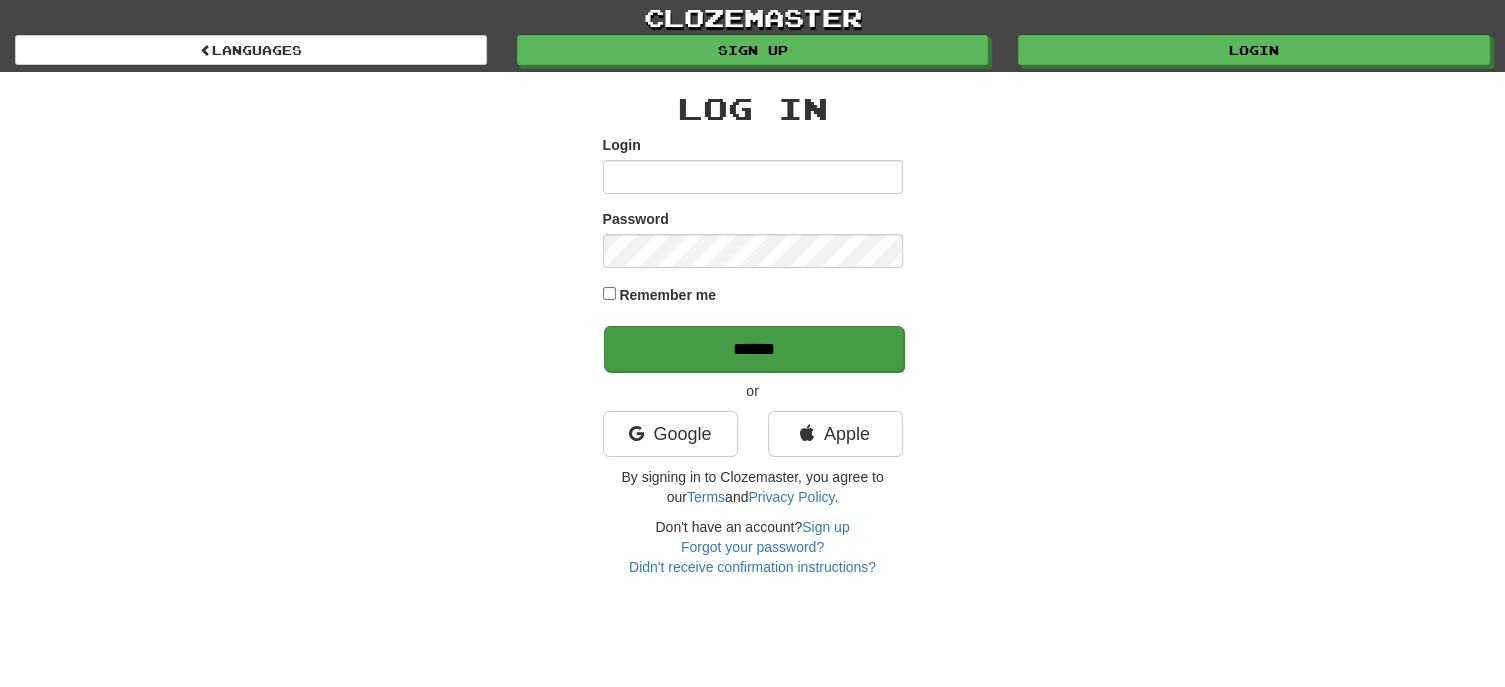 type on "**********" 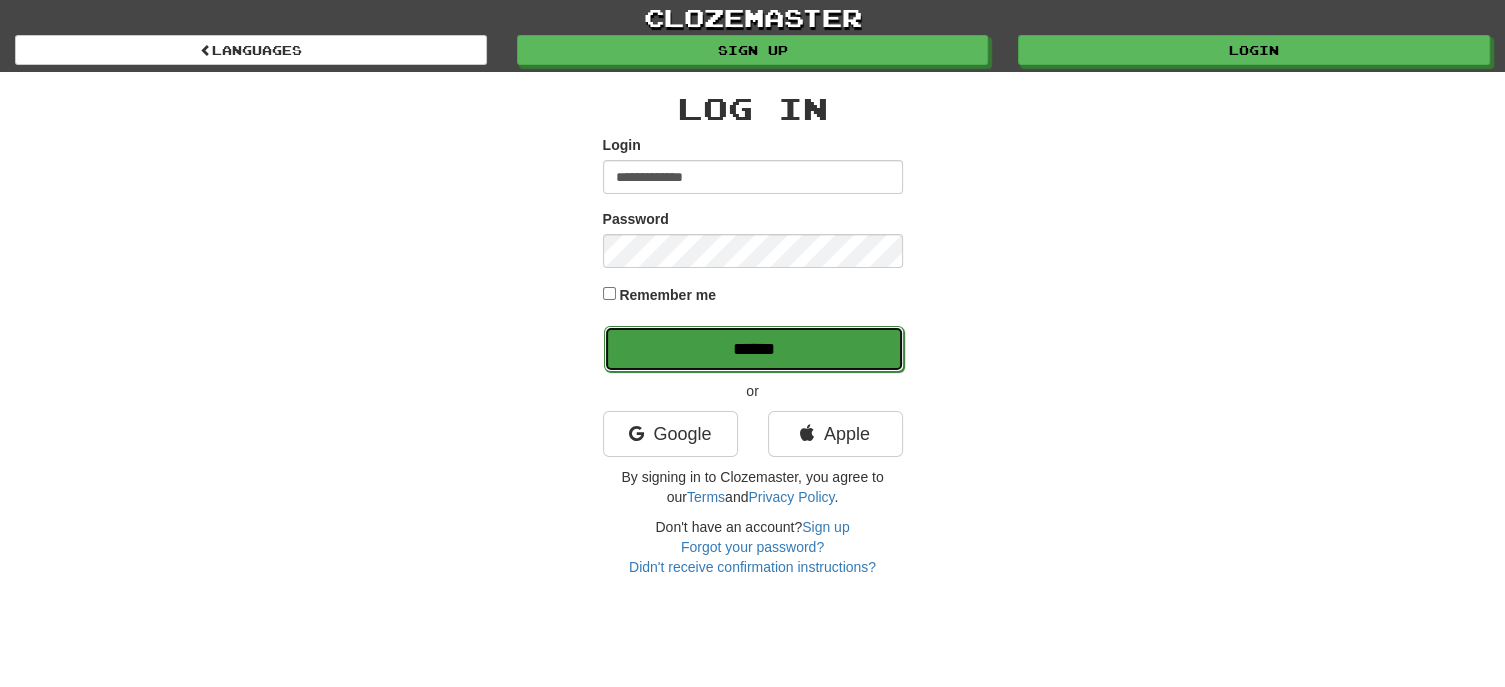 click on "******" at bounding box center (754, 349) 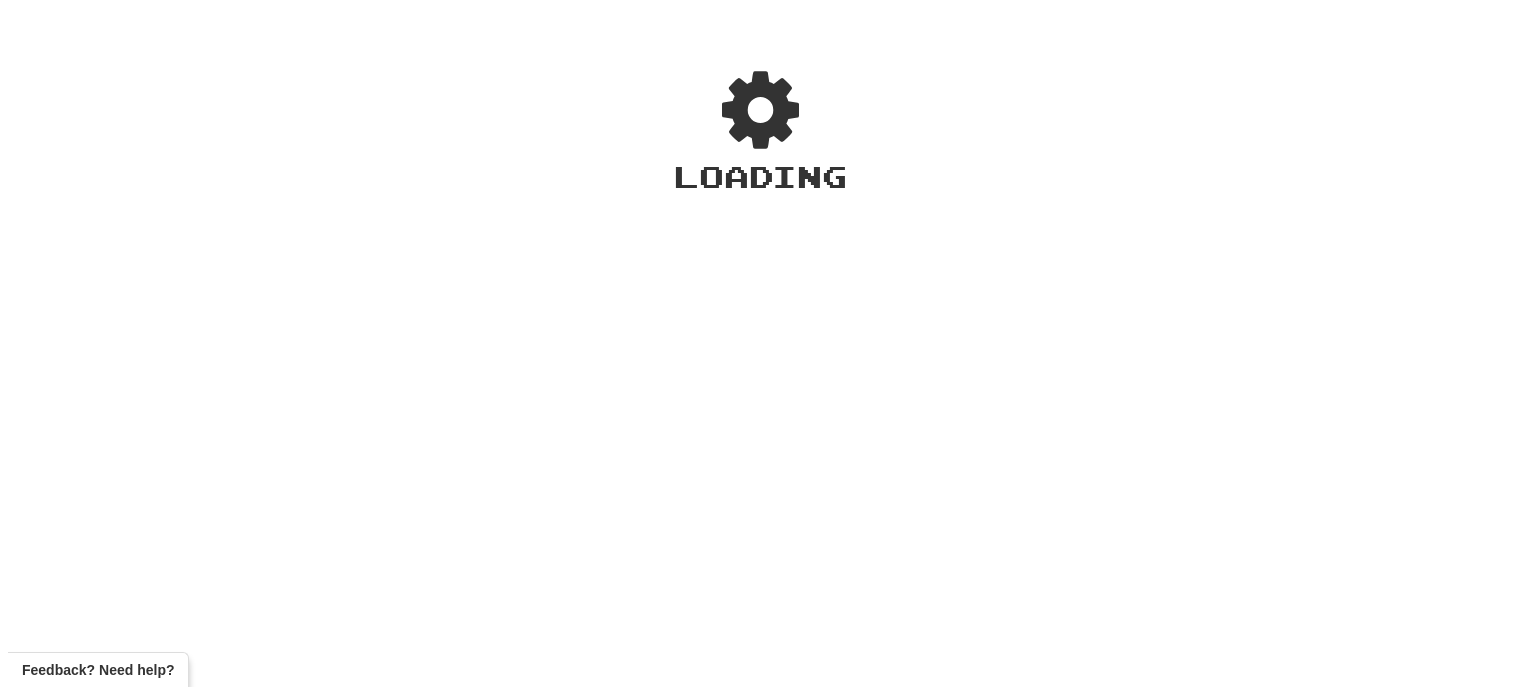scroll, scrollTop: 0, scrollLeft: 0, axis: both 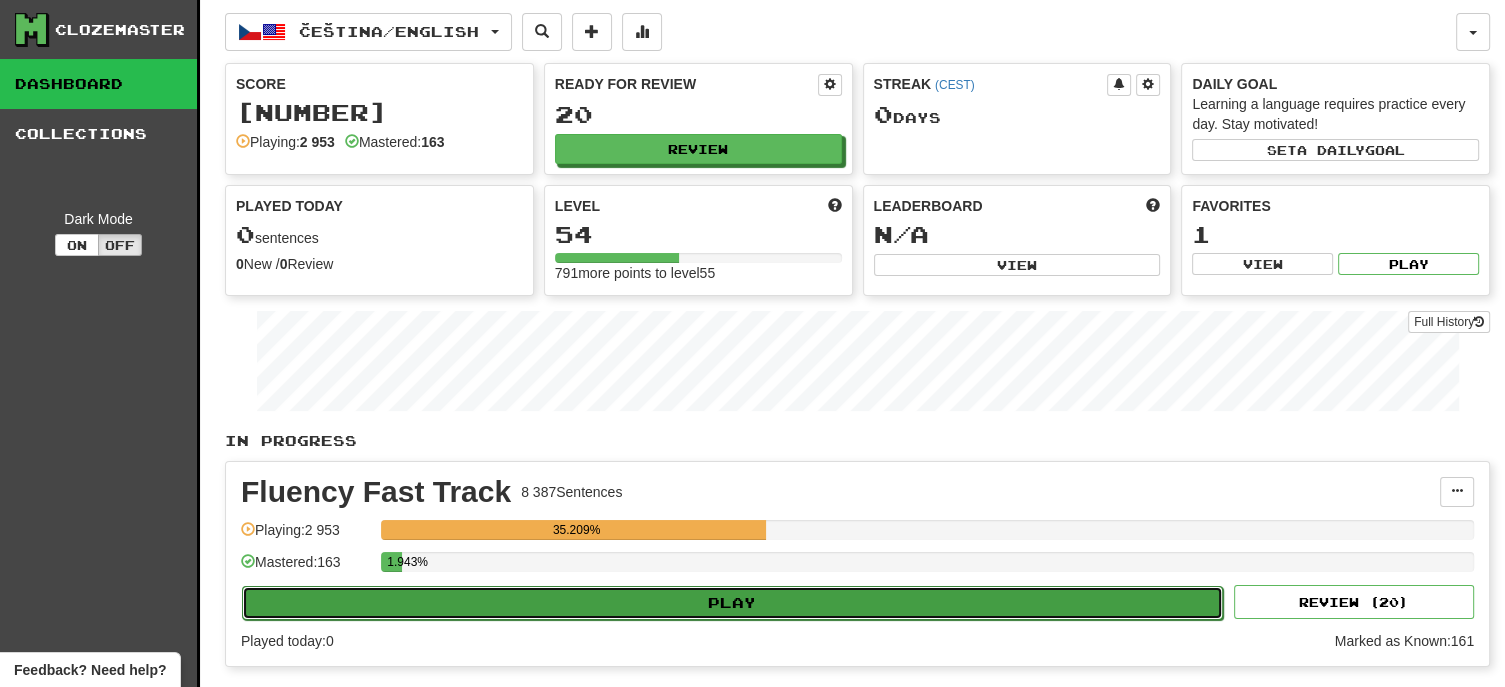 click on "Play" at bounding box center [732, 603] 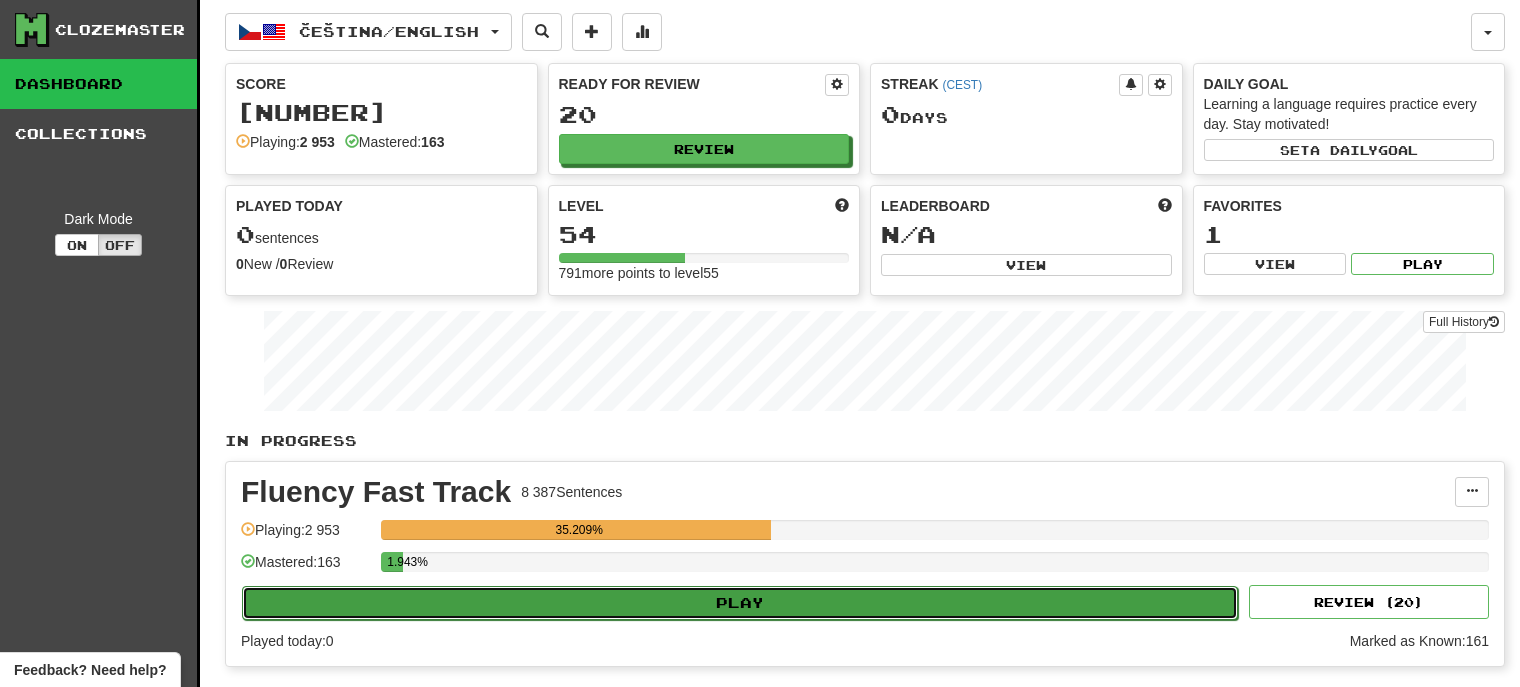 select on "**" 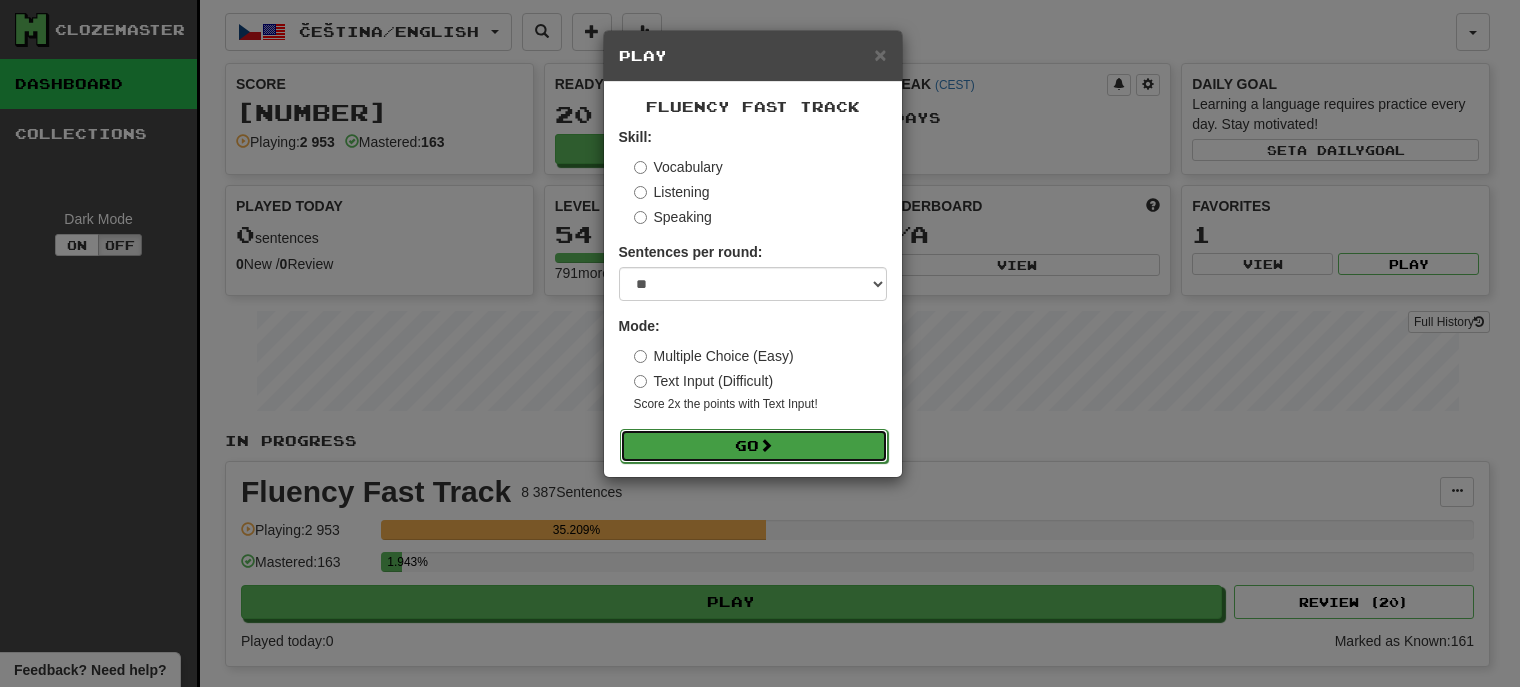 drag, startPoint x: 668, startPoint y: 444, endPoint x: 674, endPoint y: 435, distance: 10.816654 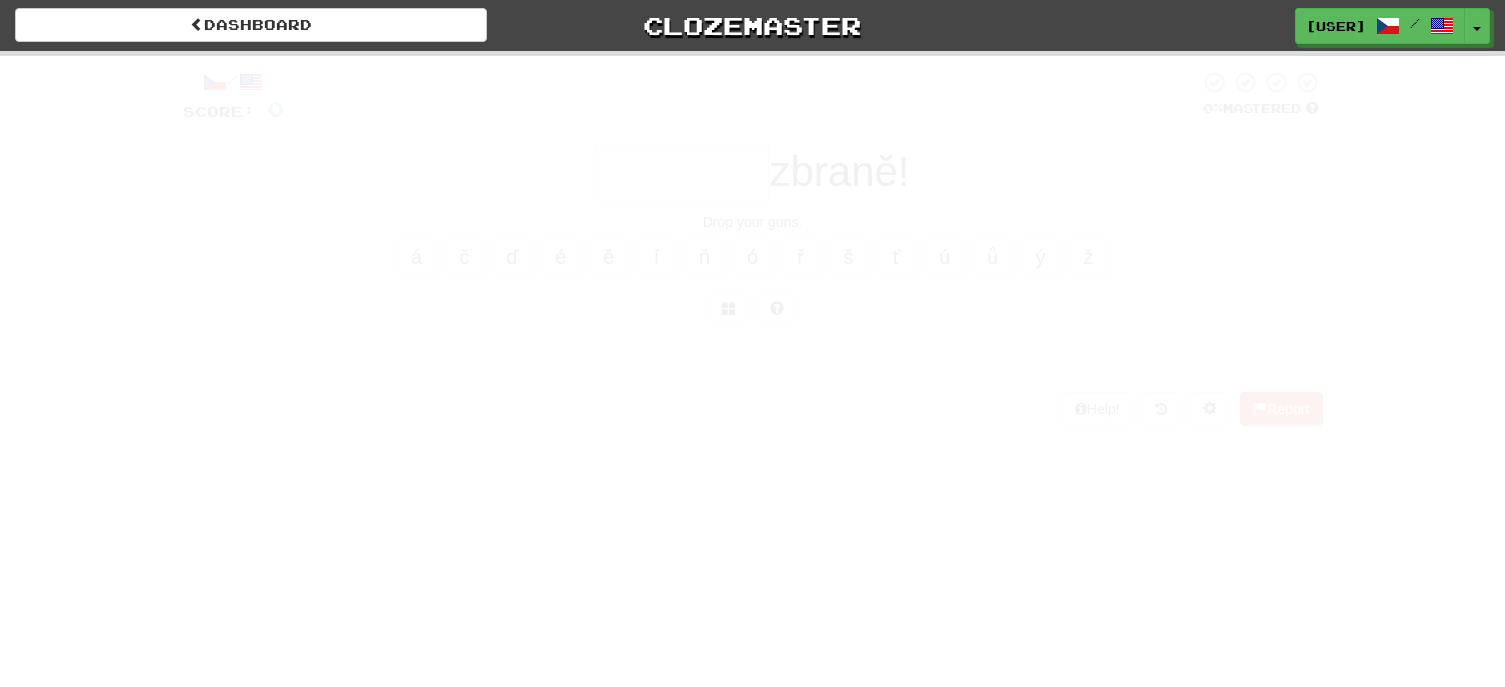 scroll, scrollTop: 0, scrollLeft: 0, axis: both 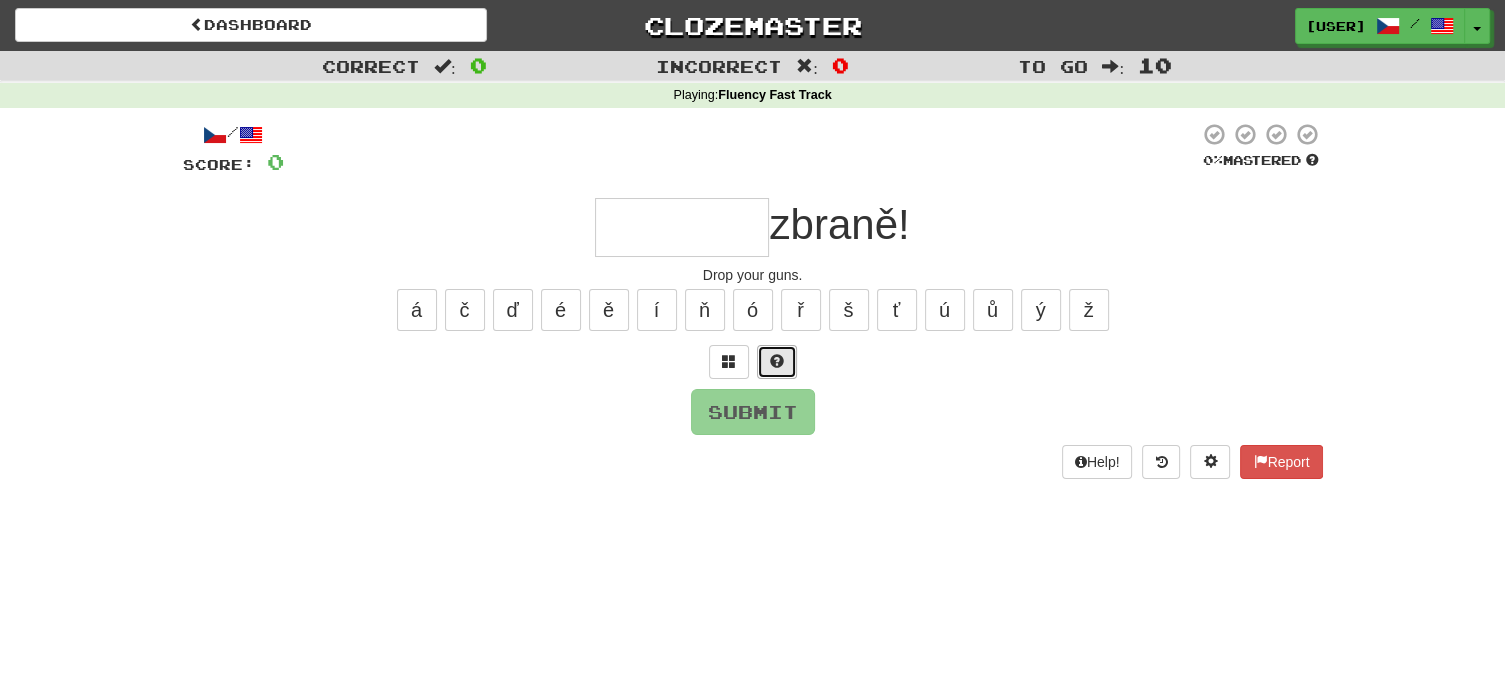 click at bounding box center [777, 362] 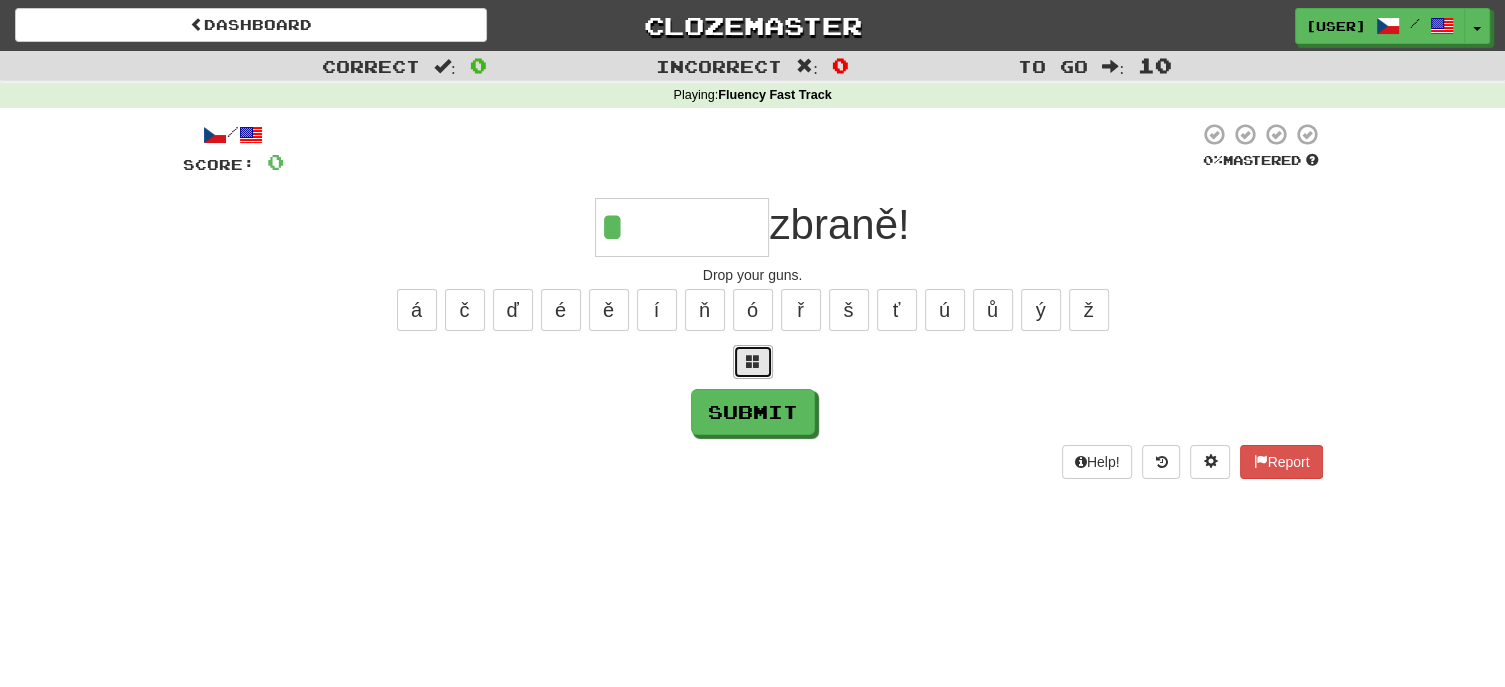 click at bounding box center [753, 362] 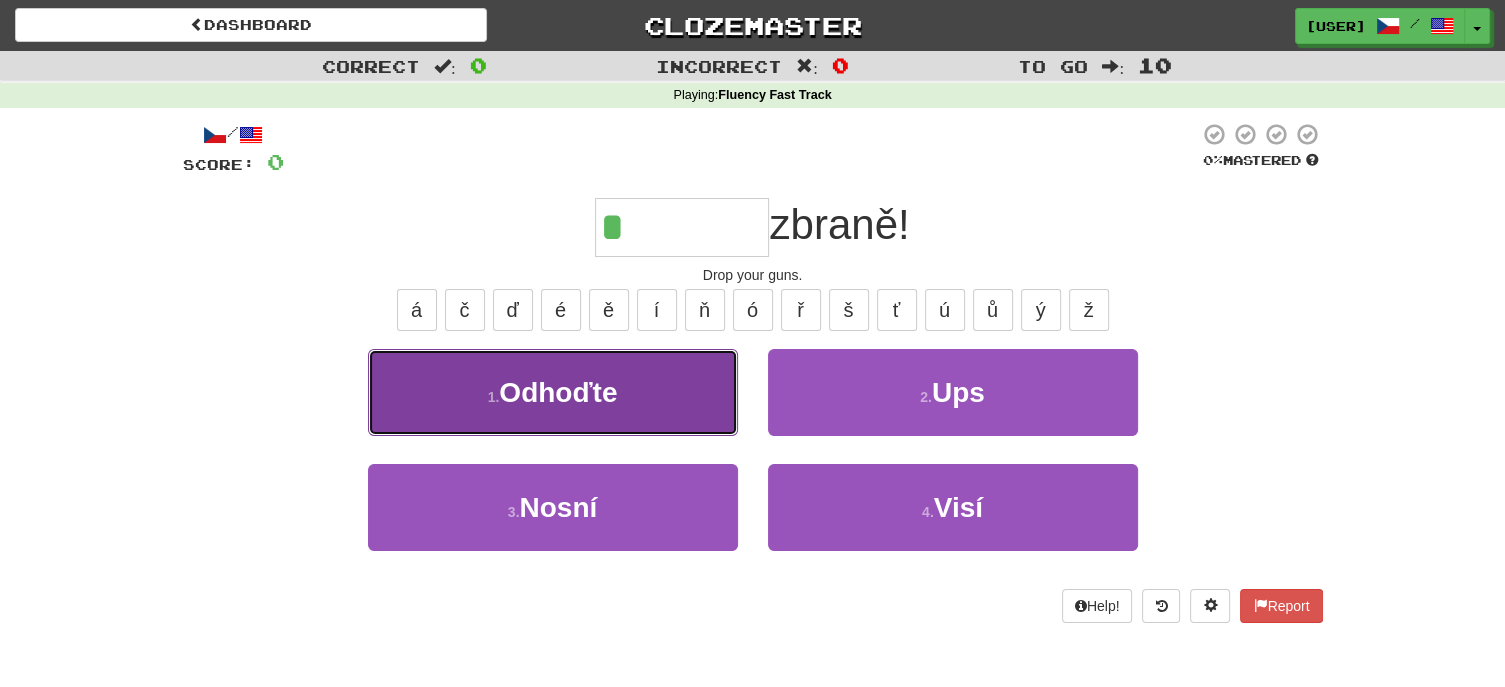 click on "Odhoďte" at bounding box center (558, 392) 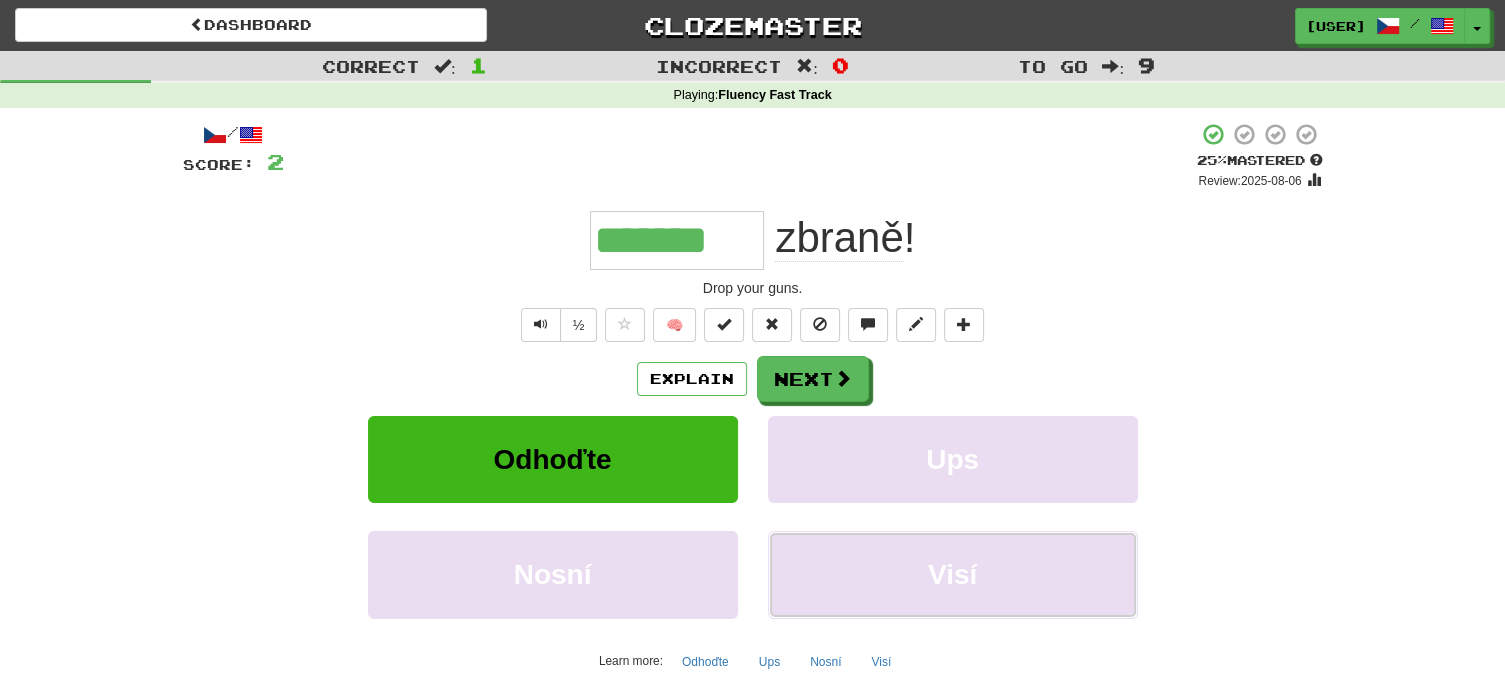 drag, startPoint x: 907, startPoint y: 541, endPoint x: 899, endPoint y: 525, distance: 17.888544 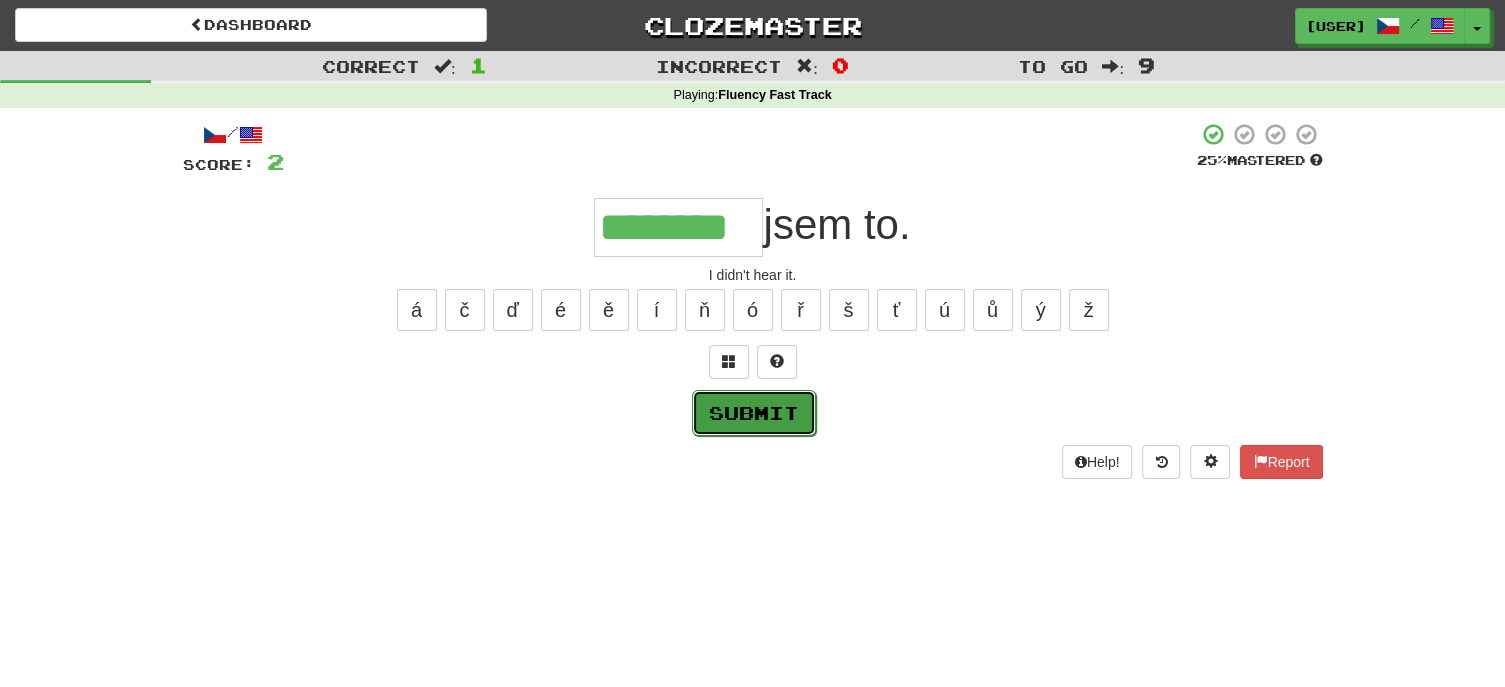 click on "Submit" at bounding box center (754, 413) 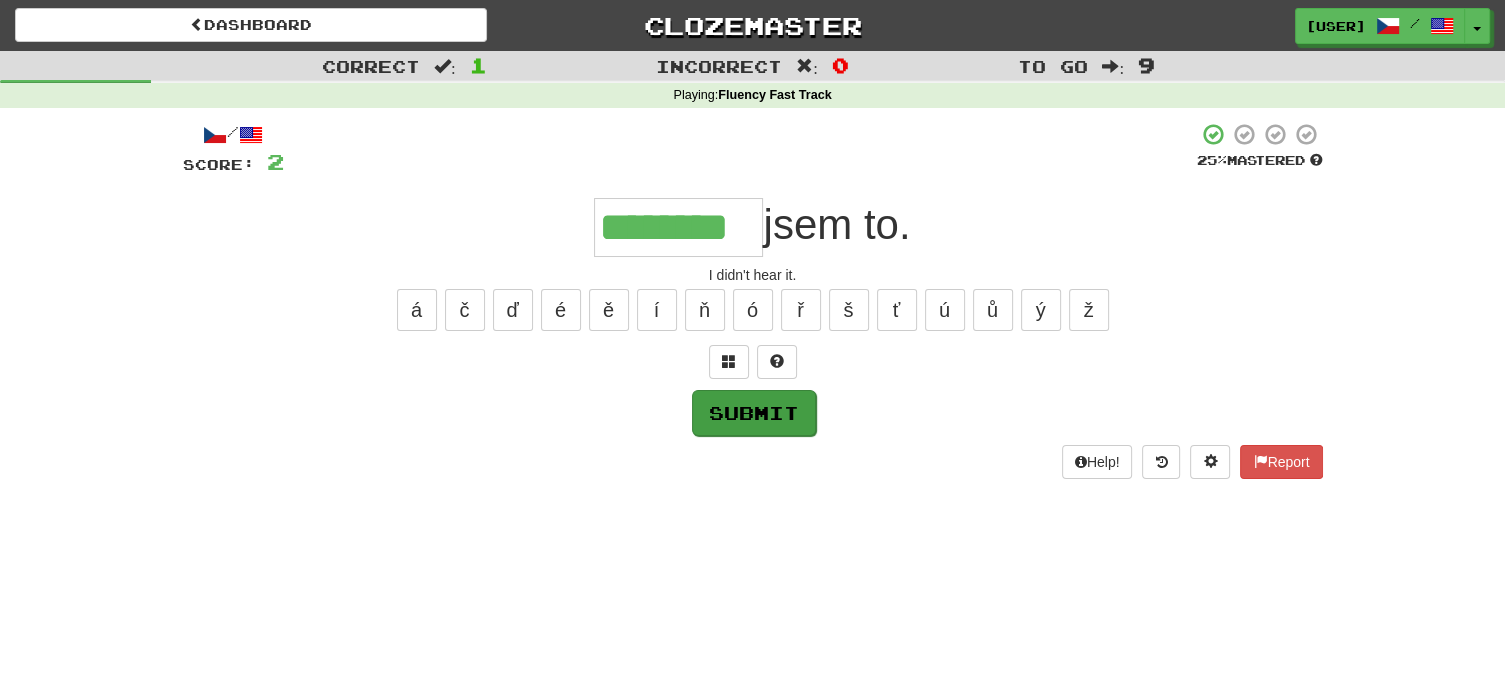 type on "********" 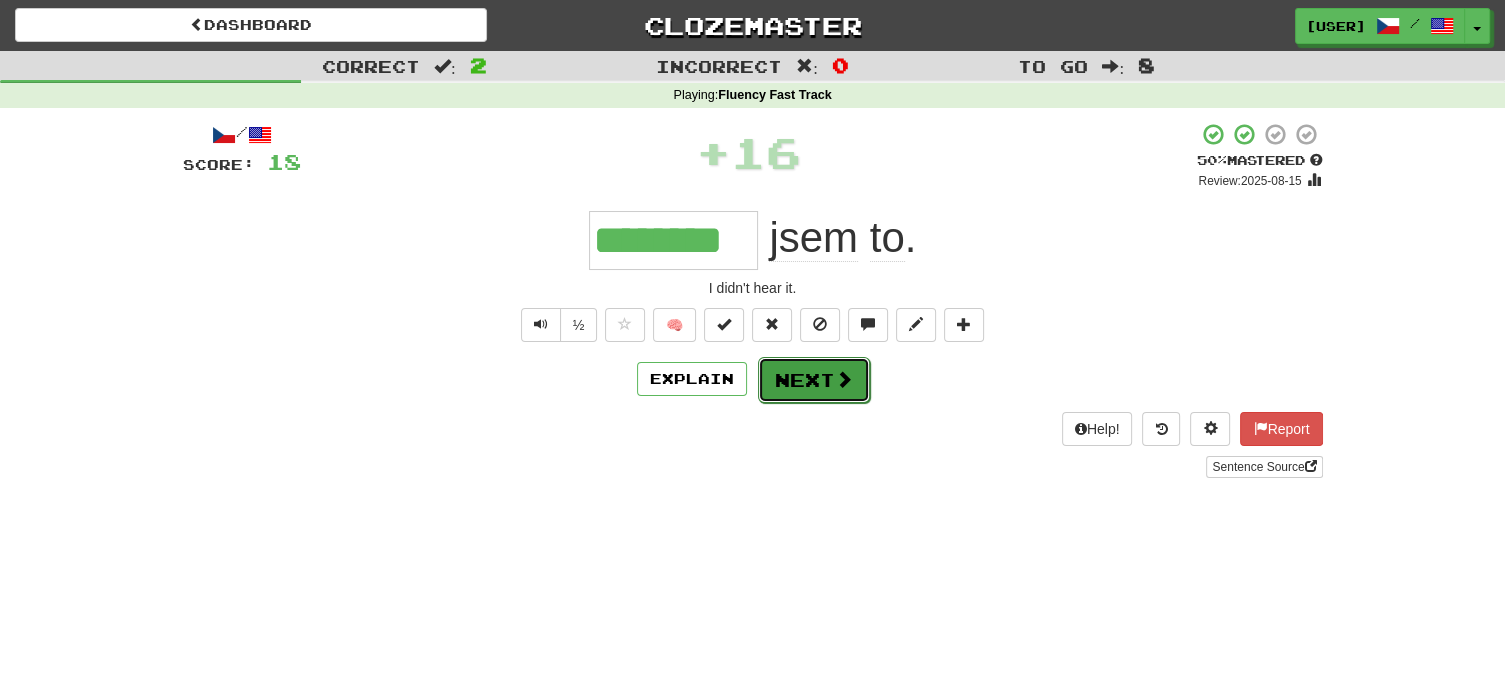 click on "Next" at bounding box center [814, 380] 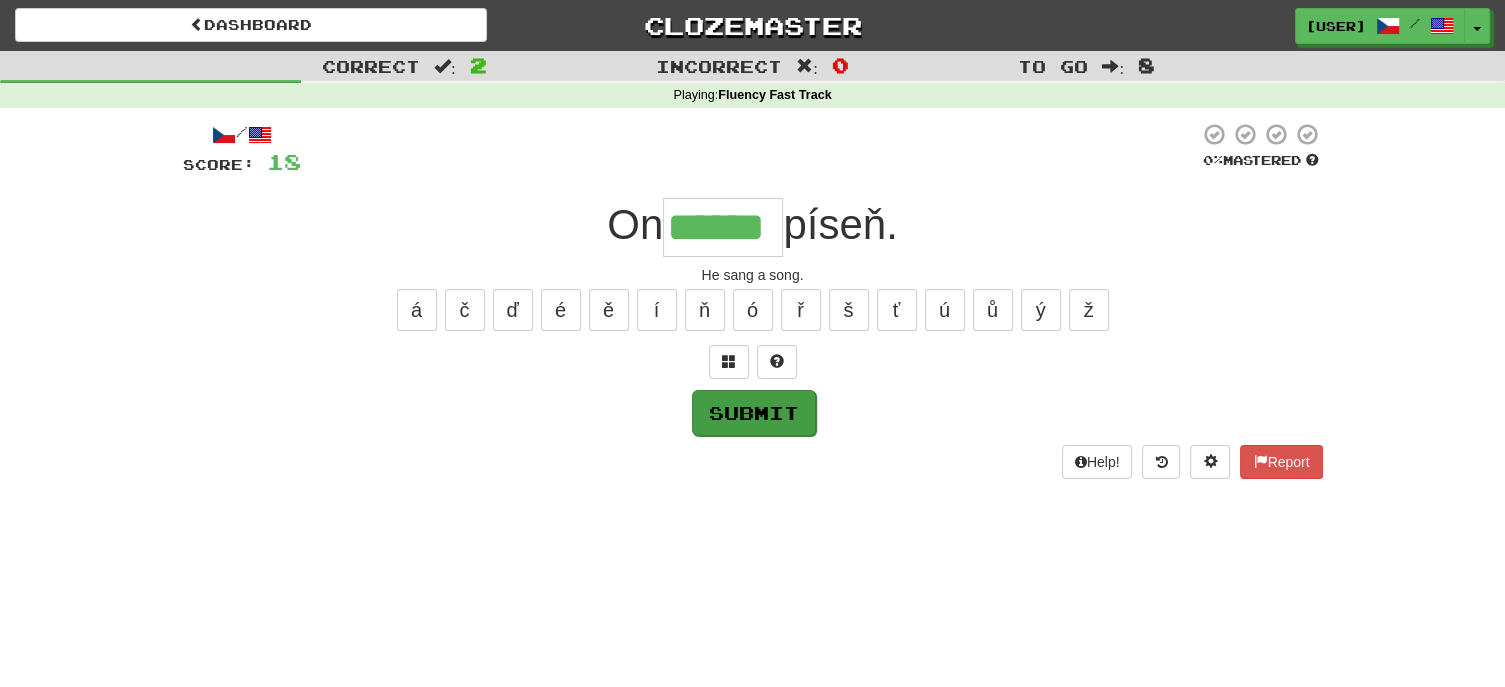type on "******" 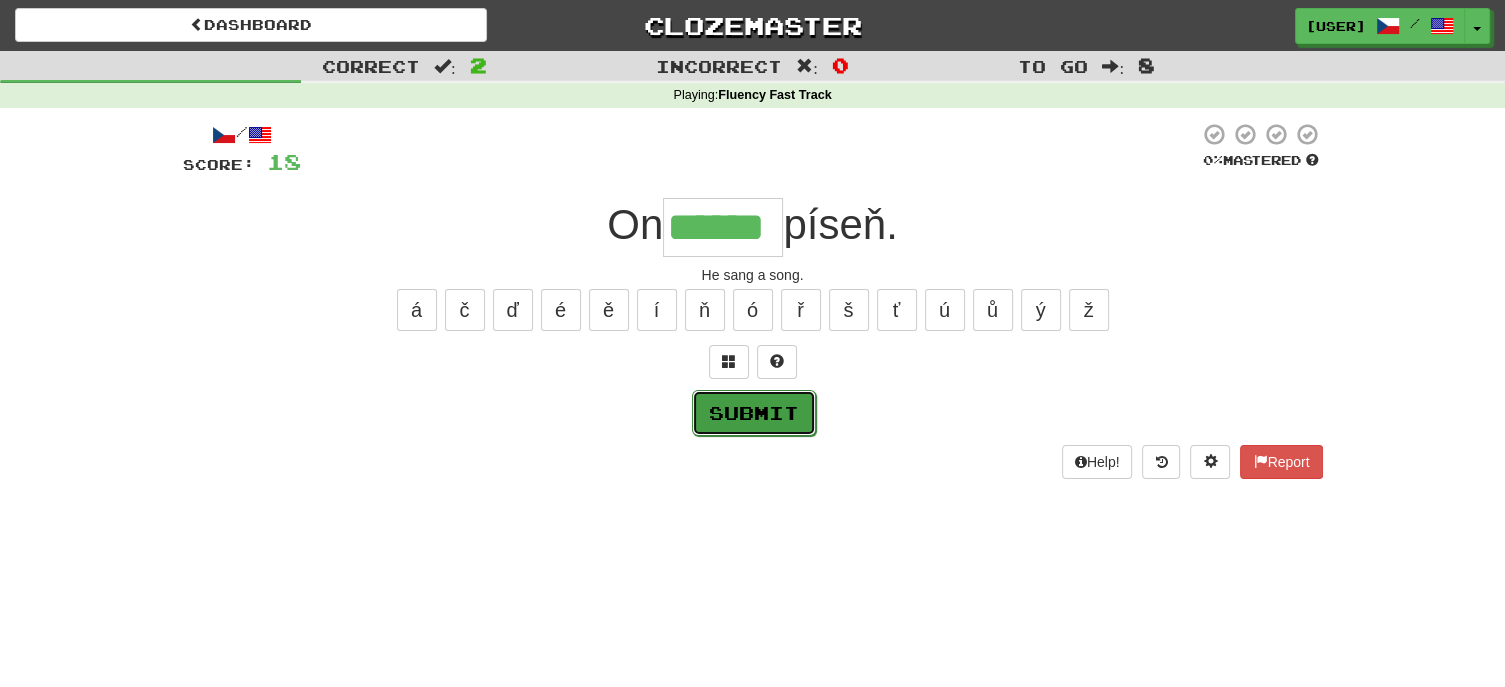 click on "Submit" at bounding box center [754, 413] 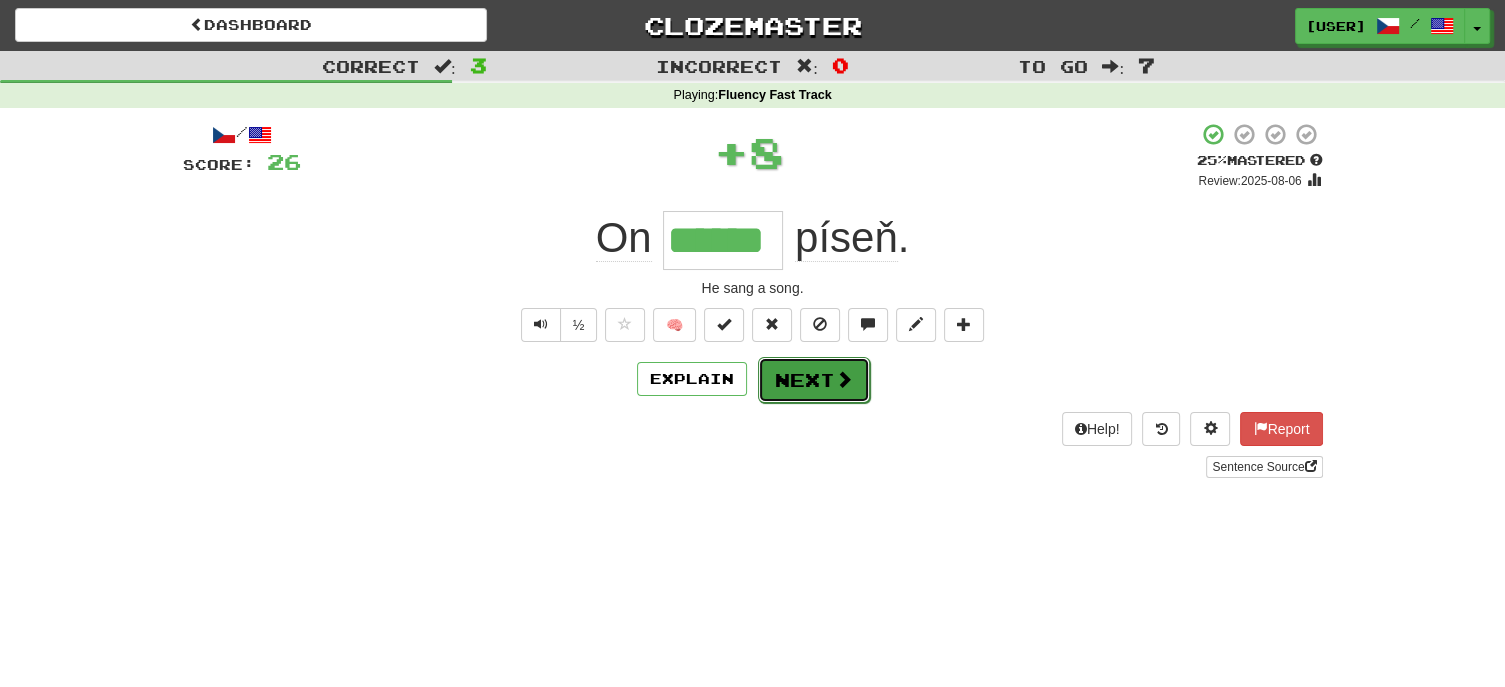 click on "Next" at bounding box center [814, 380] 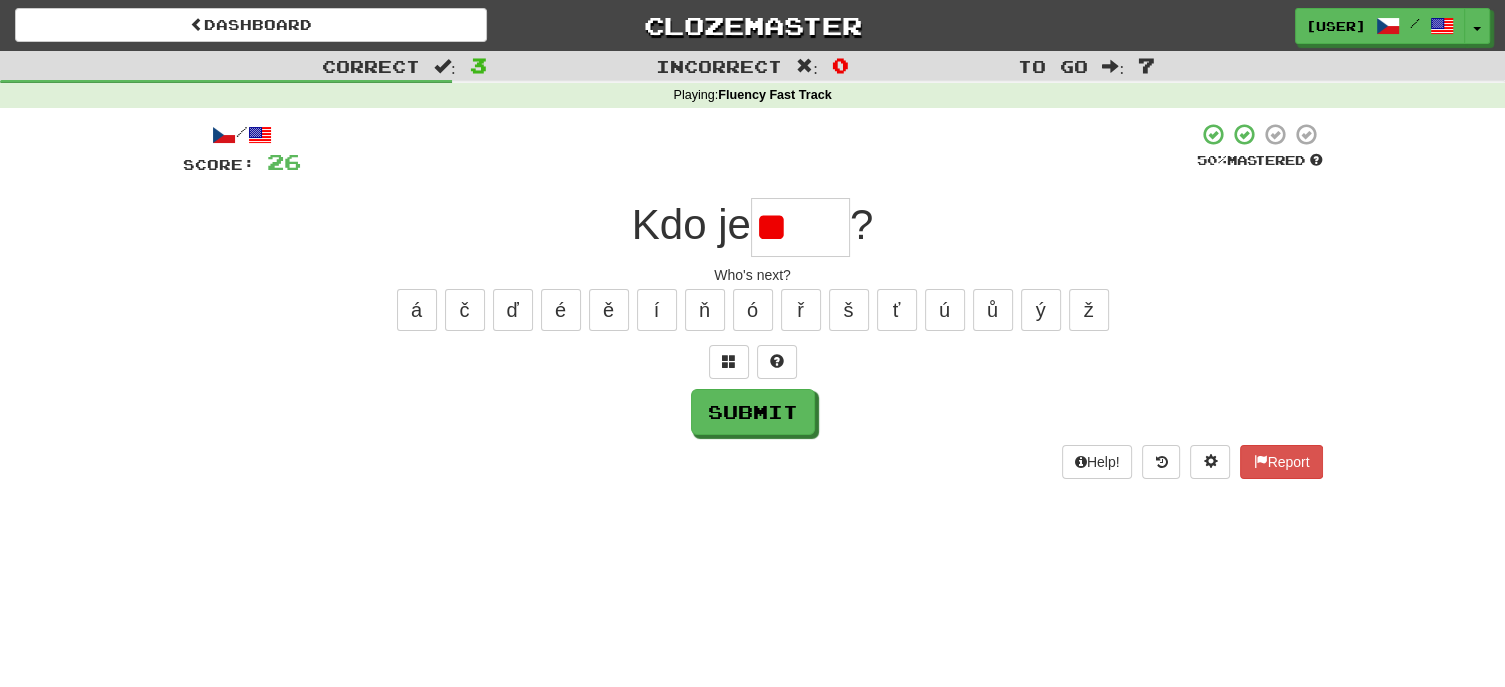 type on "*" 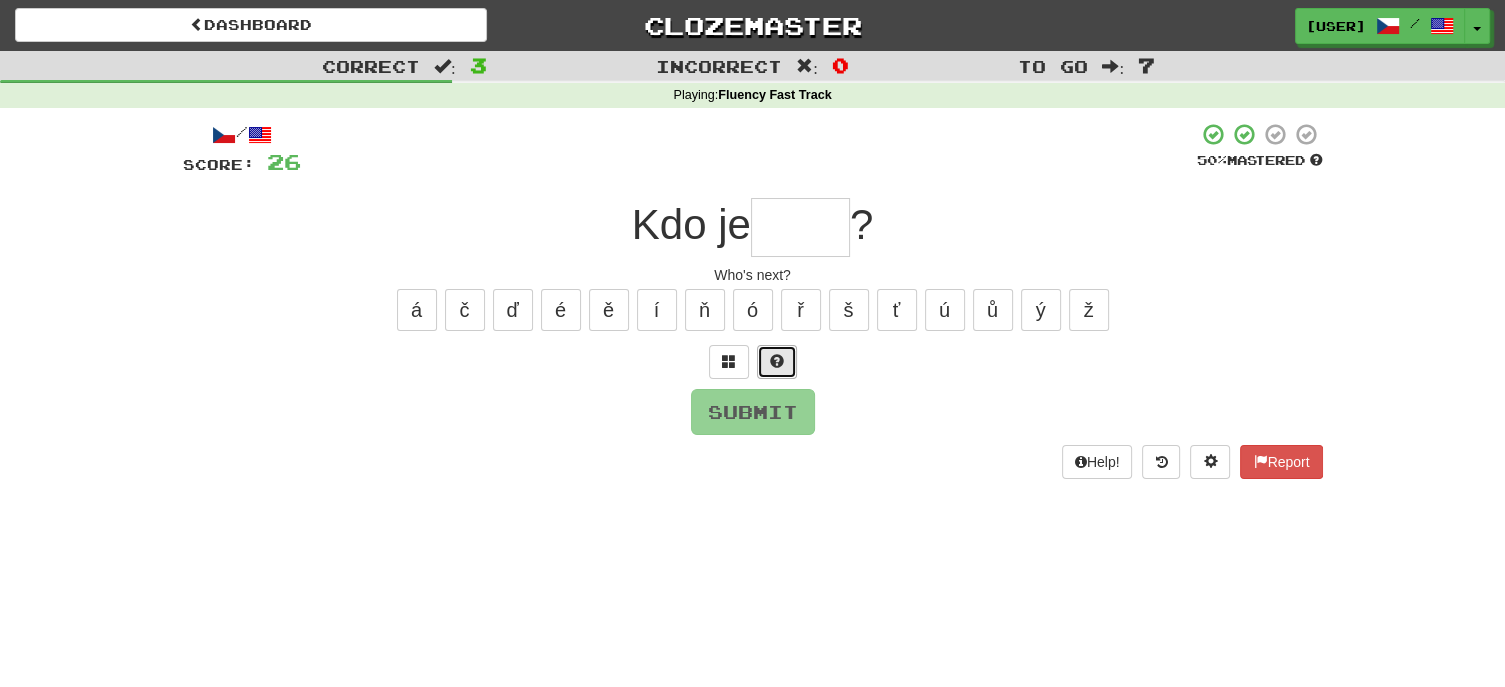 click at bounding box center [777, 361] 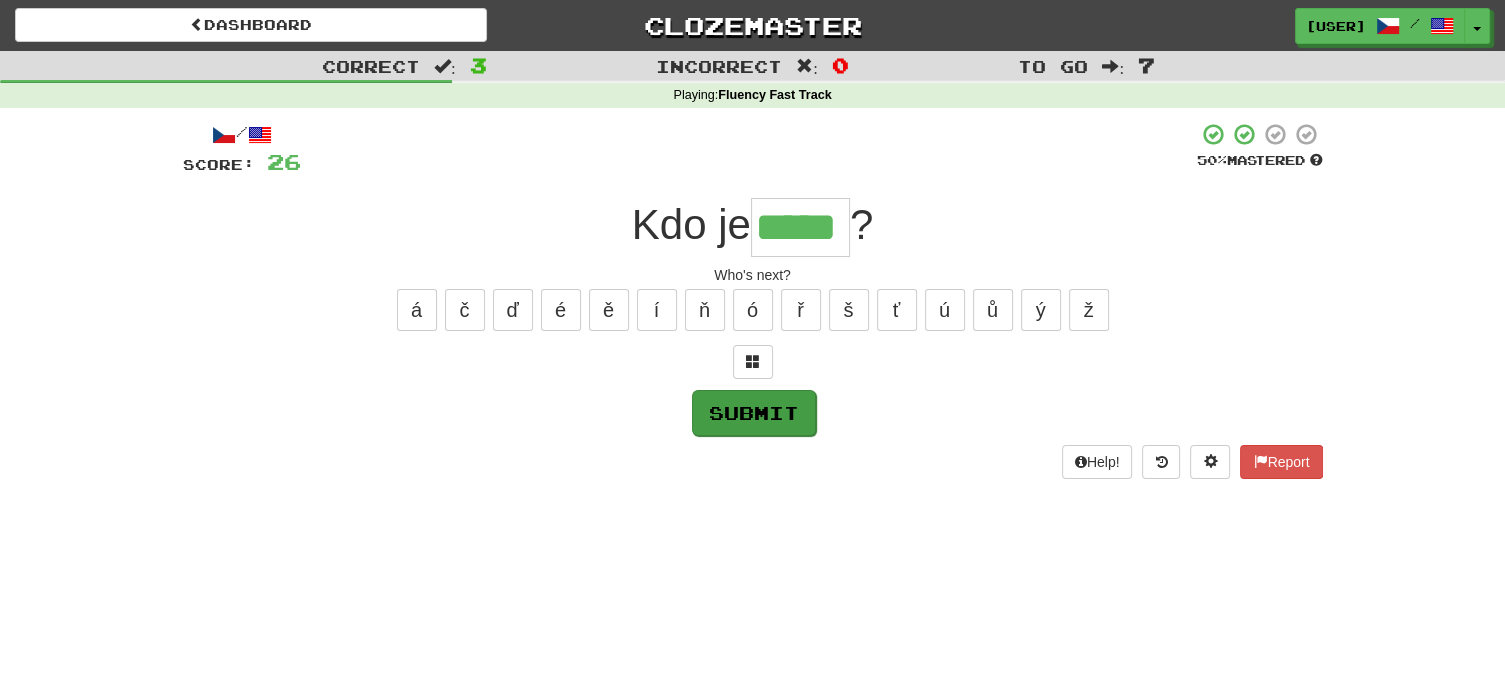 type on "*****" 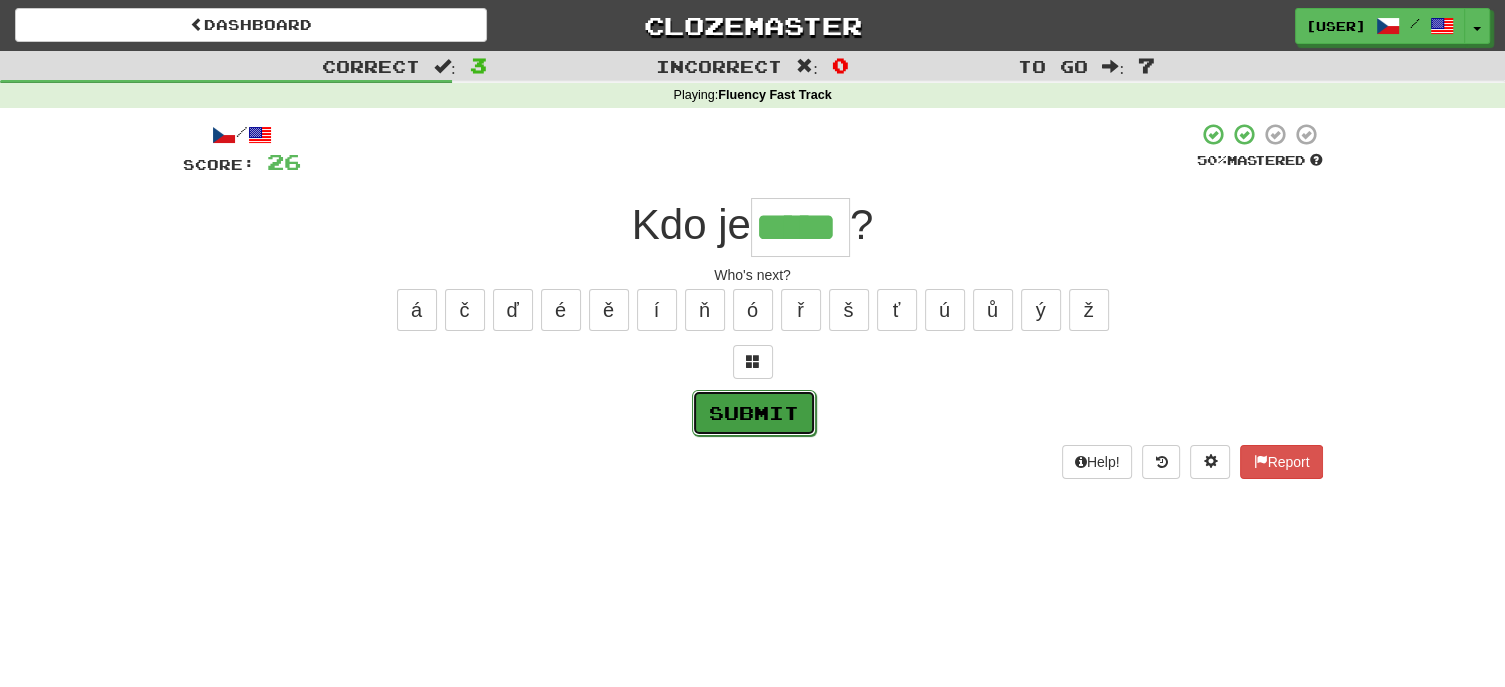 click on "Submit" at bounding box center [754, 413] 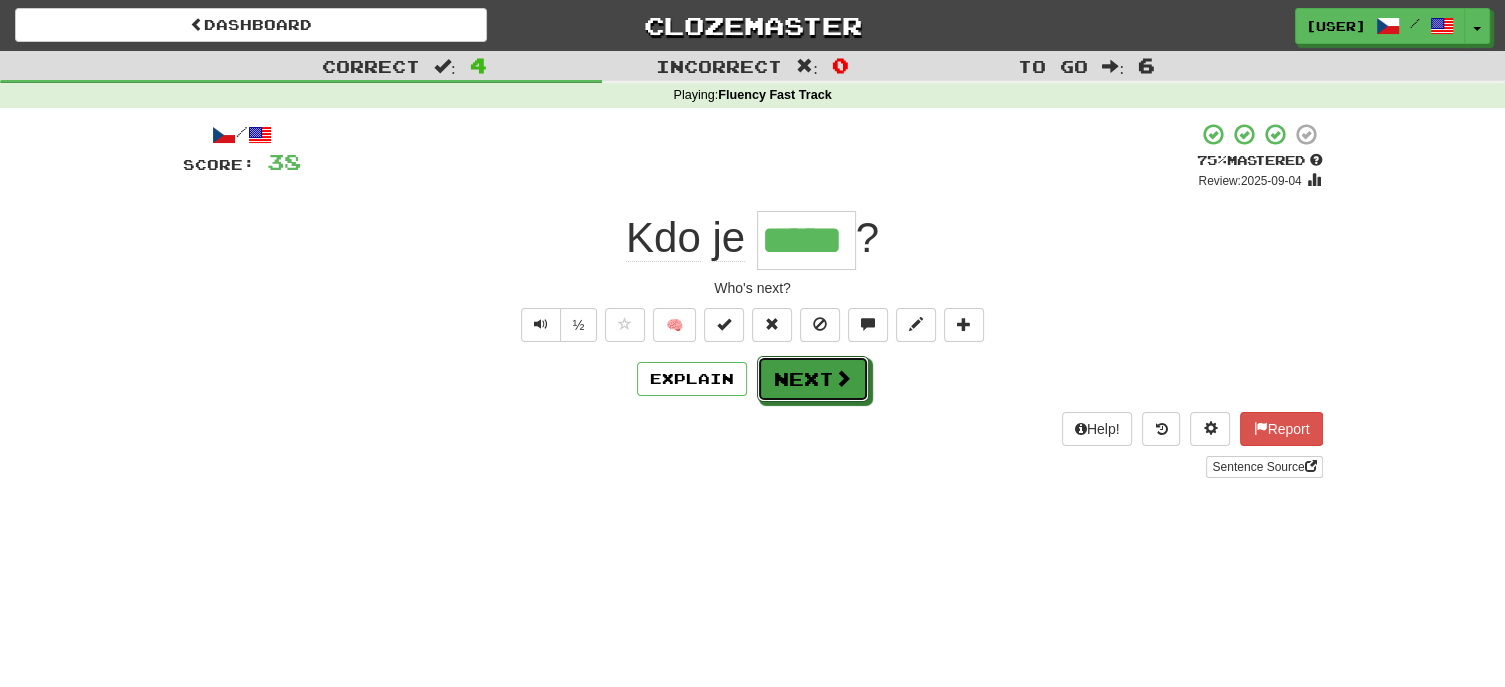 click on "Next" at bounding box center [813, 379] 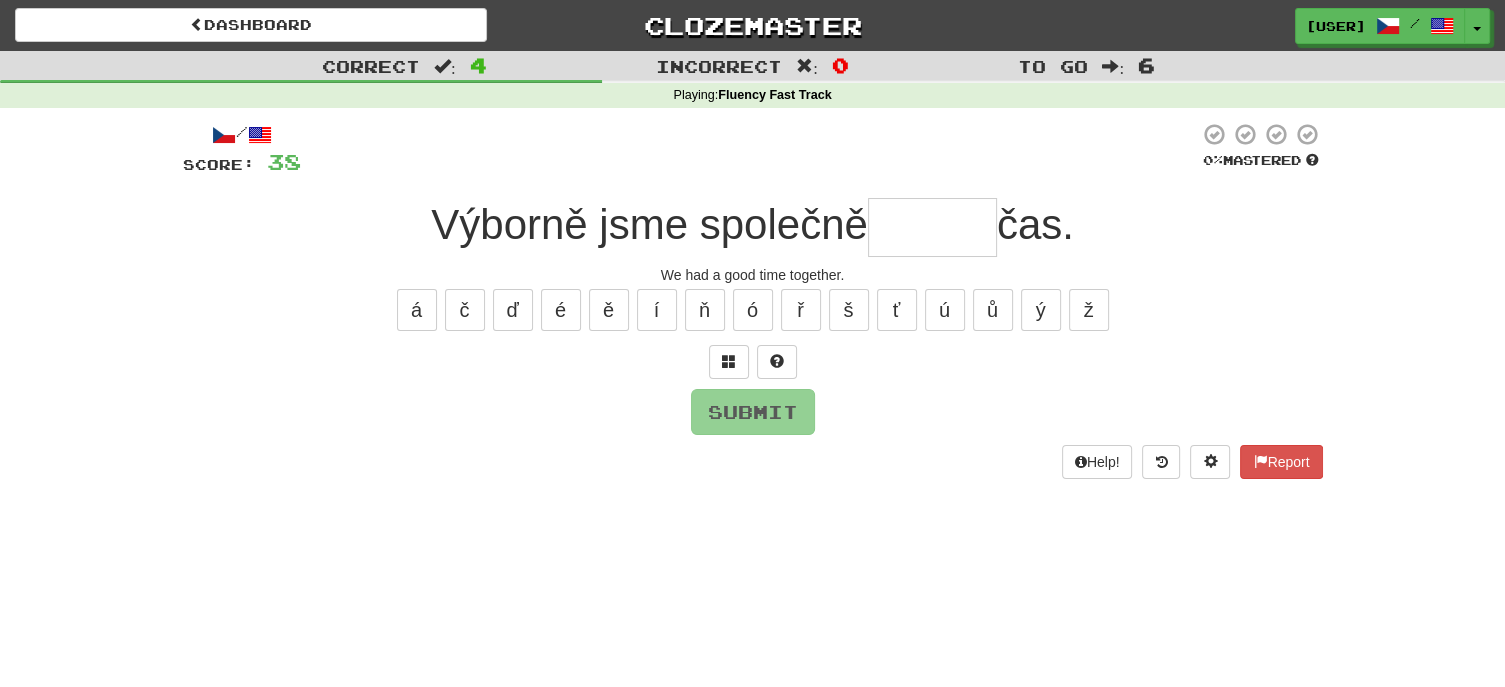 type on "*" 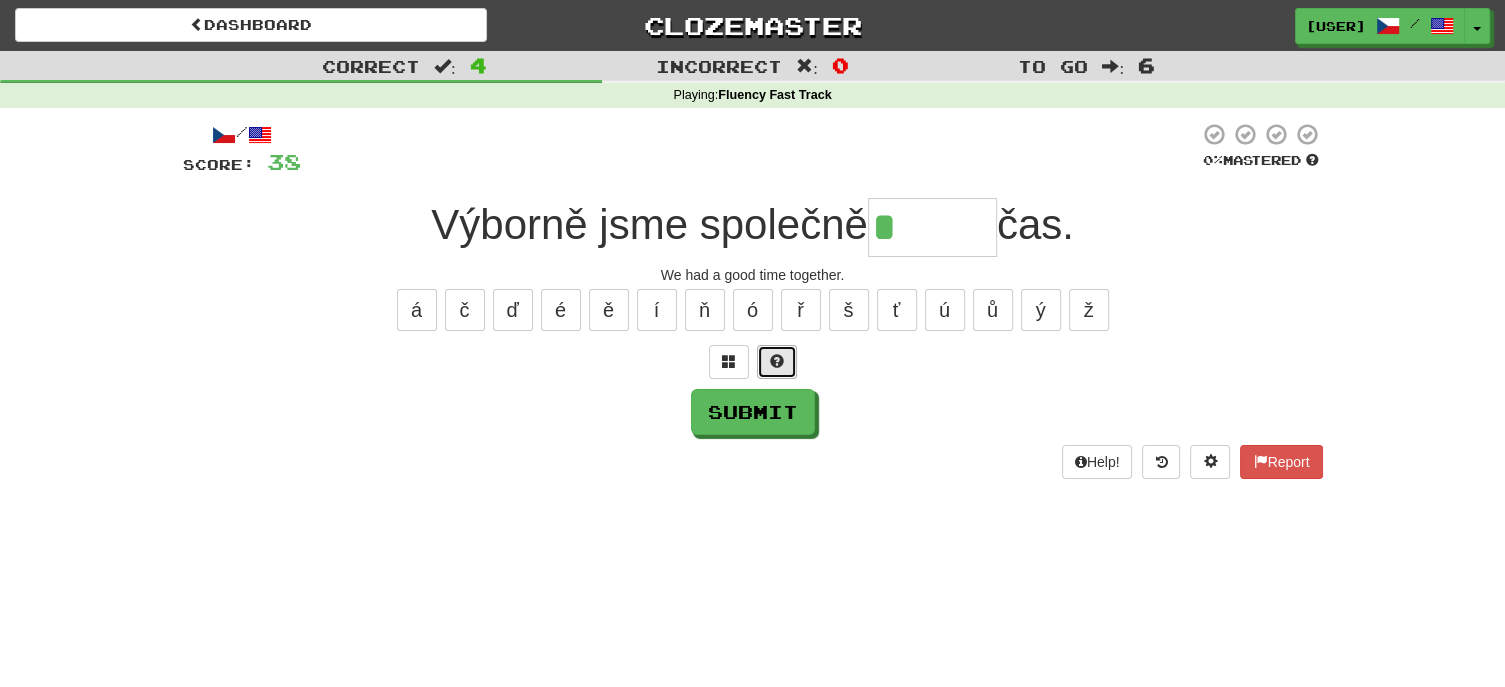 click at bounding box center [777, 362] 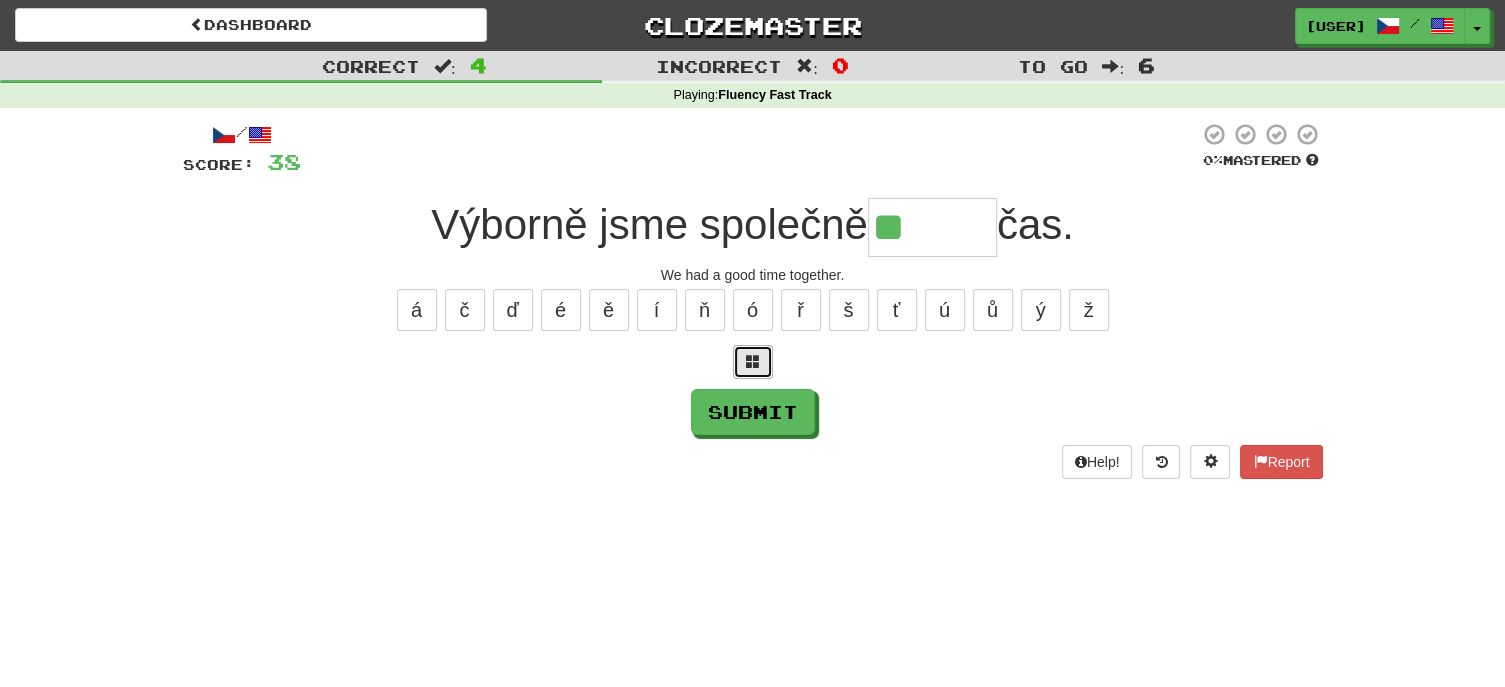 click at bounding box center (753, 362) 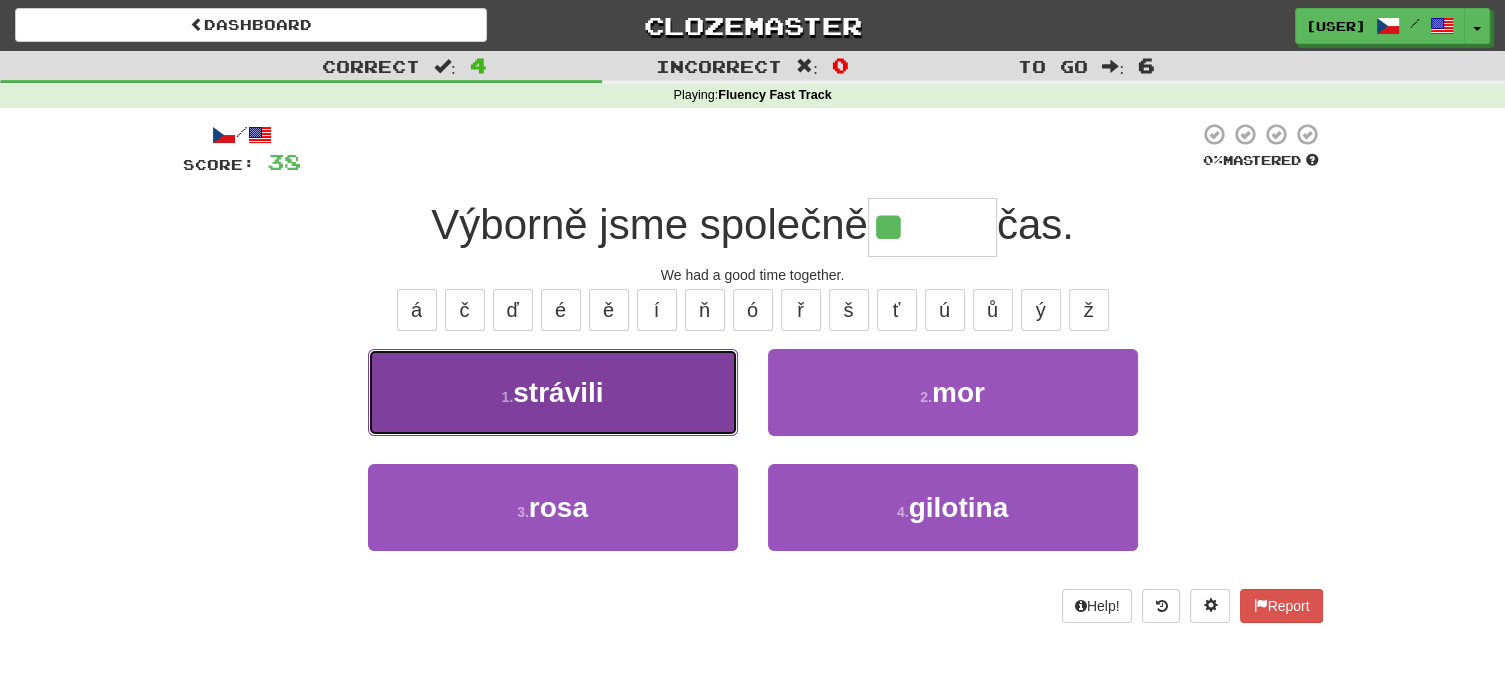 click on "strávili" at bounding box center (558, 392) 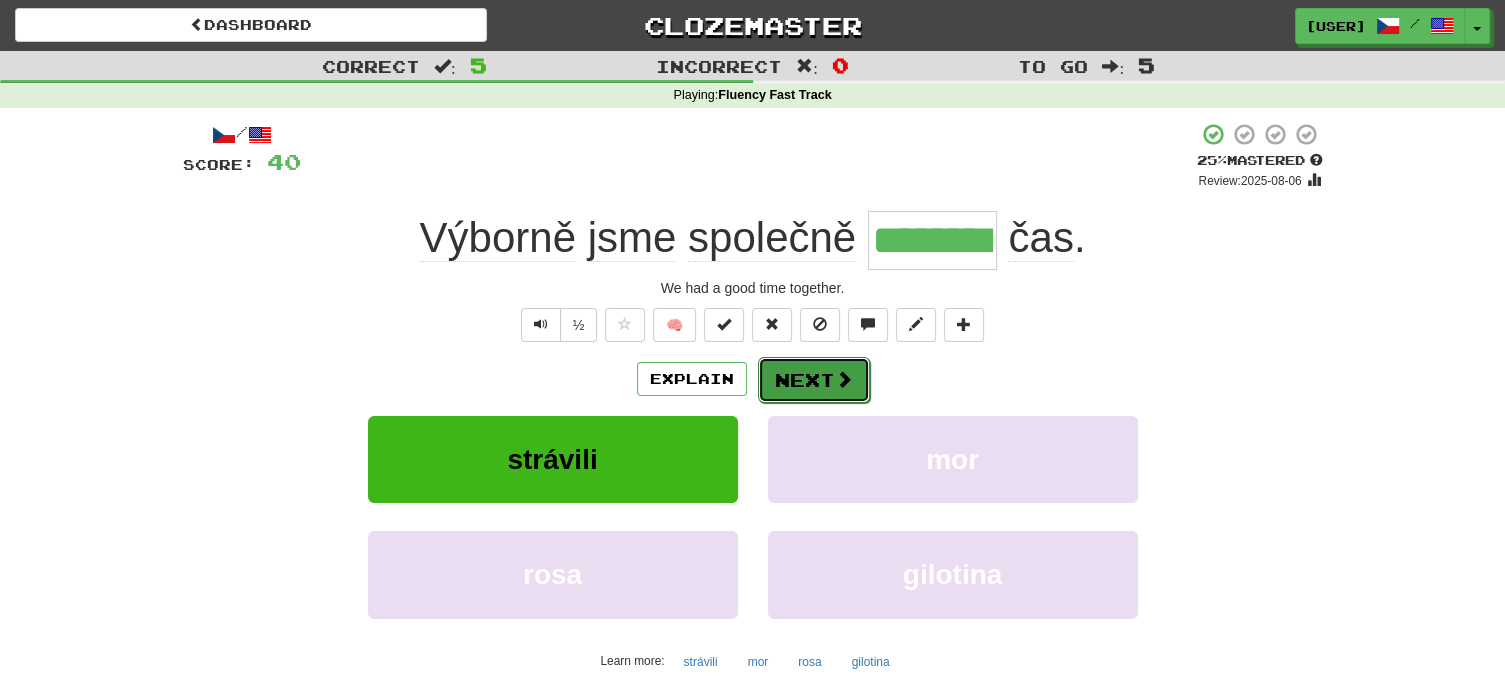 click on "Next" at bounding box center (814, 380) 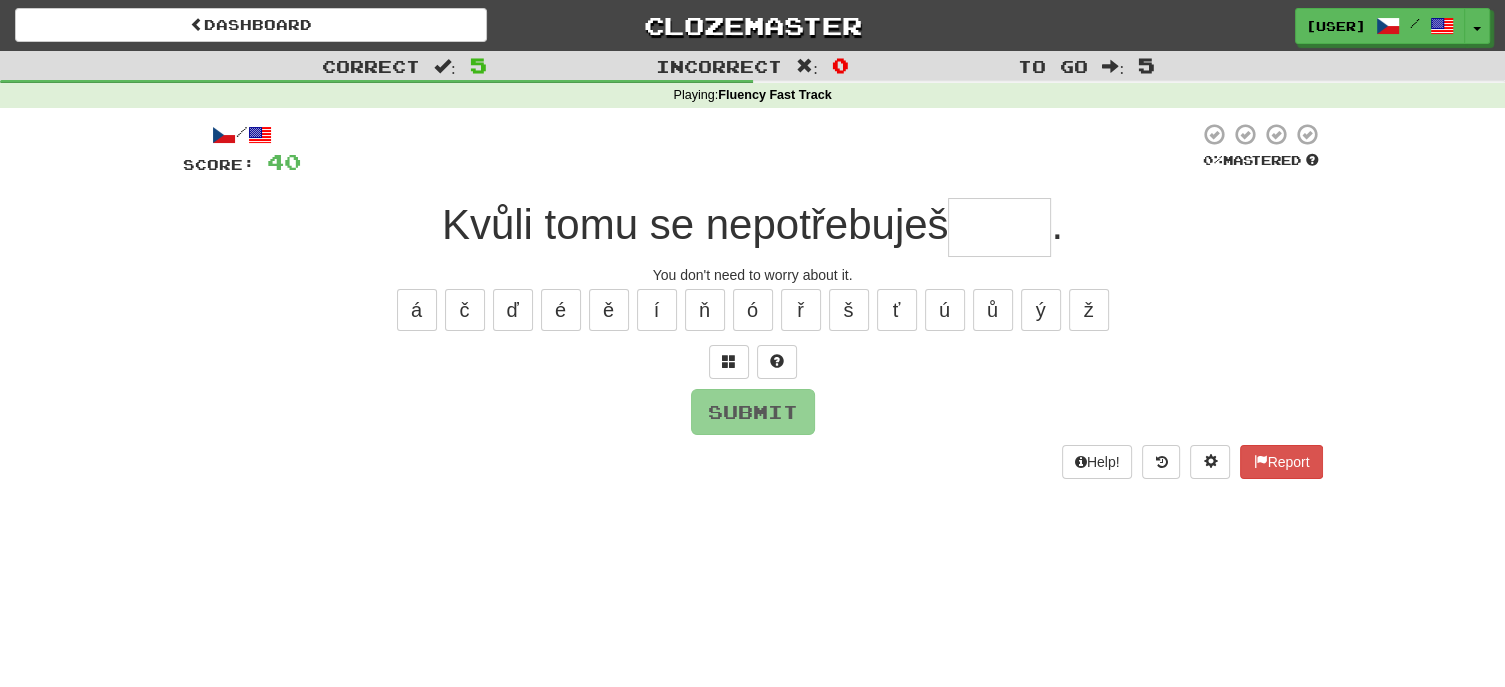 type on "*" 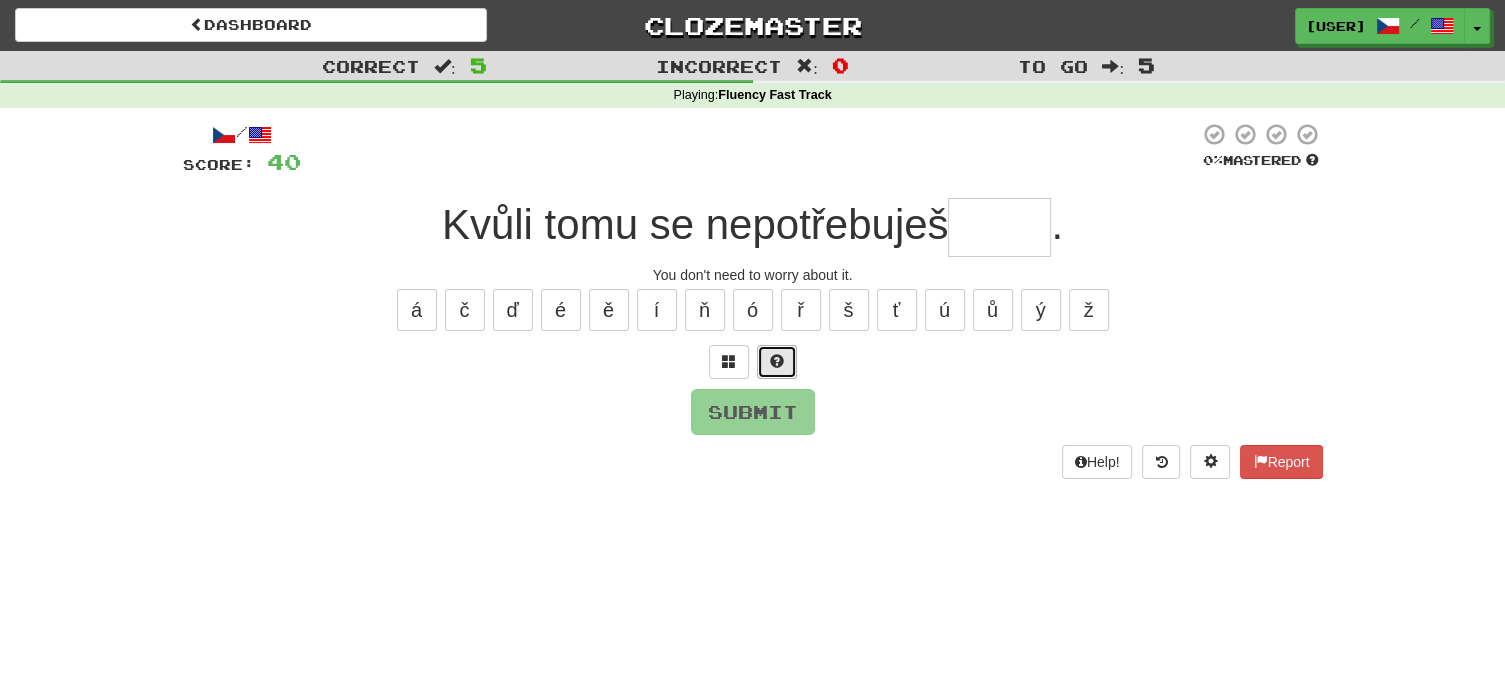 click at bounding box center [777, 362] 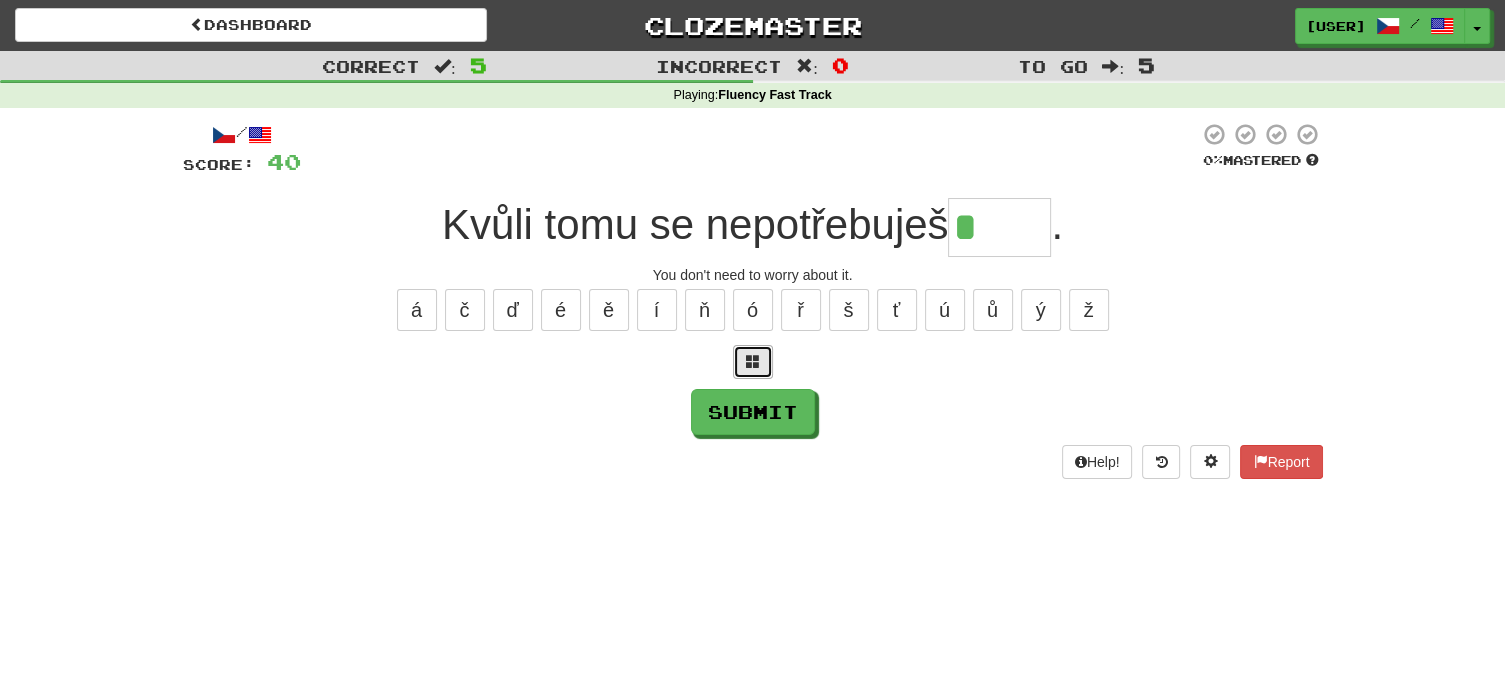 click at bounding box center [753, 362] 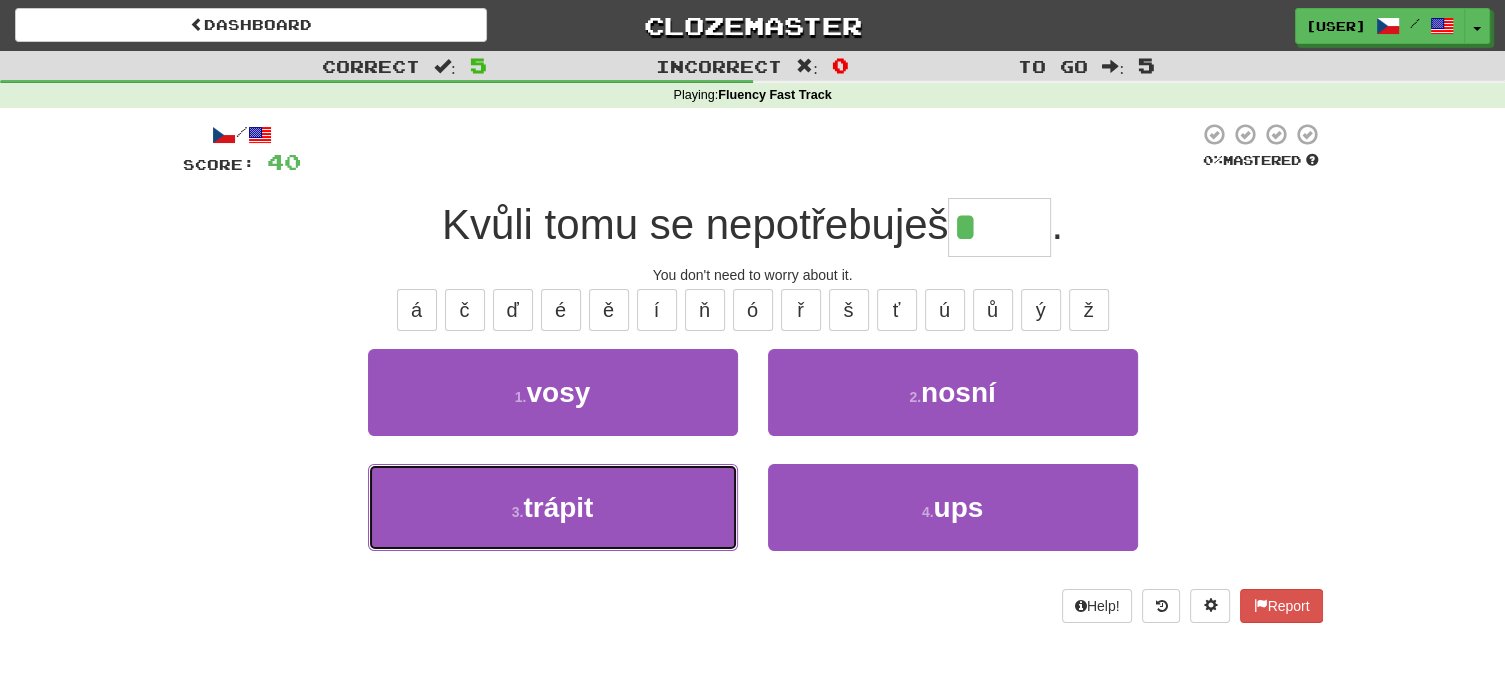 click on "3 .  trápit" at bounding box center (553, 507) 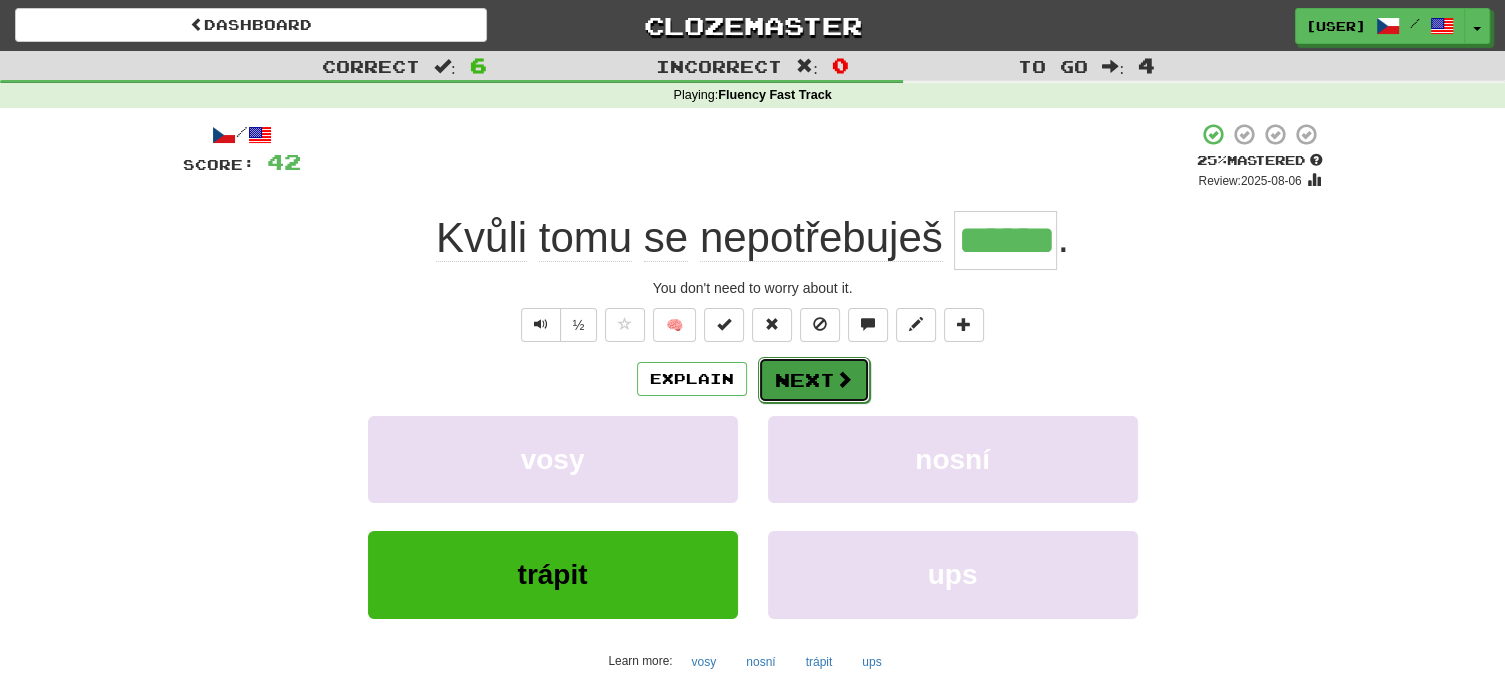 click on "Next" at bounding box center [814, 380] 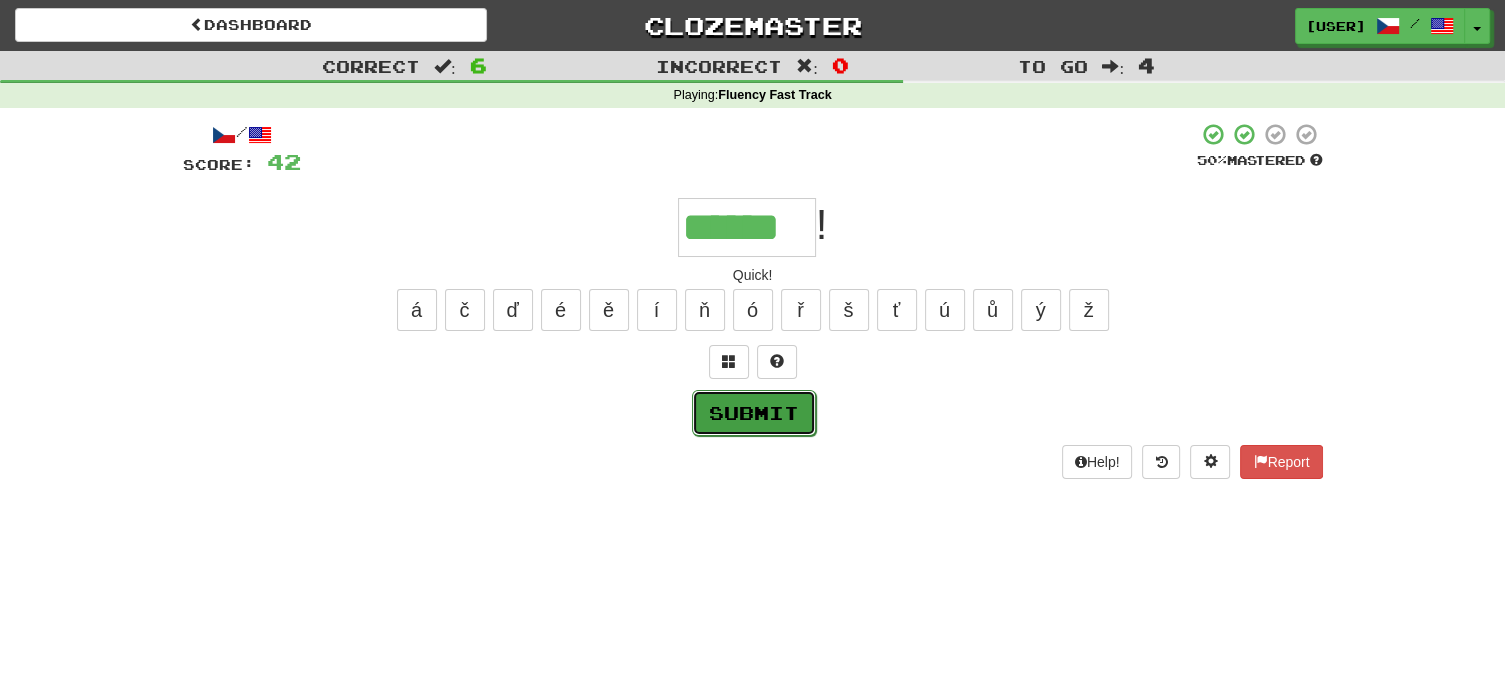 click on "Submit" at bounding box center (754, 413) 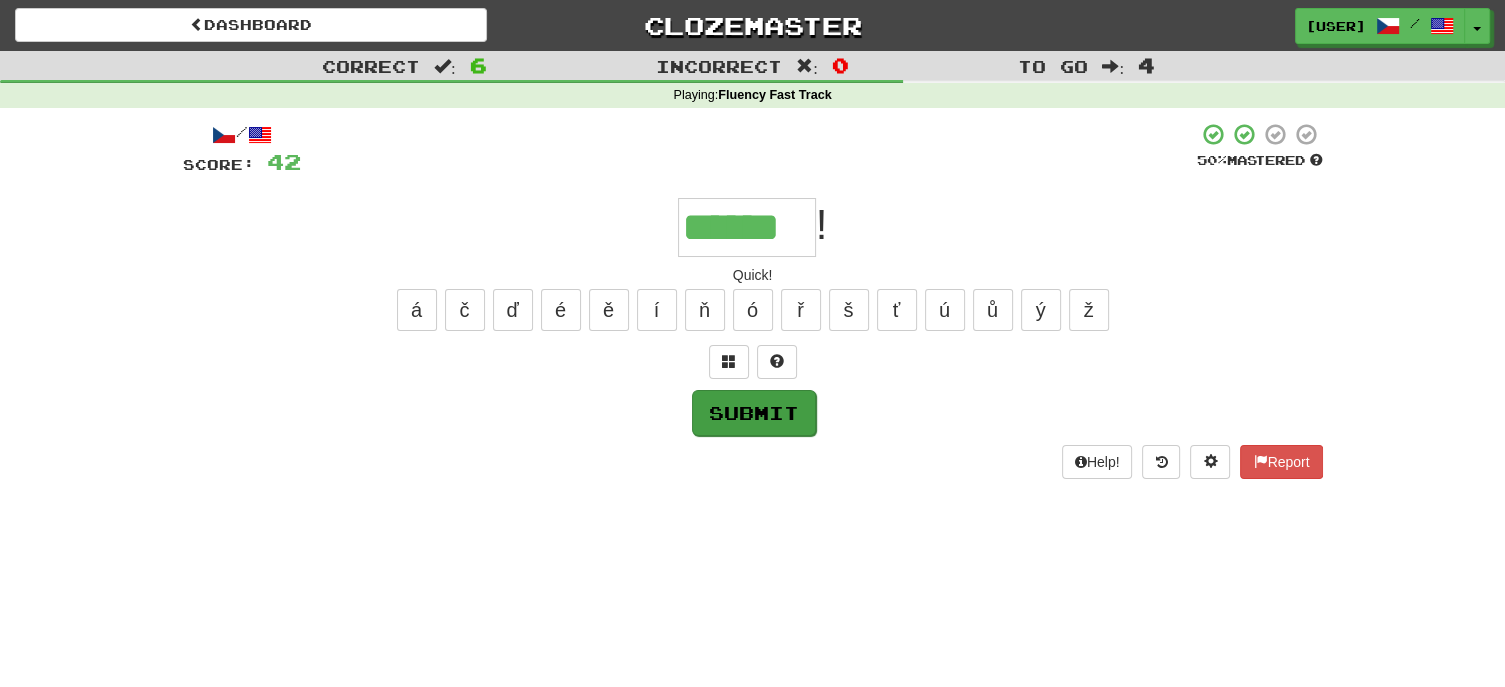 type on "******" 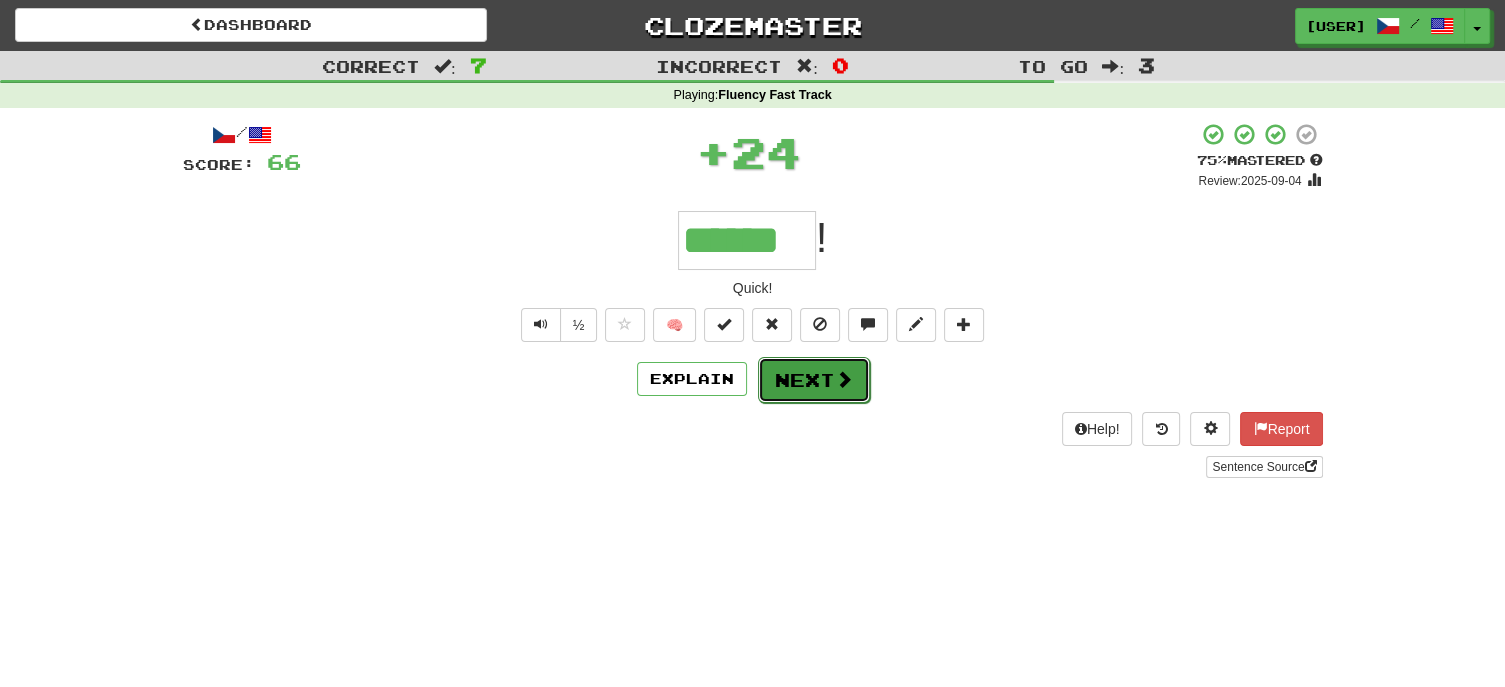 click on "Next" at bounding box center [814, 380] 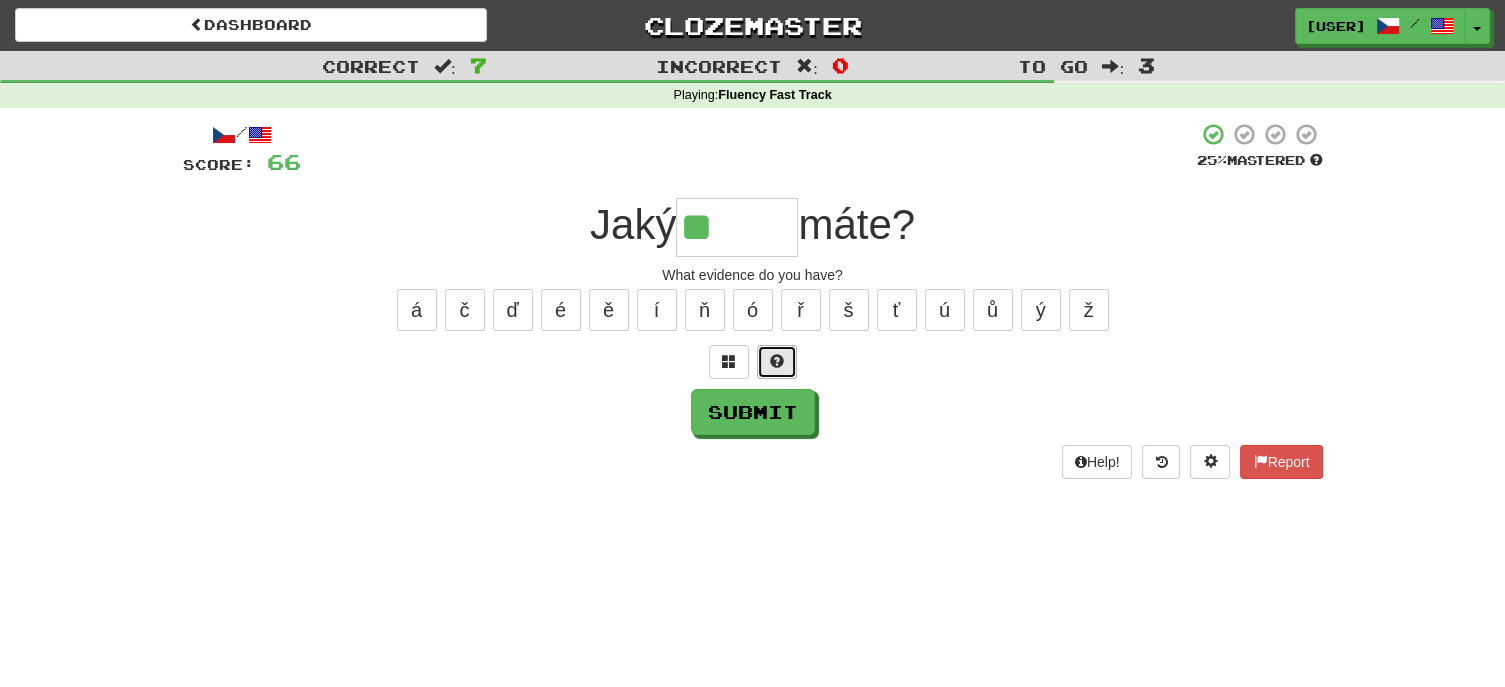 click at bounding box center [777, 362] 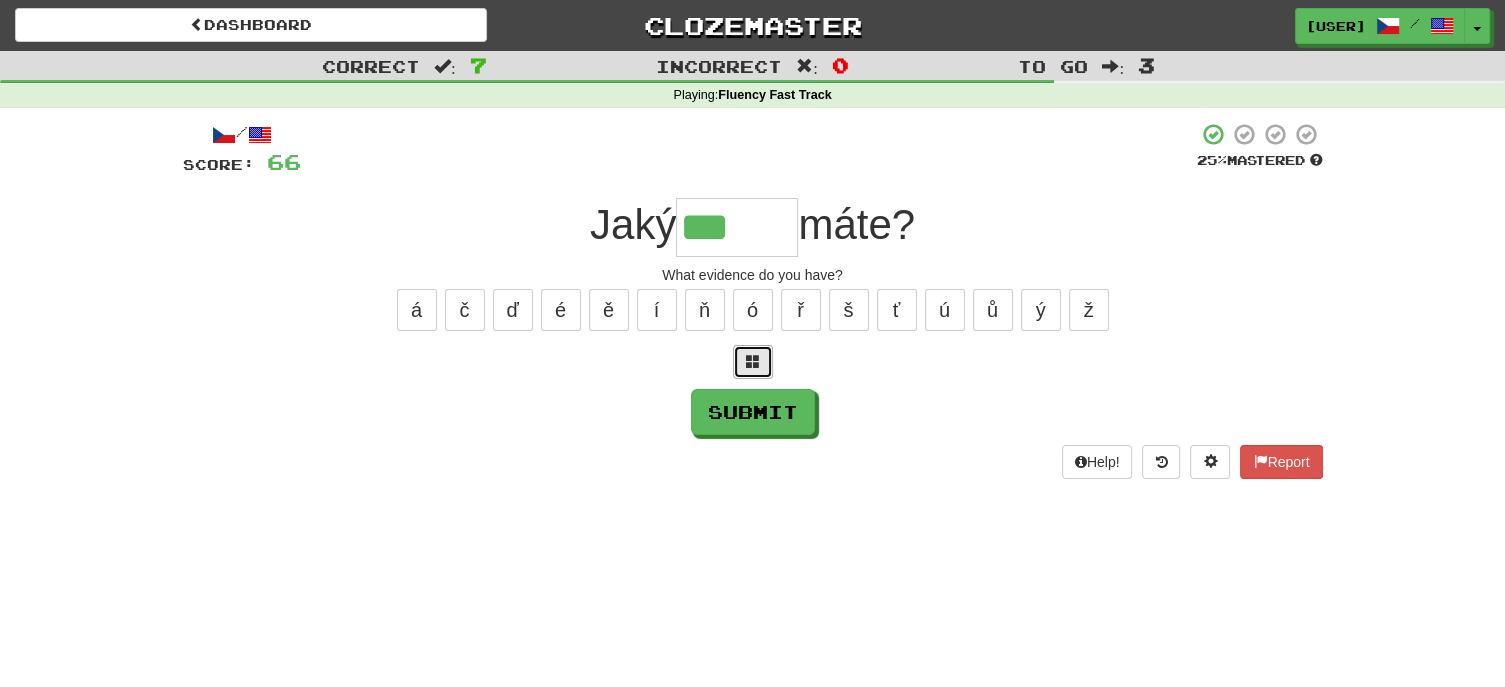 click at bounding box center (753, 361) 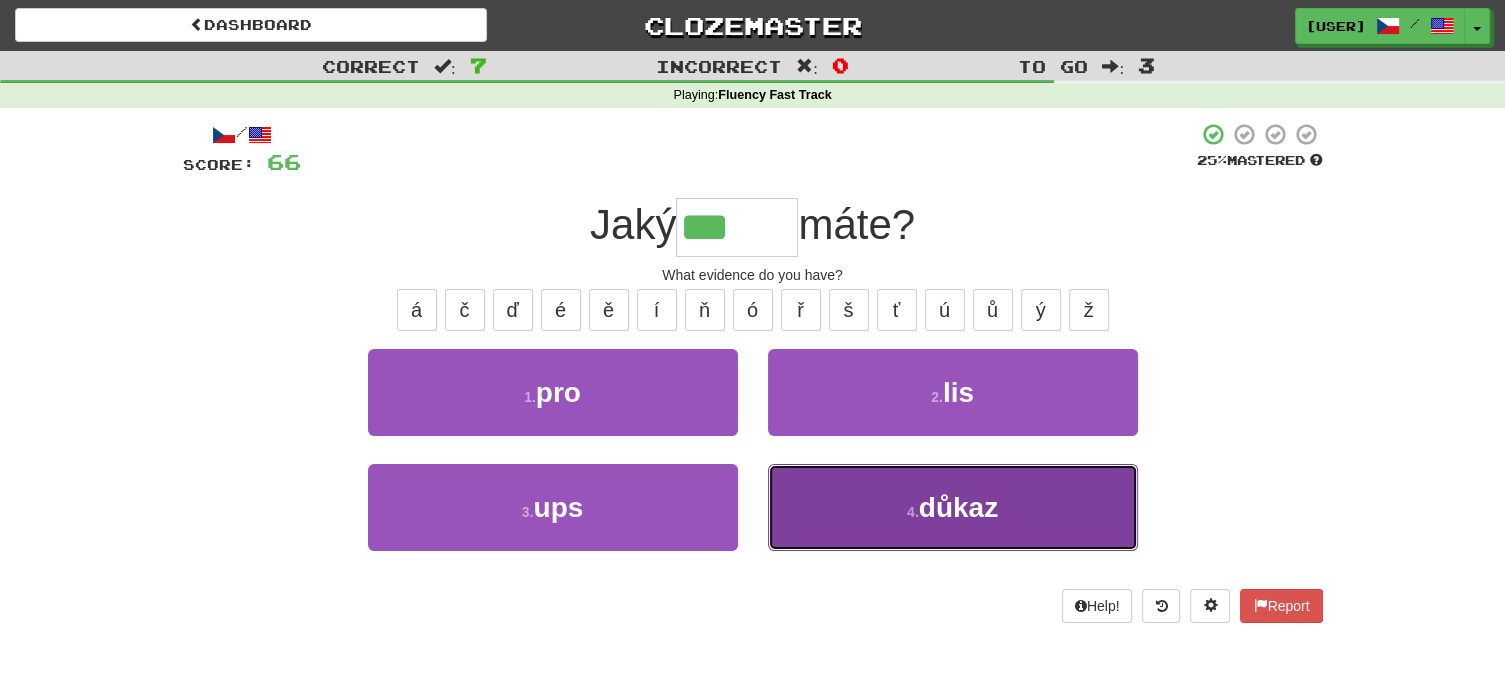 click on "důkaz" at bounding box center [958, 507] 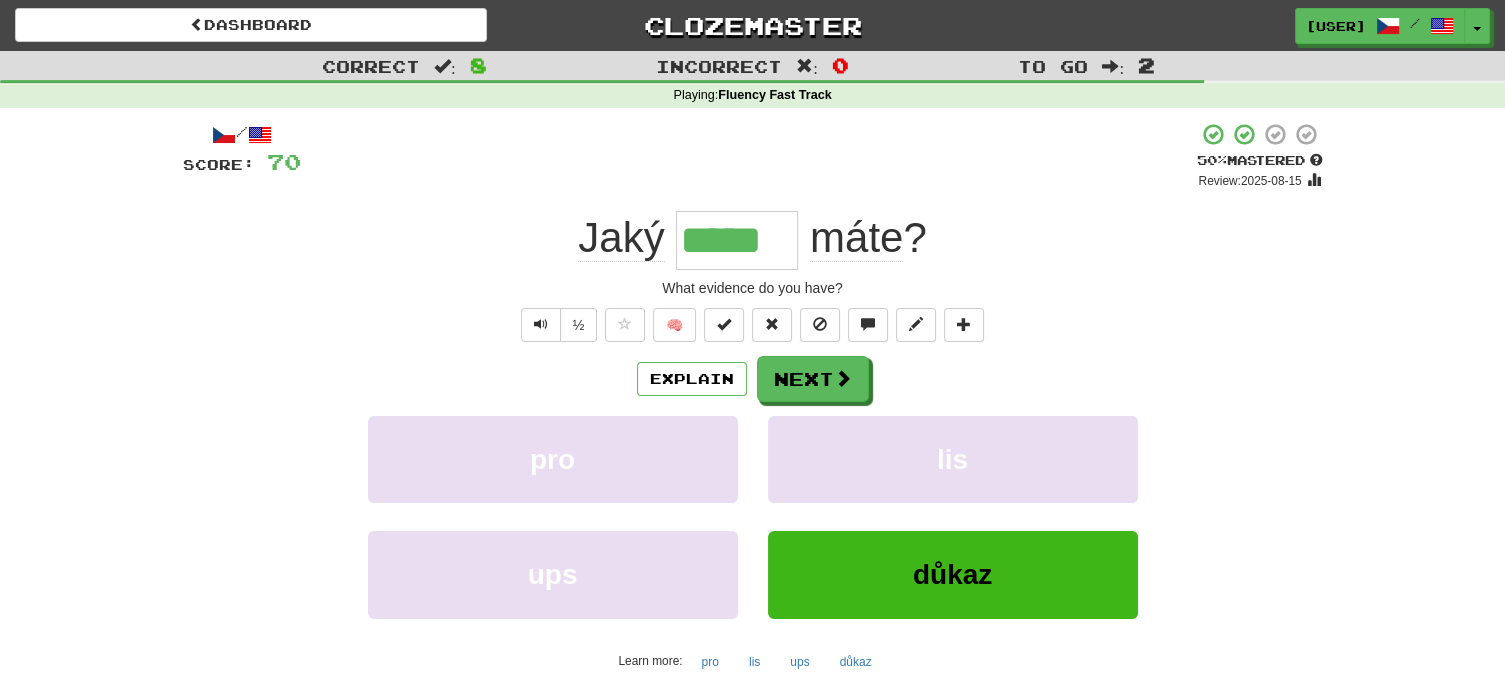 click on "½ 🧠" at bounding box center [753, 325] 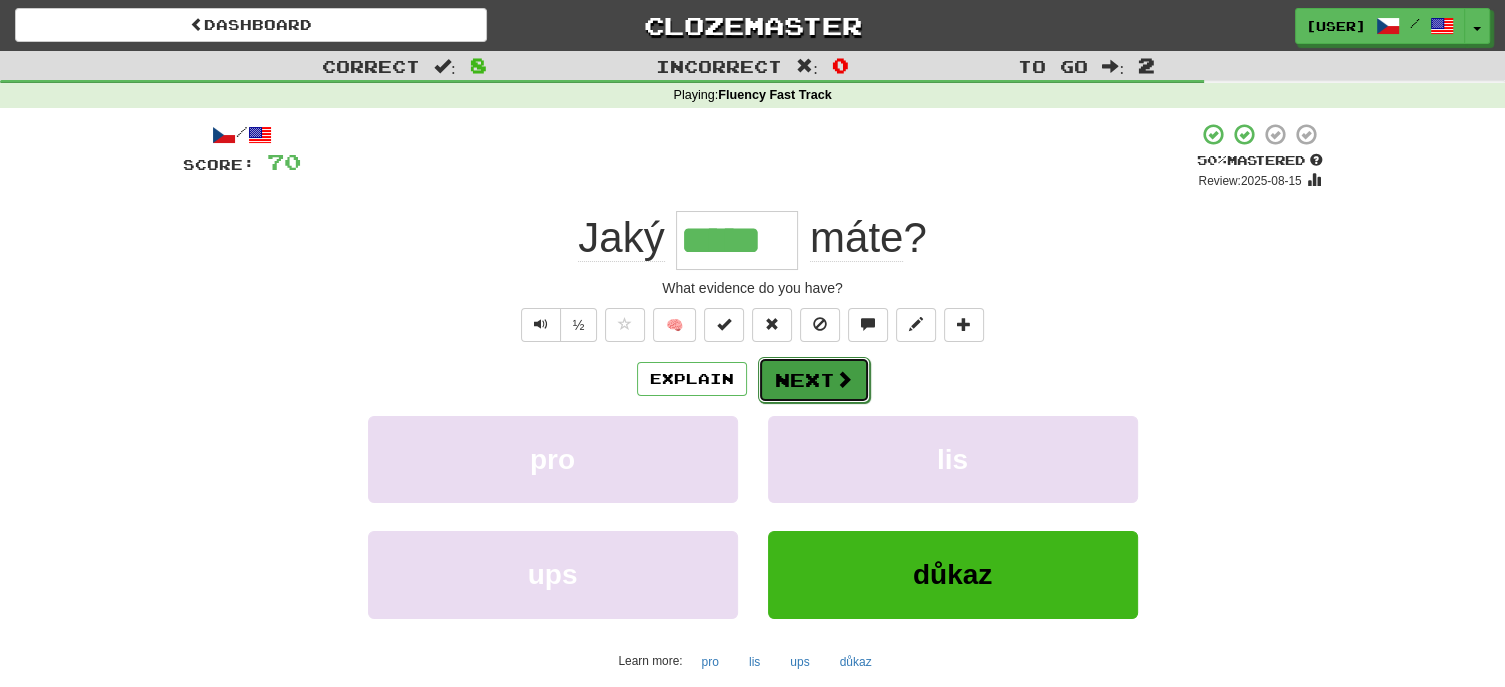 click on "Next" at bounding box center (814, 380) 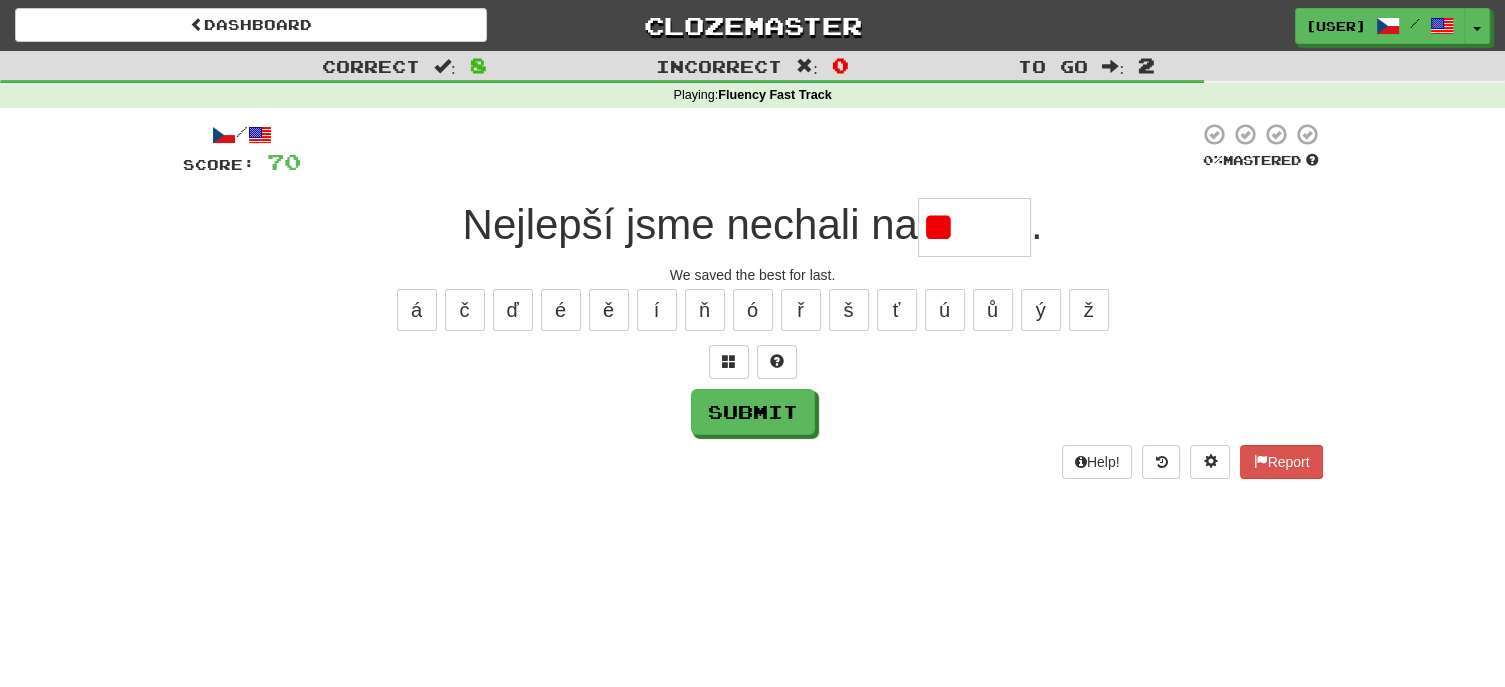 type on "*" 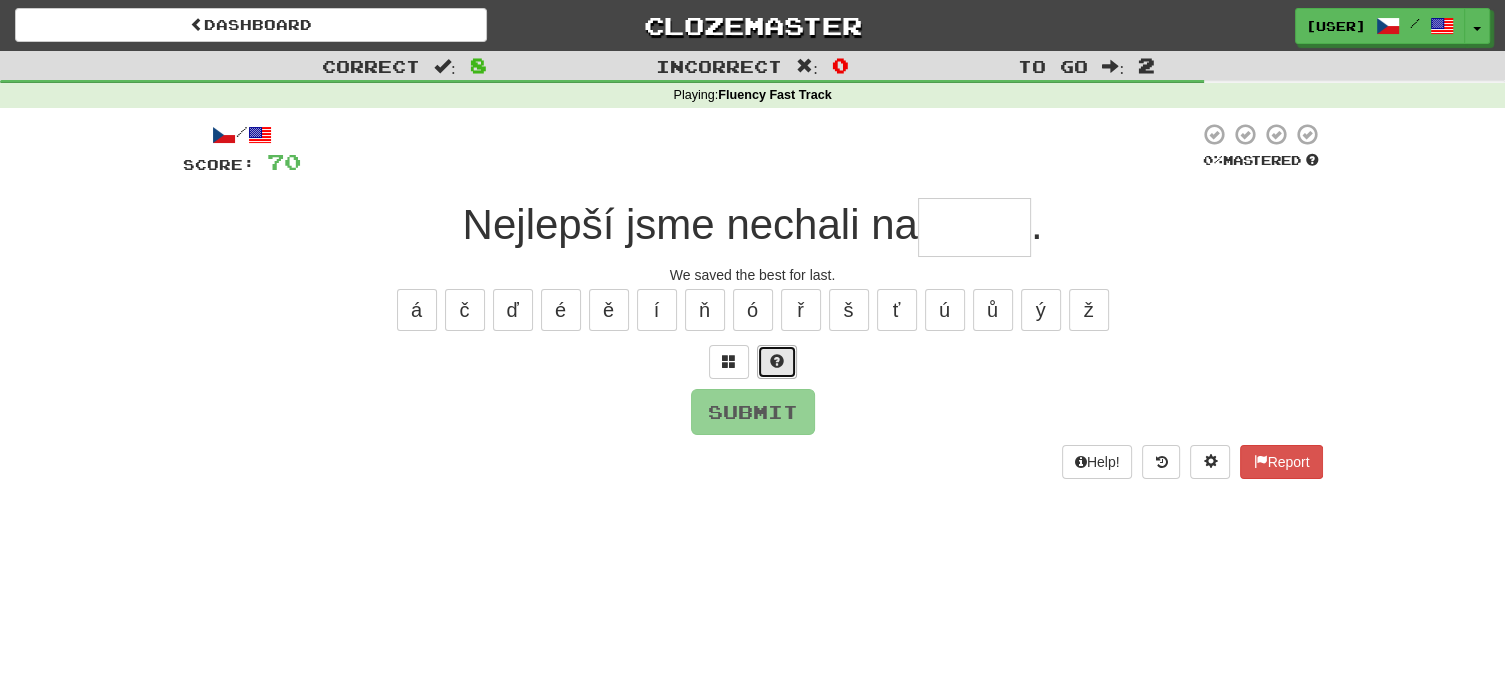 click at bounding box center [777, 361] 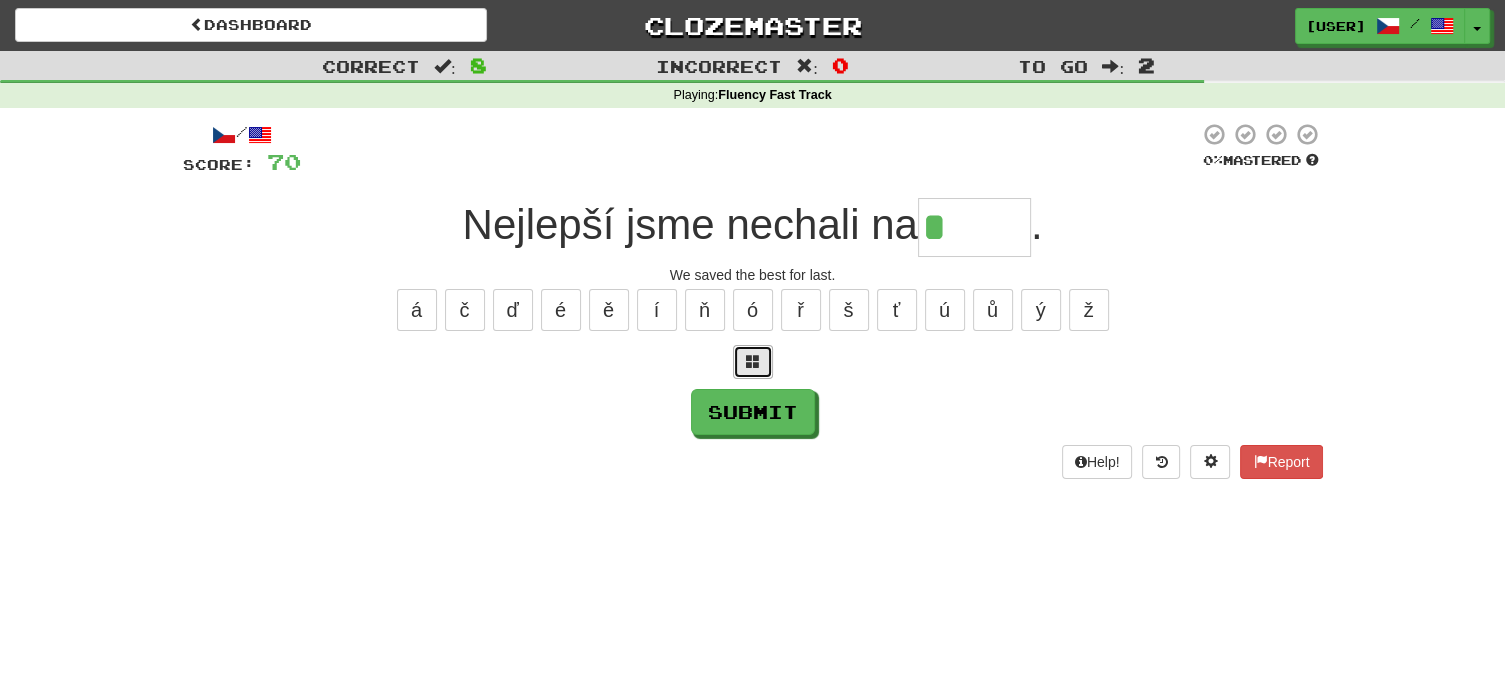 click at bounding box center (753, 361) 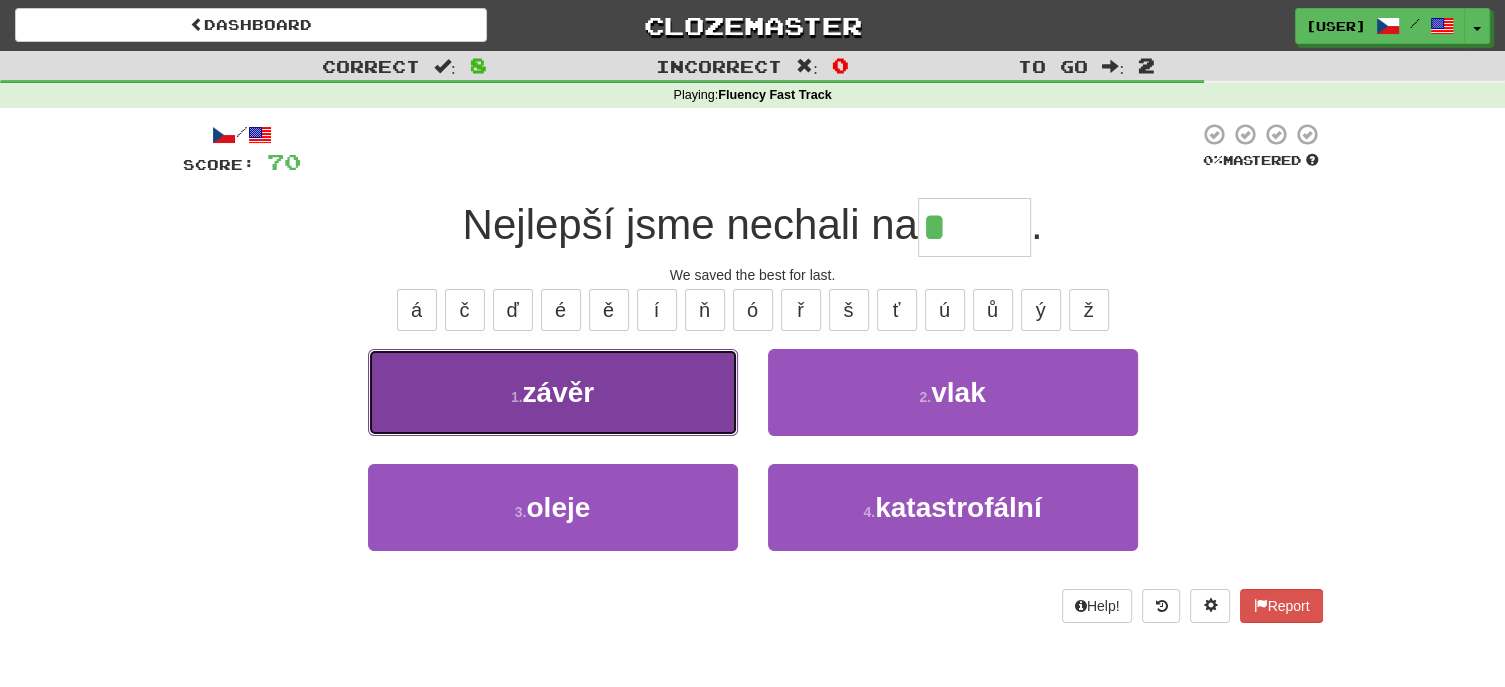 click on "závěr" at bounding box center [559, 392] 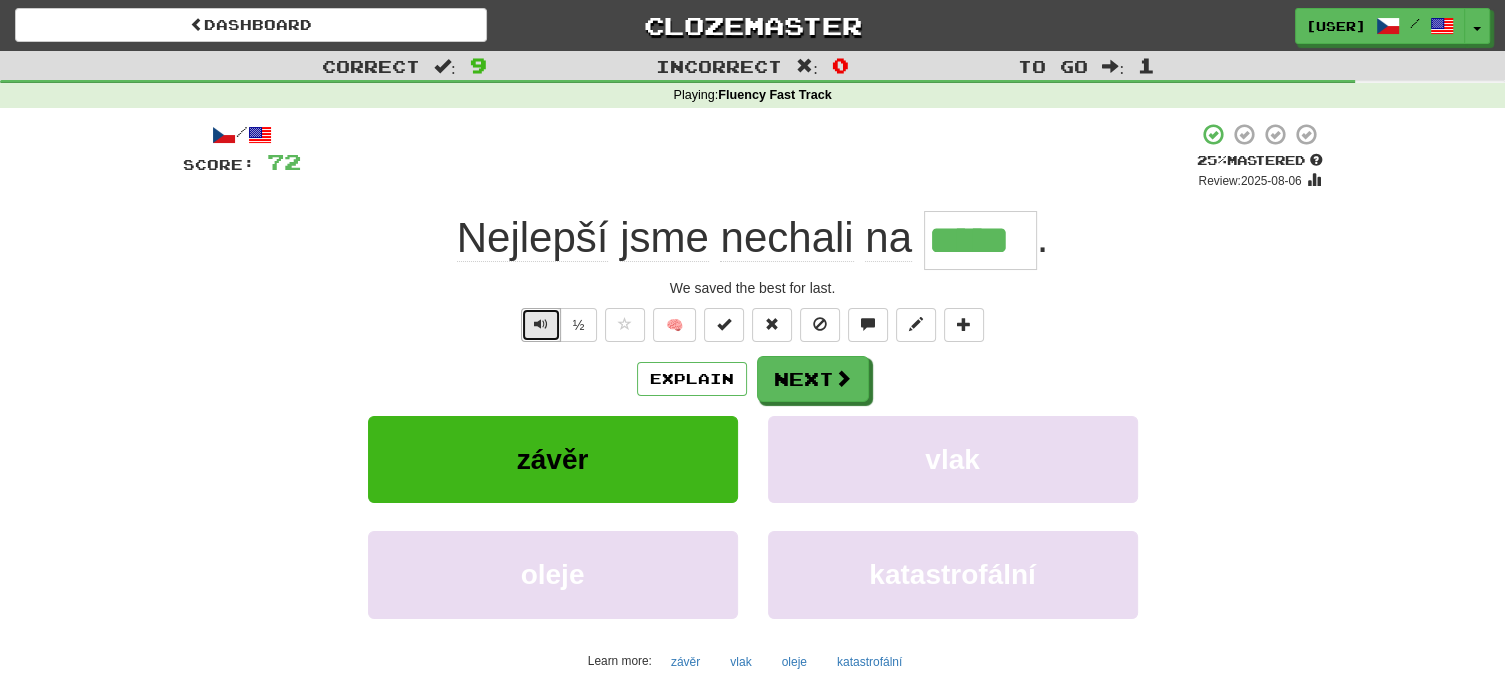 click at bounding box center (541, 325) 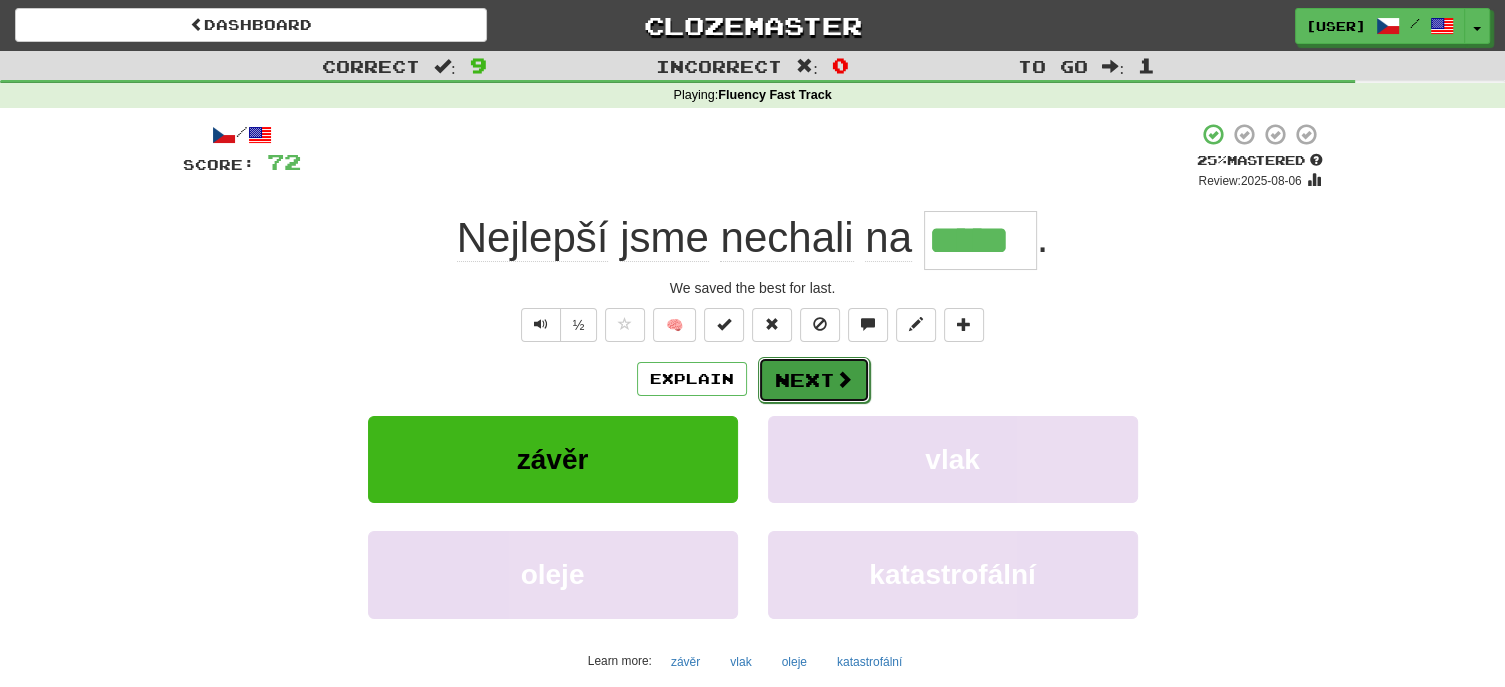 click on "Next" at bounding box center [814, 380] 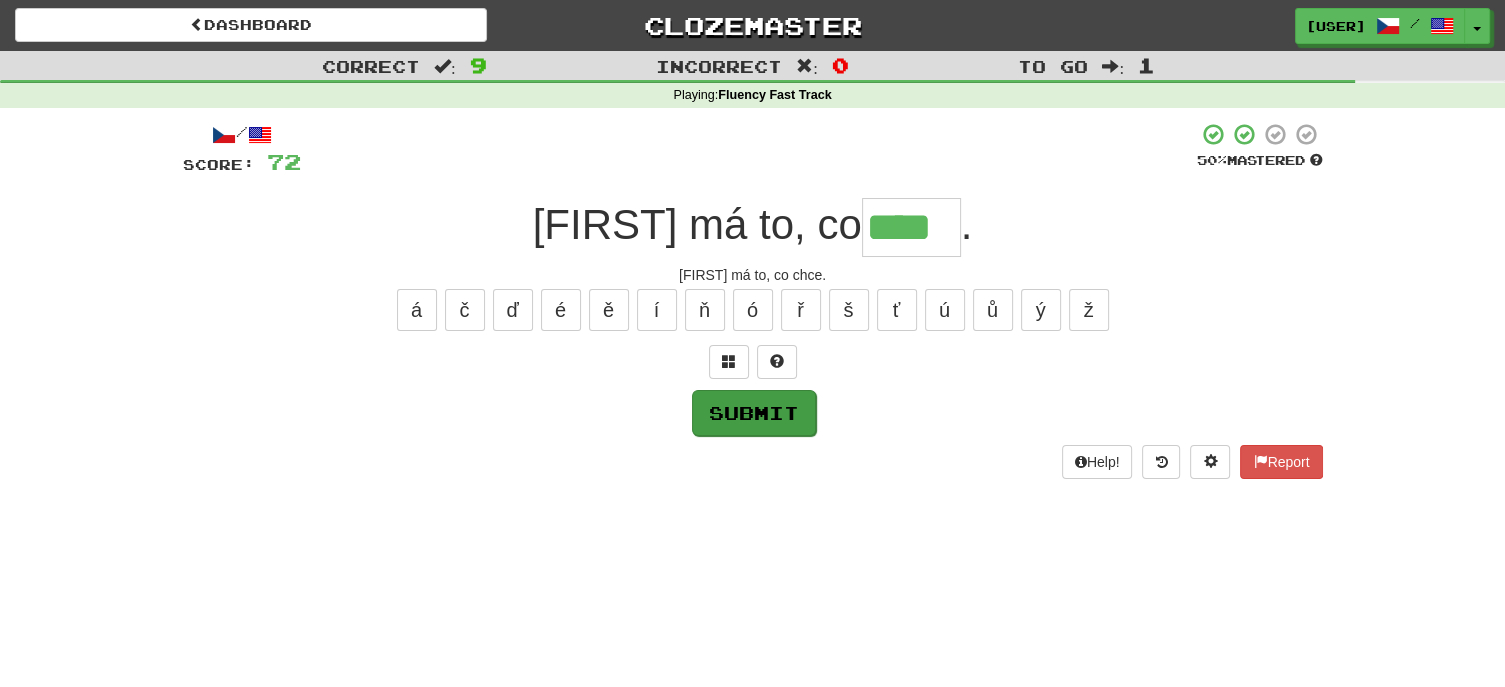 type on "****" 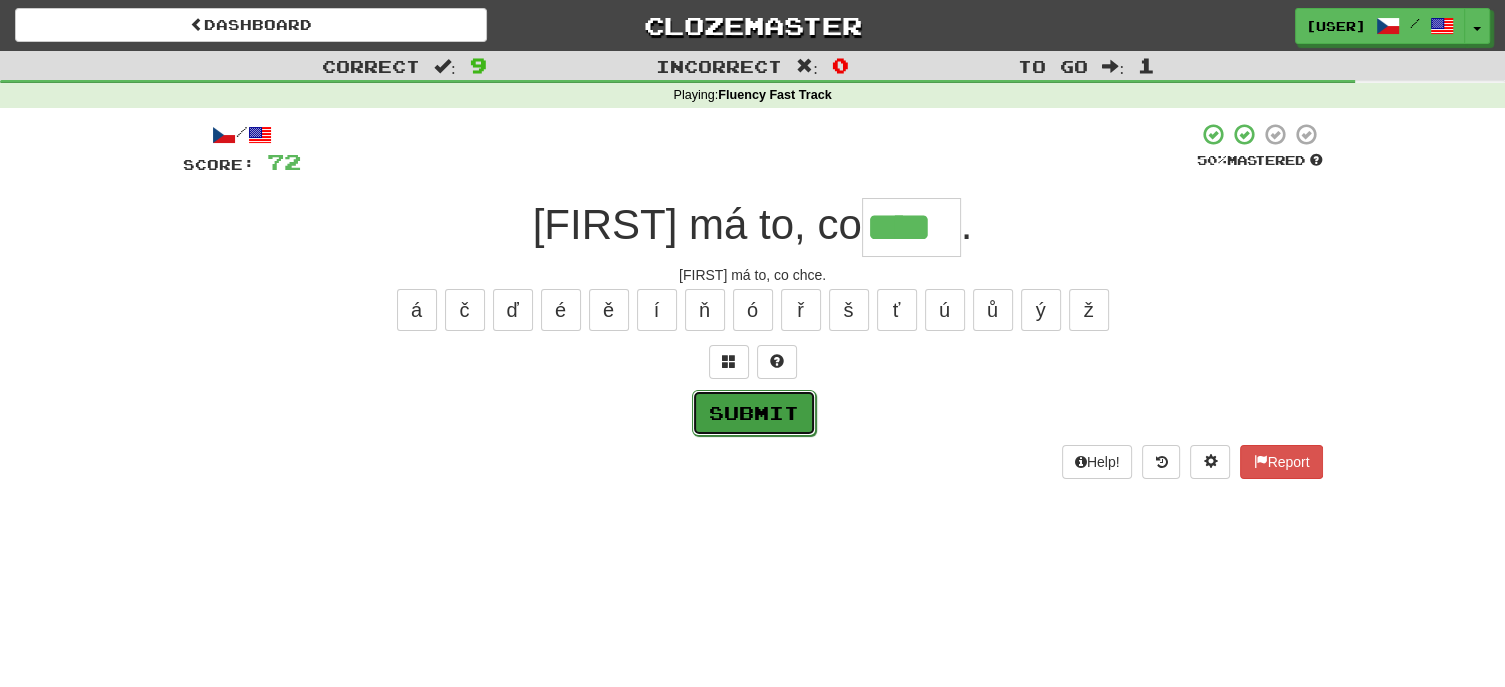 click on "Submit" at bounding box center [754, 413] 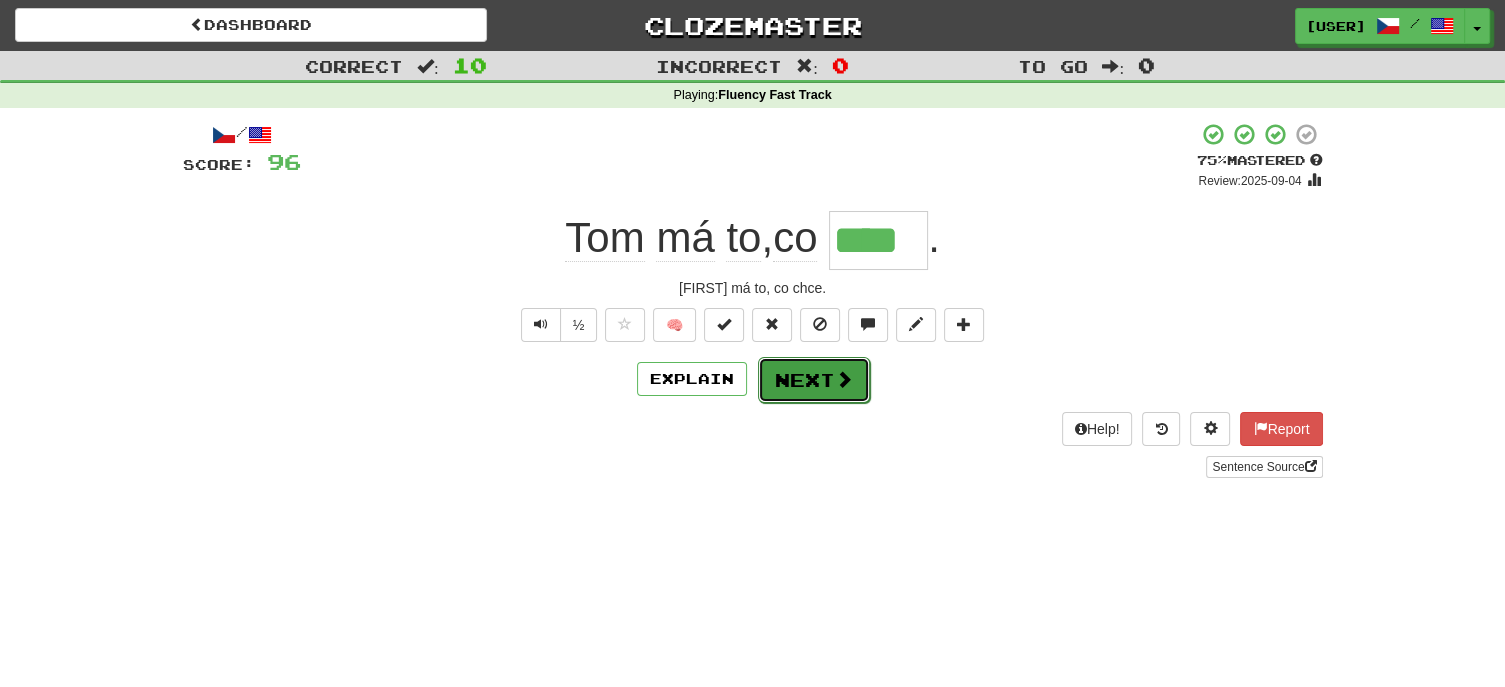 click on "Next" at bounding box center [814, 380] 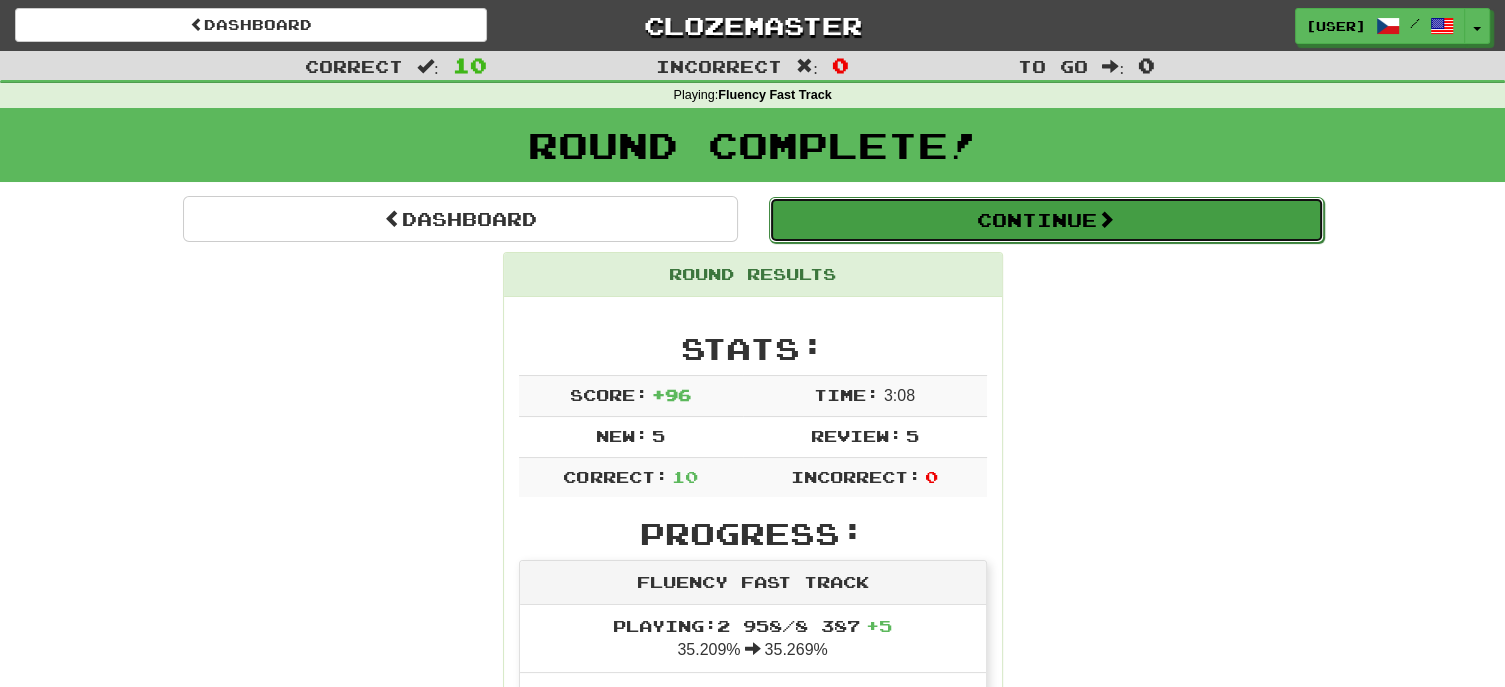 click on "Continue" at bounding box center [1046, 220] 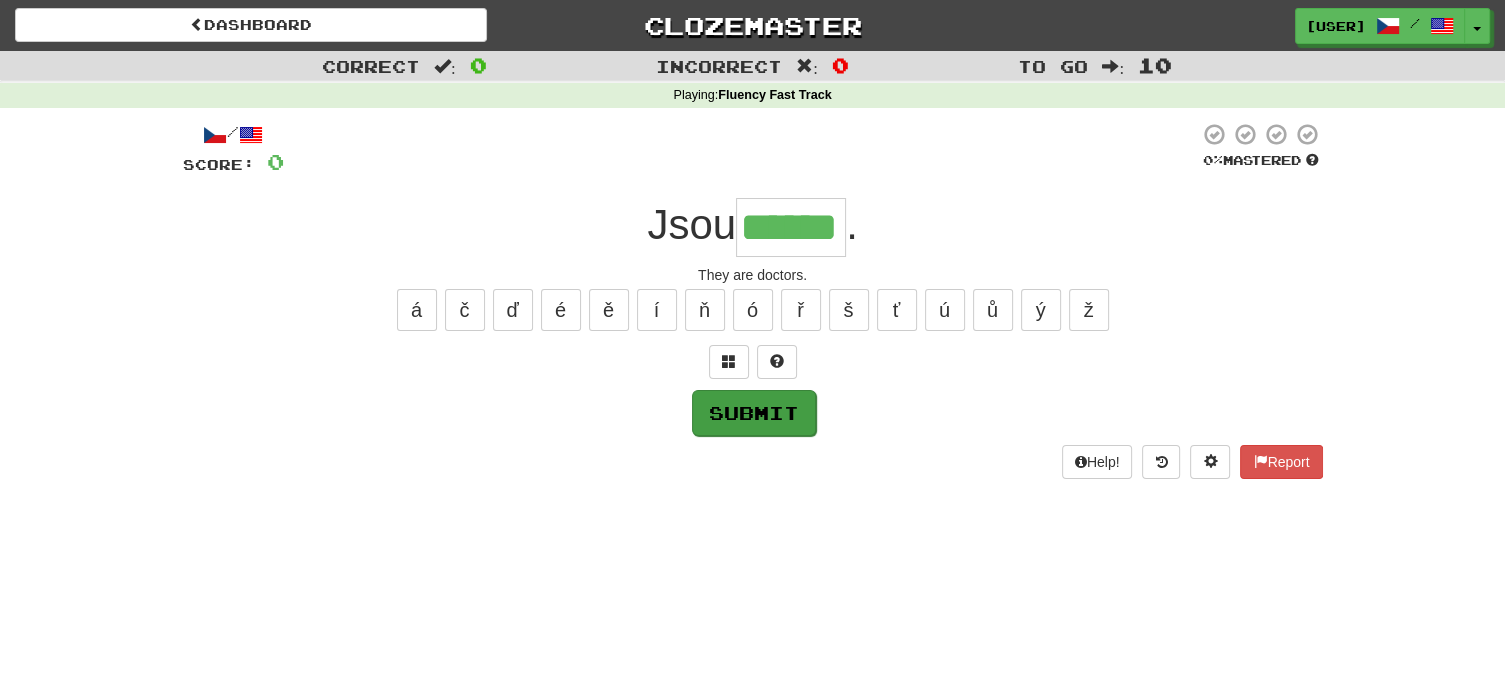 type on "******" 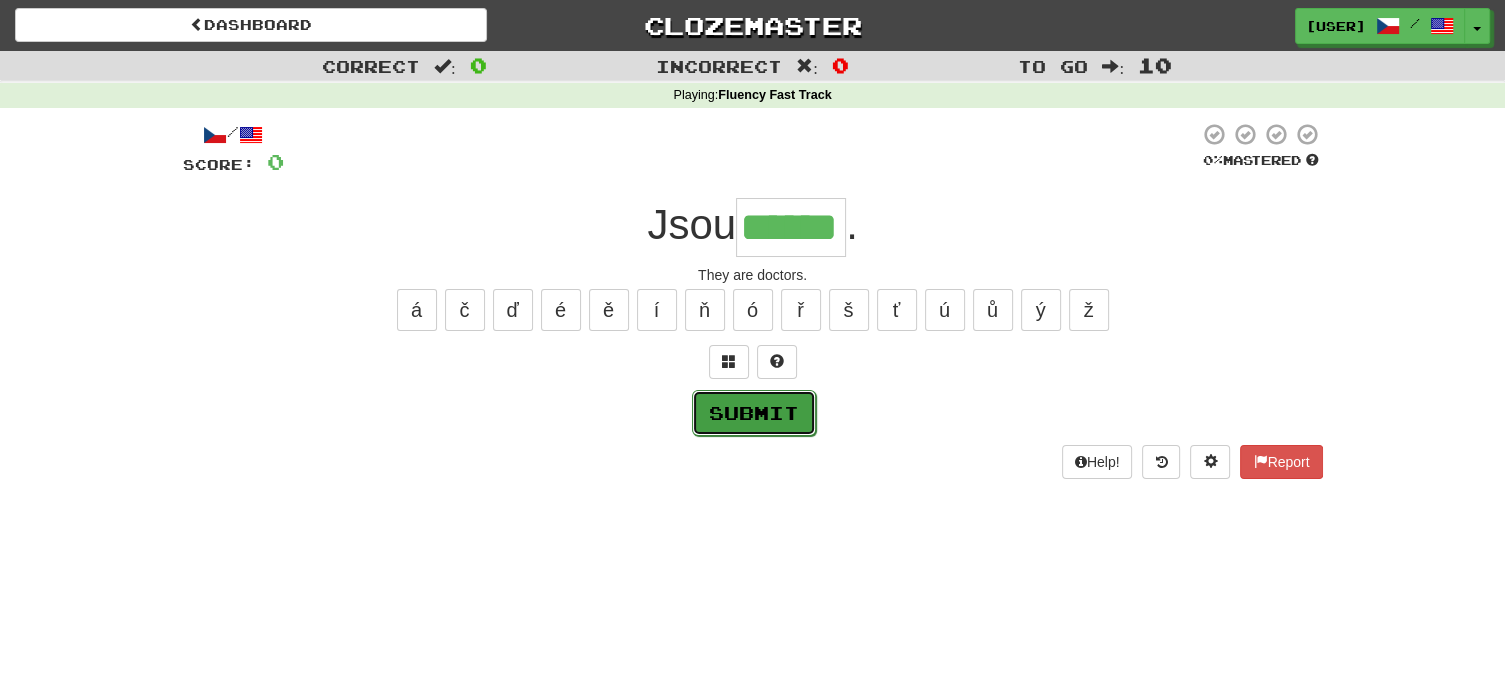 click on "Submit" at bounding box center [754, 413] 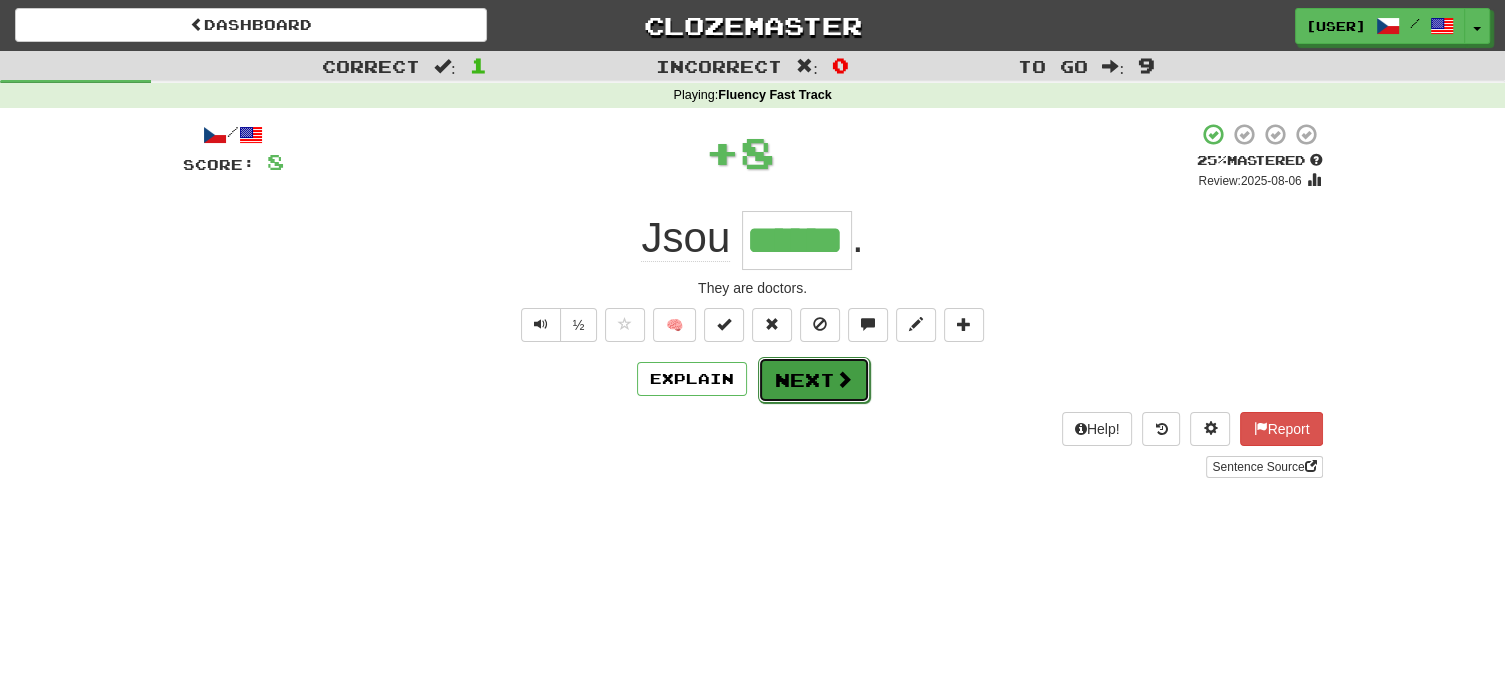 click on "Next" at bounding box center (814, 380) 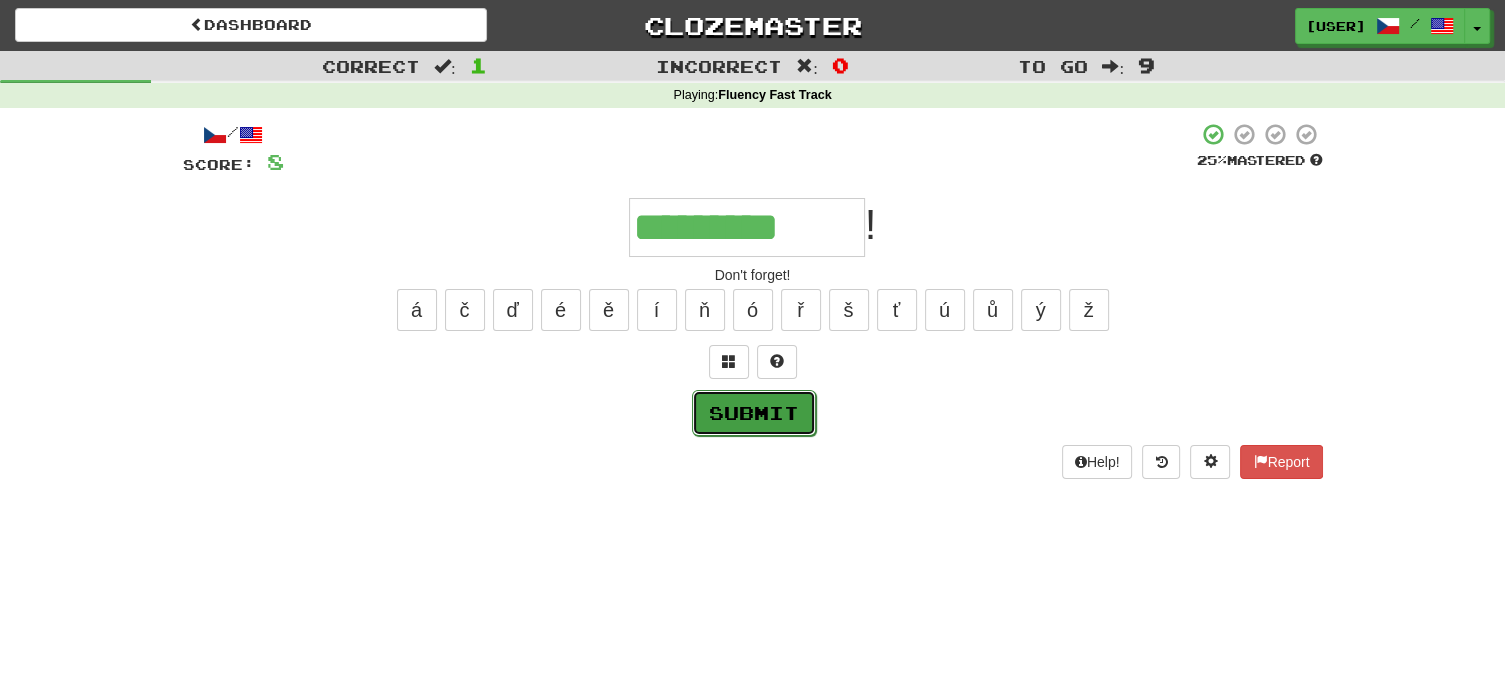 click on "Submit" at bounding box center [754, 413] 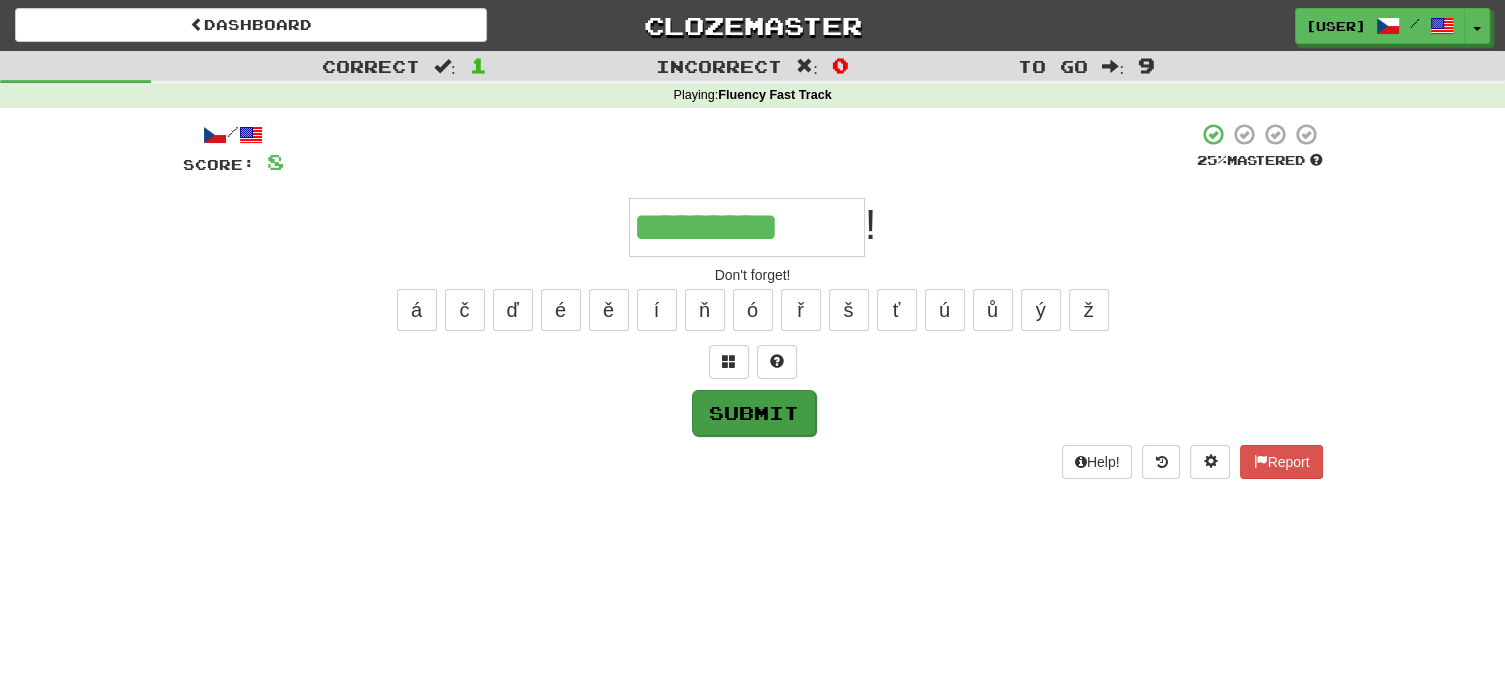 type on "*********" 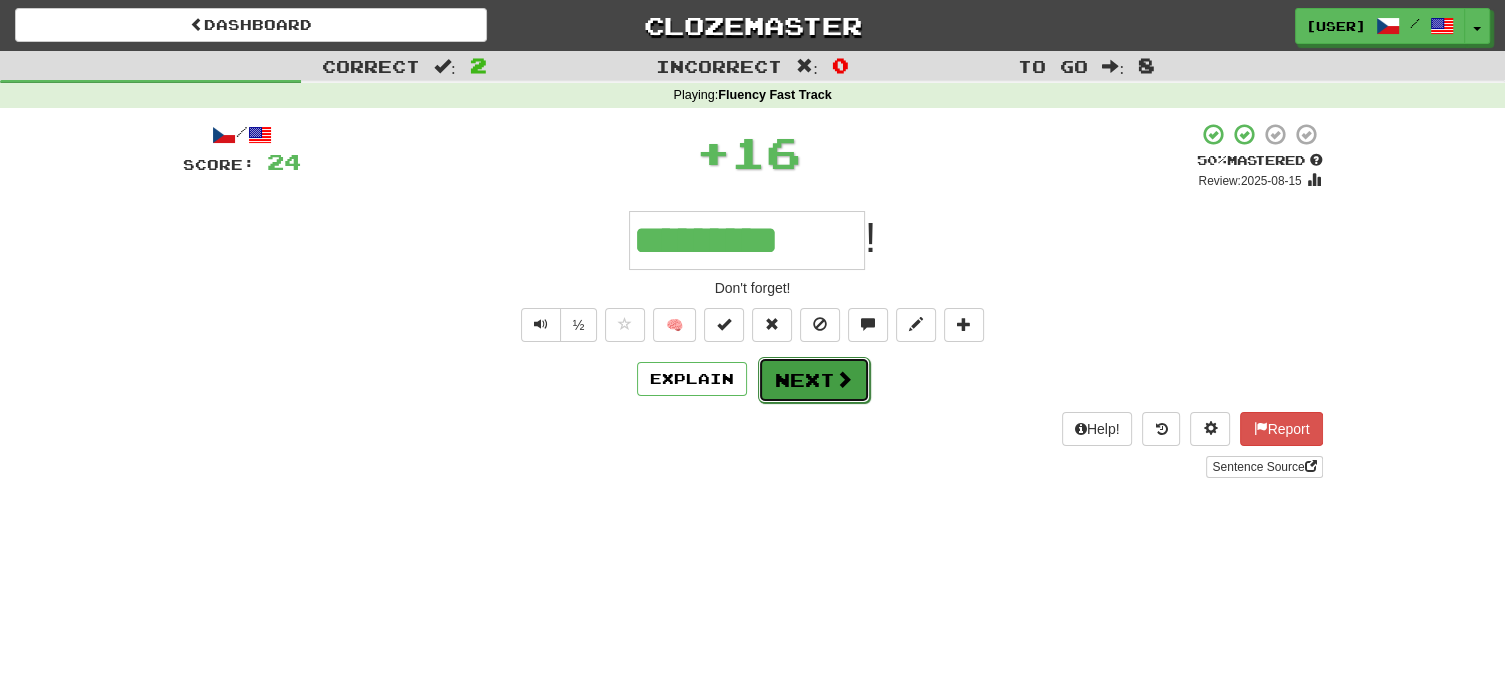 click on "Next" at bounding box center [814, 380] 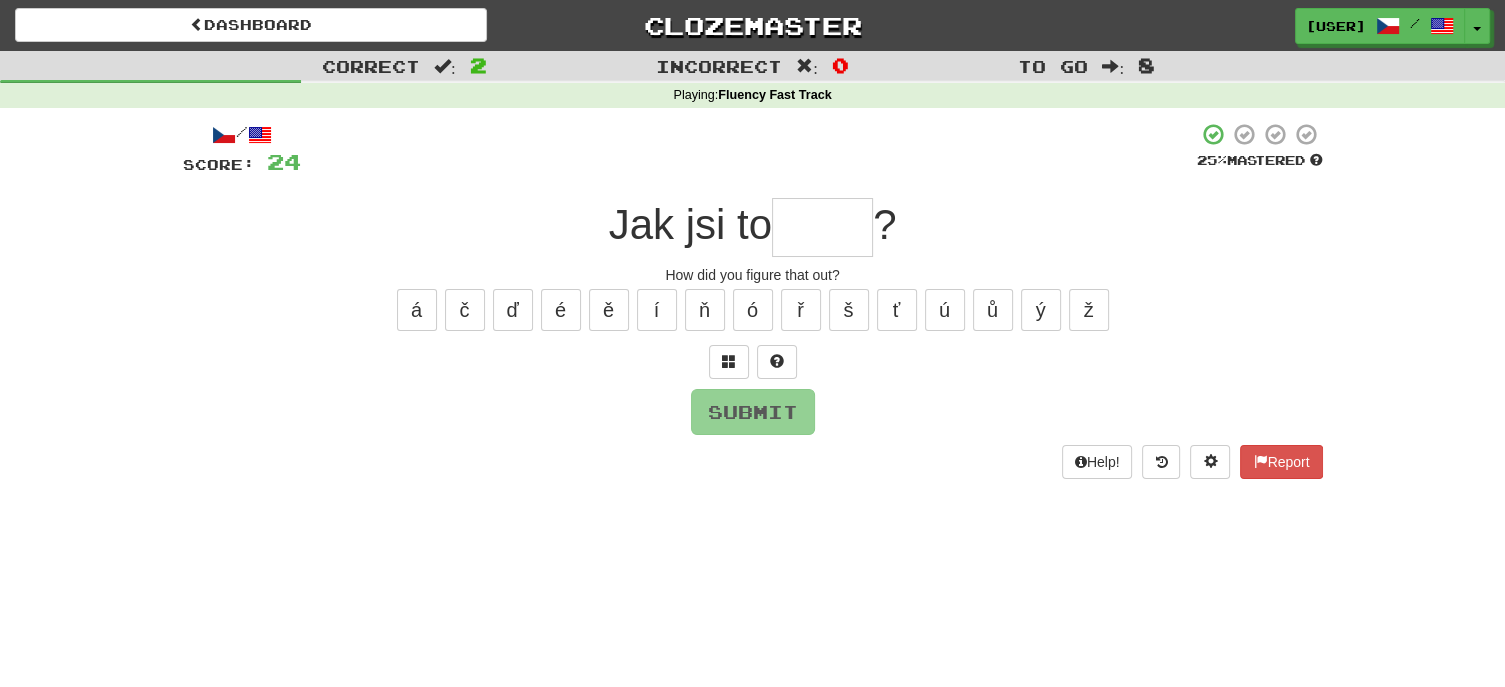 type on "*" 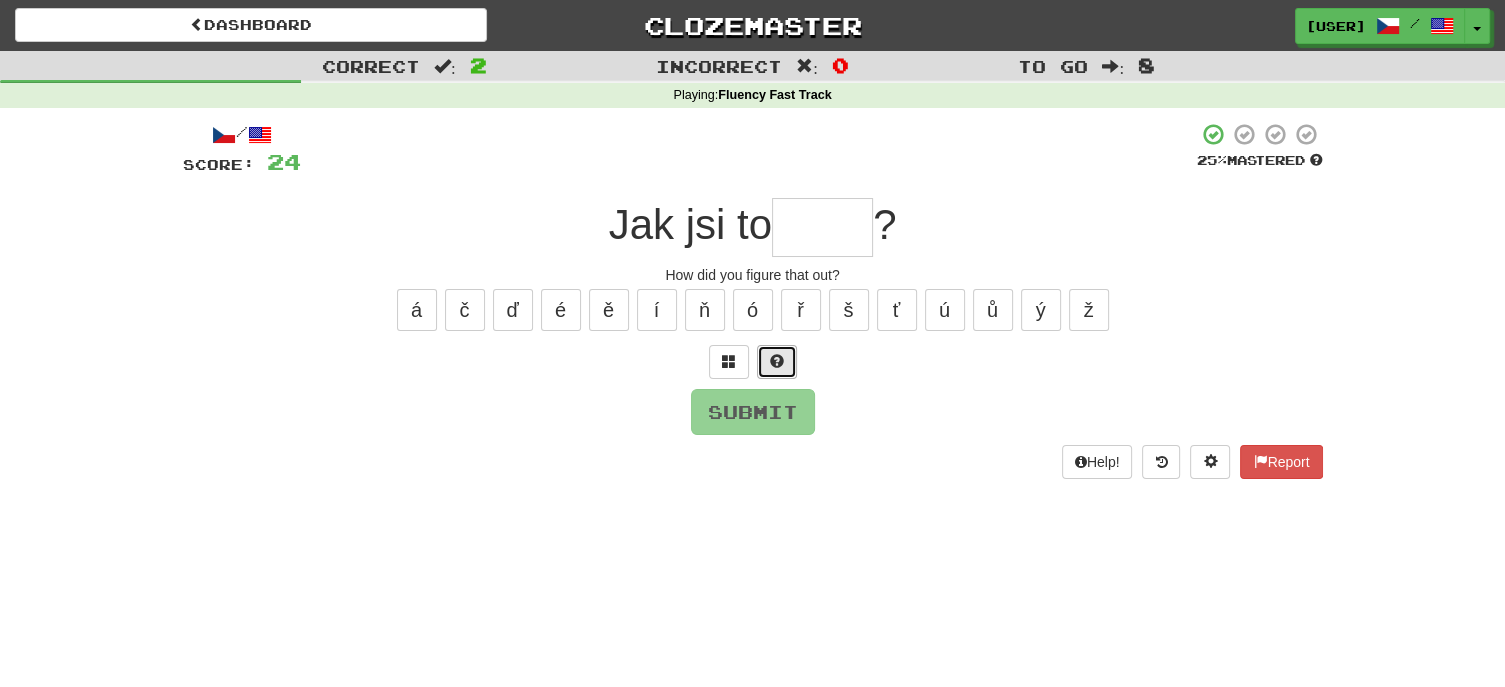 click at bounding box center (777, 361) 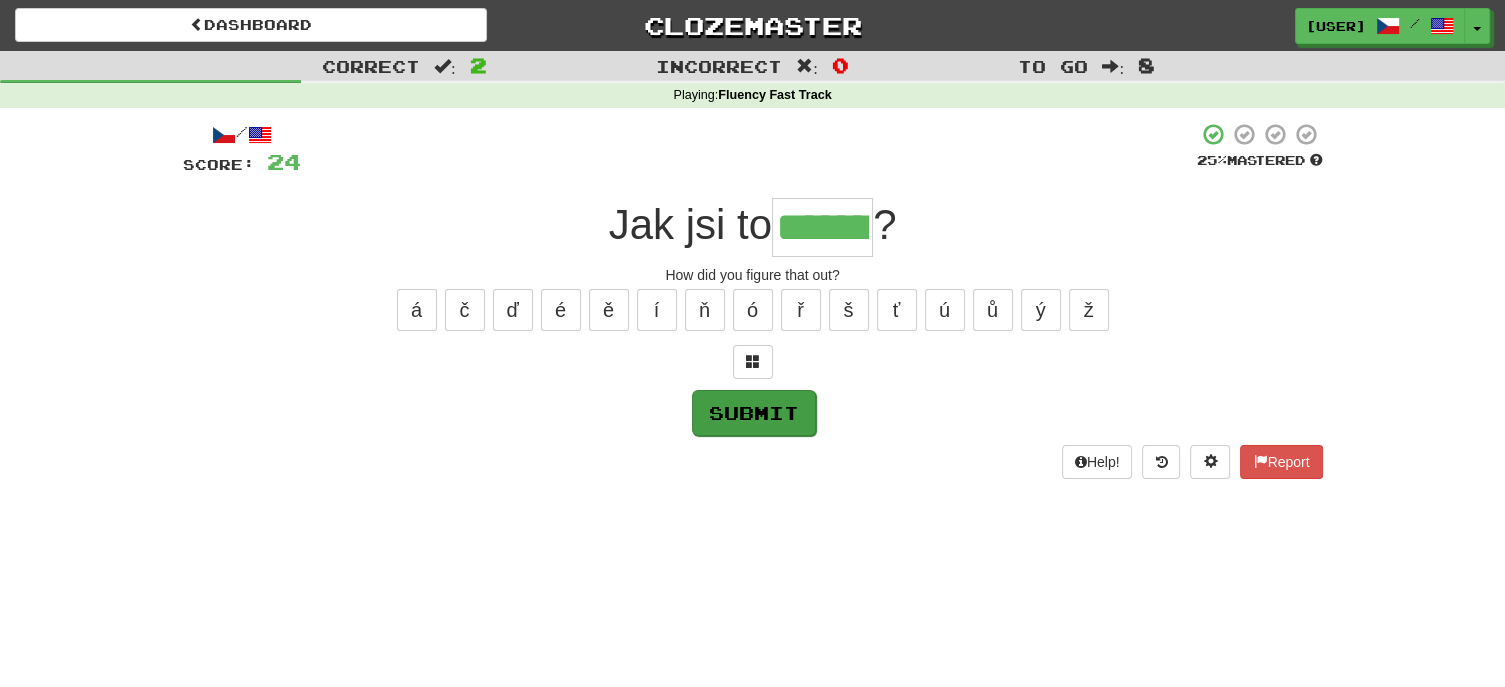 type on "*******" 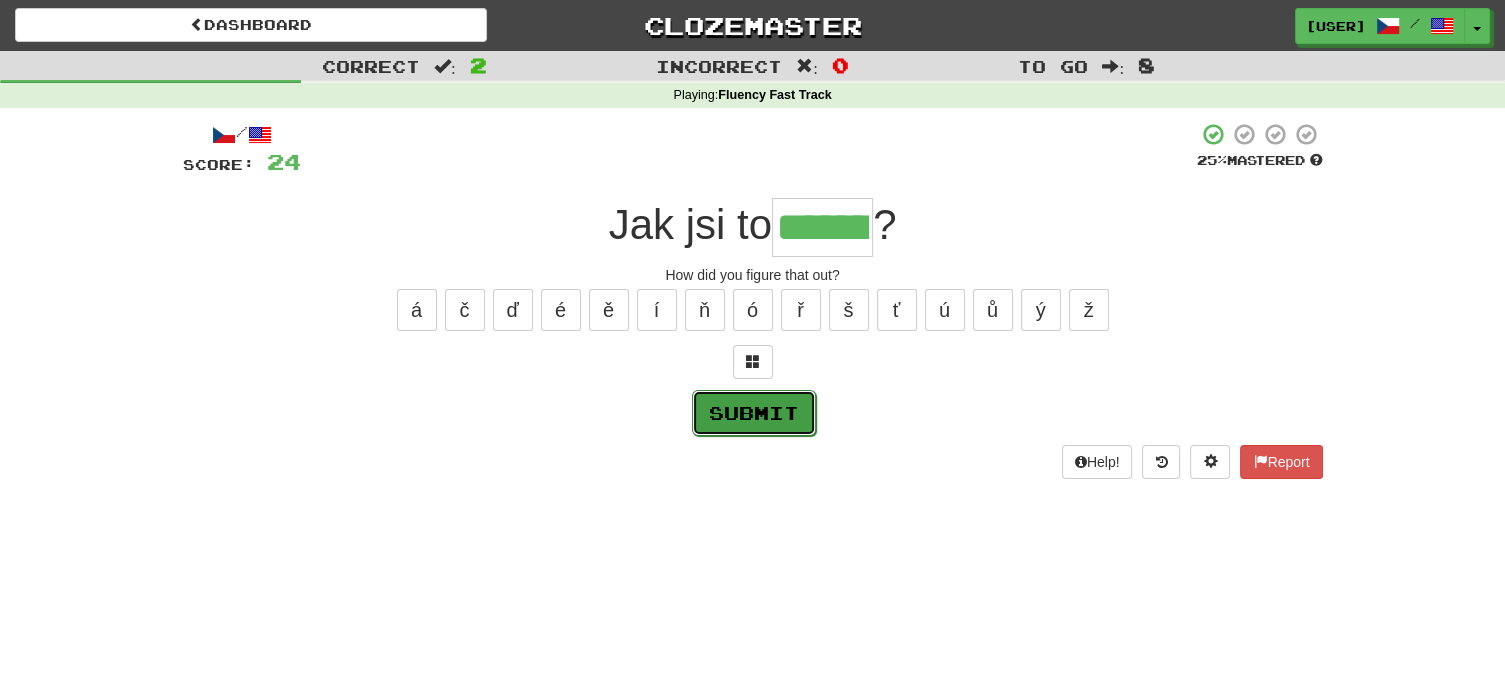 click on "Submit" at bounding box center [754, 413] 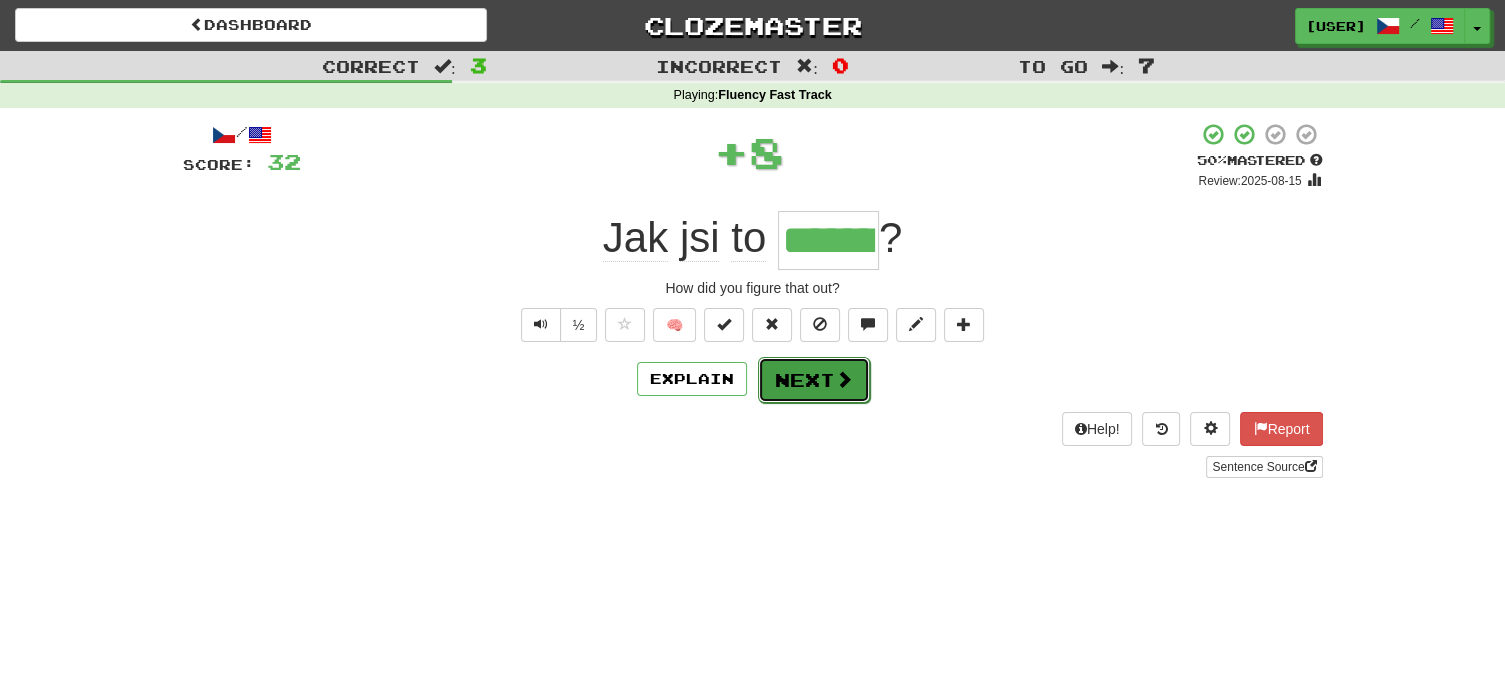 click on "Next" at bounding box center [814, 380] 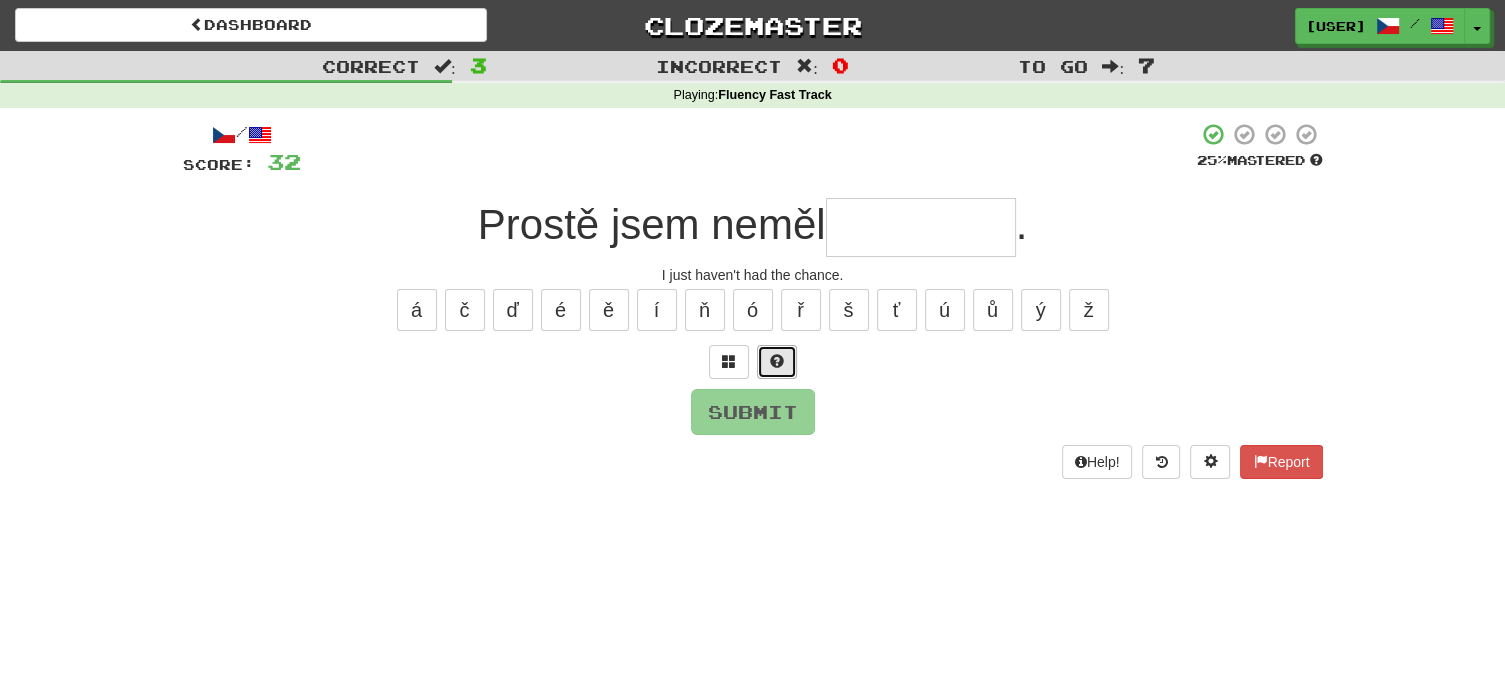 click at bounding box center (777, 361) 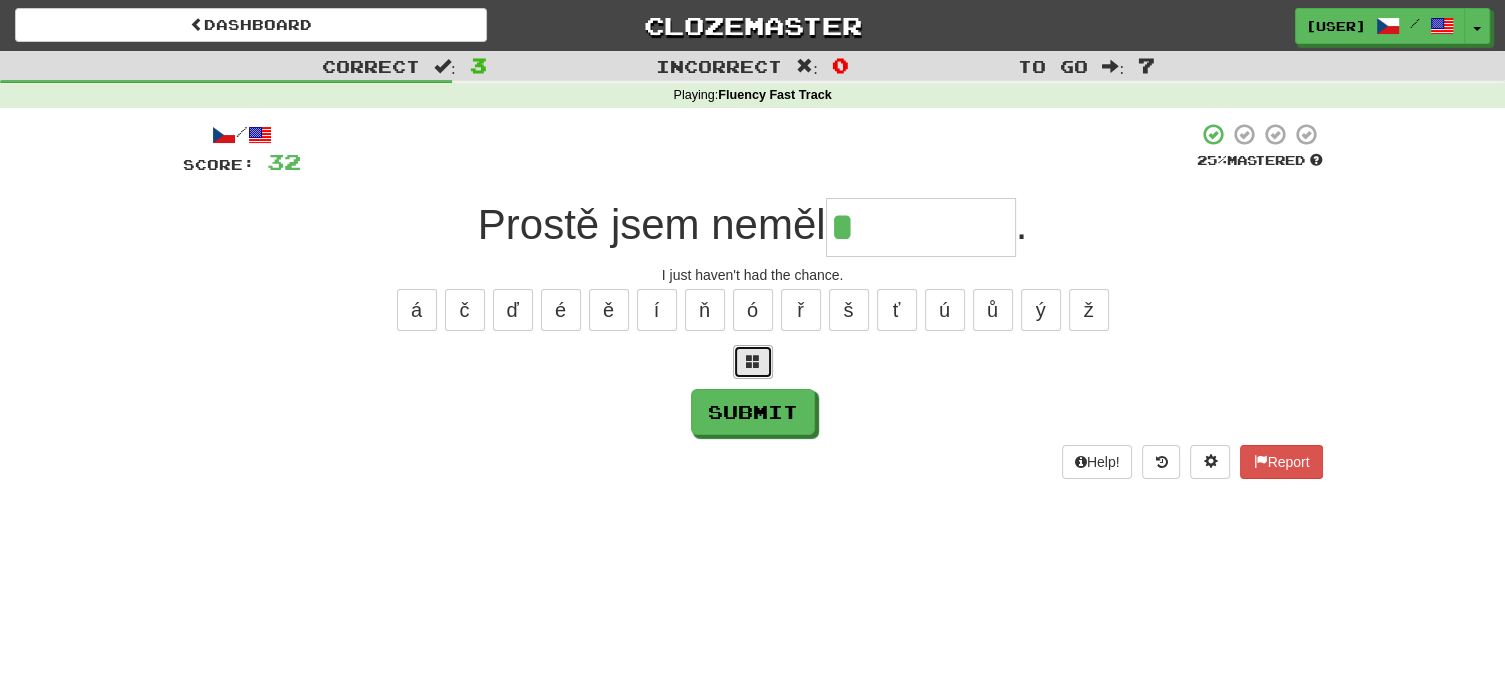 click at bounding box center (753, 361) 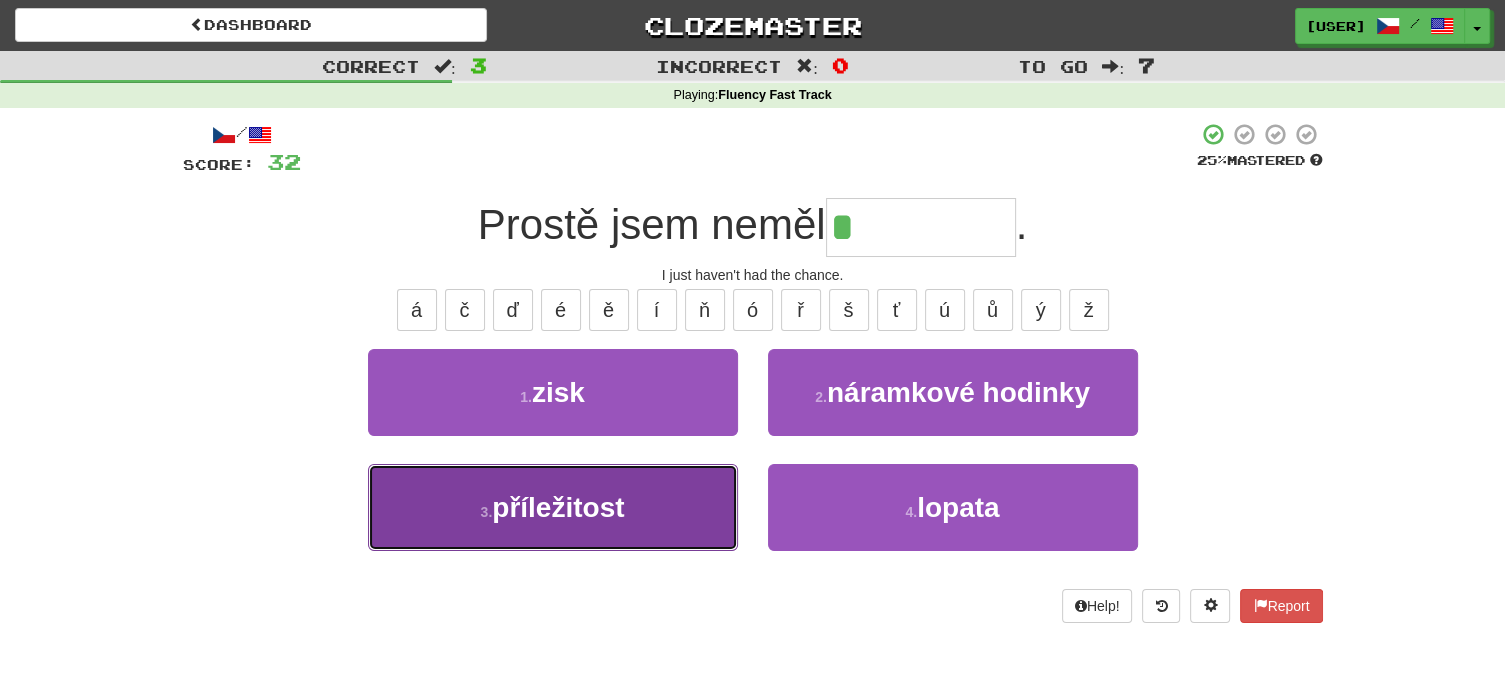 click on "3 .  příležitost" at bounding box center [553, 507] 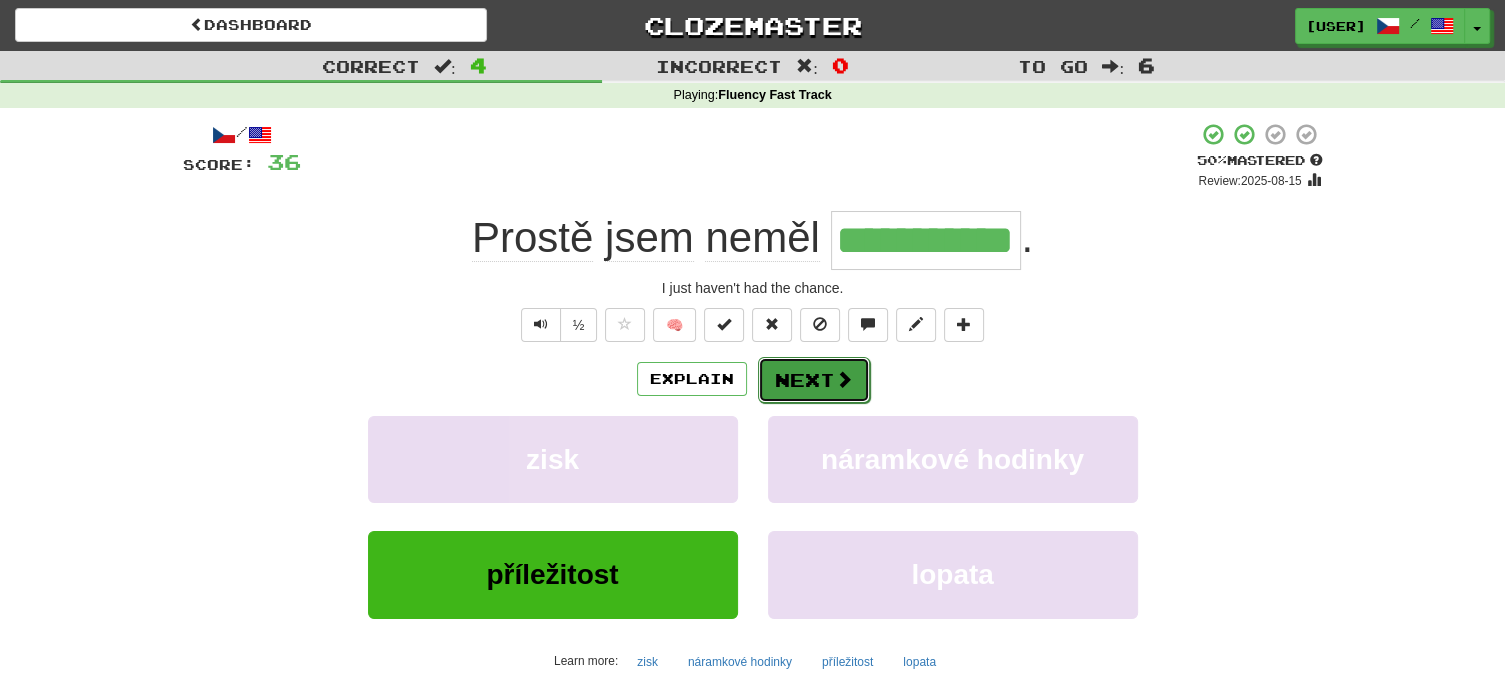 click on "Next" at bounding box center (814, 380) 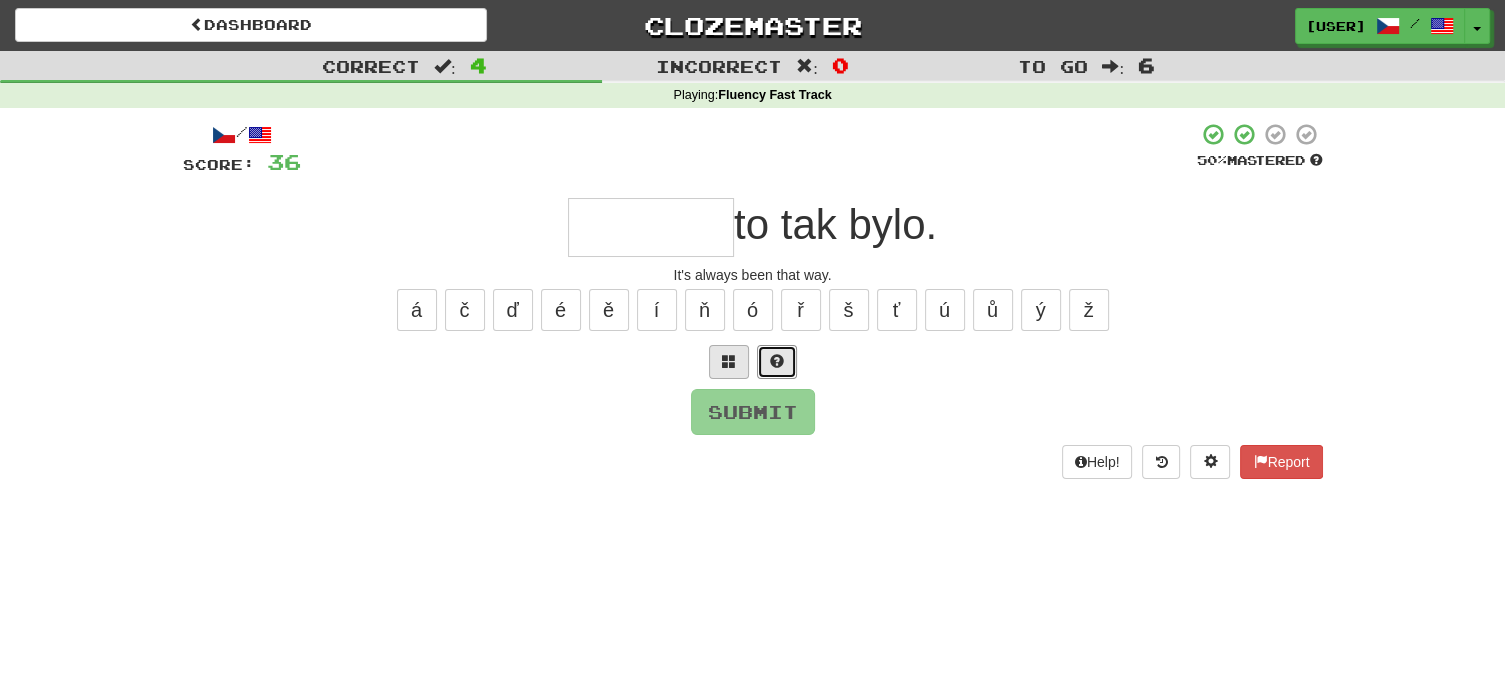 click at bounding box center (777, 362) 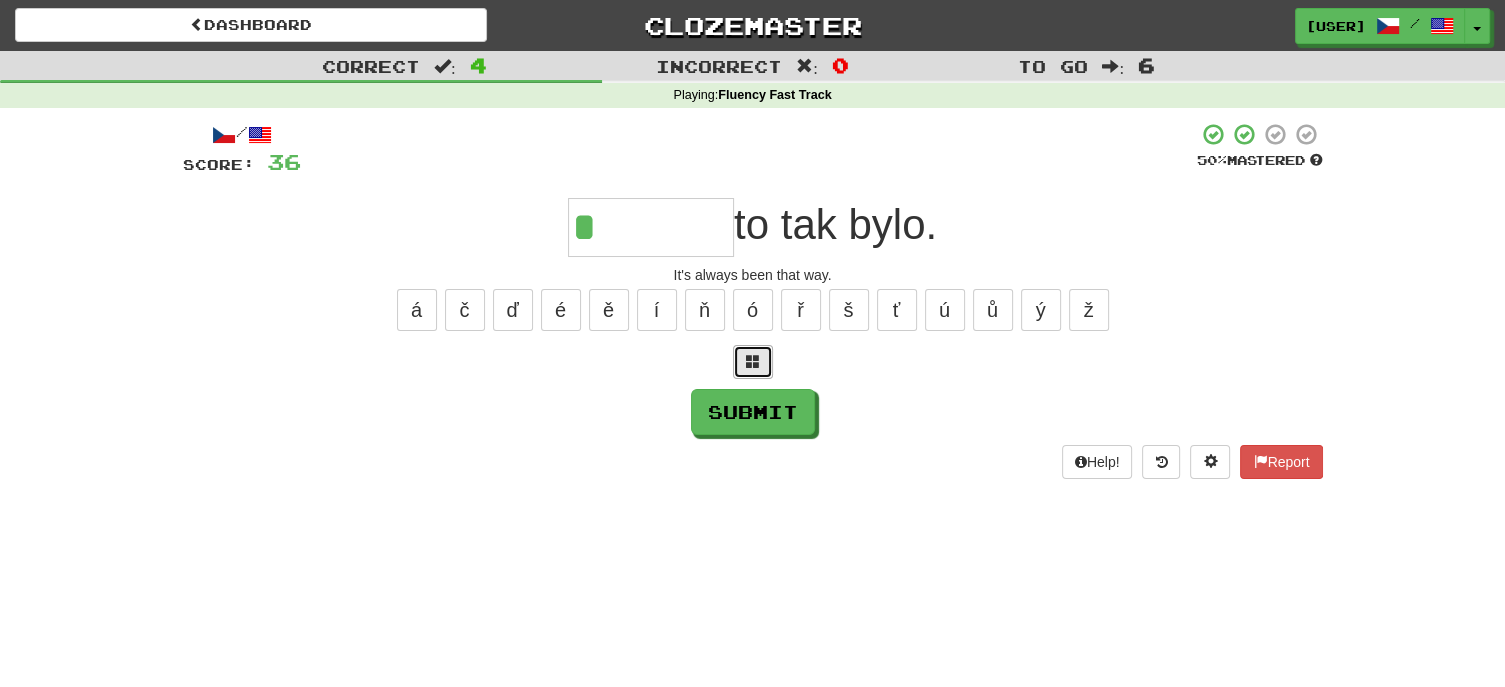 click at bounding box center (753, 361) 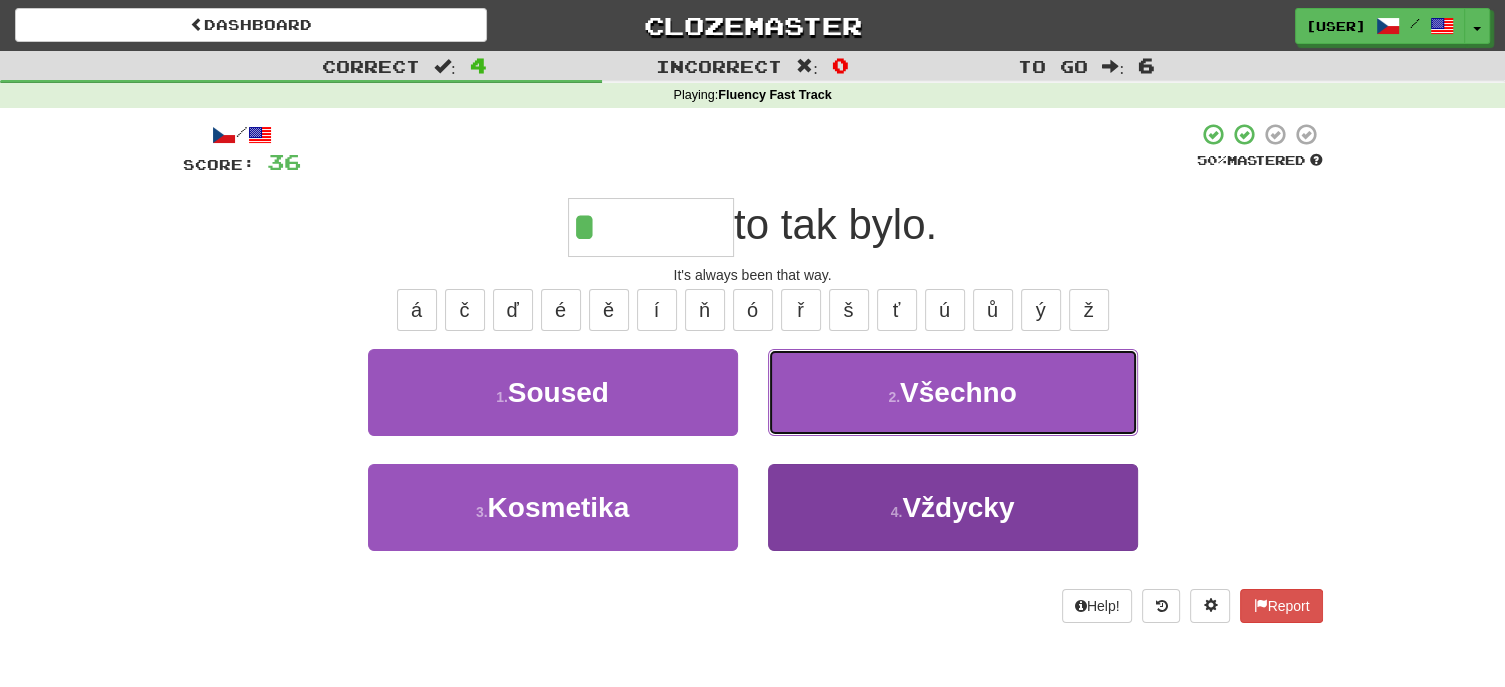drag, startPoint x: 918, startPoint y: 395, endPoint x: 935, endPoint y: 543, distance: 148.97314 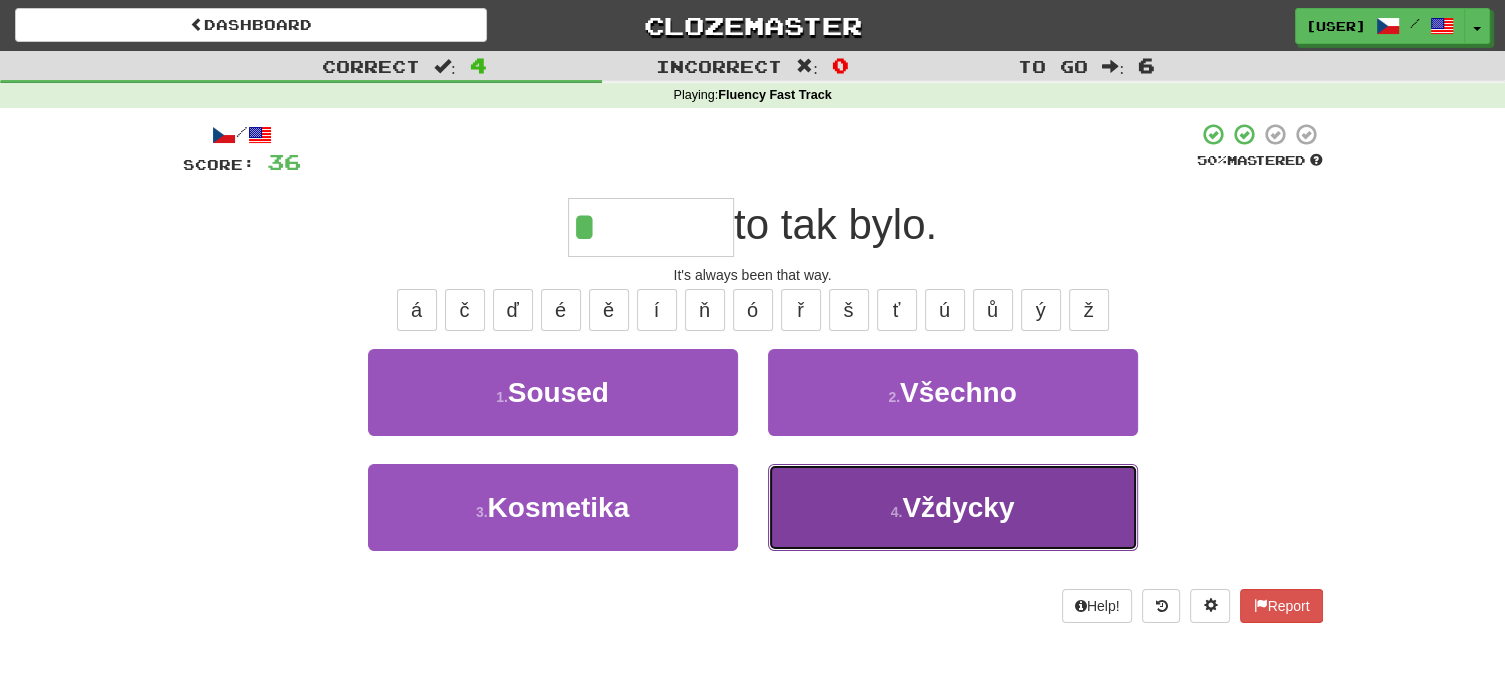 click on "4 .  Vždycky" at bounding box center [953, 507] 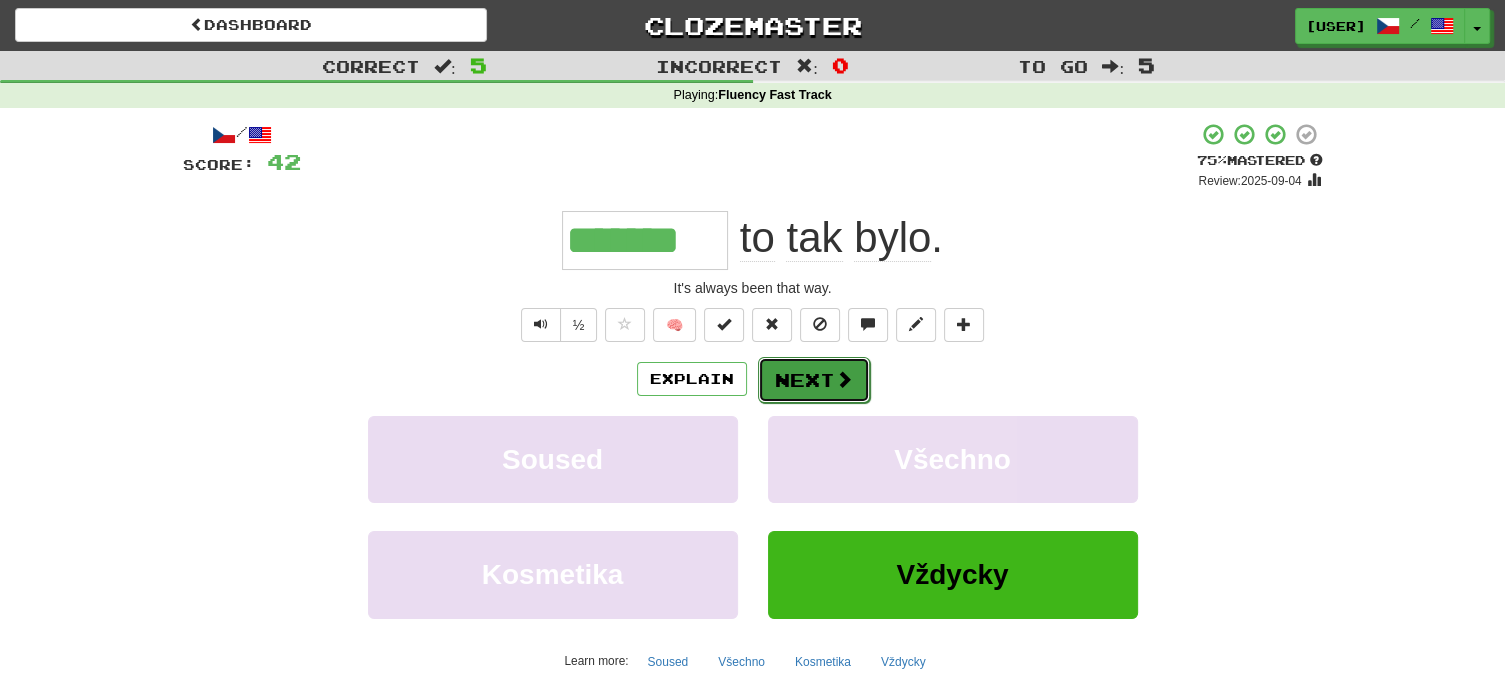 click on "Next" at bounding box center (814, 380) 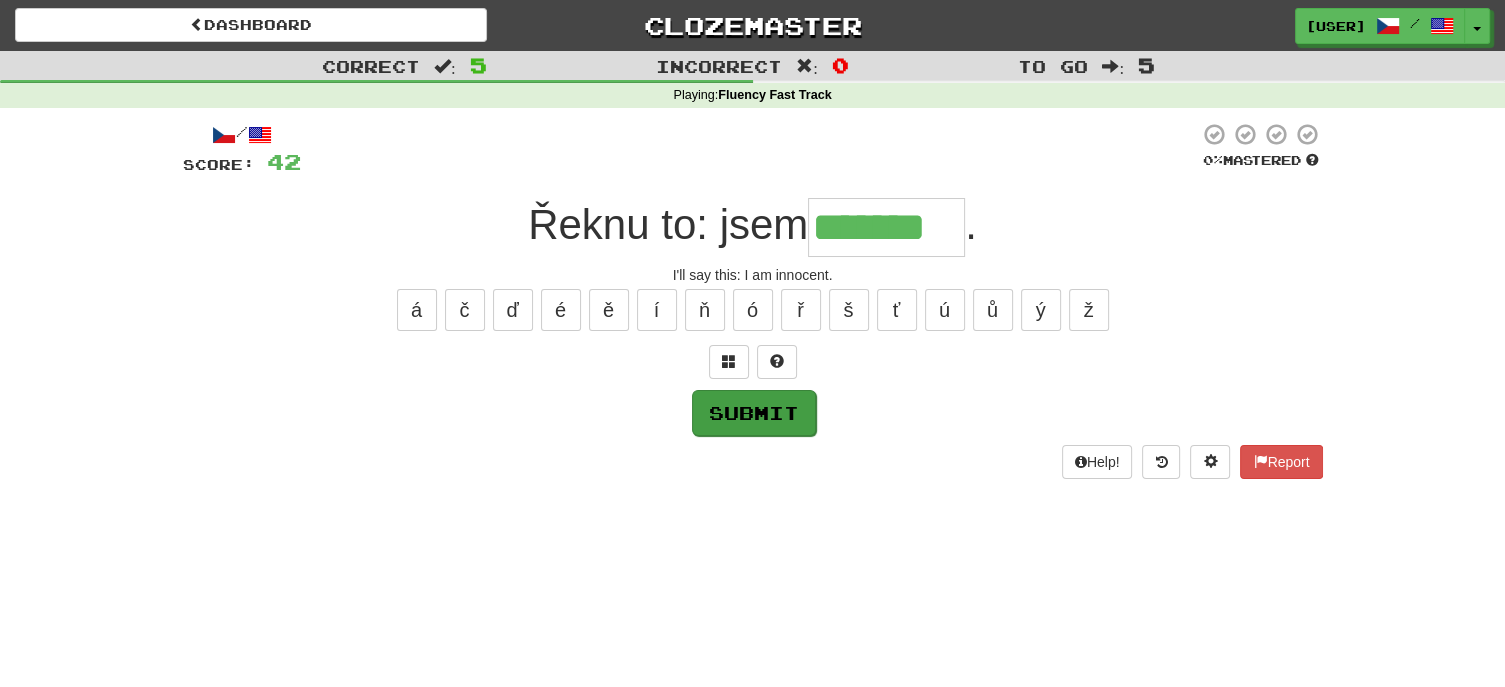 type on "*******" 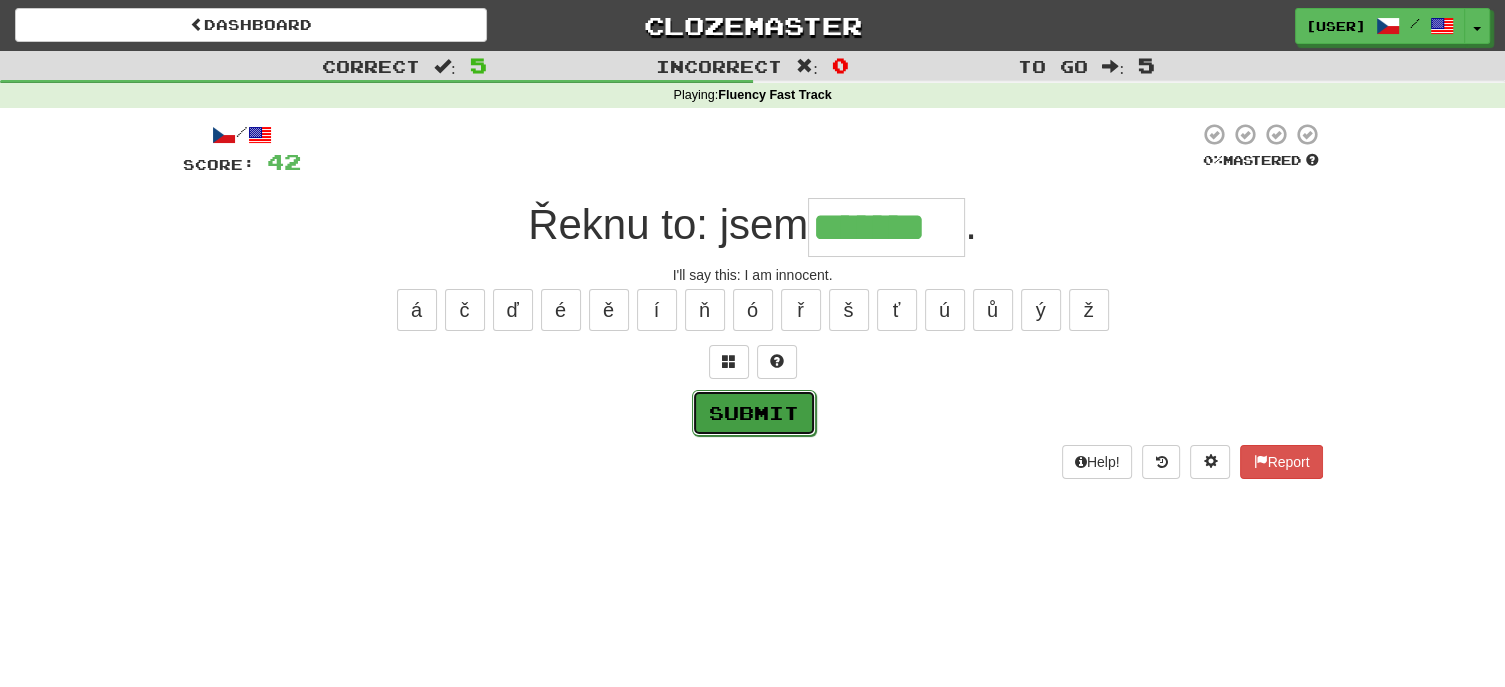 click on "Submit" at bounding box center (754, 413) 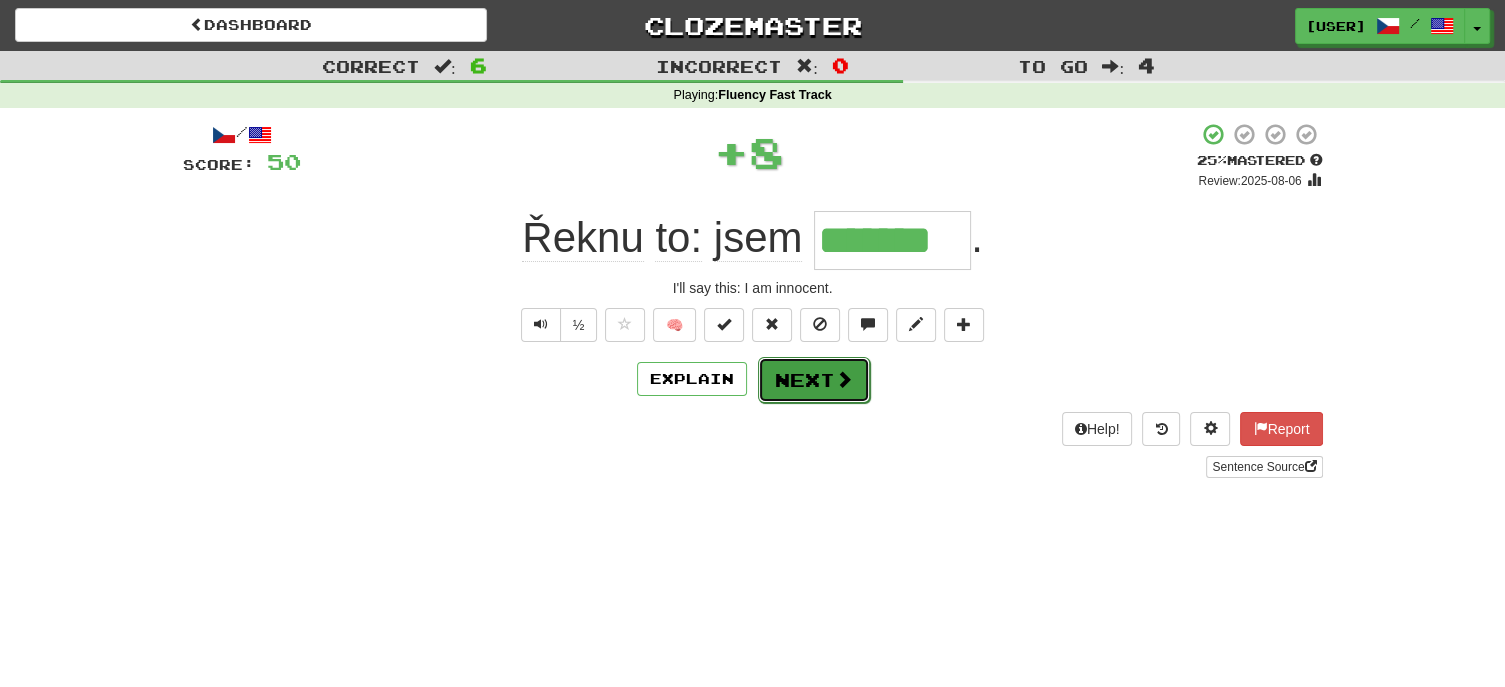 click on "Next" at bounding box center (814, 380) 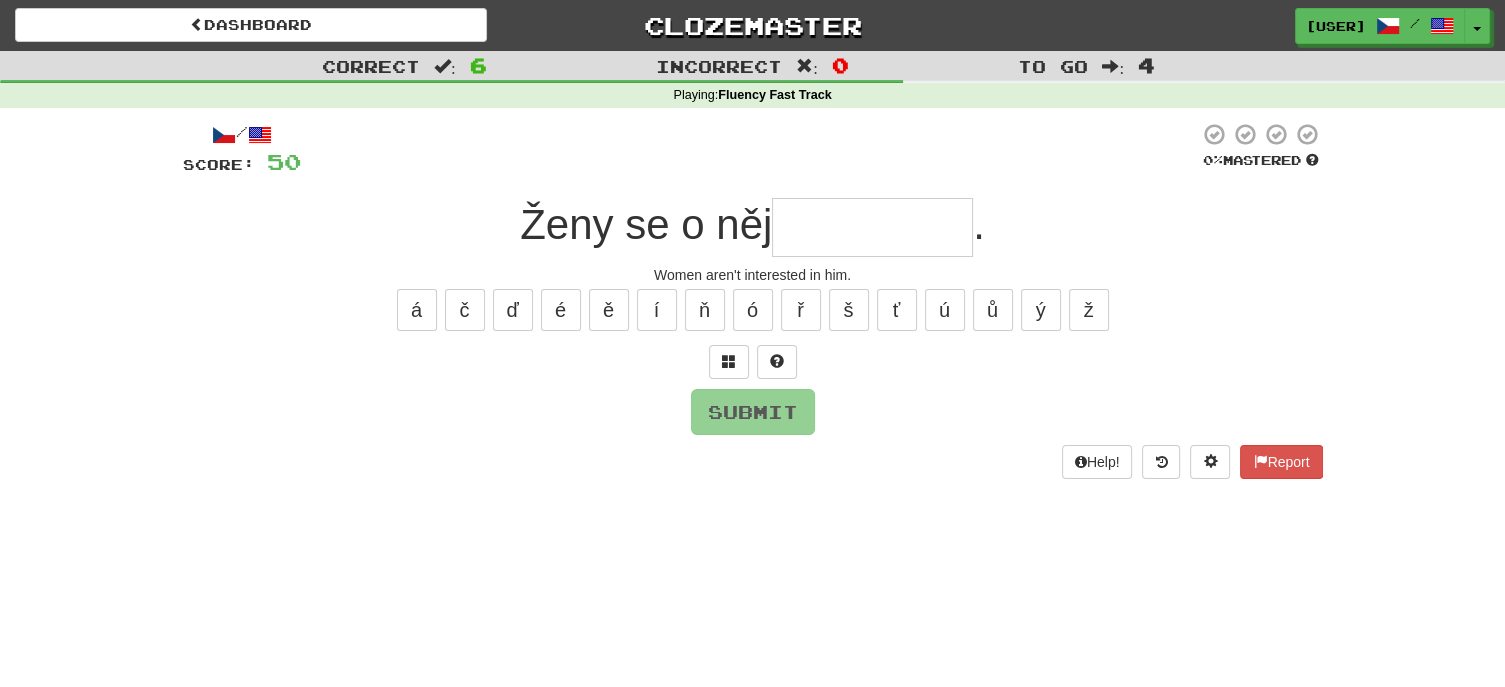 click on "Help!  Report" at bounding box center [753, 462] 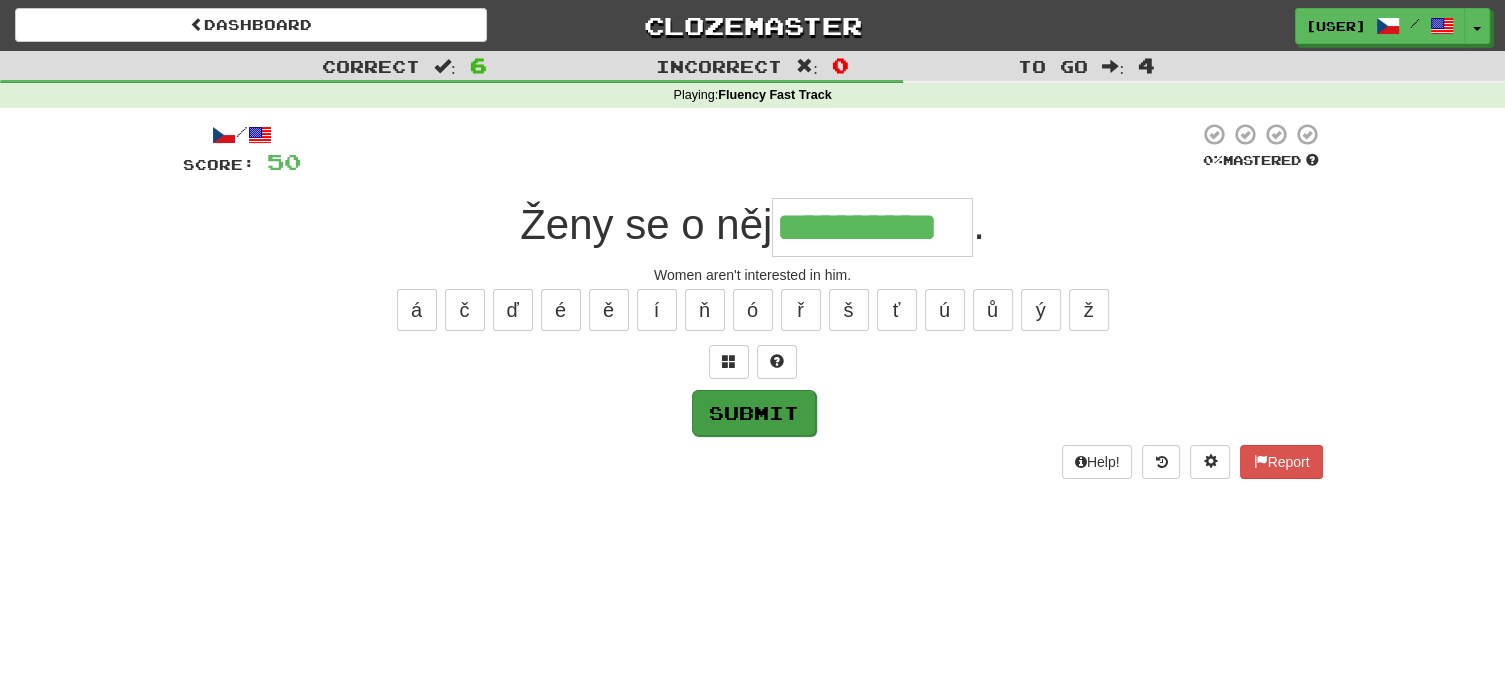 type on "**********" 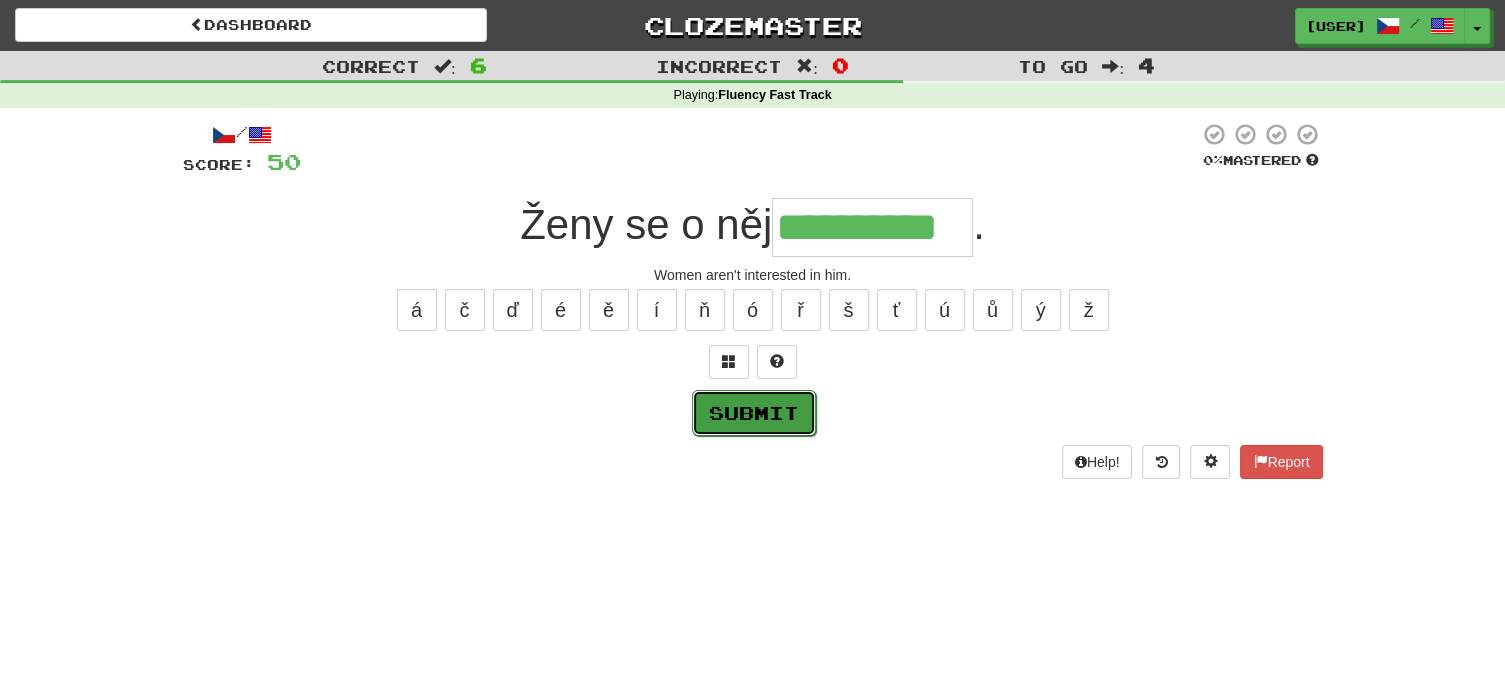 click on "Submit" at bounding box center (754, 413) 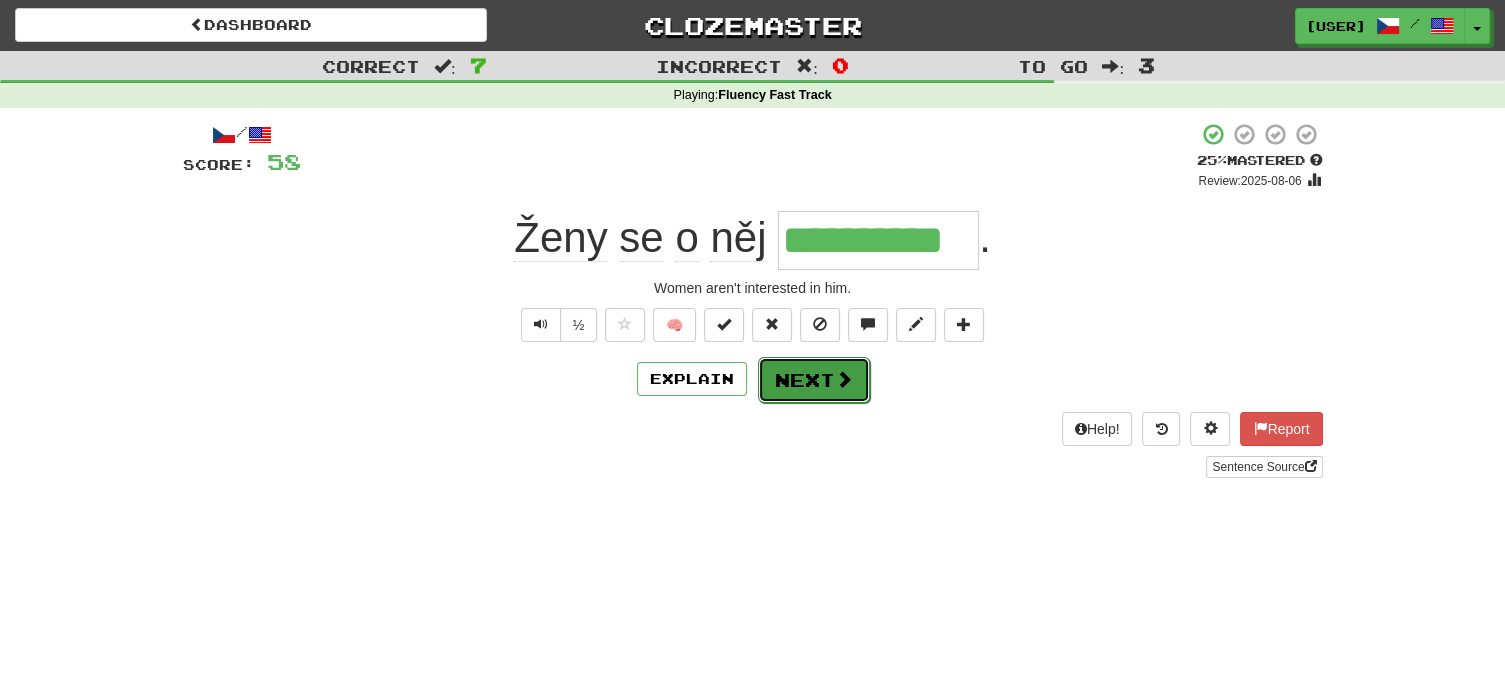 click on "Next" at bounding box center (814, 380) 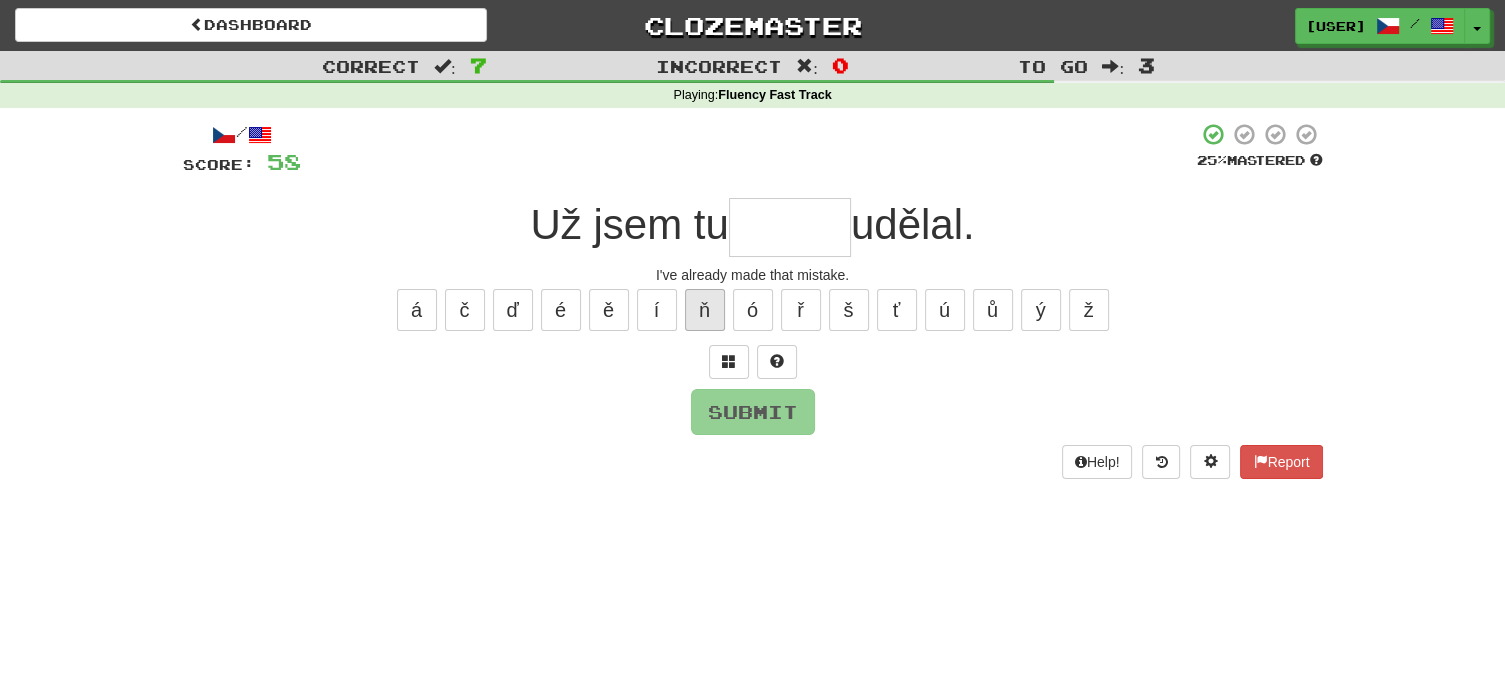 type on "*" 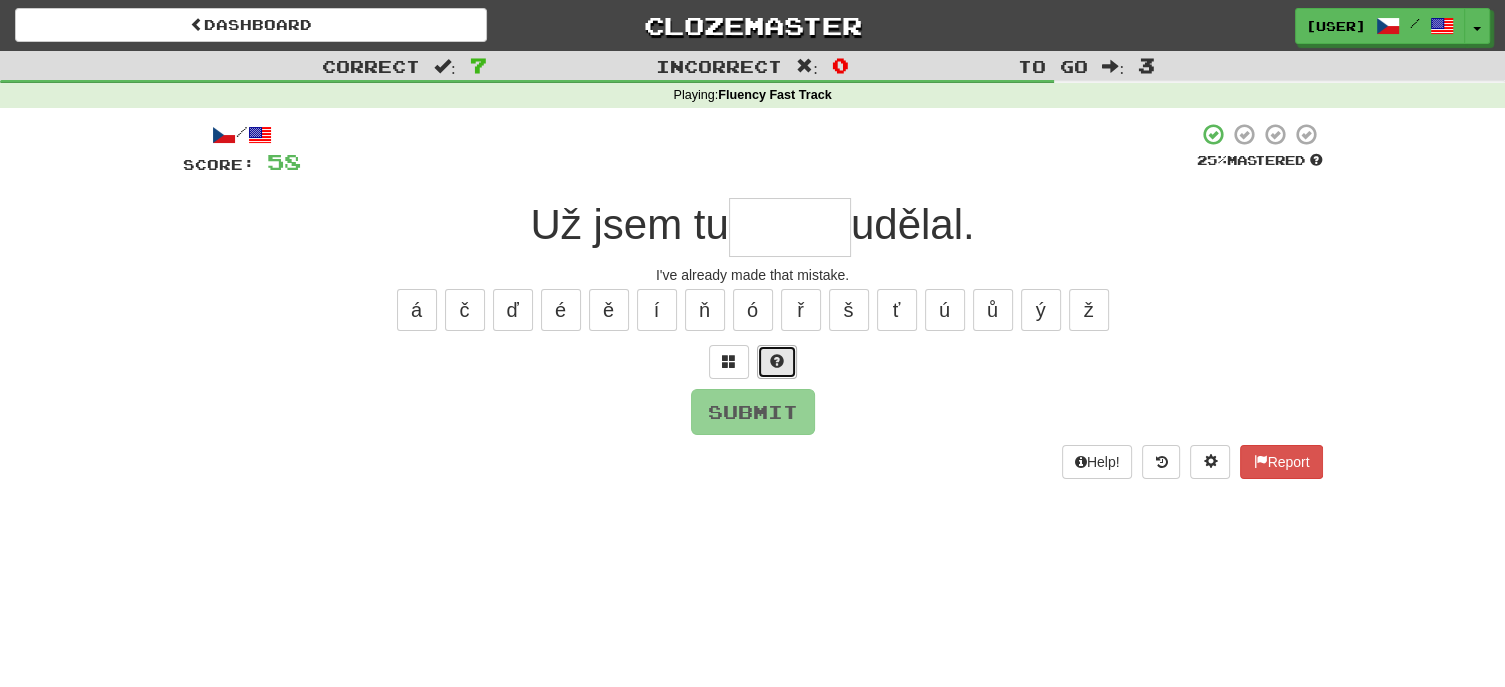click at bounding box center (777, 362) 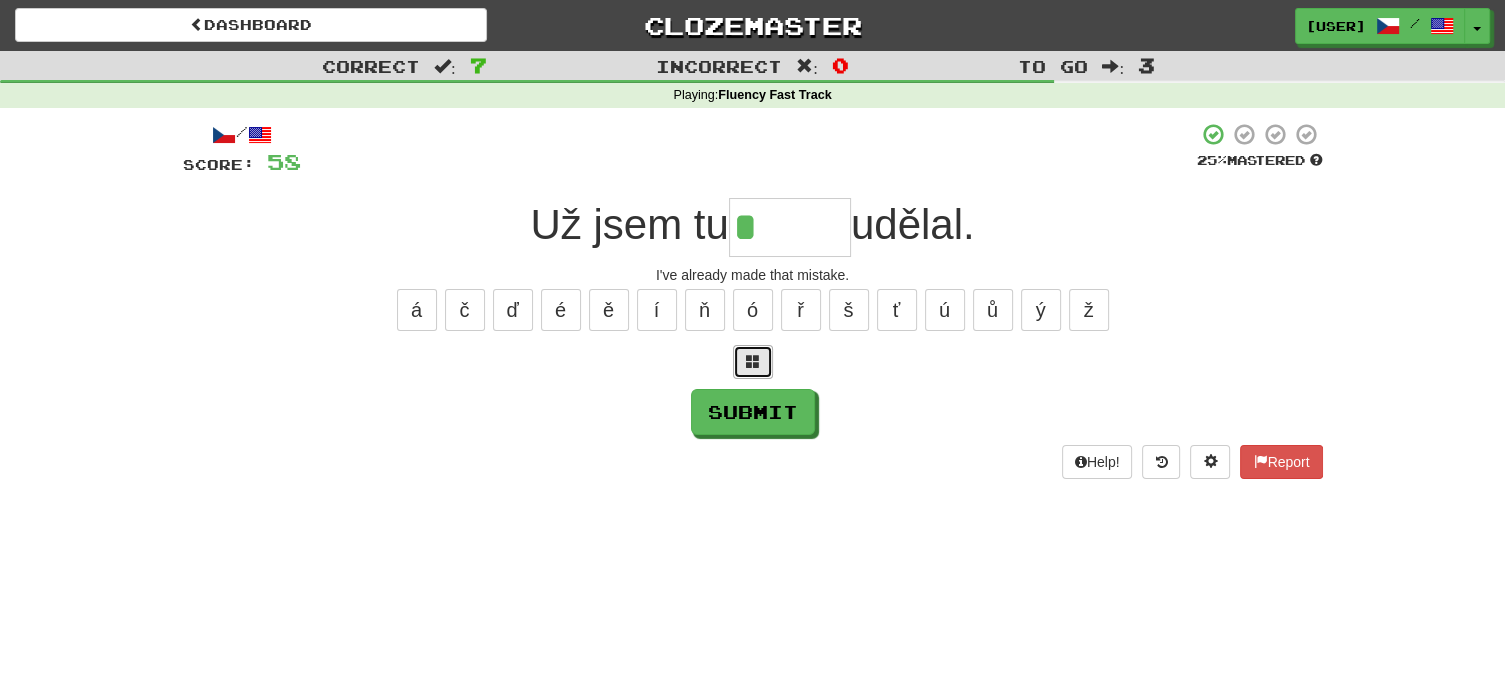 click at bounding box center (753, 362) 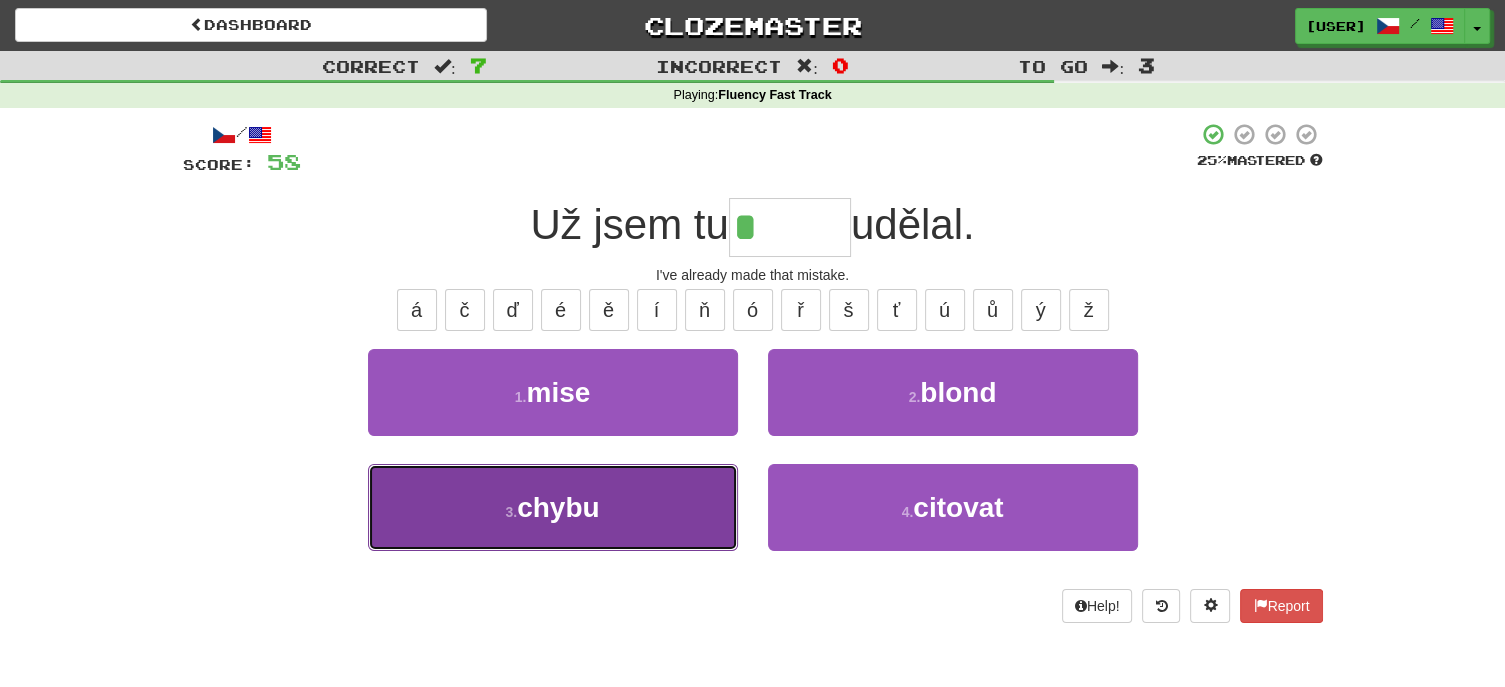 click on "3 .  chybu" at bounding box center (553, 507) 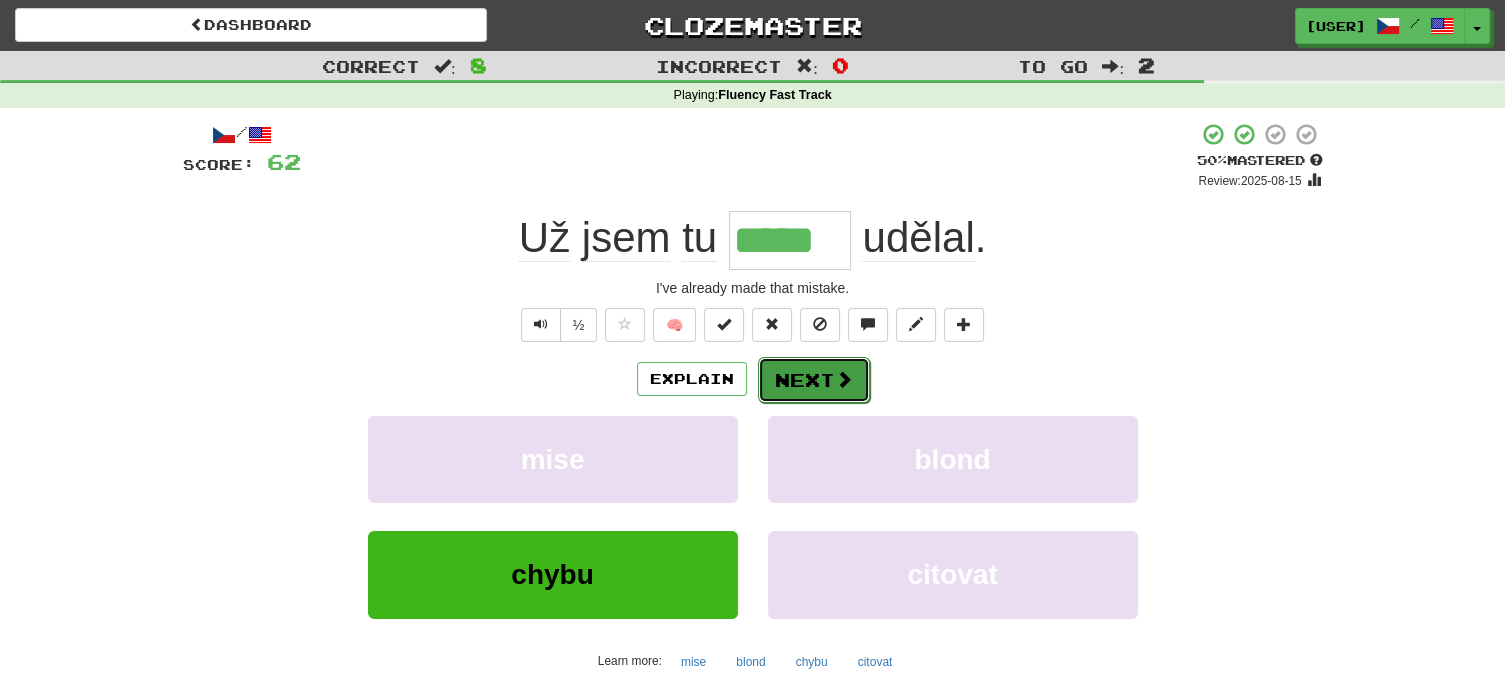 click on "Next" at bounding box center (814, 380) 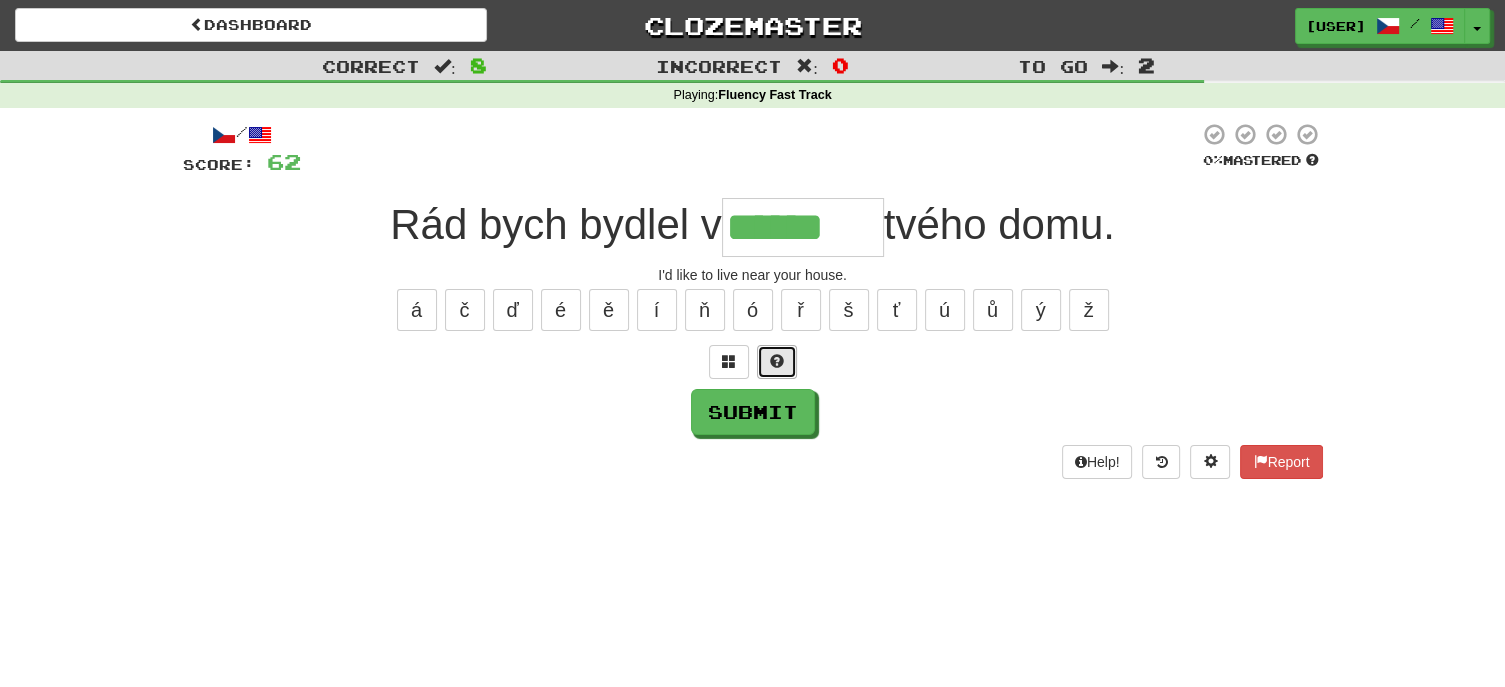 click at bounding box center [777, 361] 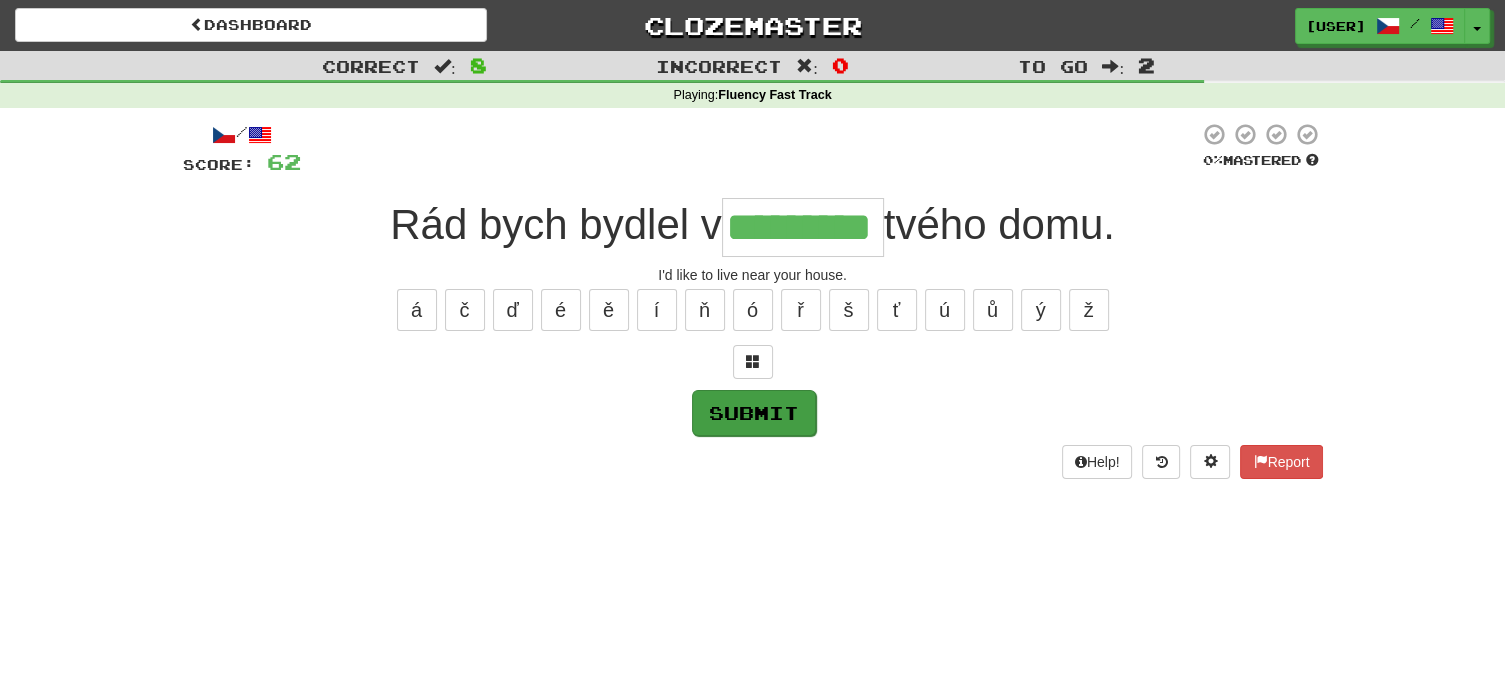 type on "*********" 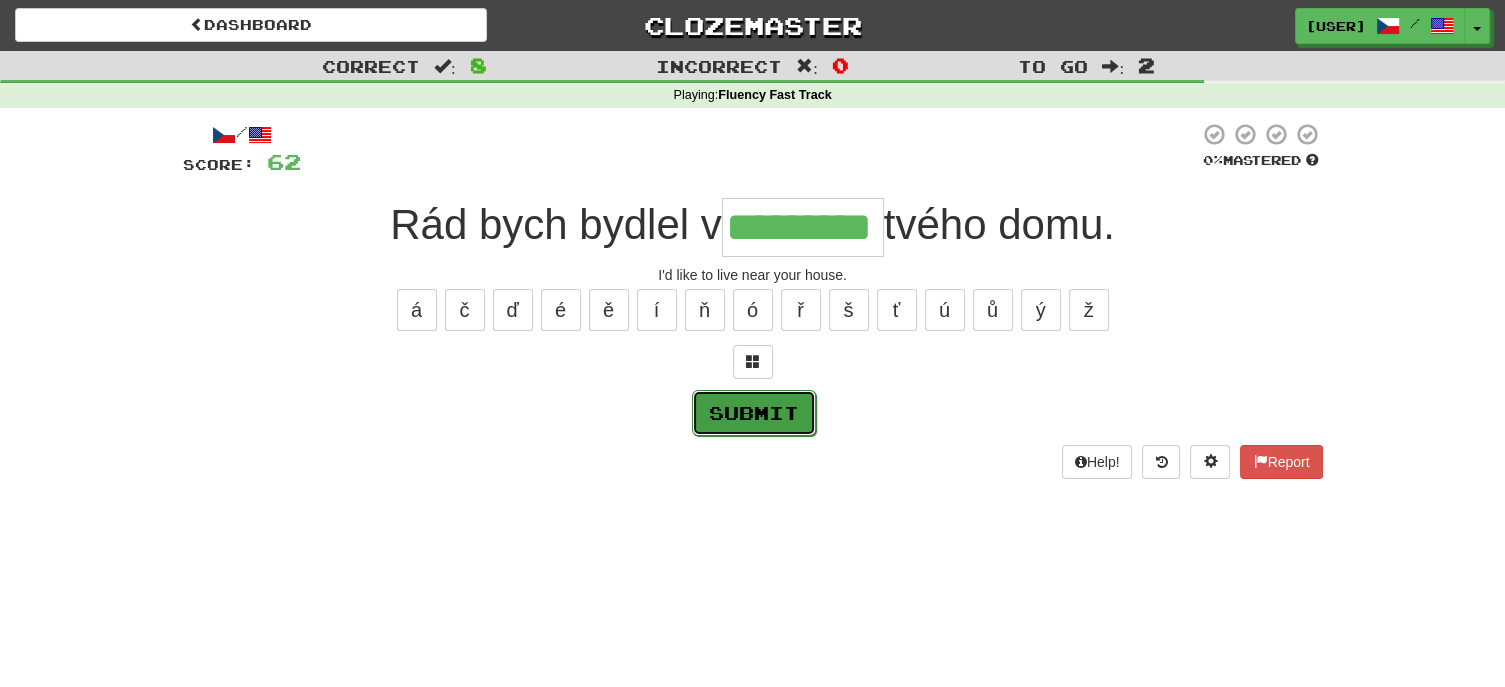 click on "Submit" at bounding box center (754, 413) 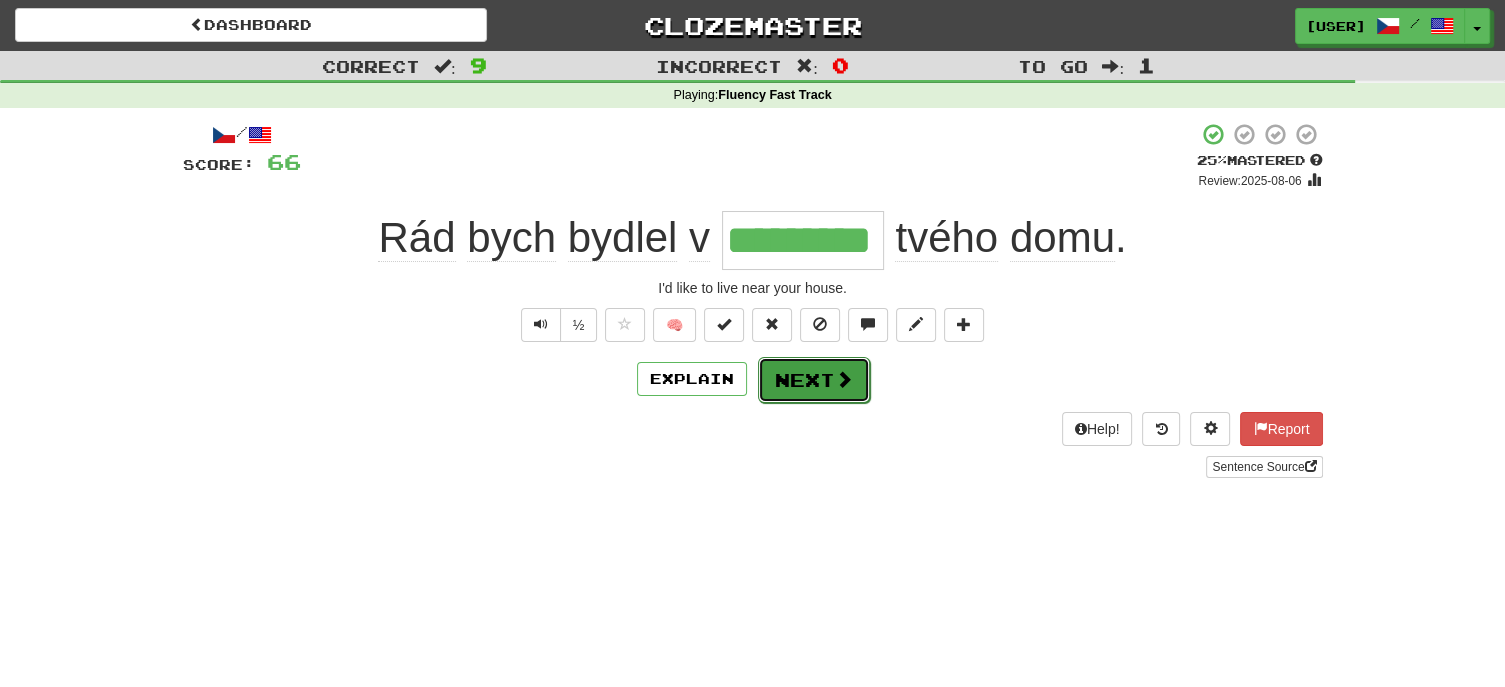 click on "Next" at bounding box center (814, 380) 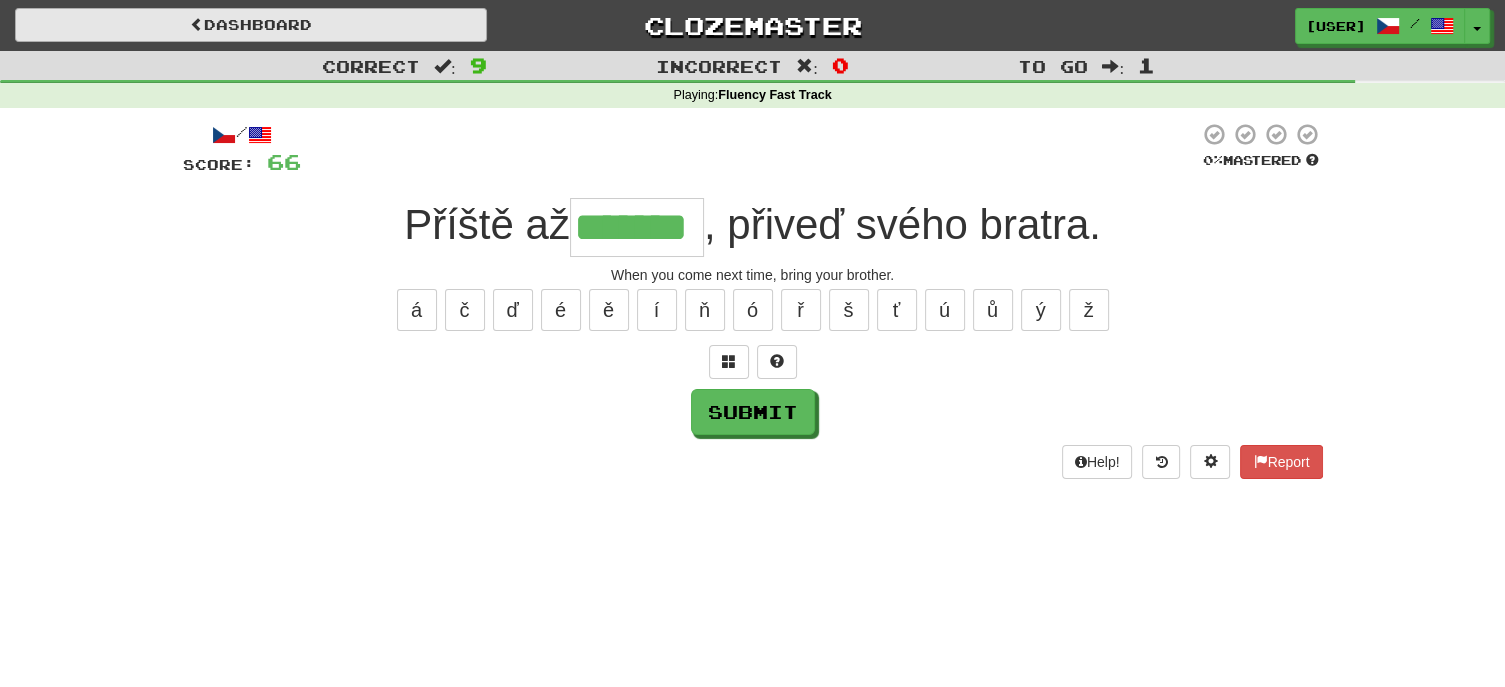 type on "*******" 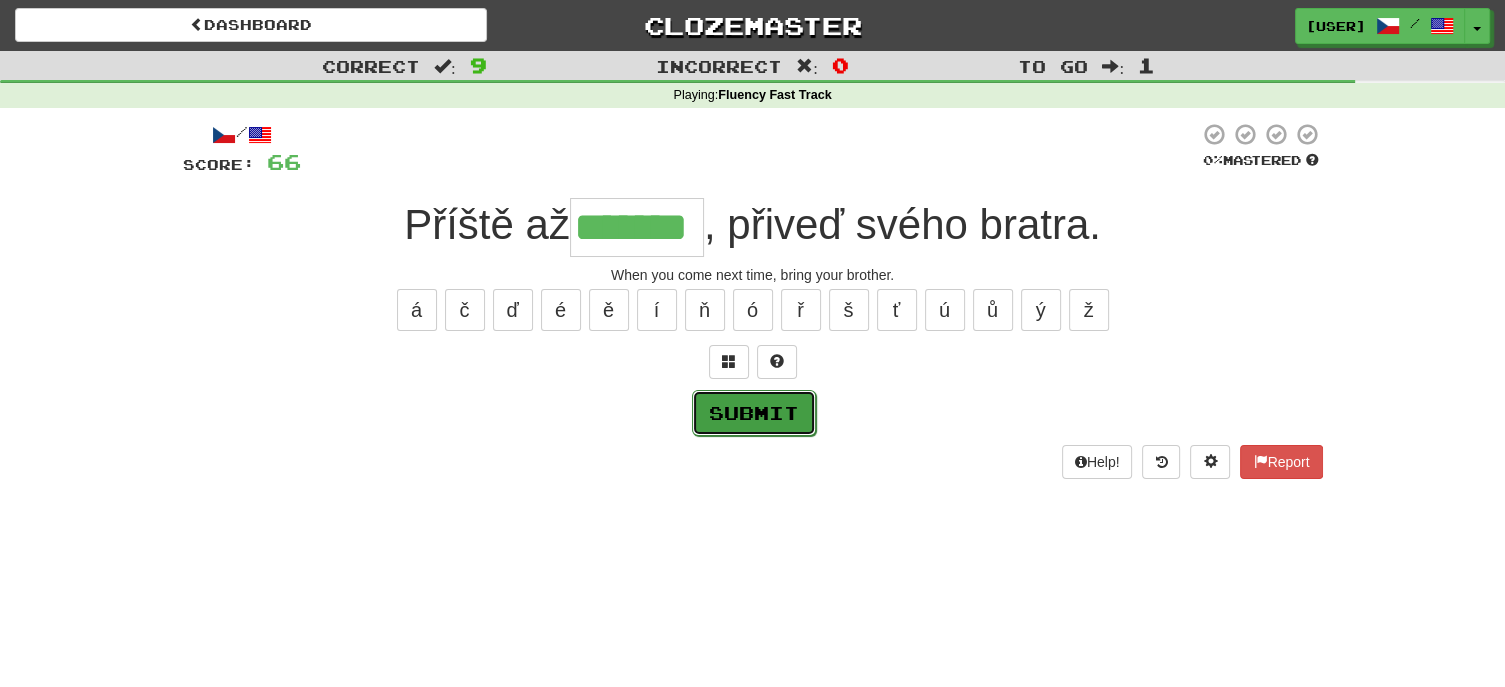 click on "Submit" at bounding box center (754, 413) 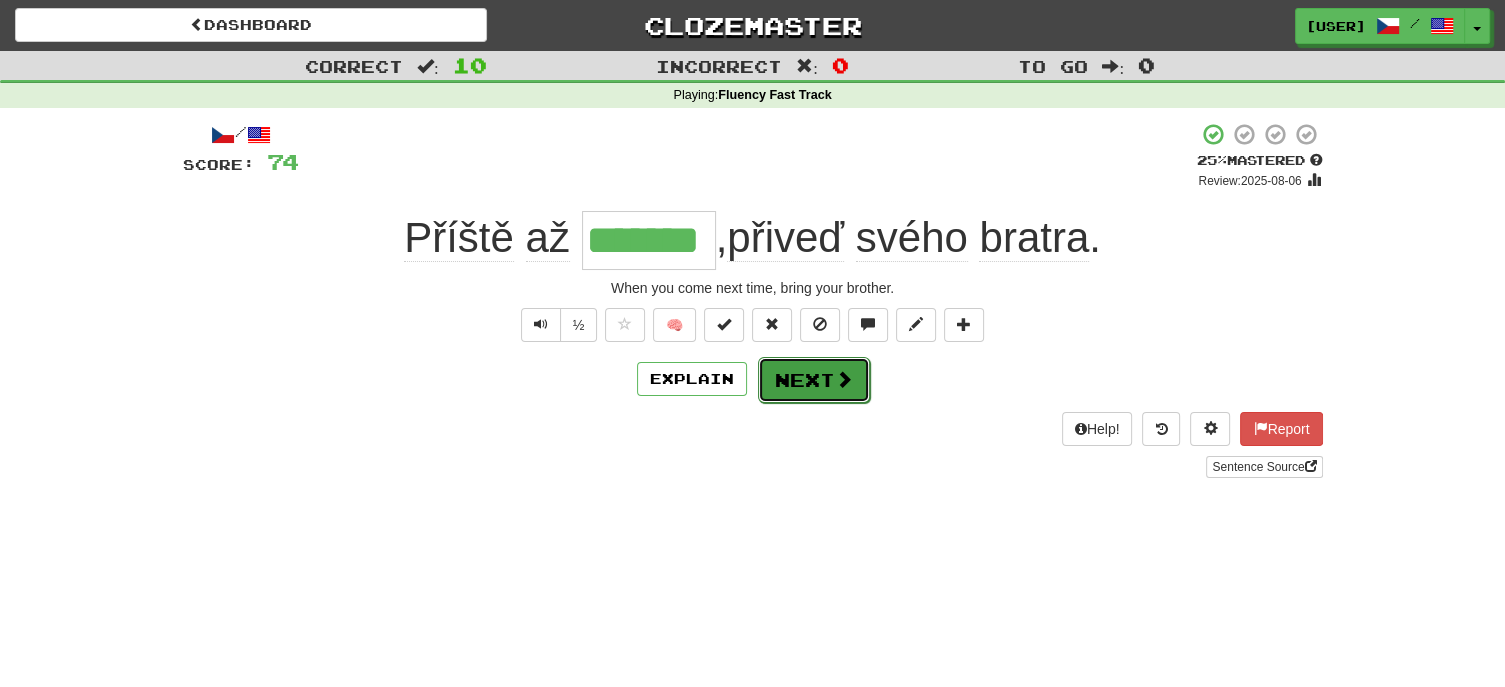 click on "Next" at bounding box center (814, 380) 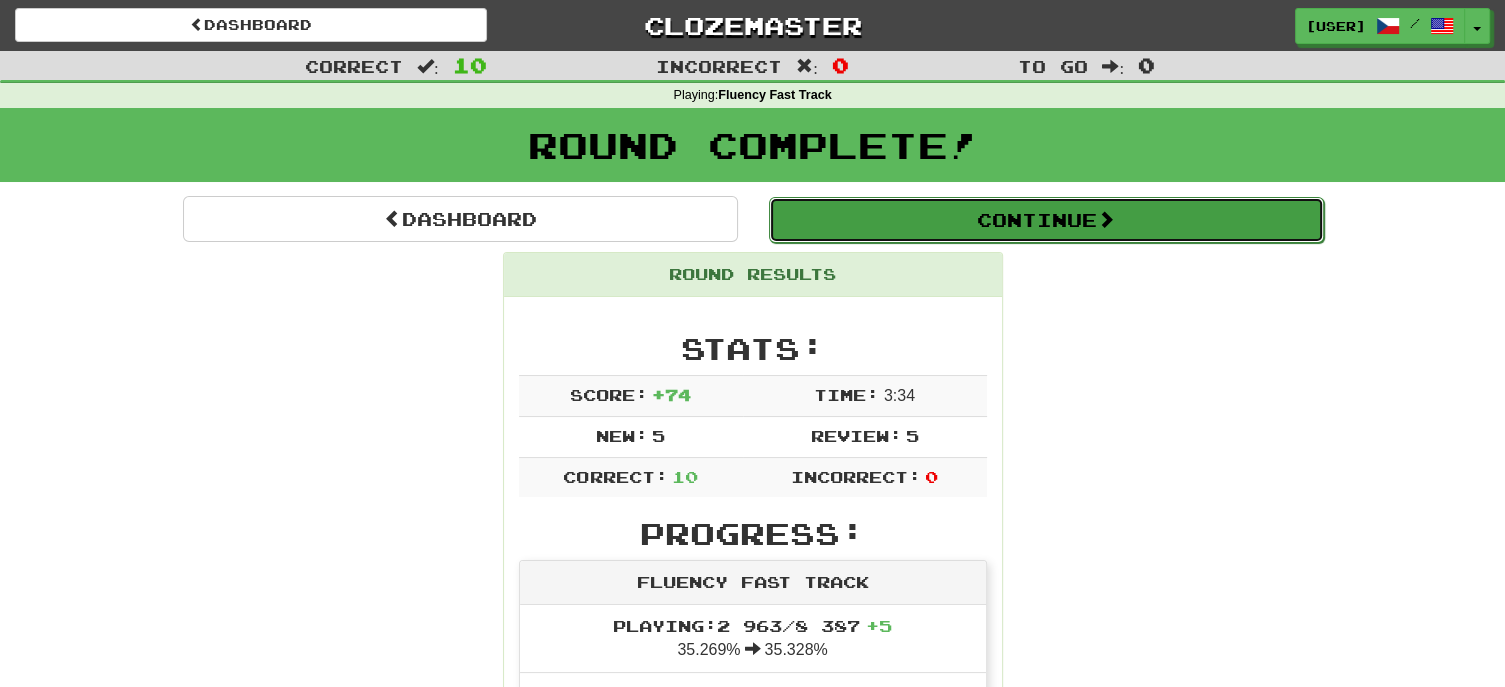 click on "Continue" at bounding box center (1046, 220) 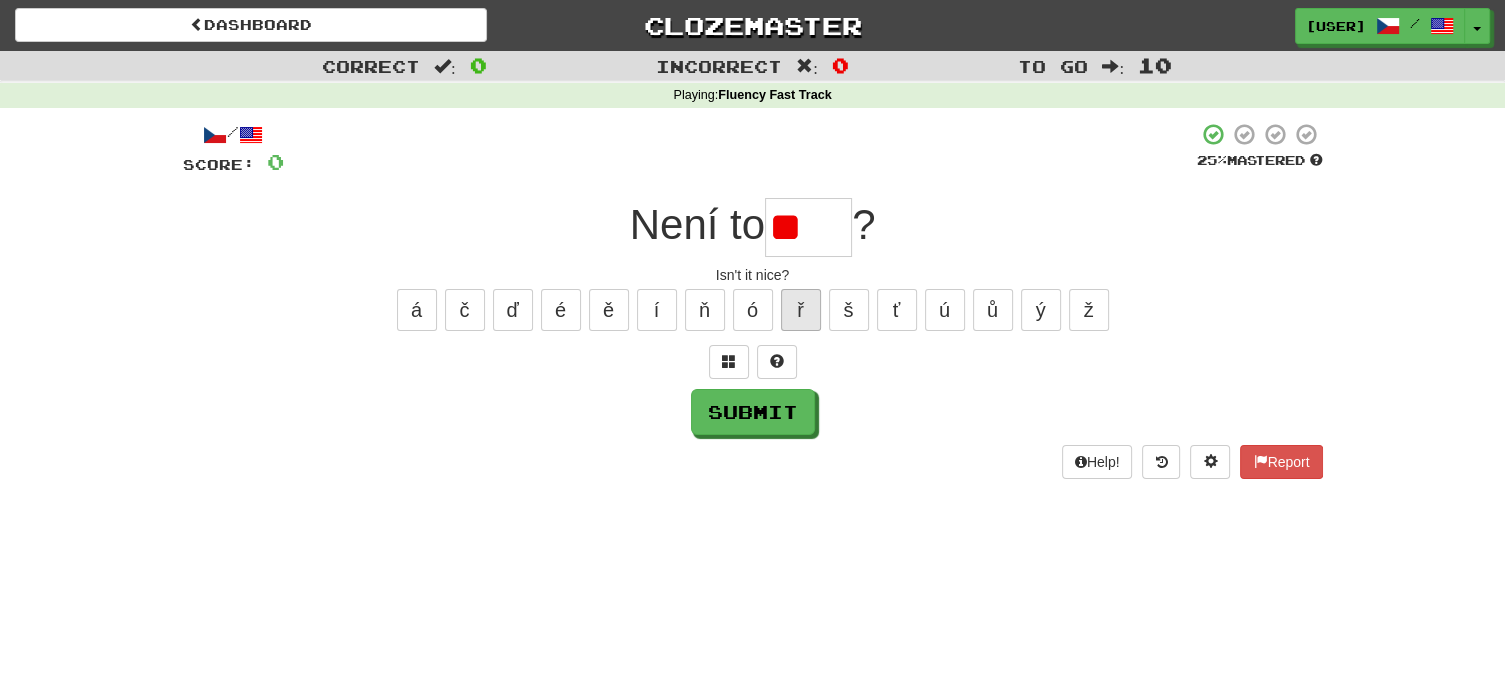 type on "*" 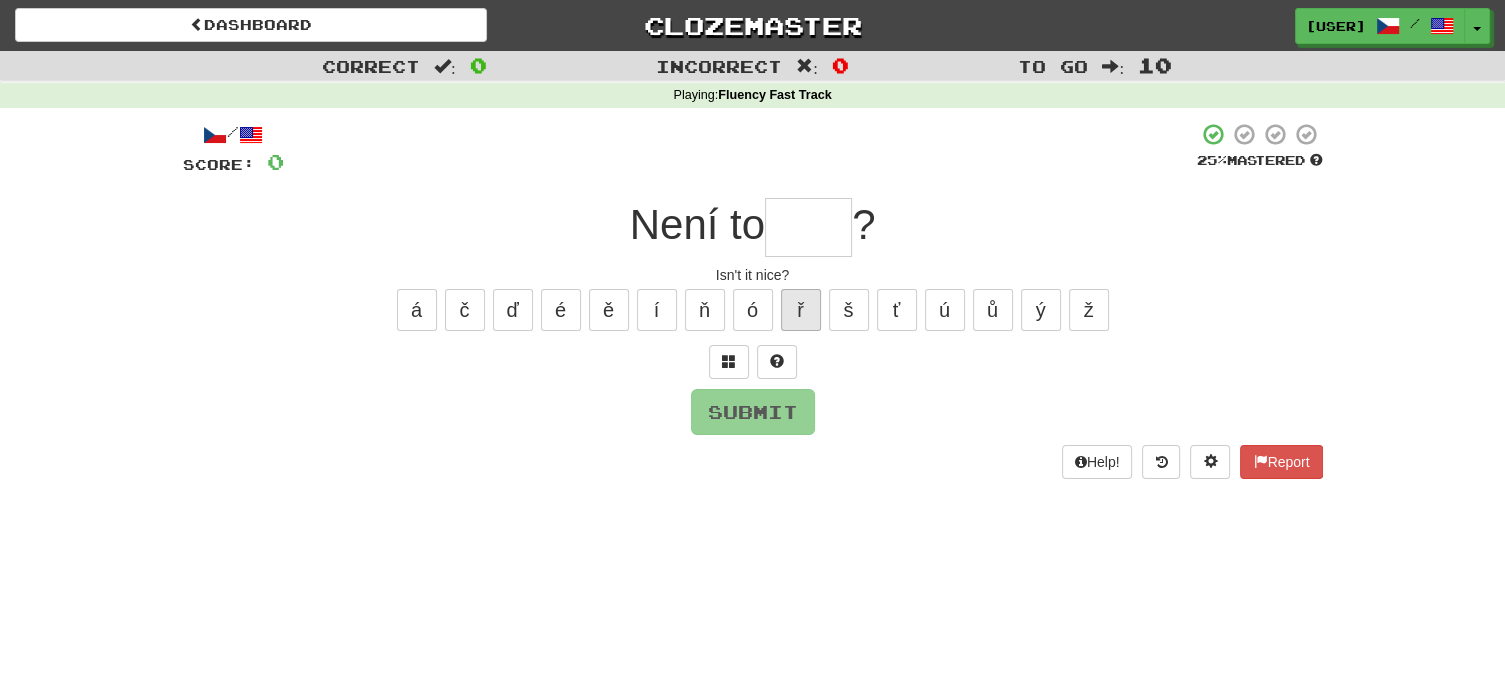 type on "*" 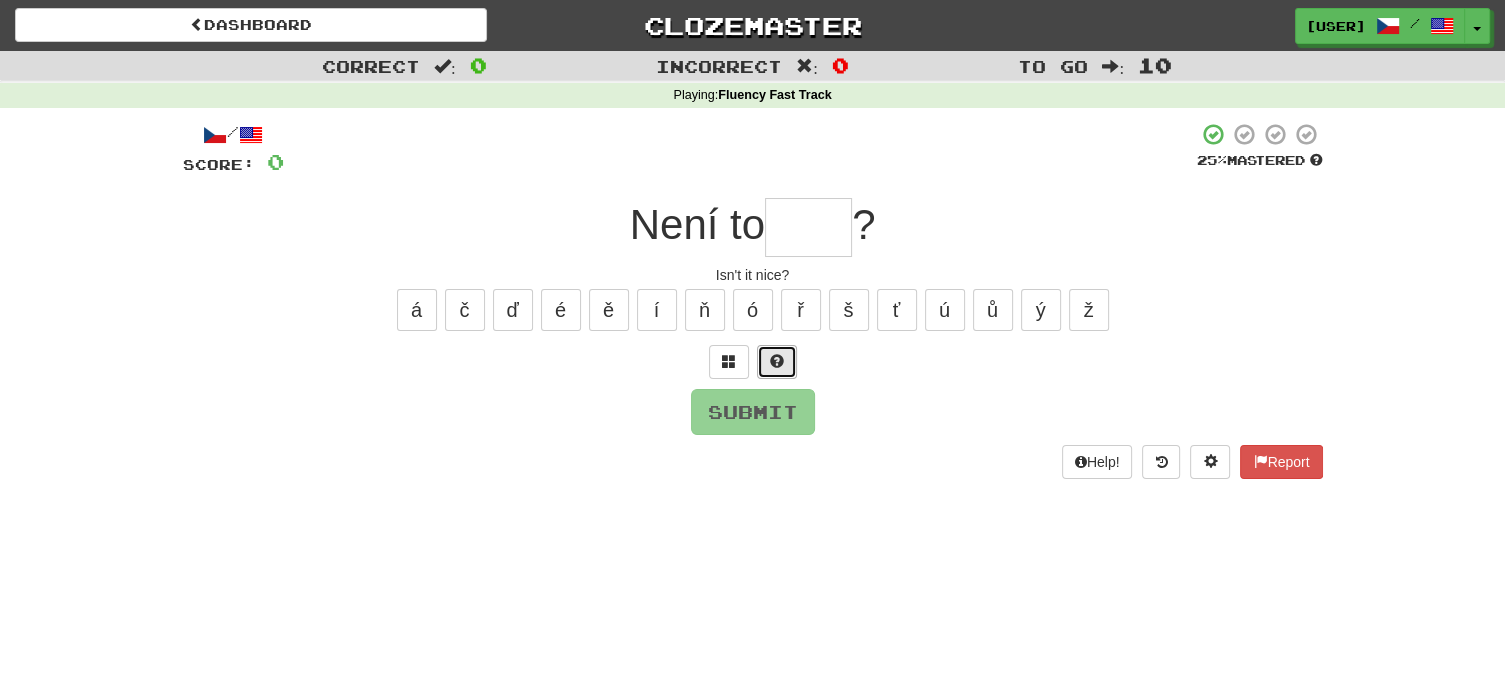 click at bounding box center (777, 361) 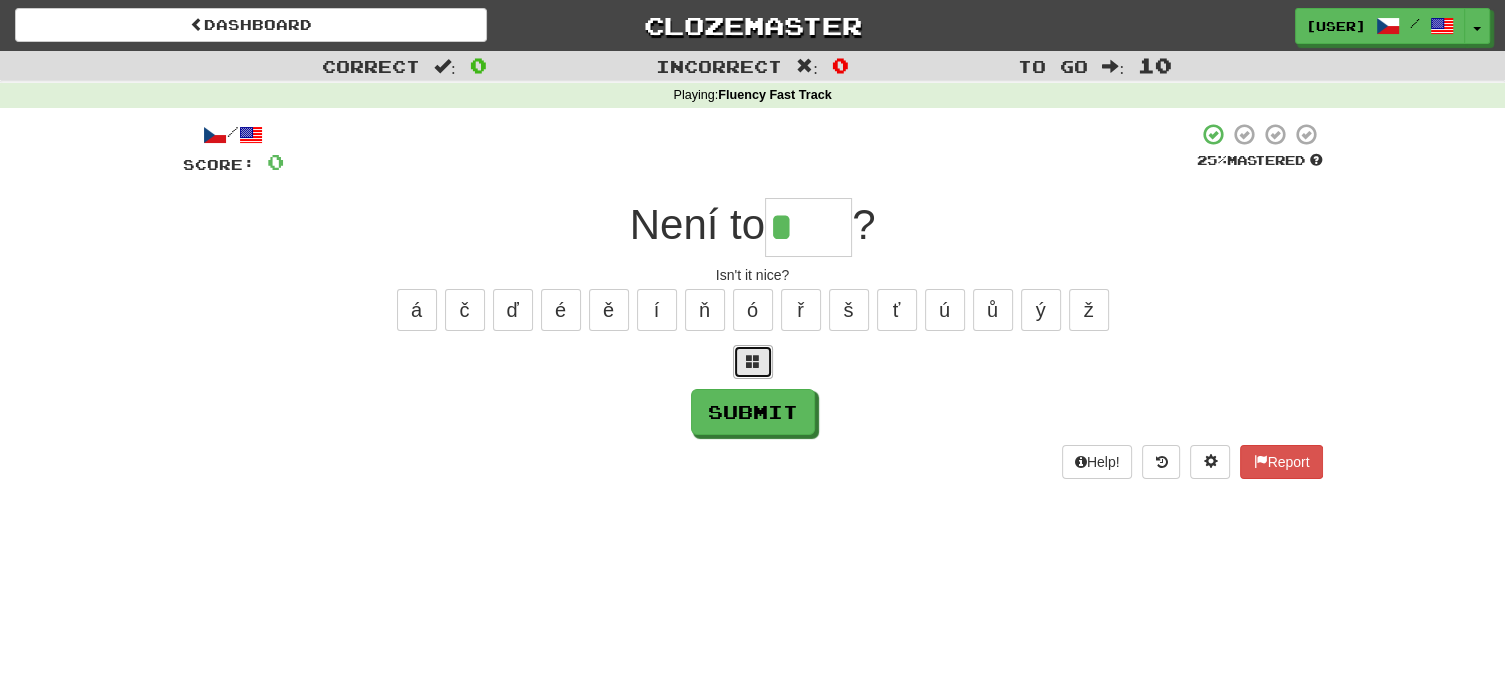 click at bounding box center [753, 362] 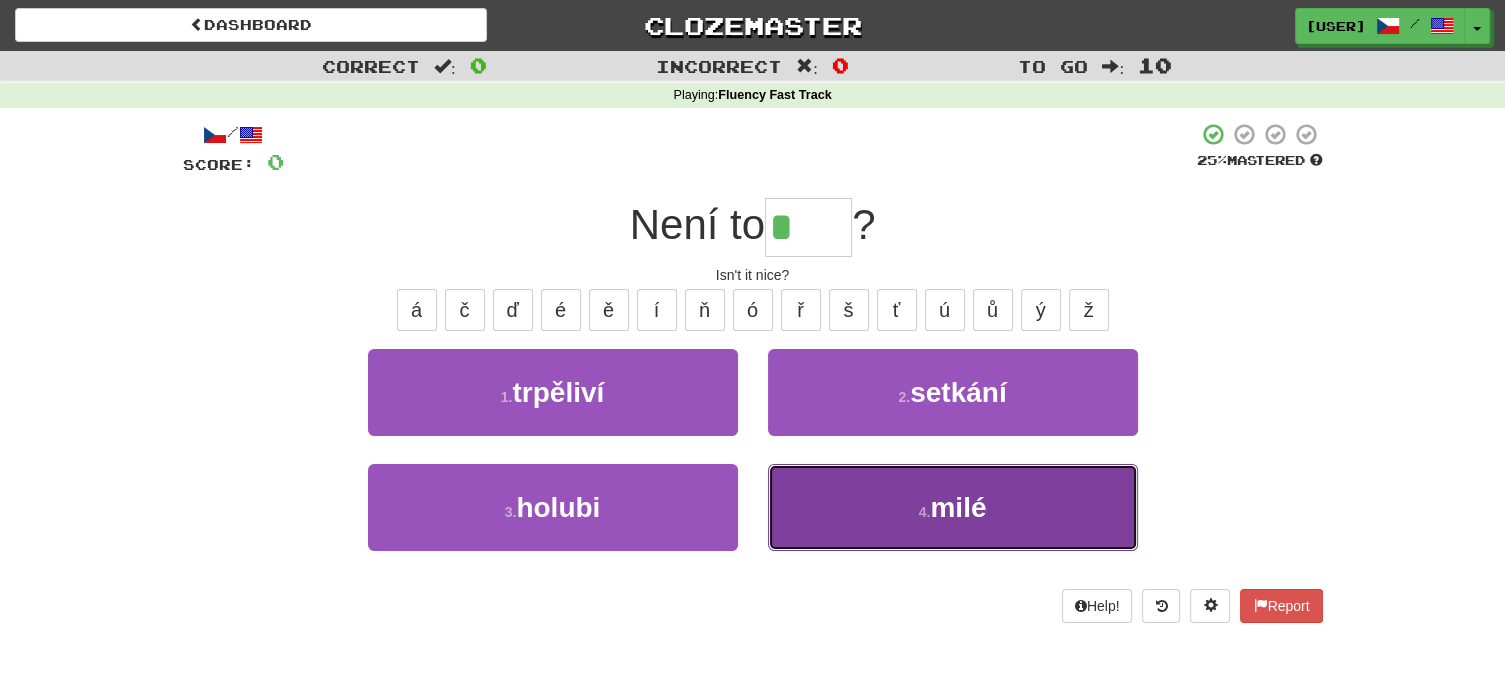 click on "milé" at bounding box center [958, 507] 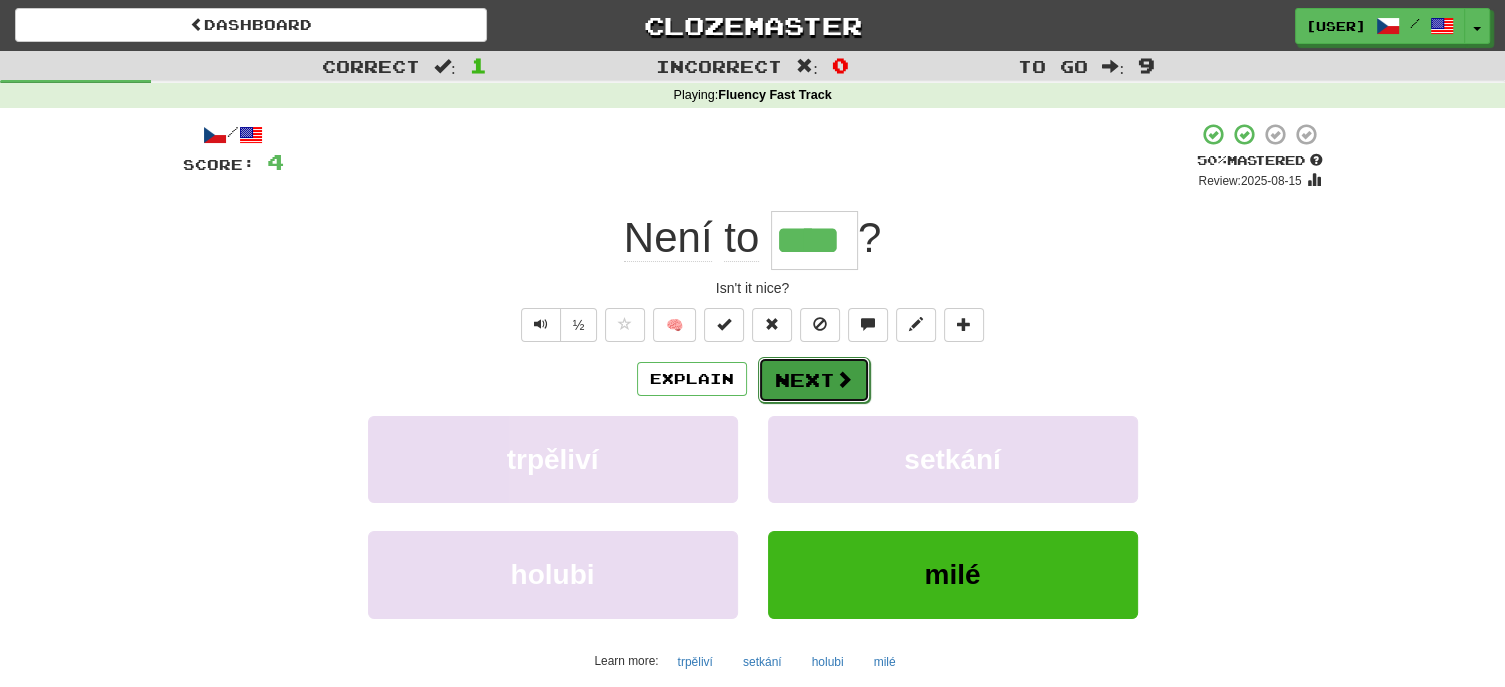 click on "Next" at bounding box center (814, 380) 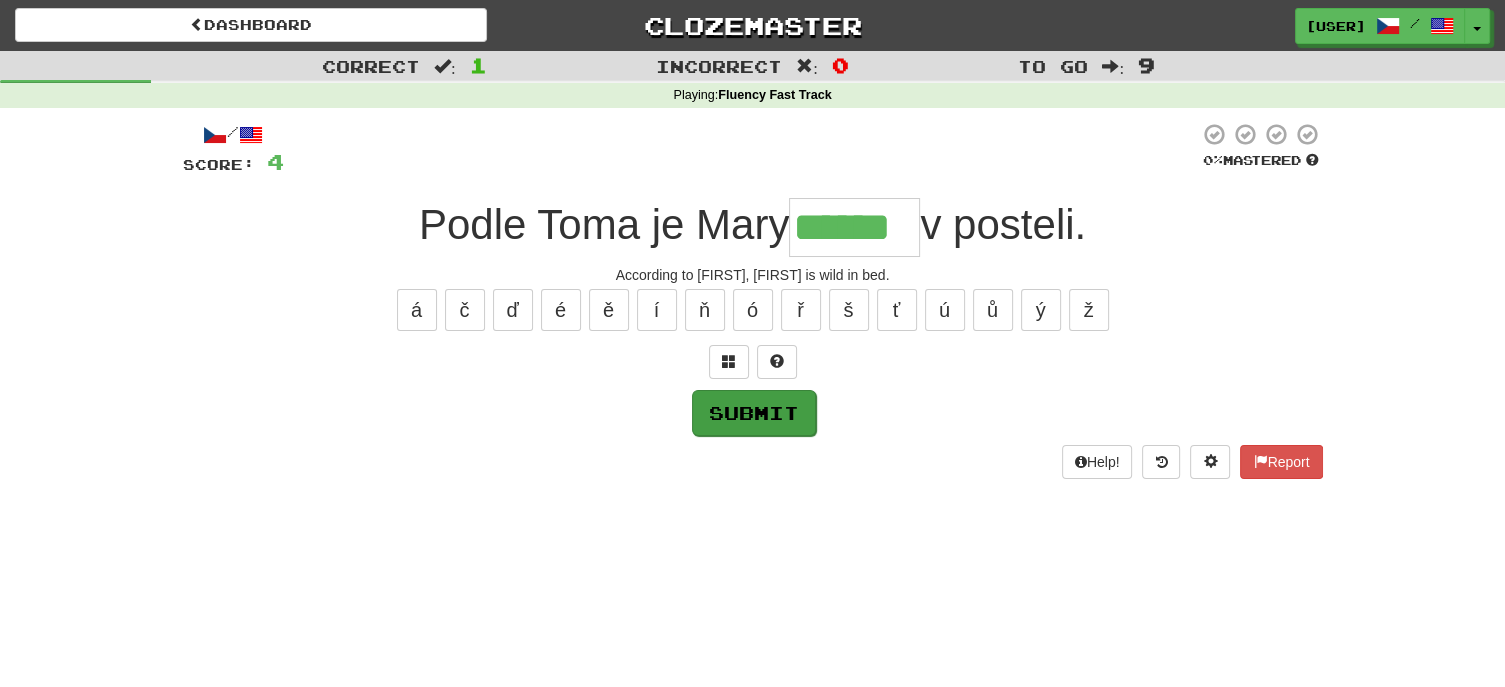 type on "******" 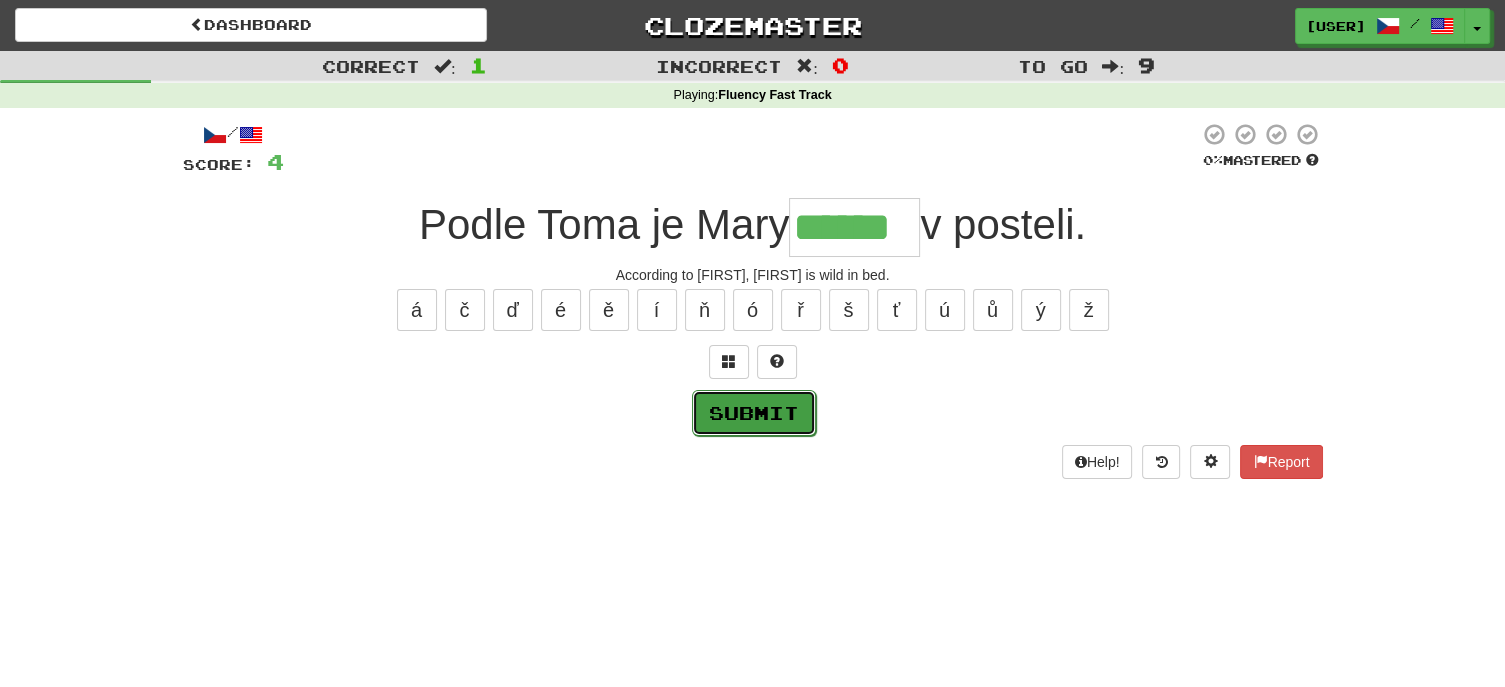 click on "Submit" at bounding box center (754, 413) 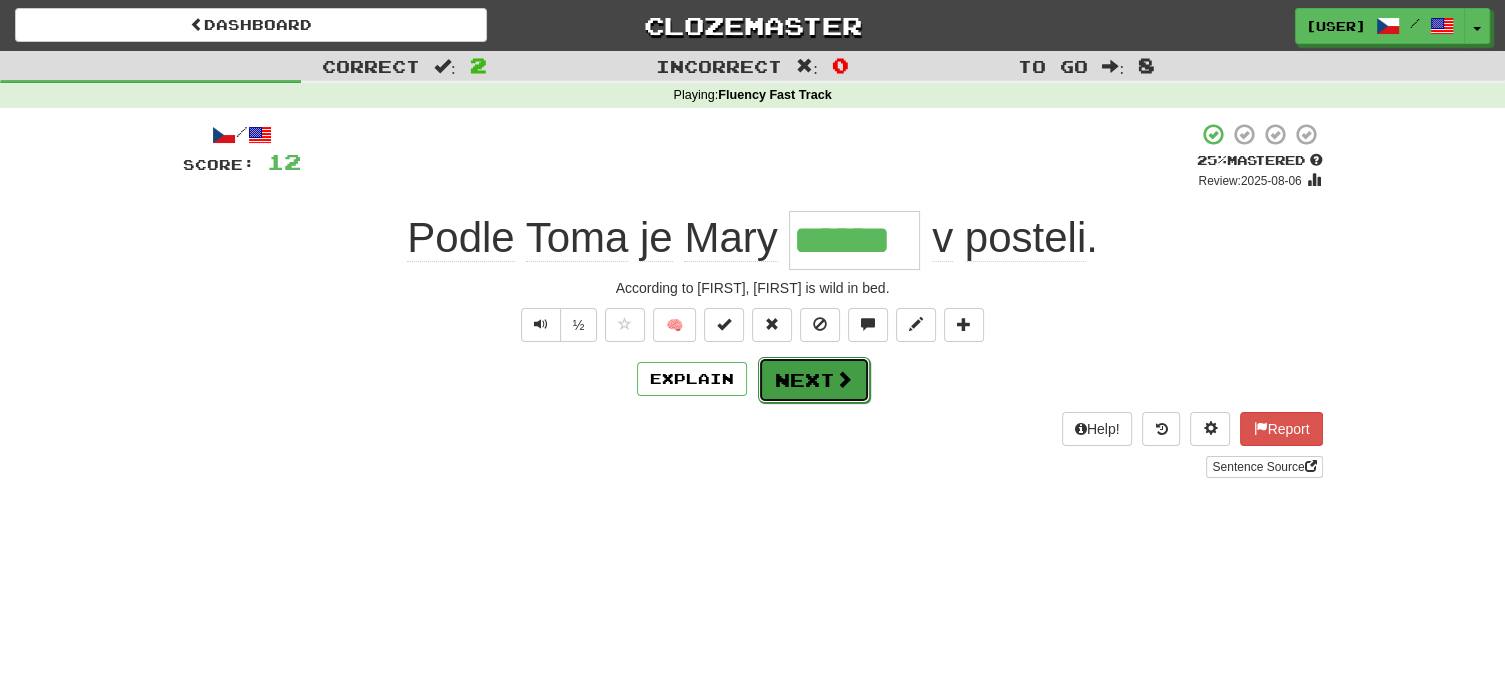 click on "Next" at bounding box center [814, 380] 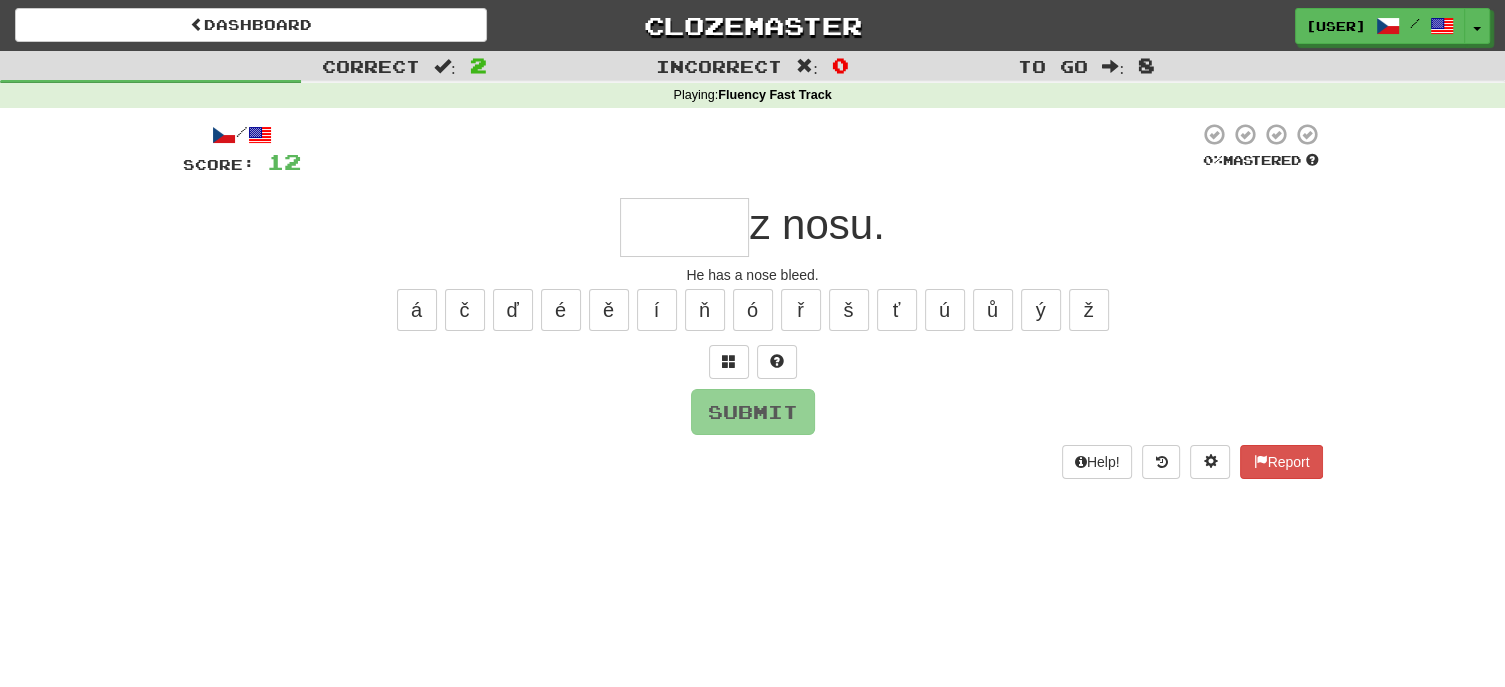 click at bounding box center (684, 227) 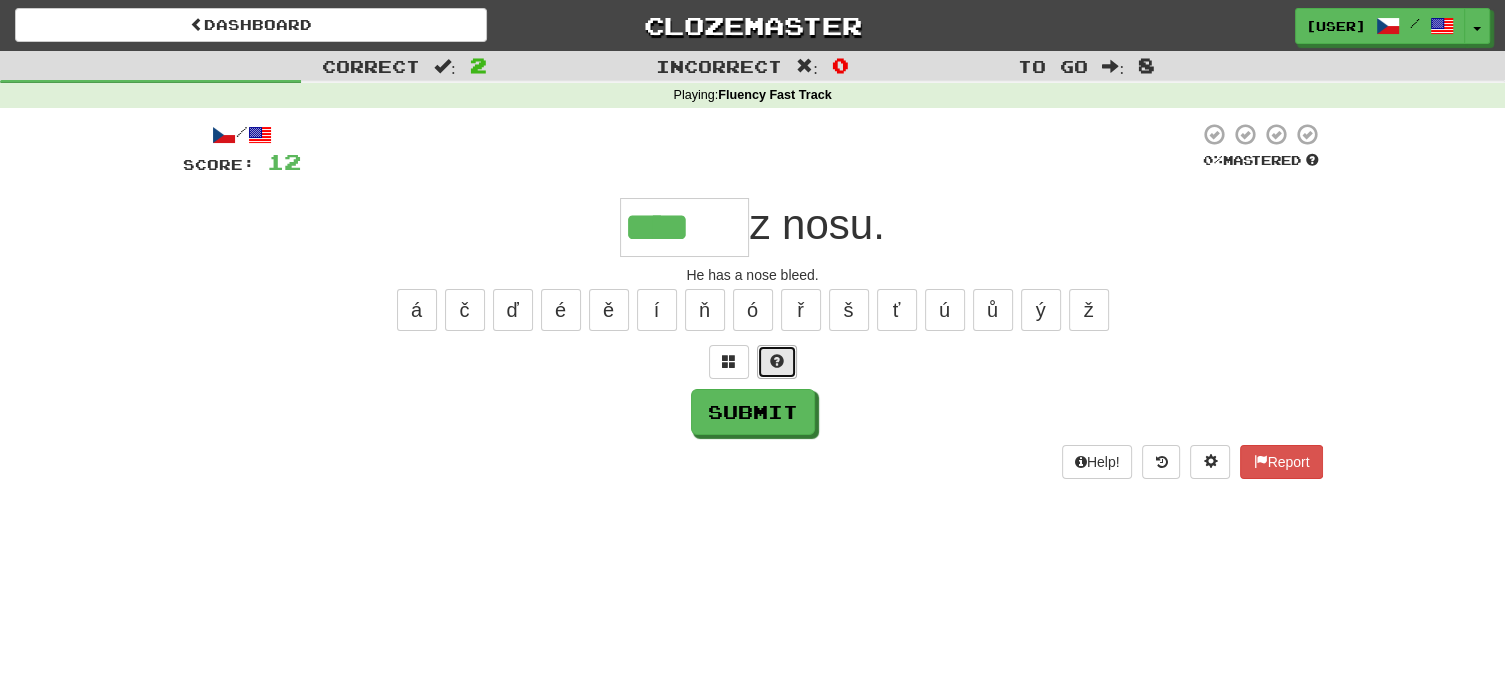 click at bounding box center [777, 361] 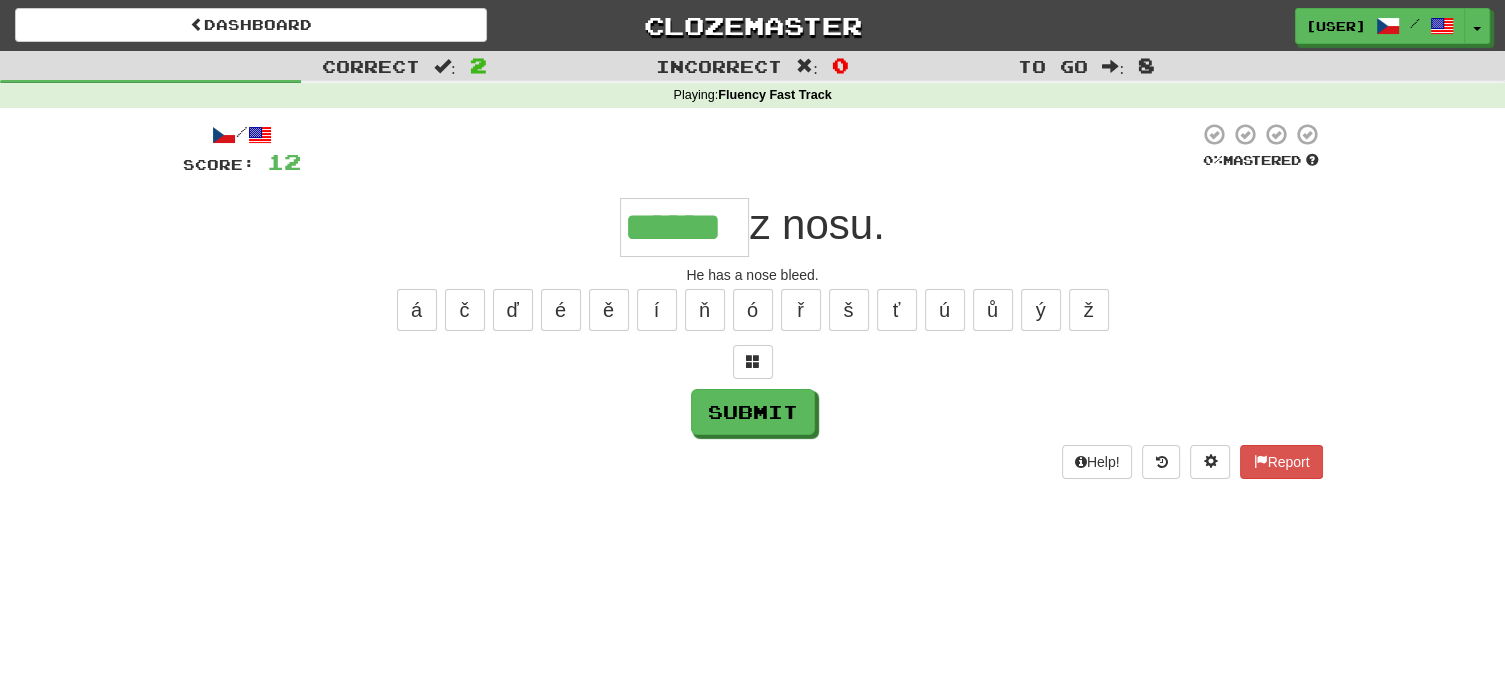 type on "******" 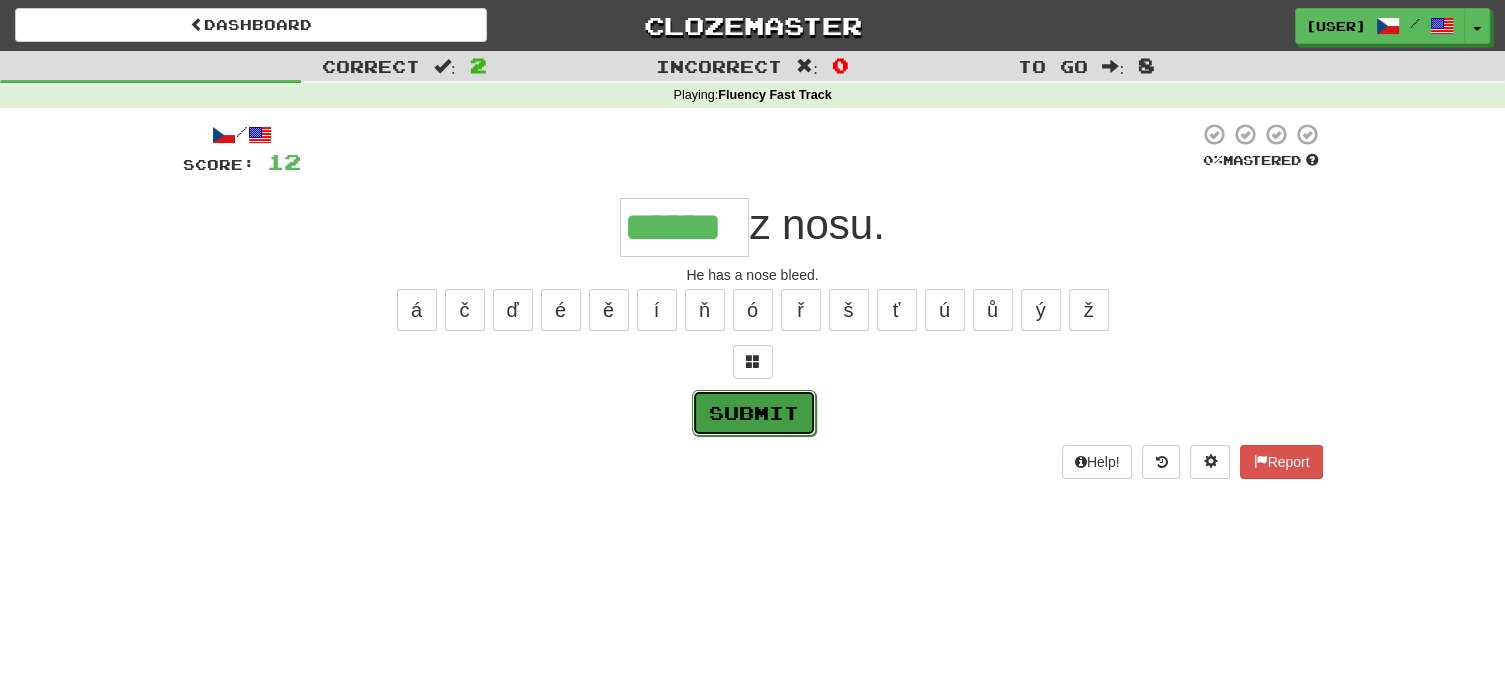 click on "Submit" at bounding box center [754, 413] 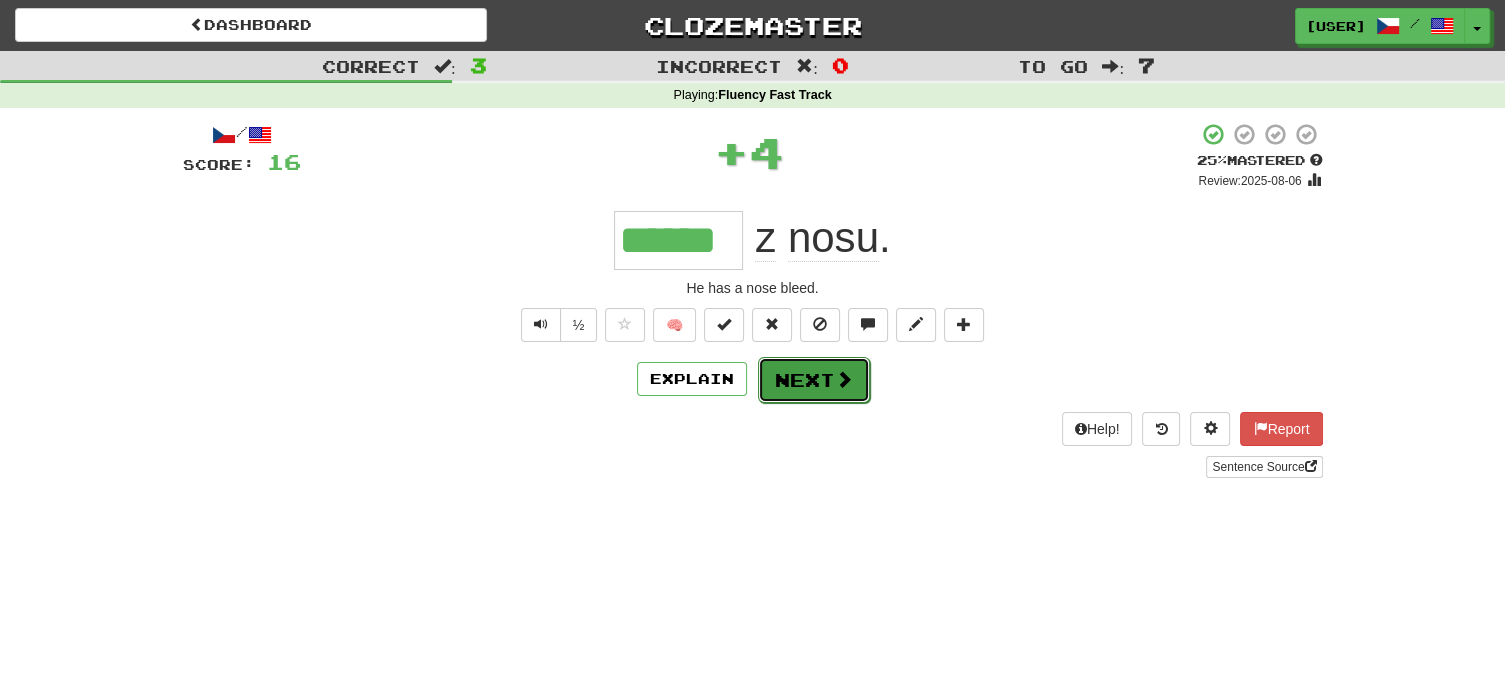 click on "Next" at bounding box center [814, 380] 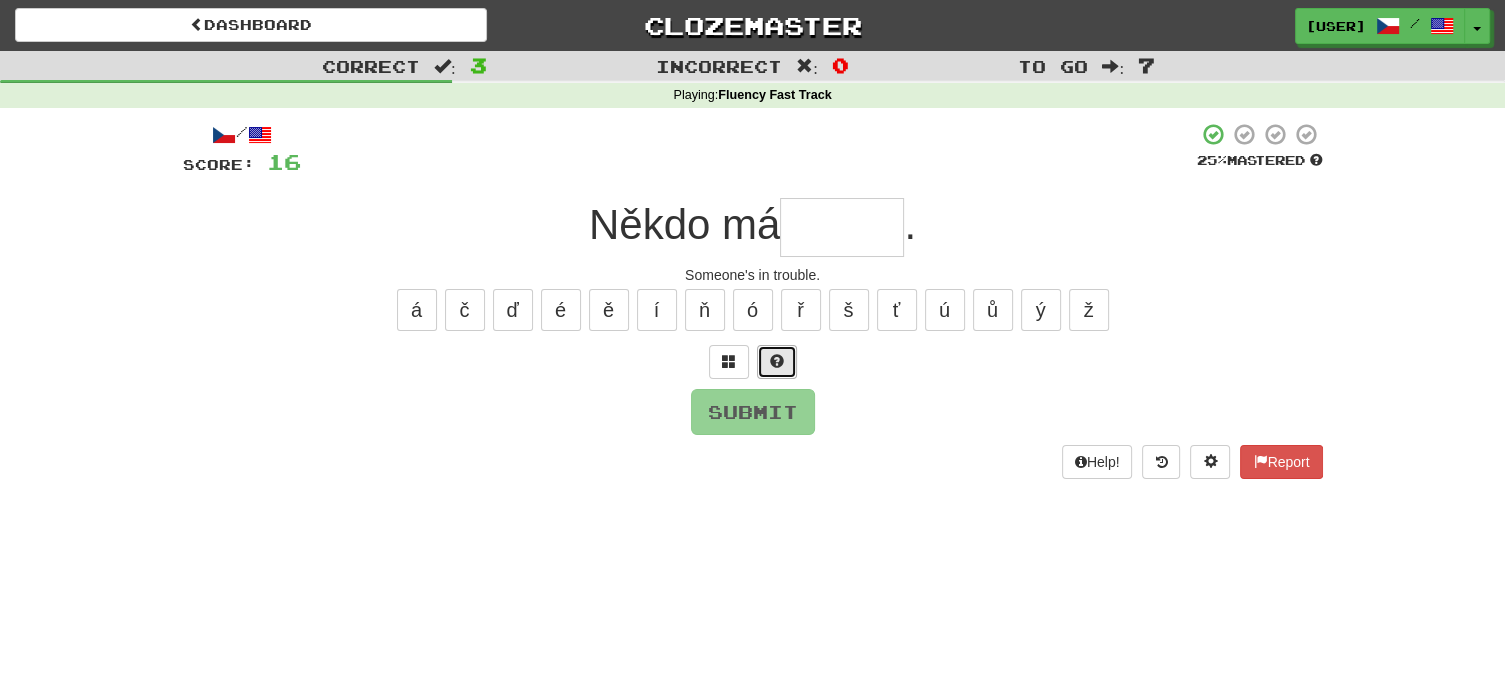 click at bounding box center [777, 362] 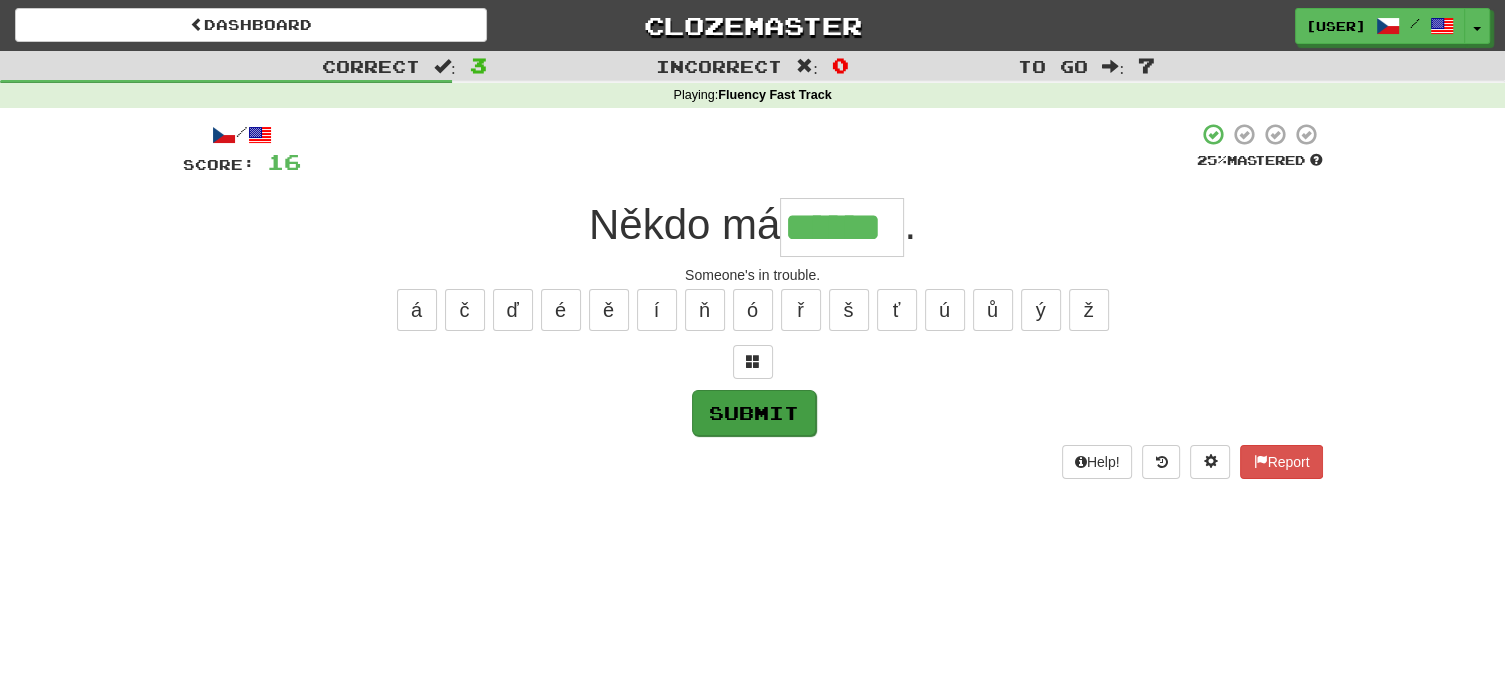 type on "******" 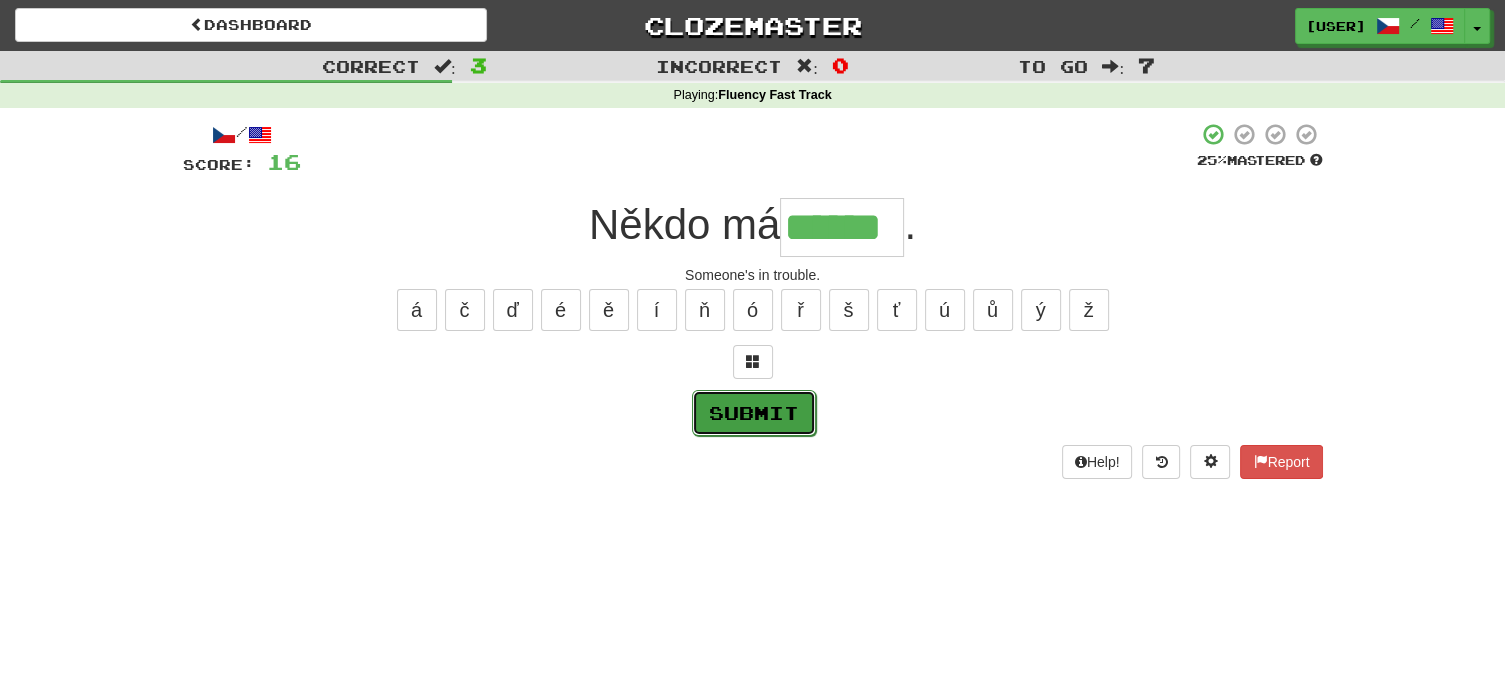 click on "Submit" at bounding box center [754, 413] 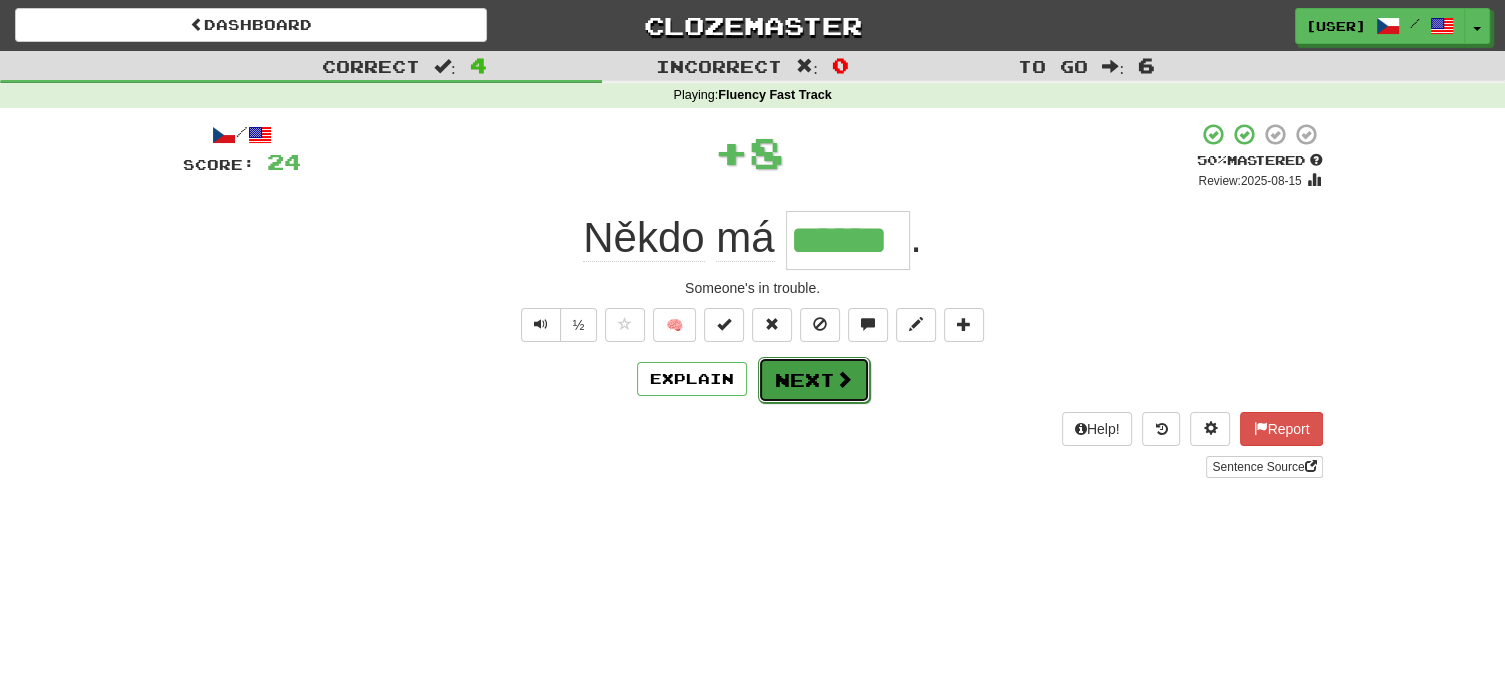 click on "Next" at bounding box center [814, 380] 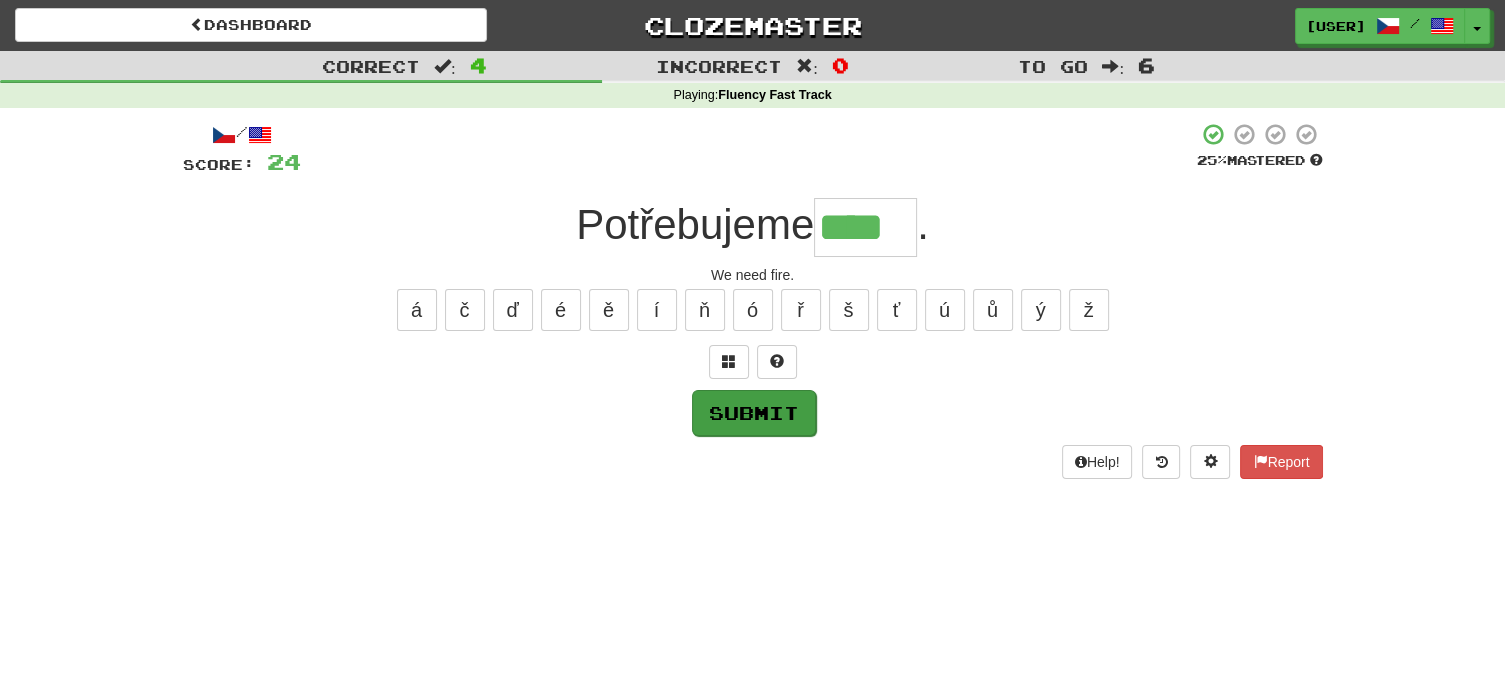 type on "****" 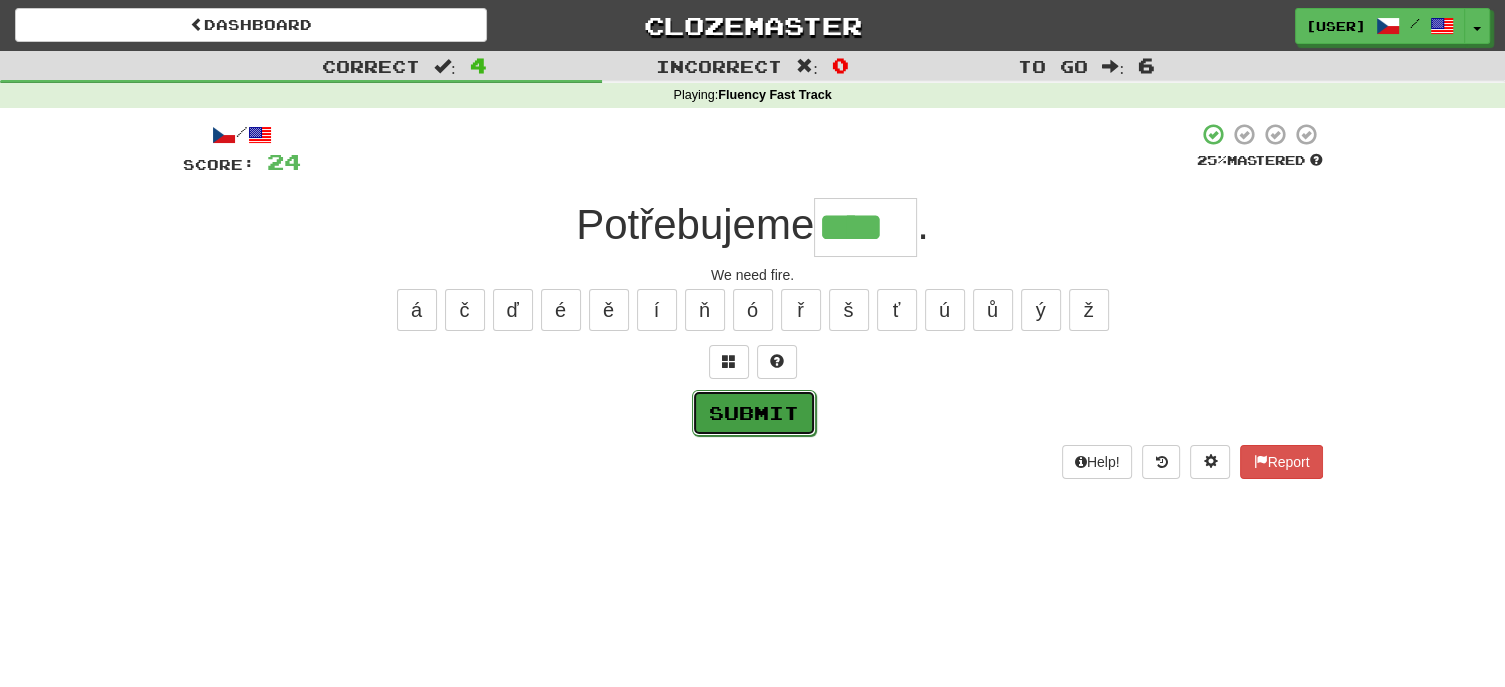 click on "Submit" at bounding box center (754, 413) 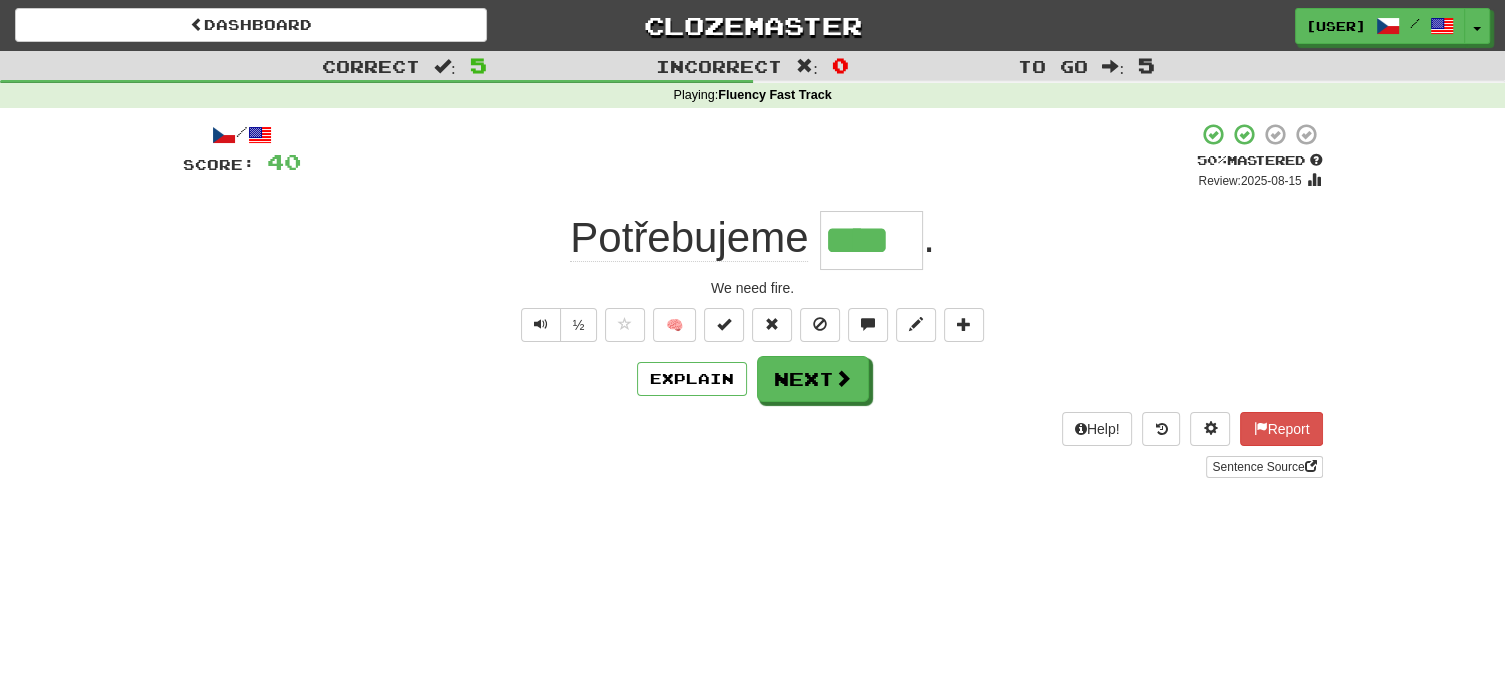 click on "/  Score:   40 + 16 50 %  Mastered Review:  2025-08-15 Potřebujeme   **** . We need fire. ½ 🧠 Explain Next  Help!  Report Sentence Source" at bounding box center (753, 300) 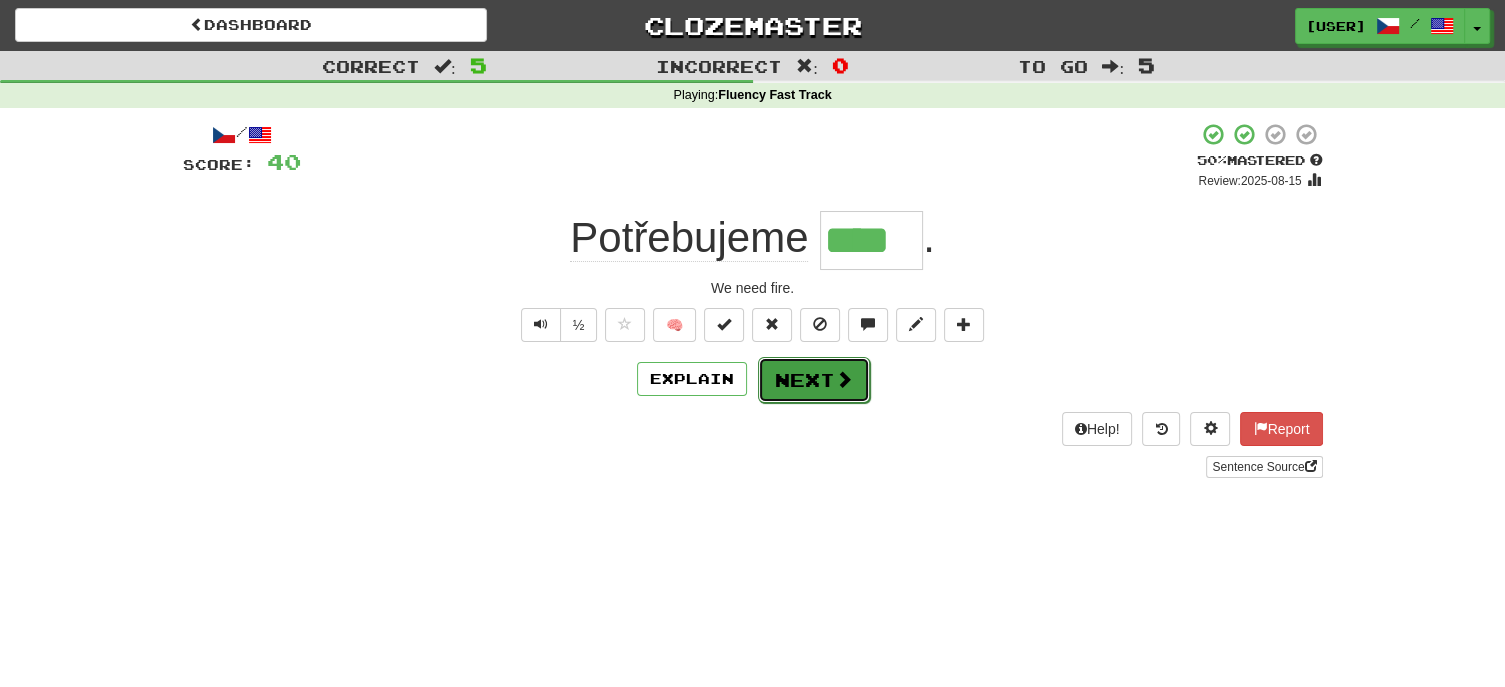 click on "Next" at bounding box center (814, 380) 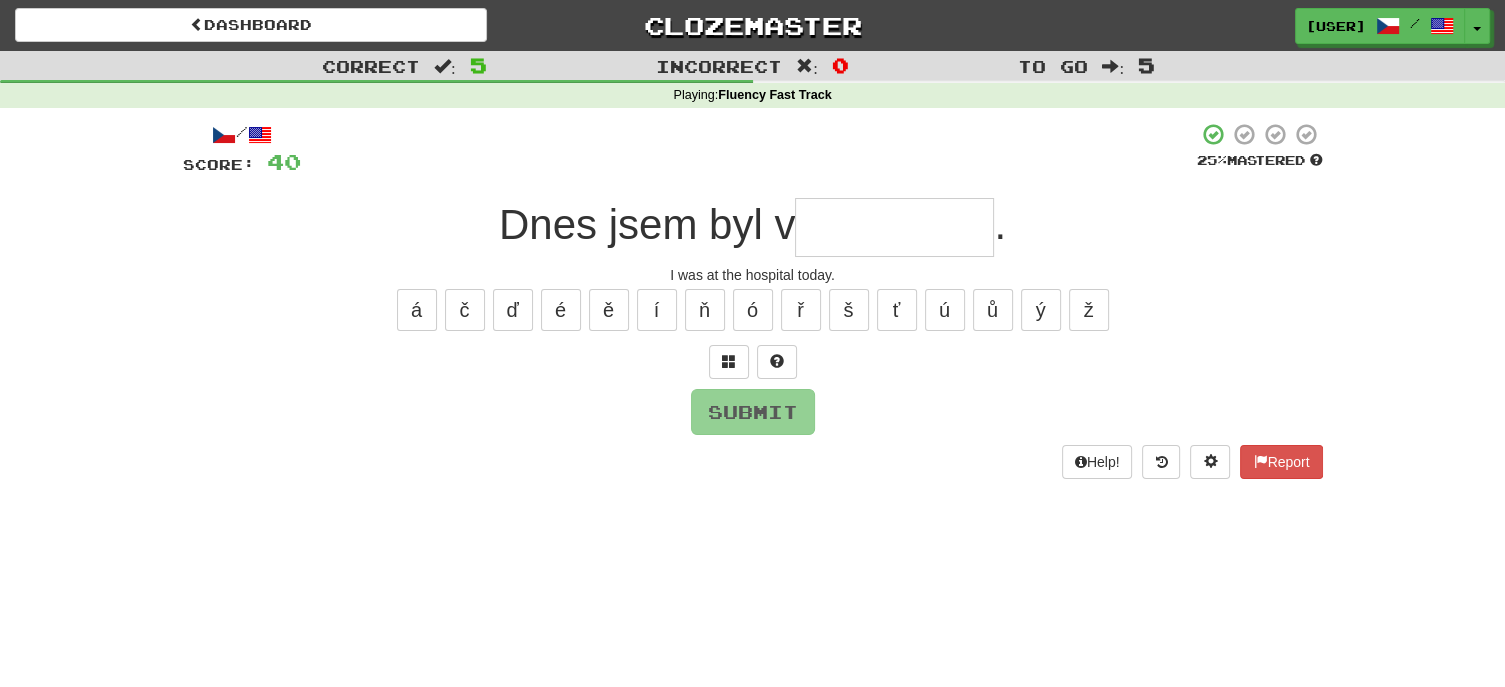 drag, startPoint x: 863, startPoint y: 217, endPoint x: 849, endPoint y: 212, distance: 14.866069 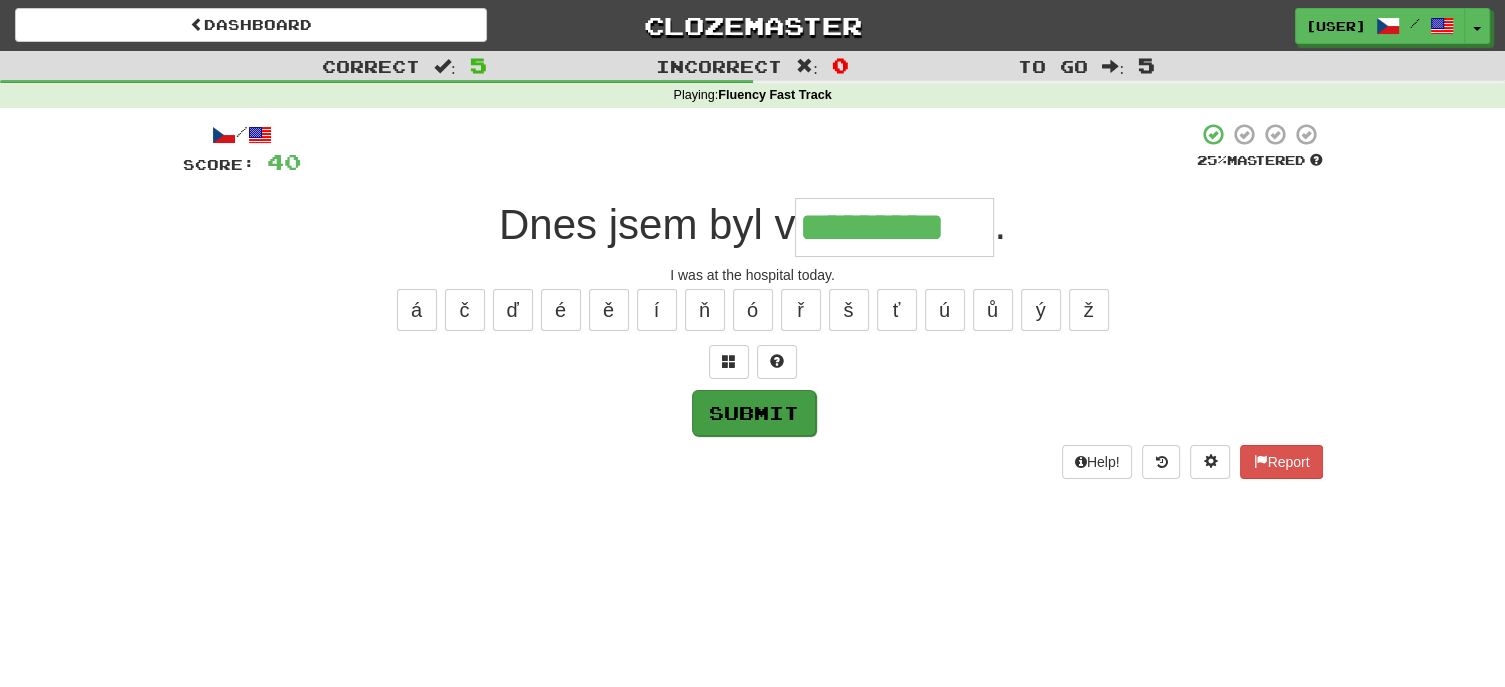 type on "*********" 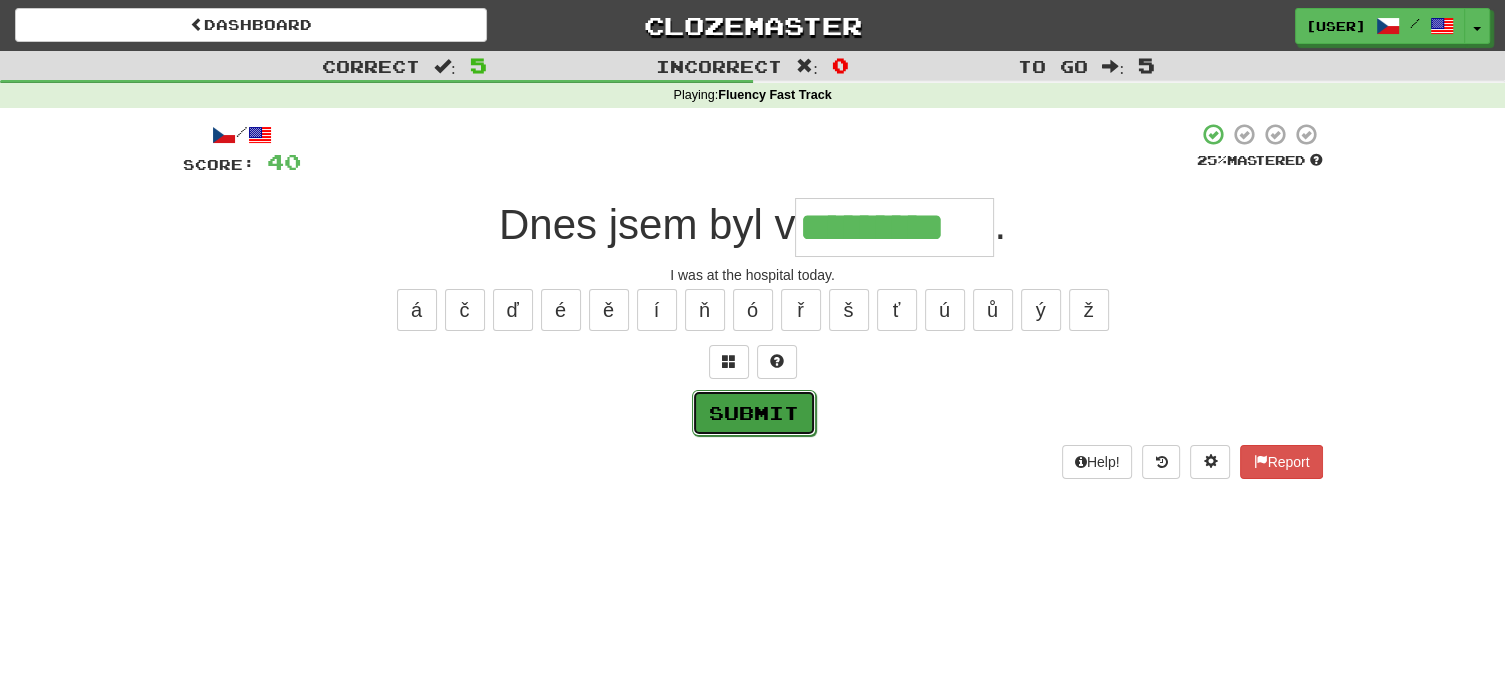 click on "Submit" at bounding box center [754, 413] 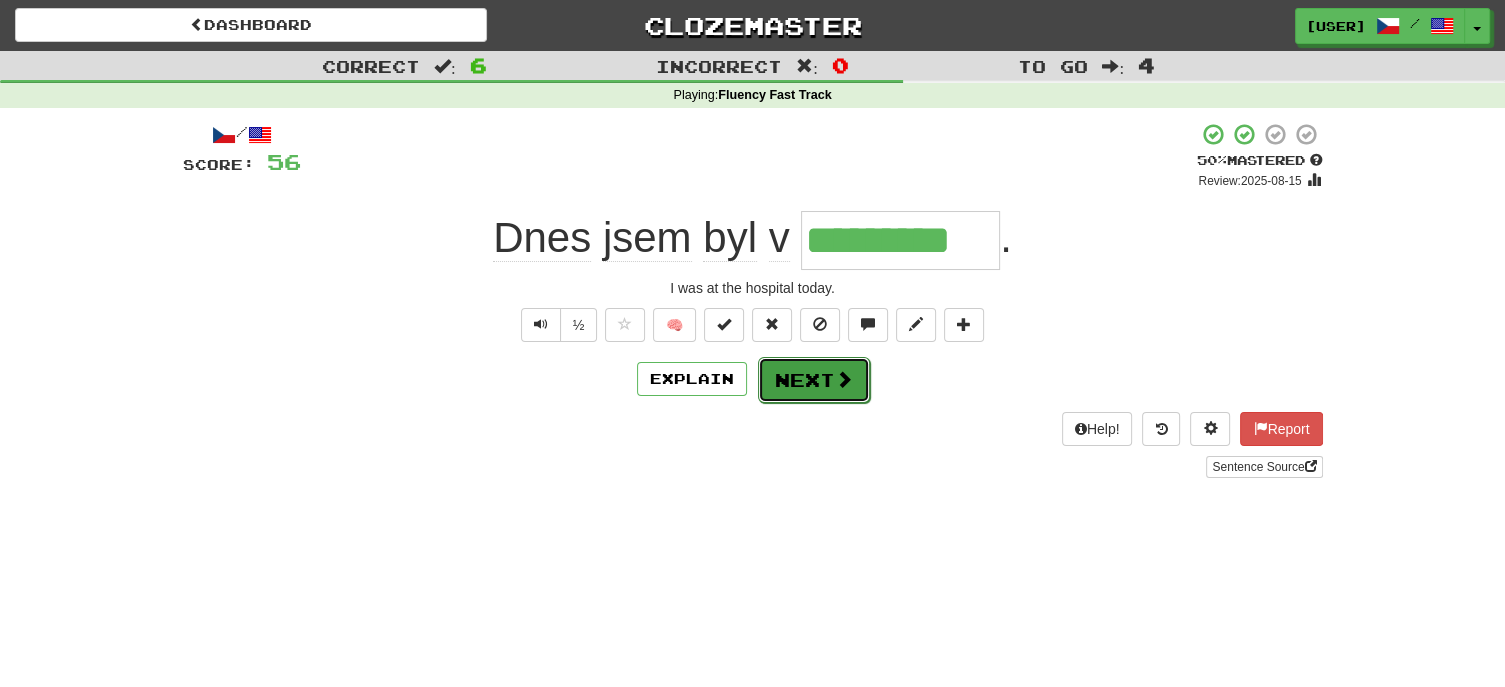 click on "Next" at bounding box center [814, 380] 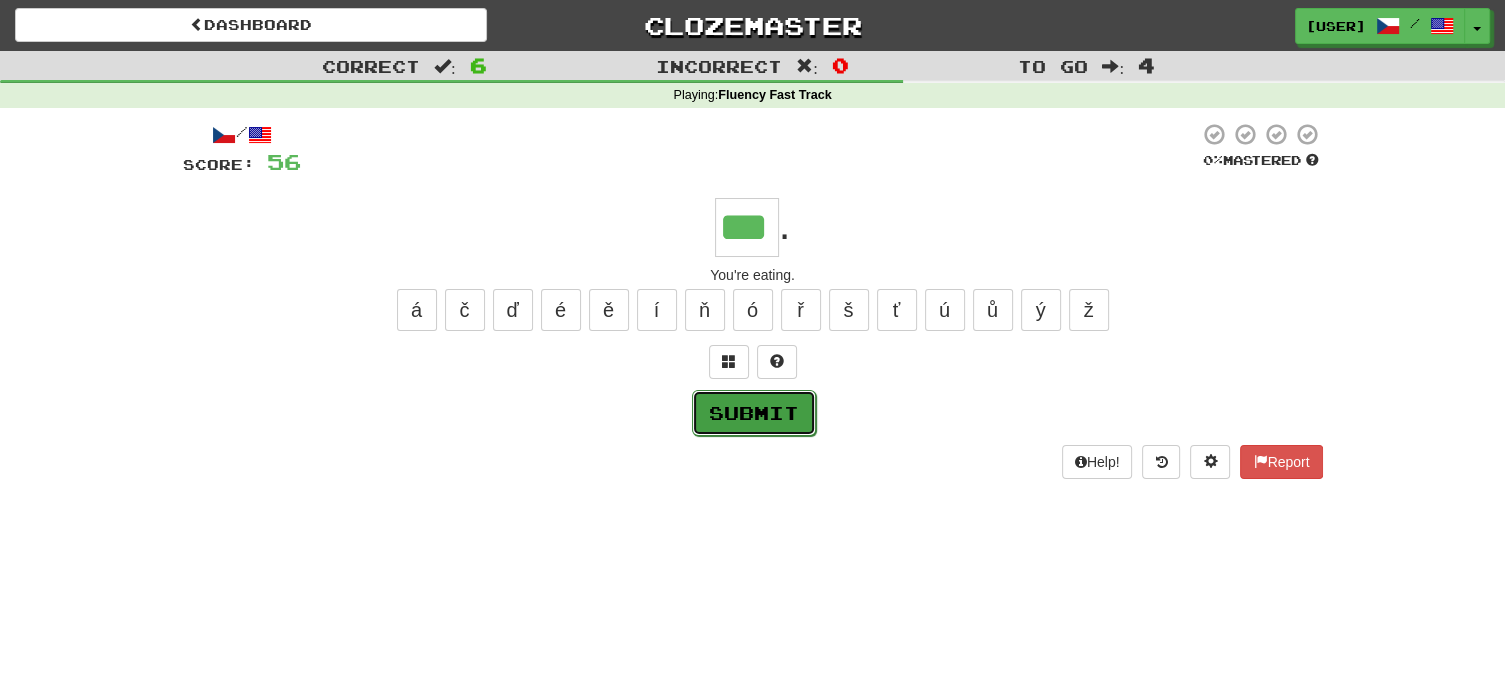 click on "Submit" at bounding box center [754, 413] 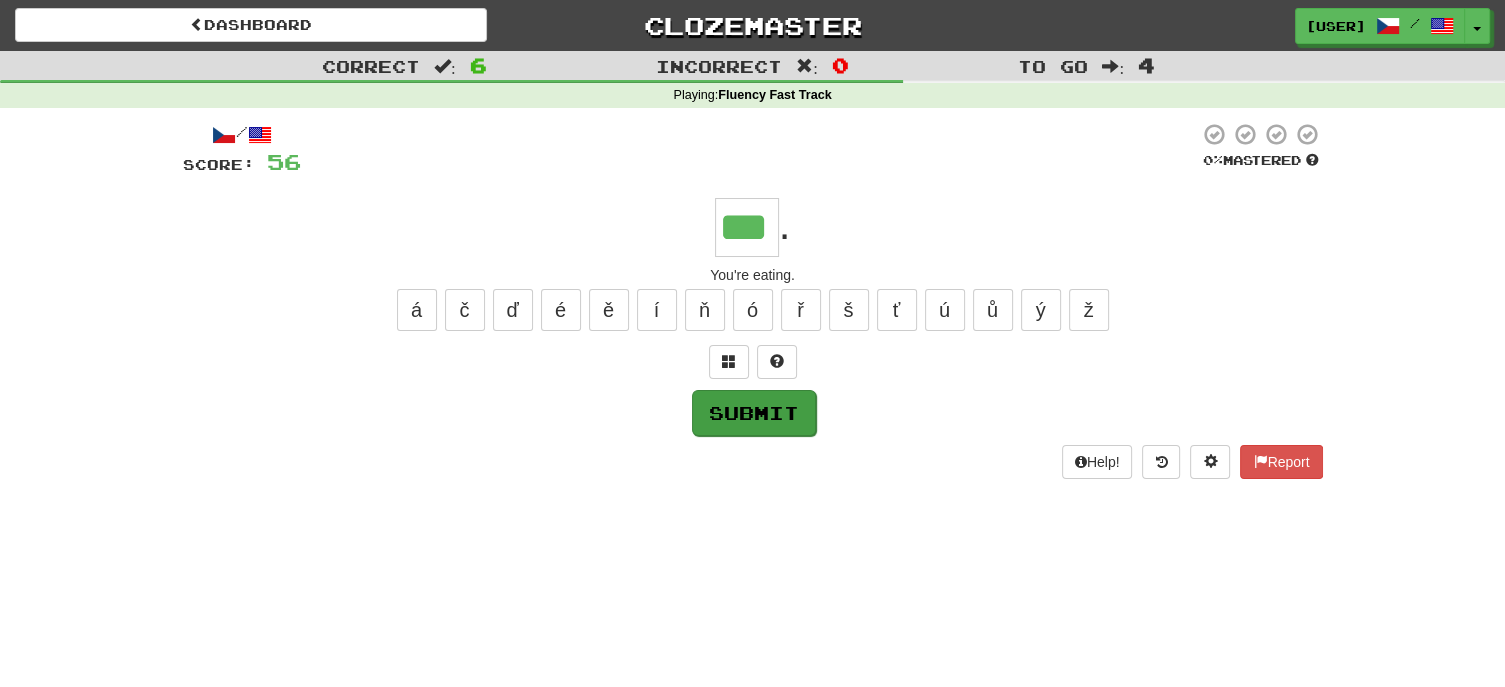 type on "***" 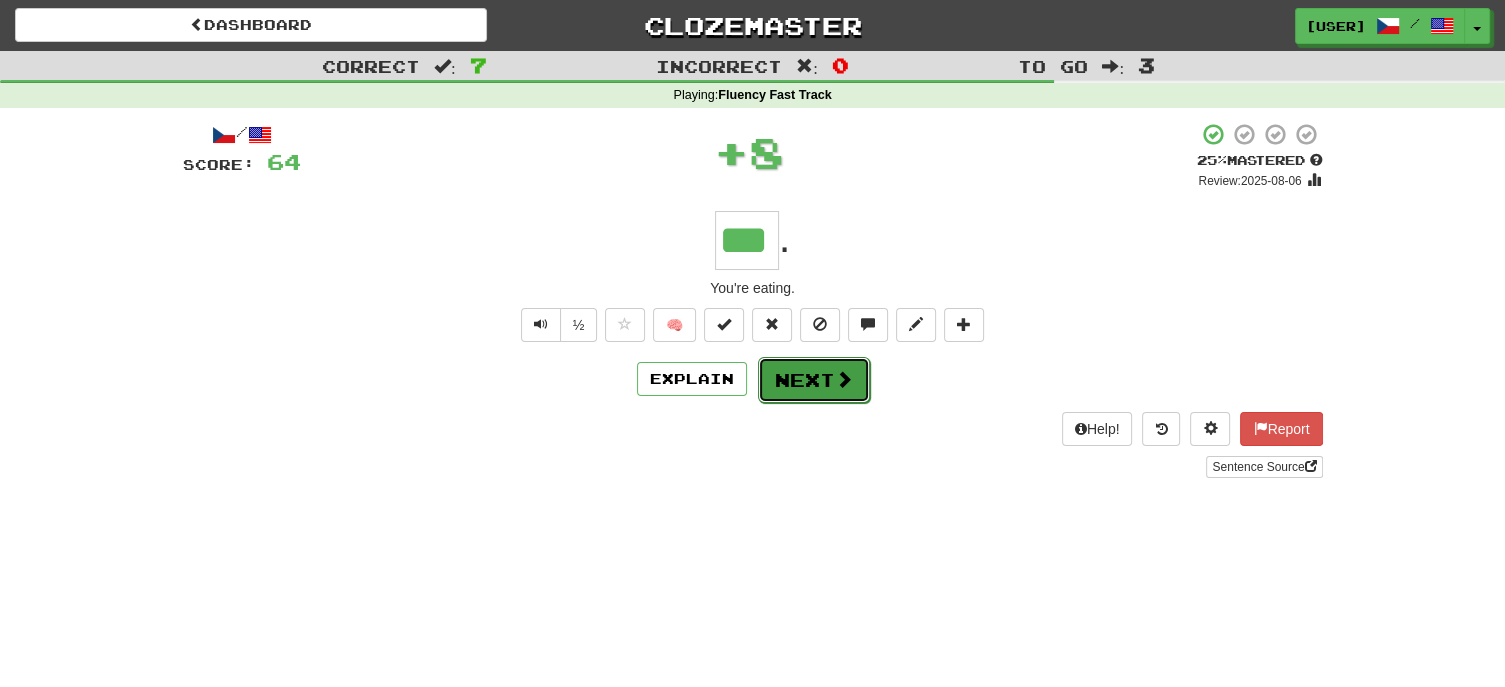 click on "Next" at bounding box center [814, 380] 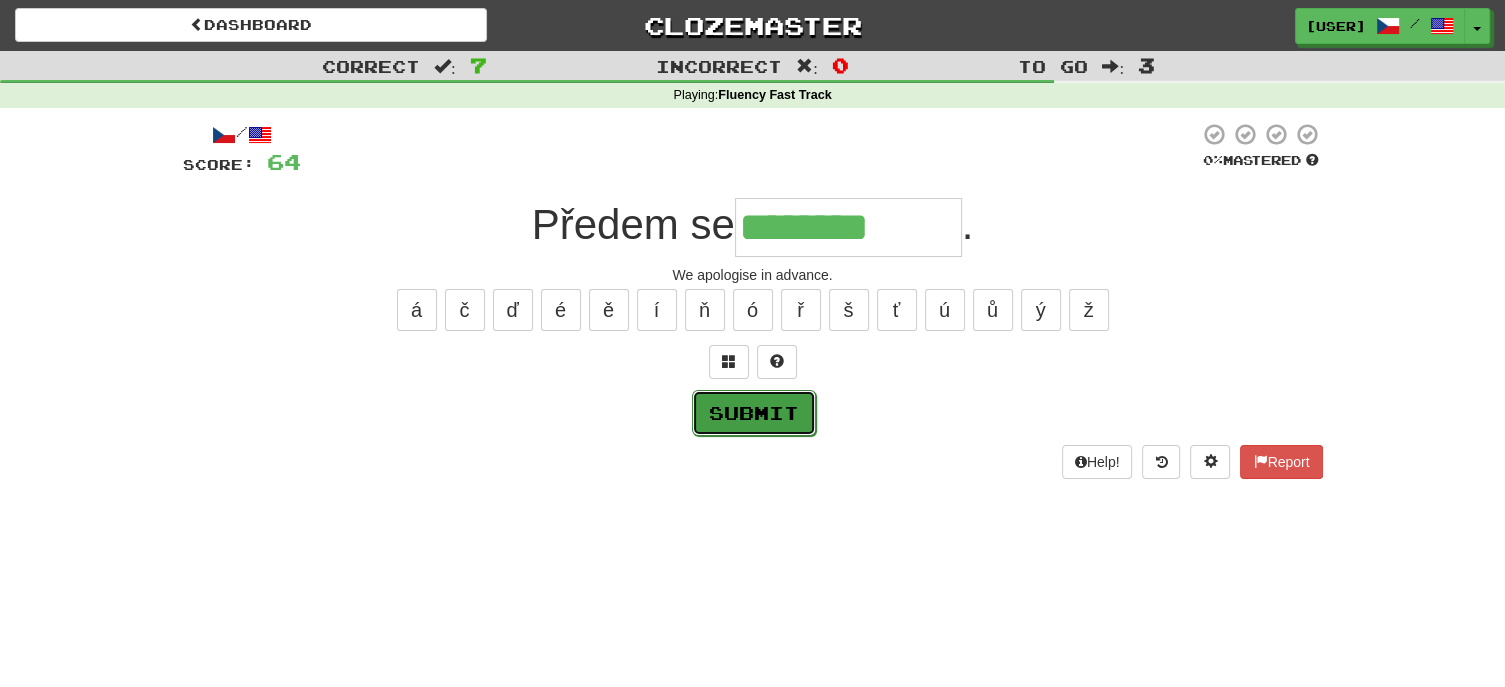 click on "Submit" at bounding box center [754, 413] 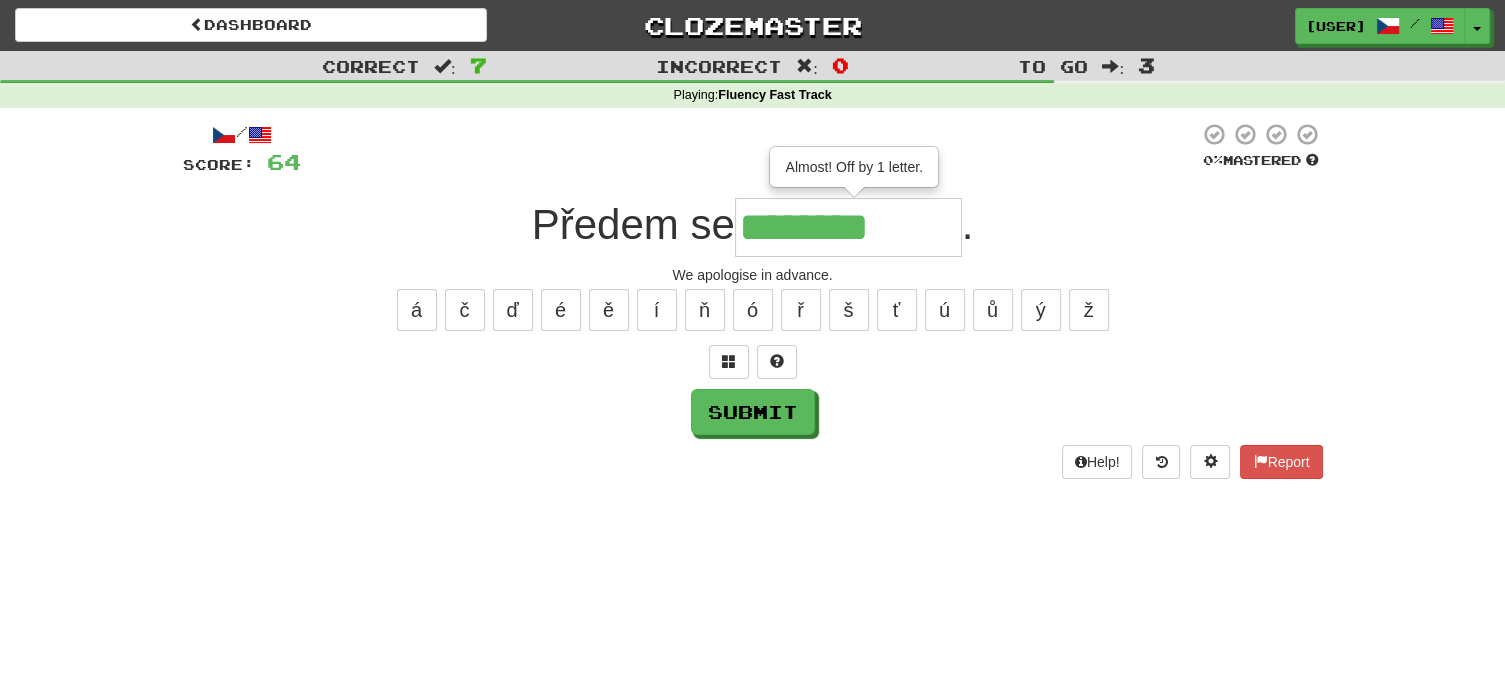 click on "********" at bounding box center (848, 227) 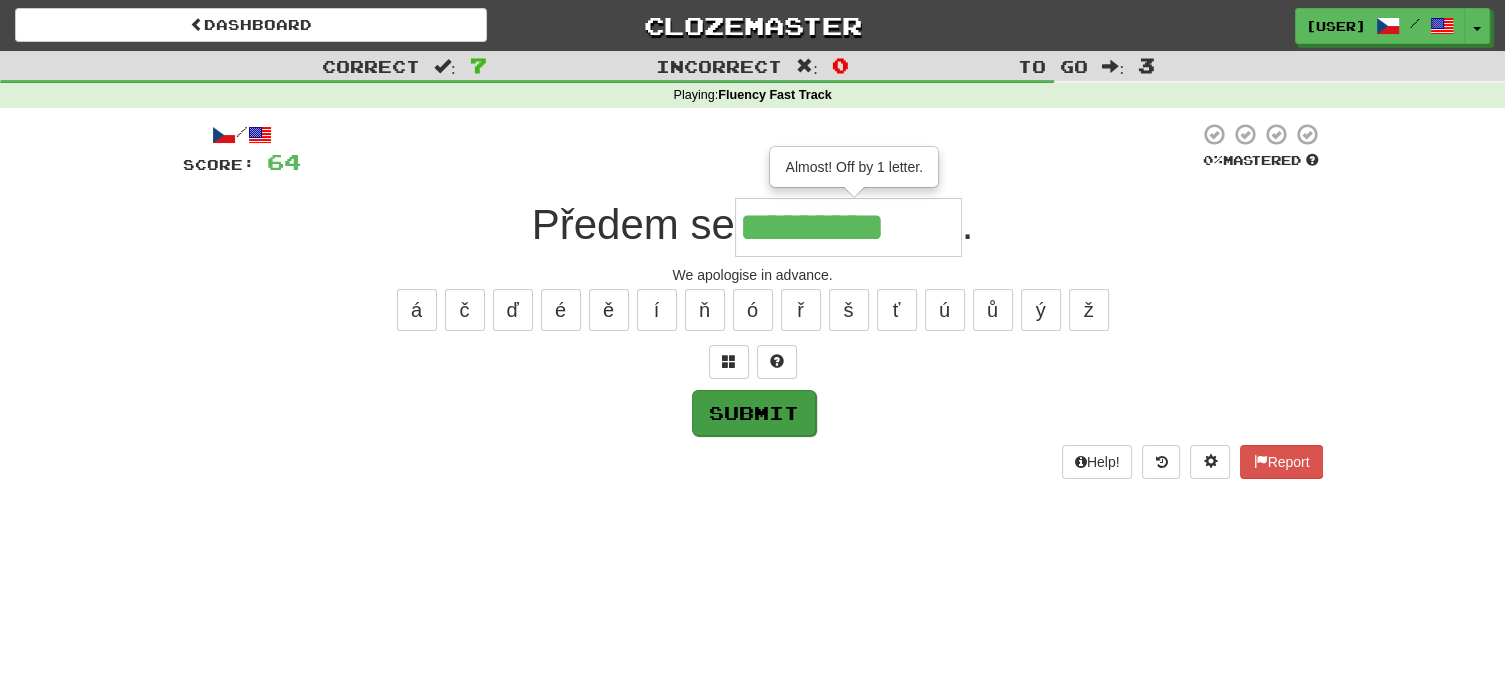 type on "*********" 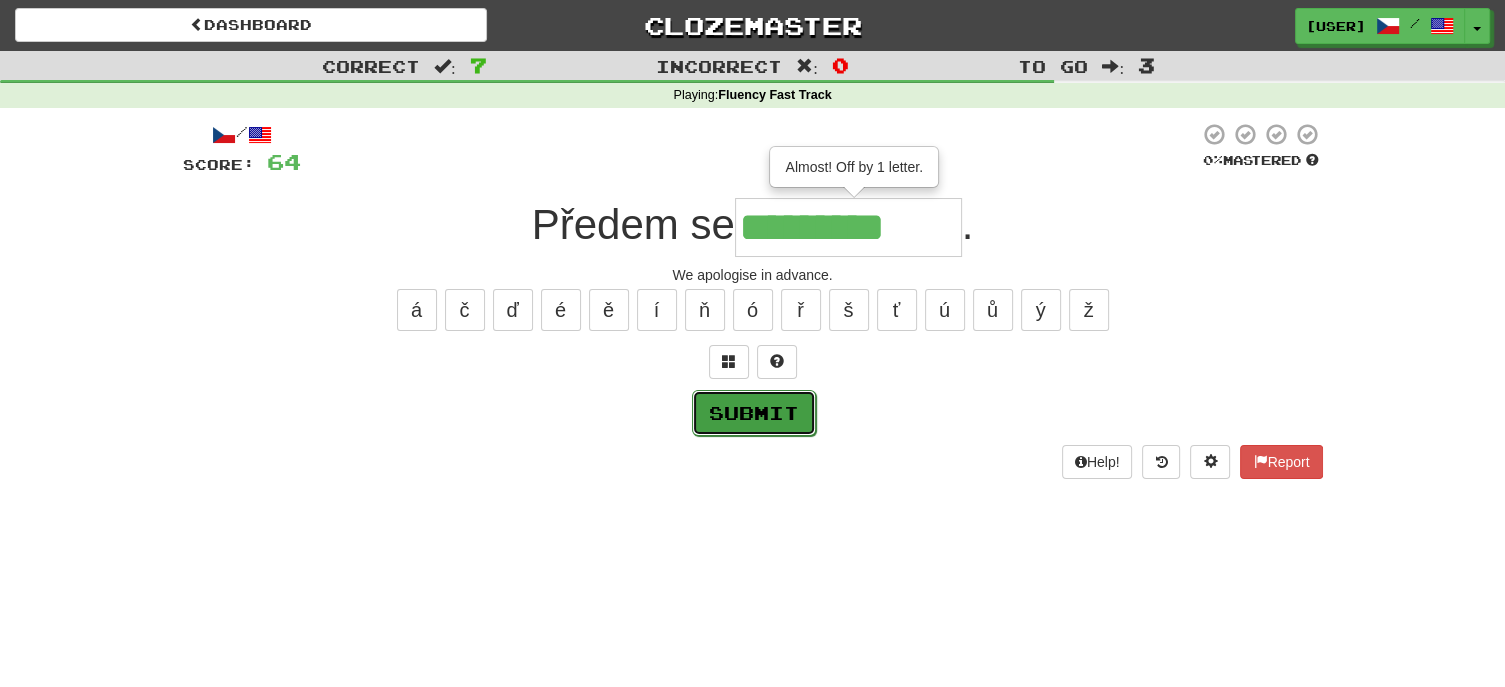 click on "Submit" at bounding box center [754, 413] 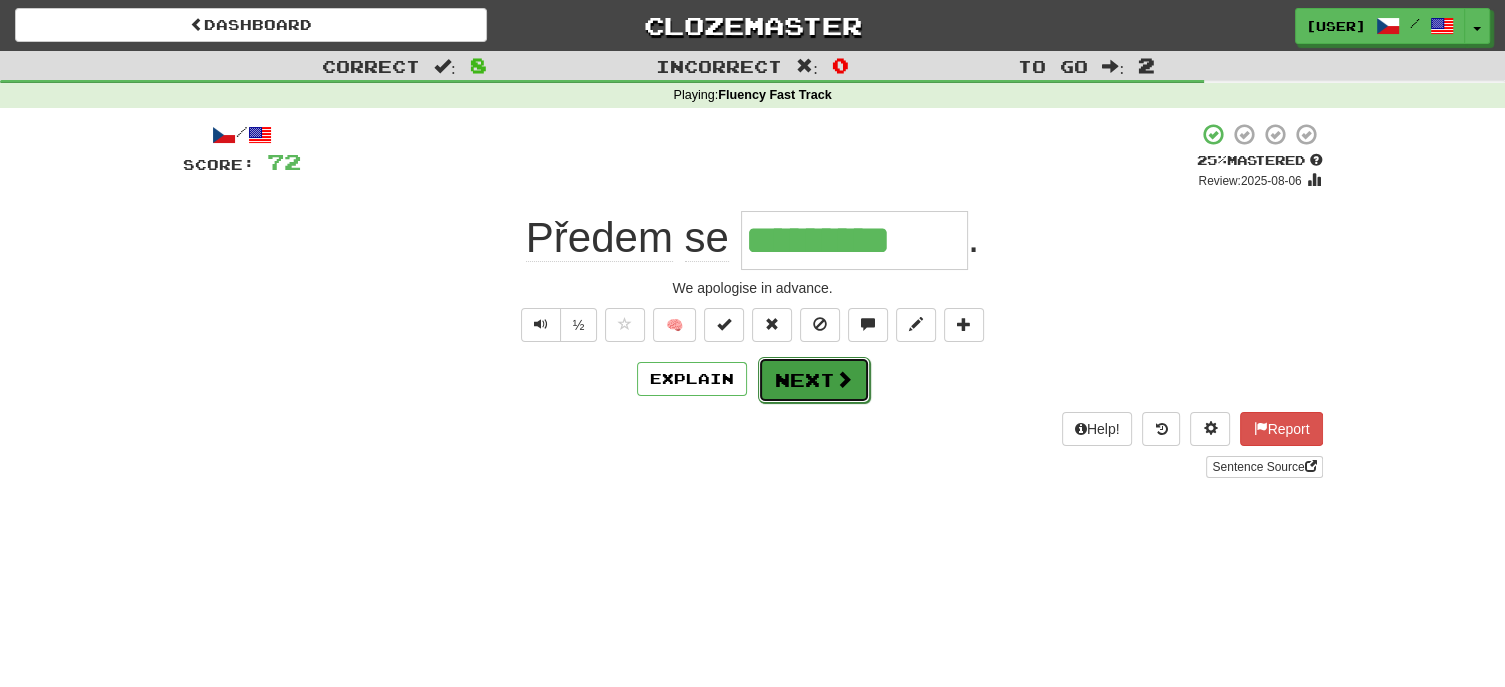 click on "Next" at bounding box center (814, 380) 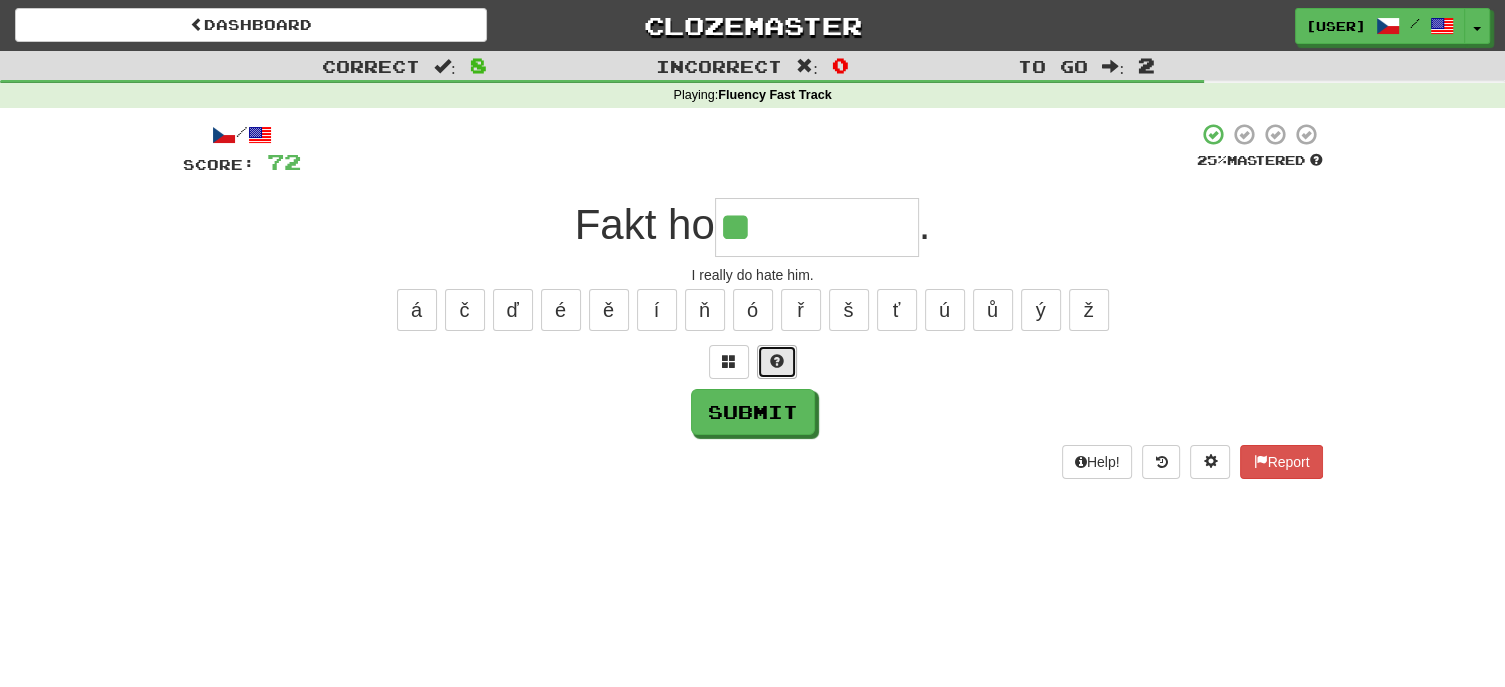 click at bounding box center [777, 362] 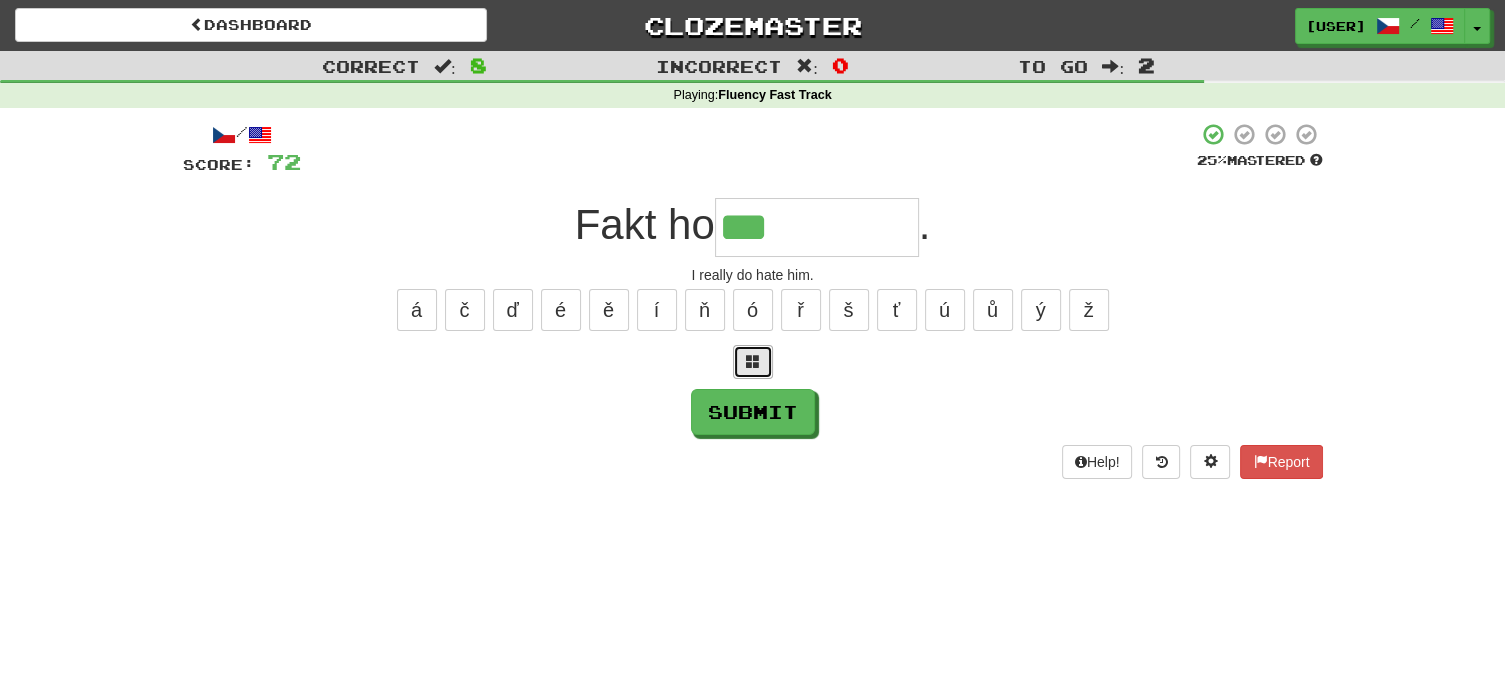 click at bounding box center (753, 362) 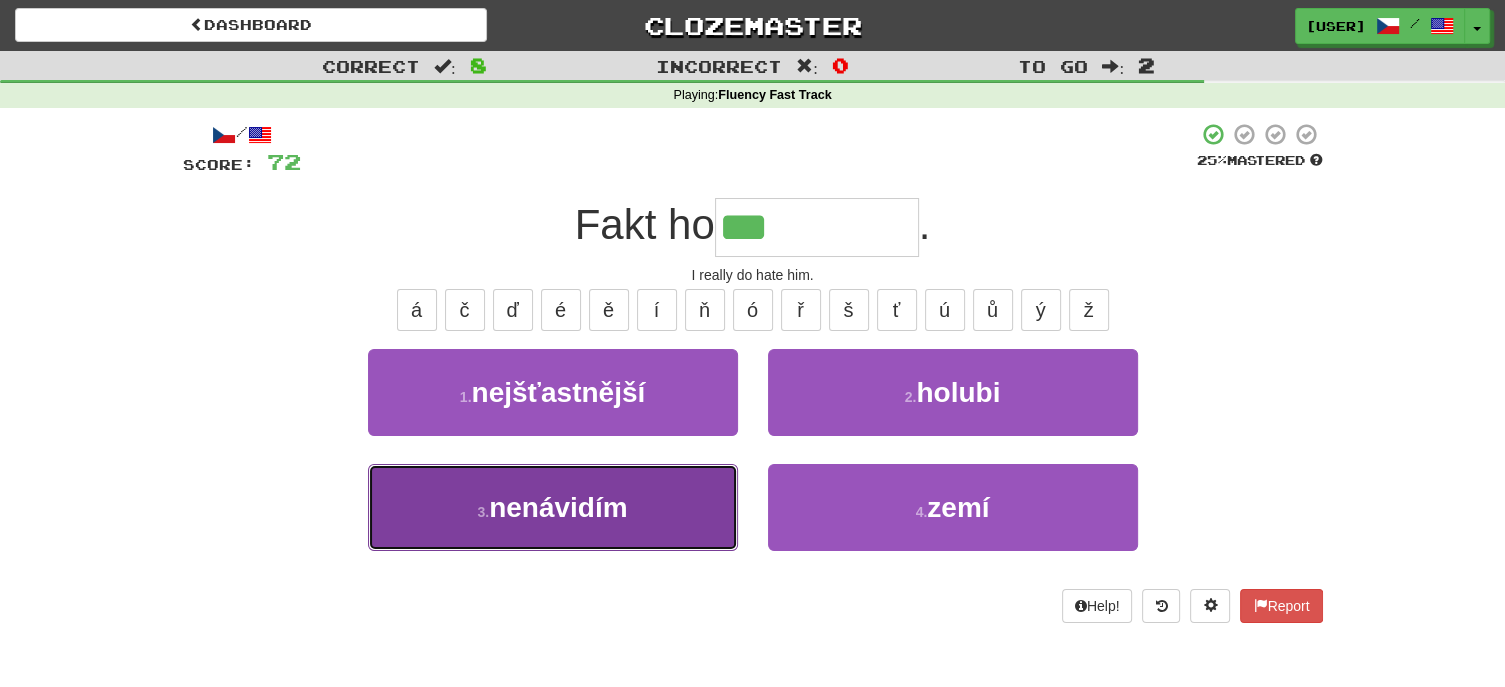 click on "3 .  nenávidím" at bounding box center (553, 507) 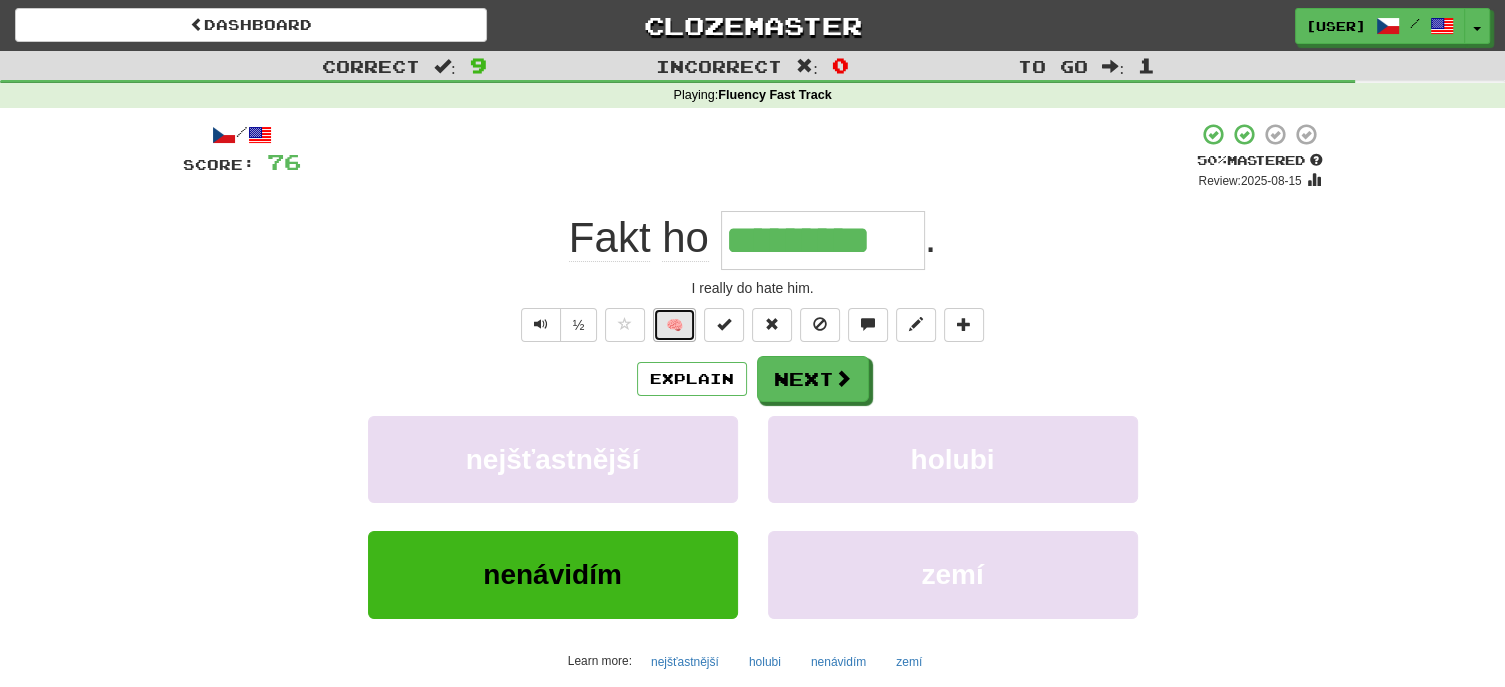 click on "🧠" at bounding box center (674, 325) 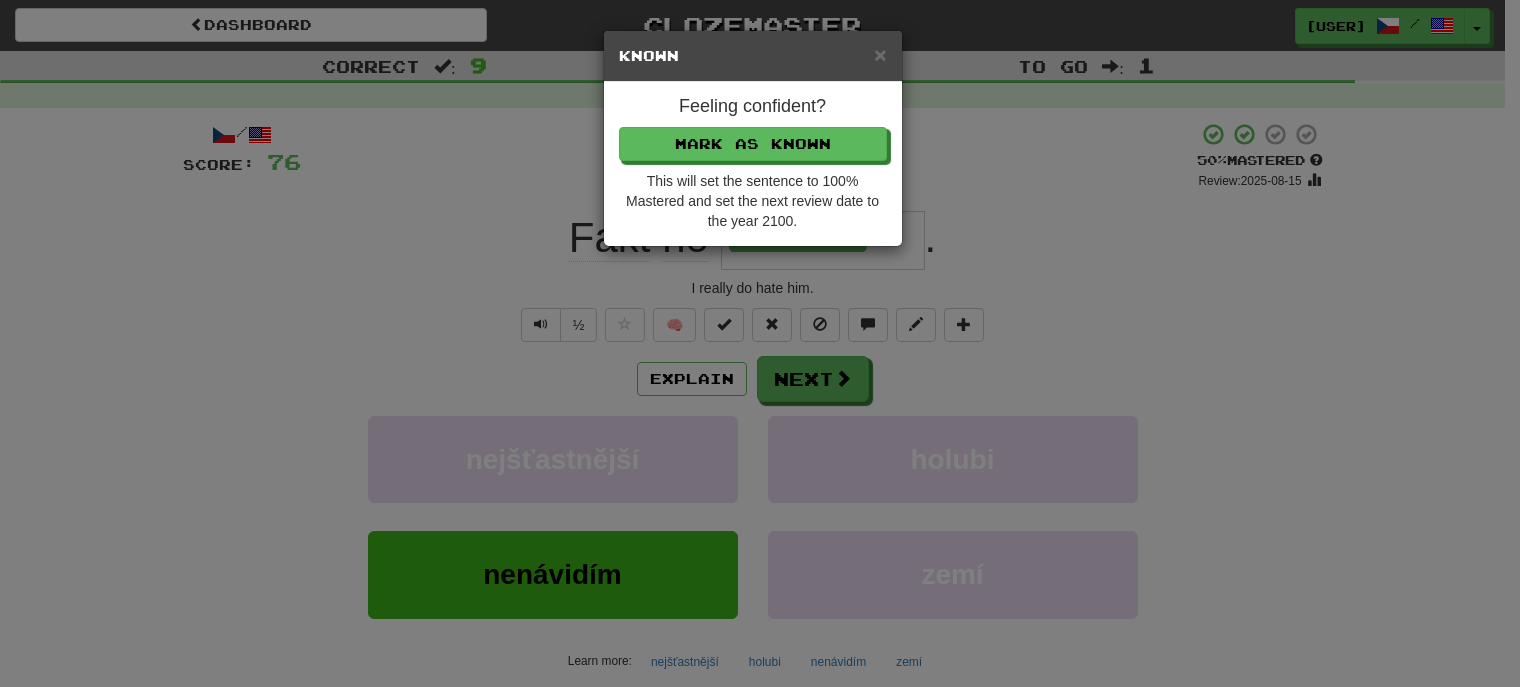click on "× Known Feeling confident? Mark as Known This will set the sentence to 100% Mastered and set the next review date to the year 2100." at bounding box center [760, 343] 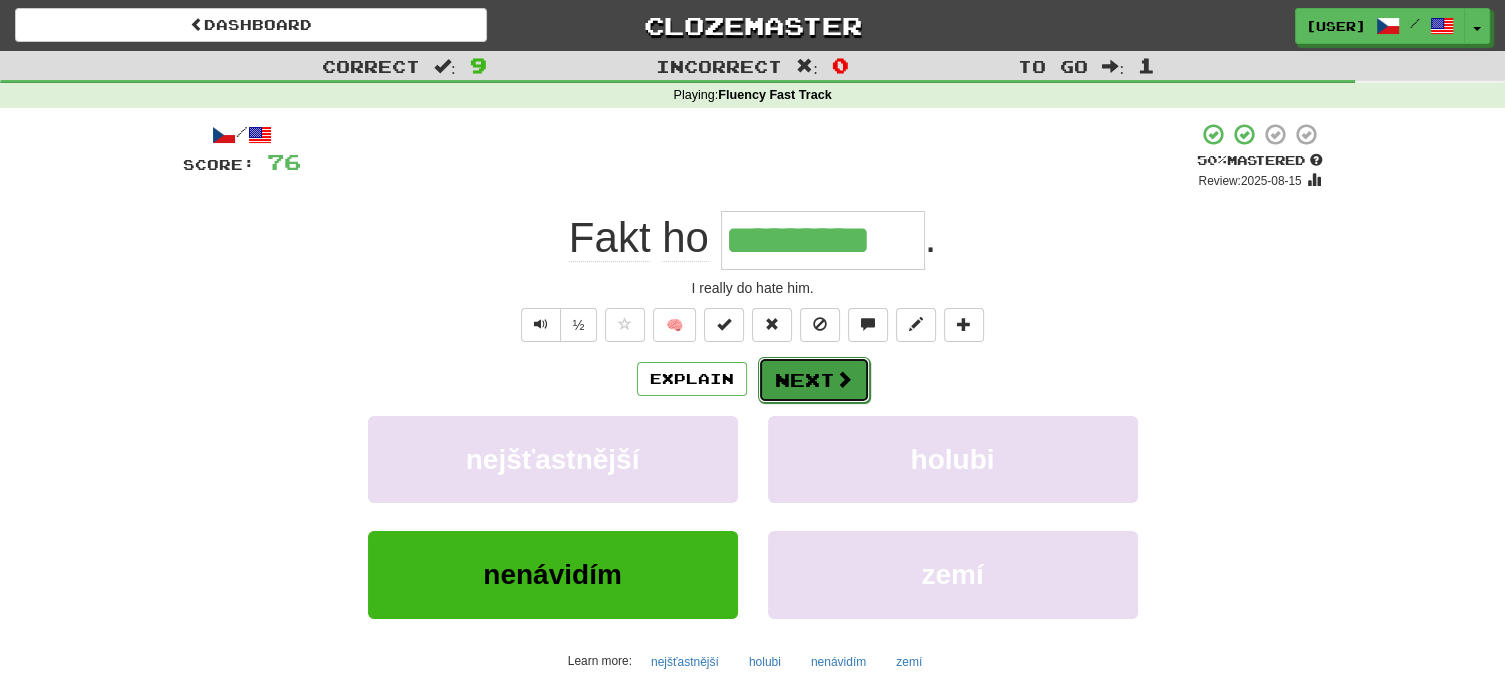 click on "Next" at bounding box center (814, 380) 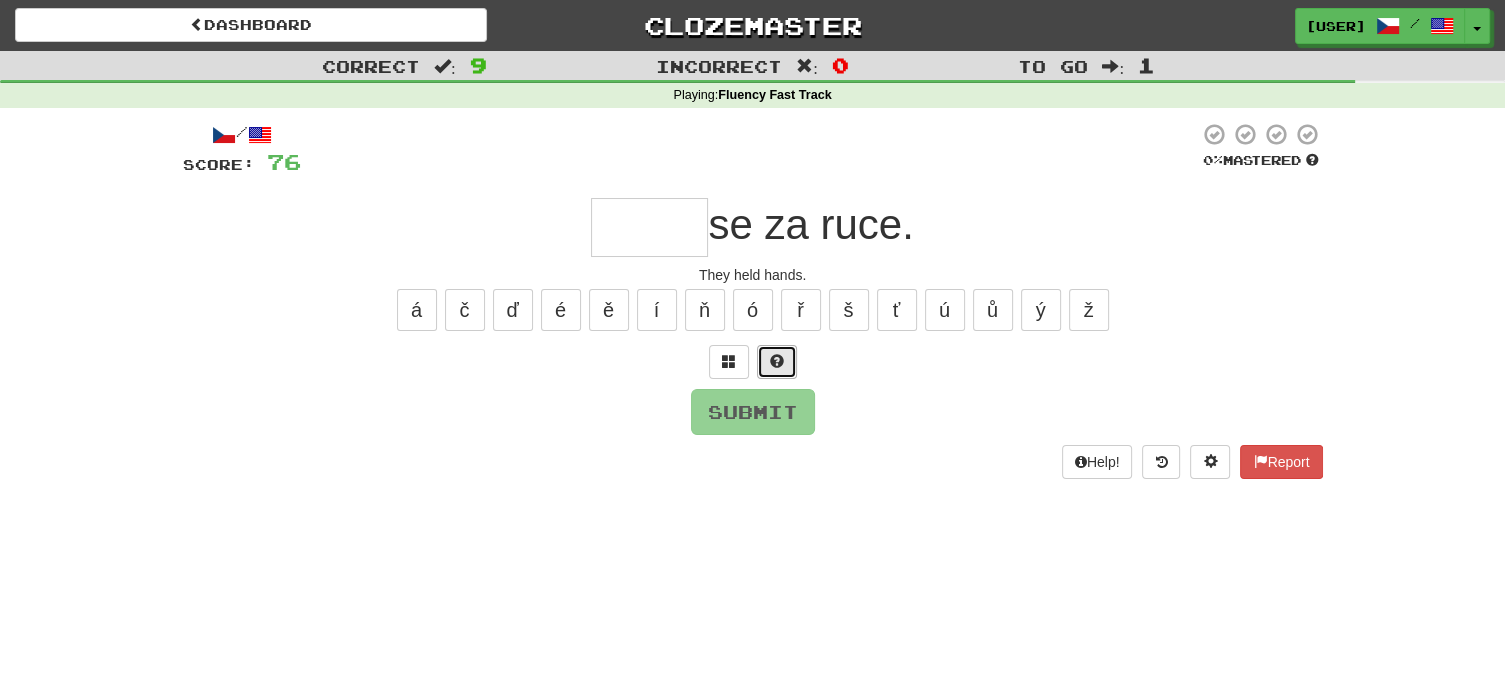click at bounding box center (777, 362) 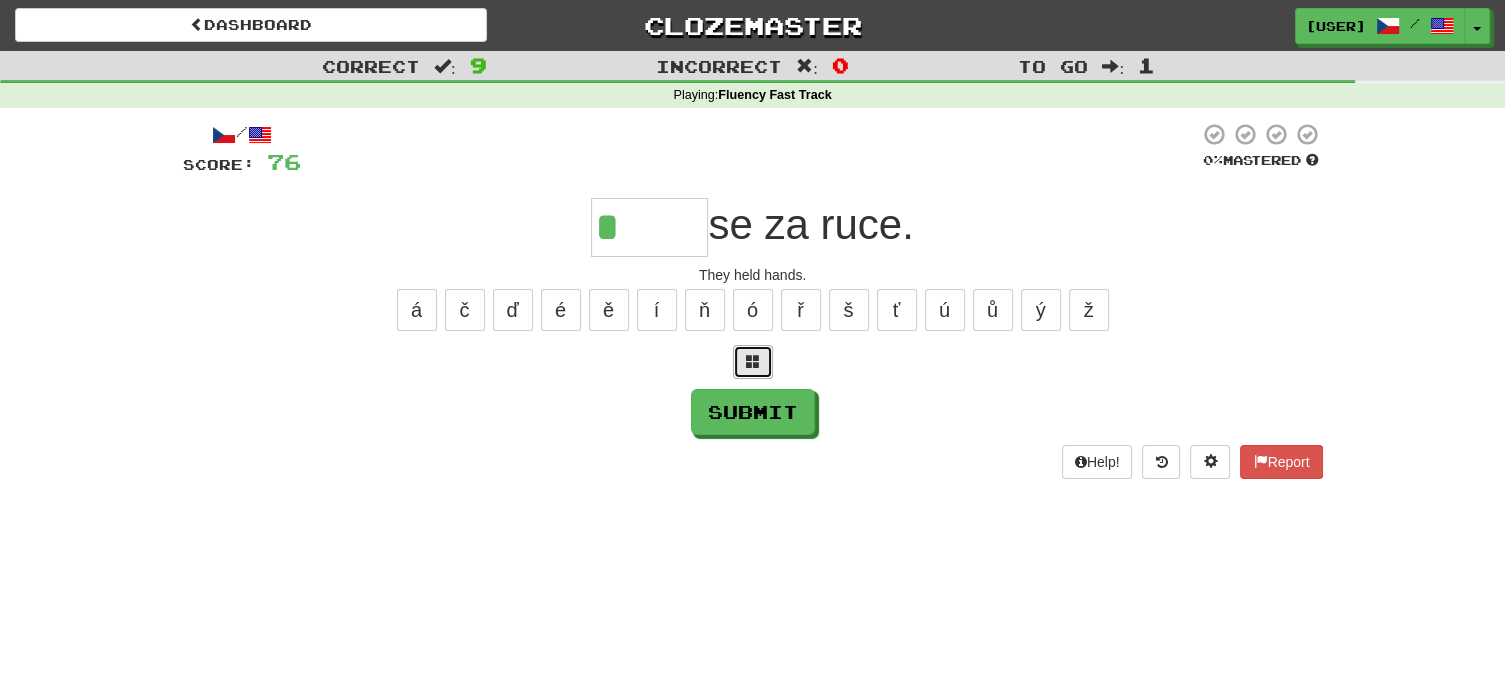 click at bounding box center [753, 361] 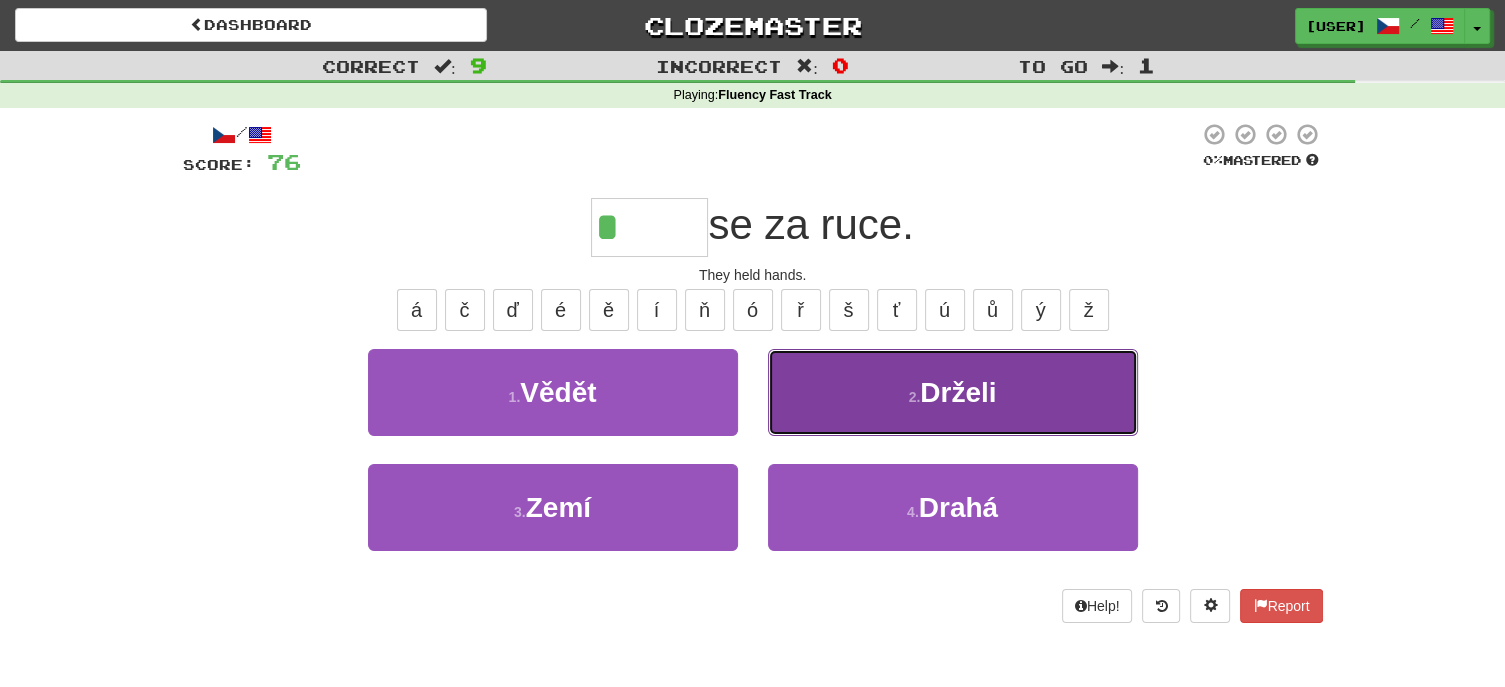 click on "2 .  Drželi" at bounding box center (953, 392) 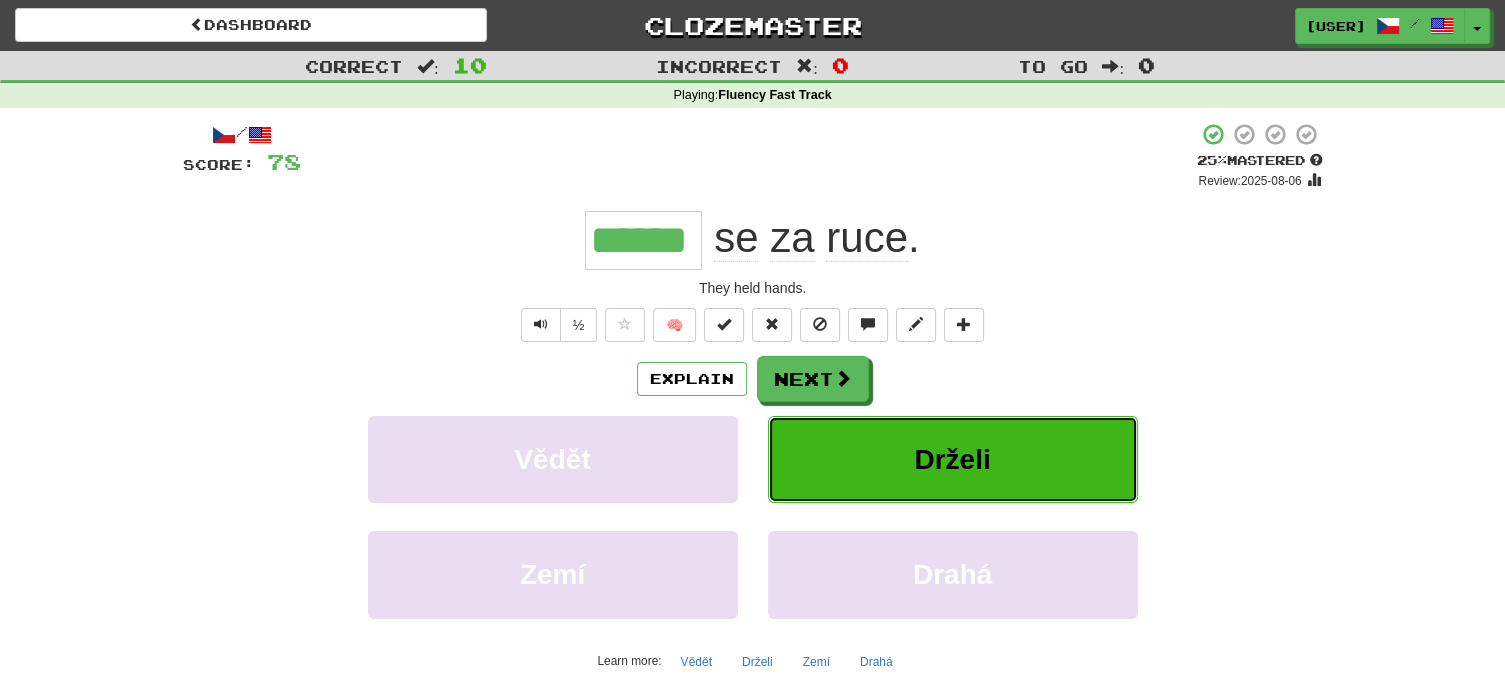 click on "Drželi" at bounding box center [953, 459] 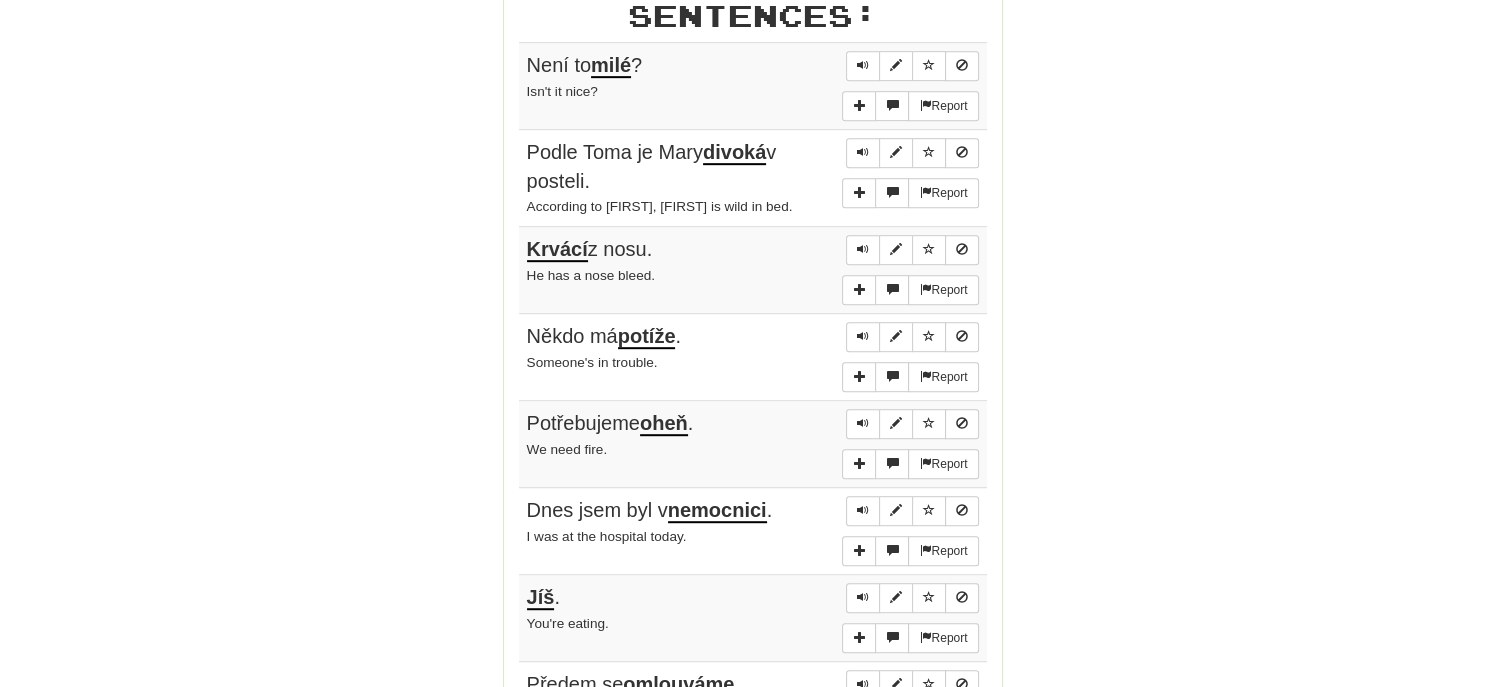 scroll, scrollTop: 1000, scrollLeft: 0, axis: vertical 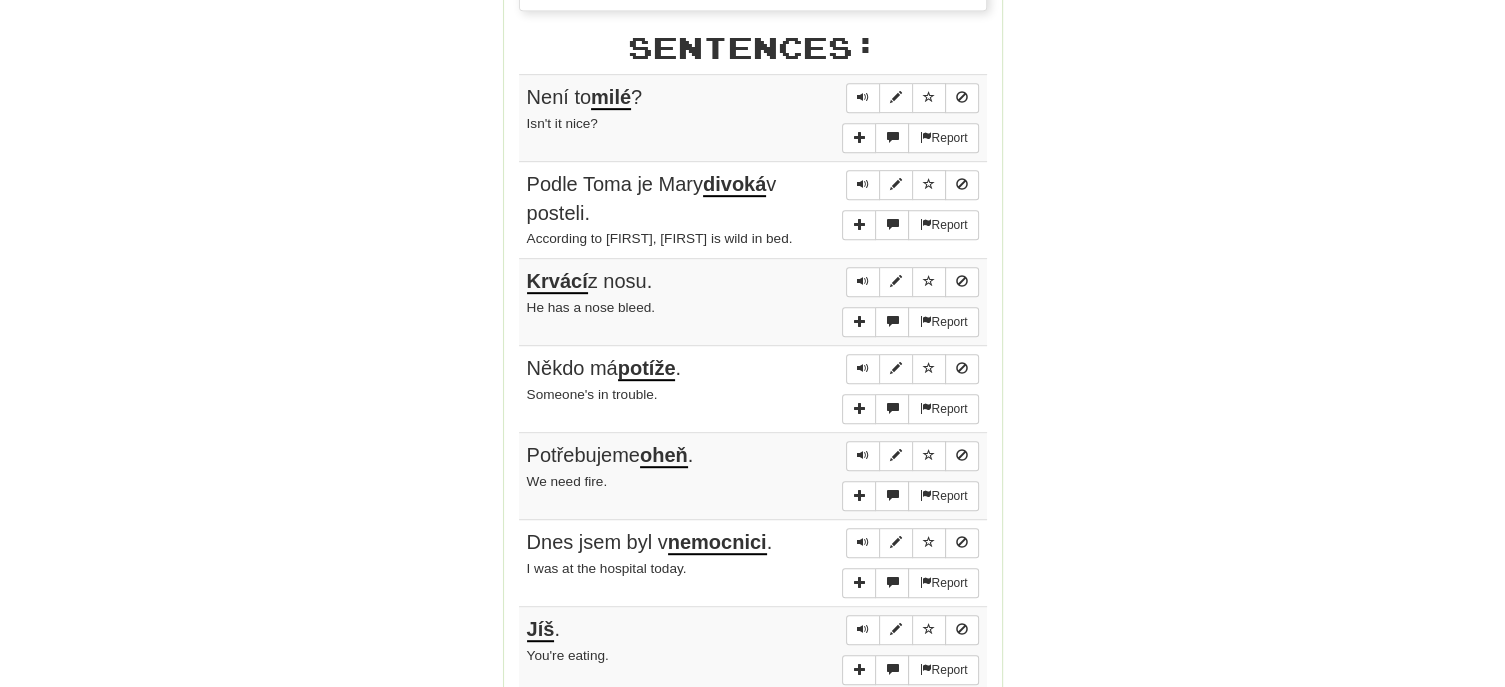 drag, startPoint x: 1112, startPoint y: 627, endPoint x: 1096, endPoint y: 604, distance: 28.01785 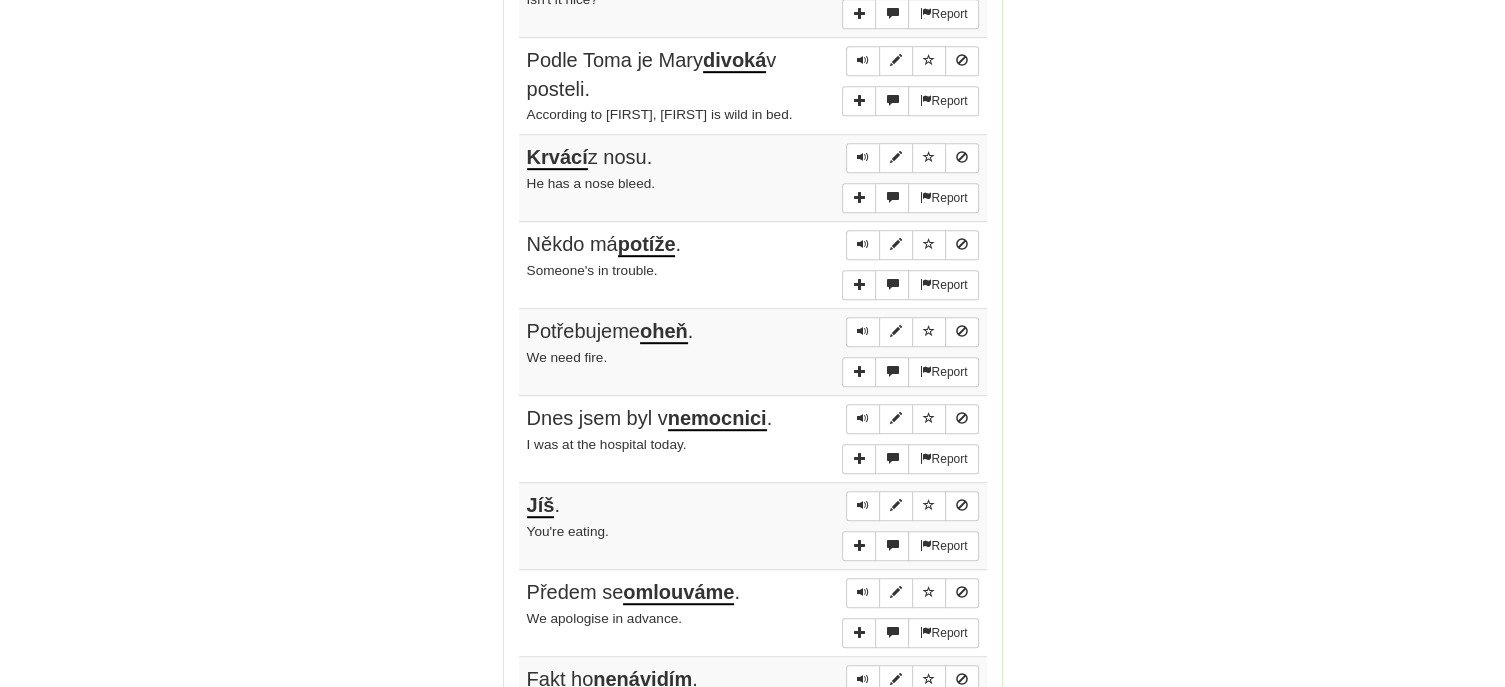 scroll, scrollTop: 1400, scrollLeft: 0, axis: vertical 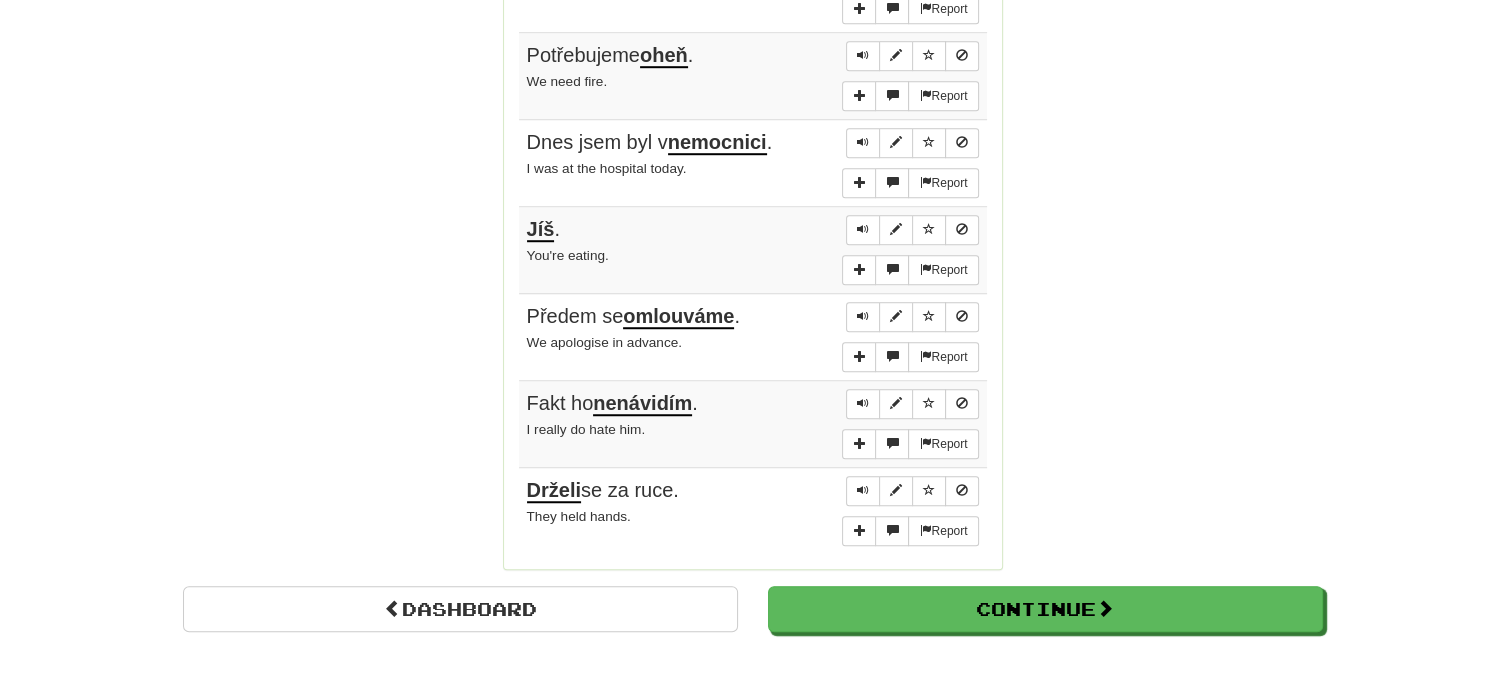 click on "Correct   :   10 Incorrect   :   0 To go   :   0 Playing :  Fluency Fast Track Round Complete!  Dashboard Continue  Round Results Stats: Score:   + 78 Time:   3 : 26 New:   5 Review:   5 Correct:   10 Incorrect:   0 Progress: Fluency Fast Track Playing:  2 968  /  8 387 + 5 35.328% 35.388% Mastered:  163  /  8 387 1.943% Ready for Review:  5  /  Level:  54 543  points to level  55  - keep going! Ranked:  49 th  this week ( 4  points to  48 th ) Sentences:  Report Není to  milé ? Isn't it nice?  Report Podle [FIRST] je Mary  divoká  v posteli. According to [FIRST], Mary is wild in bed.  Report Krvácí  z nosu. He has a nose bleed.  Report Někdo má  potíže . Someone's in trouble.  Report Potřebujeme  oheň . We need fire.  Report Dnes jsem byl v  nemocnici . I was at the hospital today.  Report Jíš . You're eating.  Report Předem se  omlouváme . We apologise in advance.  Report Fakt ho  nenávidím . I really do hate him.  Report Drželi  se za ruce. They held hands.  Dashboard Continue" at bounding box center [752, -354] 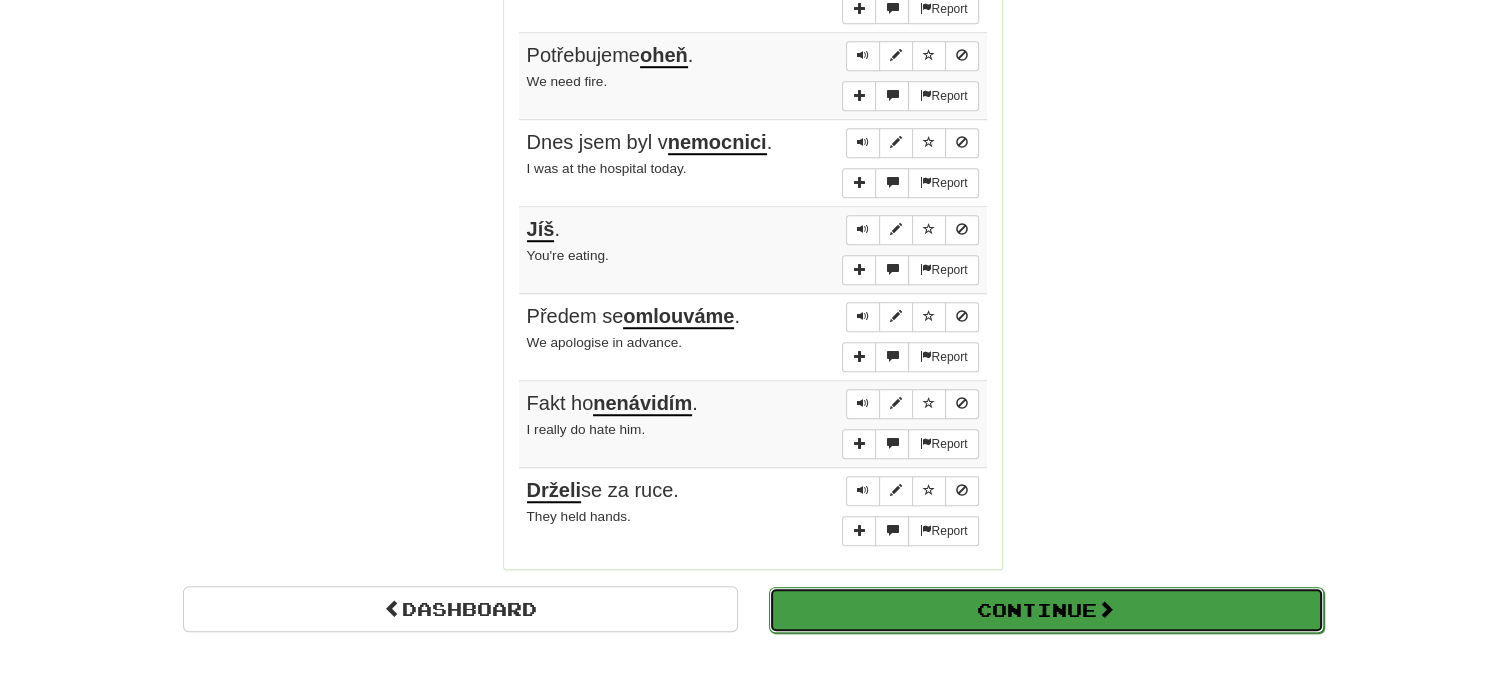 click on "Continue" at bounding box center (1046, 610) 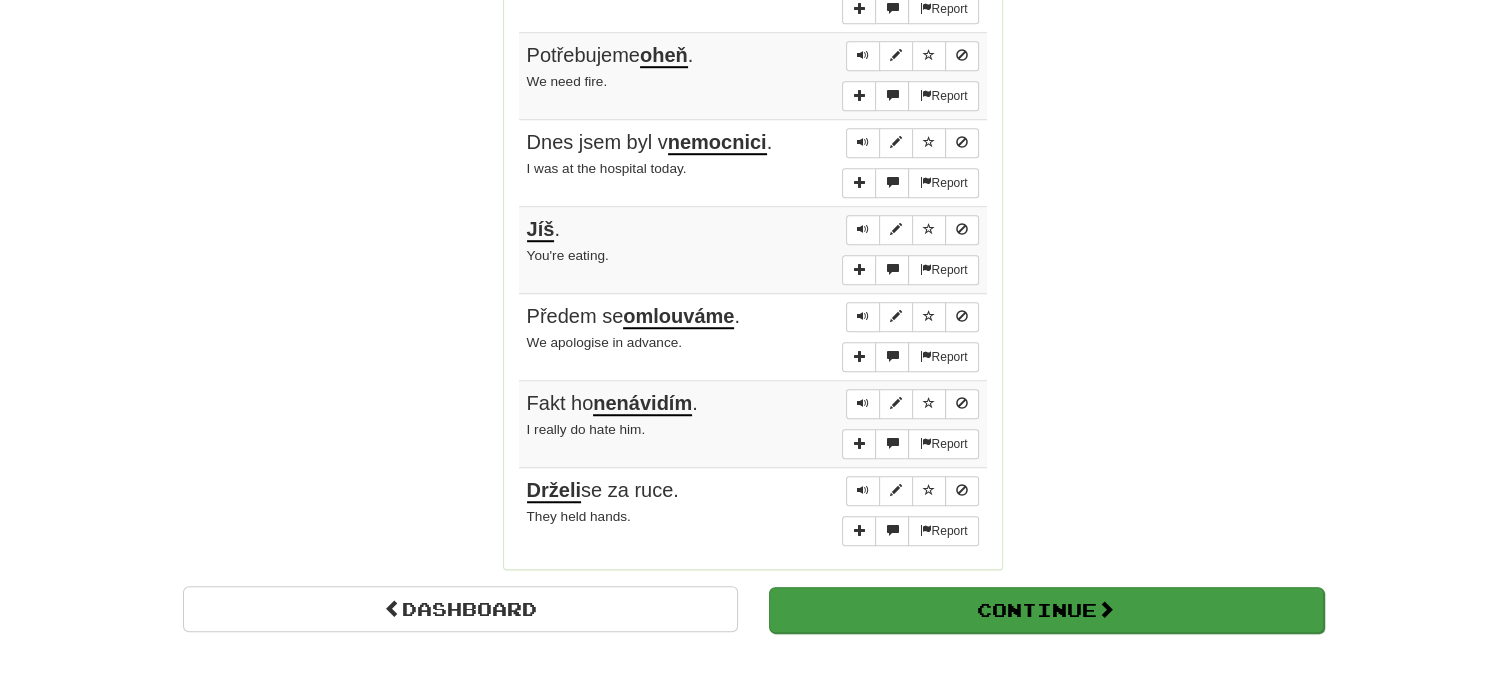 scroll, scrollTop: 710, scrollLeft: 0, axis: vertical 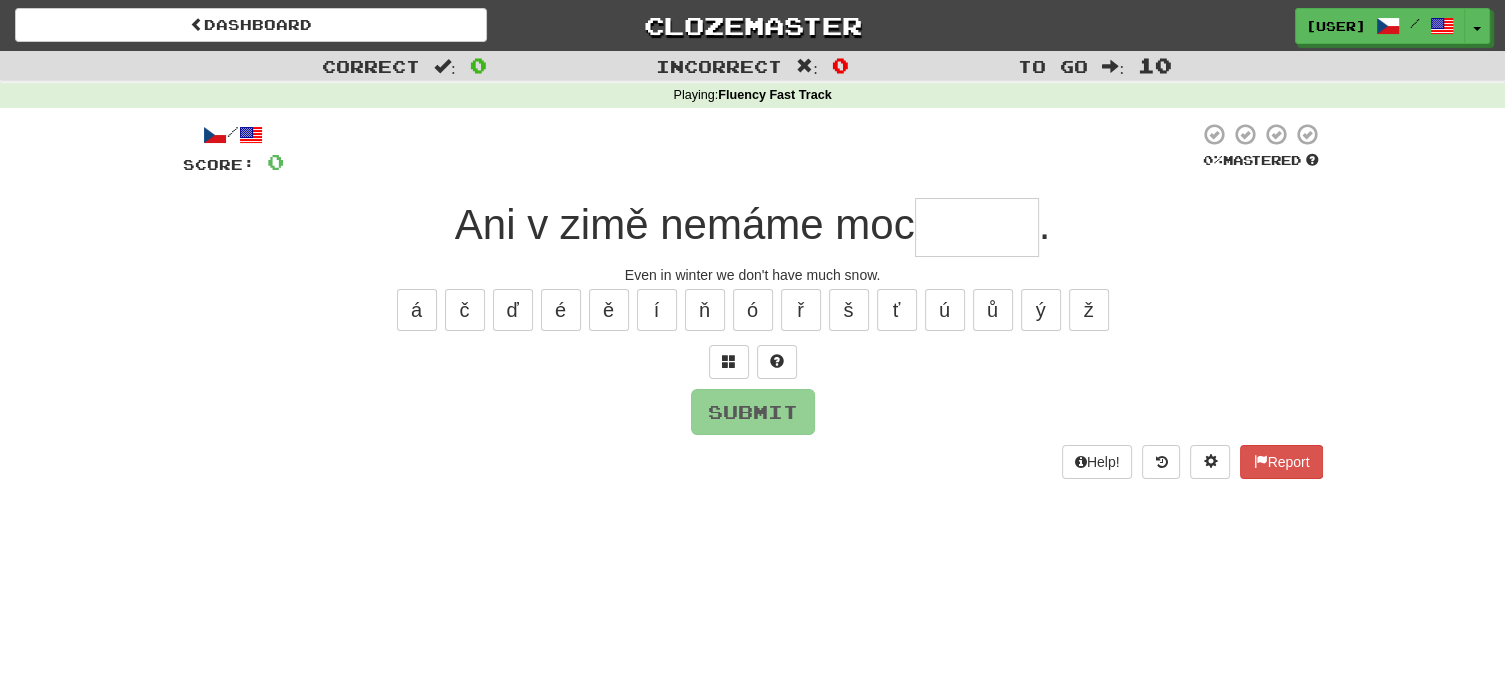 click at bounding box center [977, 227] 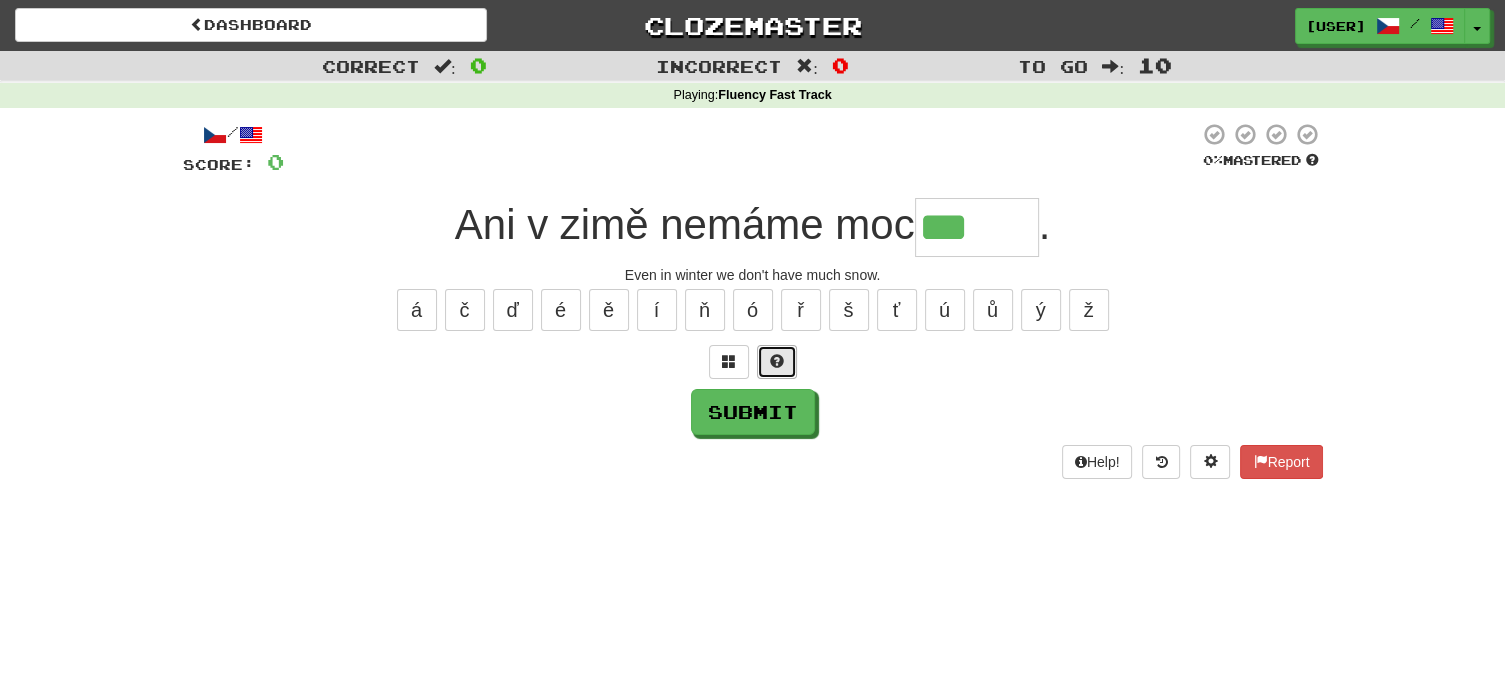 click at bounding box center (777, 361) 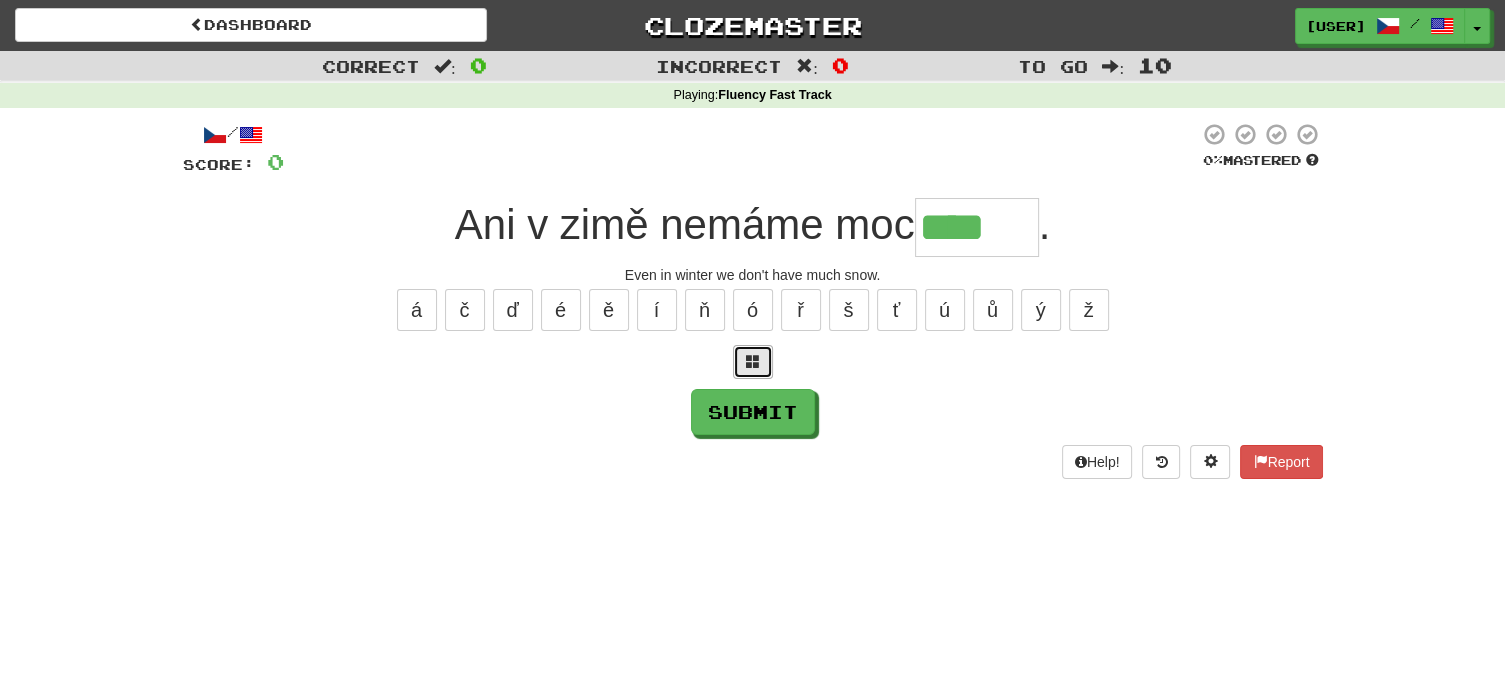 click at bounding box center [753, 361] 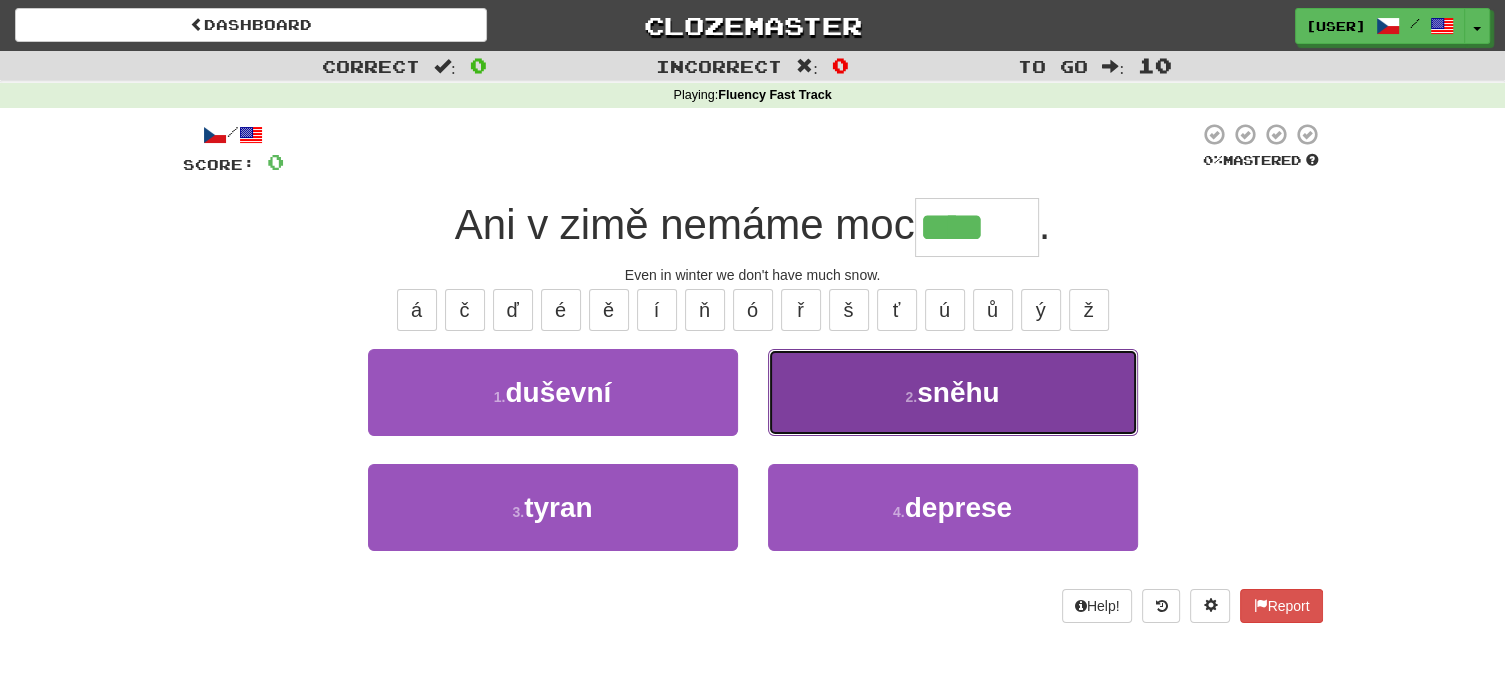 click on "2 .  sněhu" at bounding box center [953, 392] 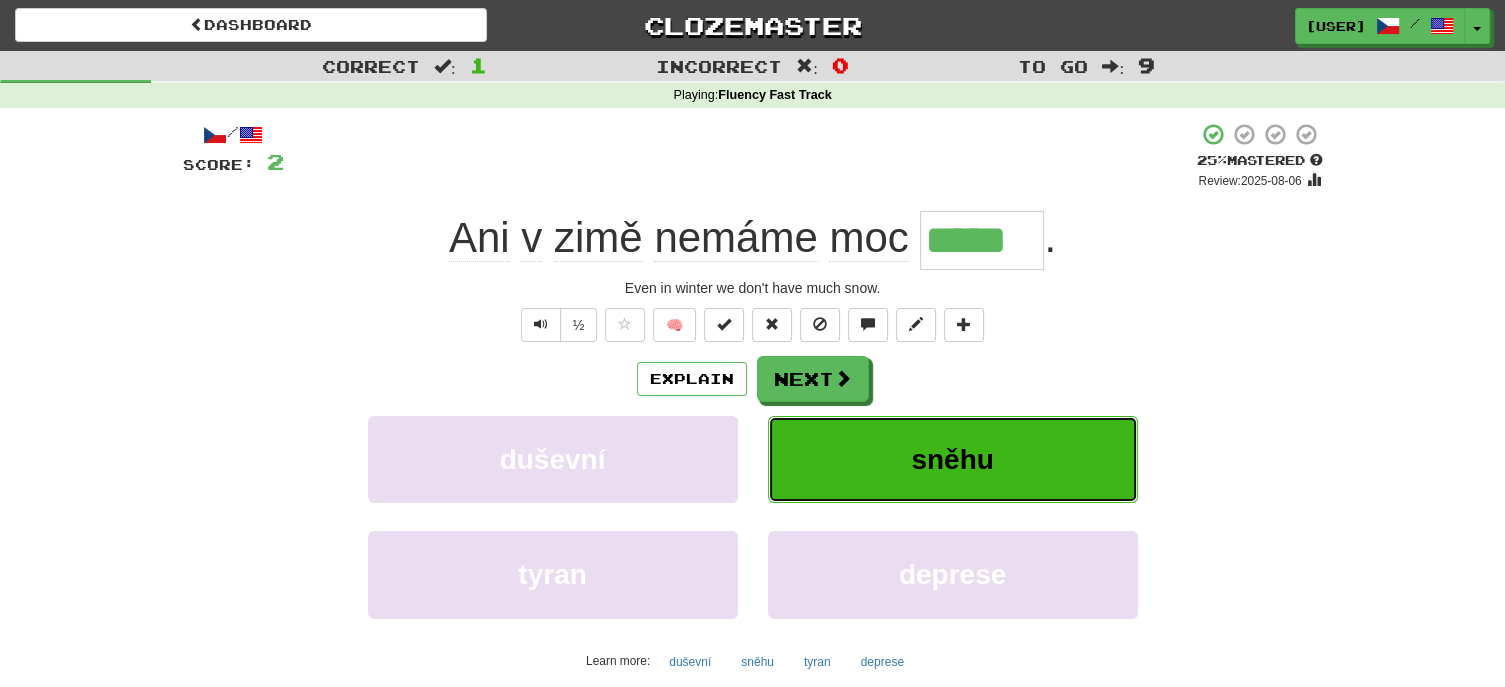 click on "sněhu" at bounding box center (953, 459) 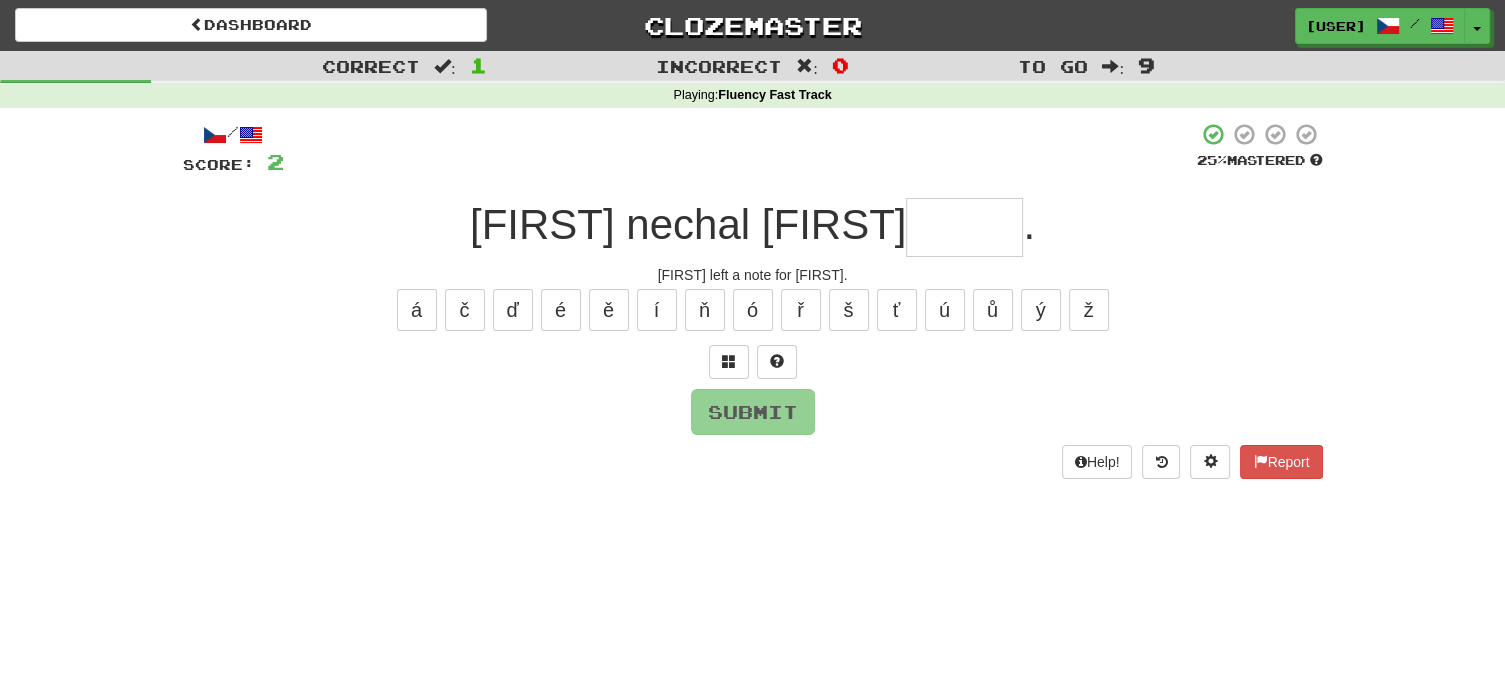 click on "/  Score:   2 25 %  Mastered [FIRST] nechal [FIRST]  . [FIRST] left a note for [FIRST]. á č ď é ě í ň ó ř š ť ú ů ý ž Submit  Help!  Report" at bounding box center [753, 300] 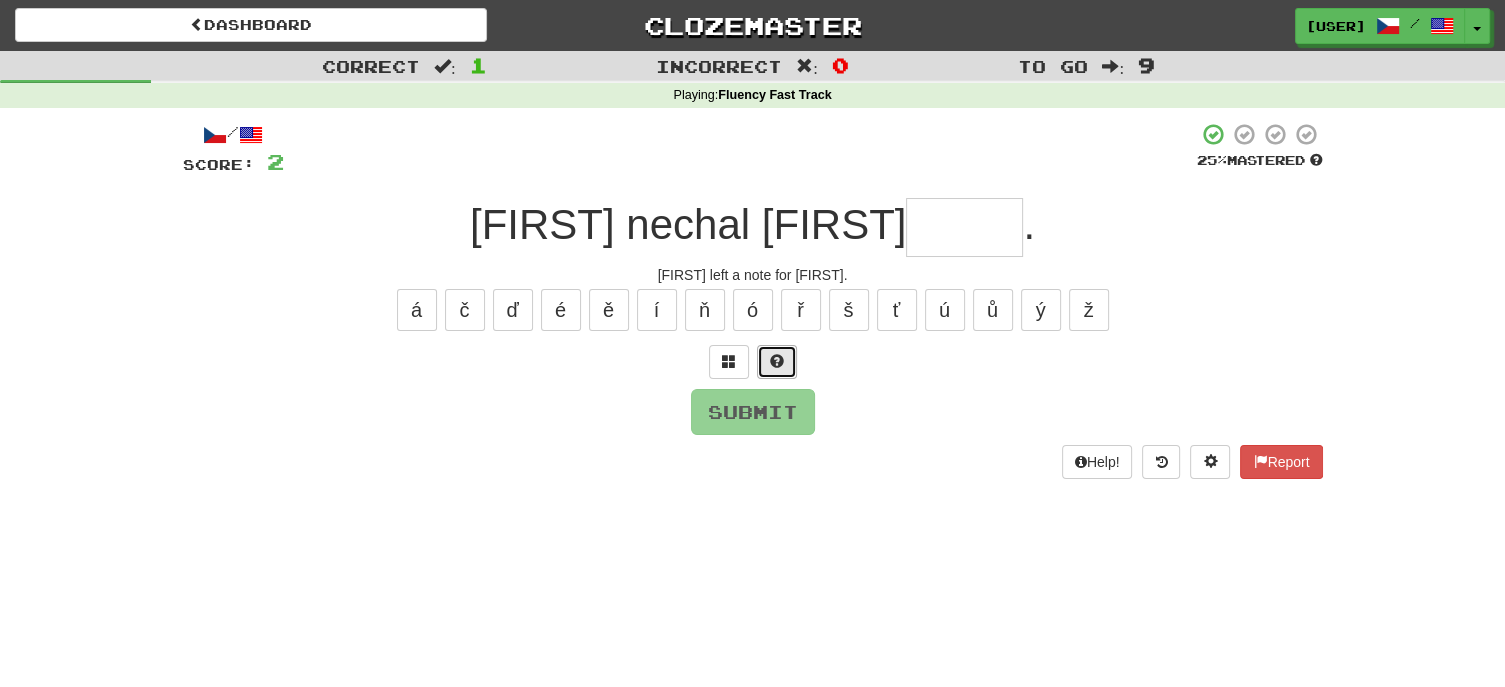 click at bounding box center [777, 362] 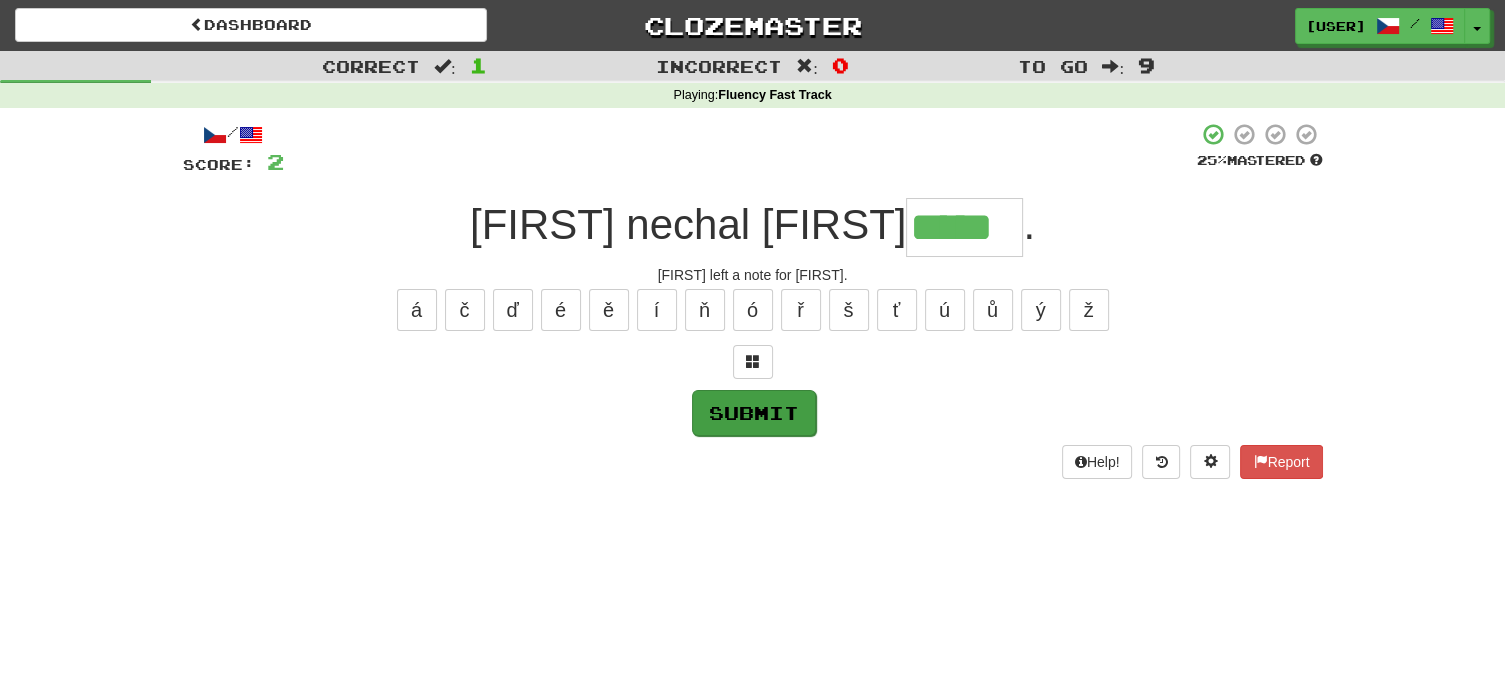 type on "*****" 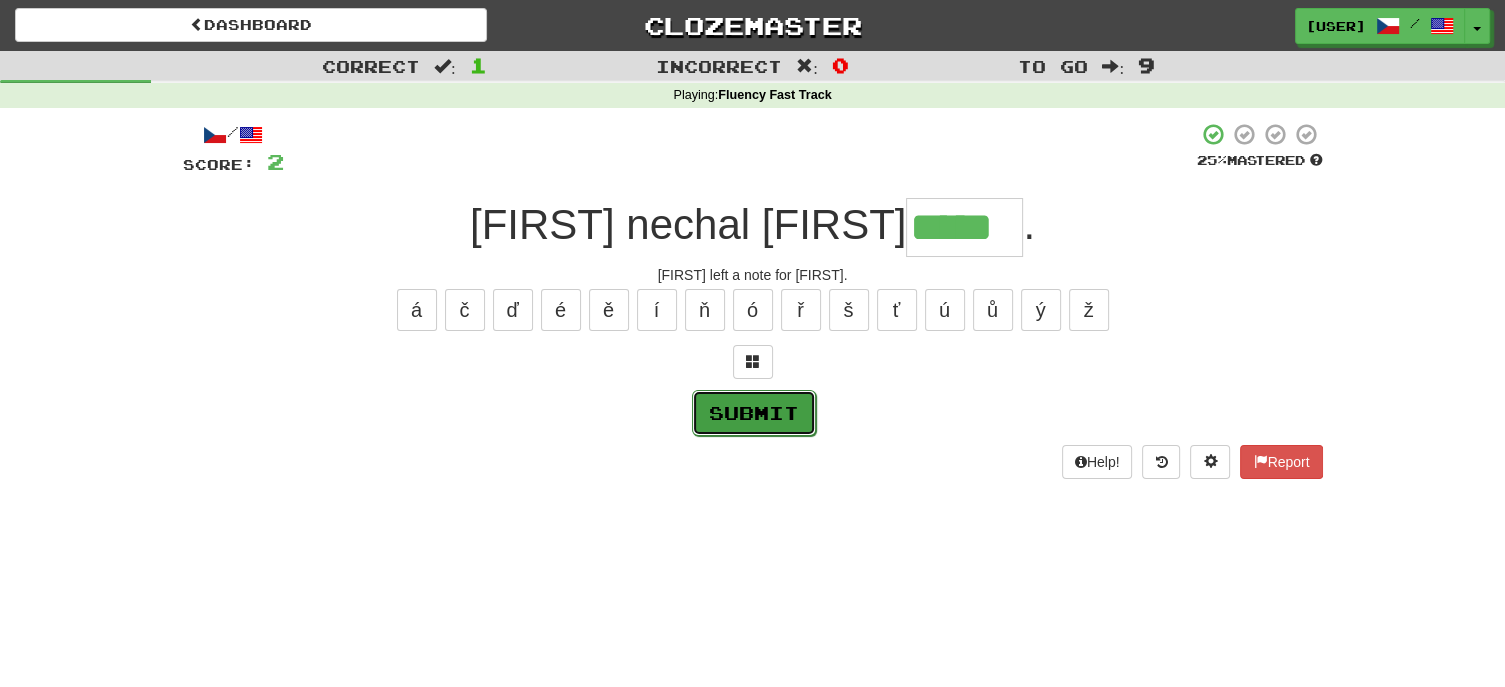 click on "Submit" at bounding box center (754, 413) 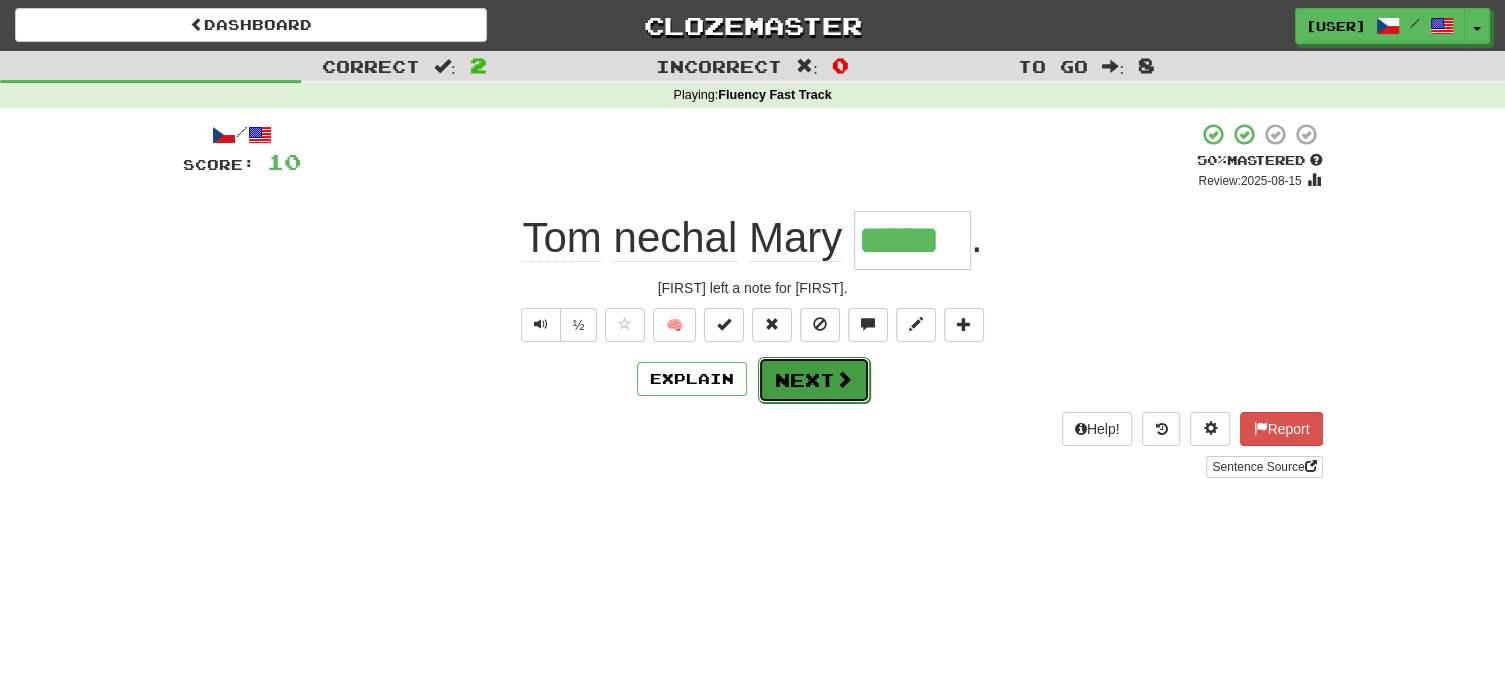 click at bounding box center (844, 379) 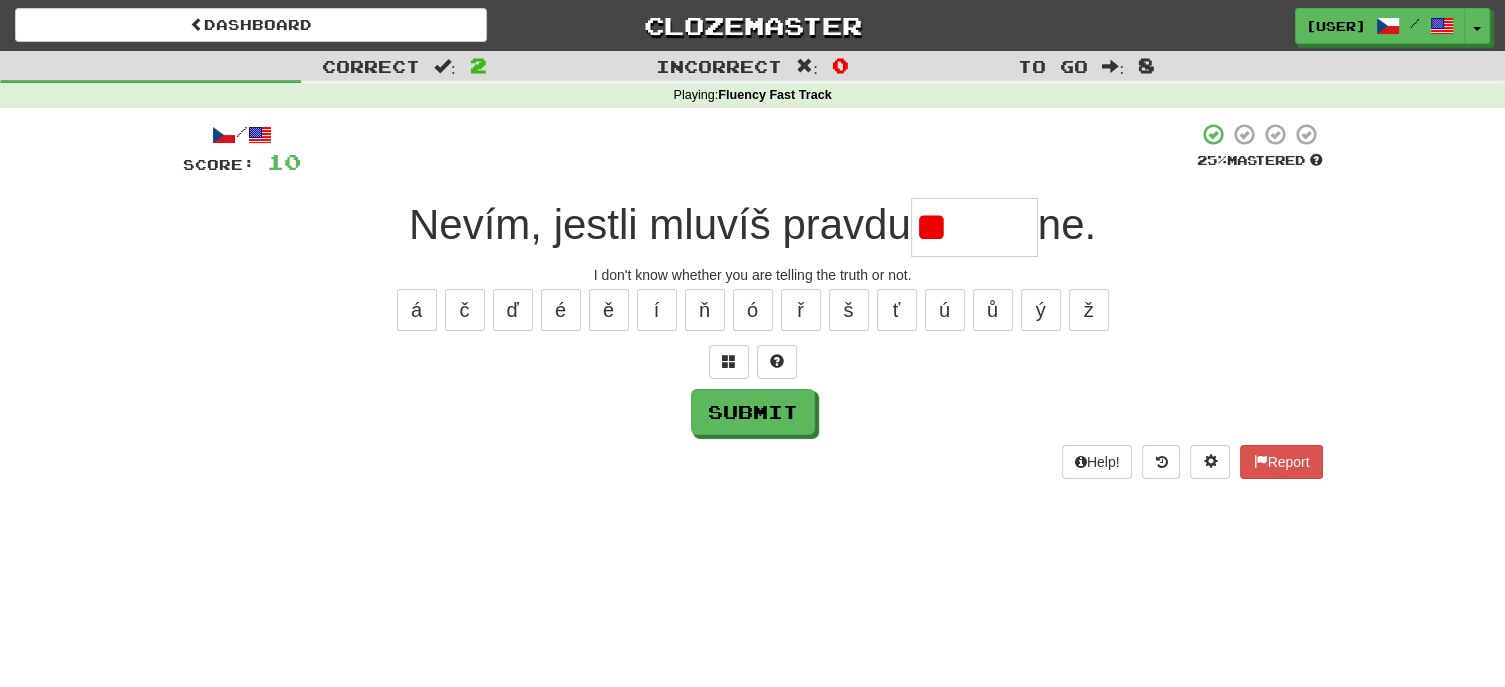 type on "*" 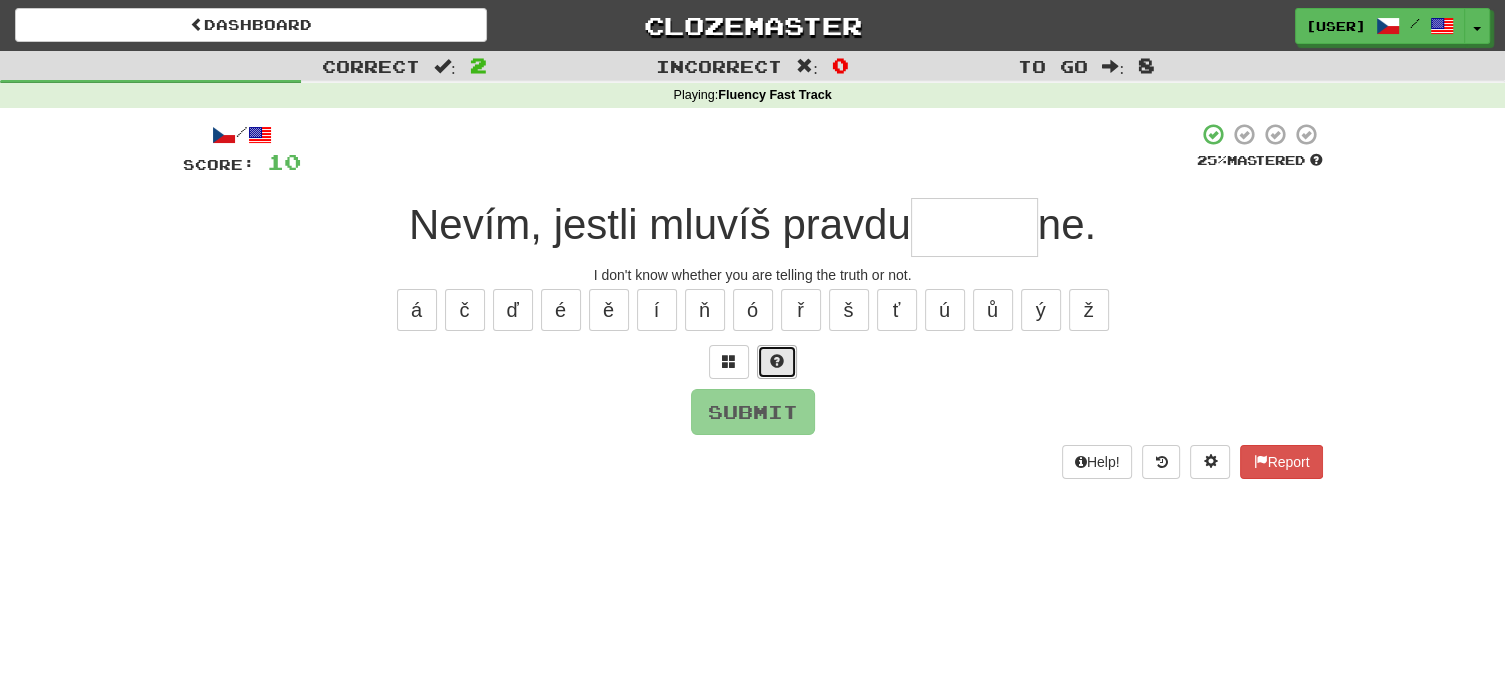click at bounding box center [777, 361] 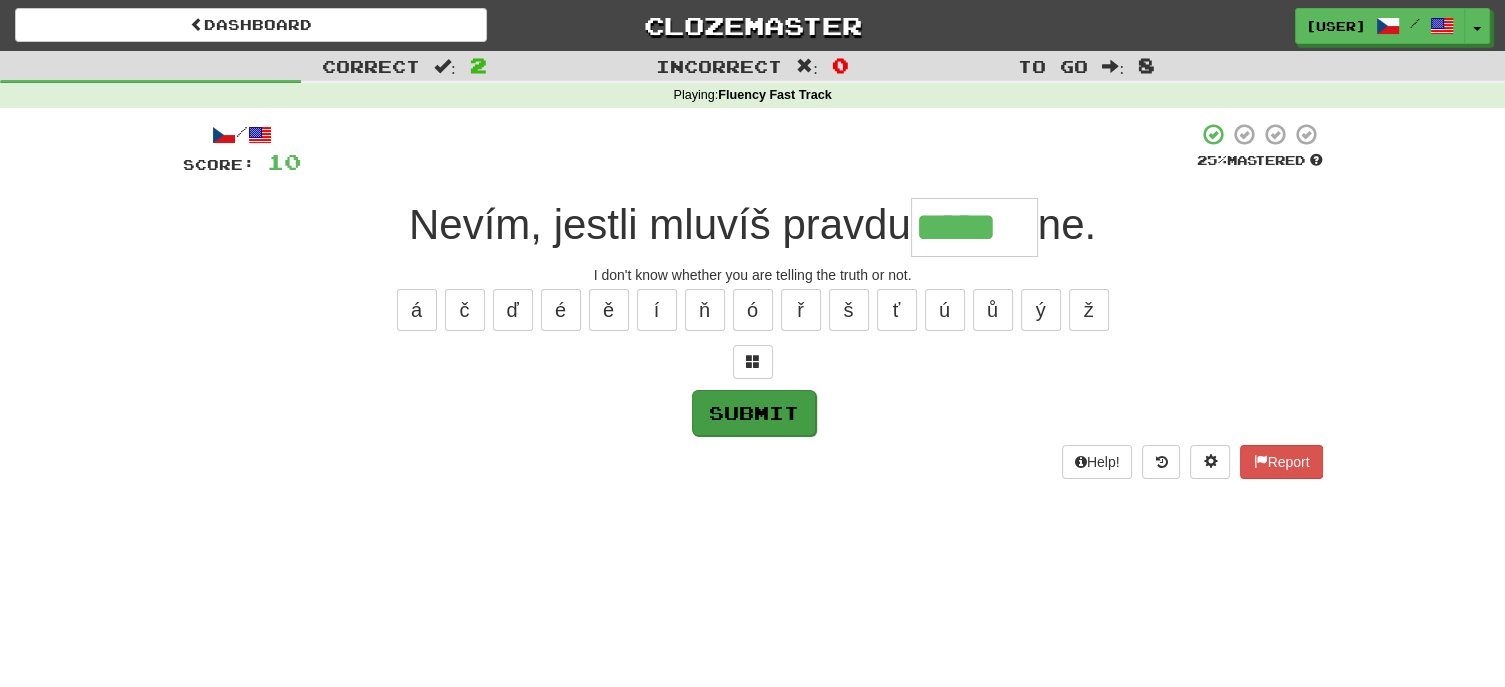 type on "*****" 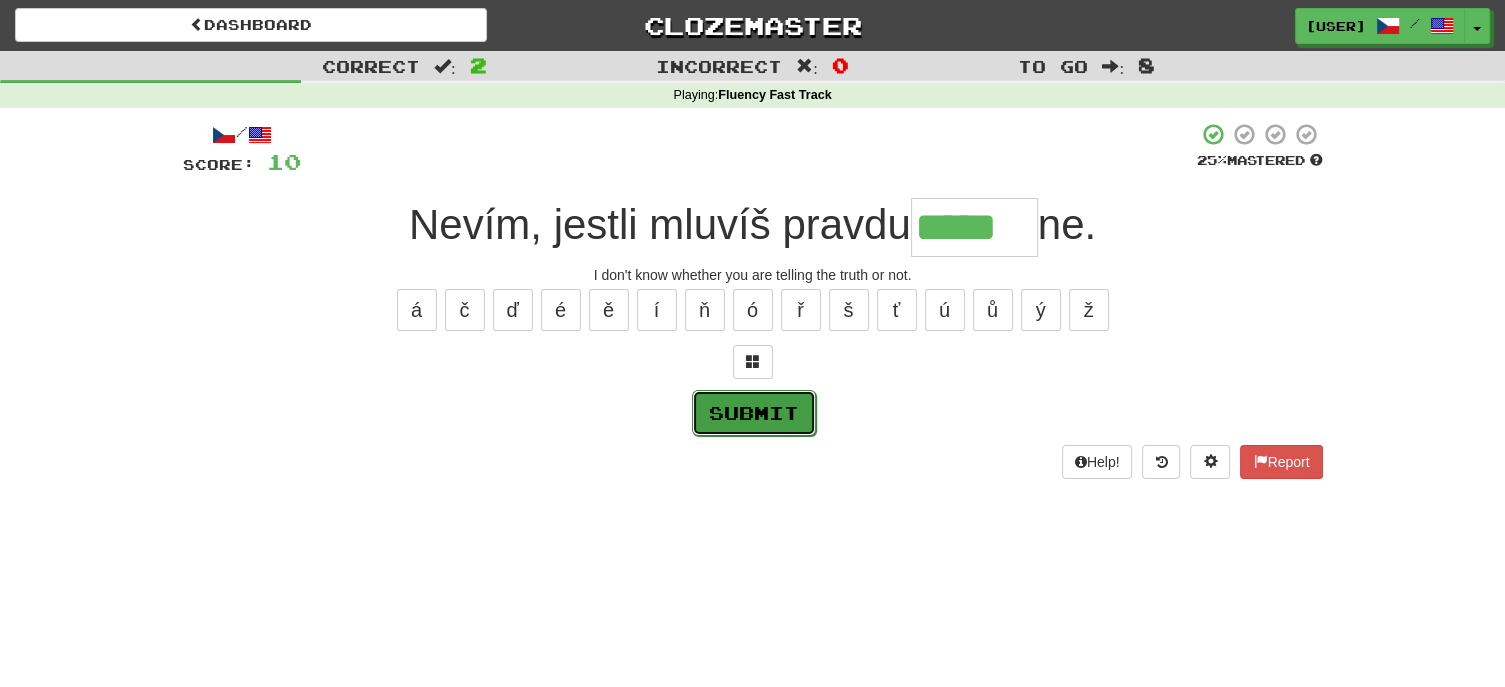click on "Submit" at bounding box center [754, 413] 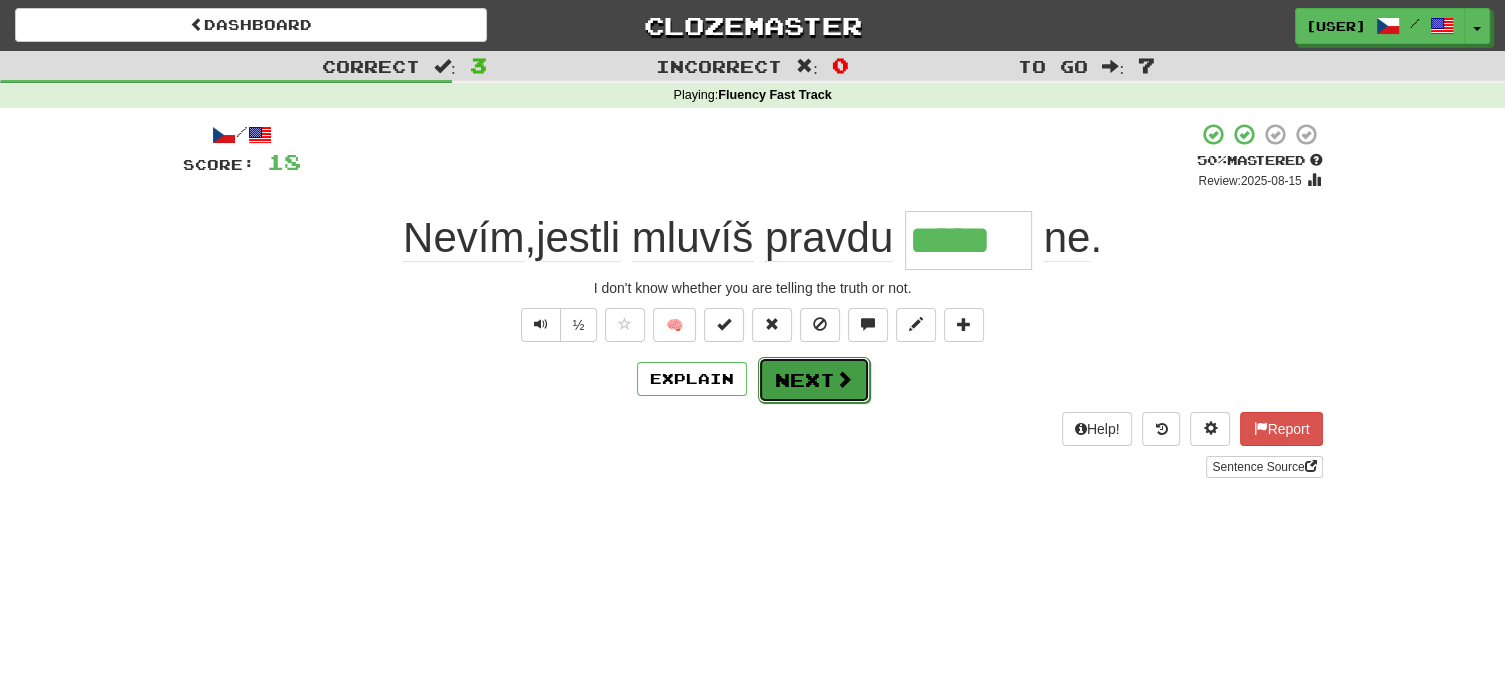 click on "Next" at bounding box center (814, 380) 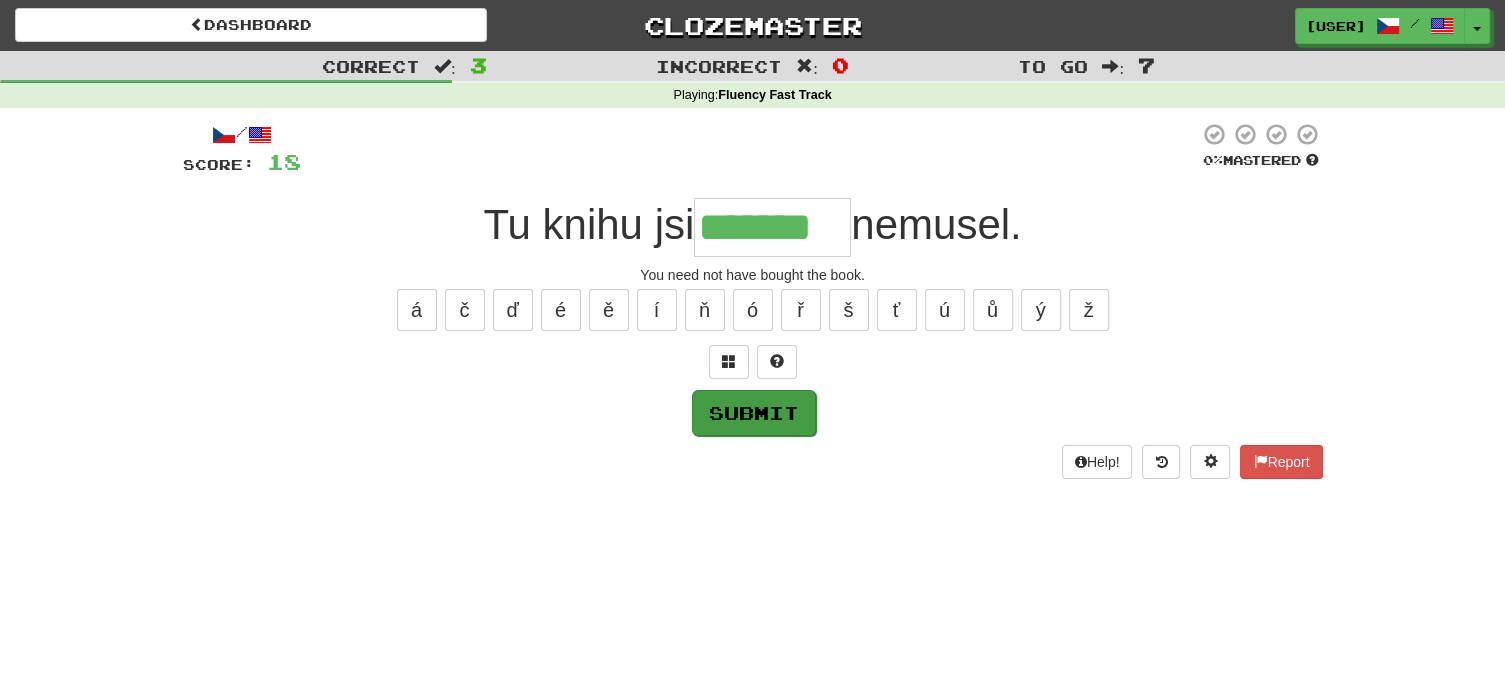 type on "*******" 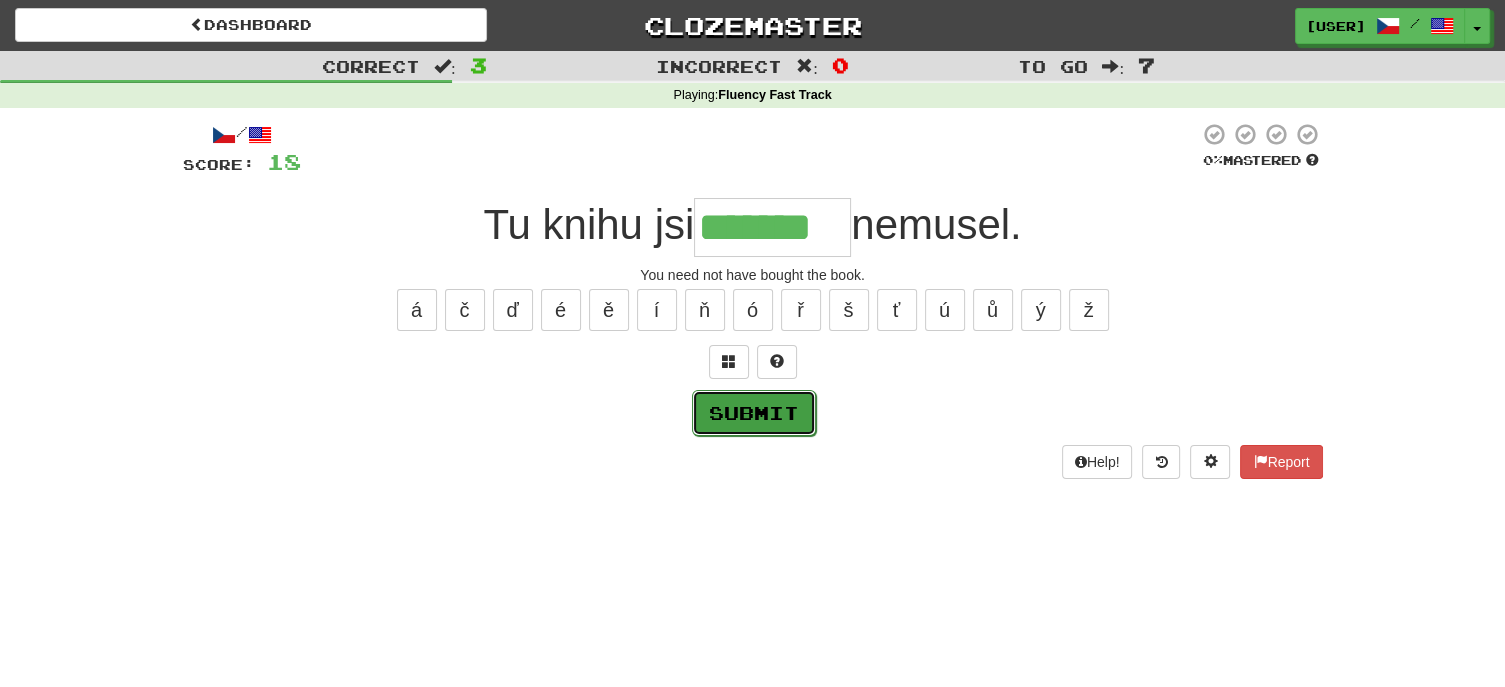 click on "Submit" at bounding box center (754, 413) 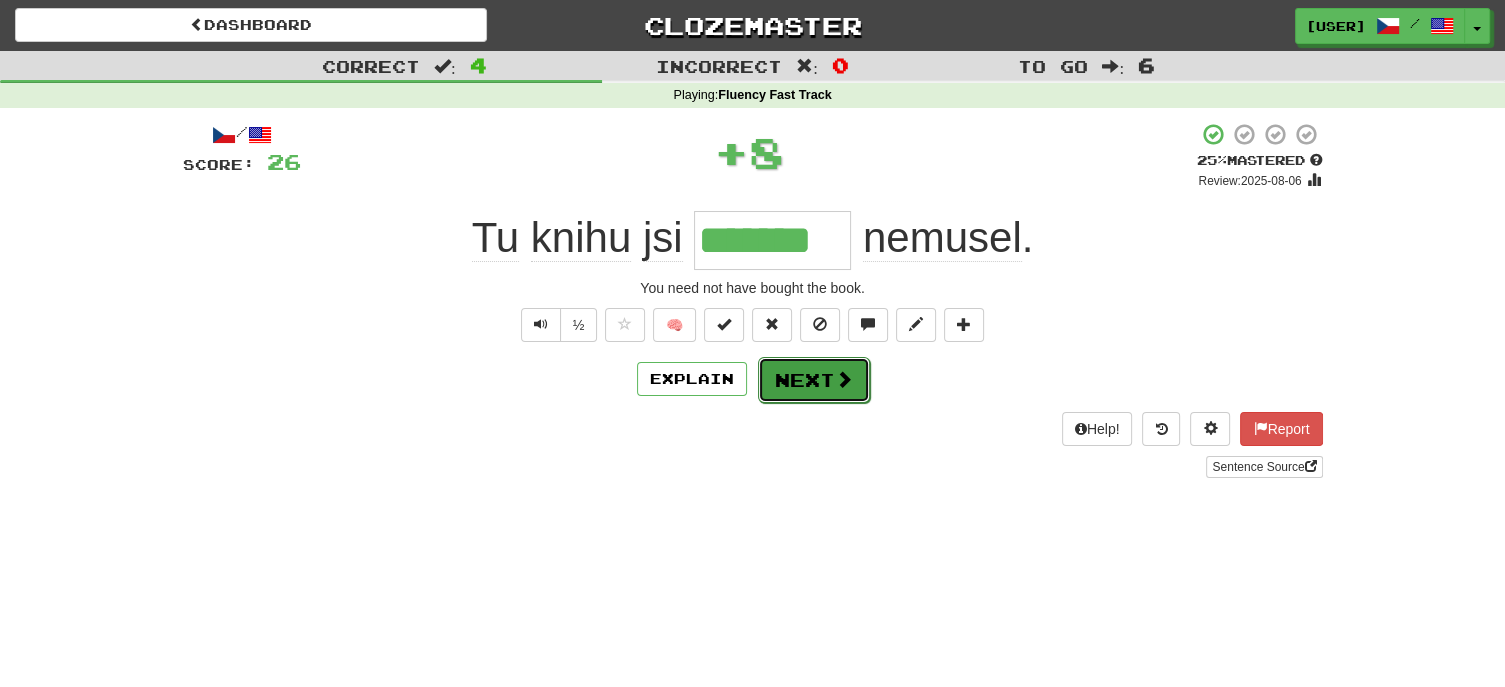 click on "Next" at bounding box center [814, 380] 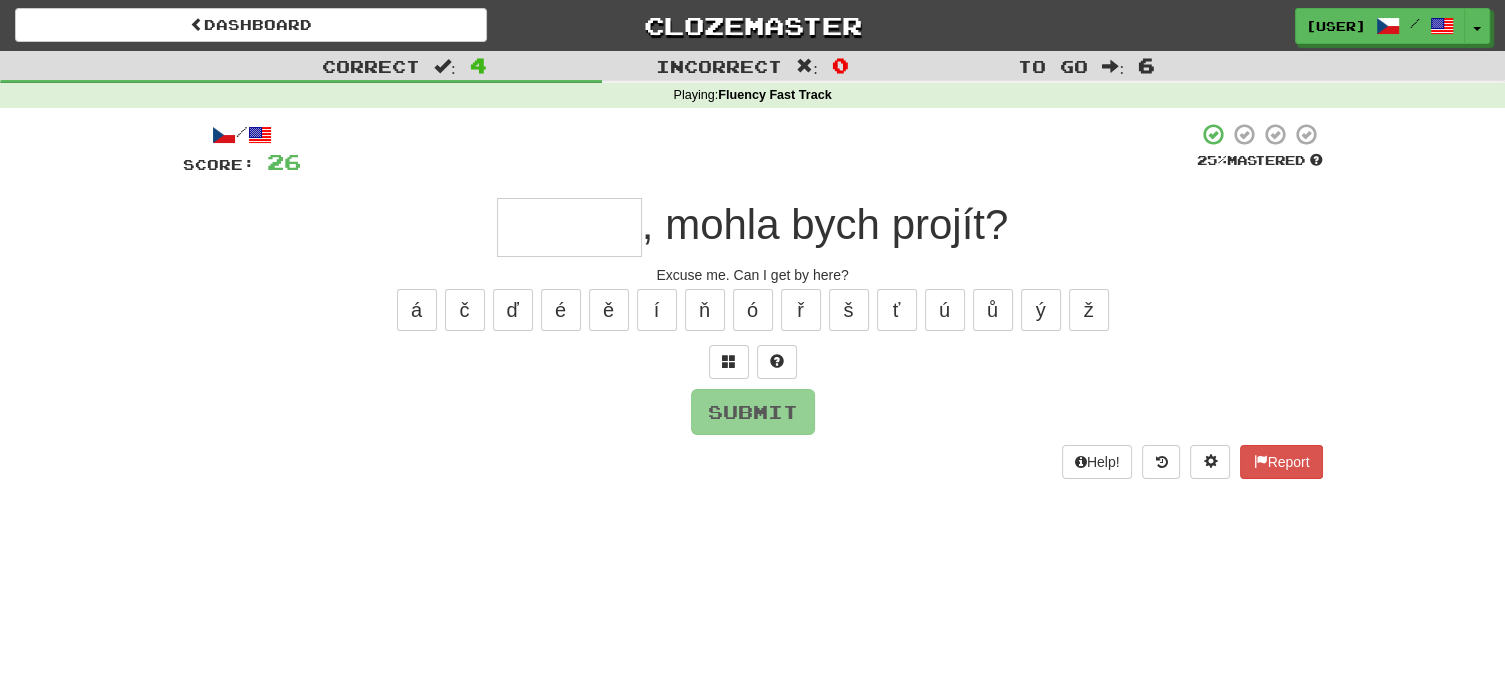 click at bounding box center [569, 227] 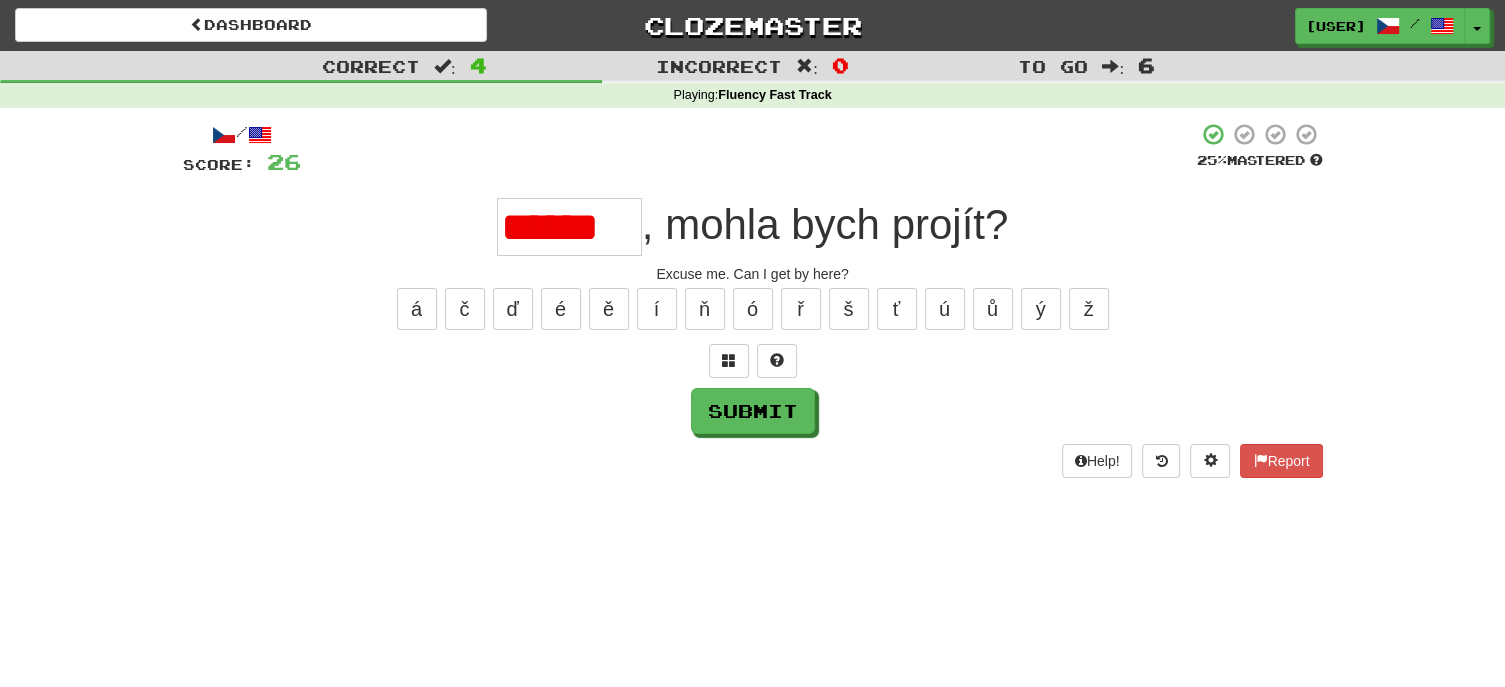 scroll, scrollTop: 0, scrollLeft: 0, axis: both 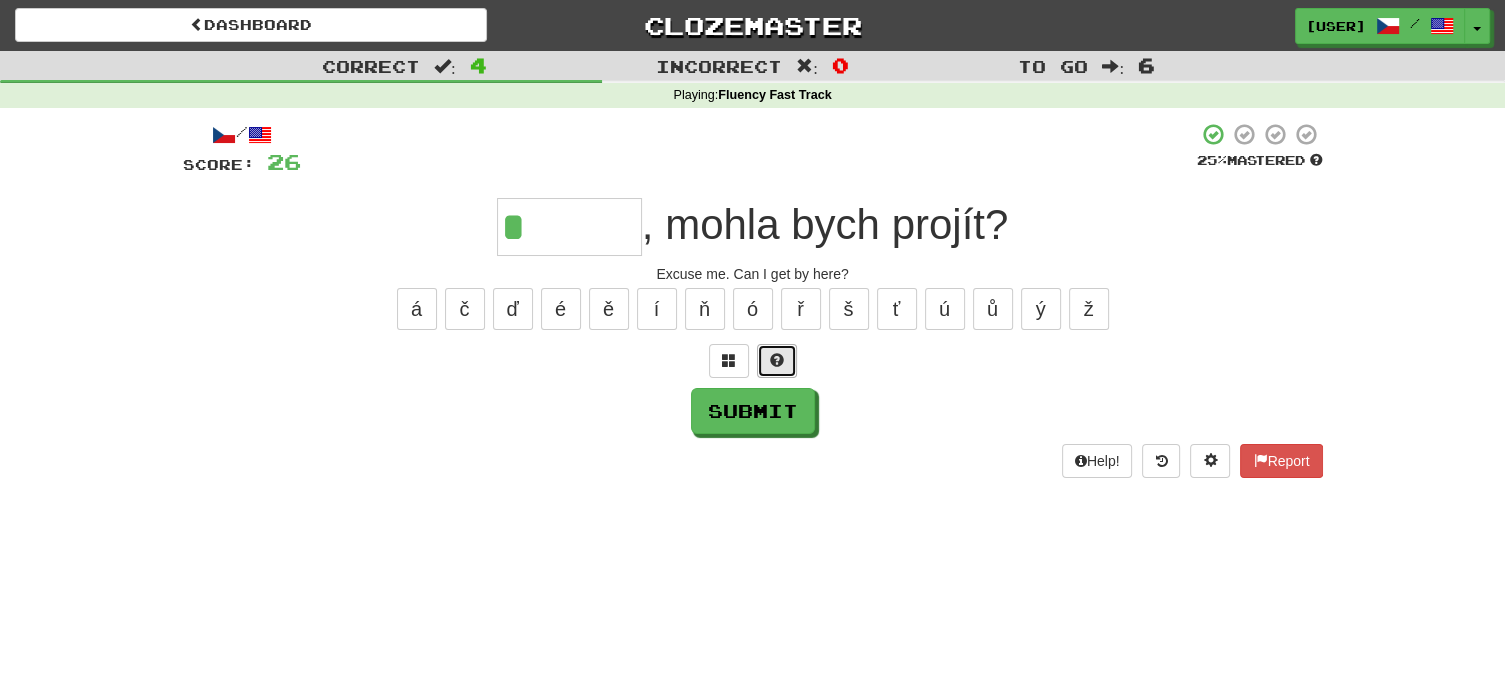 click at bounding box center [777, 361] 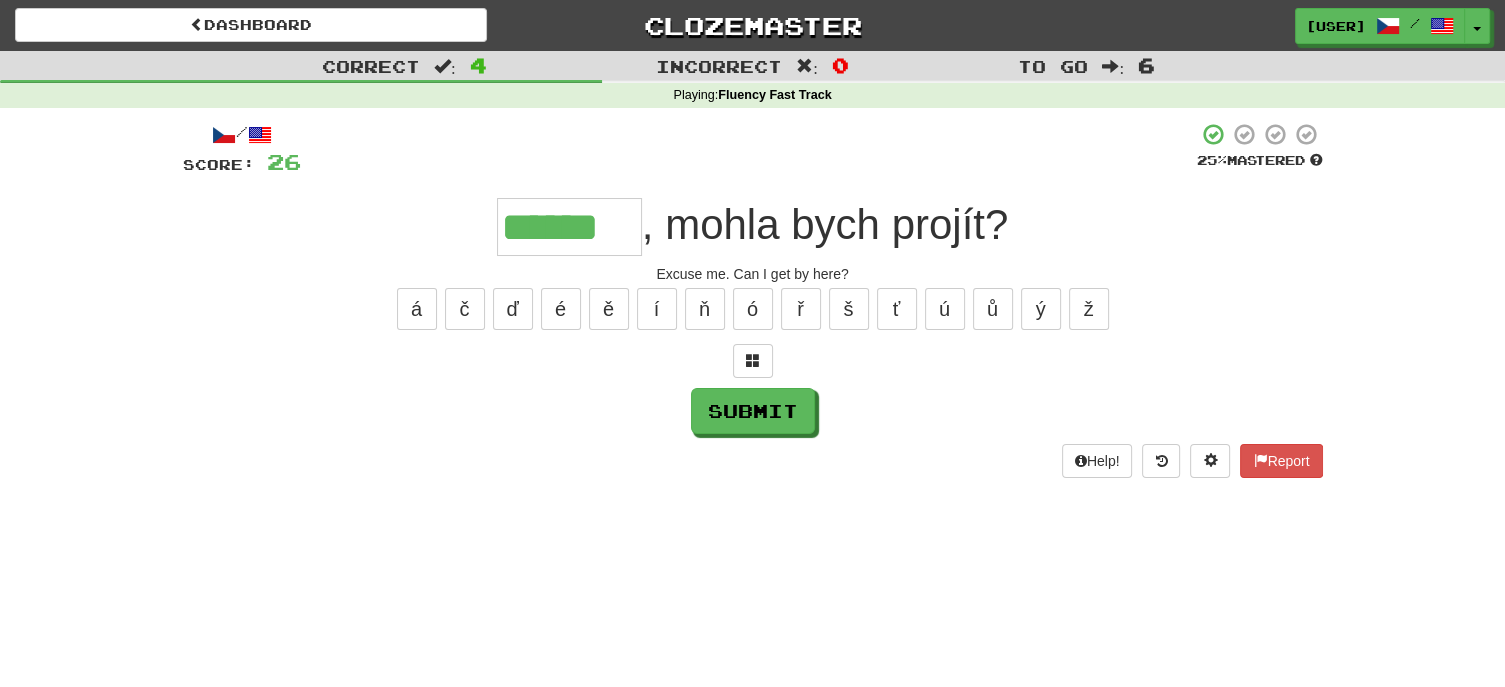 type on "******" 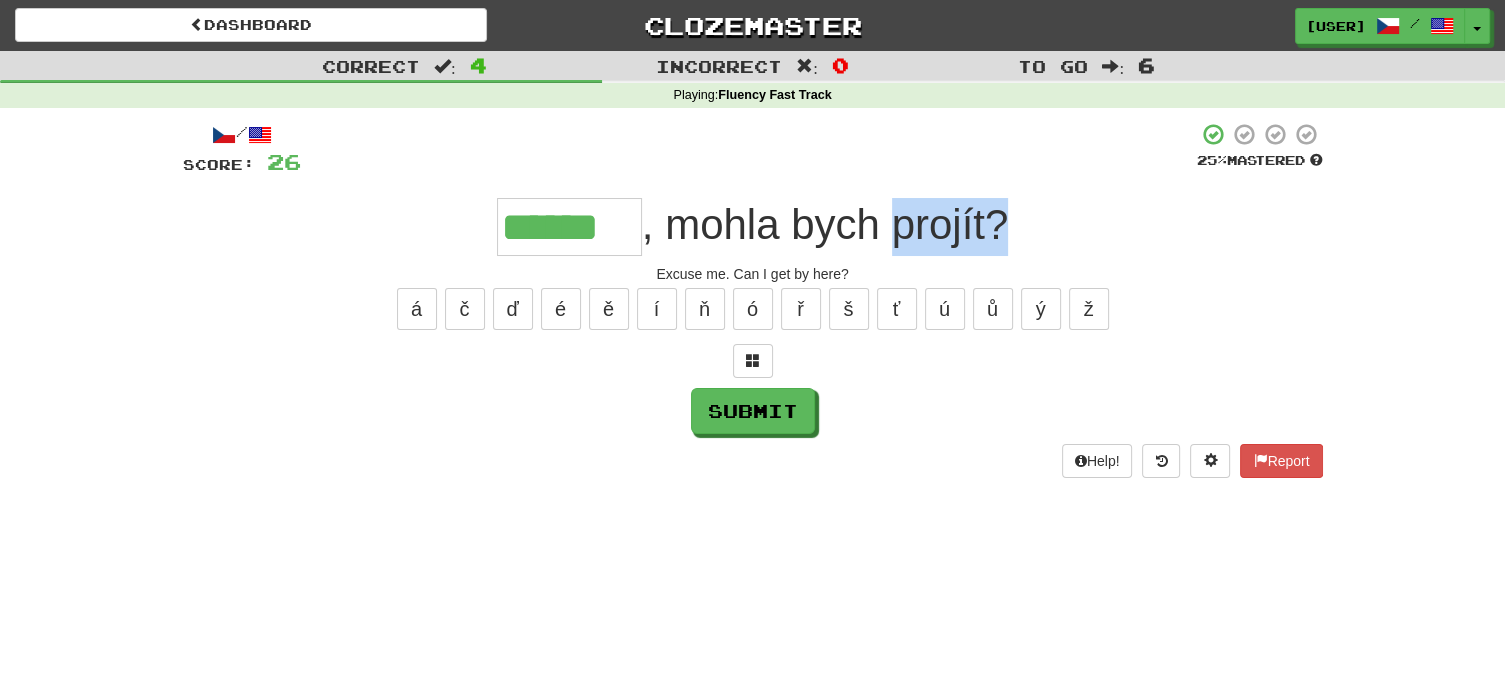 drag, startPoint x: 1016, startPoint y: 237, endPoint x: 893, endPoint y: 238, distance: 123.00407 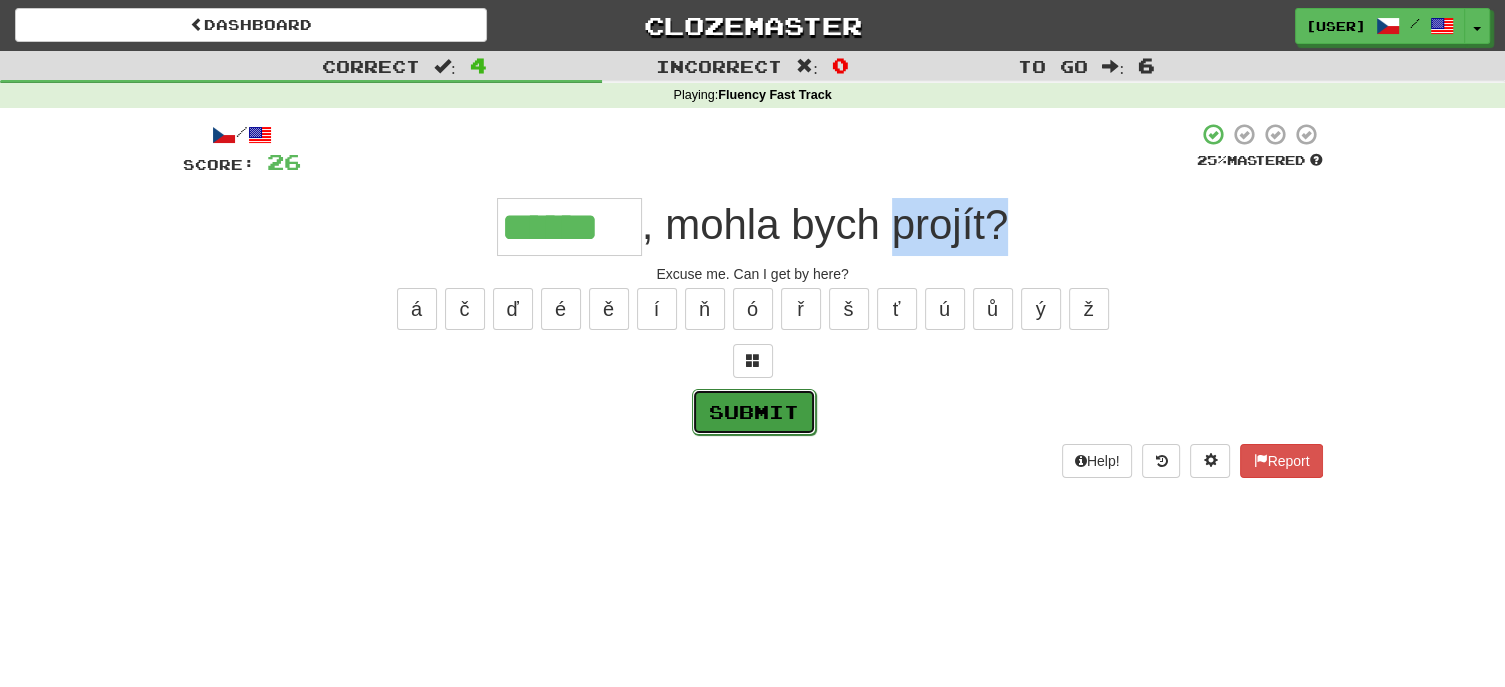 click on "Submit" at bounding box center [754, 412] 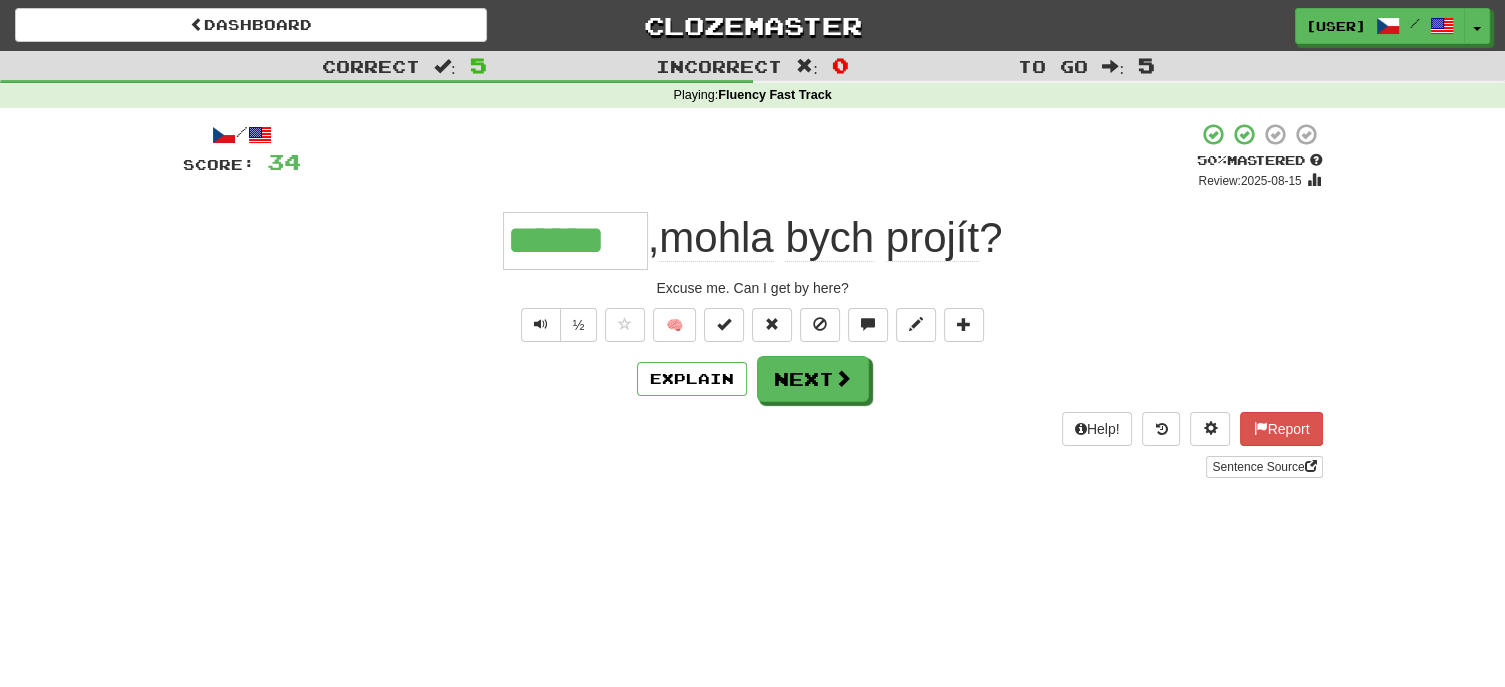 click on "/  Score:   34 + 8 50 %  Mastered Review:  2025-08-15 ****** ,  mohla   bych   projít ? Excuse me. Can I get by here? ½ 🧠 Explain Next  Help!  Report Sentence Source" at bounding box center (753, 300) 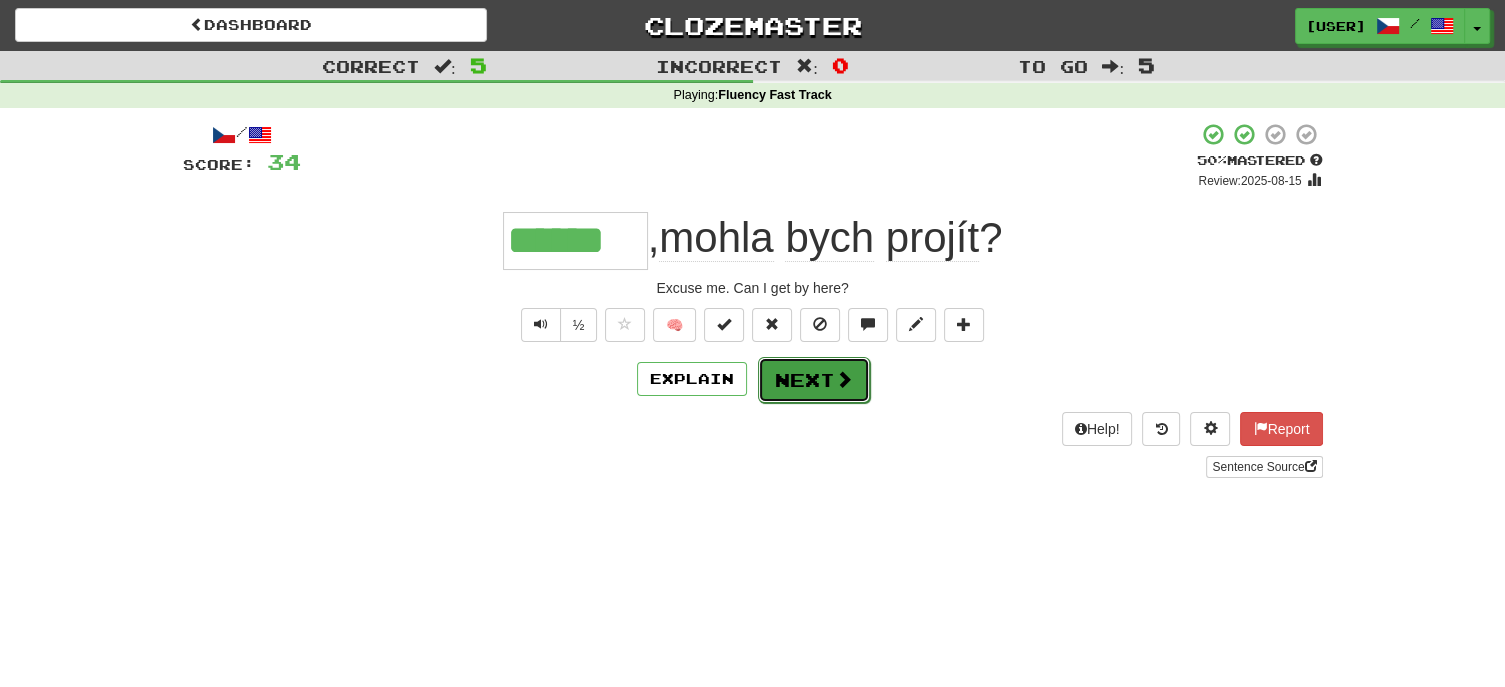 click on "Next" at bounding box center [814, 380] 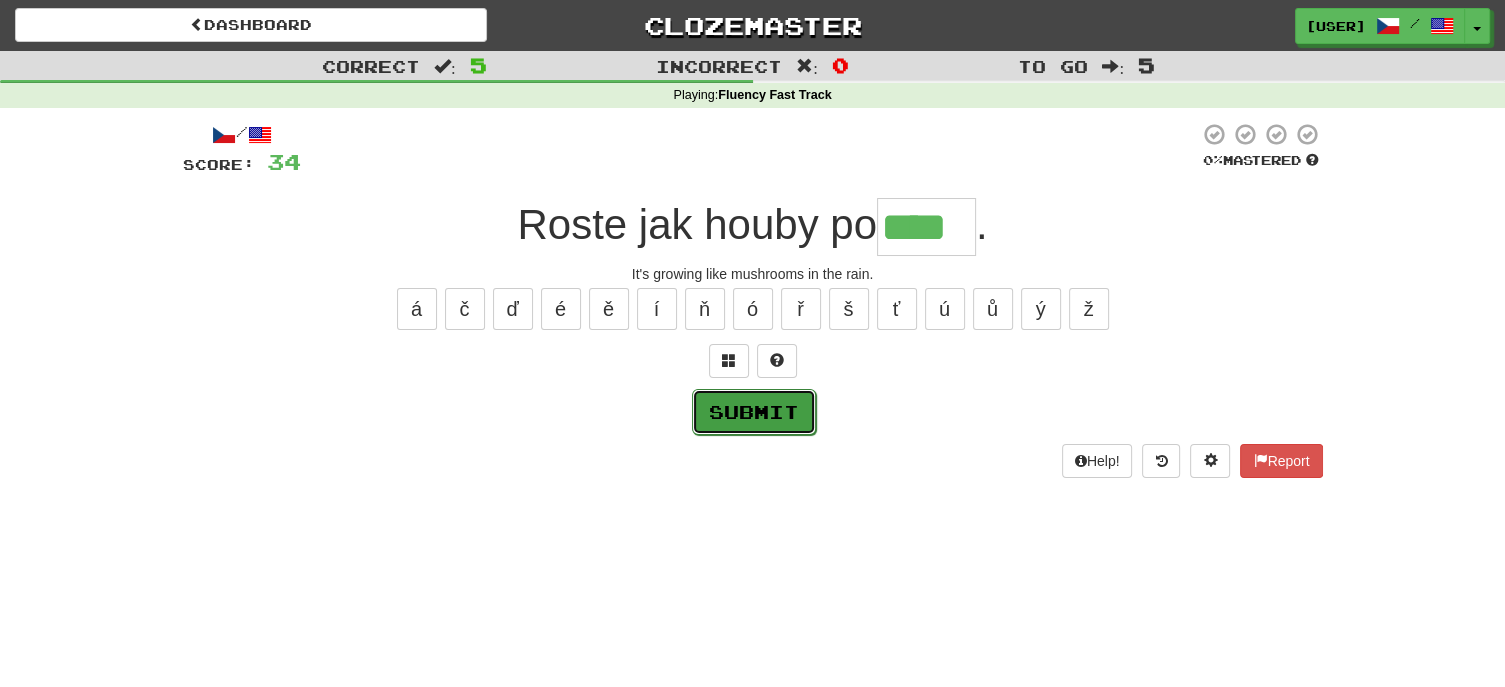 click on "Submit" at bounding box center (754, 412) 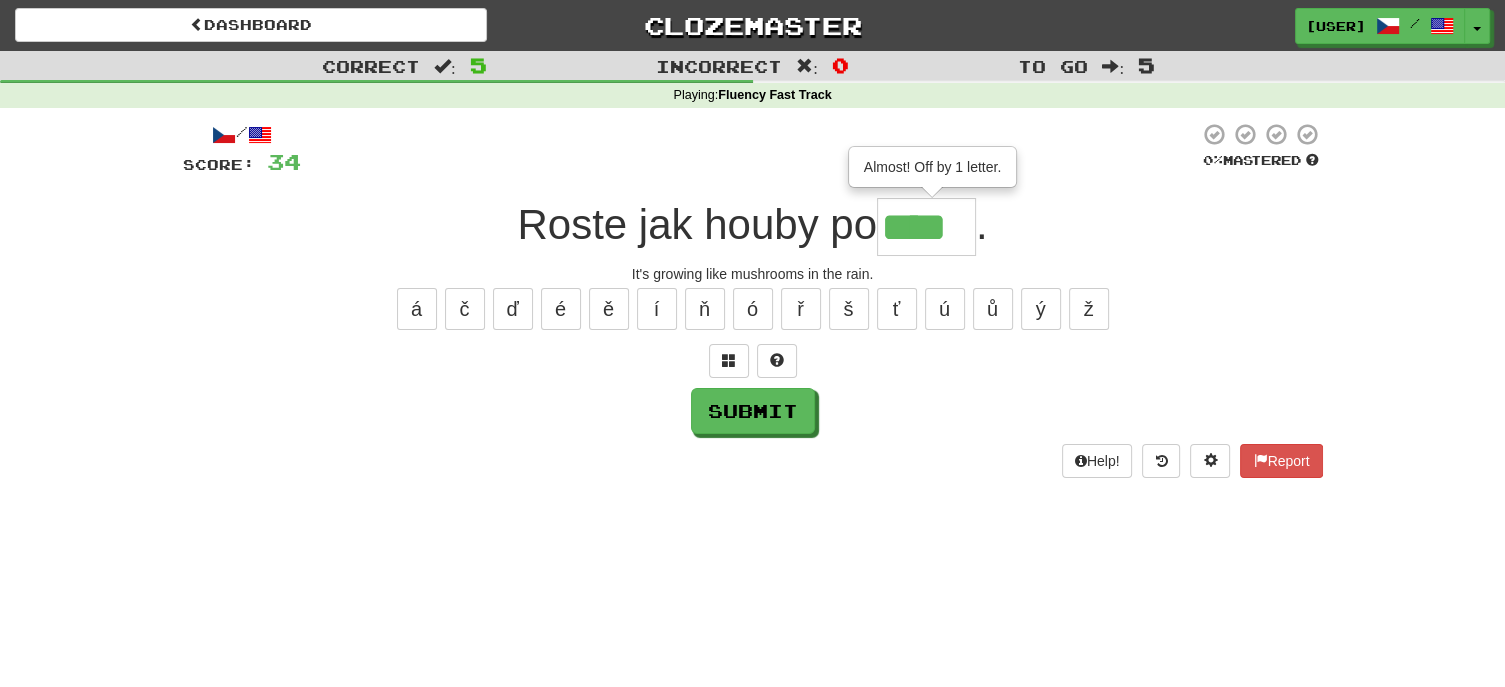 click on "****" at bounding box center [926, 227] 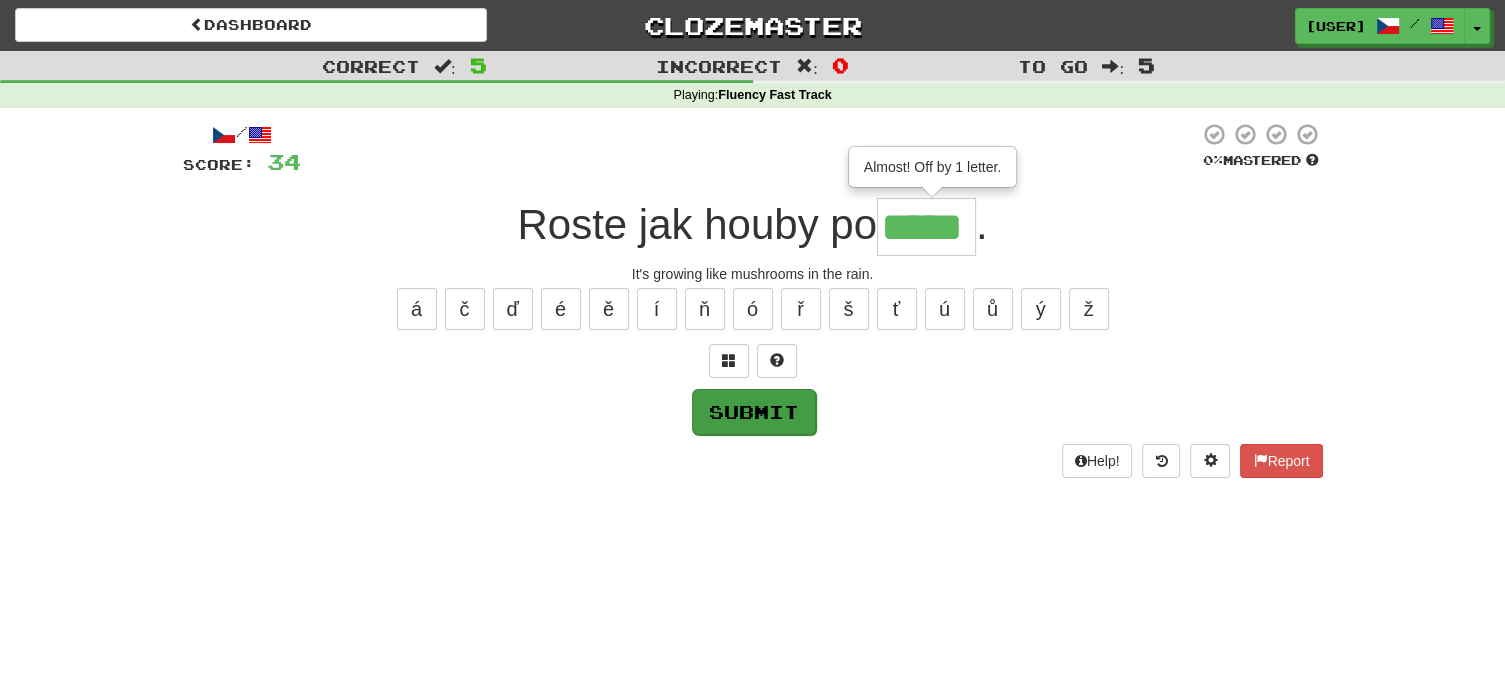 type on "*****" 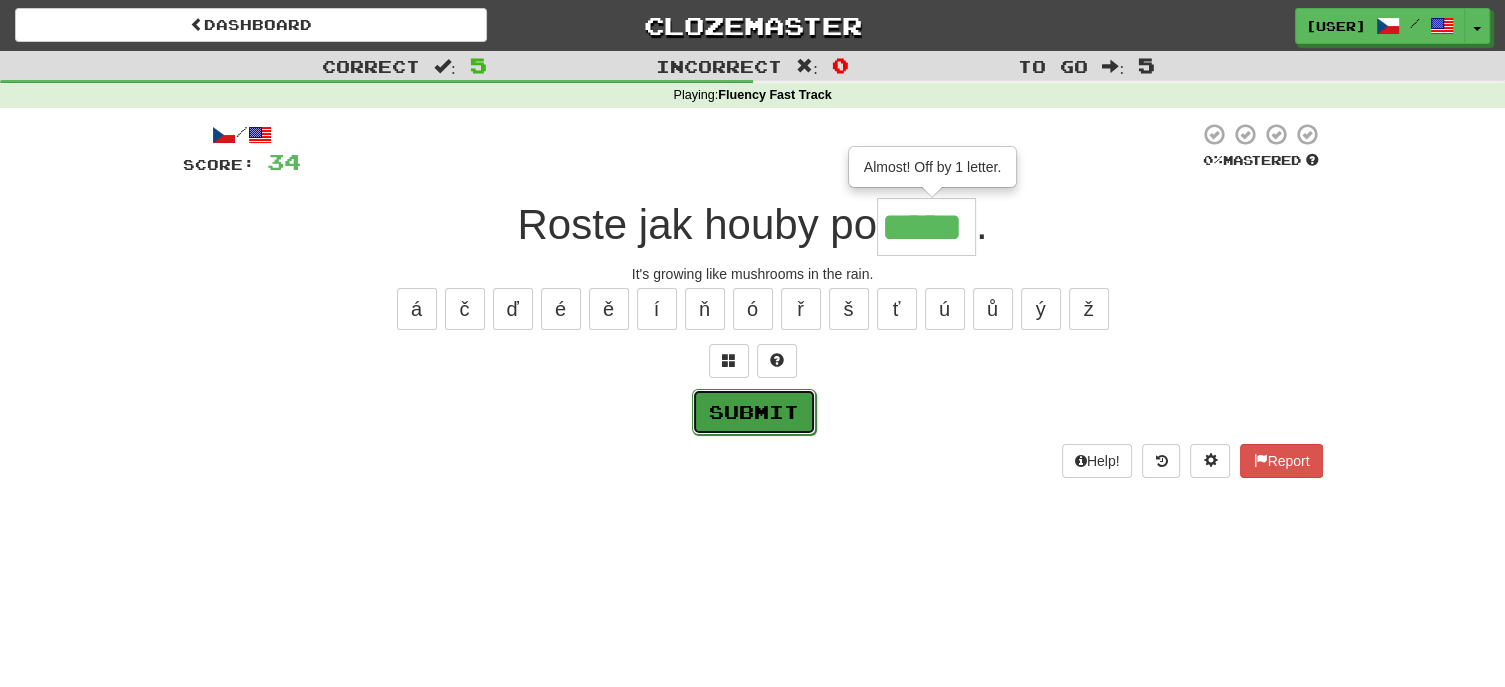click on "Submit" at bounding box center (754, 412) 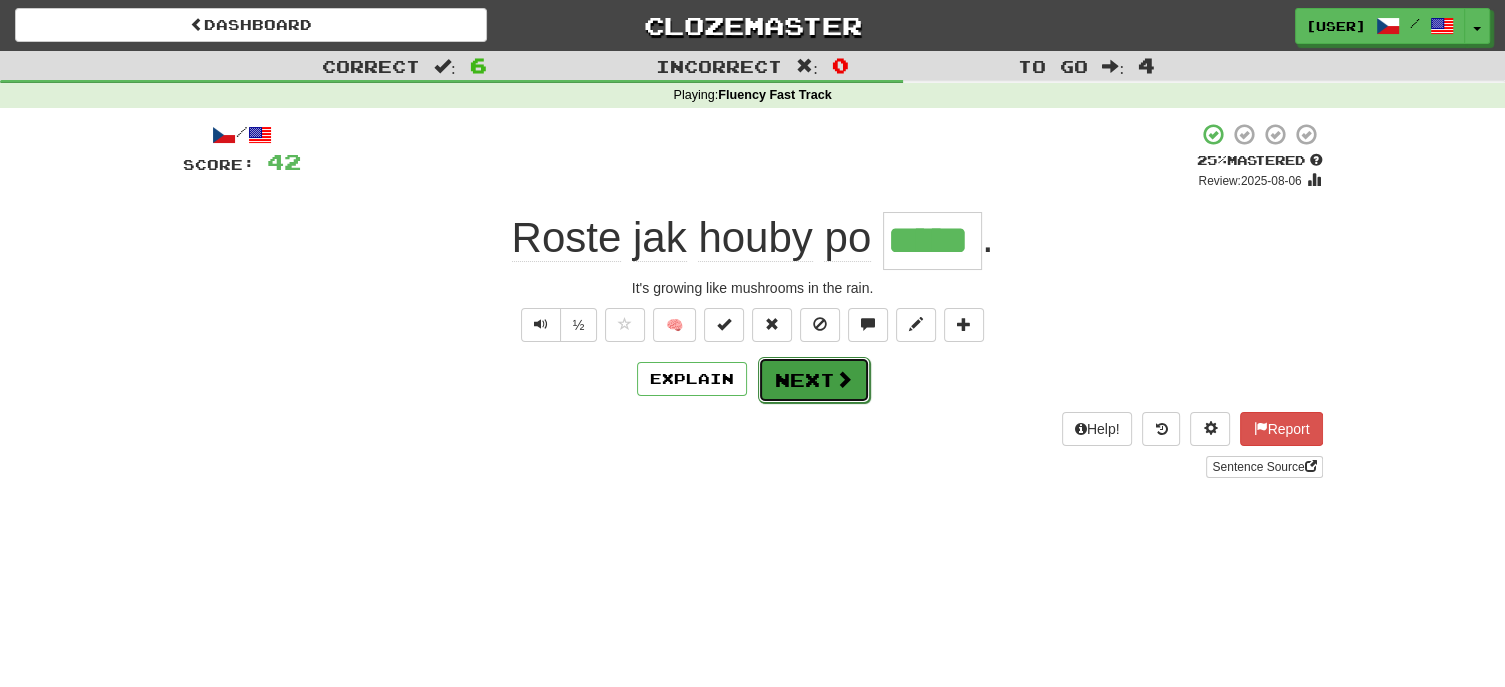 click on "Next" at bounding box center [814, 380] 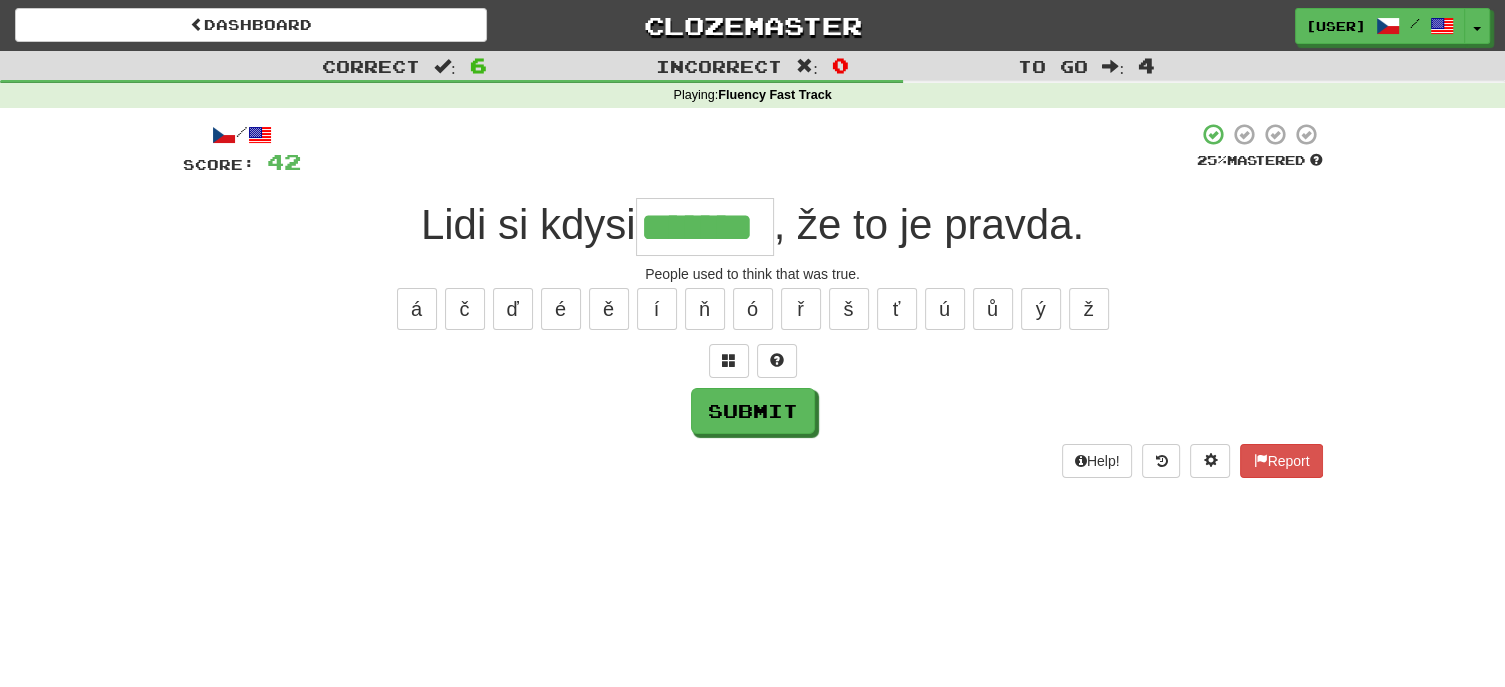 type on "*******" 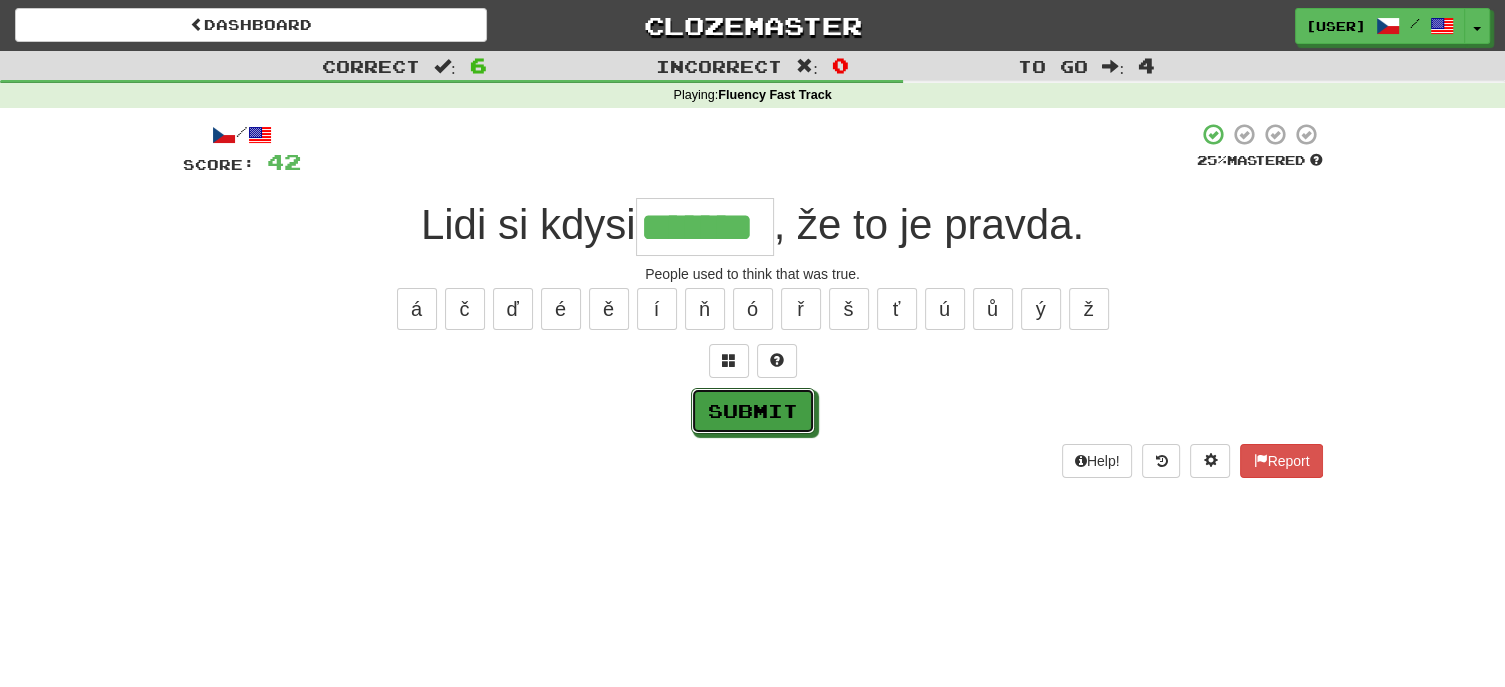 click on "Submit" at bounding box center (753, 411) 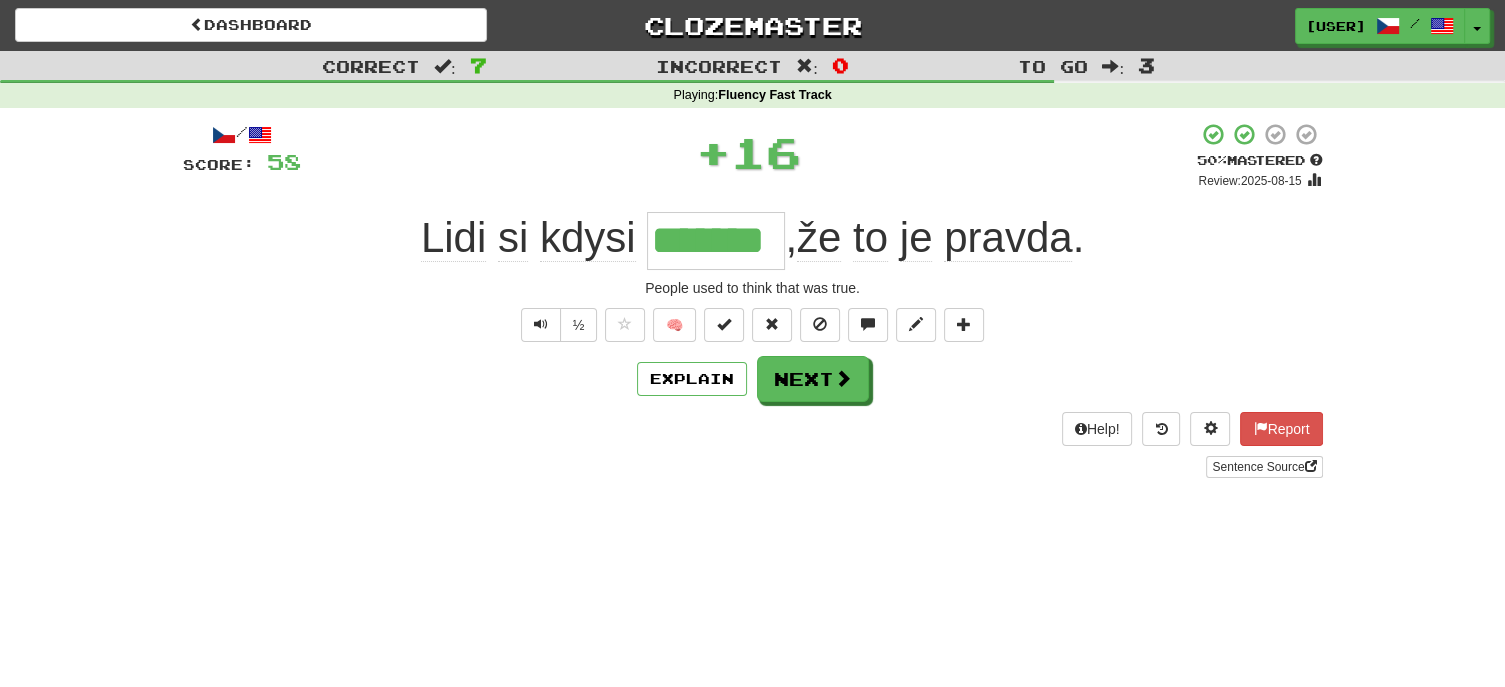 click on "Help!  Report Sentence Source" at bounding box center (753, 445) 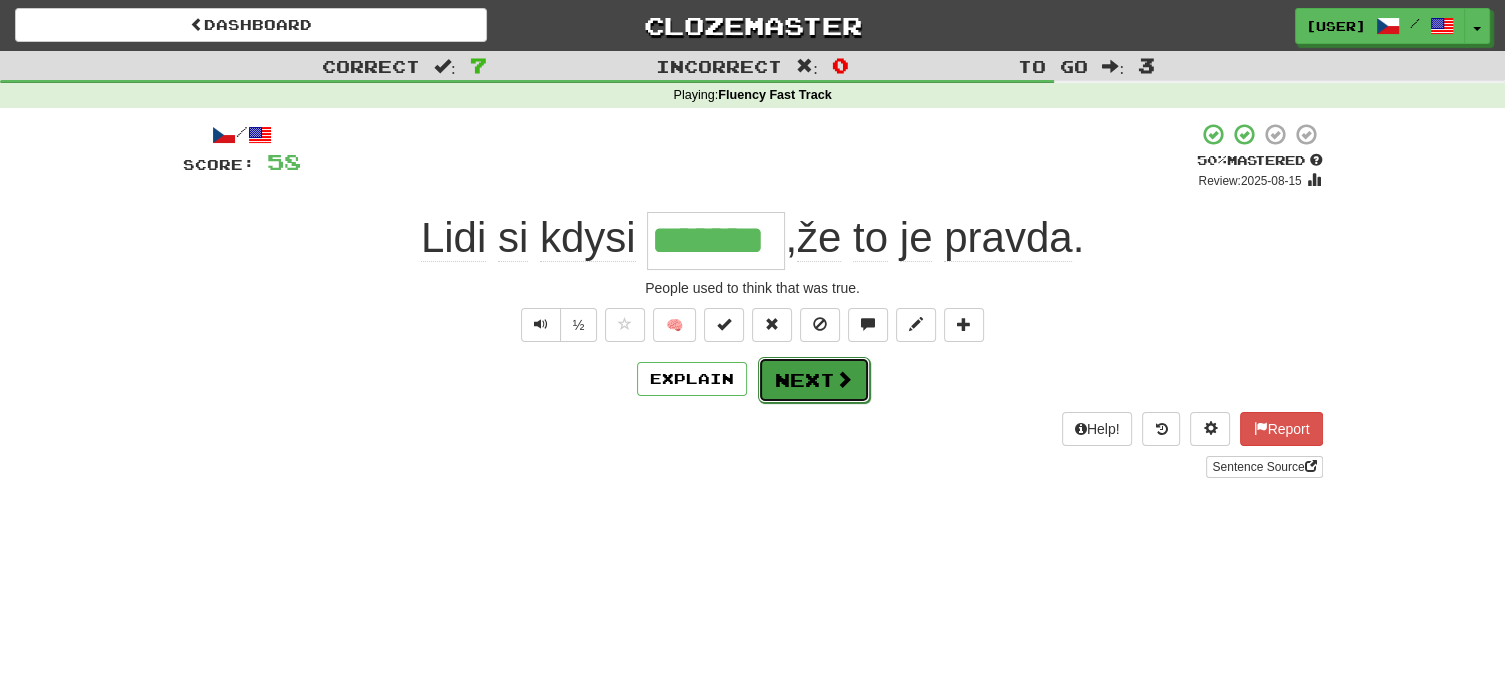 click on "Next" at bounding box center [814, 380] 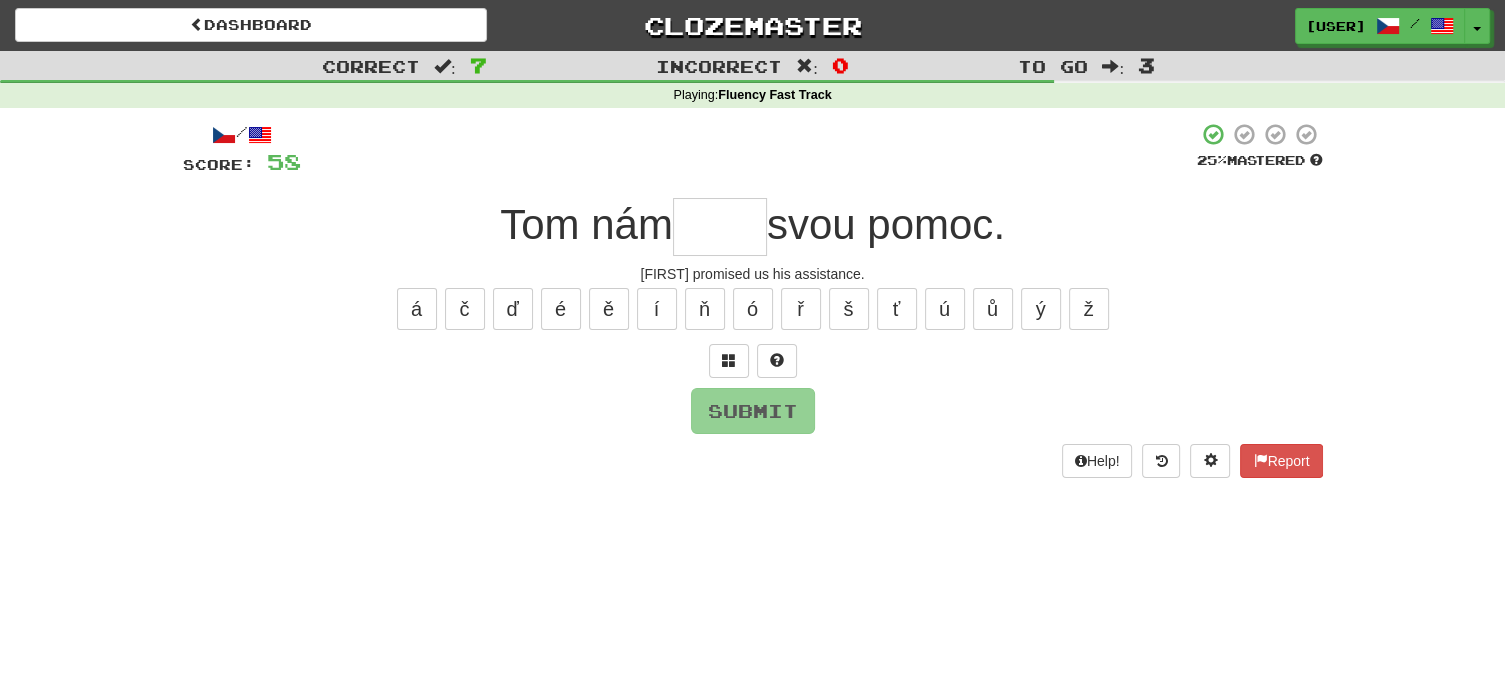 click at bounding box center (720, 227) 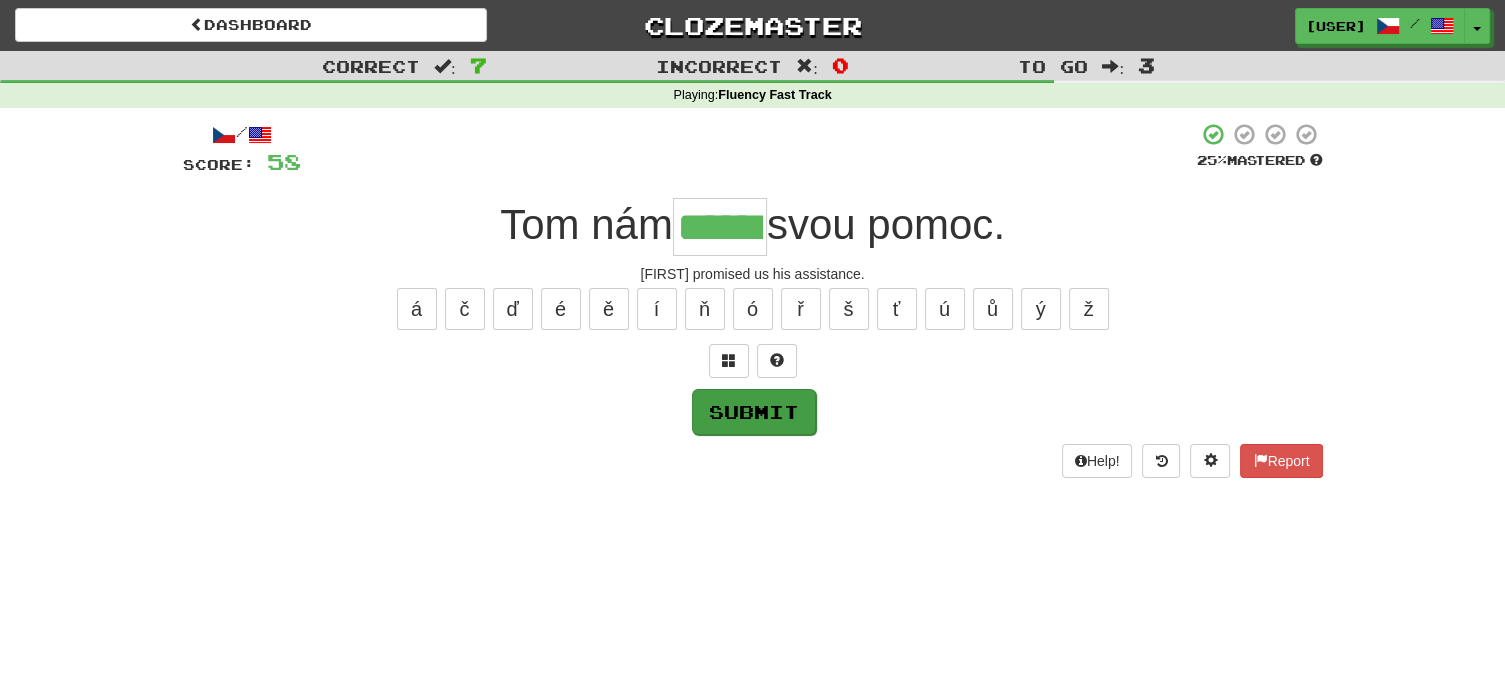 type on "******" 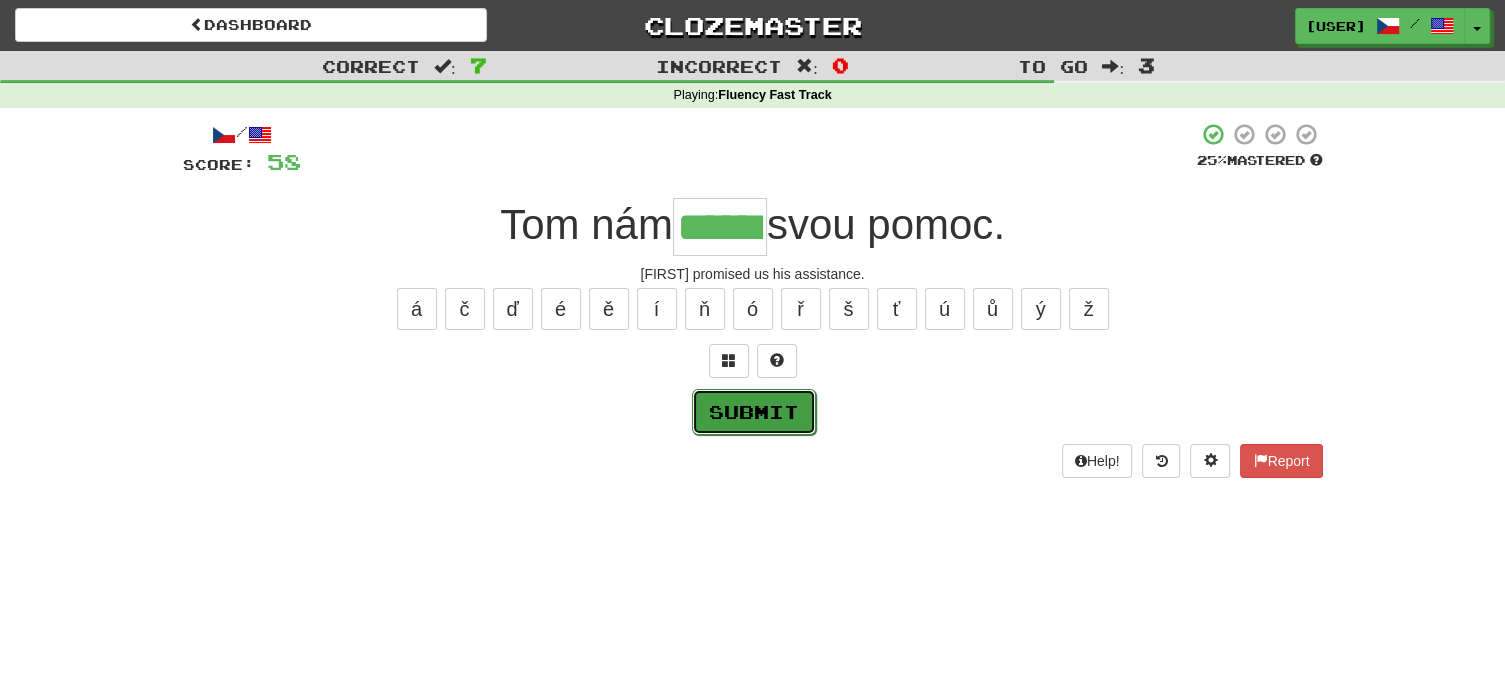 click on "Submit" at bounding box center [754, 412] 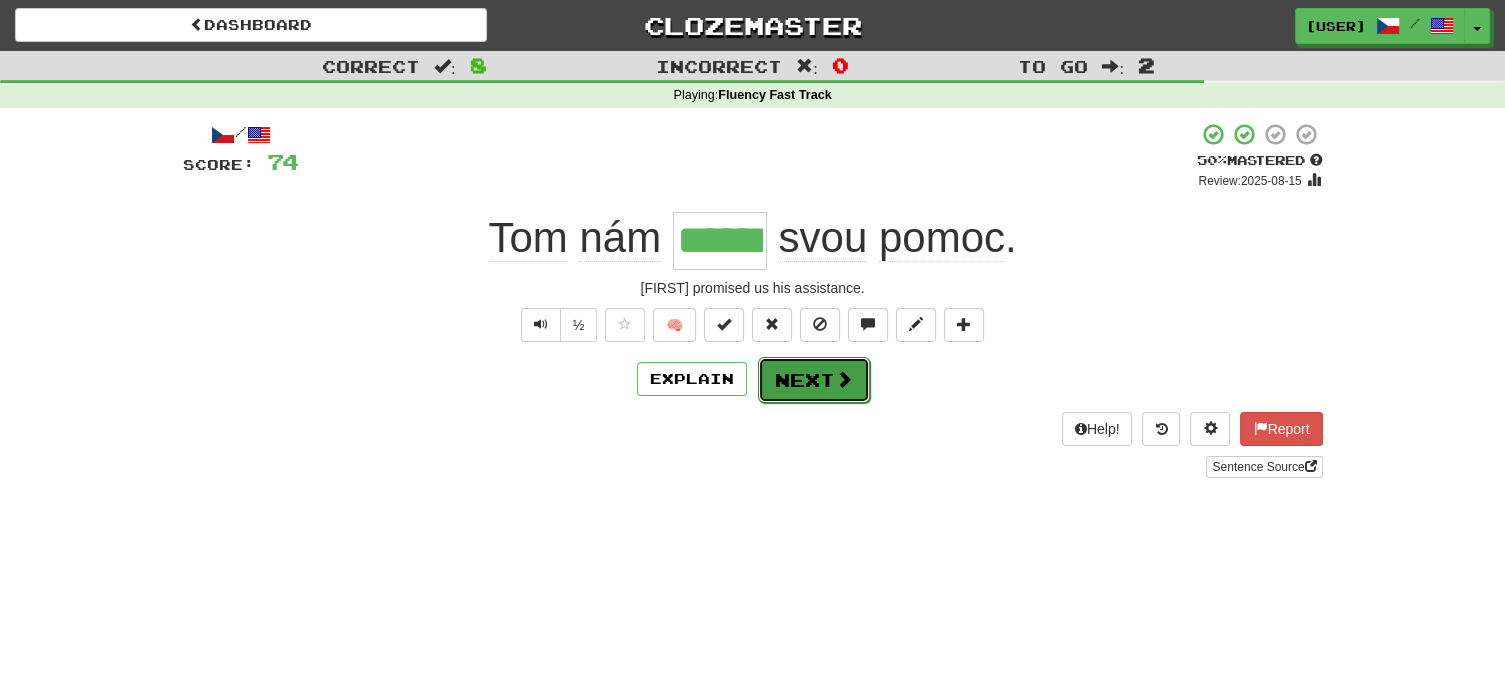 click on "Next" at bounding box center [814, 380] 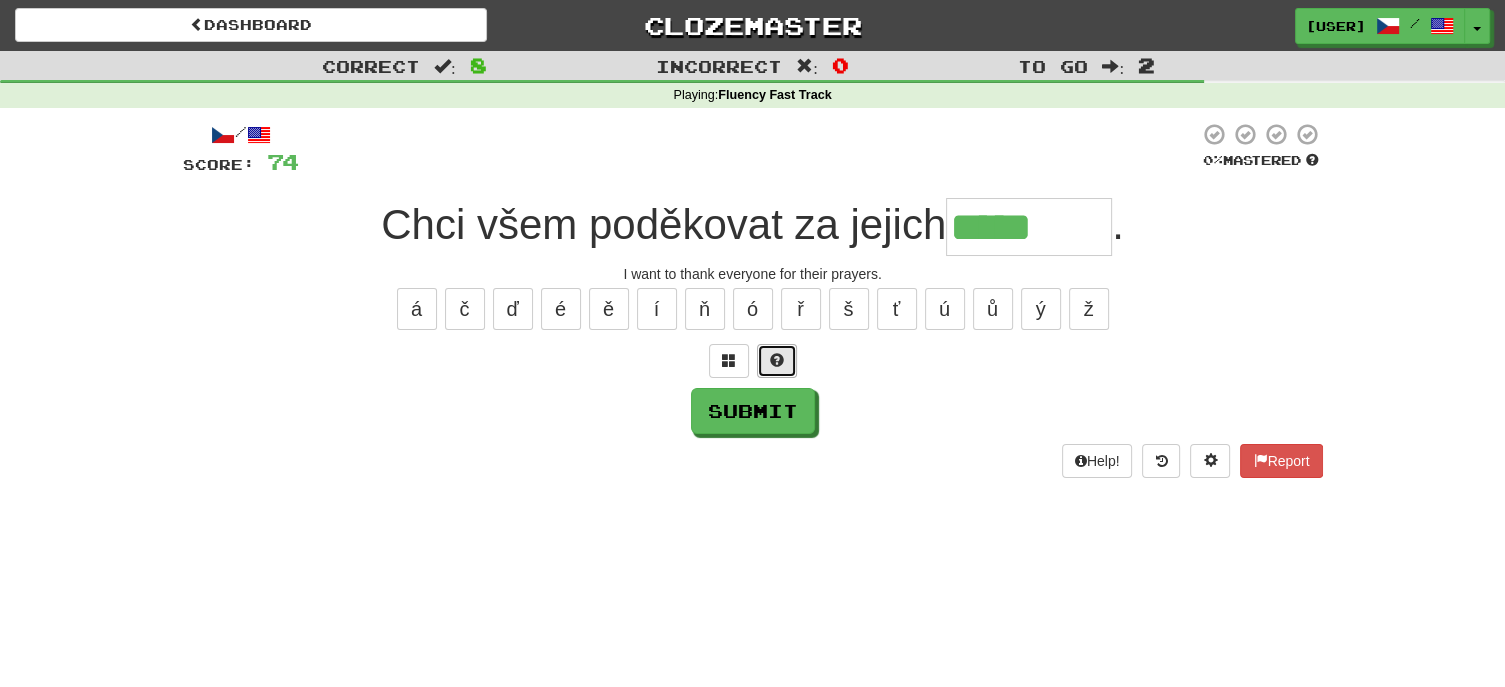 click at bounding box center [777, 360] 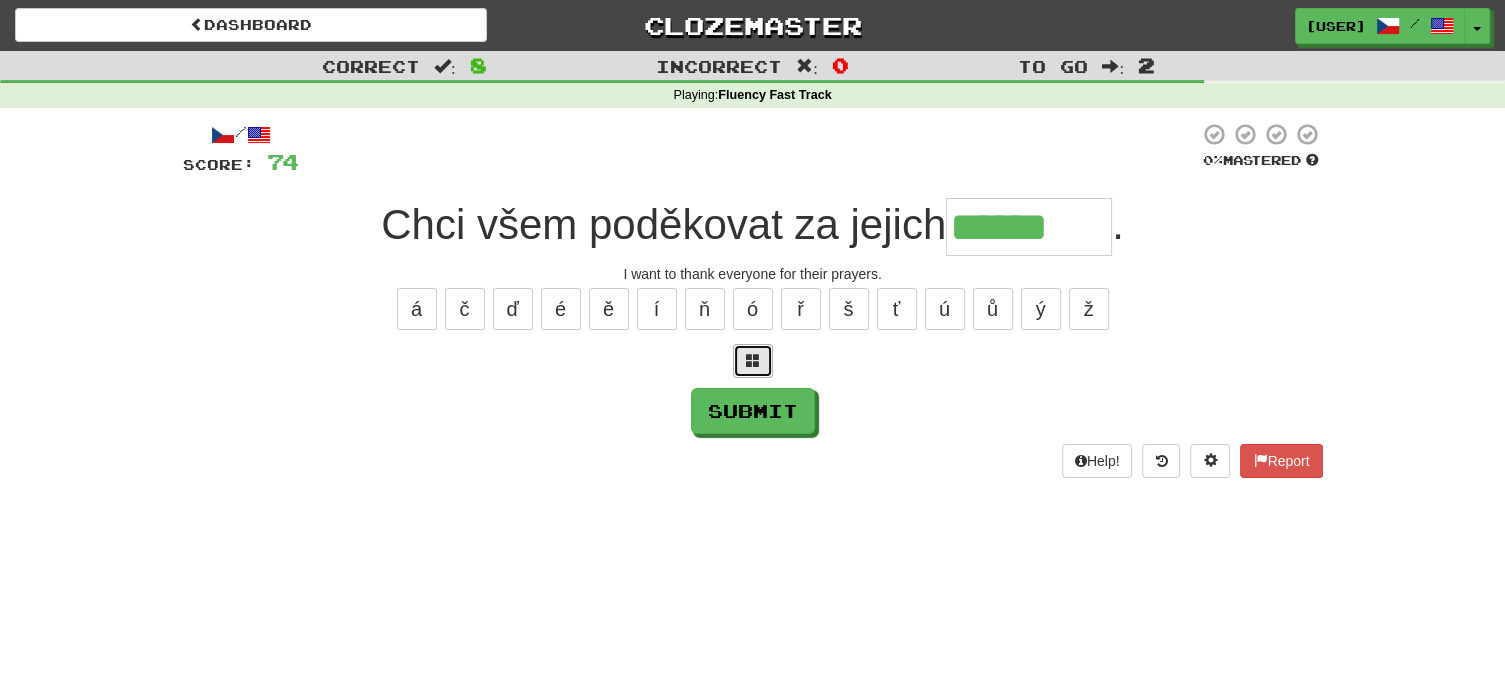 click at bounding box center (753, 360) 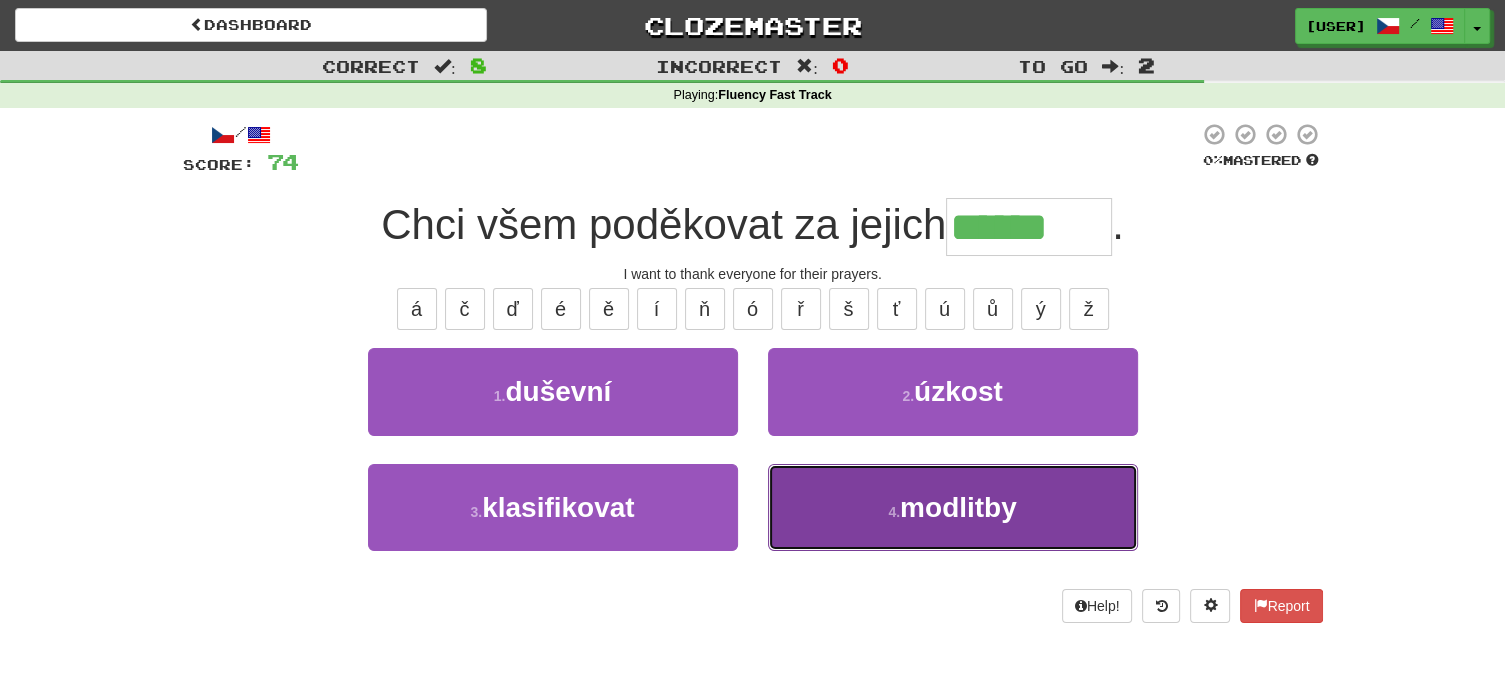 click on "modlitby" at bounding box center [958, 507] 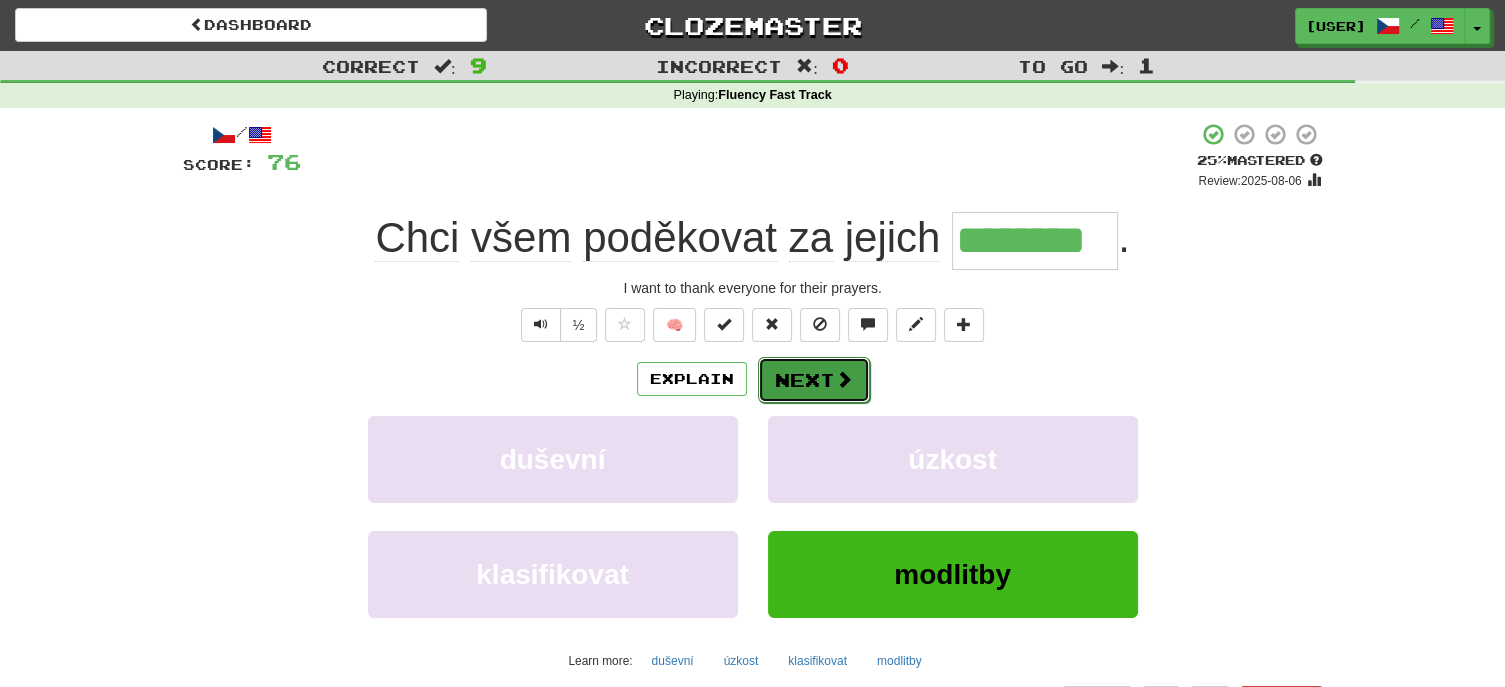 click at bounding box center (844, 379) 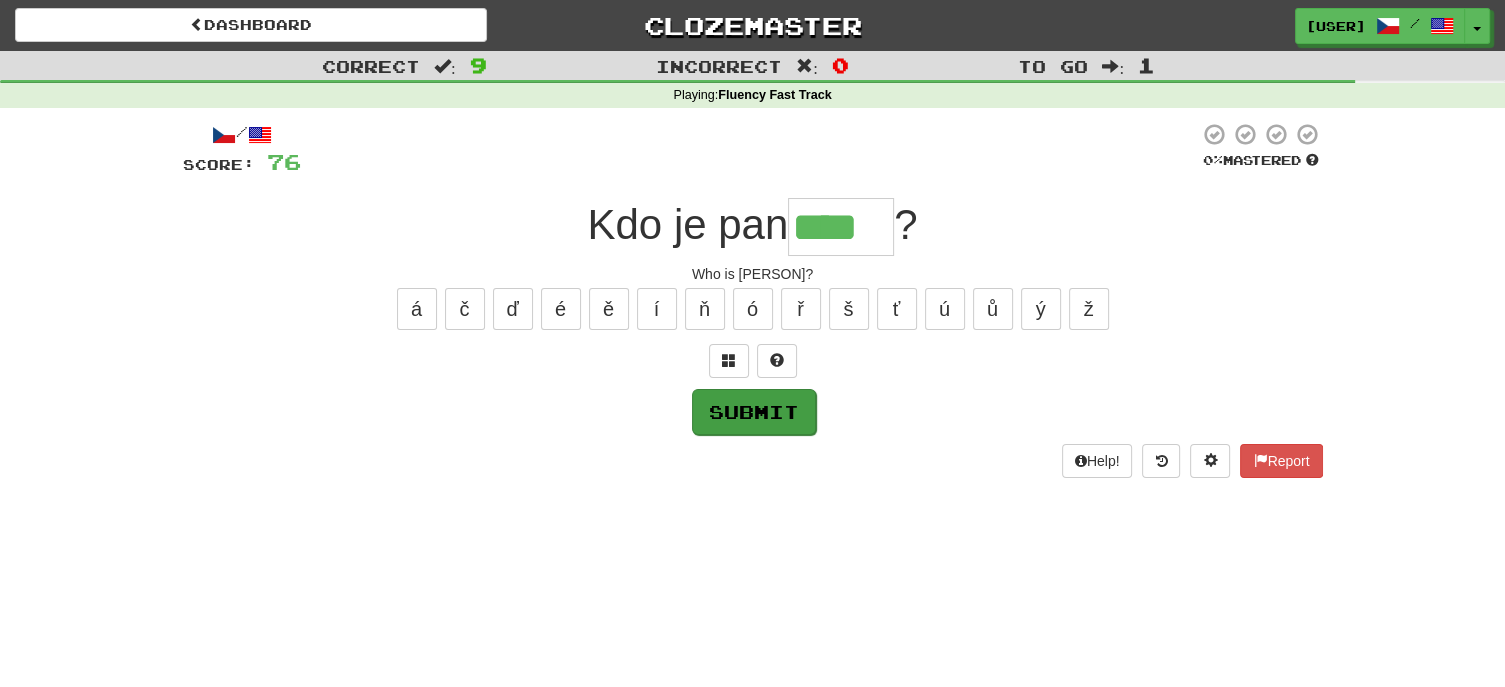 type on "****" 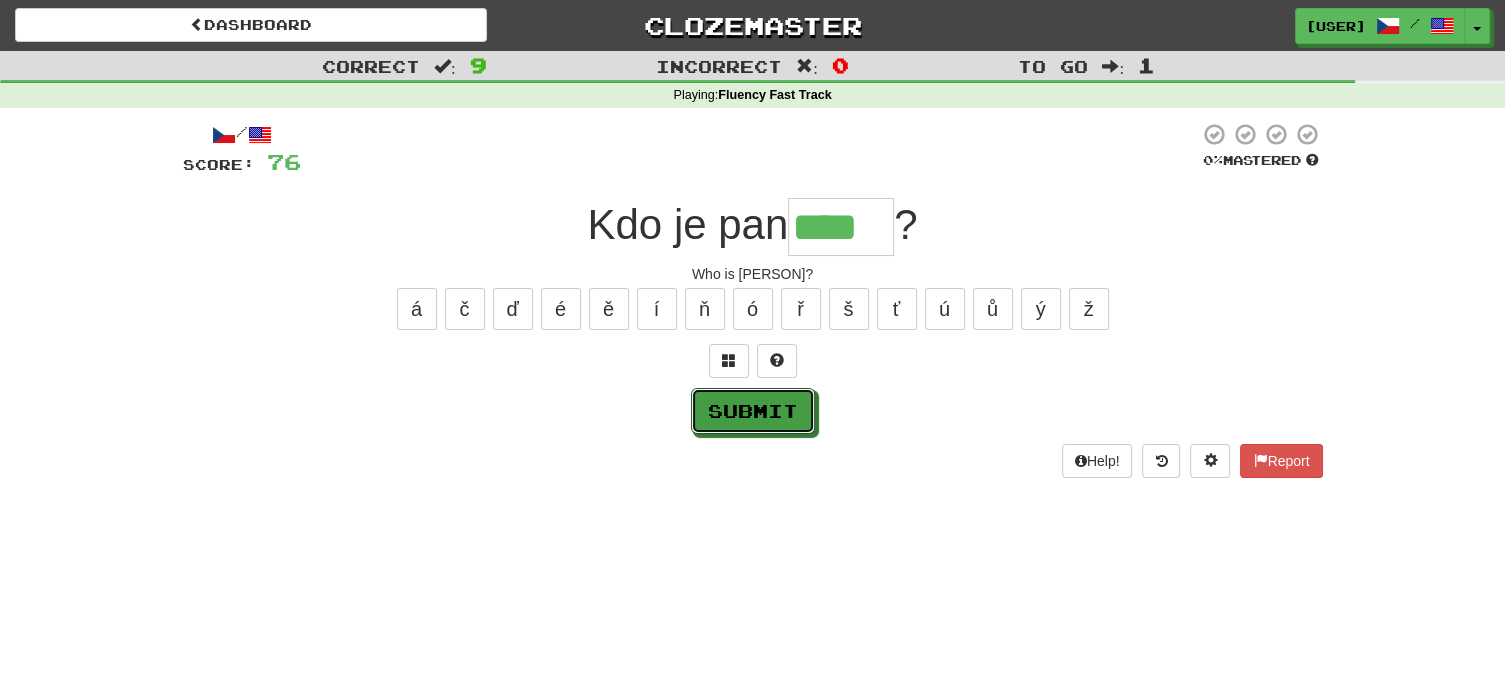 click on "Submit" at bounding box center (753, 411) 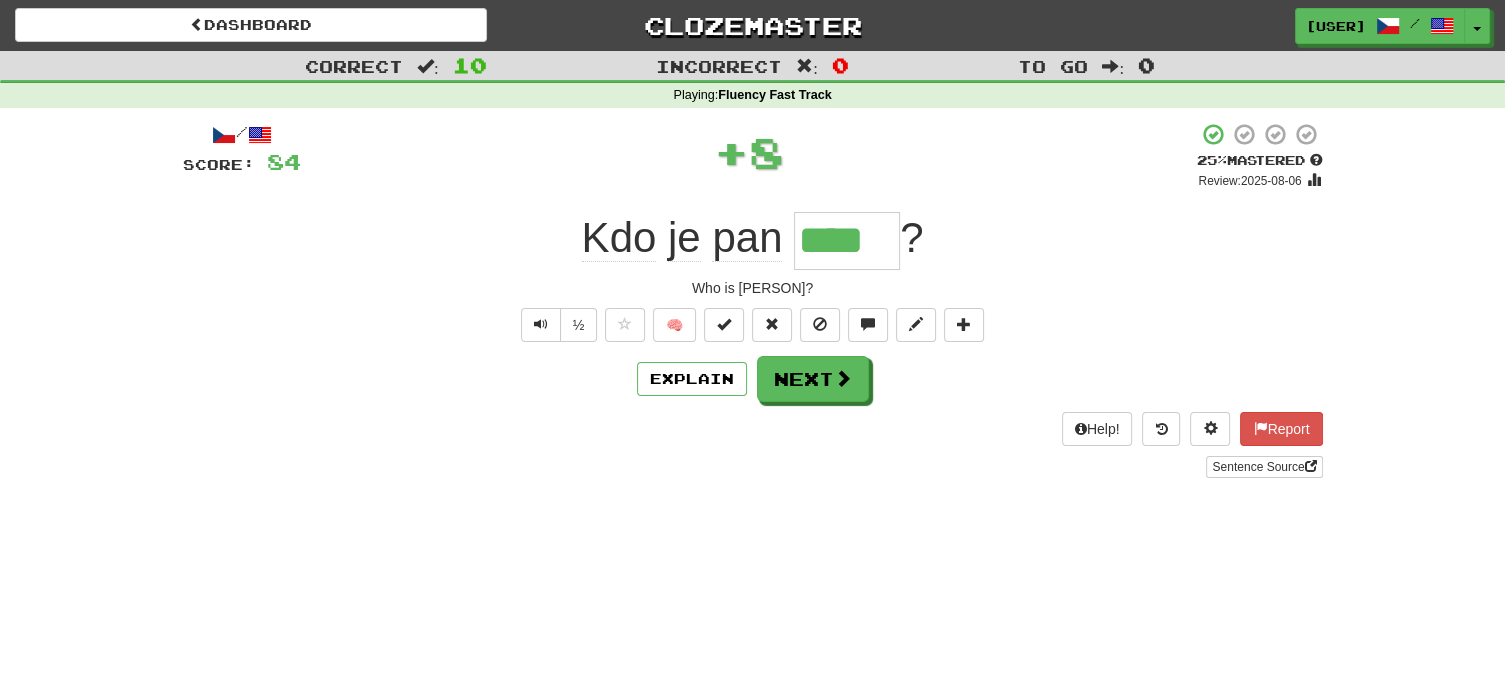 click on "Help!  Report Sentence Source" at bounding box center [753, 445] 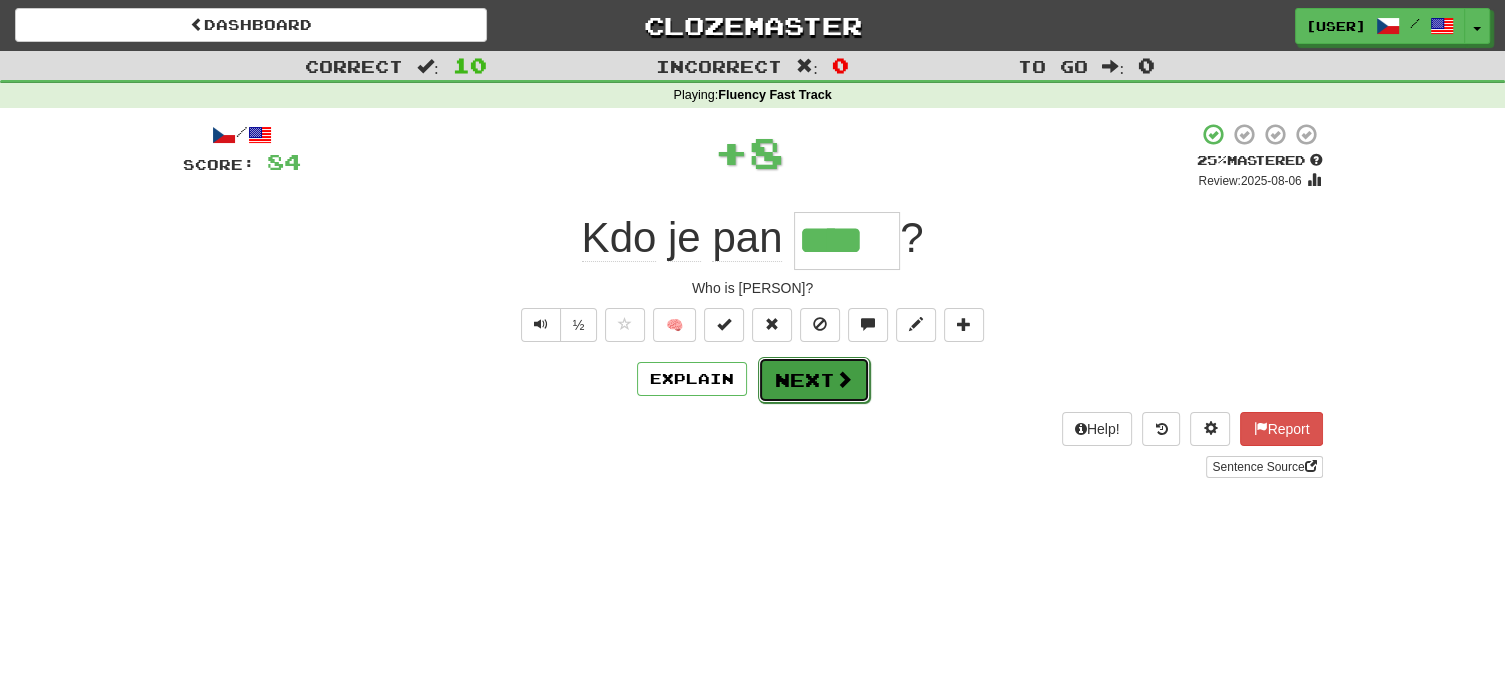 click on "Next" at bounding box center [814, 380] 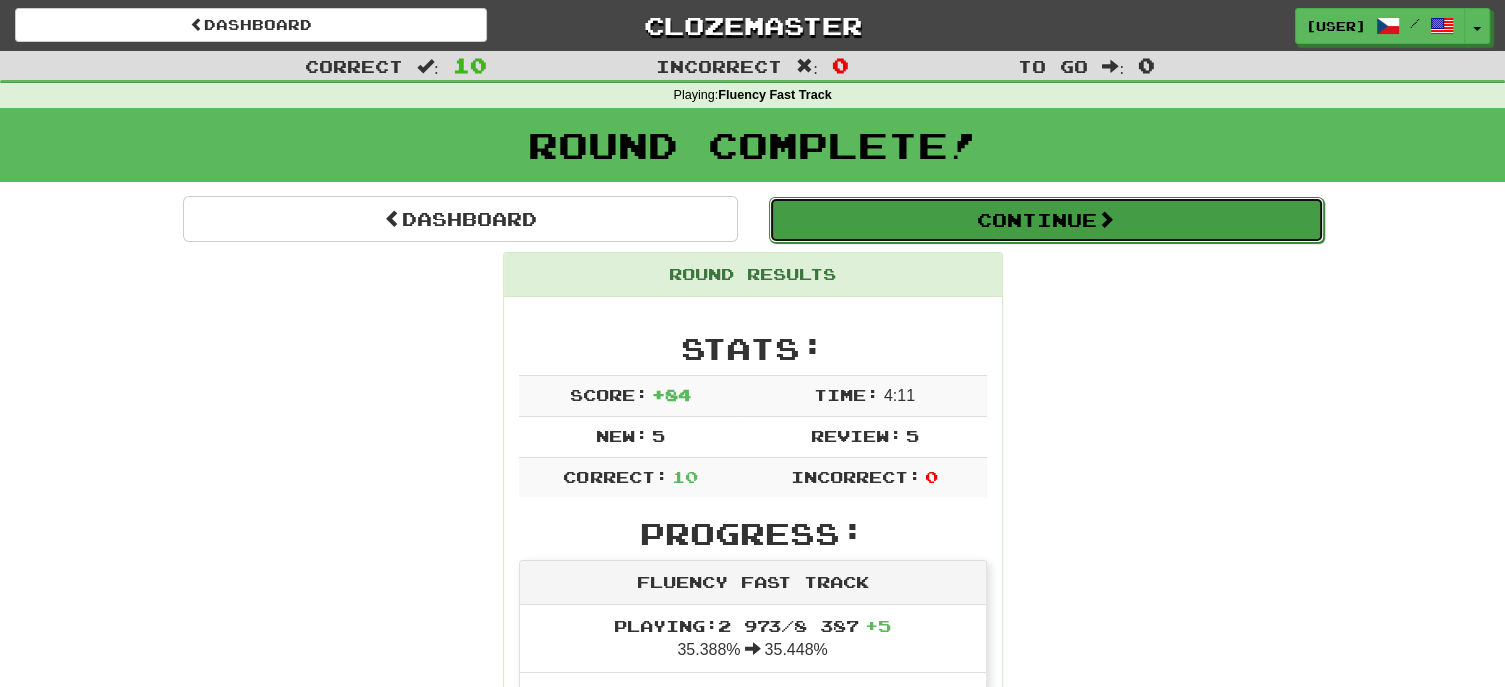 click at bounding box center [1106, 219] 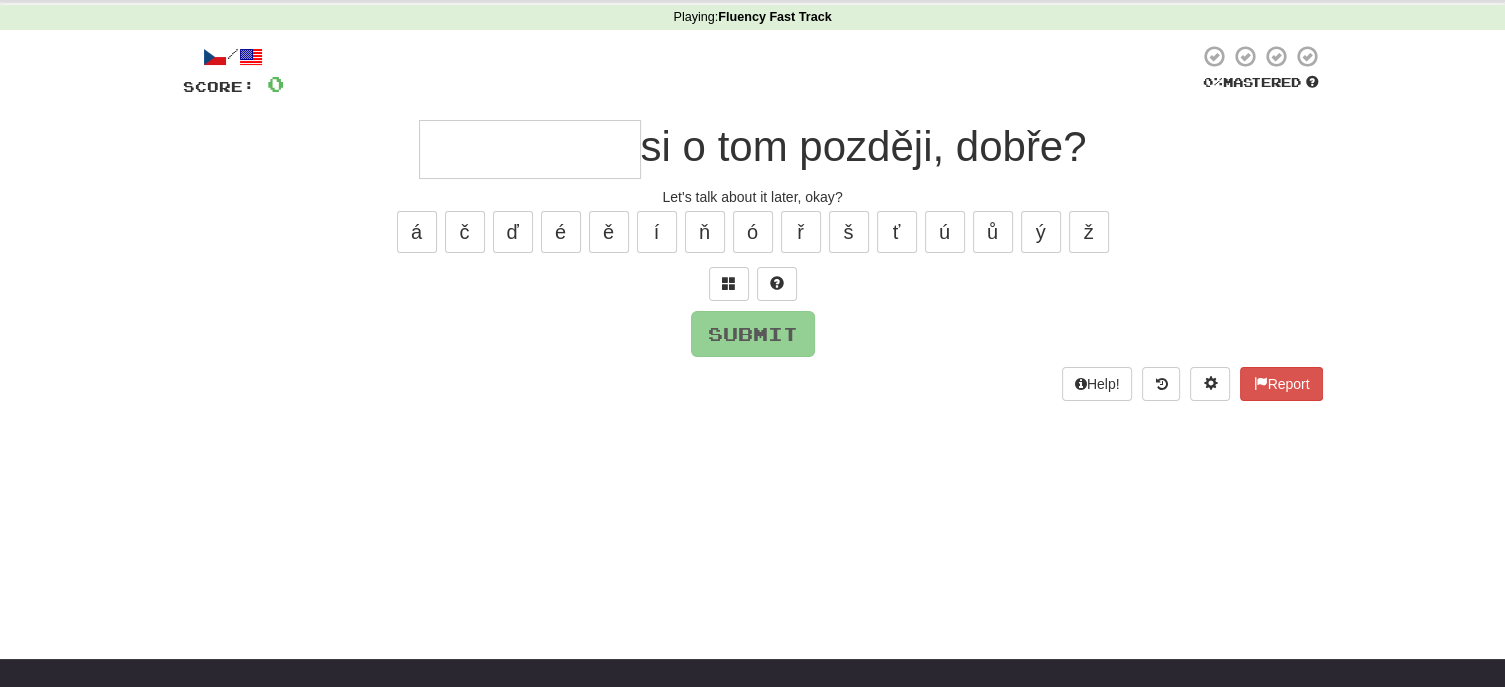 scroll, scrollTop: 100, scrollLeft: 0, axis: vertical 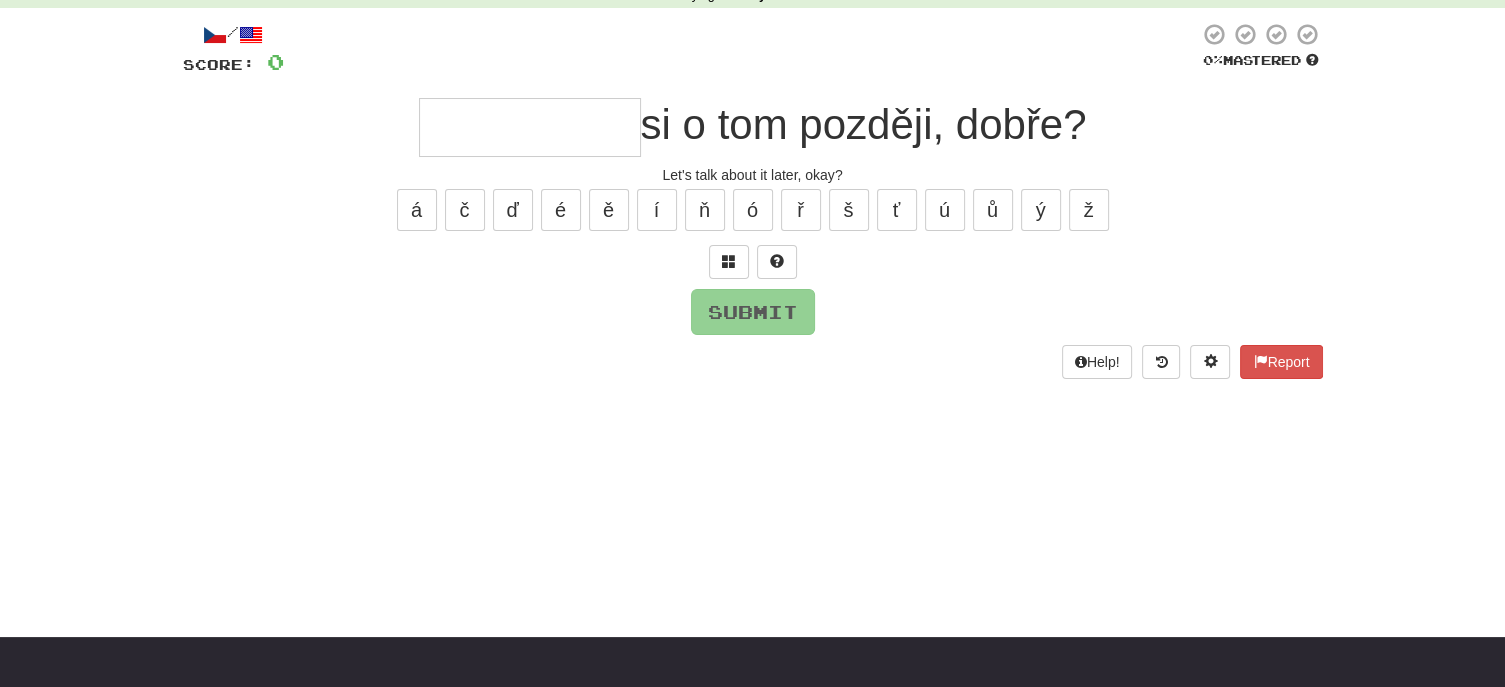 click at bounding box center [530, 127] 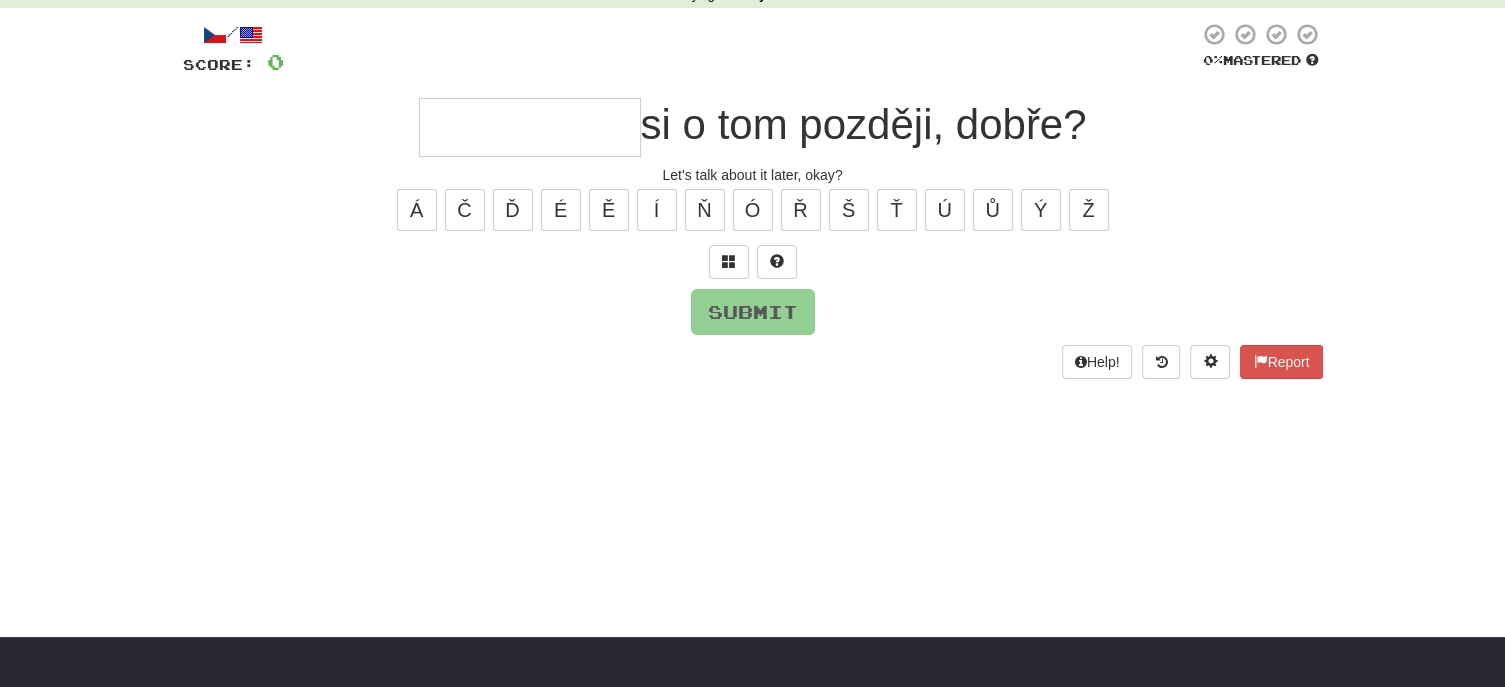 type on "*" 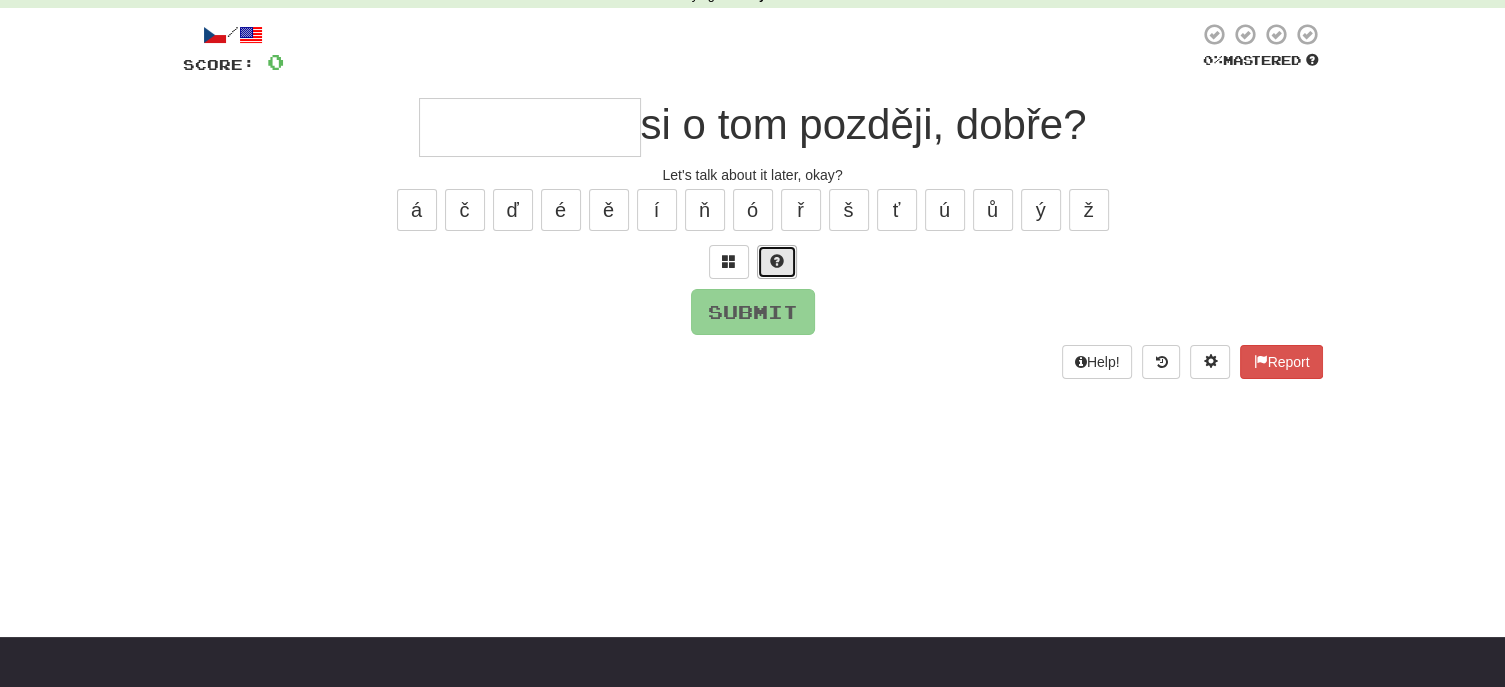 click at bounding box center [777, 262] 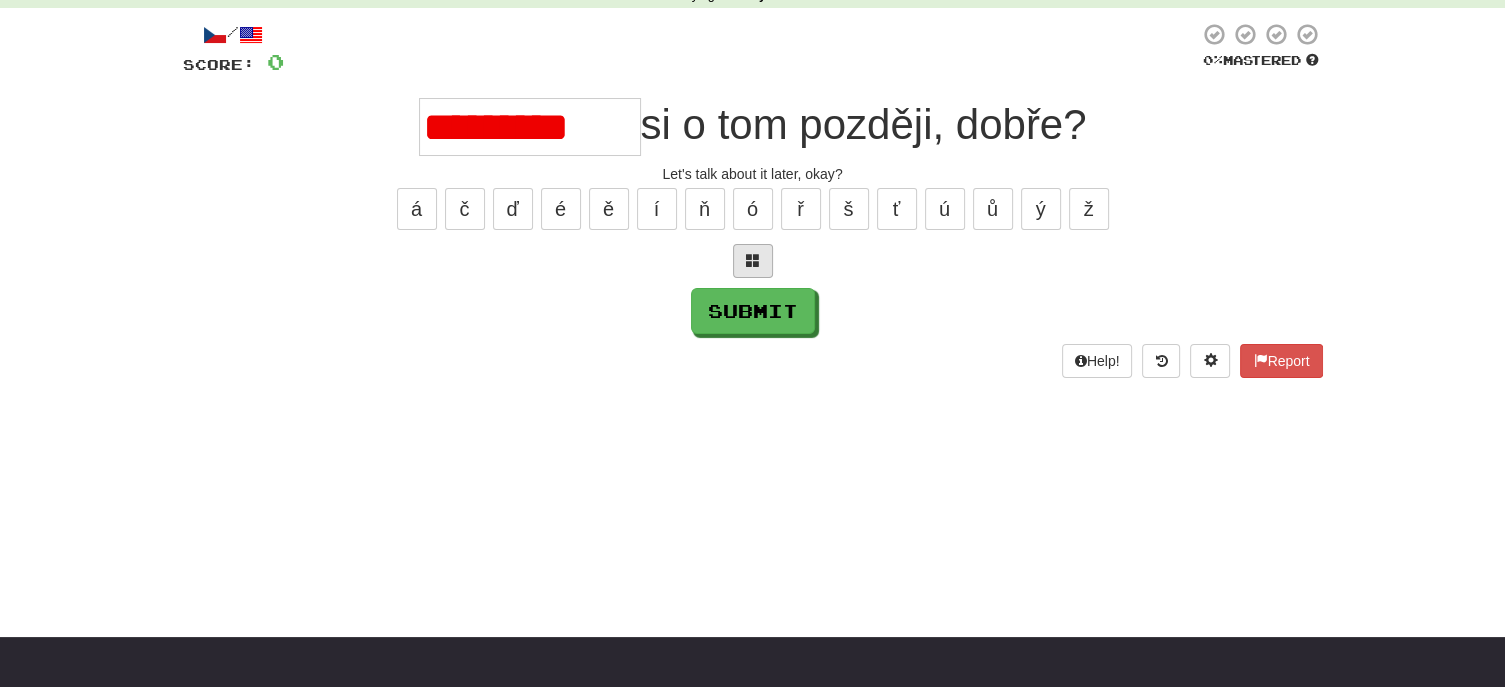 scroll, scrollTop: 0, scrollLeft: 0, axis: both 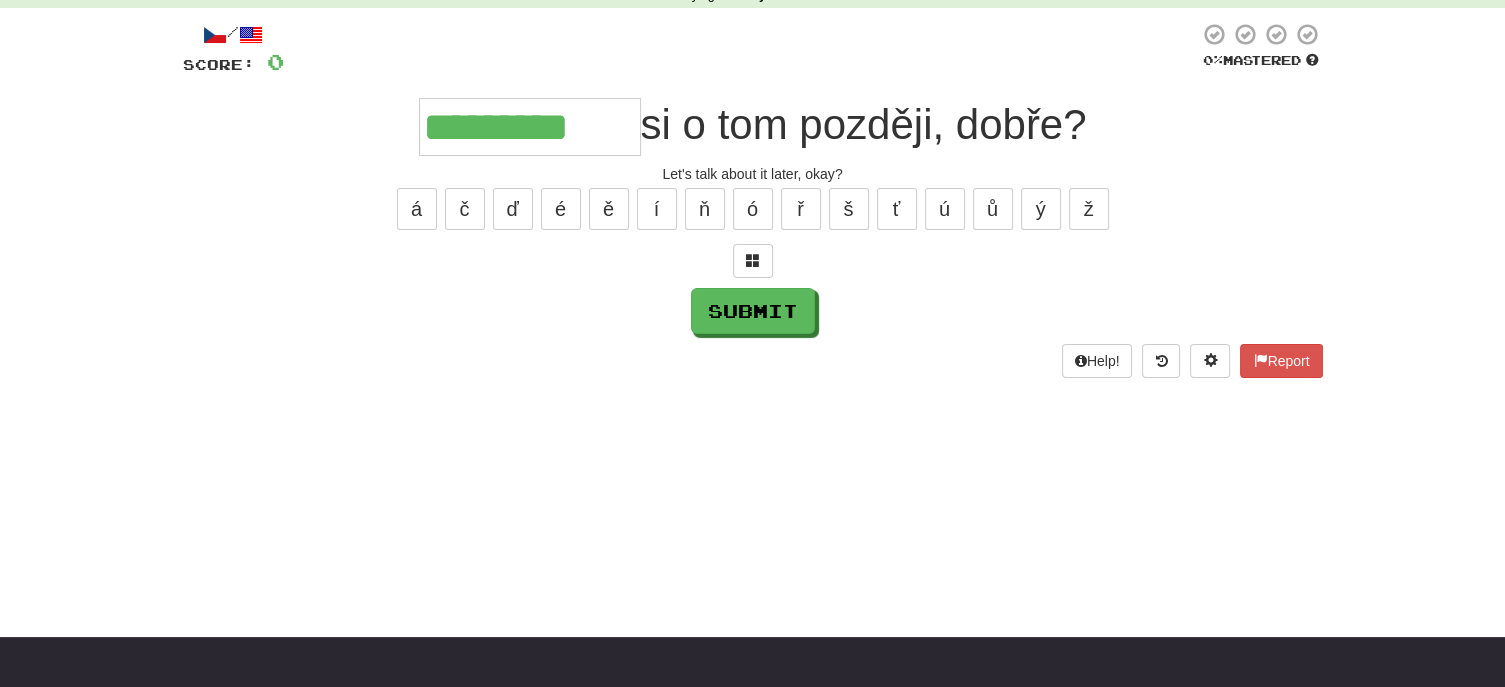 type on "*********" 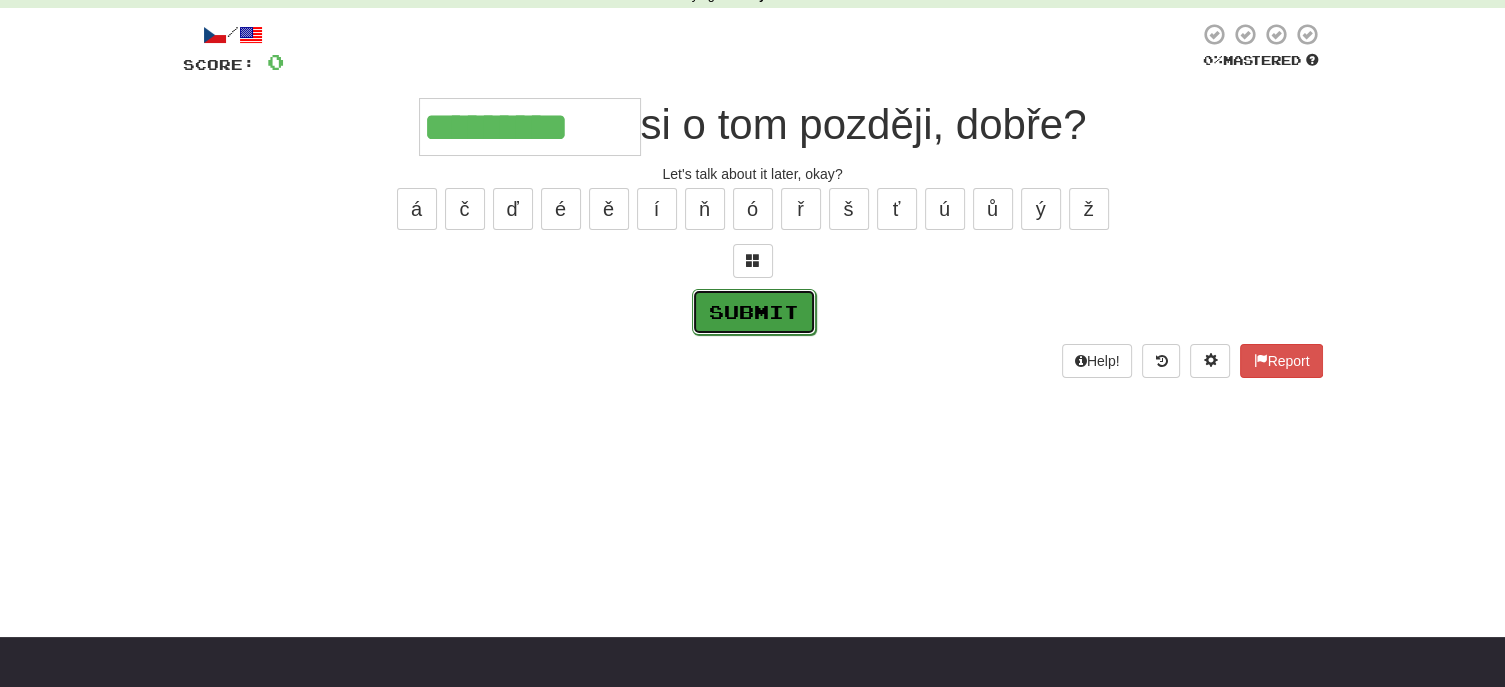 click on "Submit" at bounding box center [754, 312] 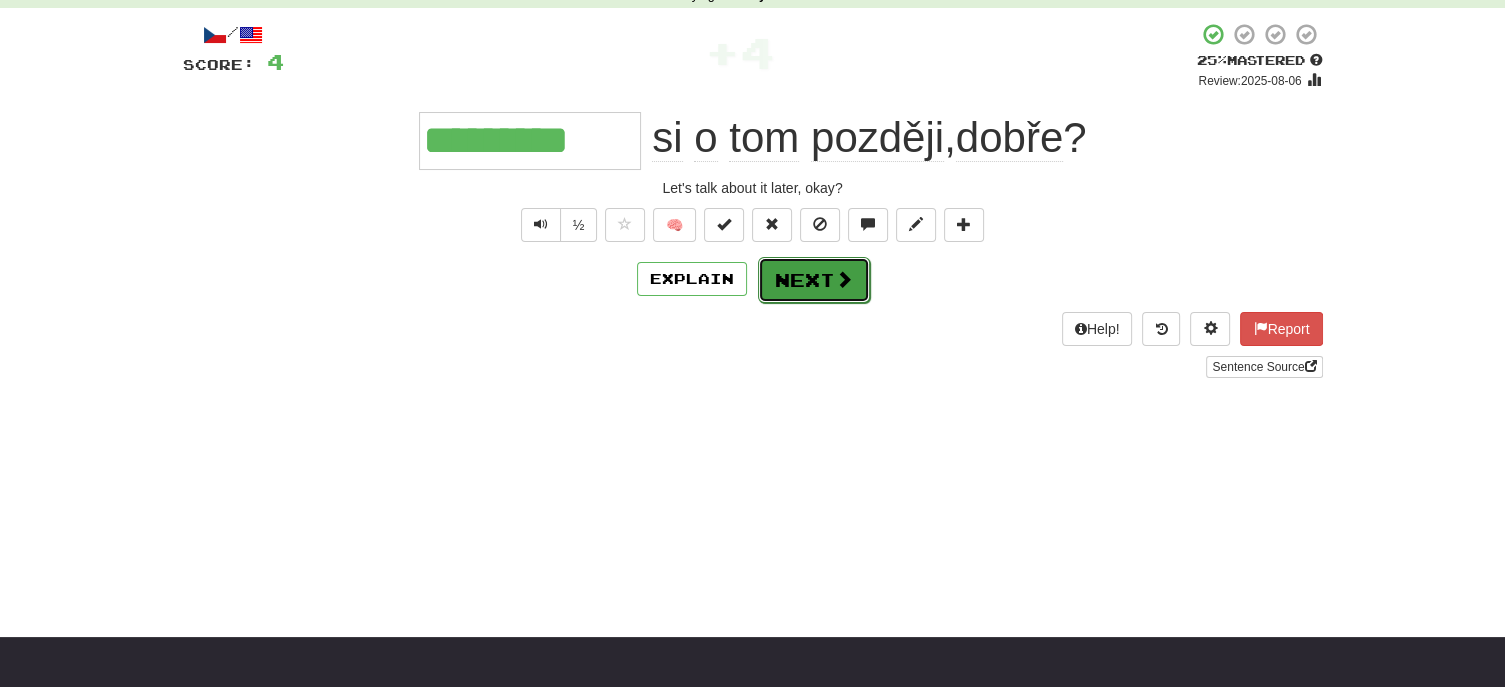 click on "Next" at bounding box center (814, 280) 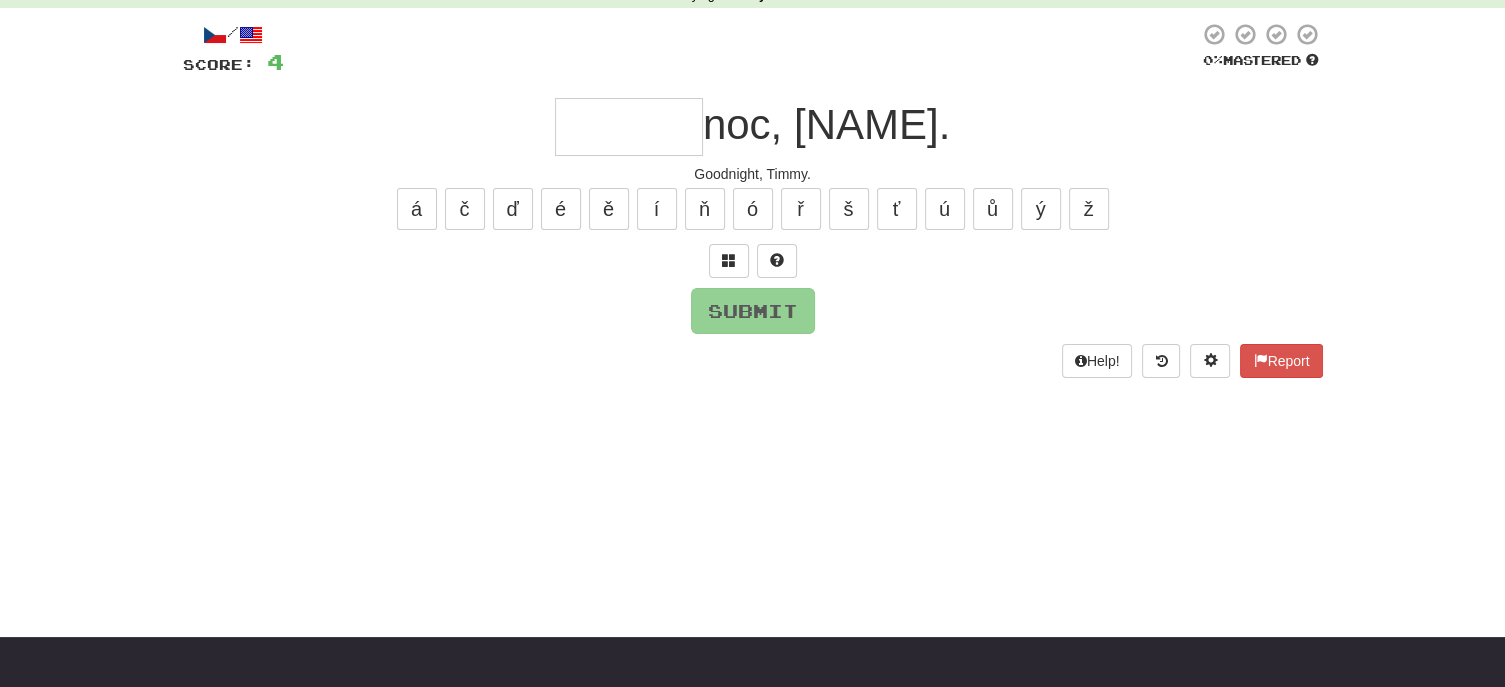 click at bounding box center [629, 127] 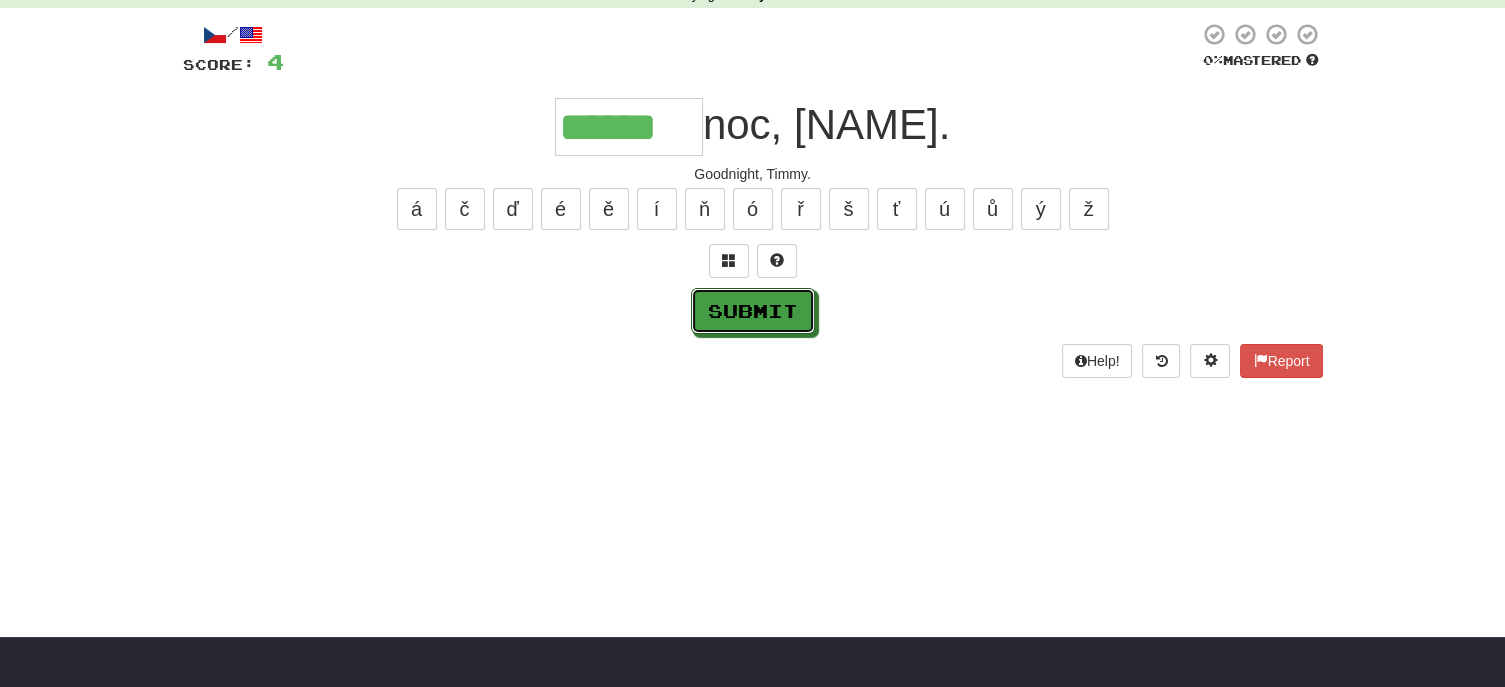 click on "Submit" at bounding box center [753, 311] 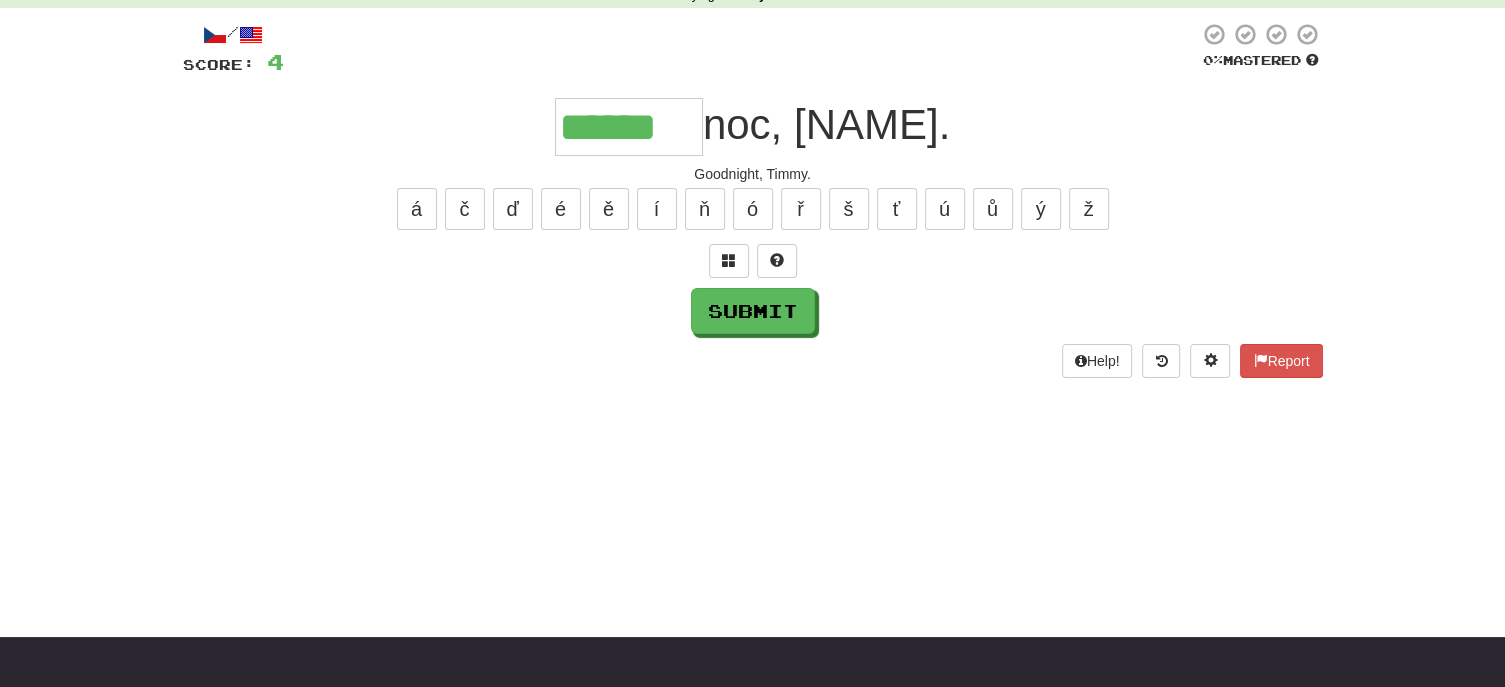 type on "******" 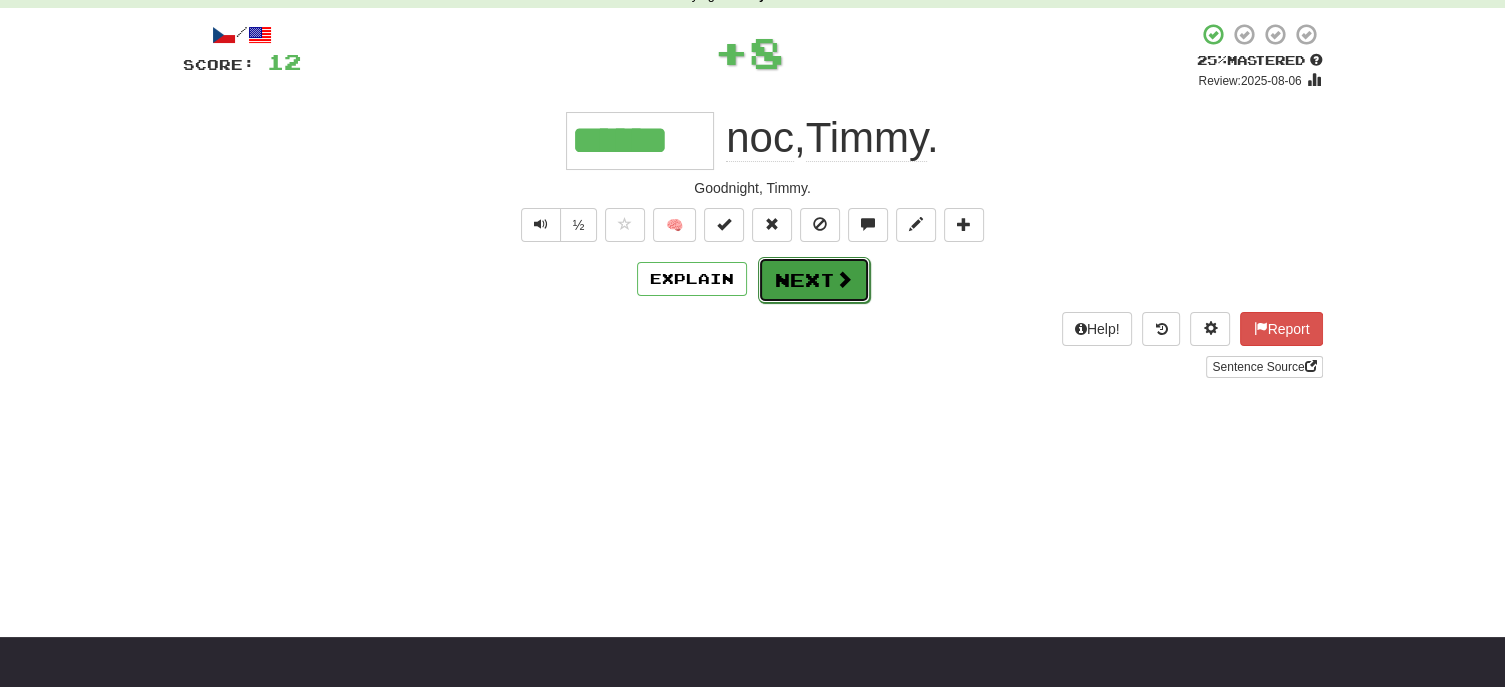click on "Next" at bounding box center (814, 280) 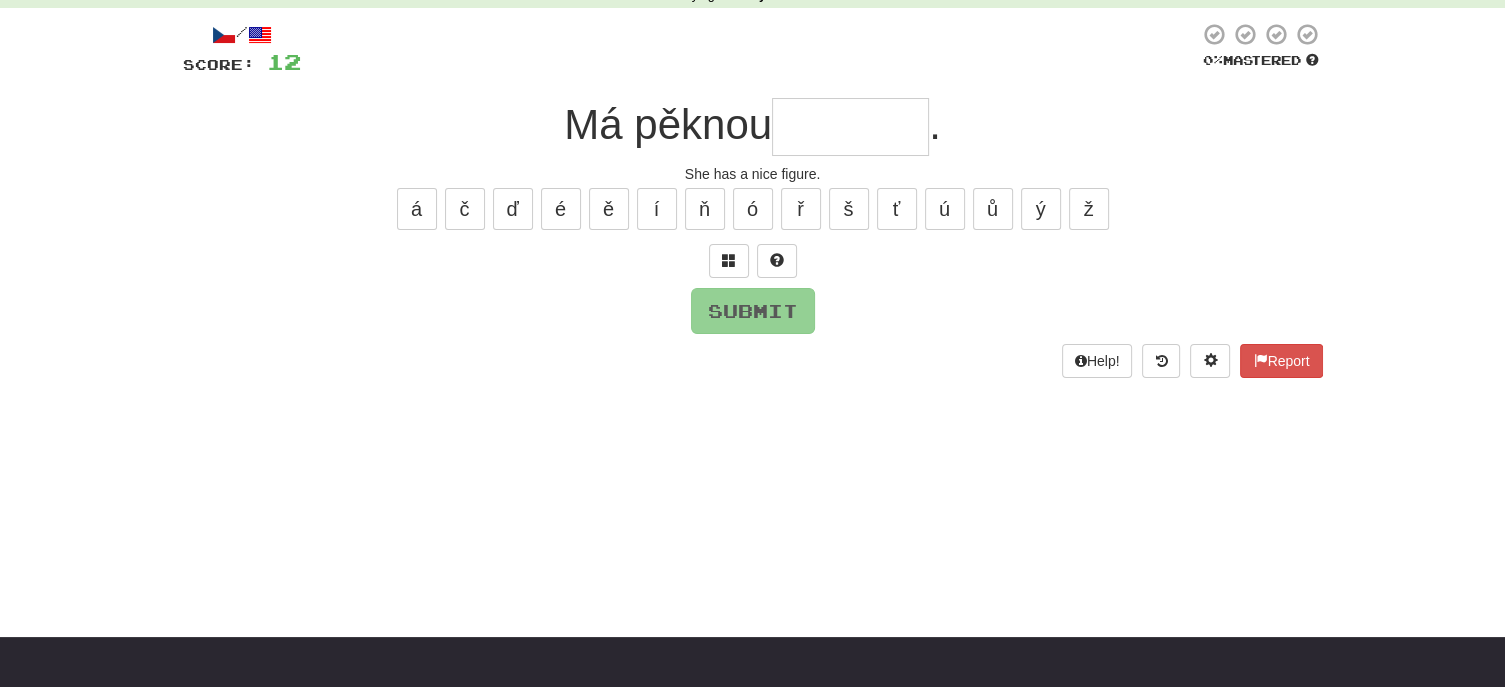 click at bounding box center (850, 127) 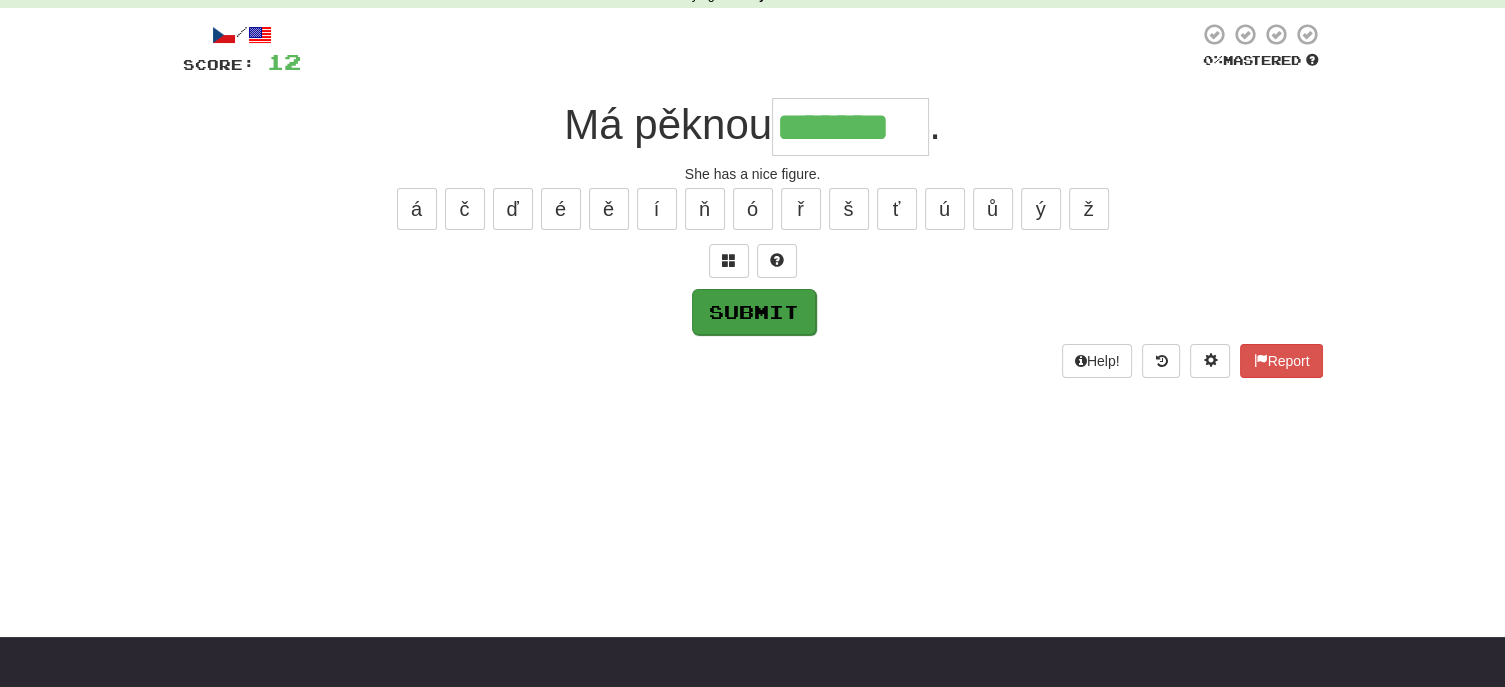 type on "*******" 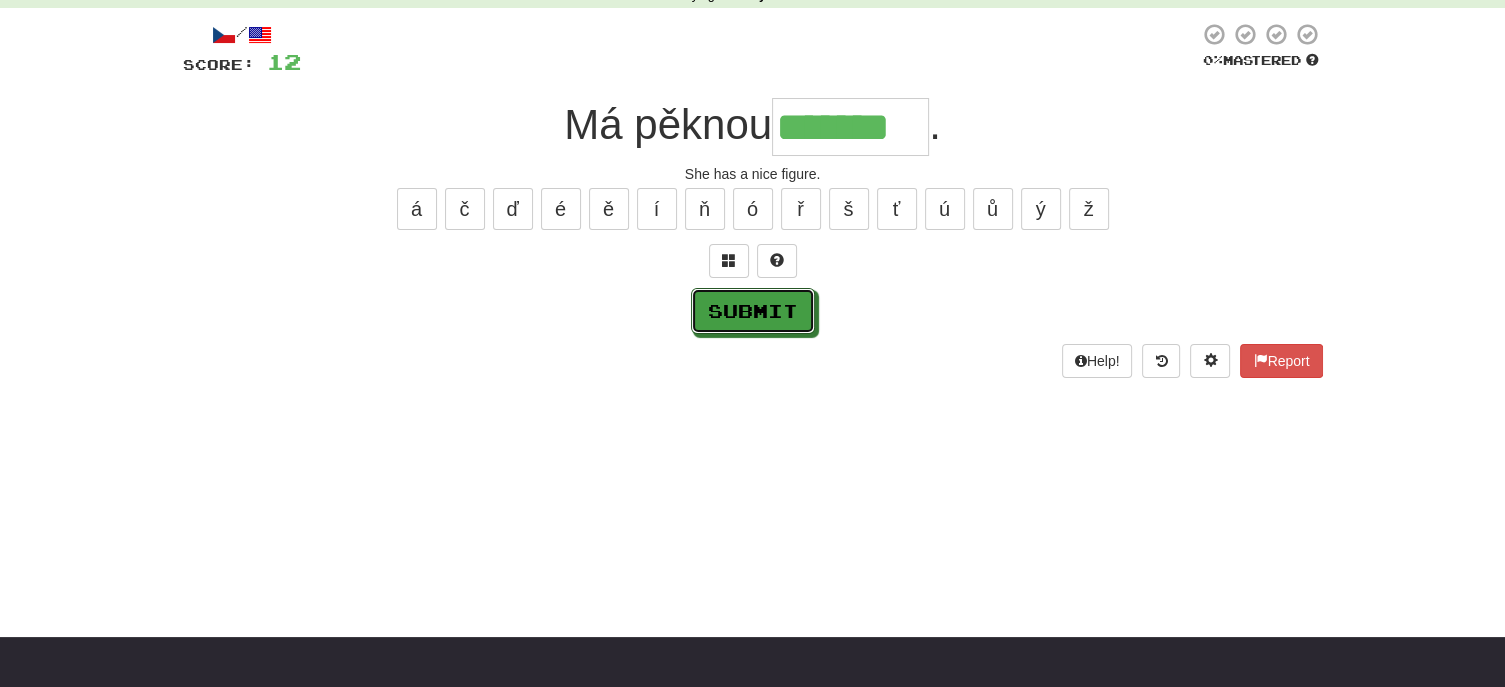 click on "Submit" at bounding box center [753, 311] 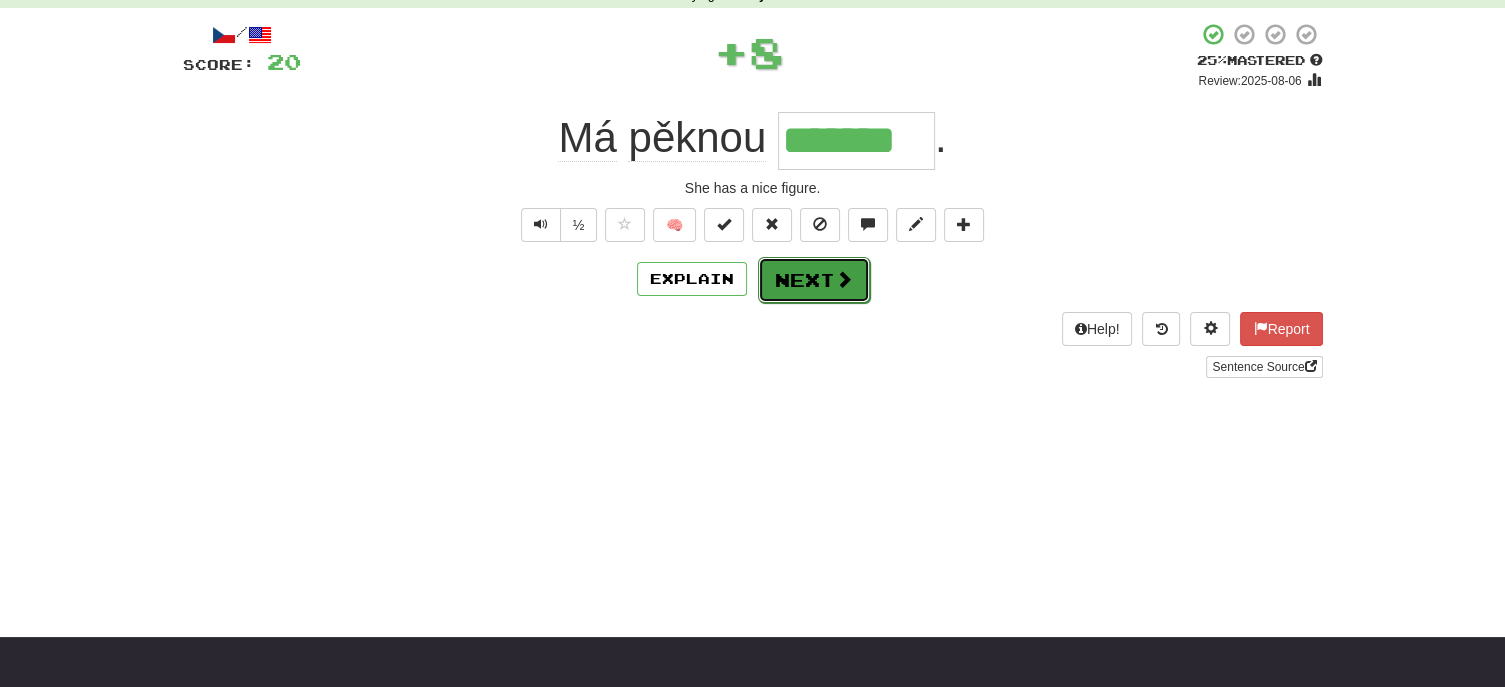click on "Next" at bounding box center [814, 280] 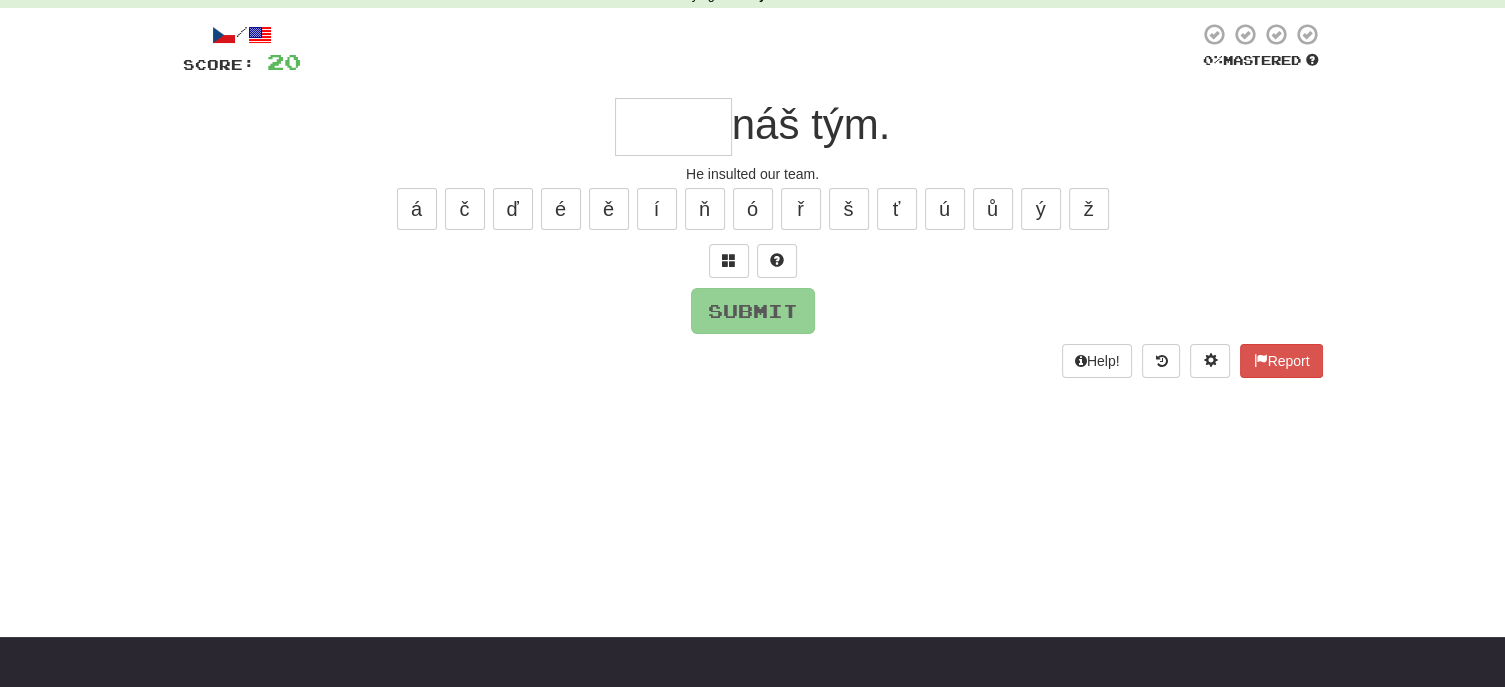 click at bounding box center (673, 127) 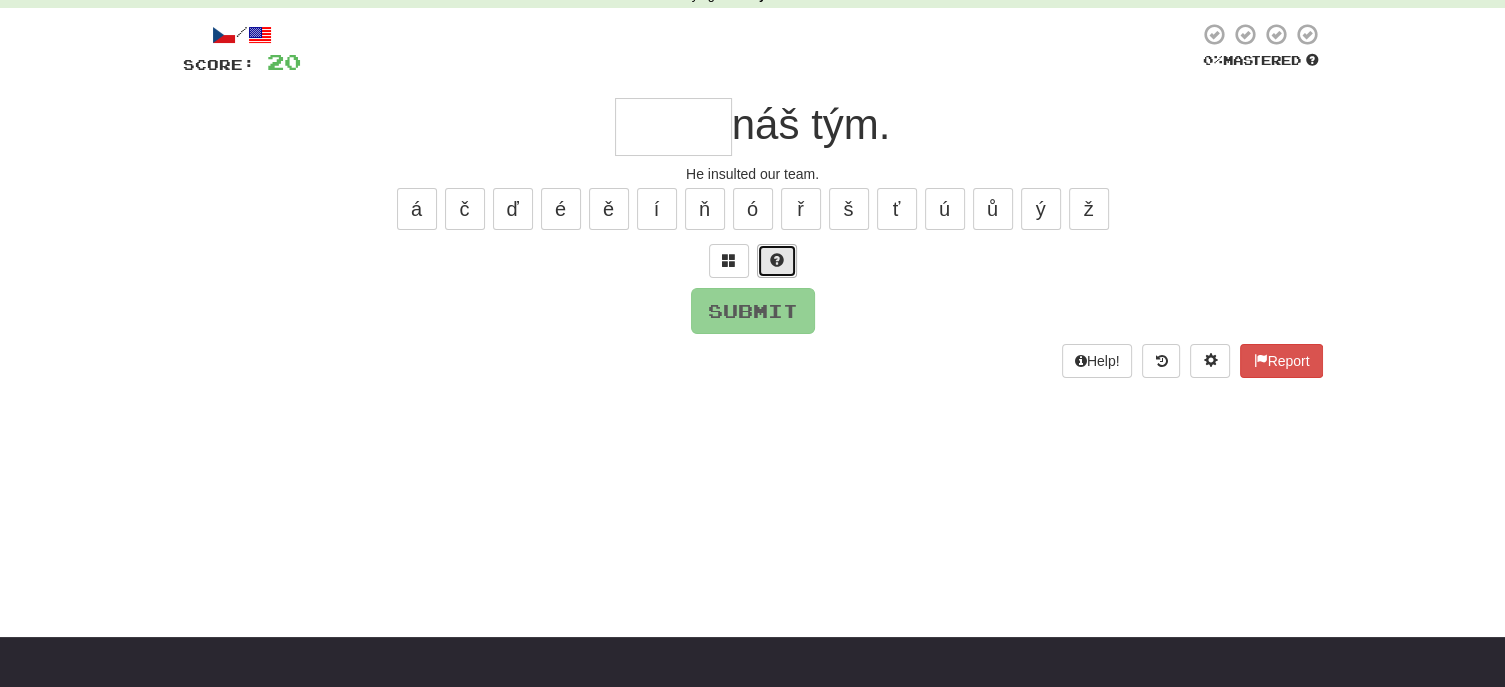 click at bounding box center [777, 261] 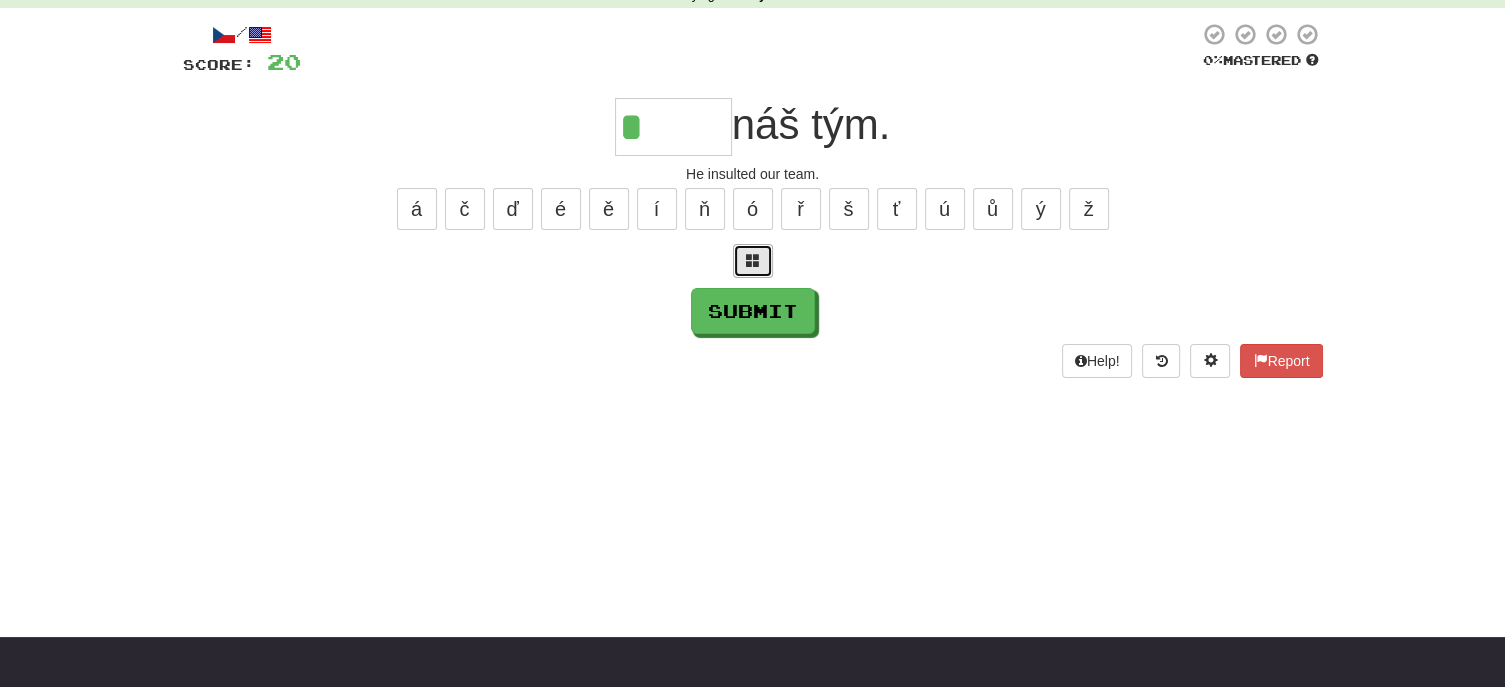 click at bounding box center [753, 260] 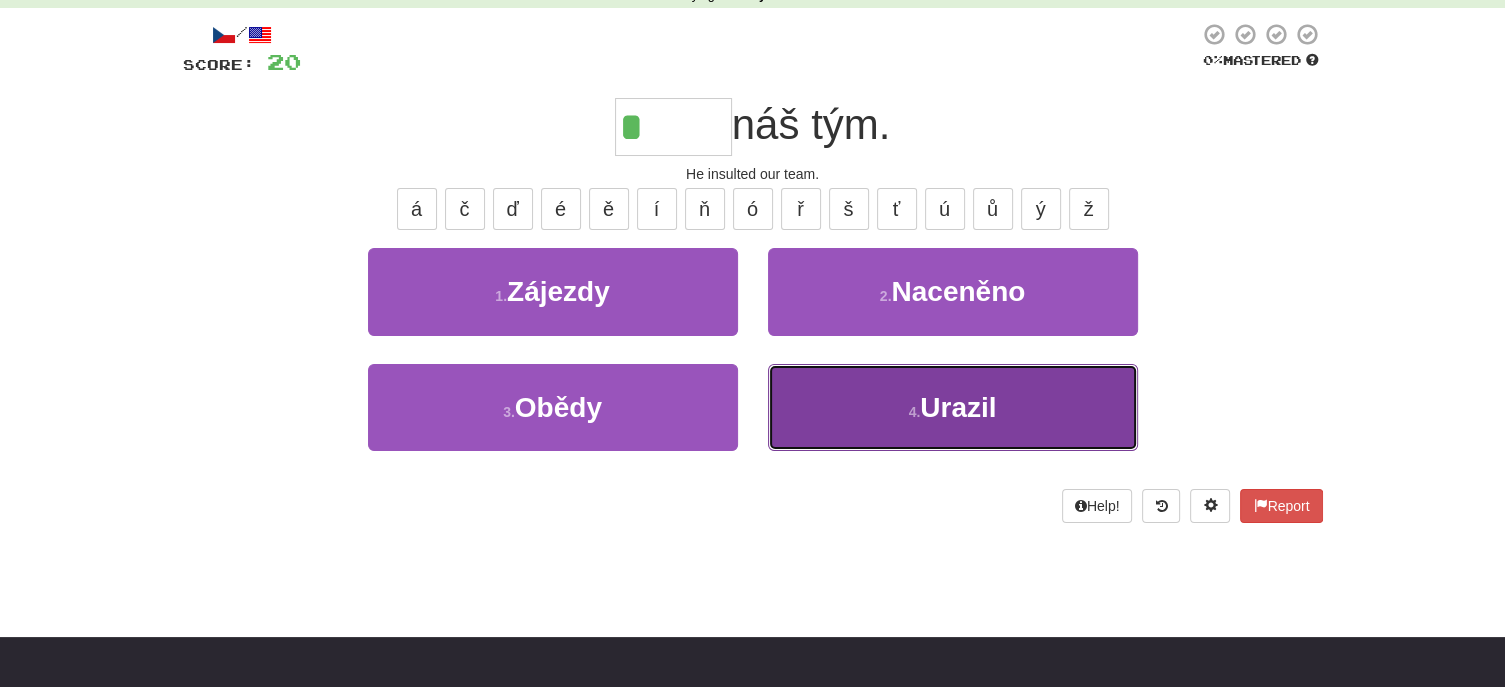 click on "4 .  Urazil" at bounding box center [953, 407] 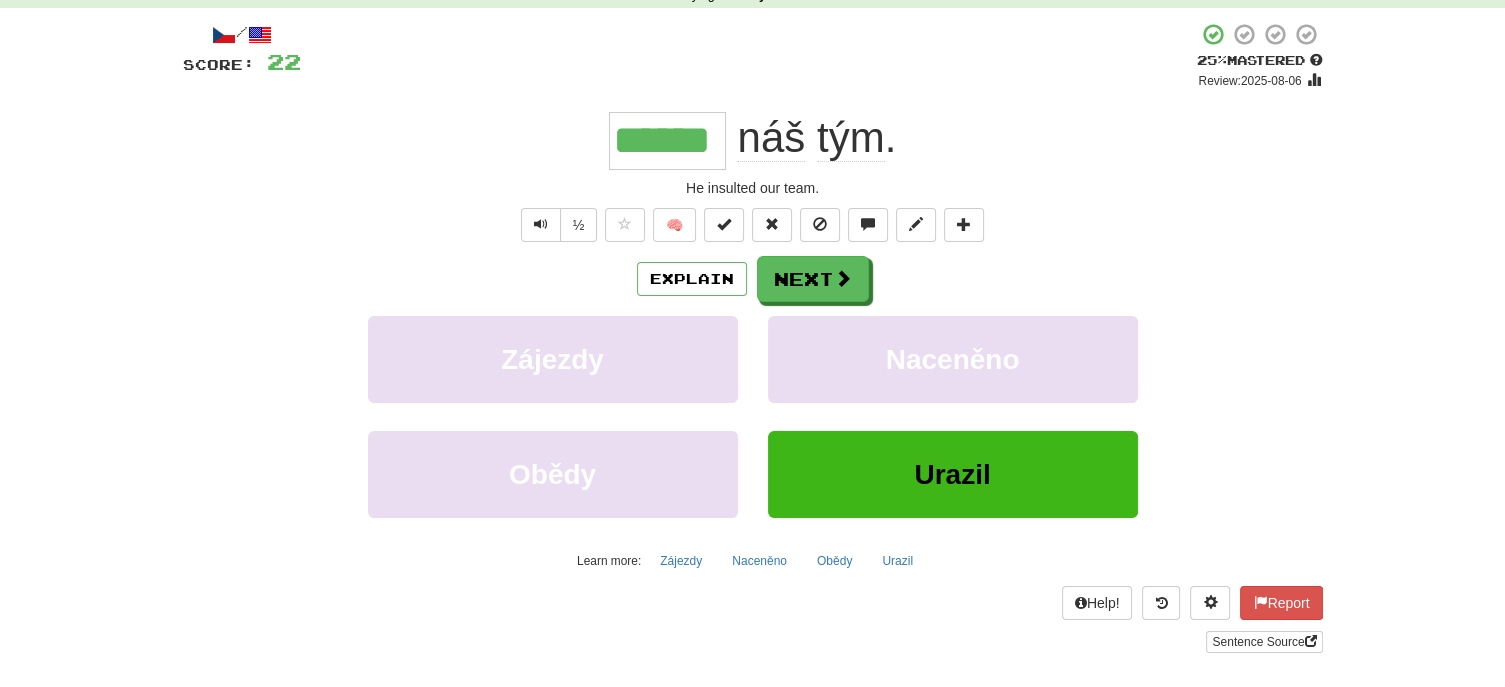 click on "Correct   :   4 Incorrect   :   0 To go   :   6 Playing :  Fluency Fast Track  /  Score:   22 + 2 25 %  Mastered ******   tým . He insulted our team. ½ 🧠 Explain Next Zájezdy Naceněno Obědy Urazil Learn more: Zájezdy Naceněno Obědy Urazil  Help!  Report Sentence Source" at bounding box center (752, 316) 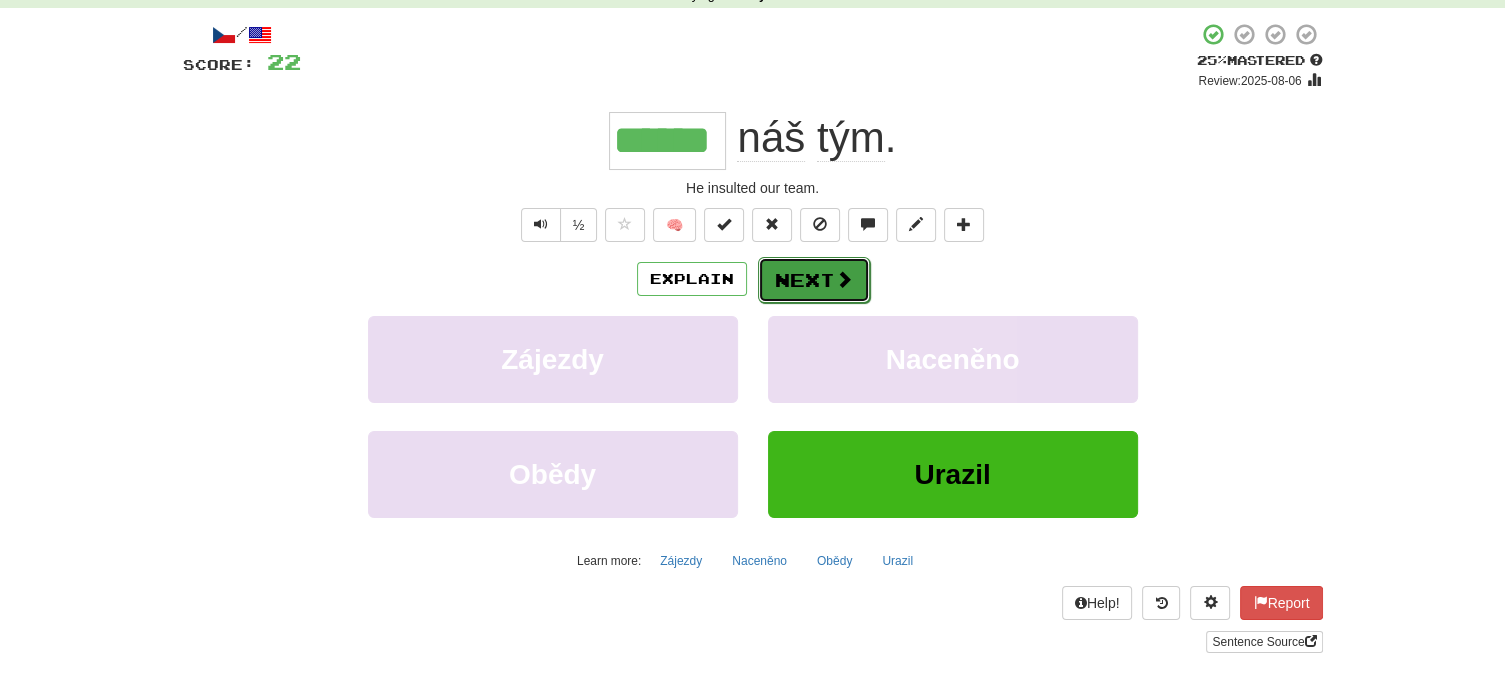click on "Next" at bounding box center [814, 280] 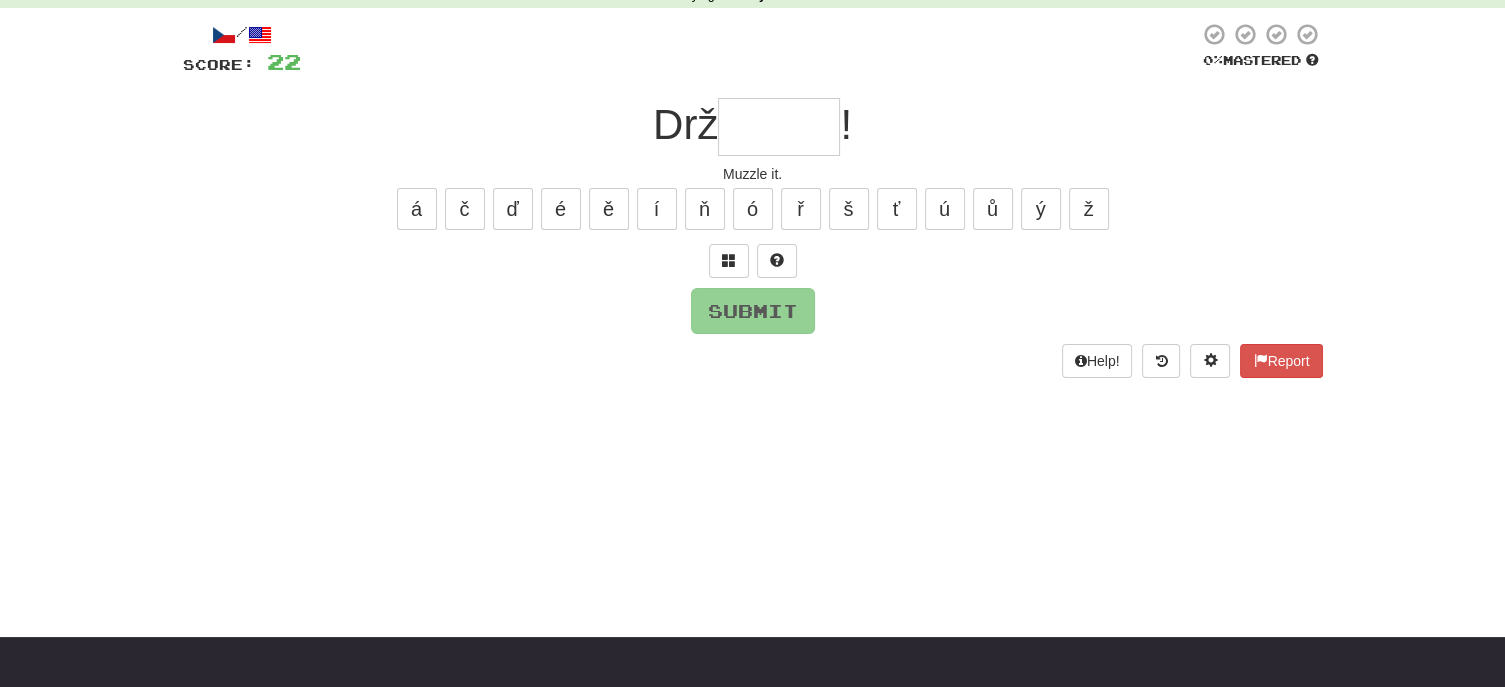 type on "*" 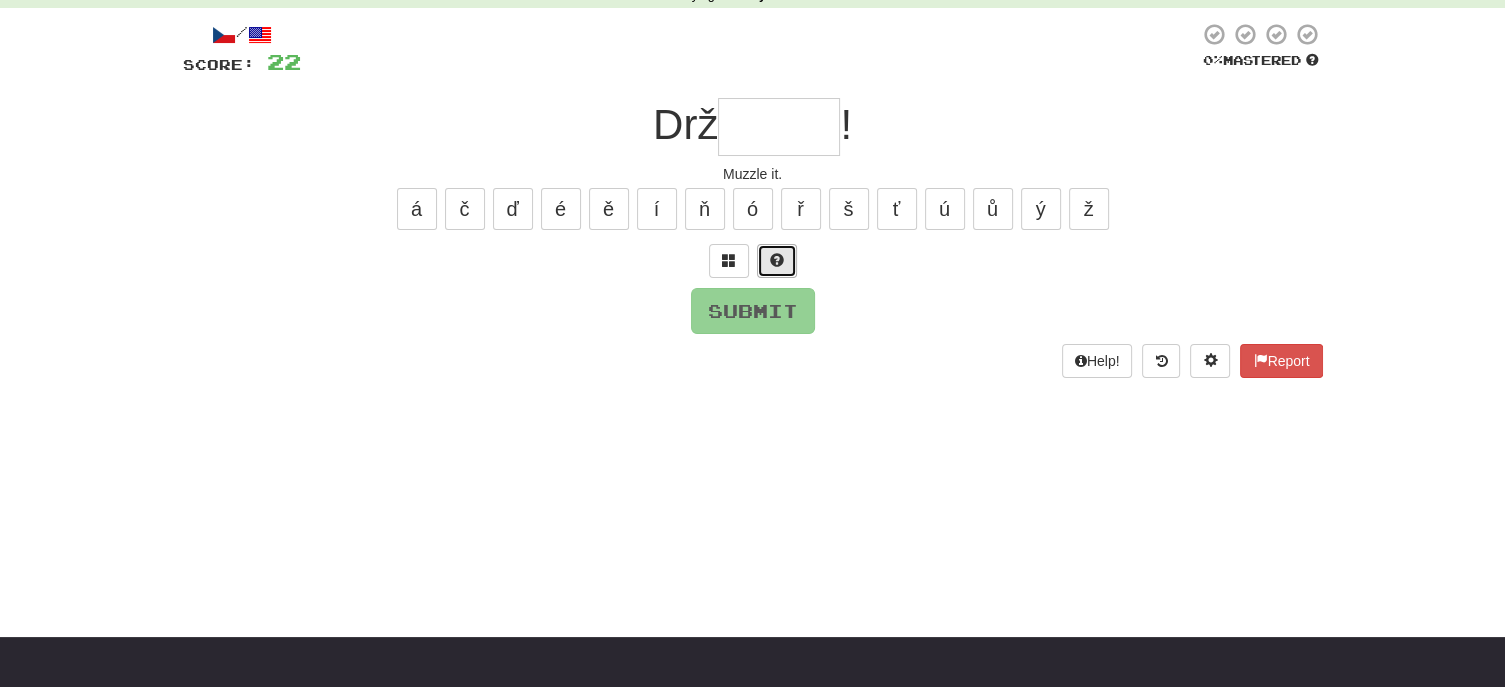click at bounding box center (777, 261) 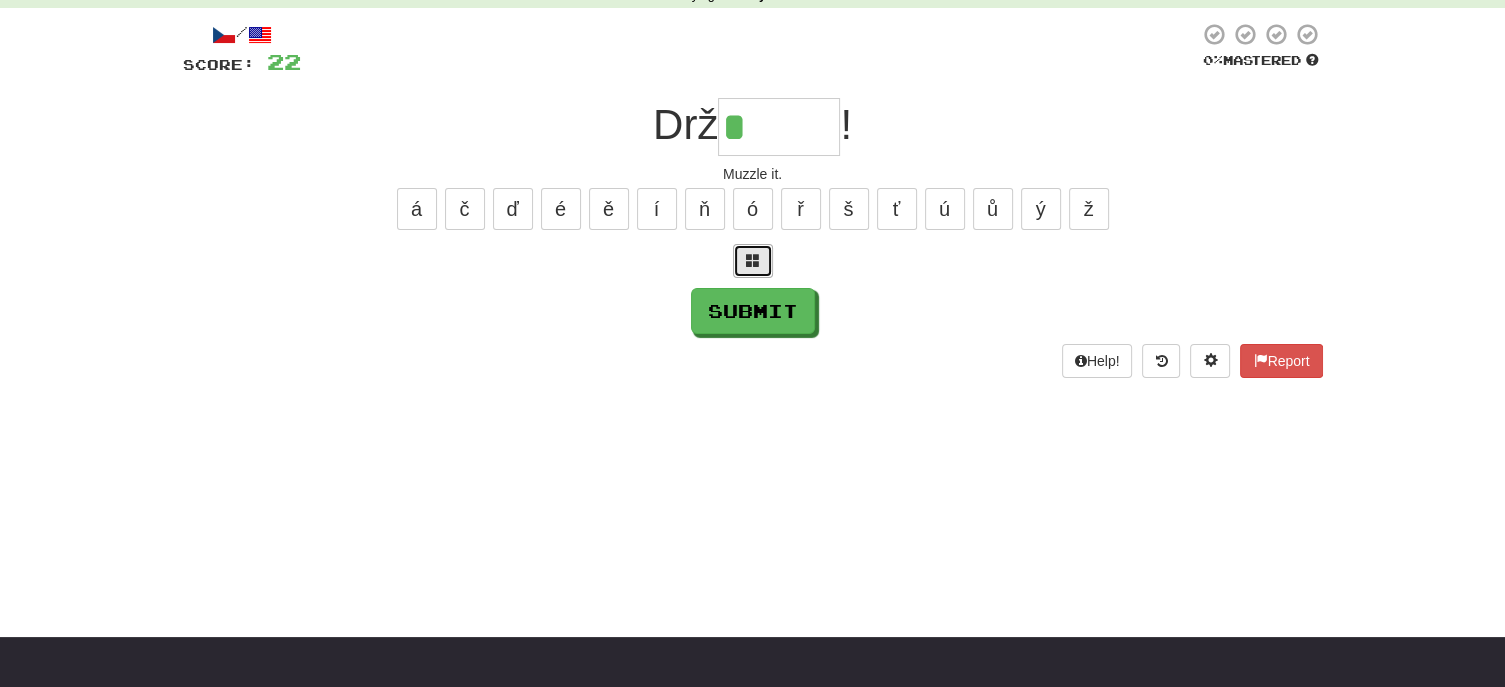 click at bounding box center [753, 260] 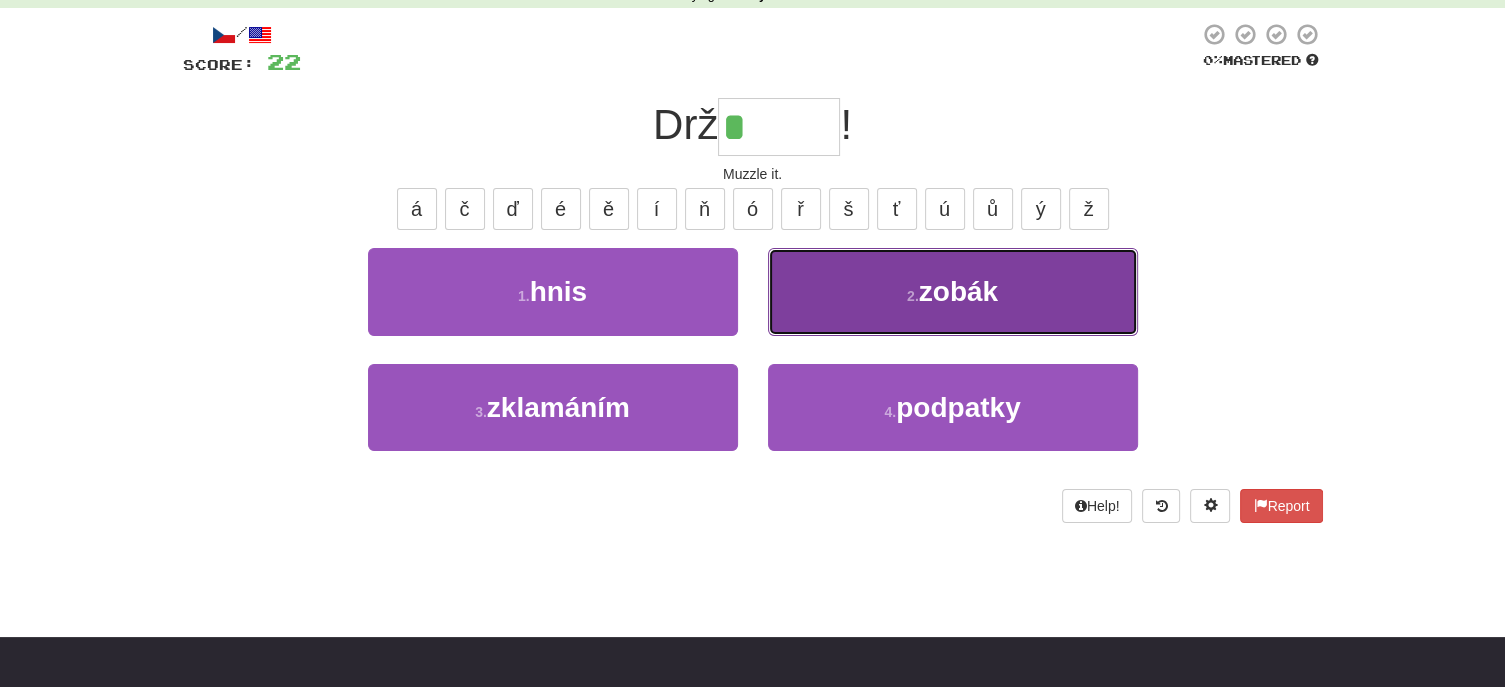 click on "2 .  zobák" at bounding box center [953, 291] 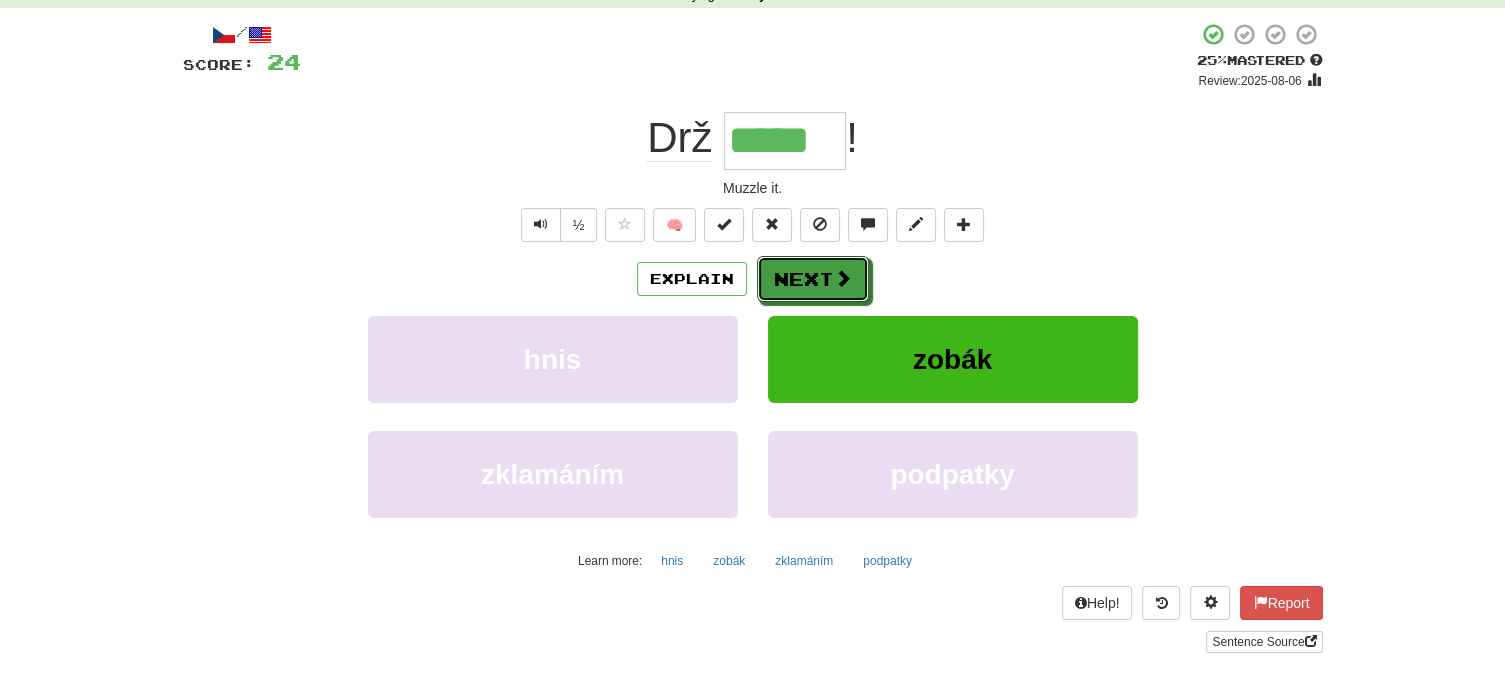 drag, startPoint x: 807, startPoint y: 271, endPoint x: 793, endPoint y: 378, distance: 107.912 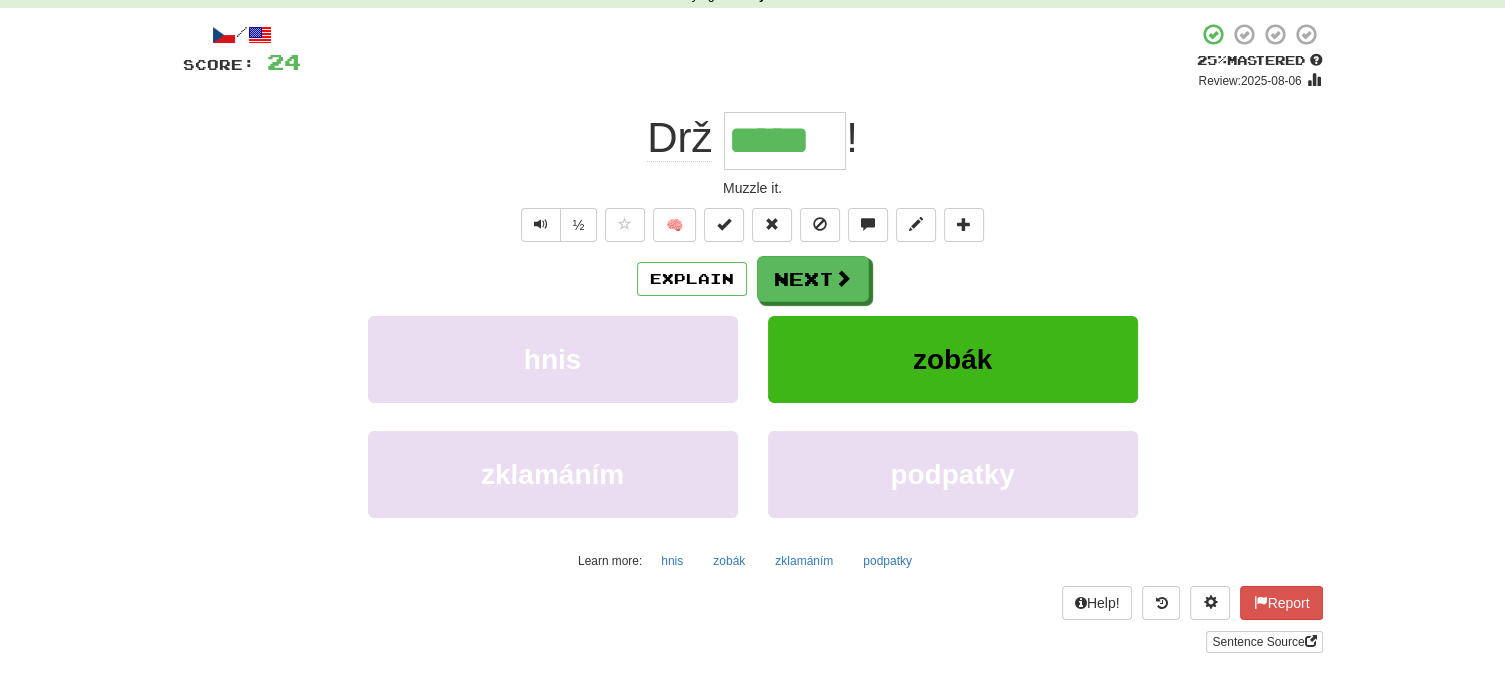 click on "Explain Next" at bounding box center [753, 279] 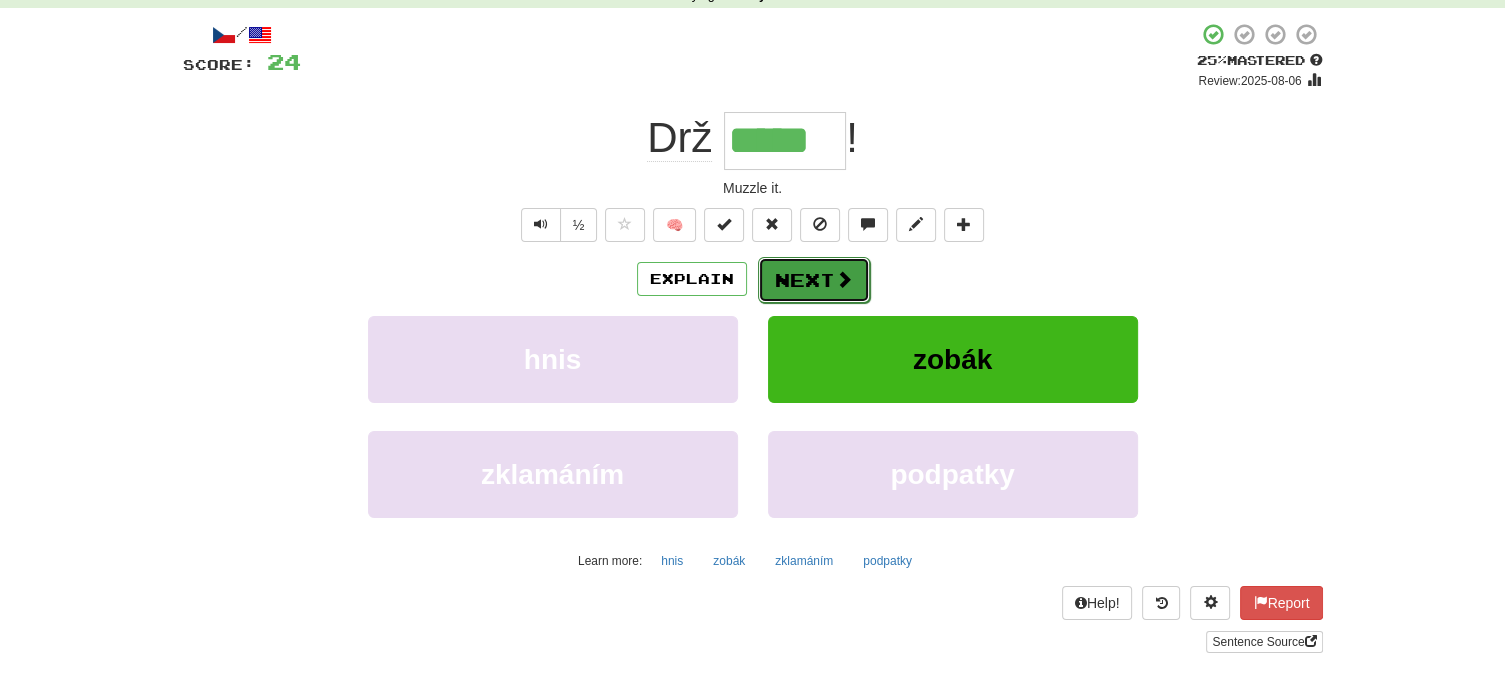 click on "Next" at bounding box center [814, 280] 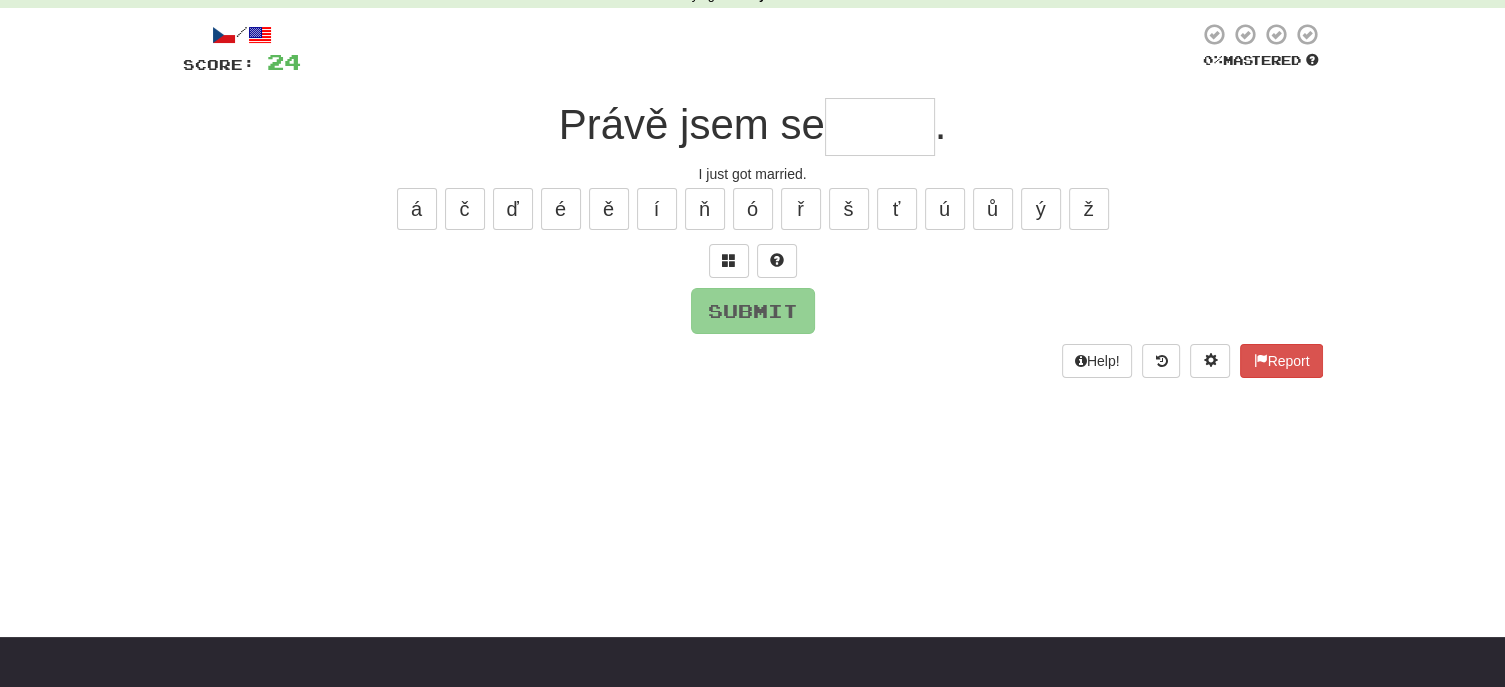 click at bounding box center (880, 127) 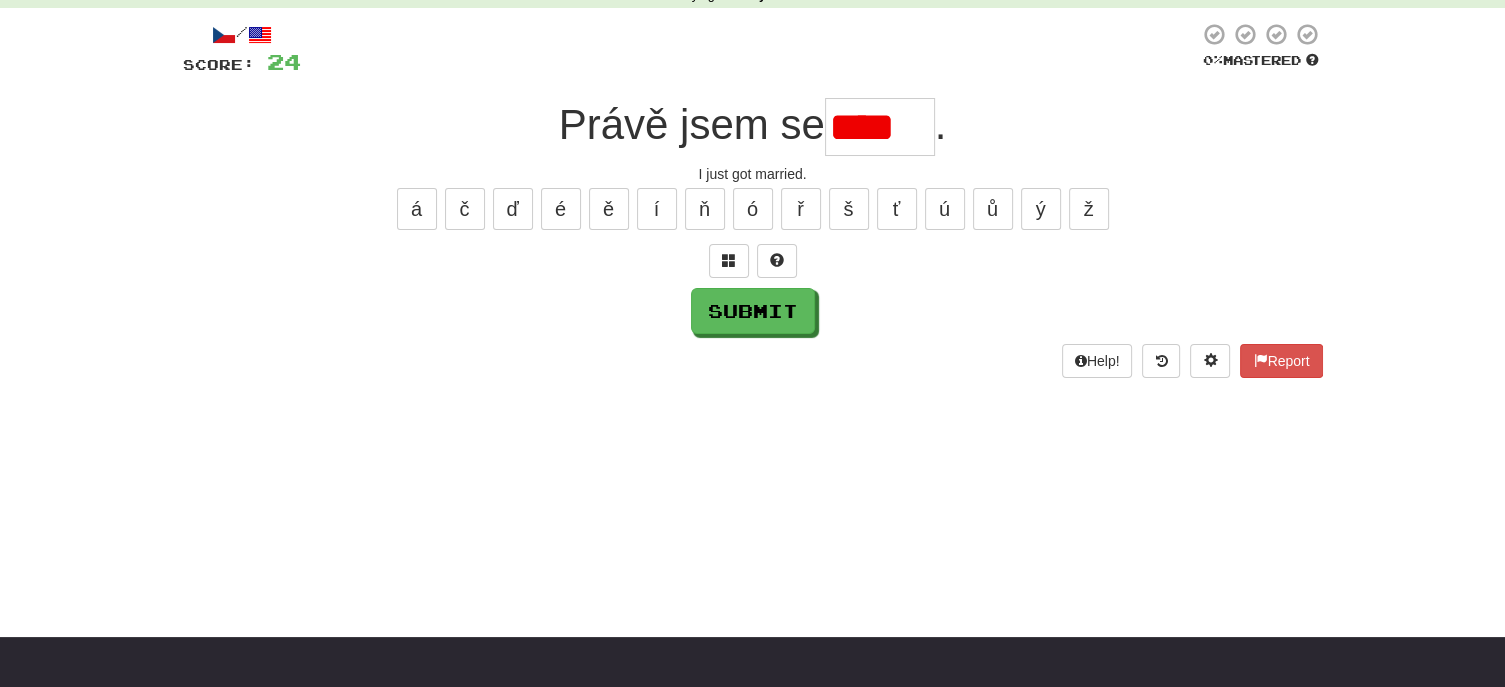 scroll, scrollTop: 0, scrollLeft: 0, axis: both 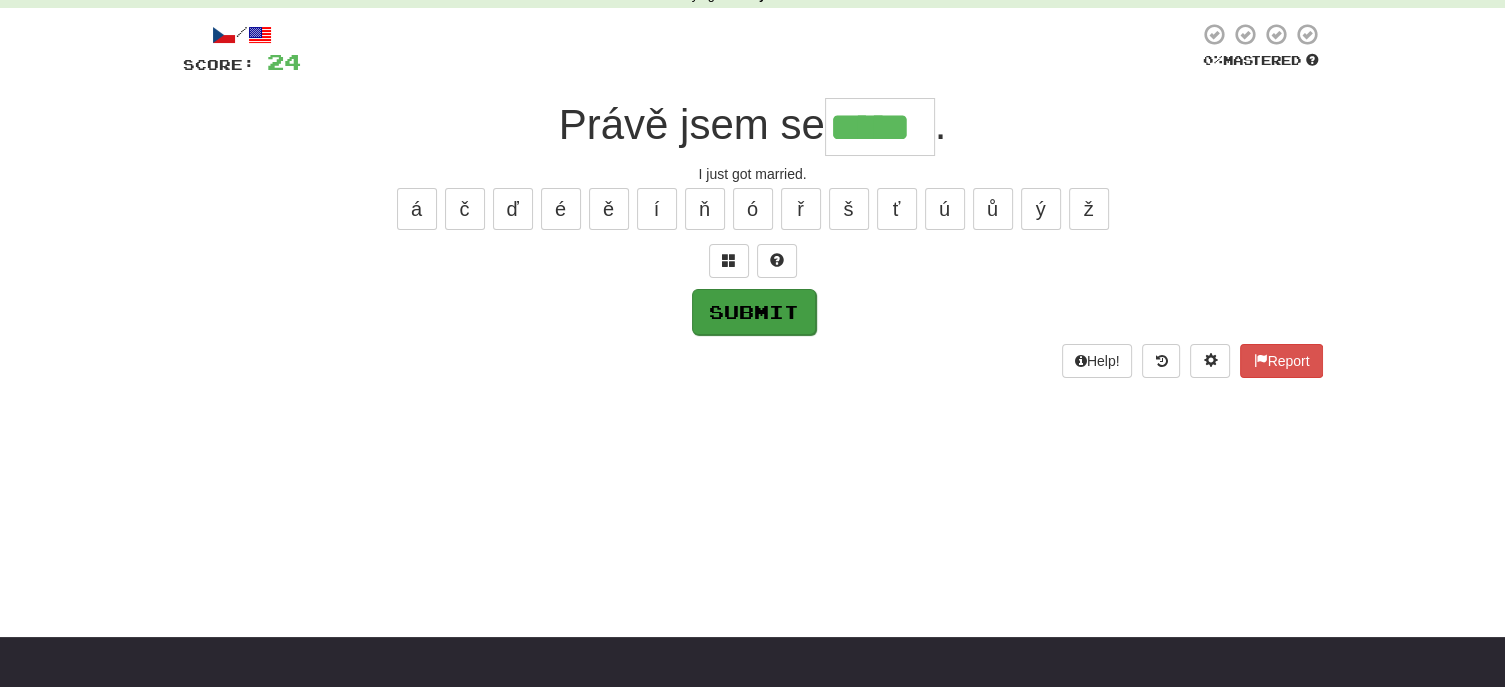 type on "*****" 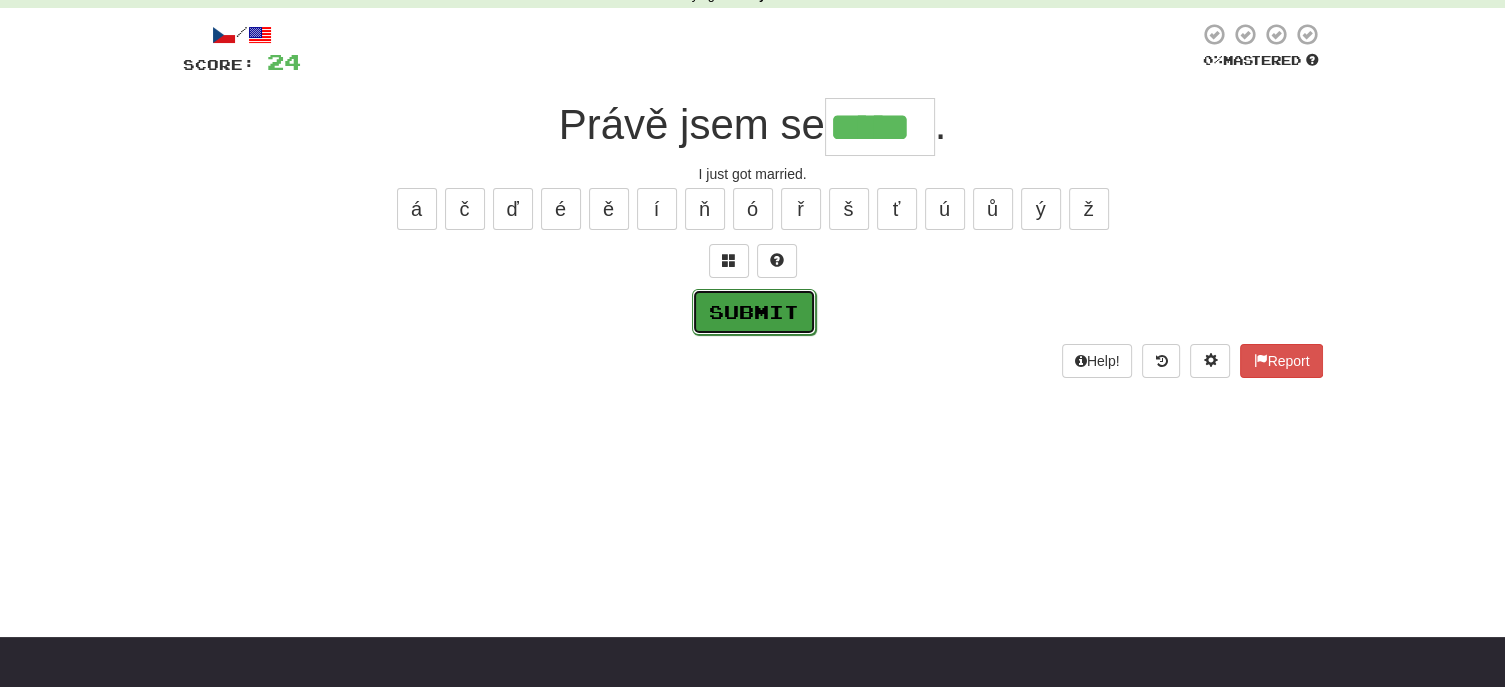 click on "Submit" at bounding box center [754, 312] 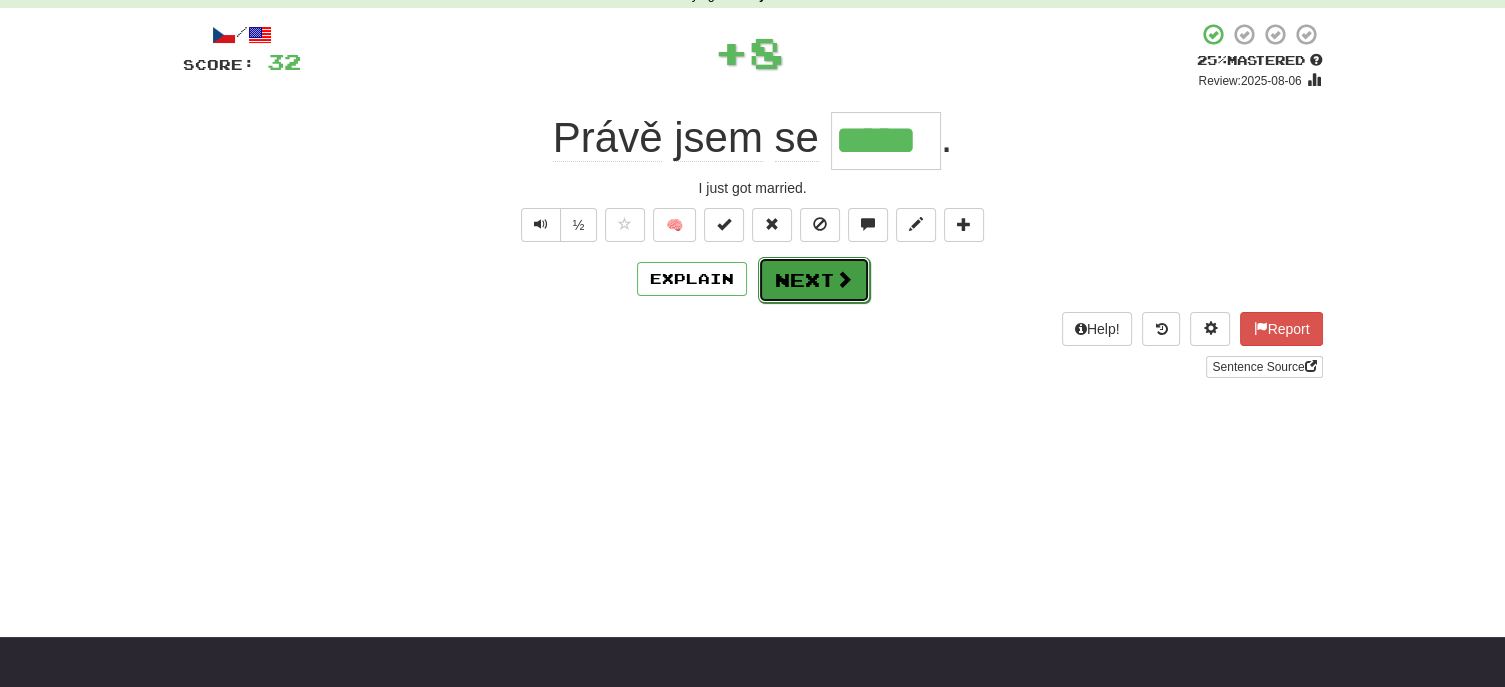 click on "Next" at bounding box center (814, 280) 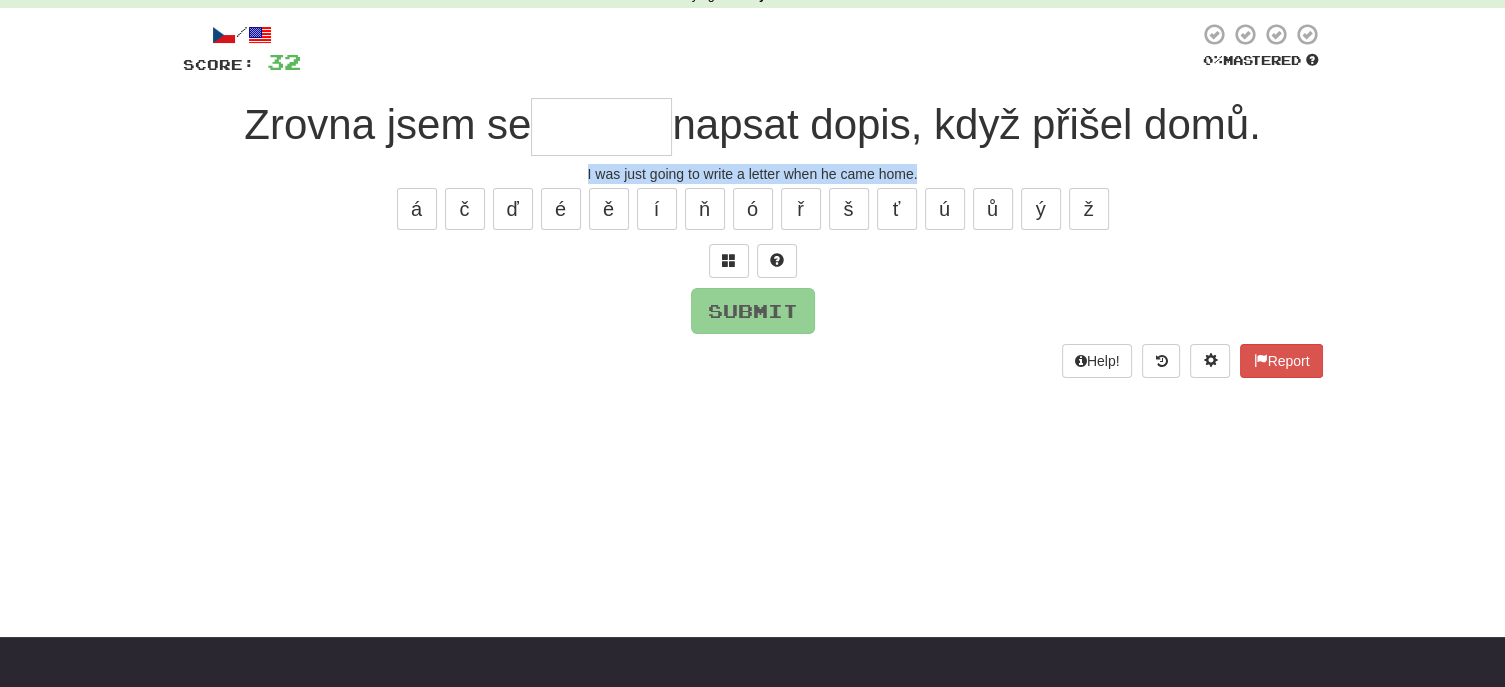 drag, startPoint x: 584, startPoint y: 166, endPoint x: 904, endPoint y: 169, distance: 320.01407 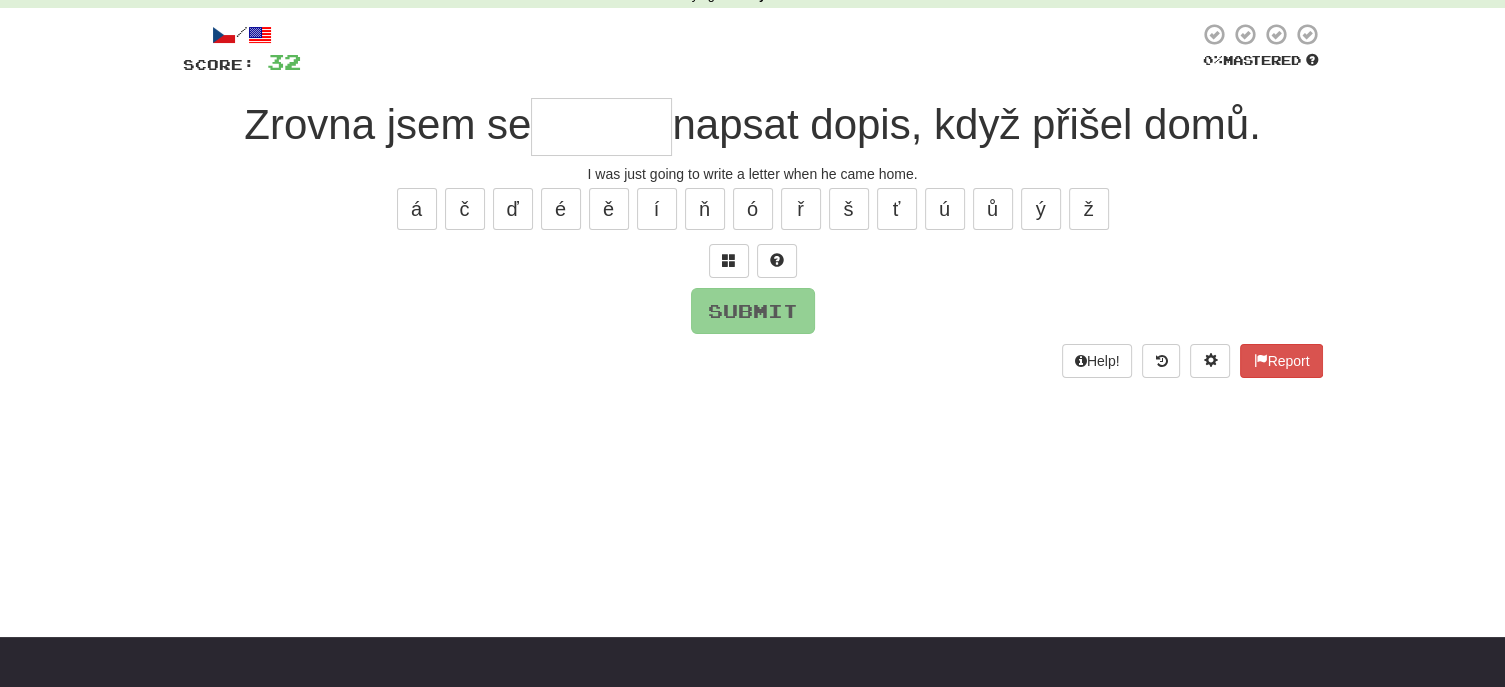 click at bounding box center [601, 127] 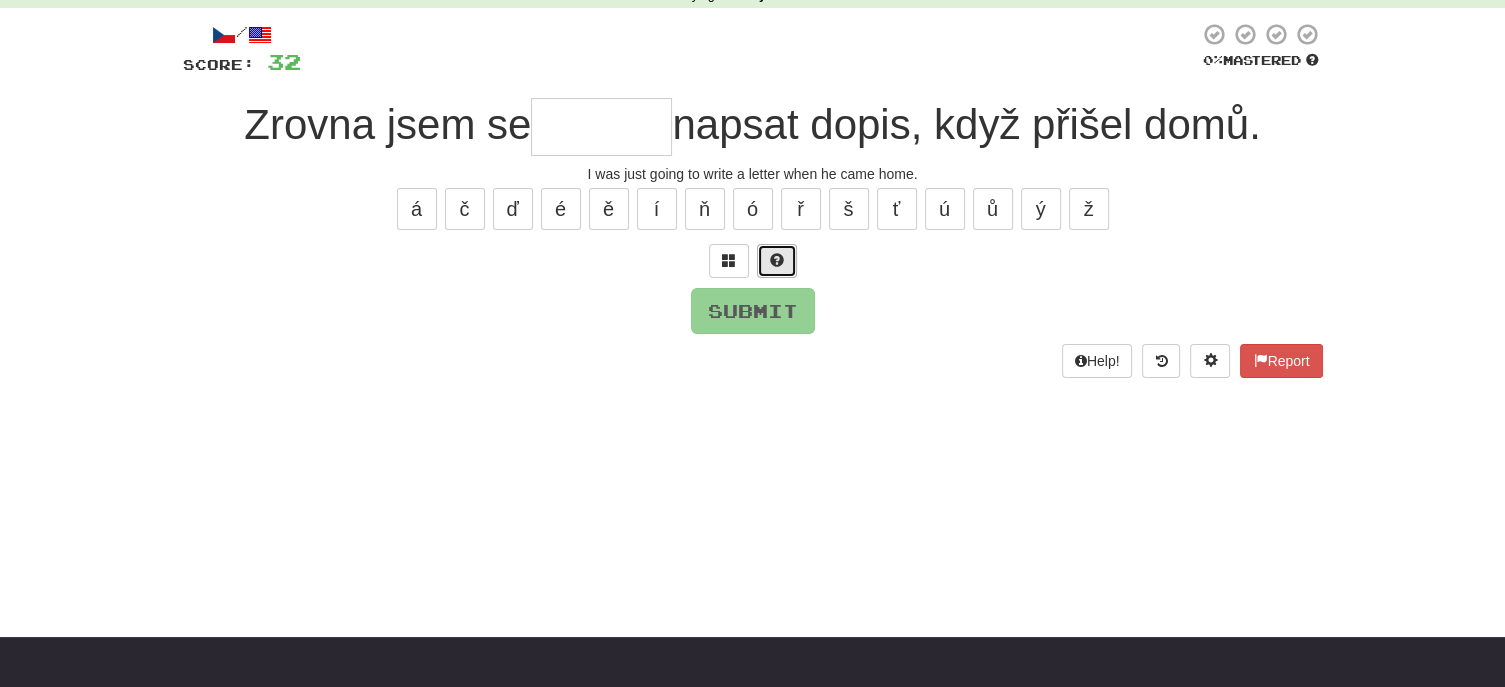 click at bounding box center (777, 260) 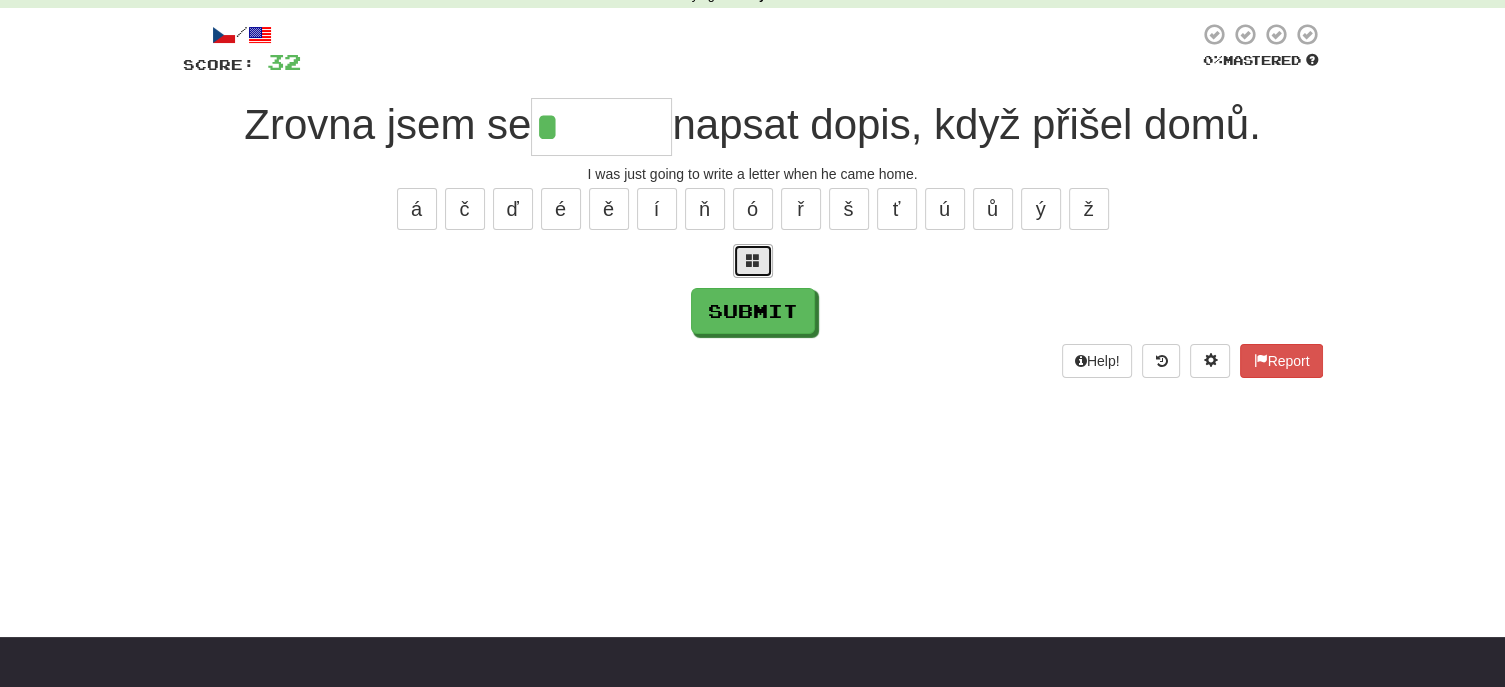 click at bounding box center [753, 260] 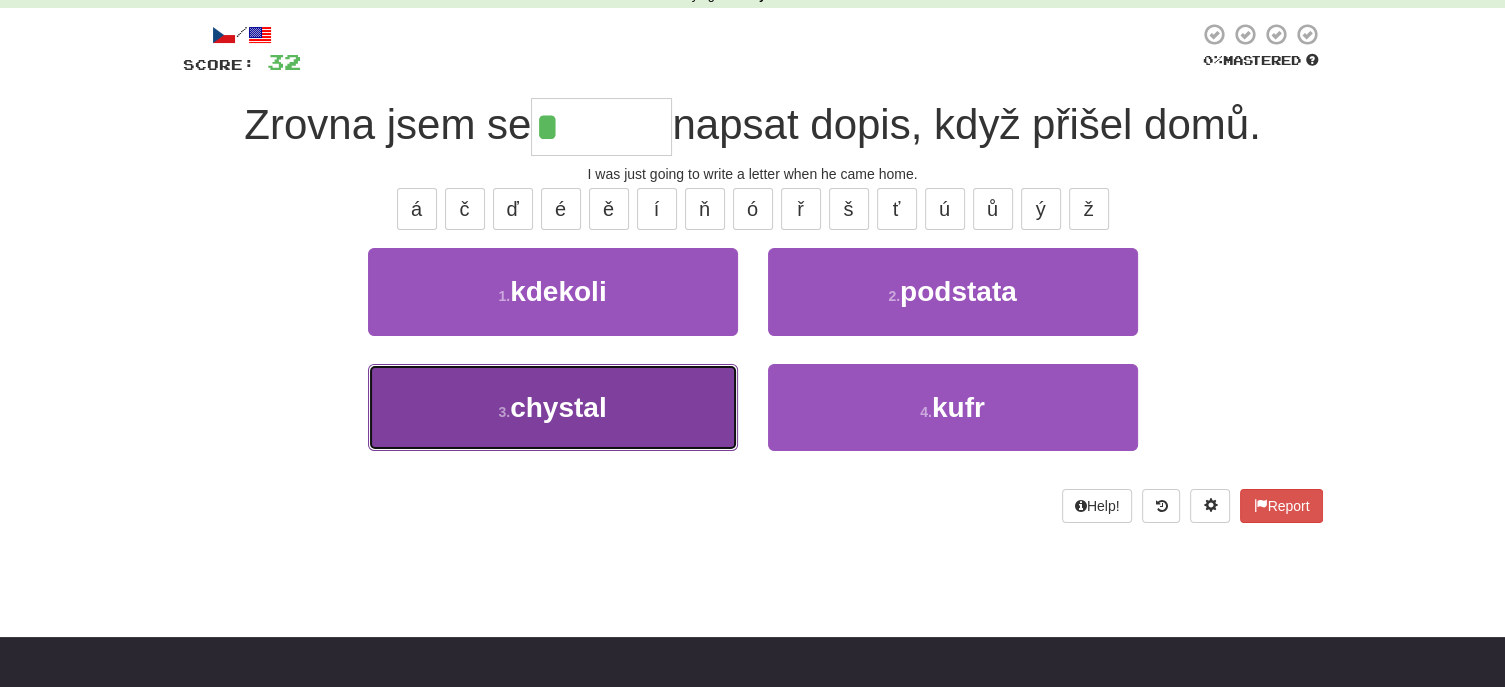 click on "chystal" at bounding box center (558, 407) 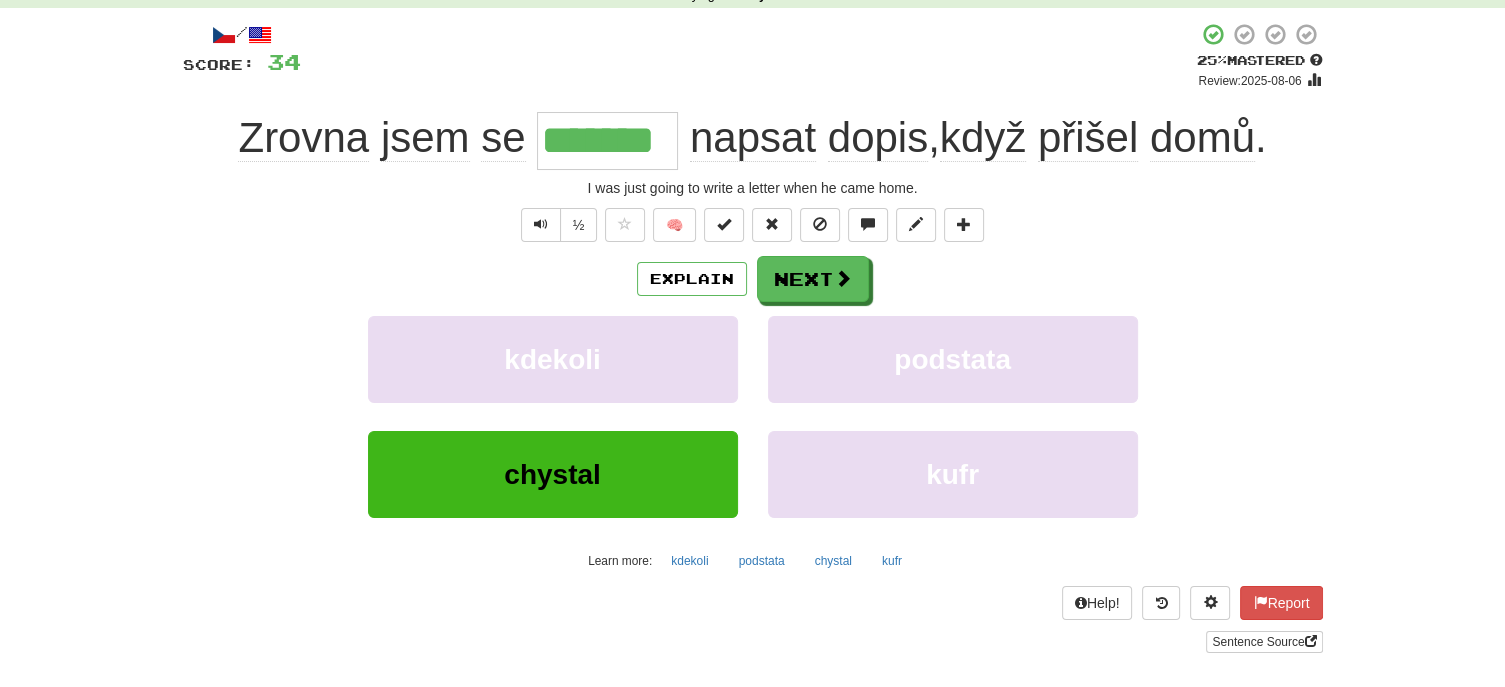 click on "I was just going to write a letter when he came home." at bounding box center [753, 188] 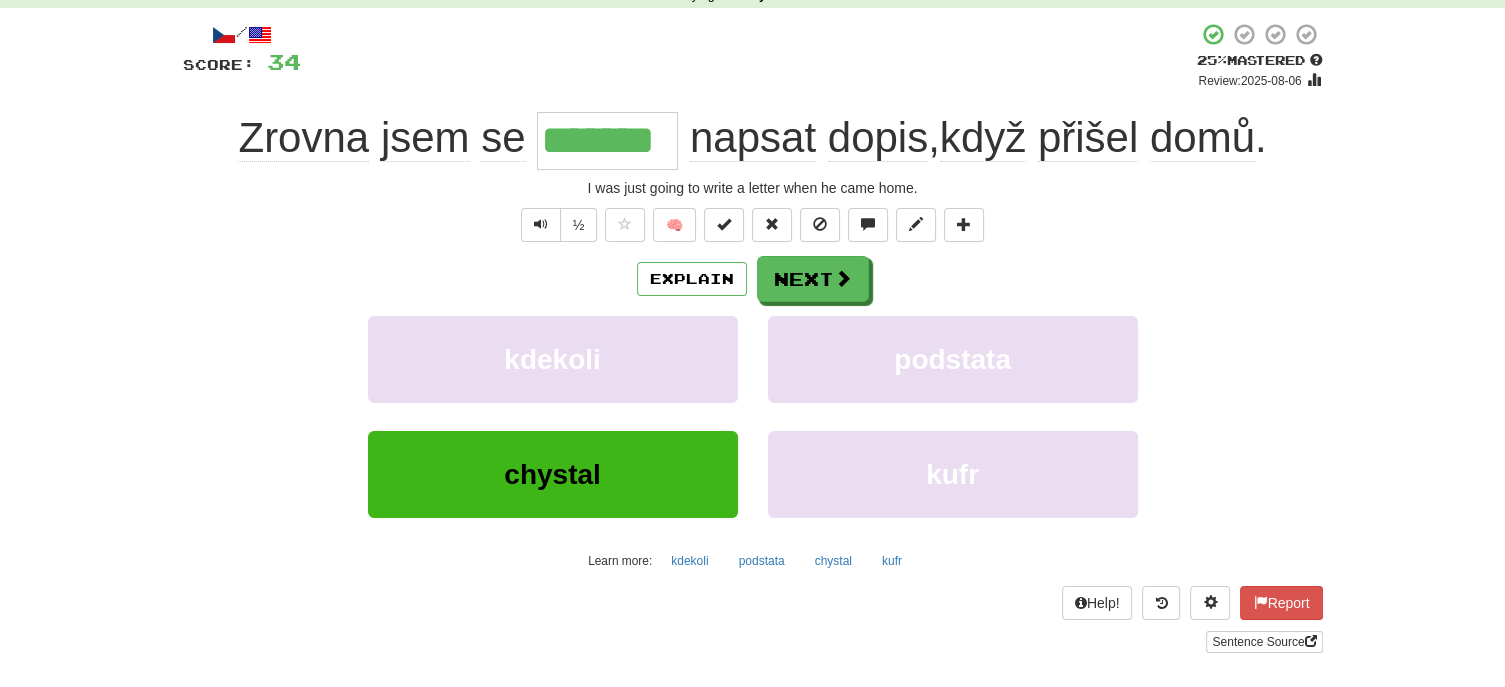 click on "Correct   :   7 Incorrect   :   0 To go   :   3 Playing :  Fluency Fast Track  /  Score:   34 + 2 25 %  Mastered Review:  2025-08-06 Zrovna   jsem   se   *******   napsat   dopis ,  když   přišel   domů . I was just going to write a letter when he came home. ½ 🧠 Explain Next kdekoli podstata chystal kufr Learn more: kdekoli podstata chystal kufr  Help!  Report Sentence Source" at bounding box center [752, 316] 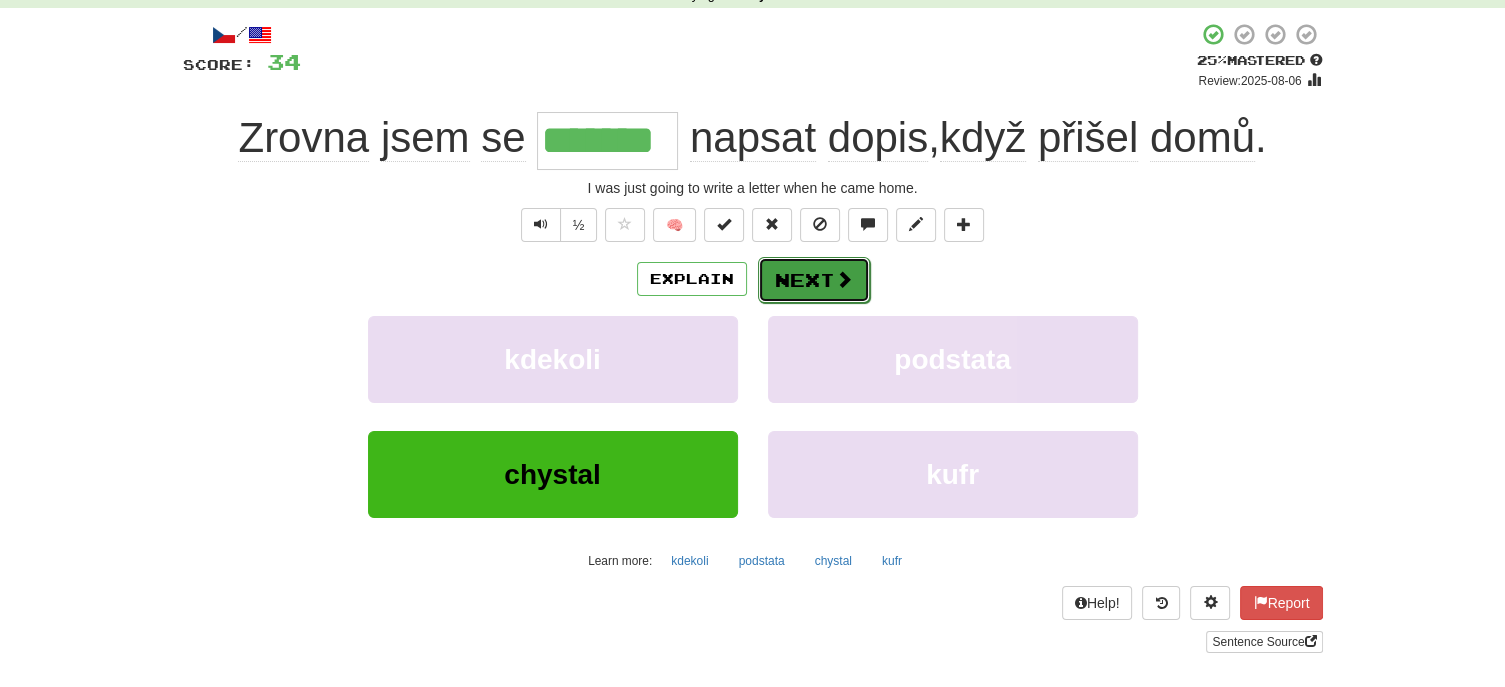 click on "Next" at bounding box center (814, 280) 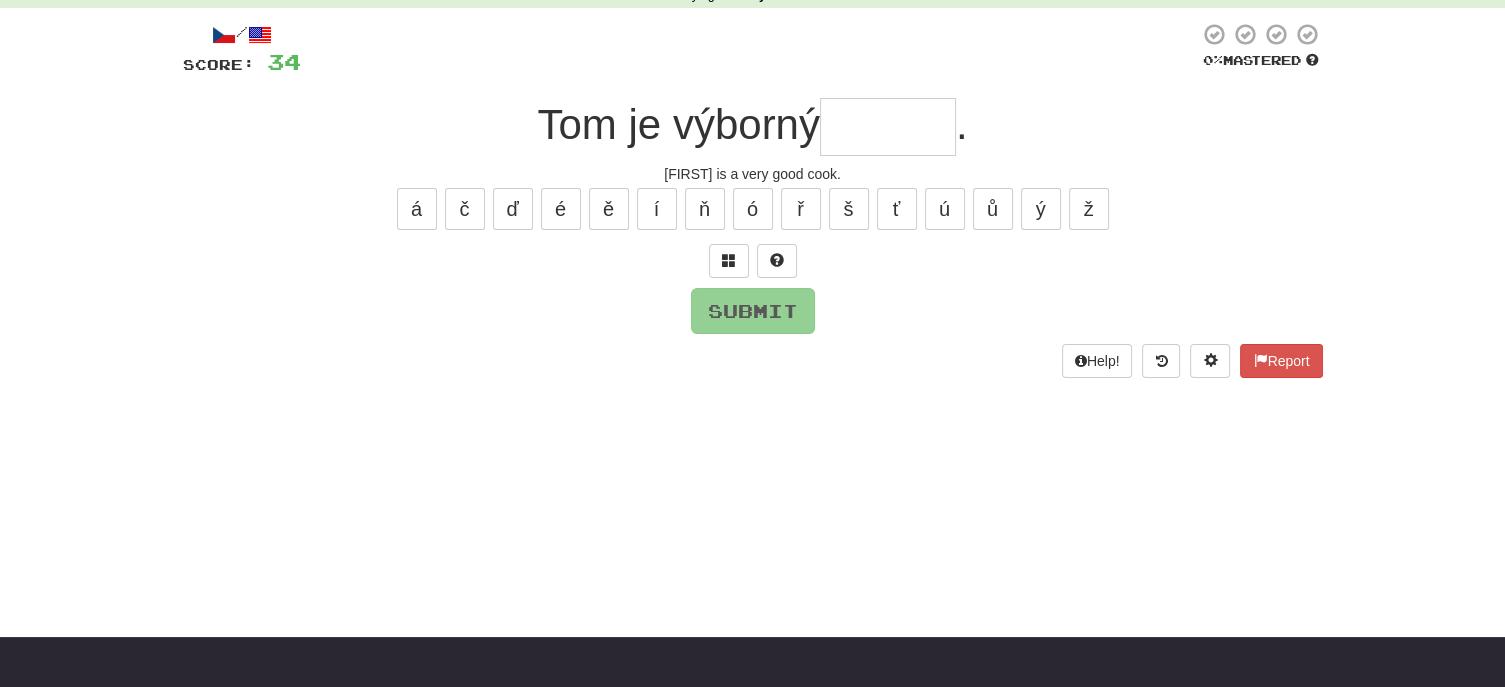 click at bounding box center (888, 127) 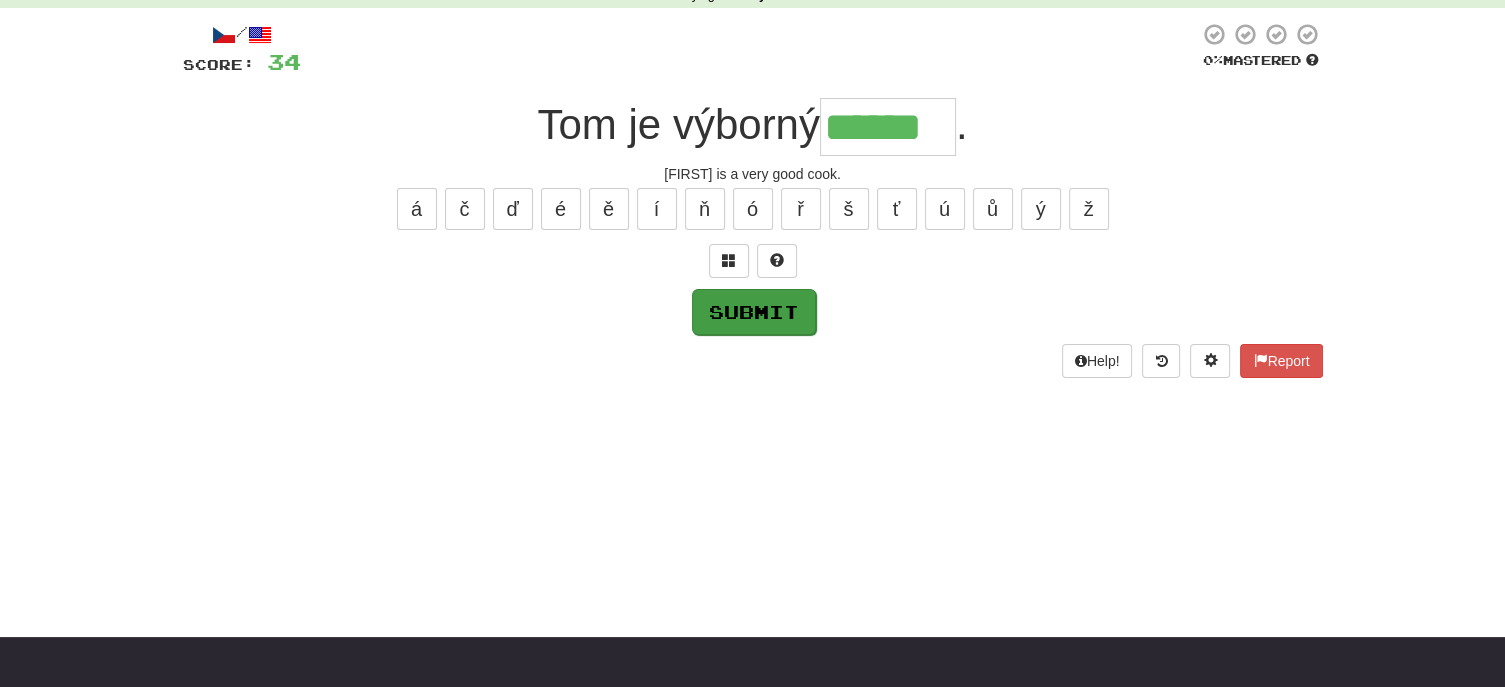 type on "******" 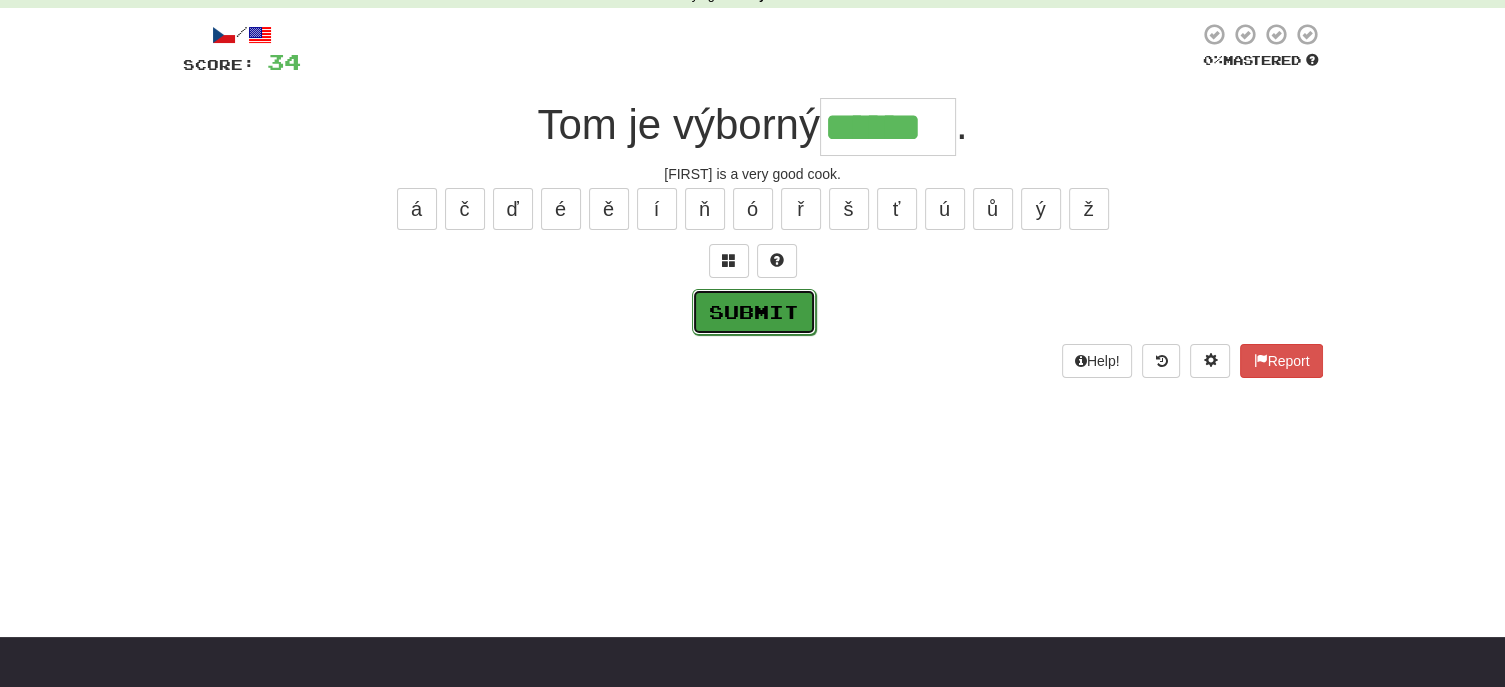 click on "Submit" at bounding box center (754, 312) 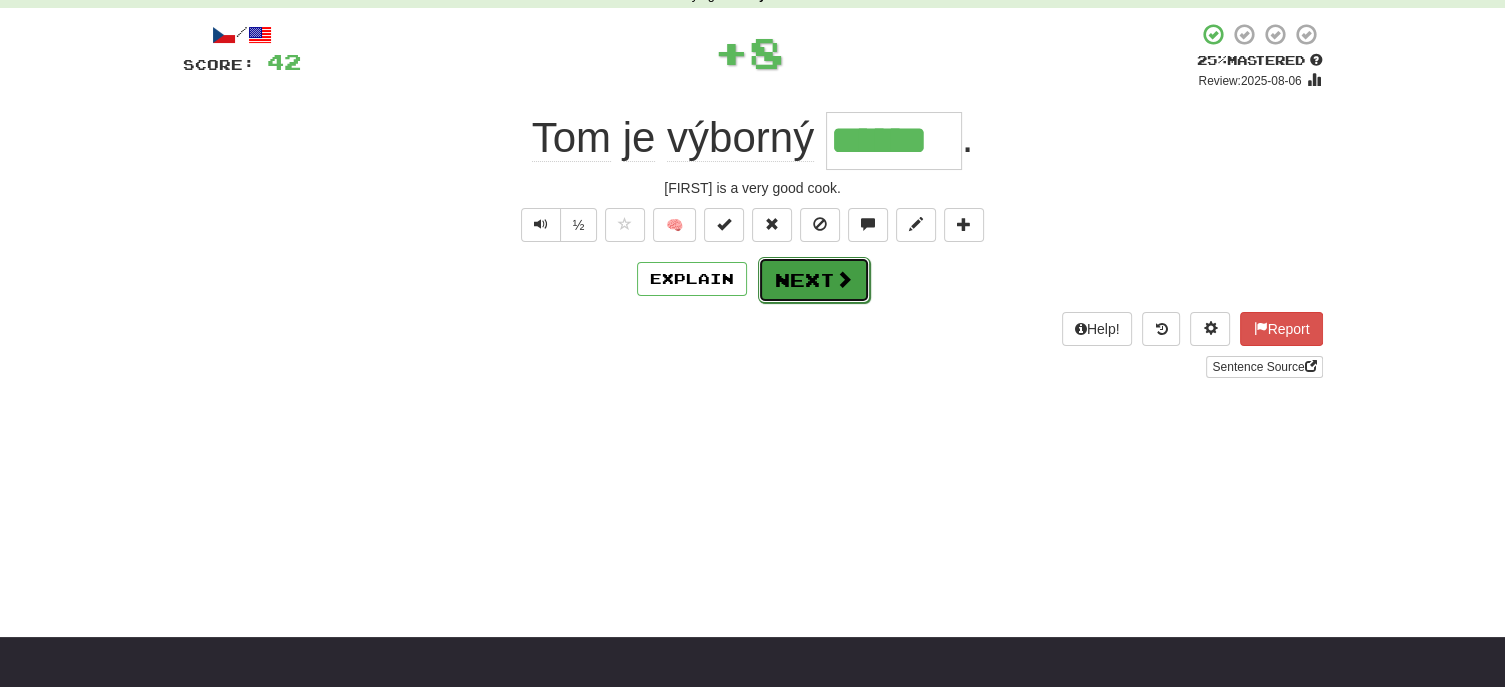 click on "Next" at bounding box center (814, 280) 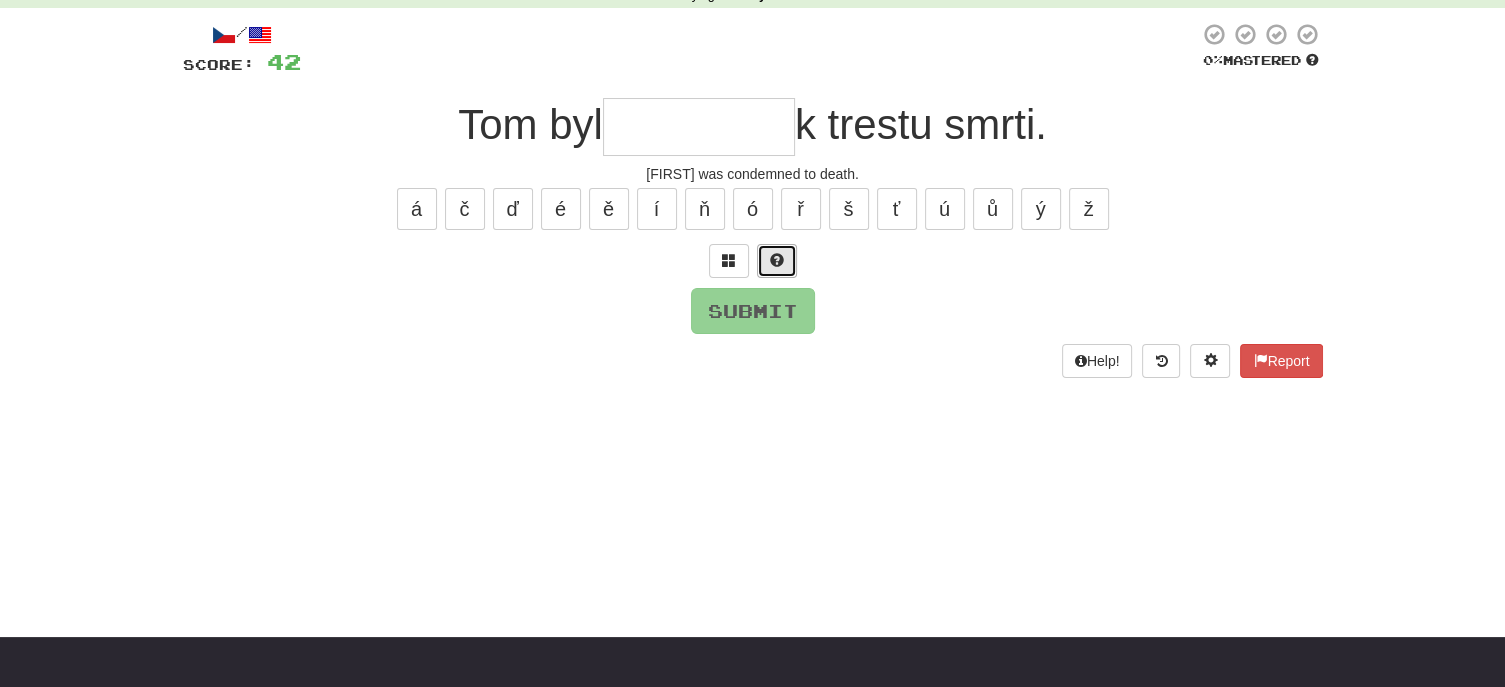 click at bounding box center [777, 260] 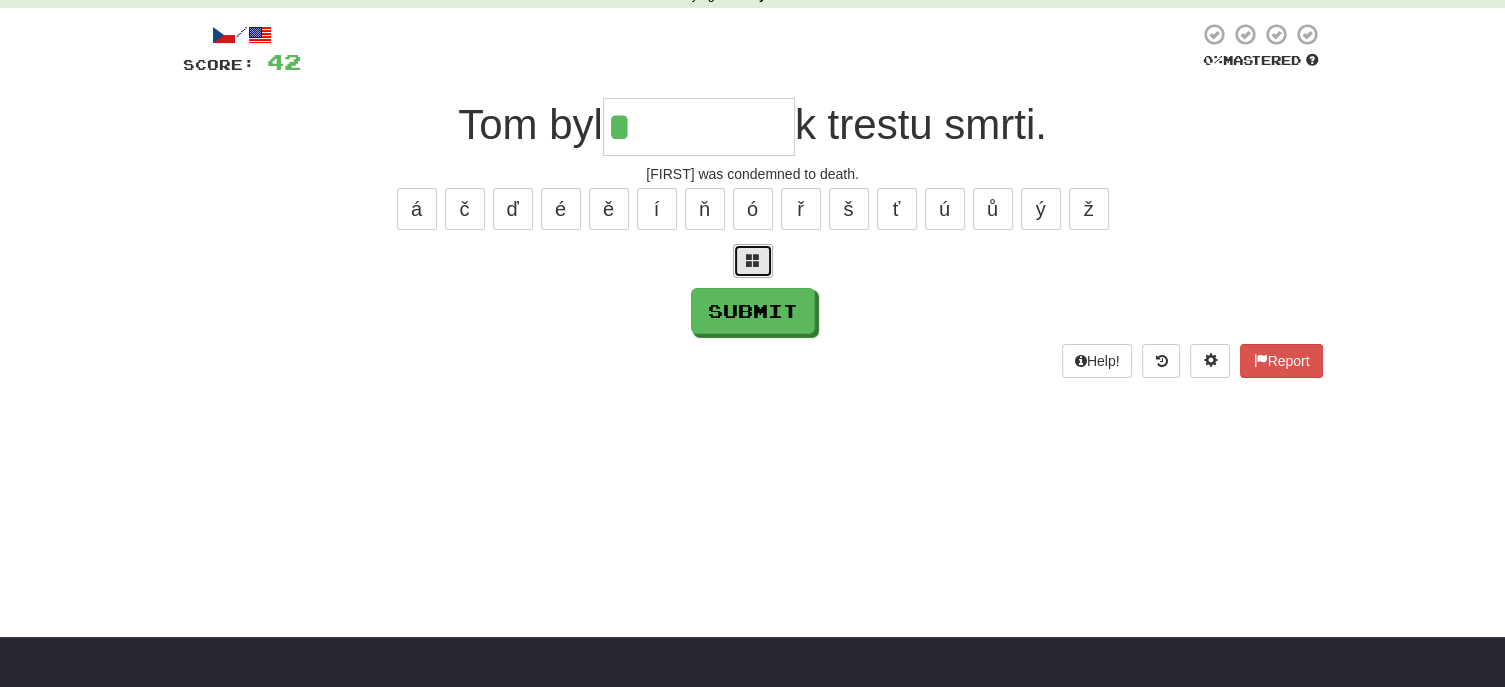 click at bounding box center [753, 260] 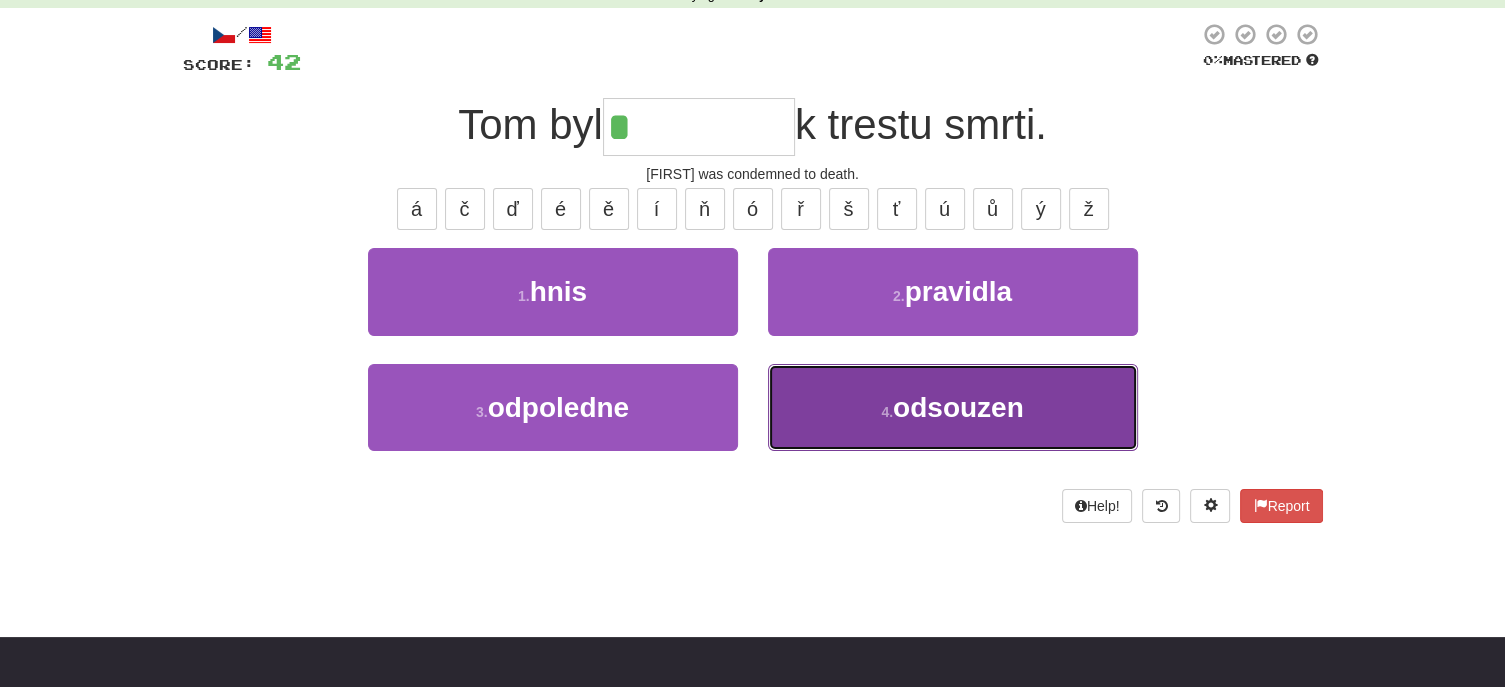 click on "4 ." at bounding box center (887, 412) 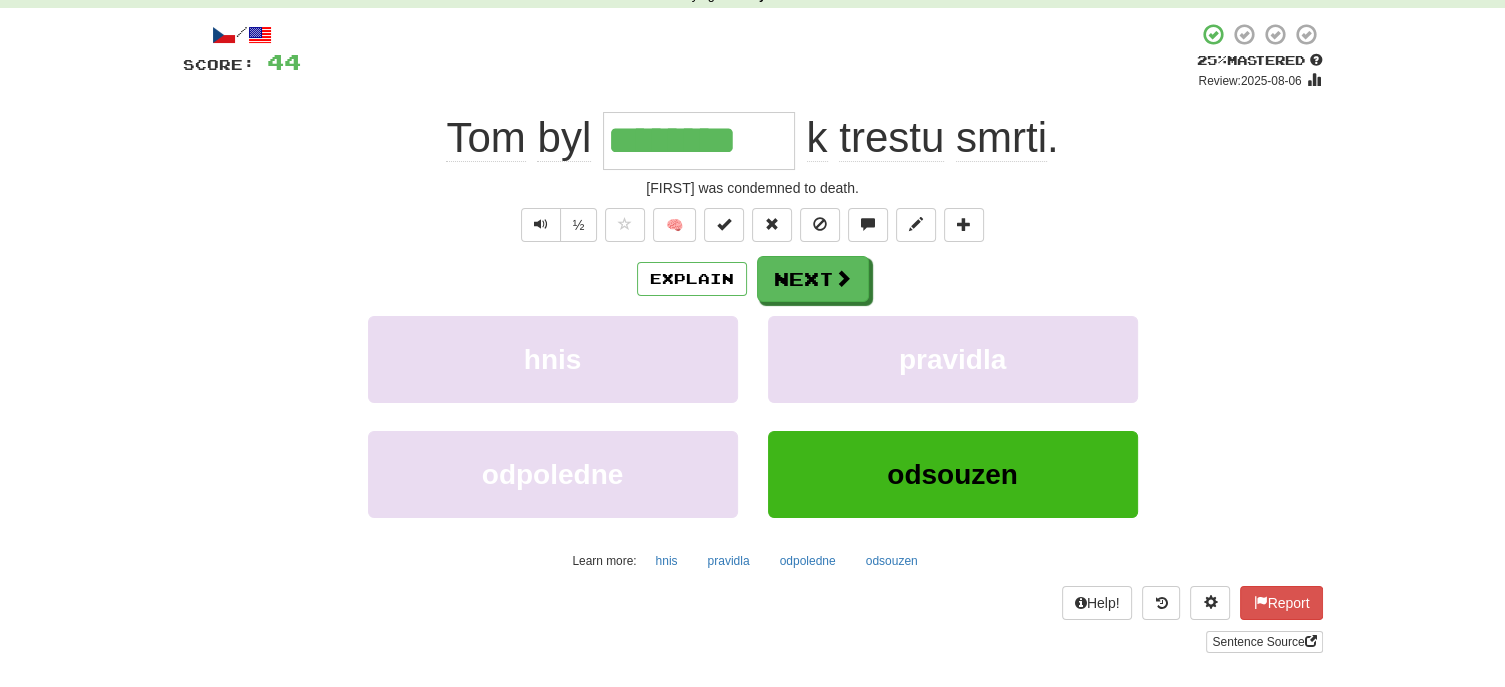 click on "½ 🧠" at bounding box center [753, 225] 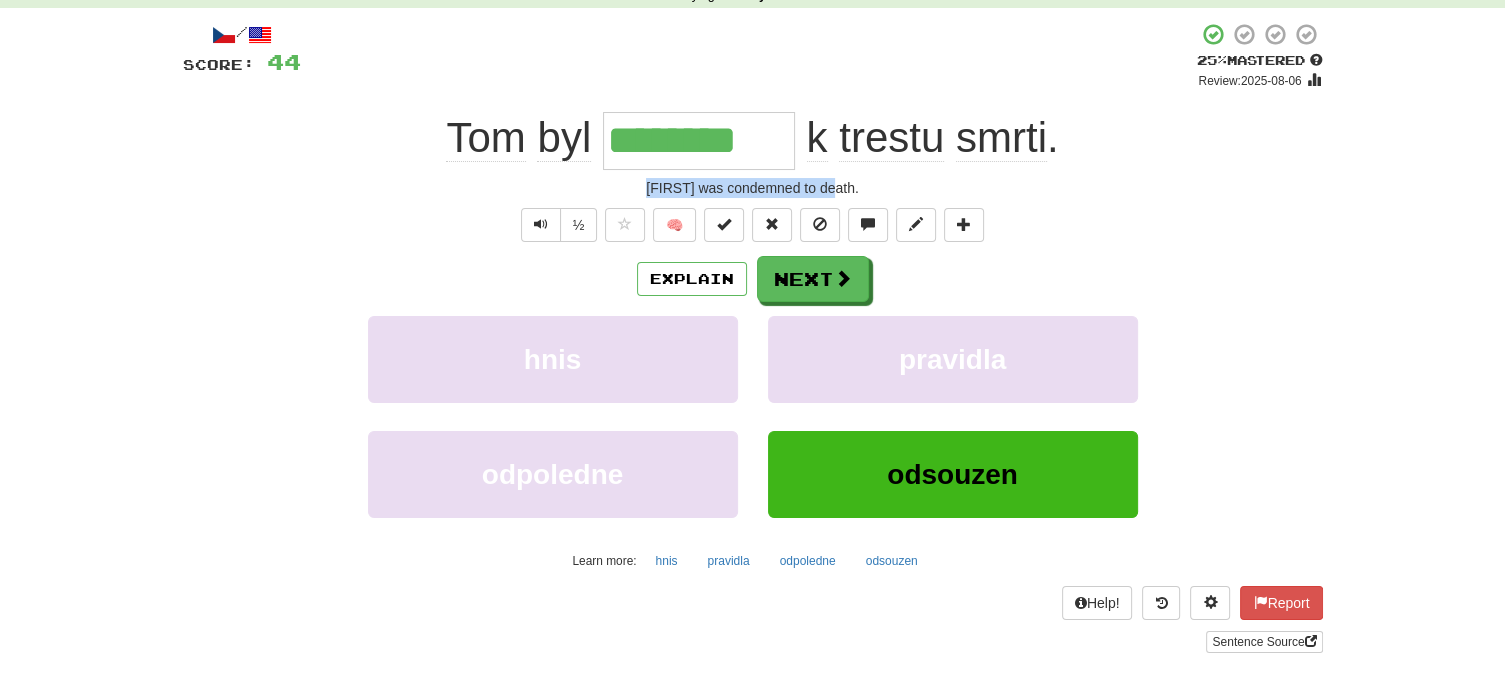 drag, startPoint x: 853, startPoint y: 183, endPoint x: 657, endPoint y: 195, distance: 196.367 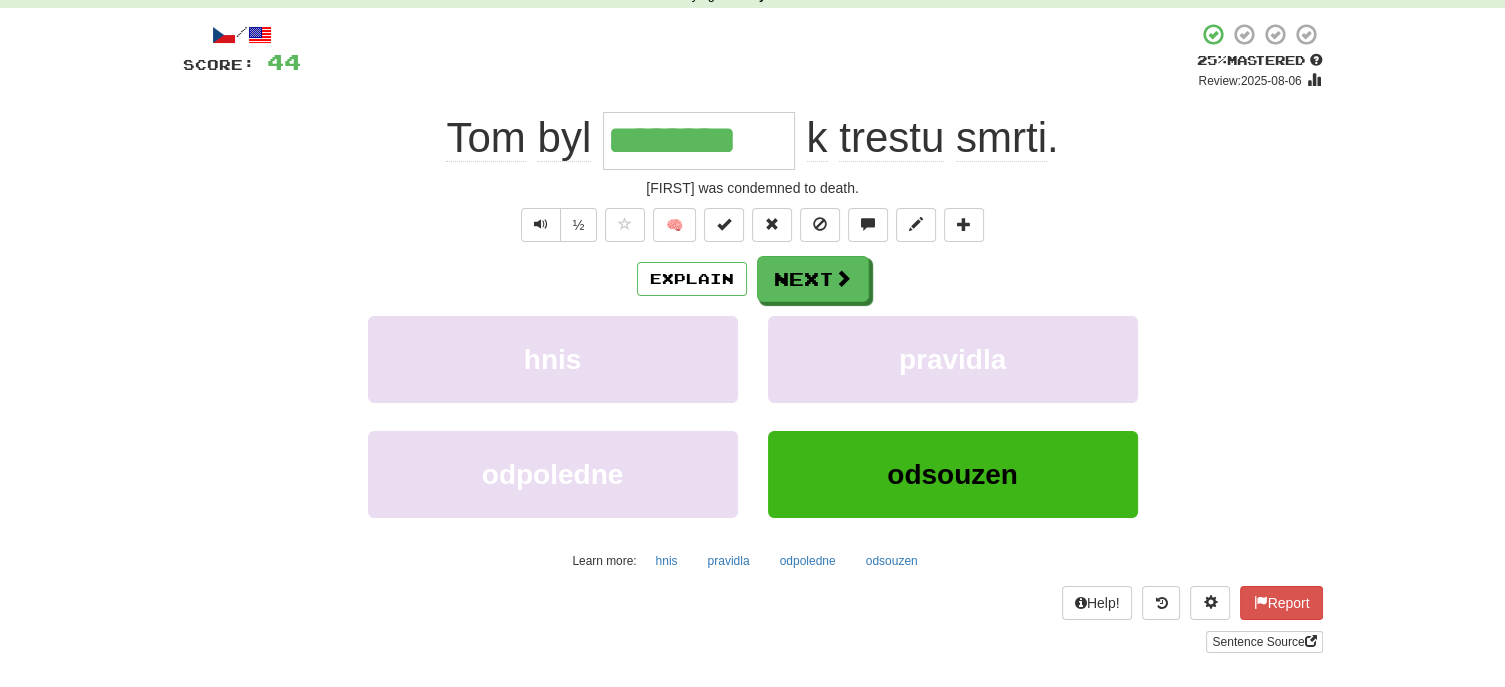 click on "/  Score:   44 + 2 25 %  Mastered Review:  2025-08-06 [FIRST]   byl   ********   k   trestu   smrti . [FIRST] was condemned to death. ½ 🧠 Explain Next hnis pravidla odpoledne odsouzen Learn more: hnis pravidla odpoledne odsouzen  Help!  Report Sentence Source" at bounding box center (753, 337) 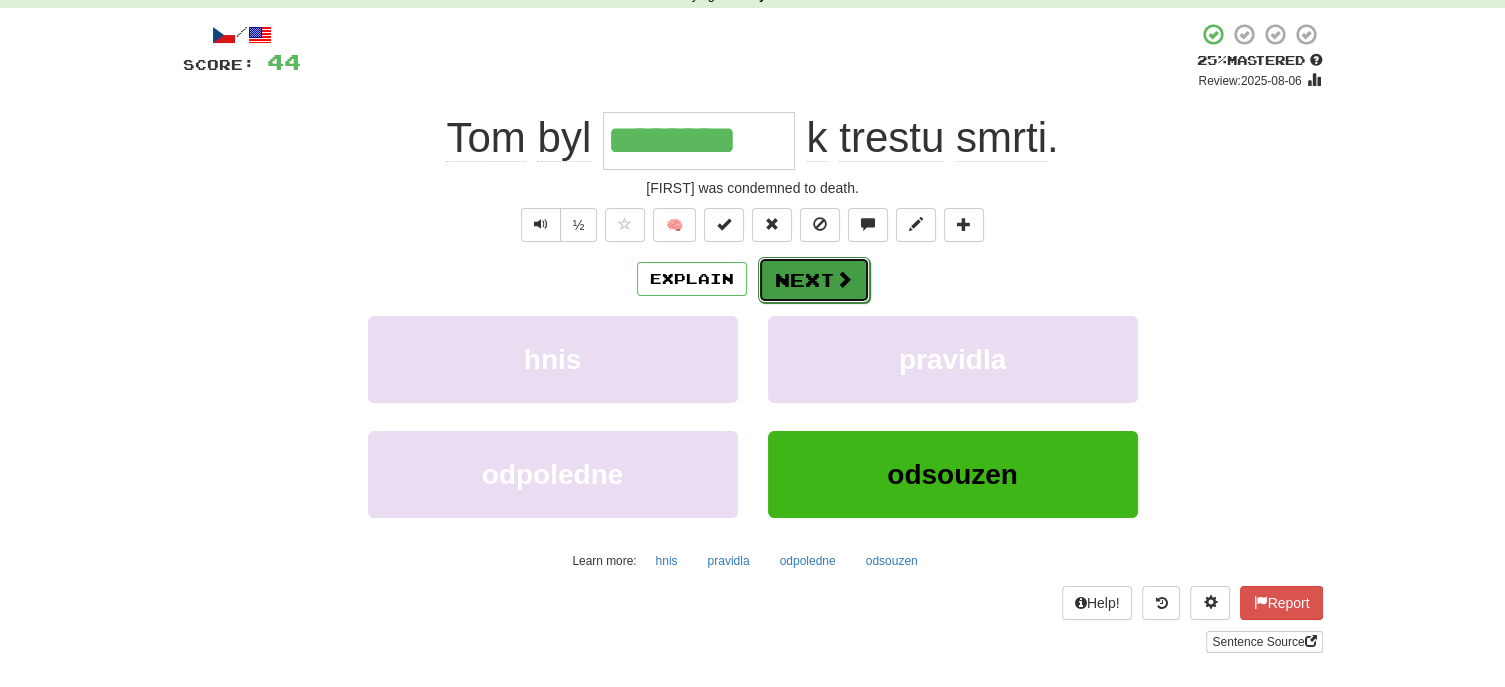 click at bounding box center (844, 279) 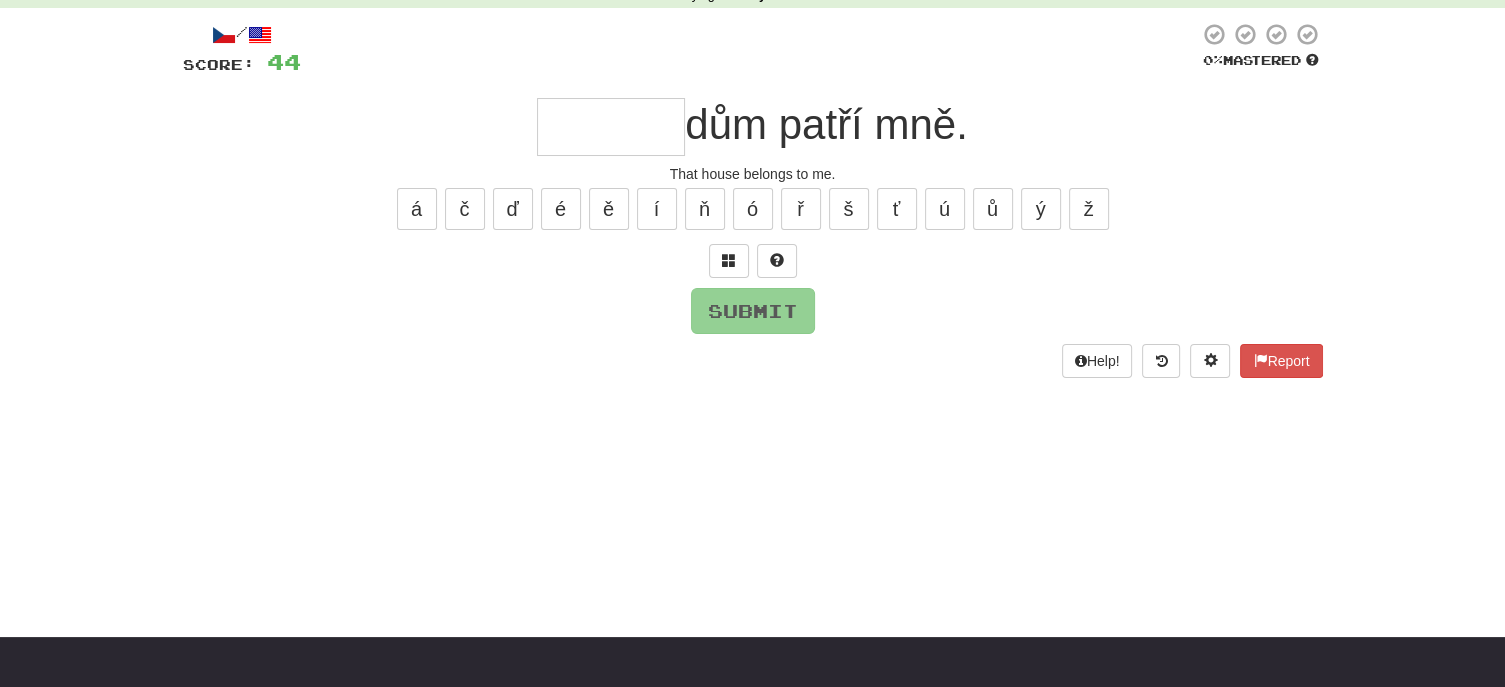click at bounding box center [611, 127] 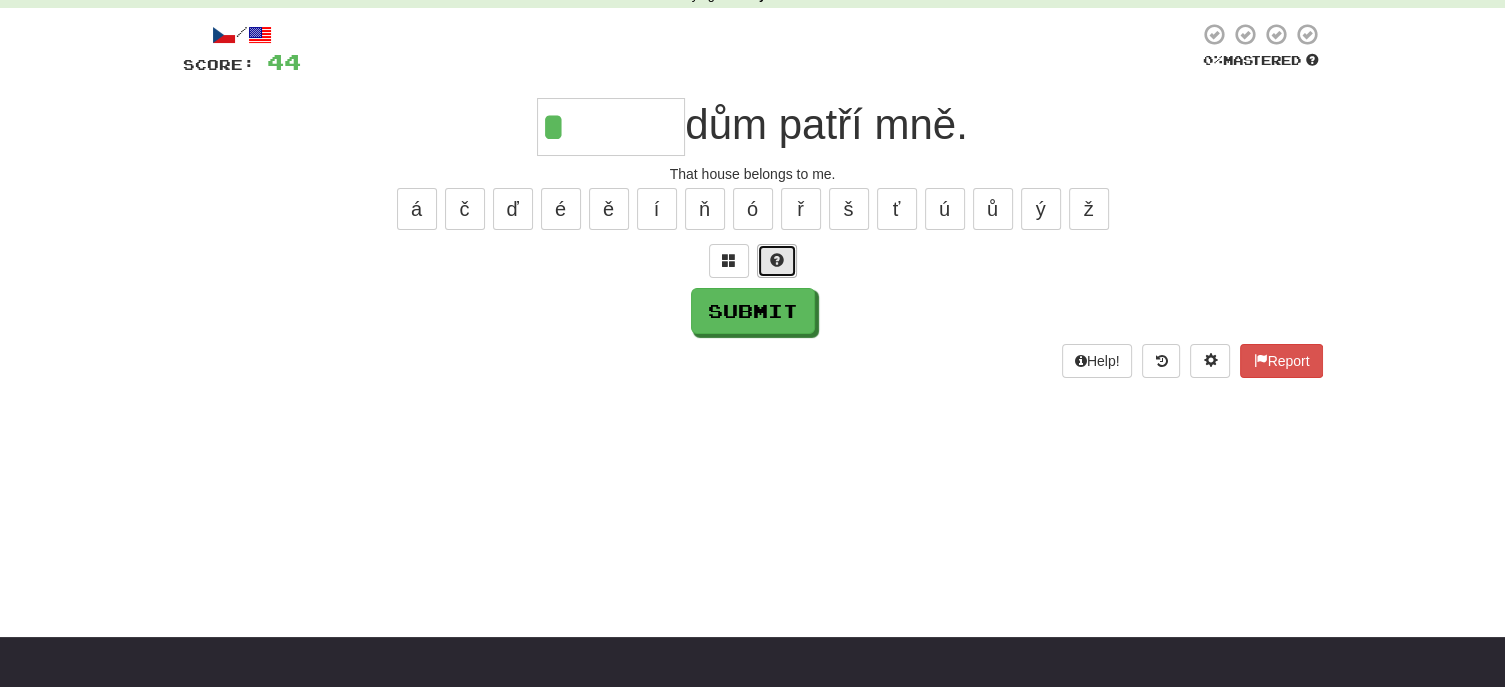 click at bounding box center [777, 260] 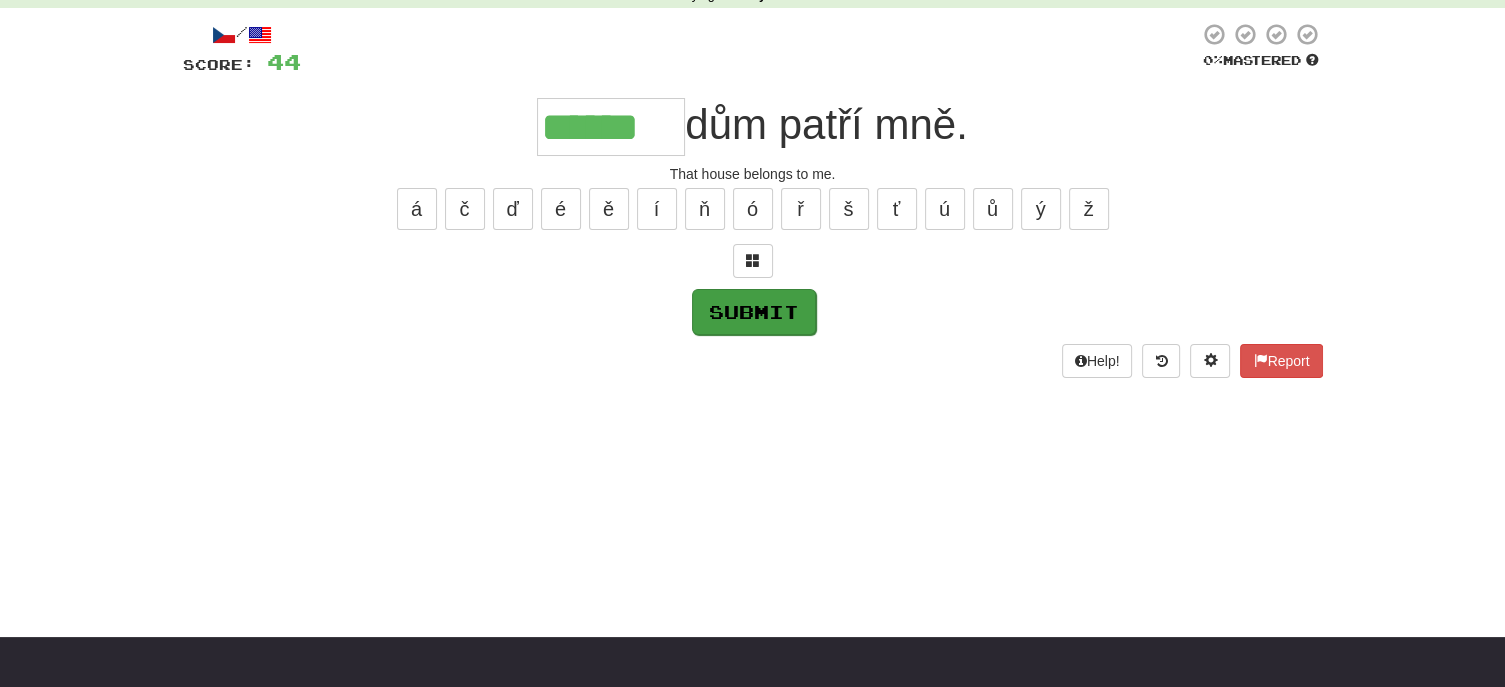 type on "******" 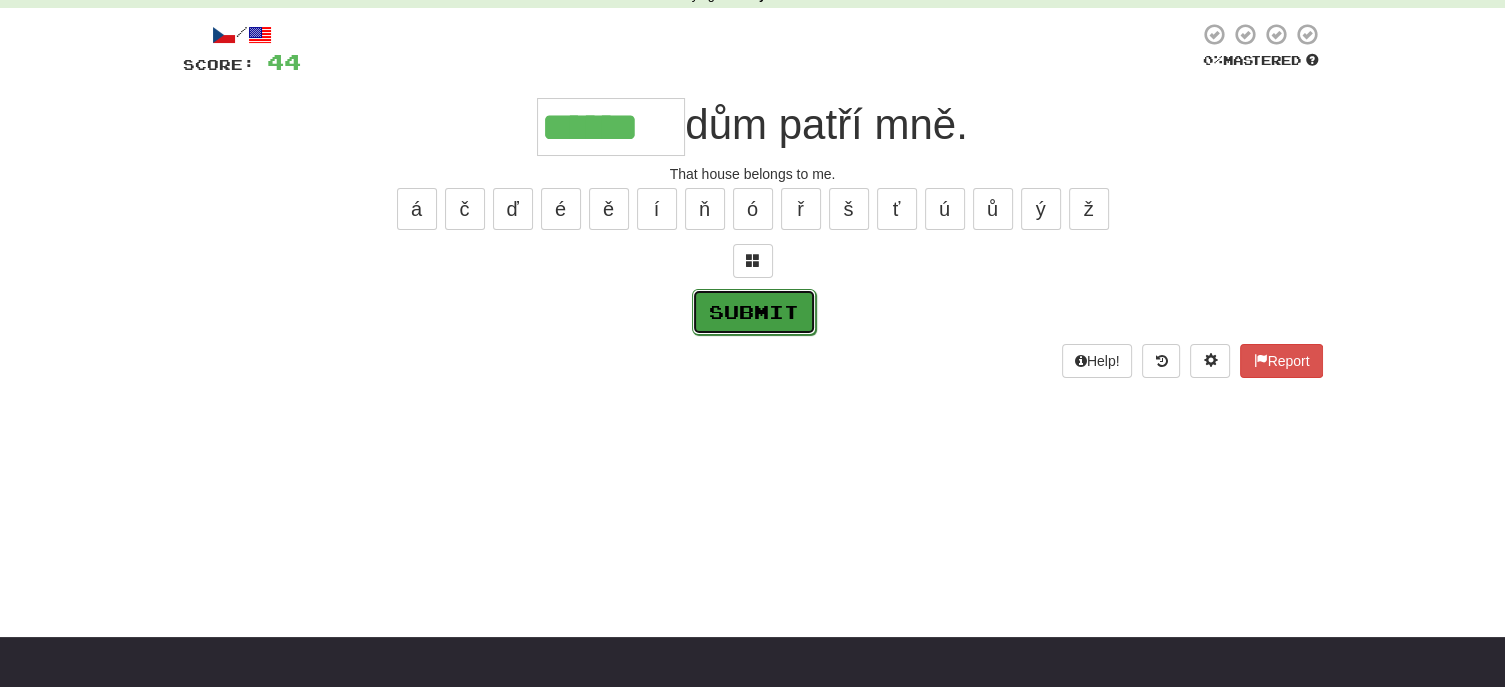 click on "Submit" at bounding box center [754, 312] 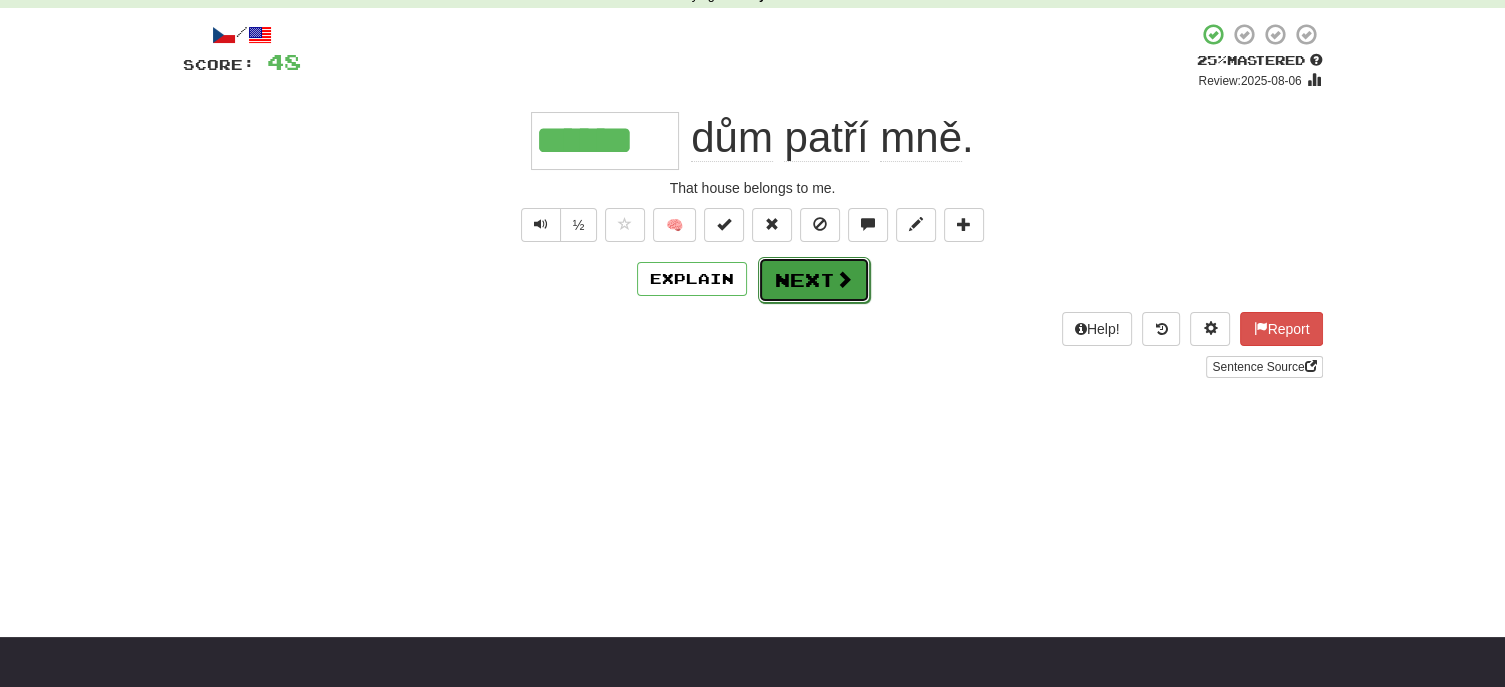 click on "Next" at bounding box center (814, 280) 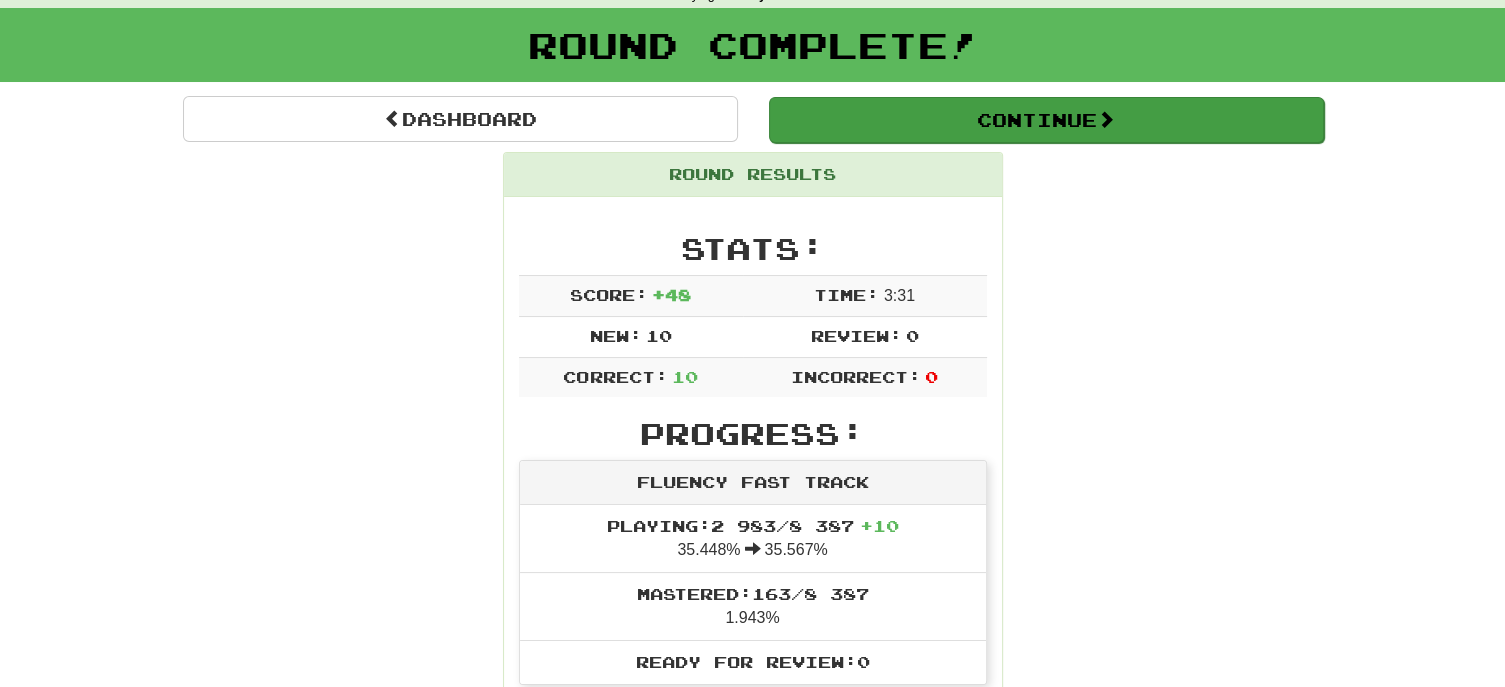 drag, startPoint x: 1060, startPoint y: 146, endPoint x: 1055, endPoint y: 130, distance: 16.763054 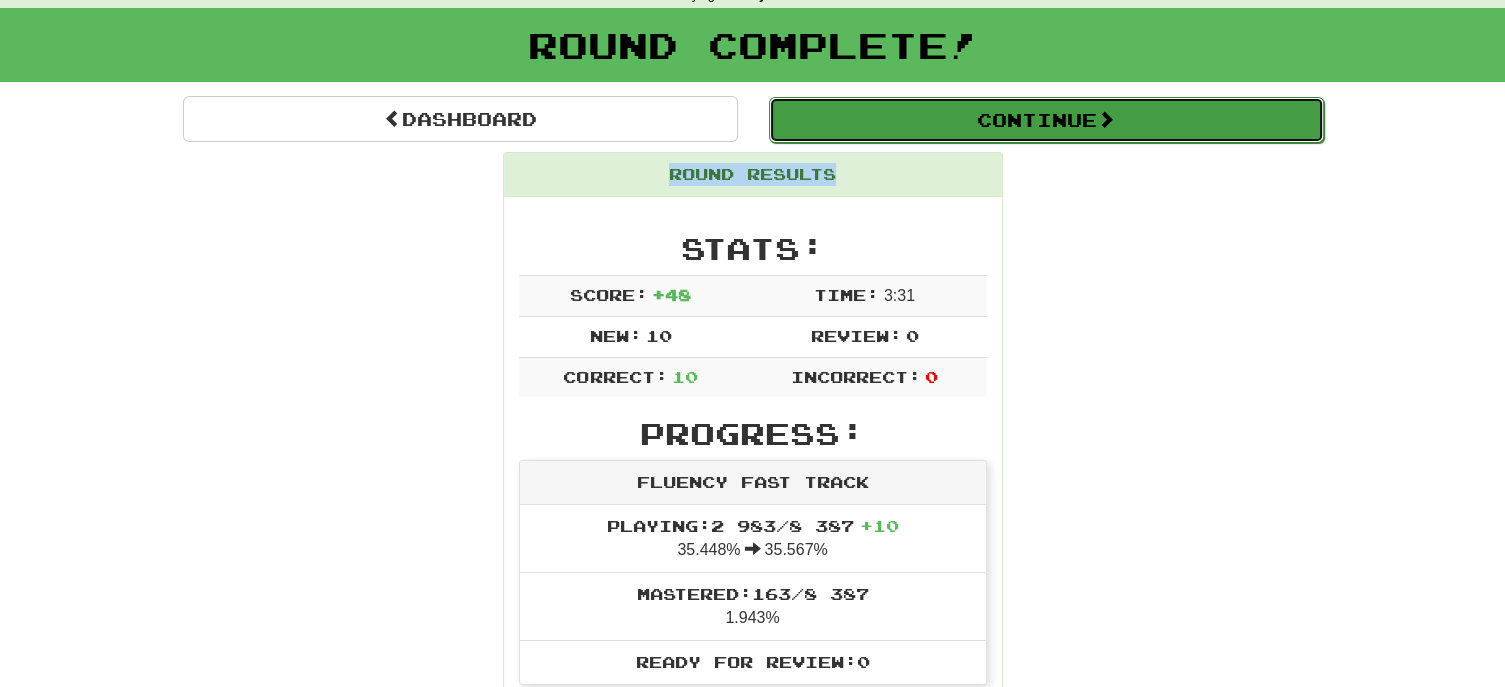 click on "Continue" at bounding box center (1046, 120) 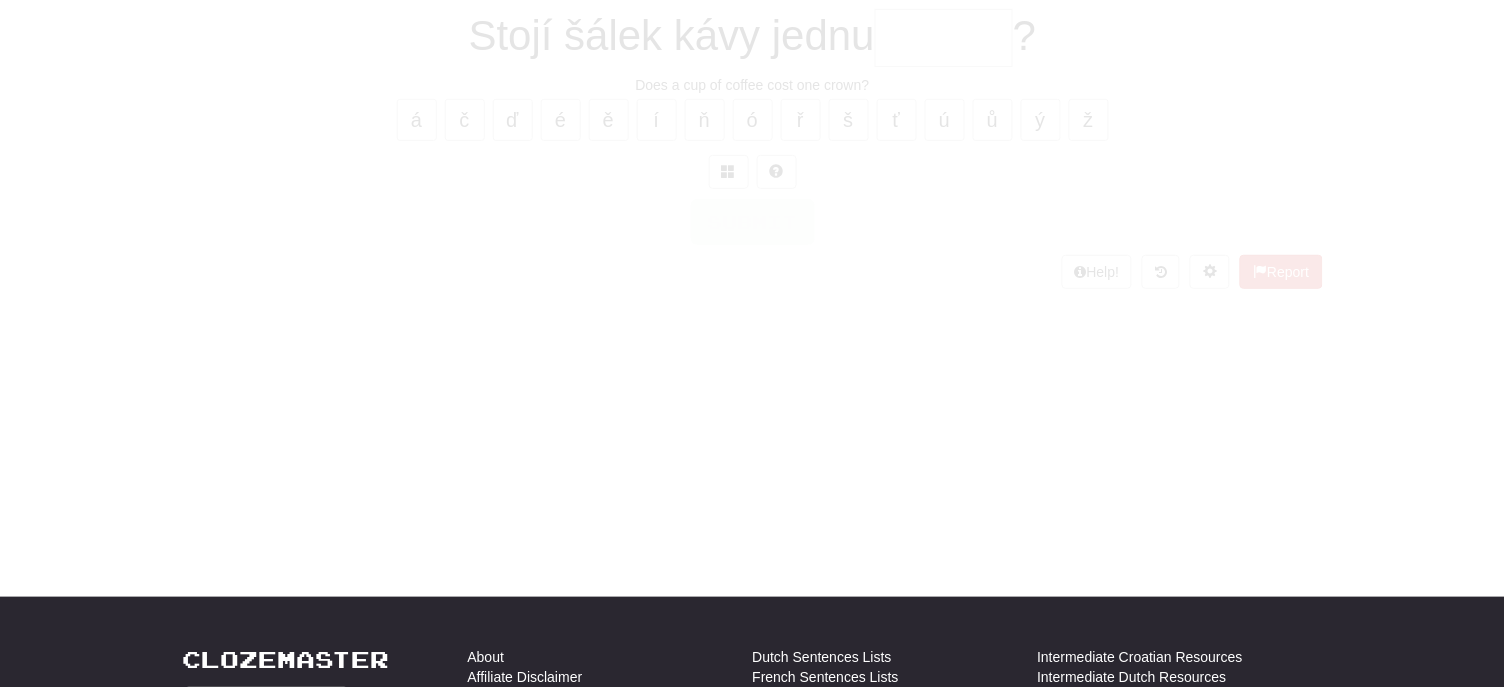 scroll, scrollTop: 100, scrollLeft: 0, axis: vertical 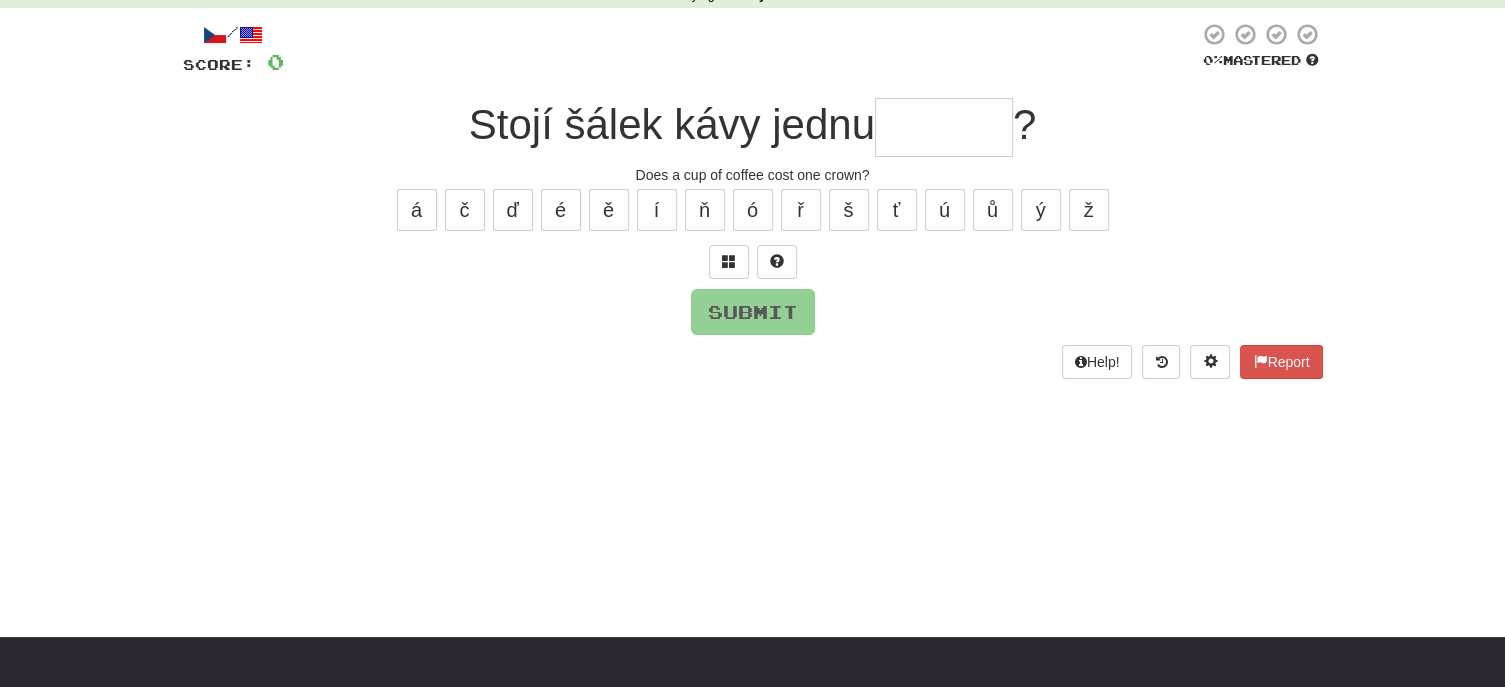 click at bounding box center [944, 127] 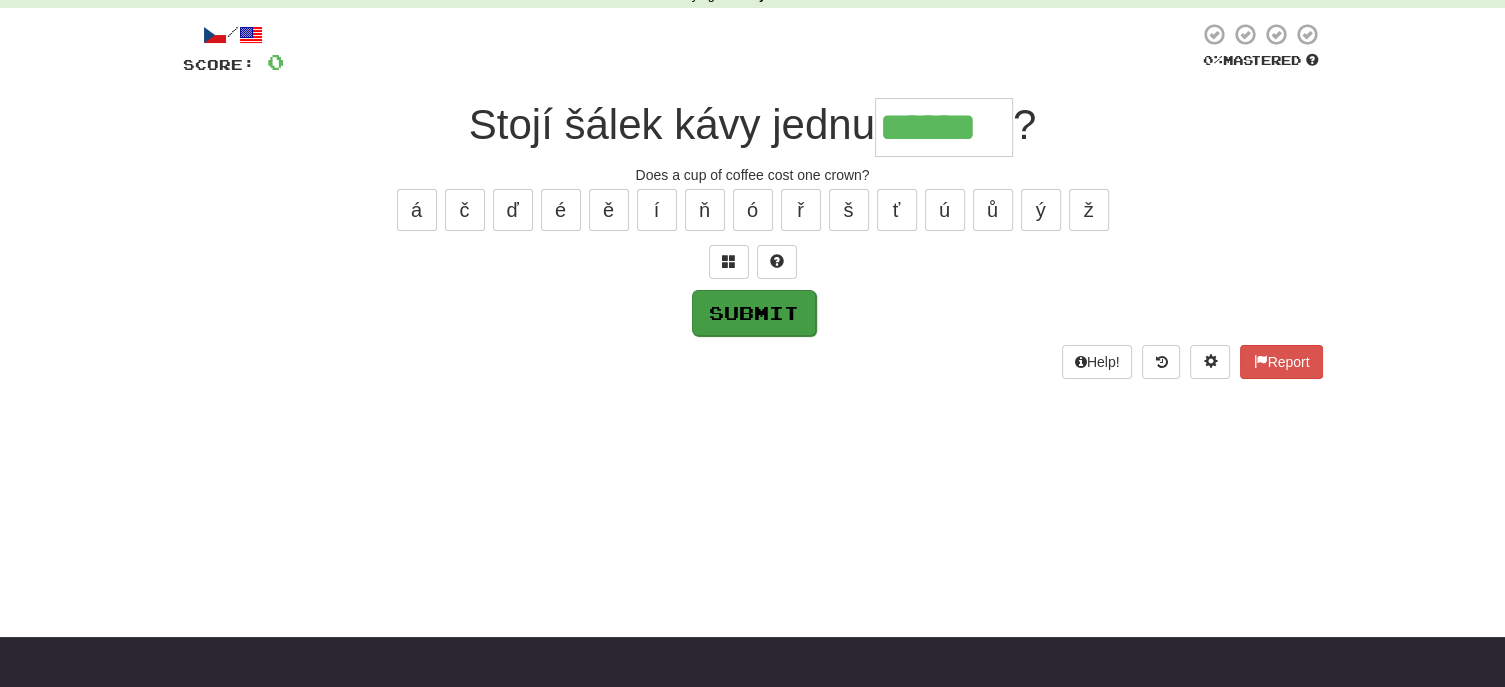 type on "******" 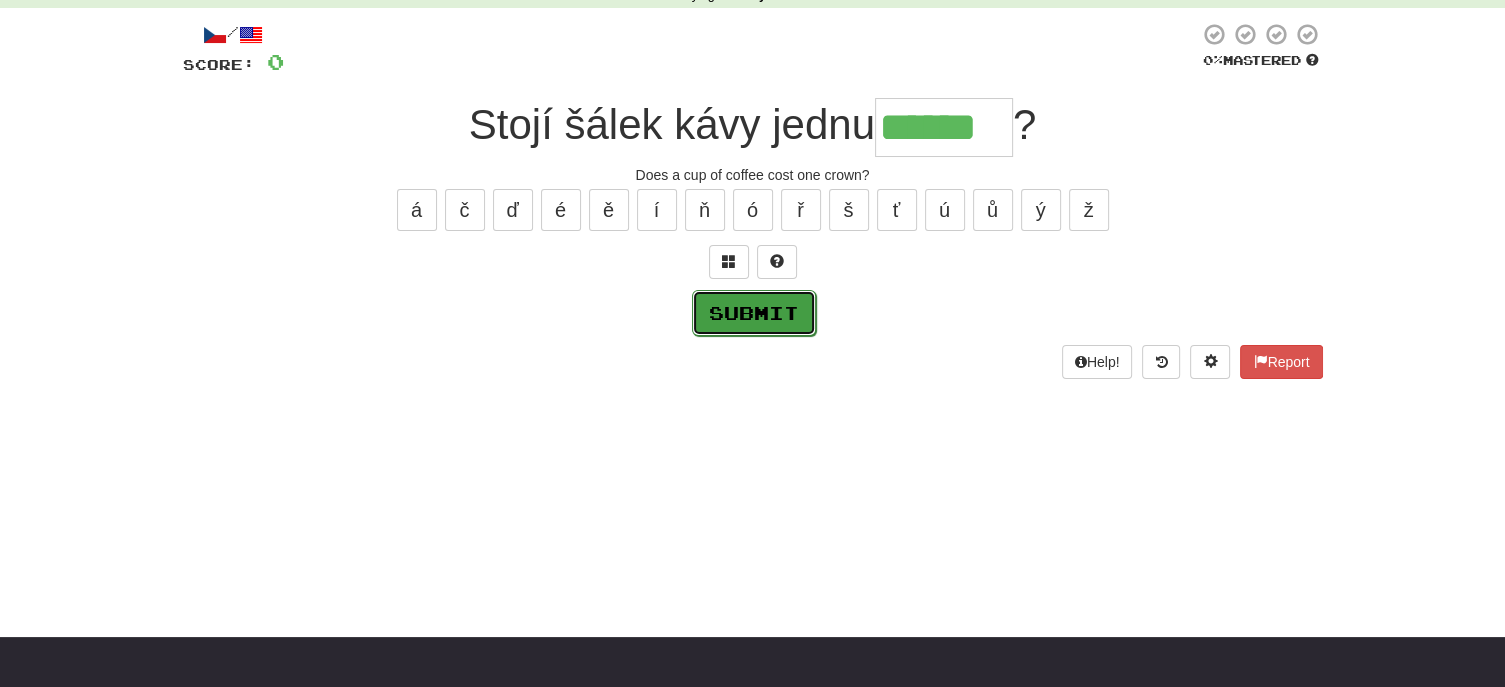 click on "Submit" at bounding box center [754, 313] 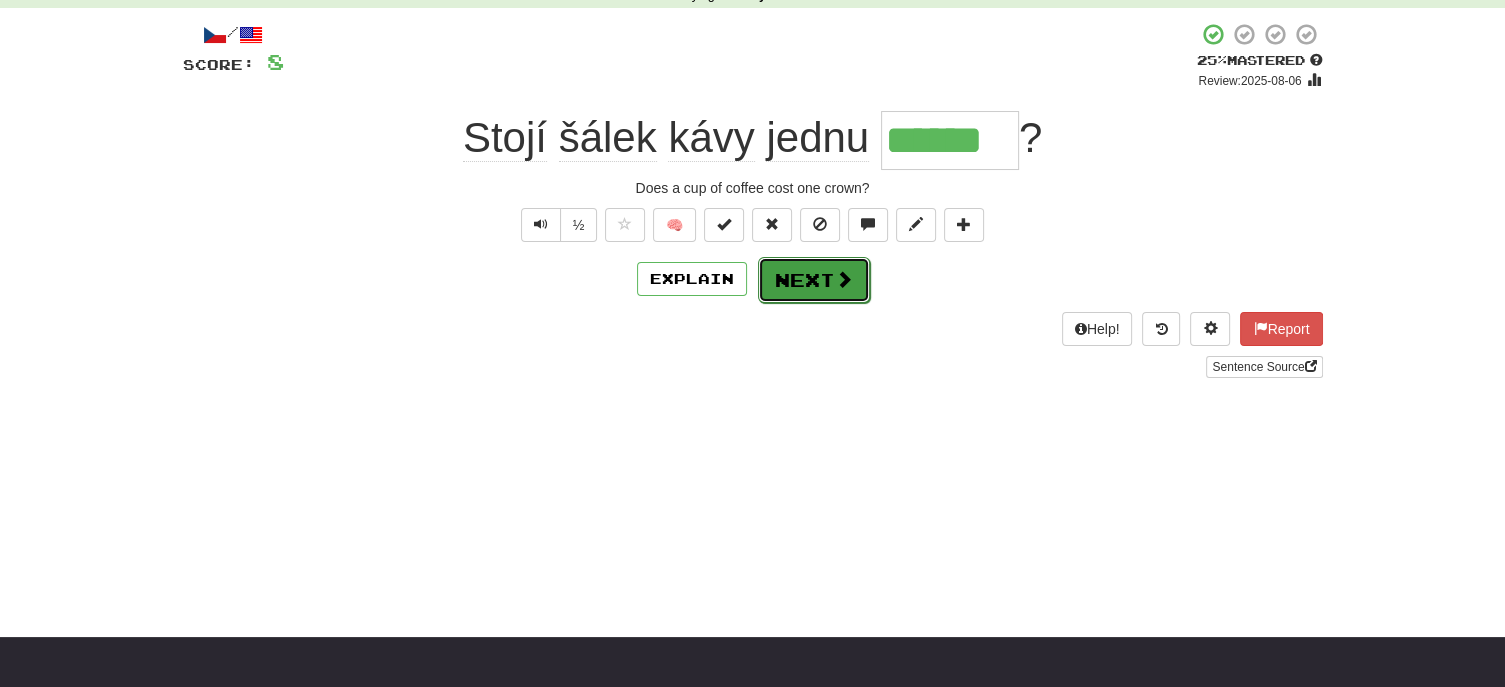click on "Next" at bounding box center (814, 280) 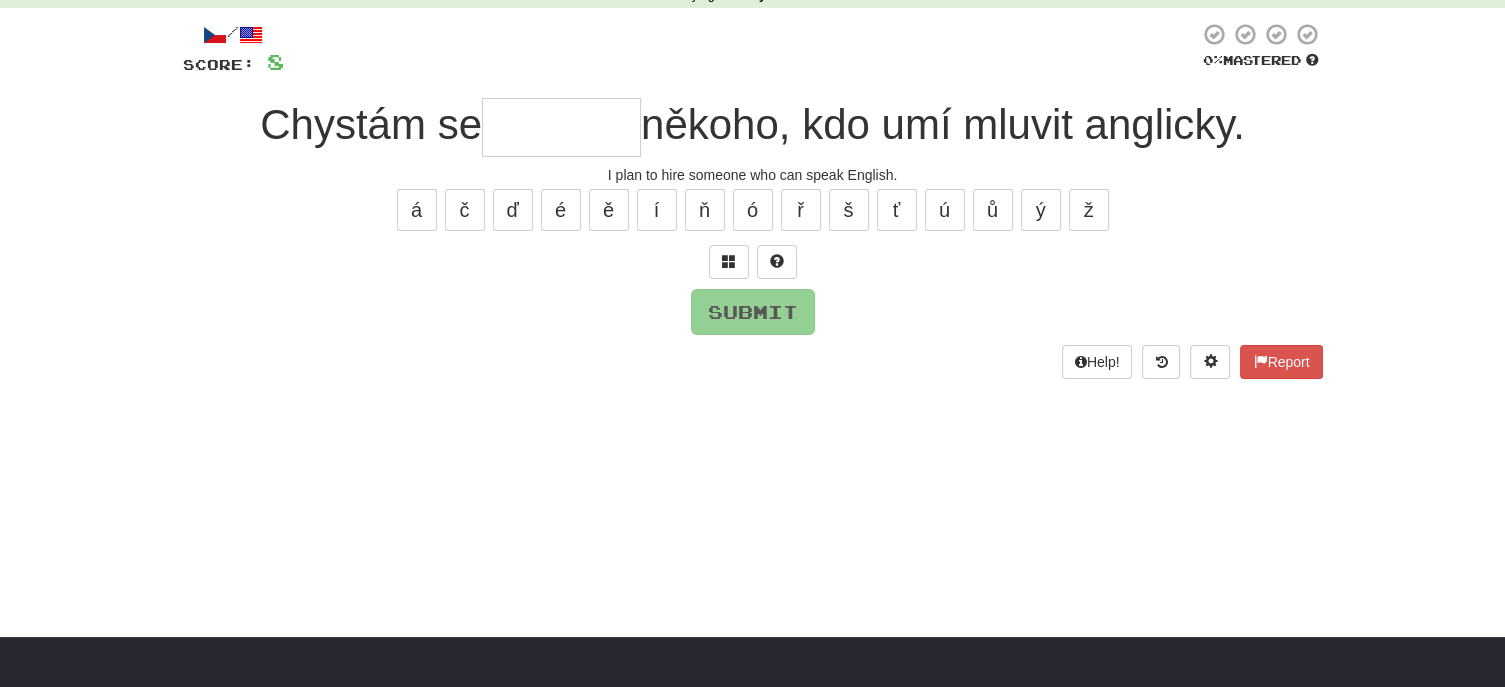click at bounding box center [561, 127] 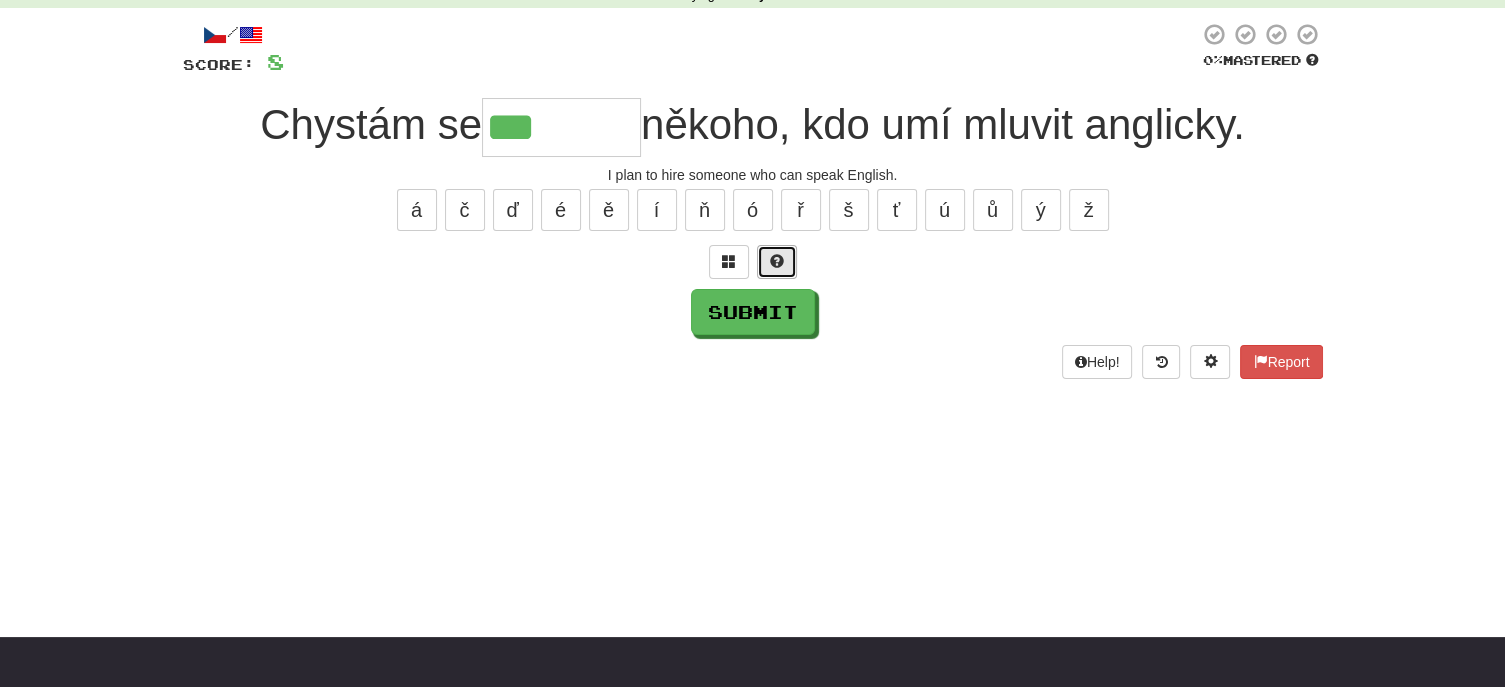 click at bounding box center [777, 261] 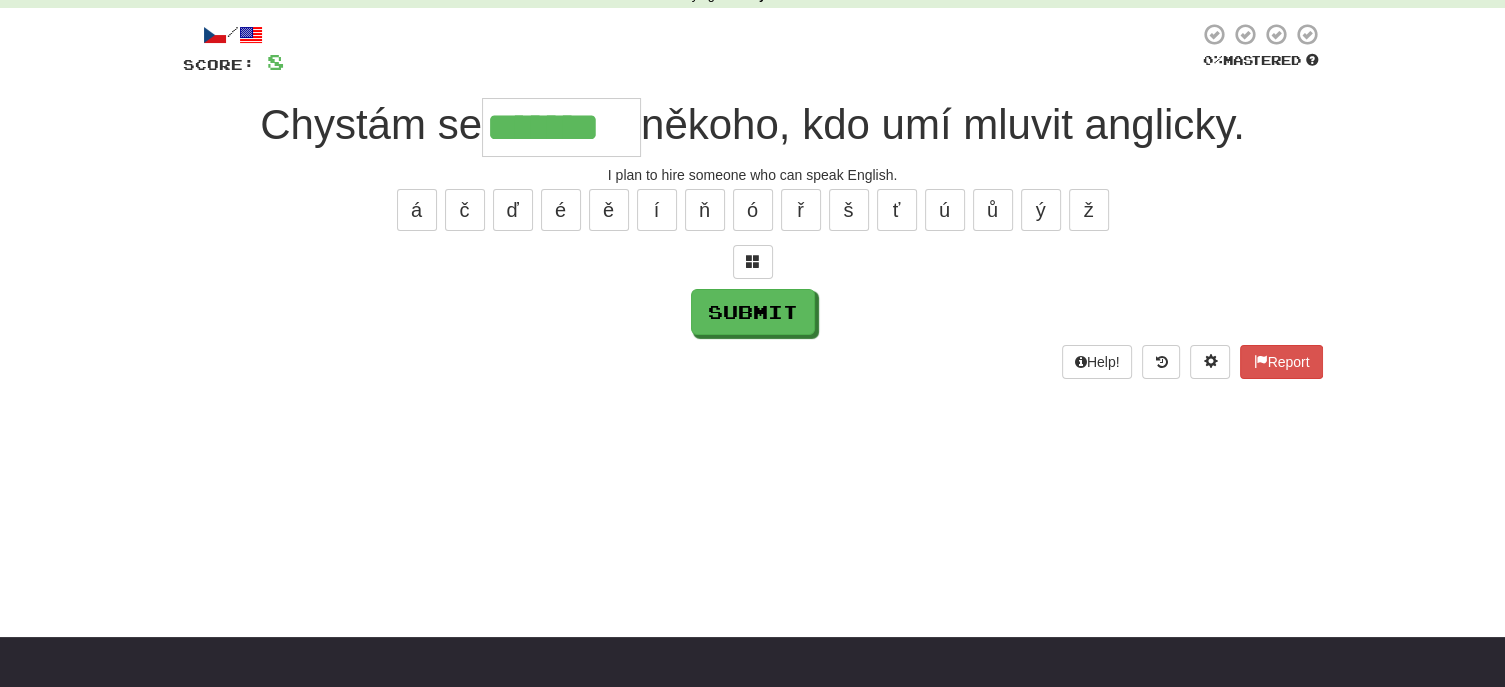 type on "*******" 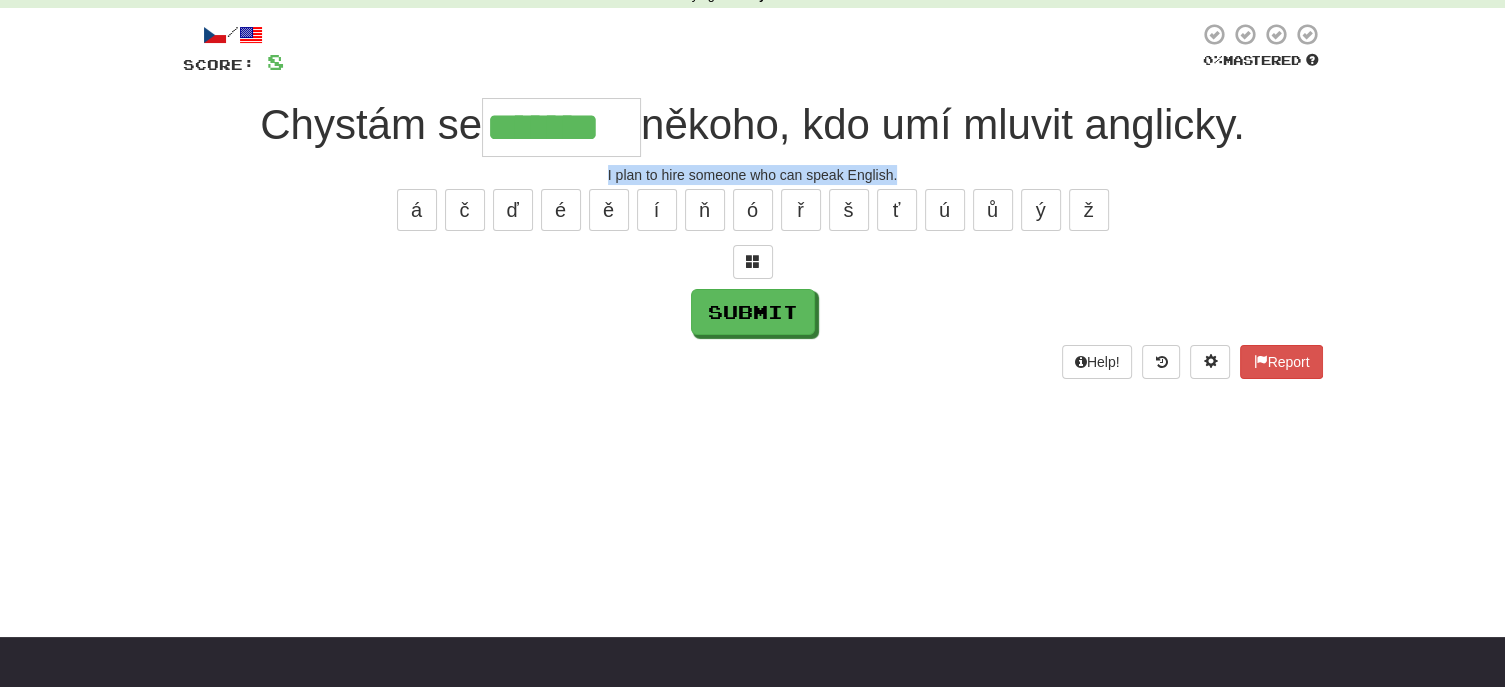 drag, startPoint x: 608, startPoint y: 172, endPoint x: 900, endPoint y: 176, distance: 292.0274 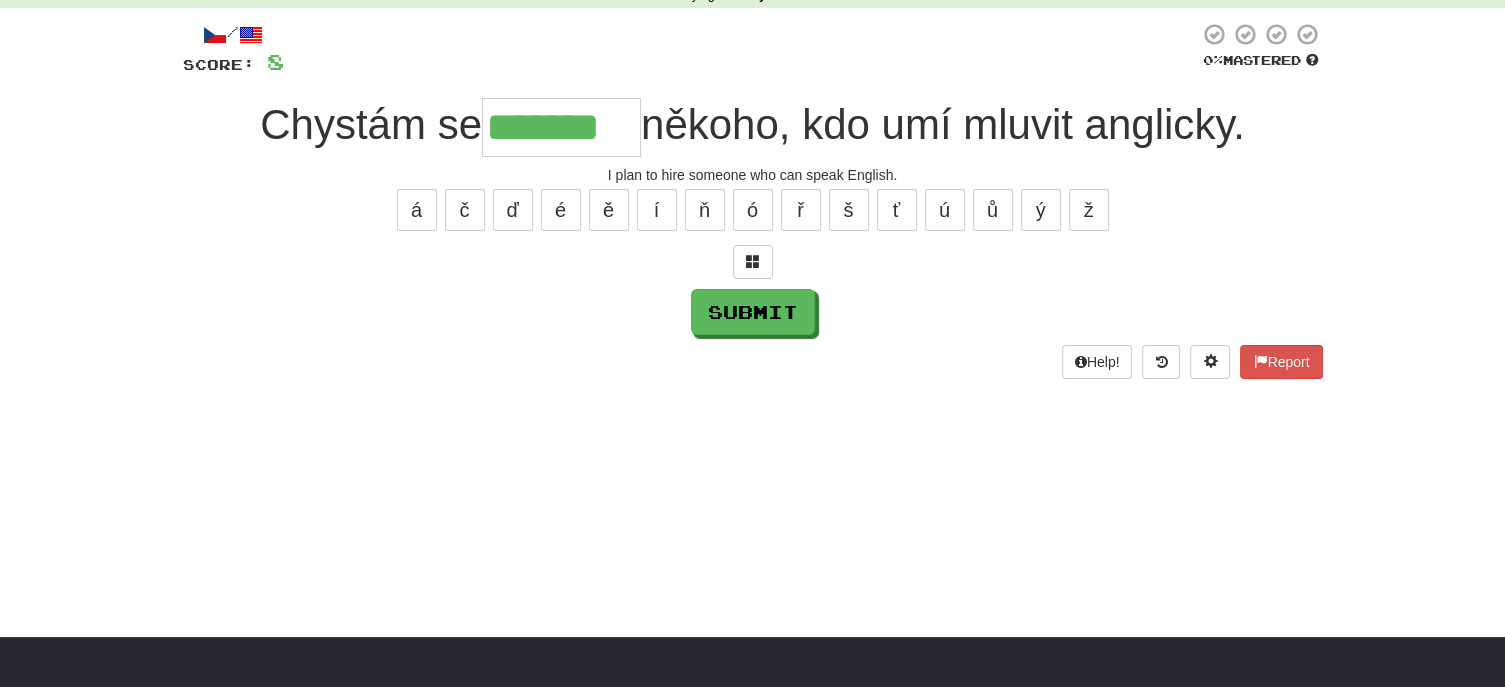click on "/  Score:   8 0 %  Mastered Chystám se  *******  někoho, kdo umí mluvit anglicky. I plan to hire someone who can speak English. á č ď é ě í ň ó ř š ť ú ů ý ž Submit  Help!  Report" at bounding box center [753, 200] 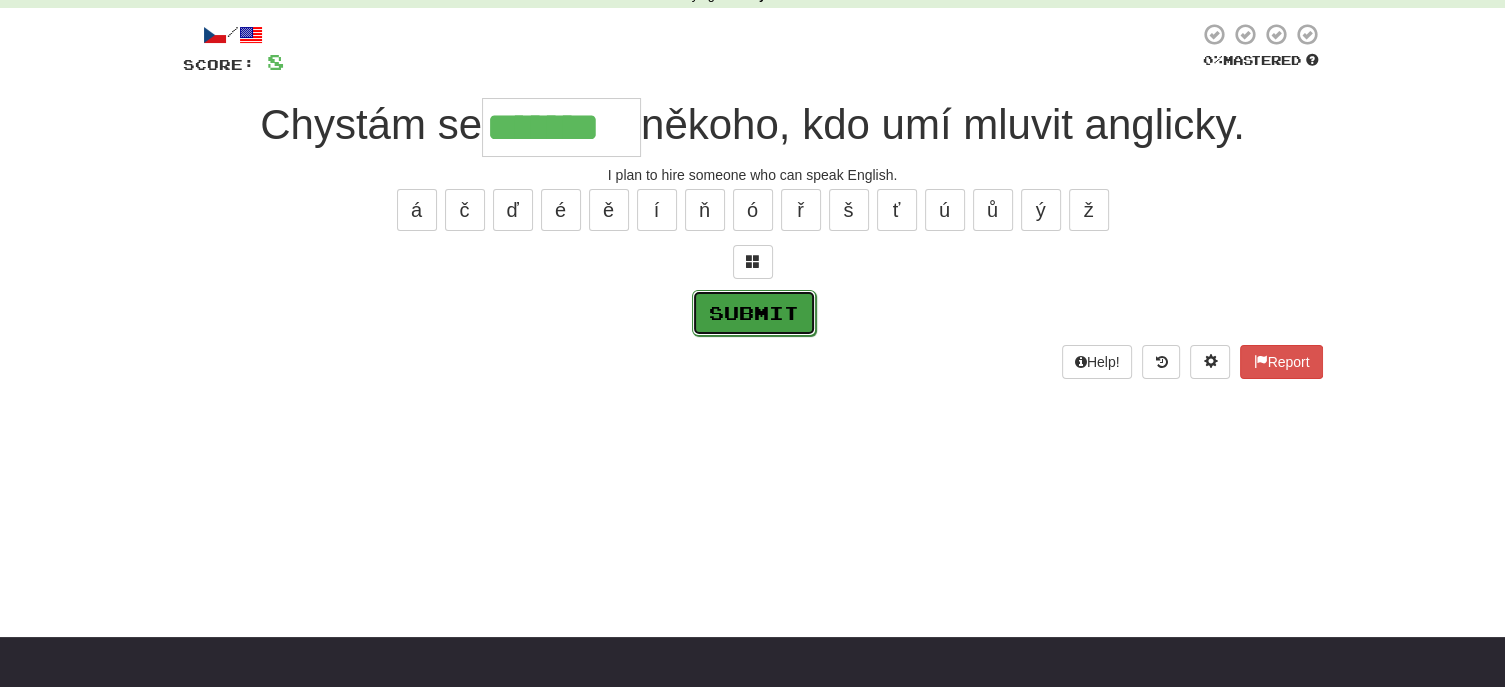 click on "Submit" at bounding box center [754, 313] 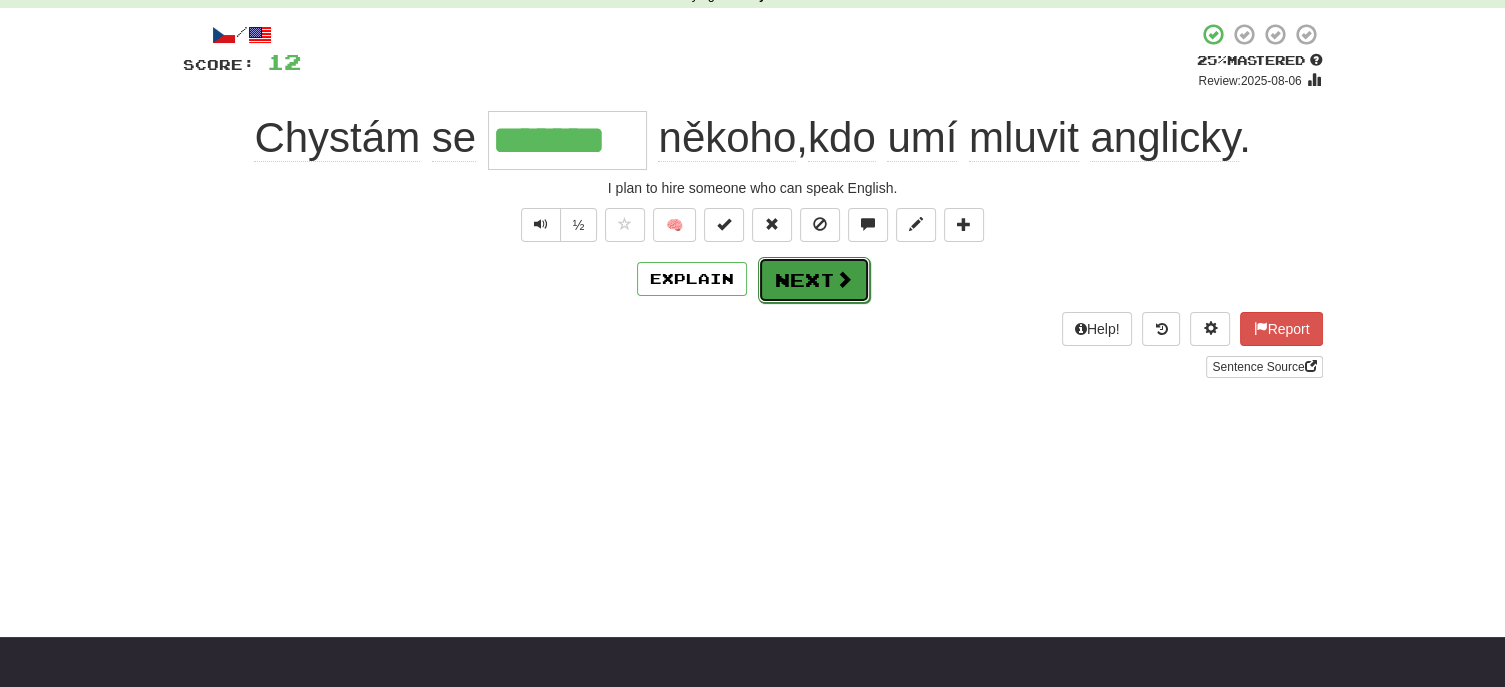 click on "Next" at bounding box center (814, 280) 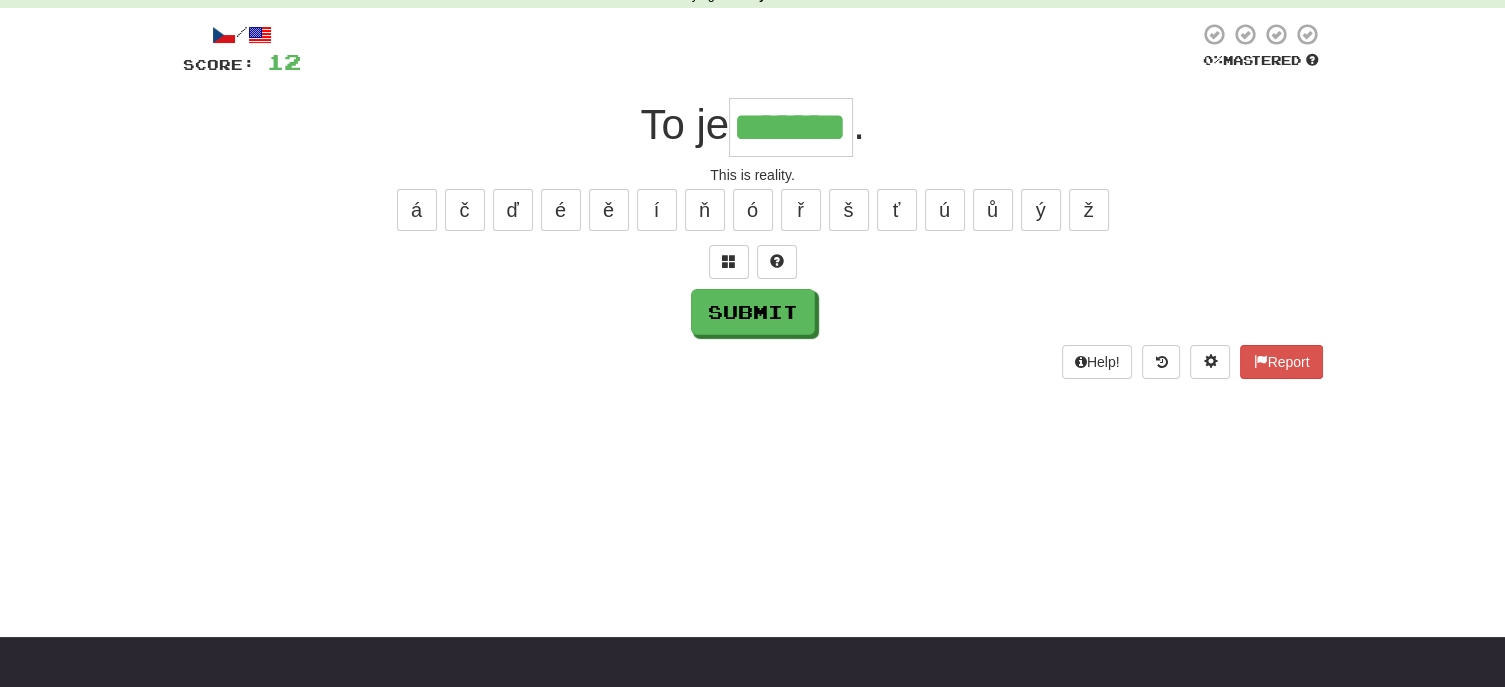 type on "*******" 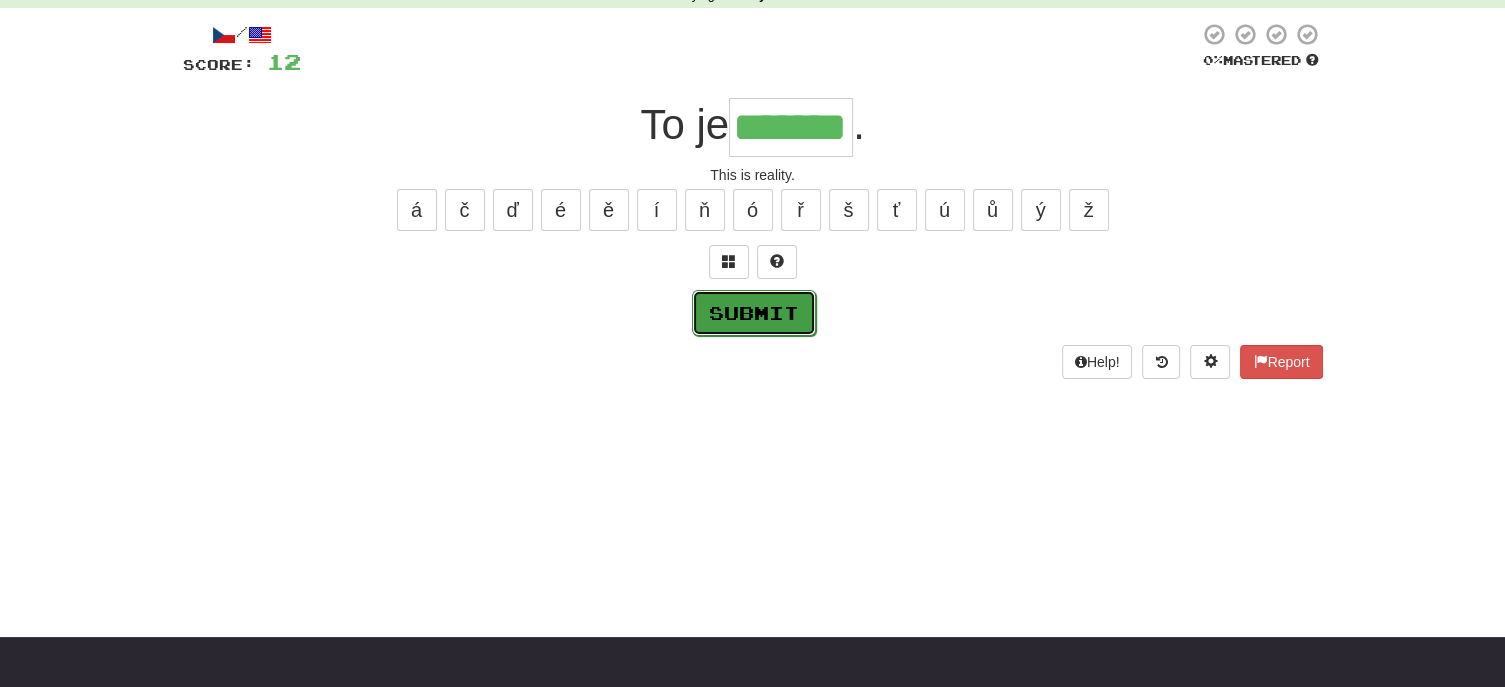 click on "Submit" at bounding box center [754, 313] 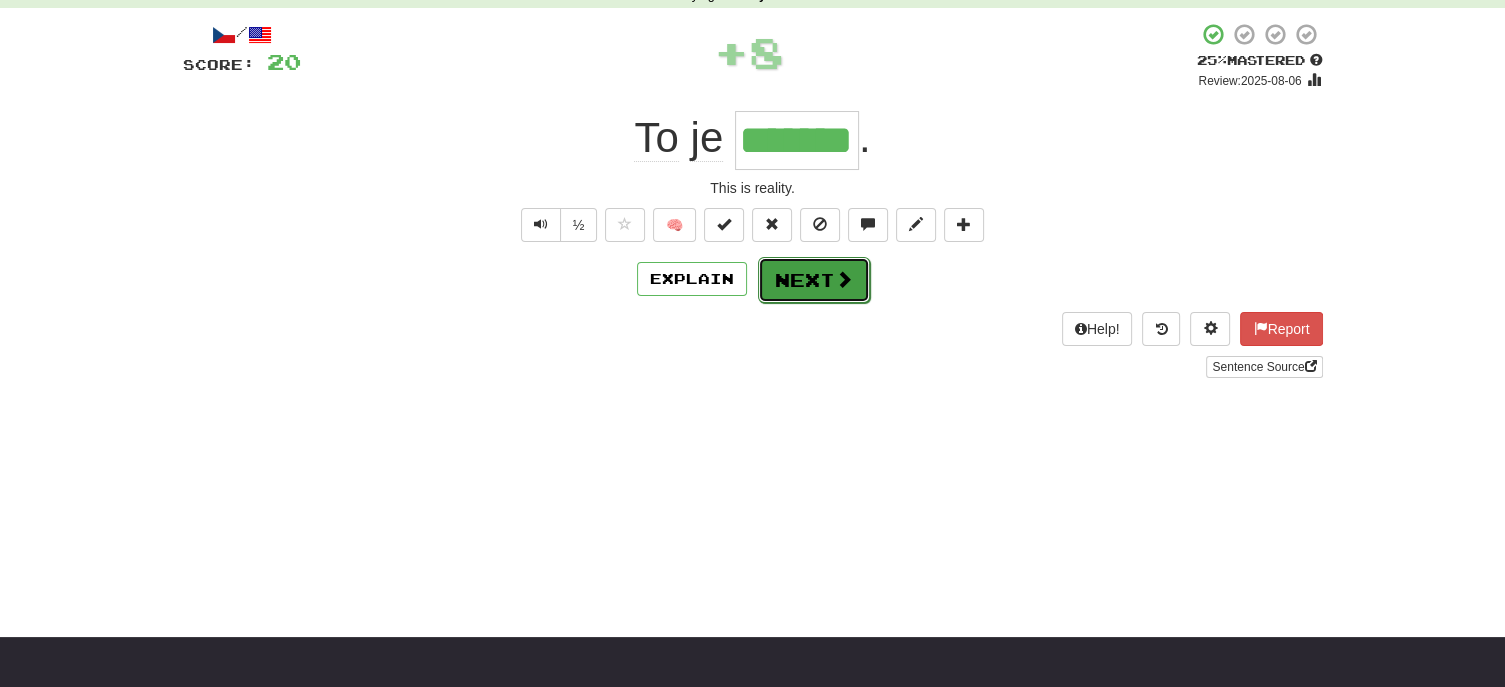 click on "Next" at bounding box center (814, 280) 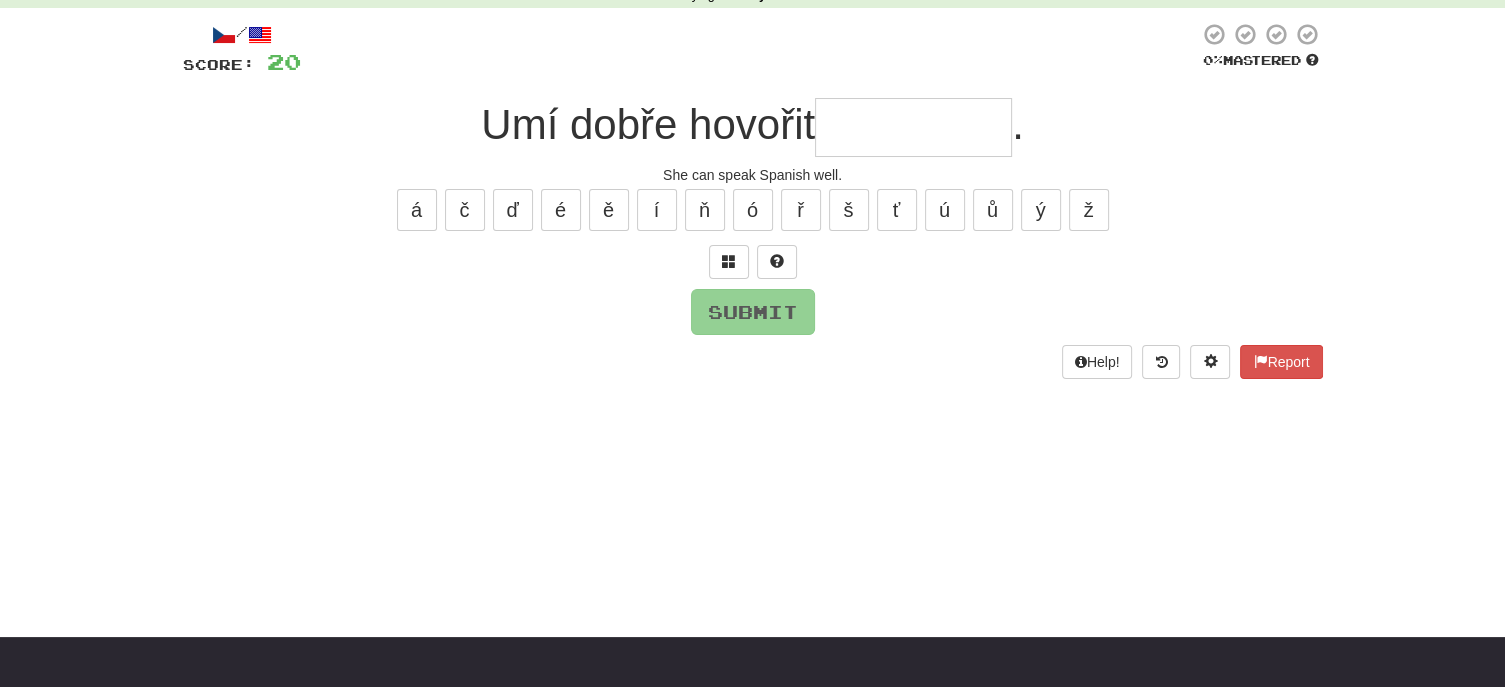 click at bounding box center [913, 127] 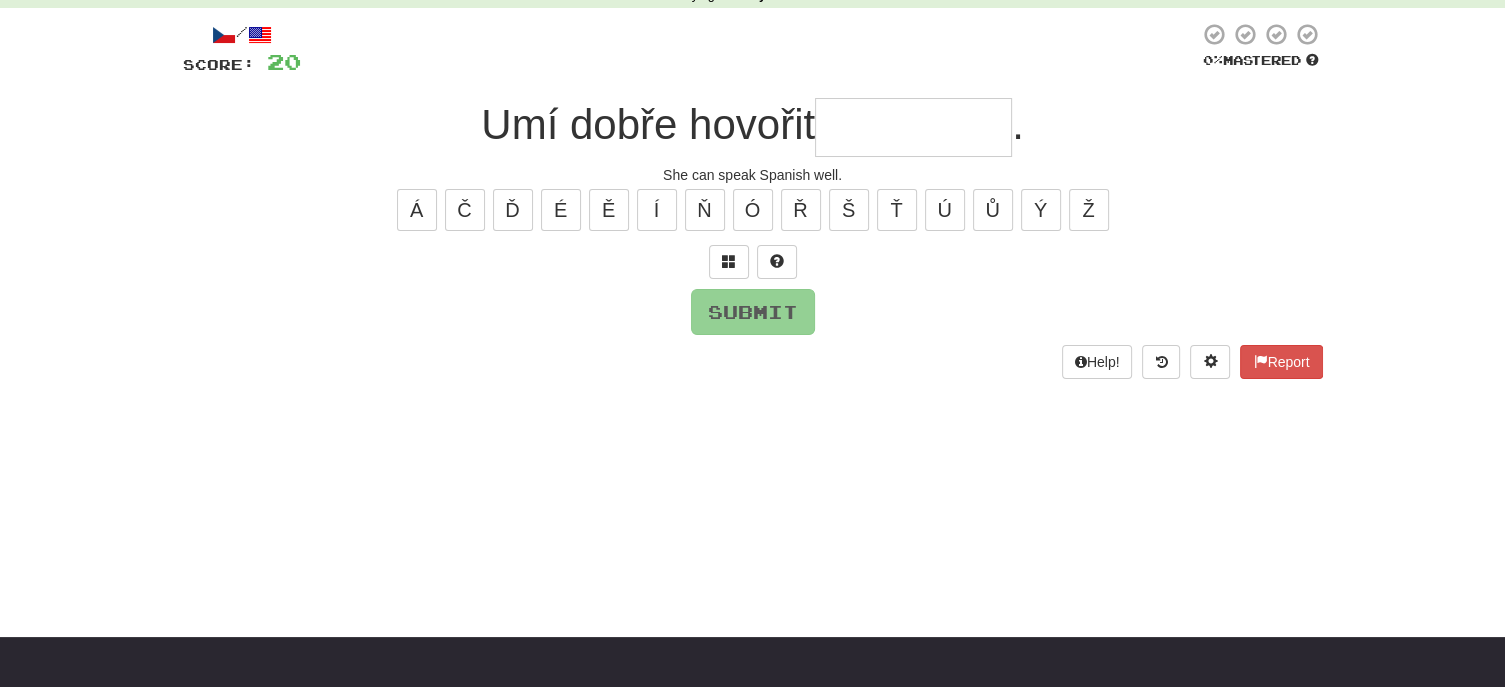 type on "*" 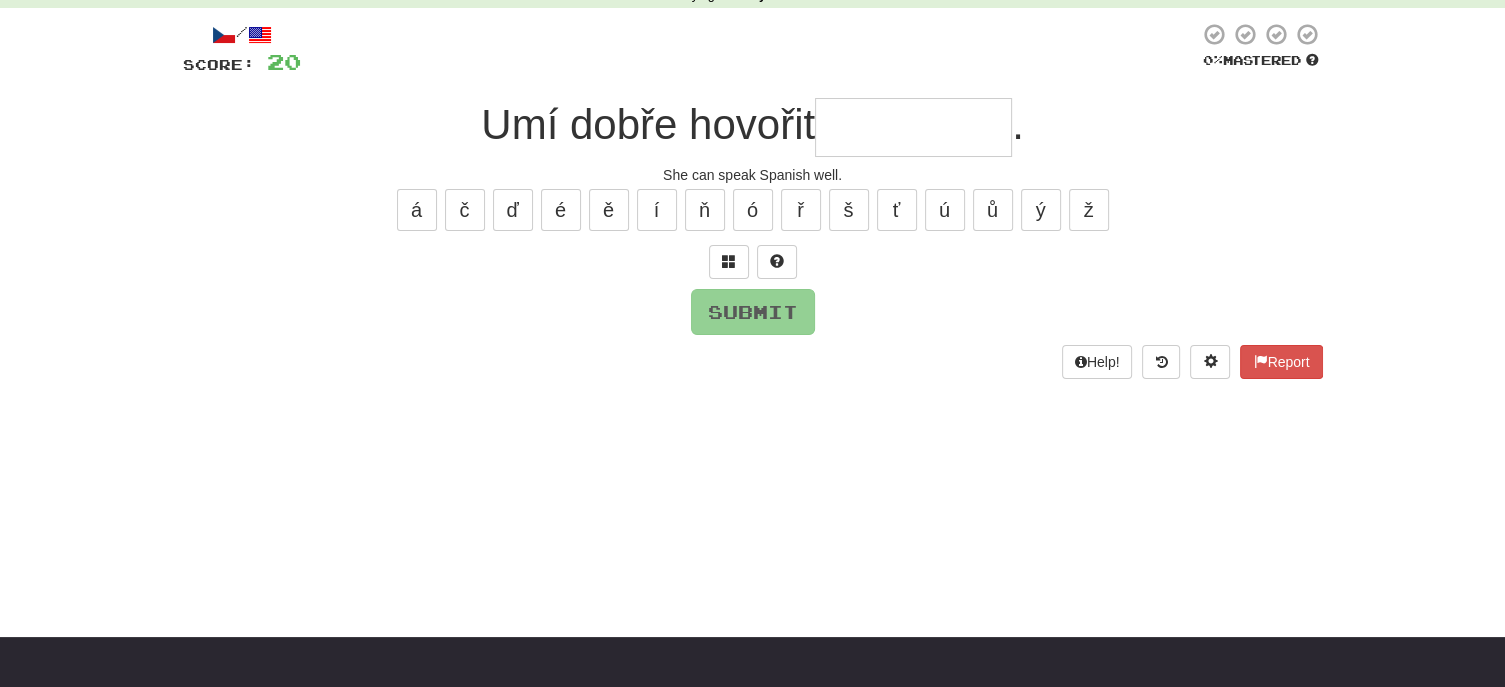 type on "*" 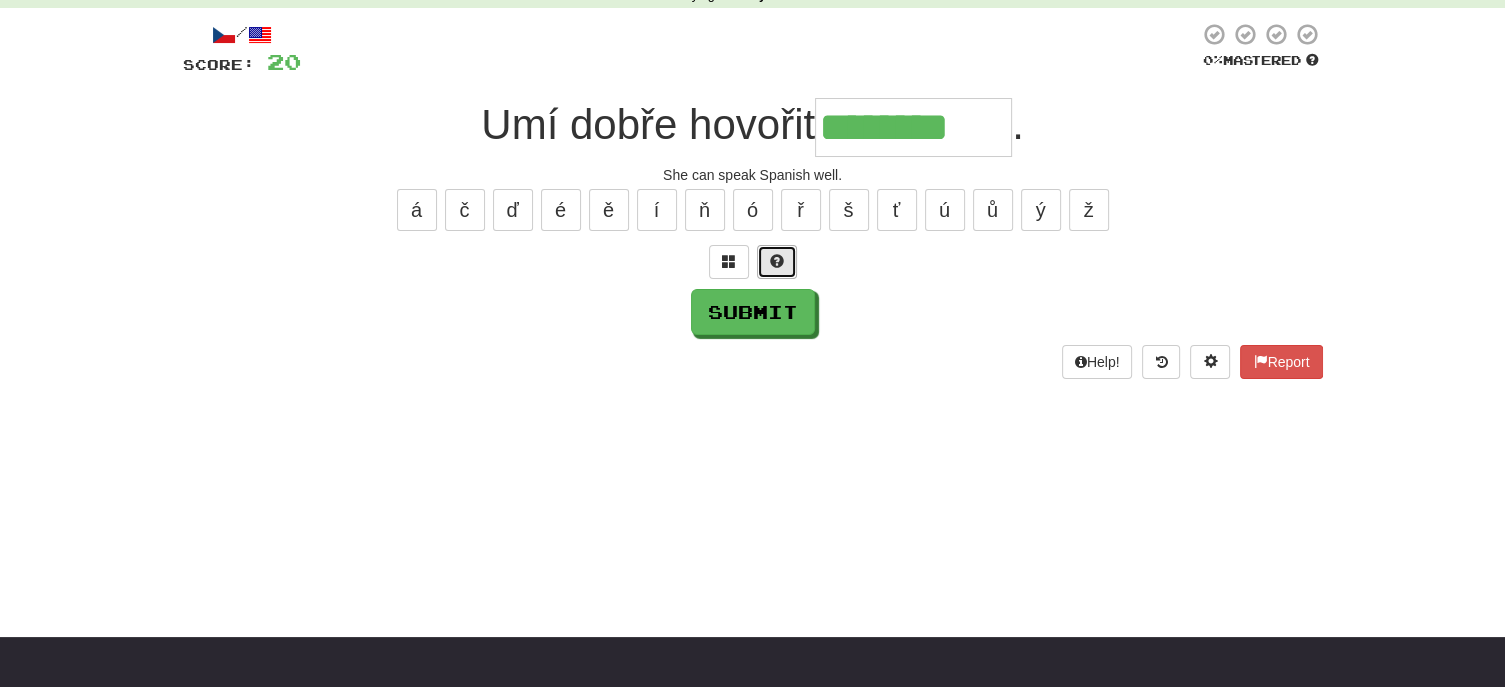 click at bounding box center (777, 262) 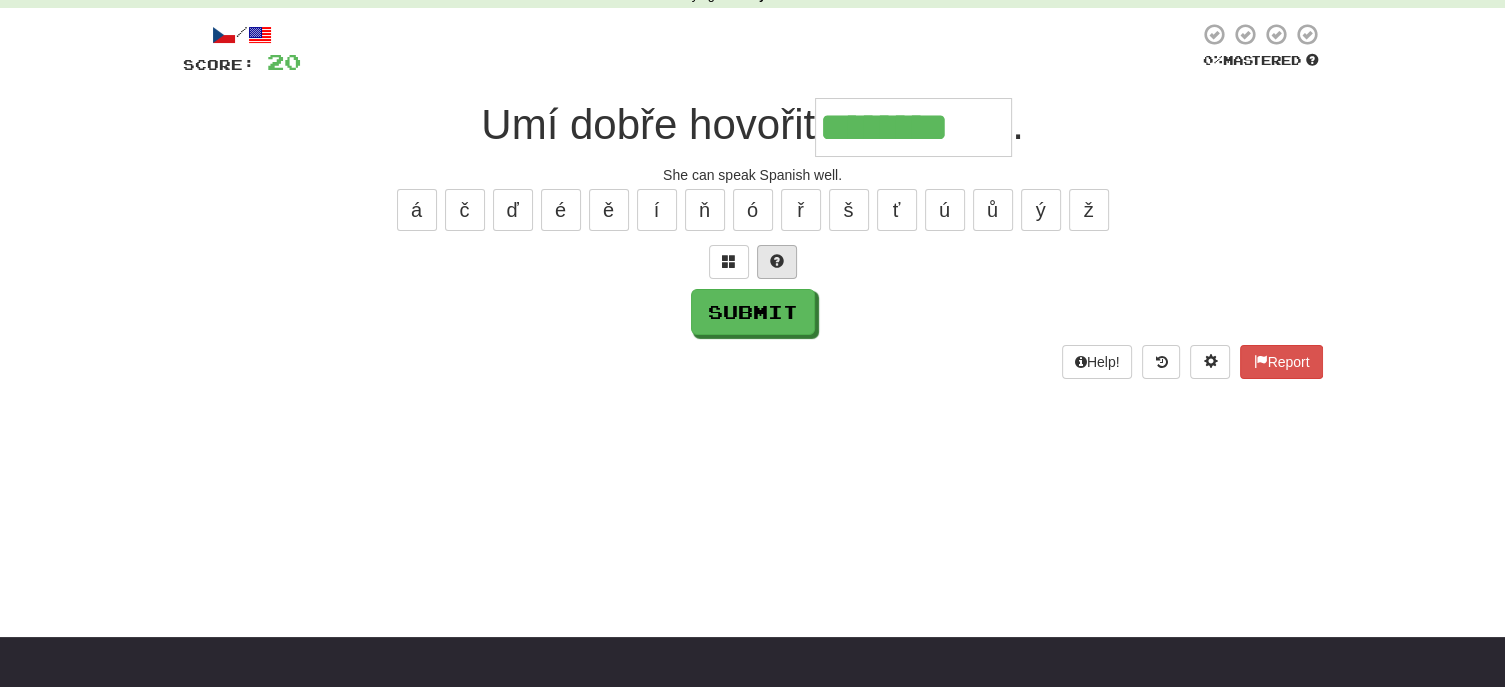 type on "*********" 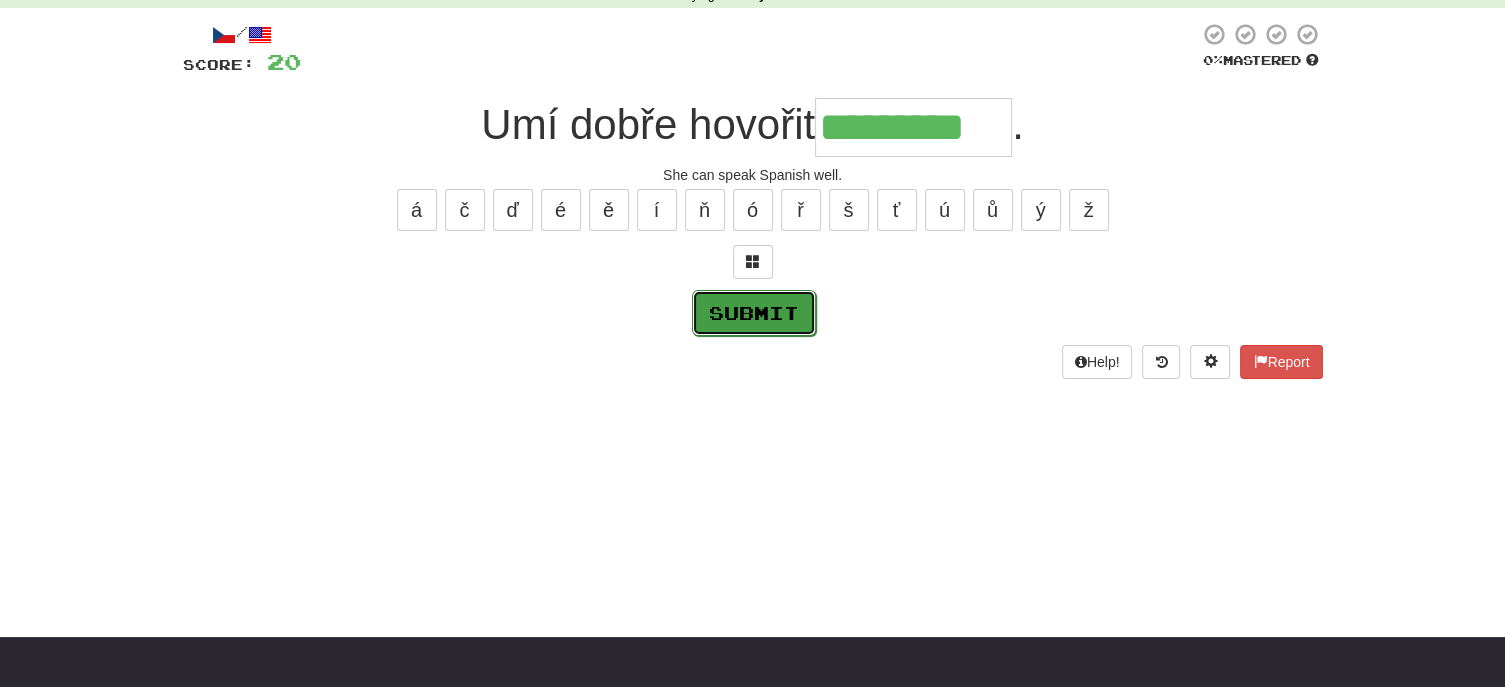 click on "Submit" at bounding box center (754, 313) 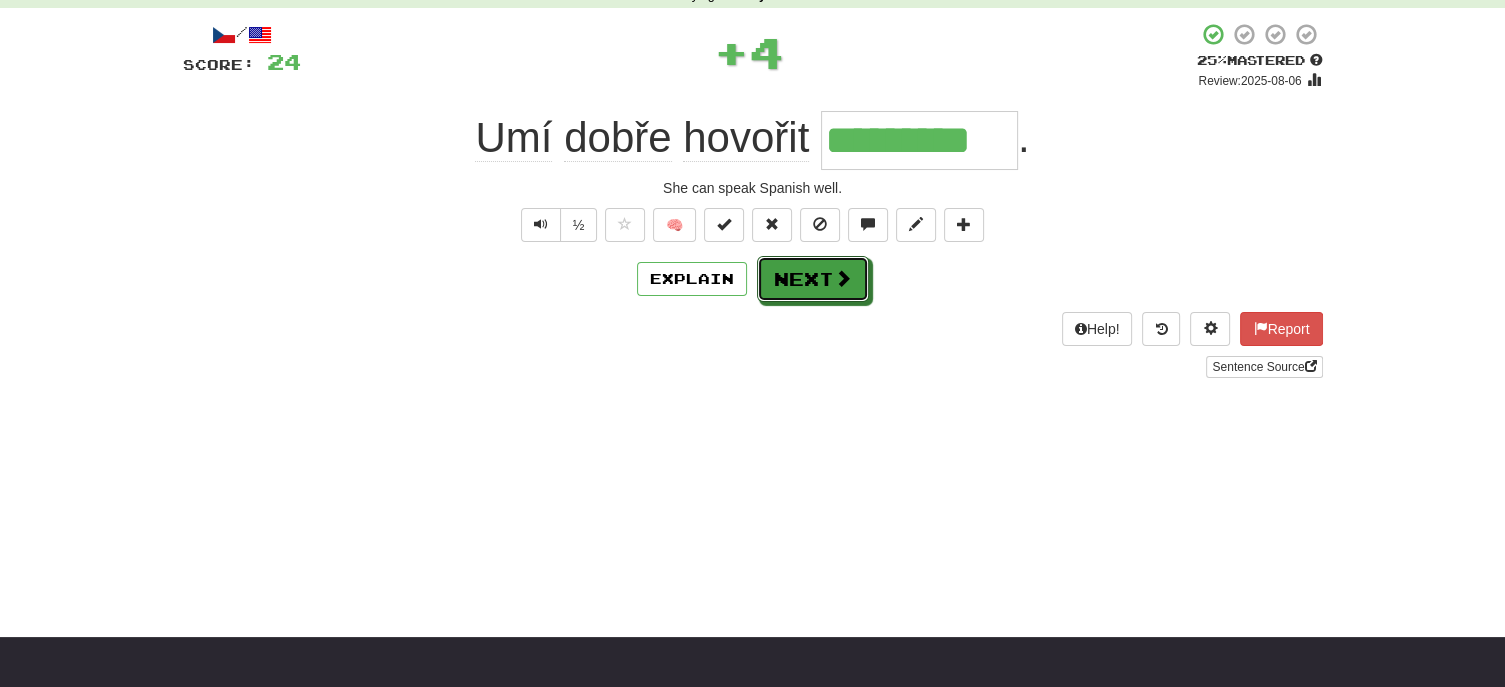 drag, startPoint x: 824, startPoint y: 287, endPoint x: 838, endPoint y: 406, distance: 119.8207 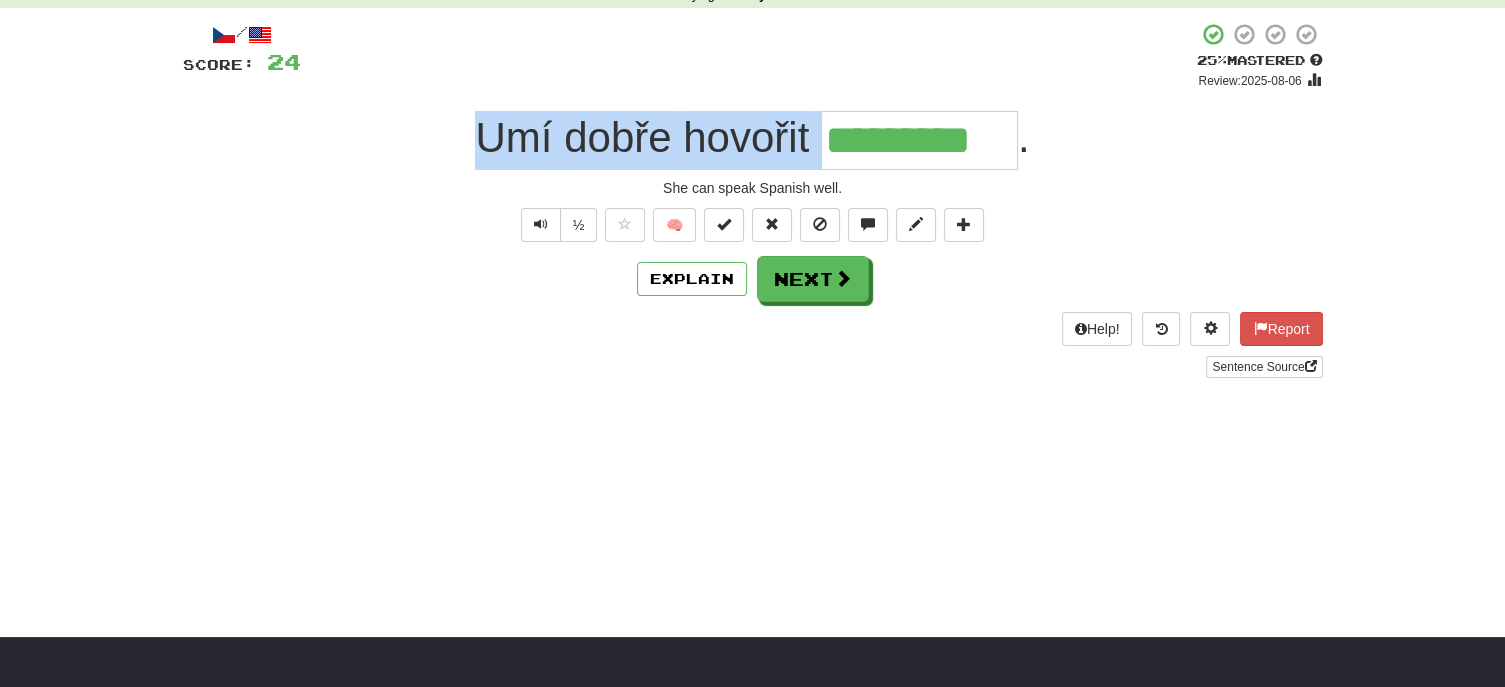 drag, startPoint x: 482, startPoint y: 139, endPoint x: 1020, endPoint y: 144, distance: 538.02325 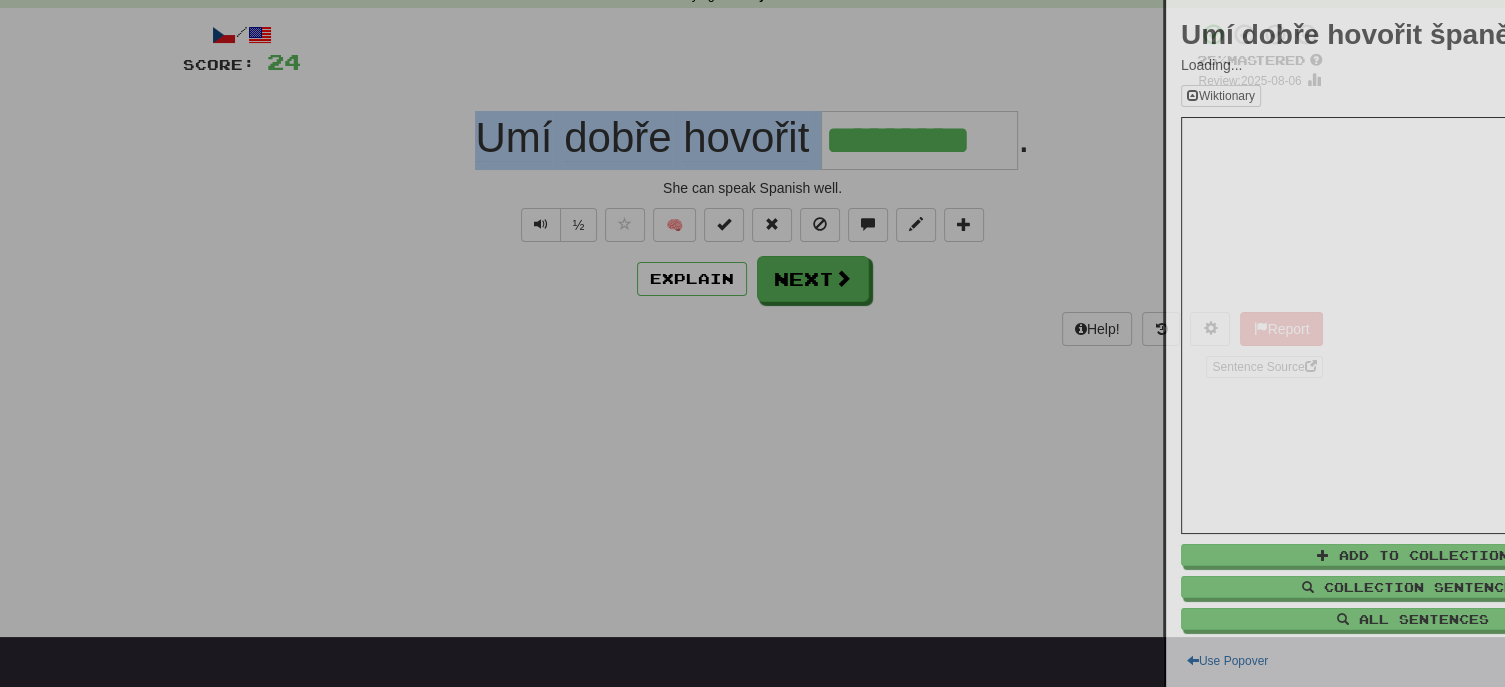copy on "Umí   dobře   hovořit" 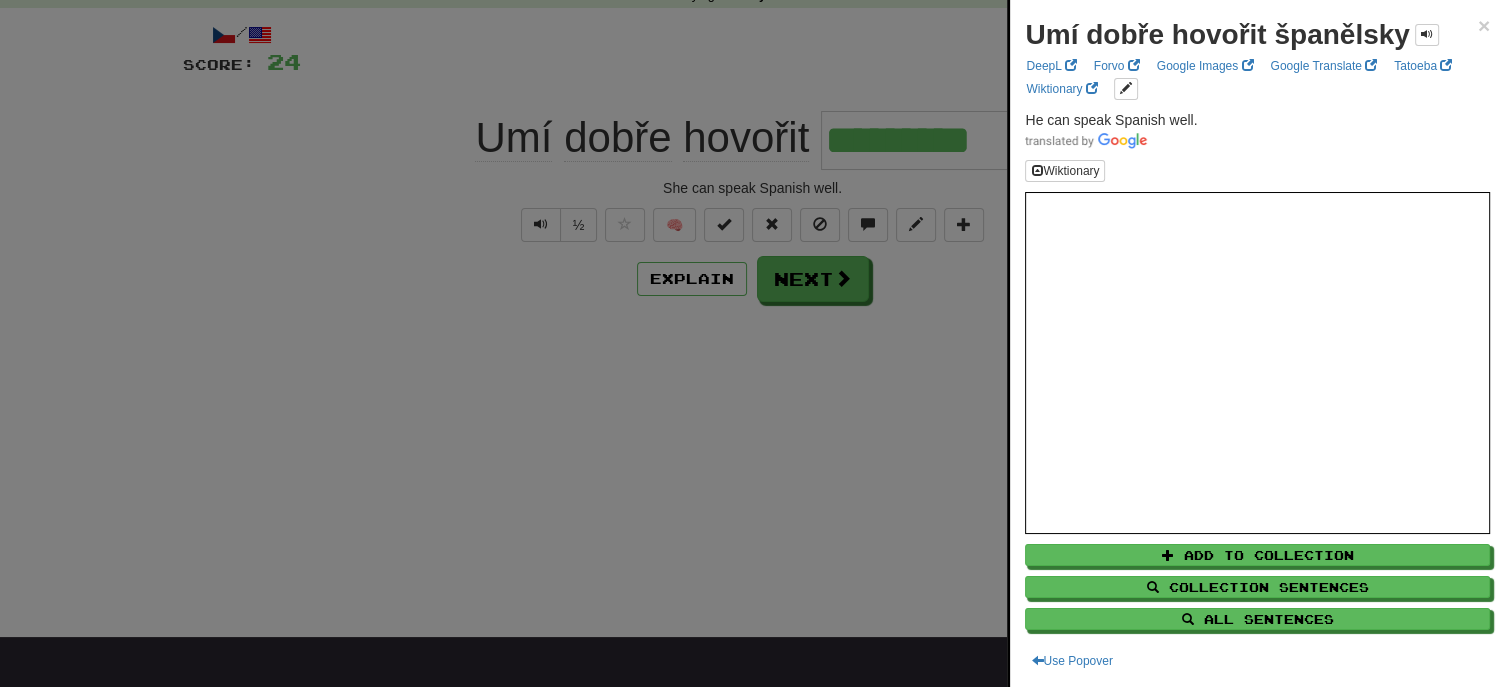 click on "He can speak Spanish well." at bounding box center (1257, 130) 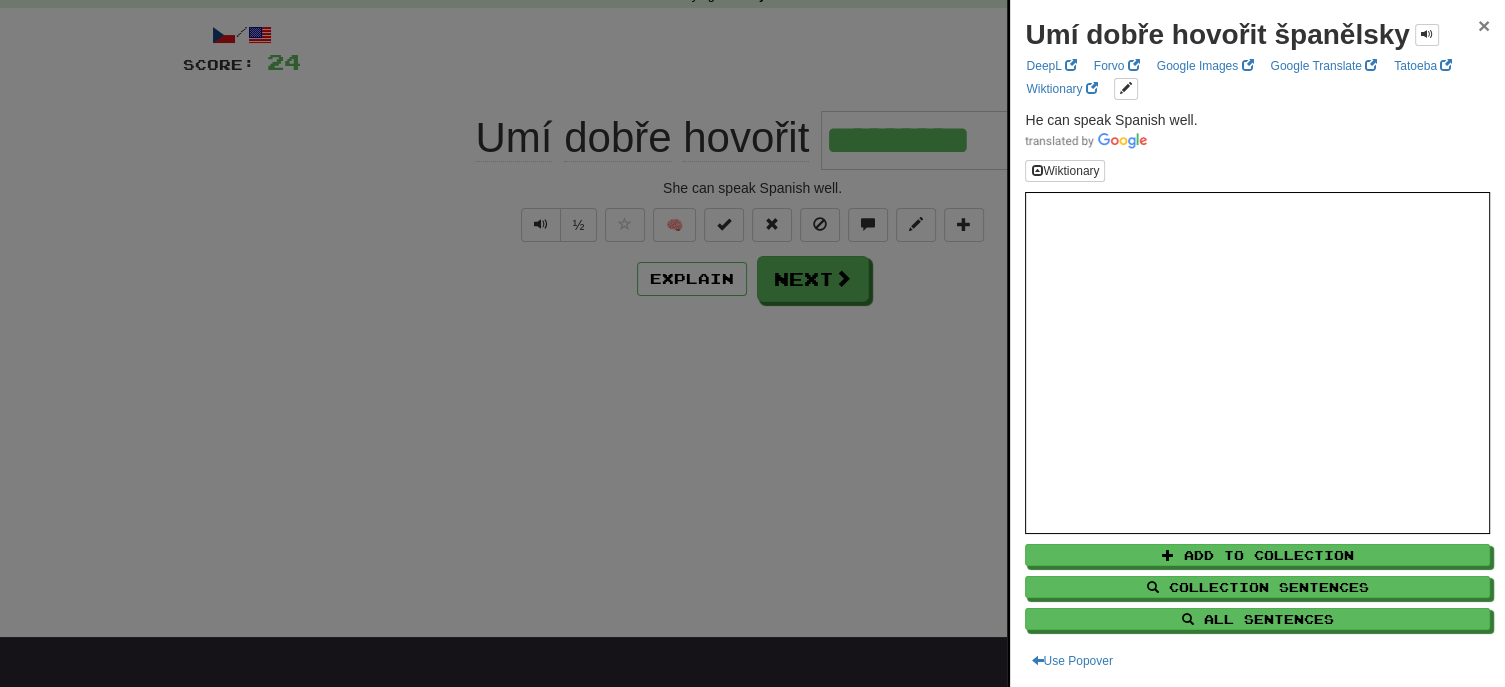 click on "×" at bounding box center (1484, 25) 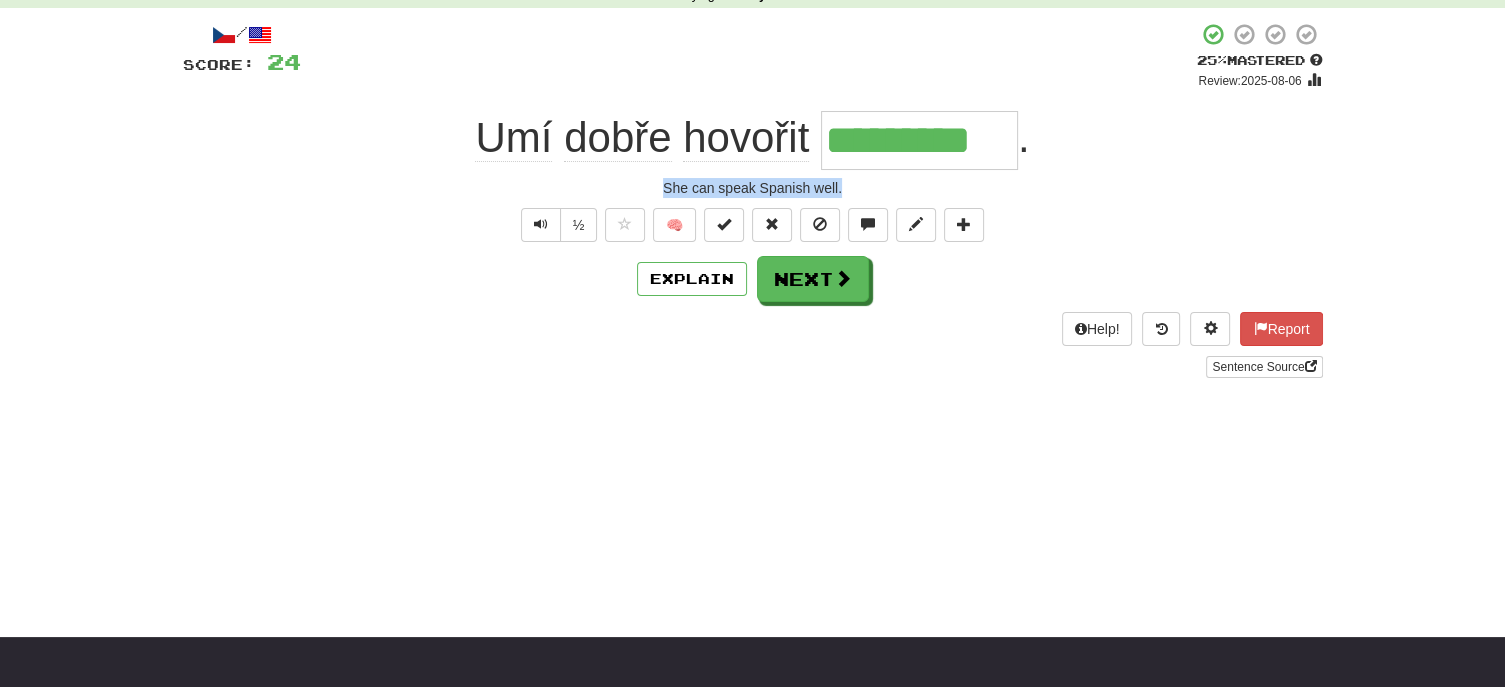 drag, startPoint x: 659, startPoint y: 189, endPoint x: 856, endPoint y: 187, distance: 197.01015 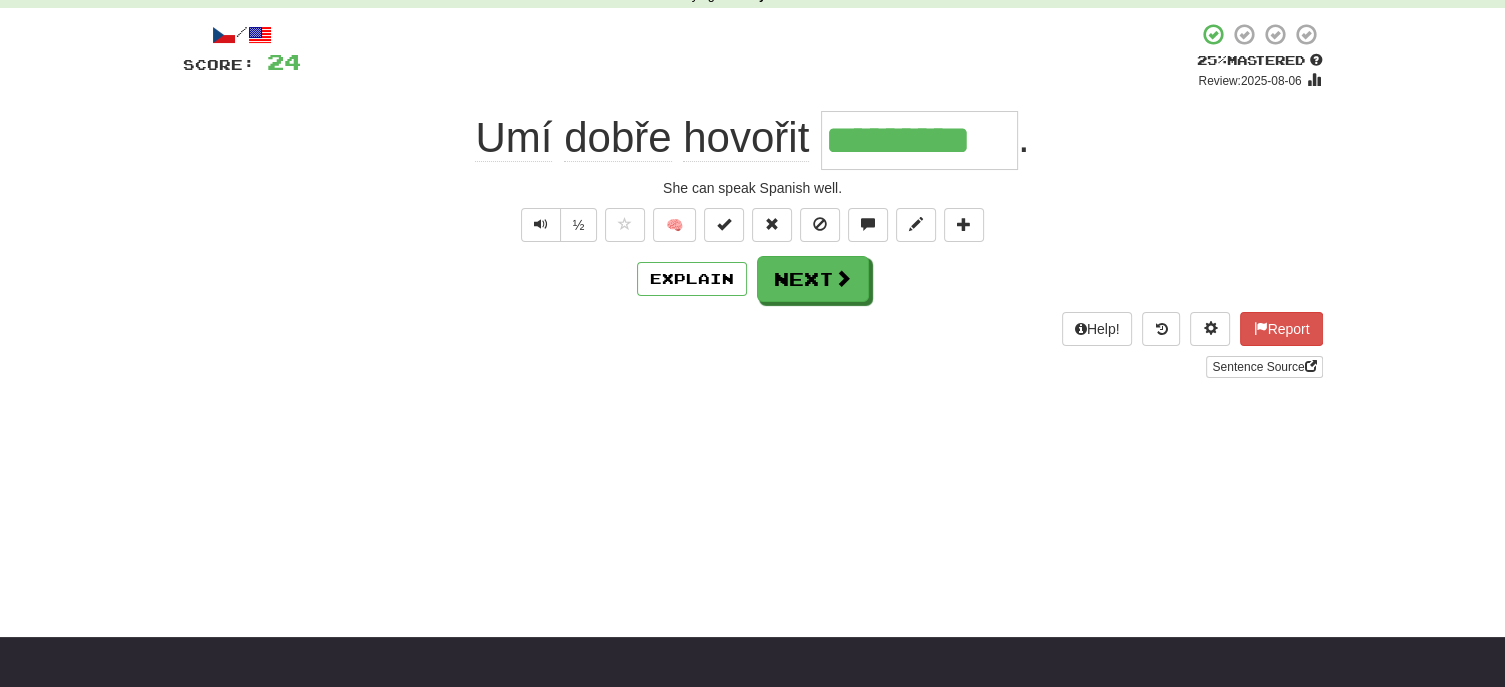 click on "Umí   dobře   hovořit   ********* ." at bounding box center [753, 140] 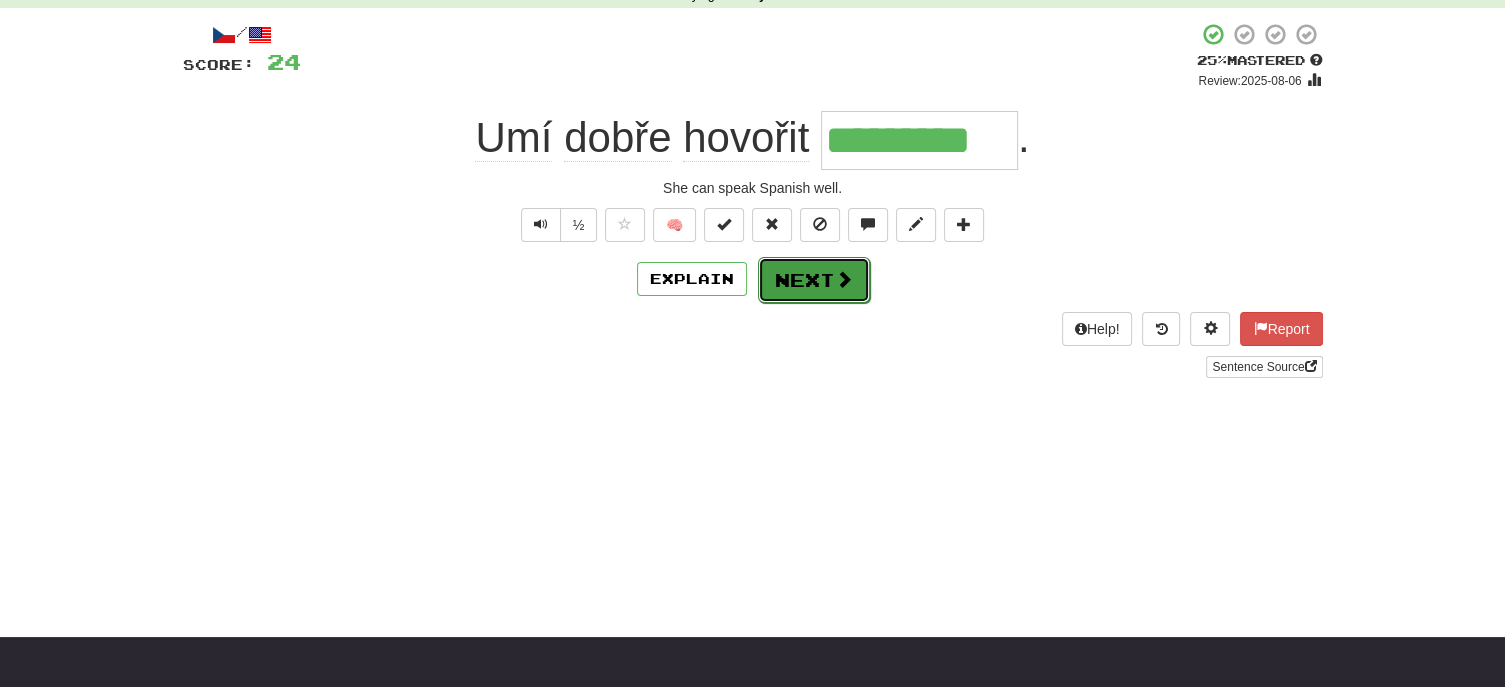 click on "Next" at bounding box center (814, 280) 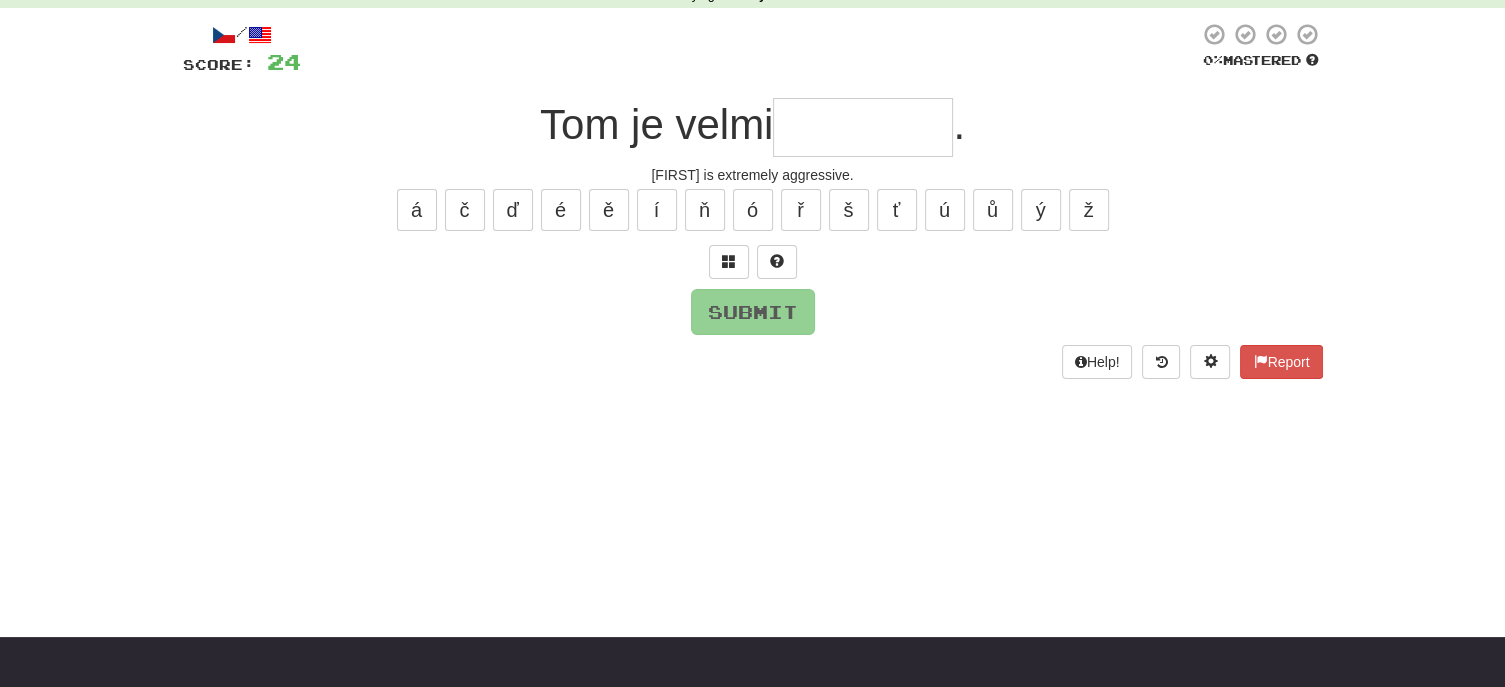 type on "*" 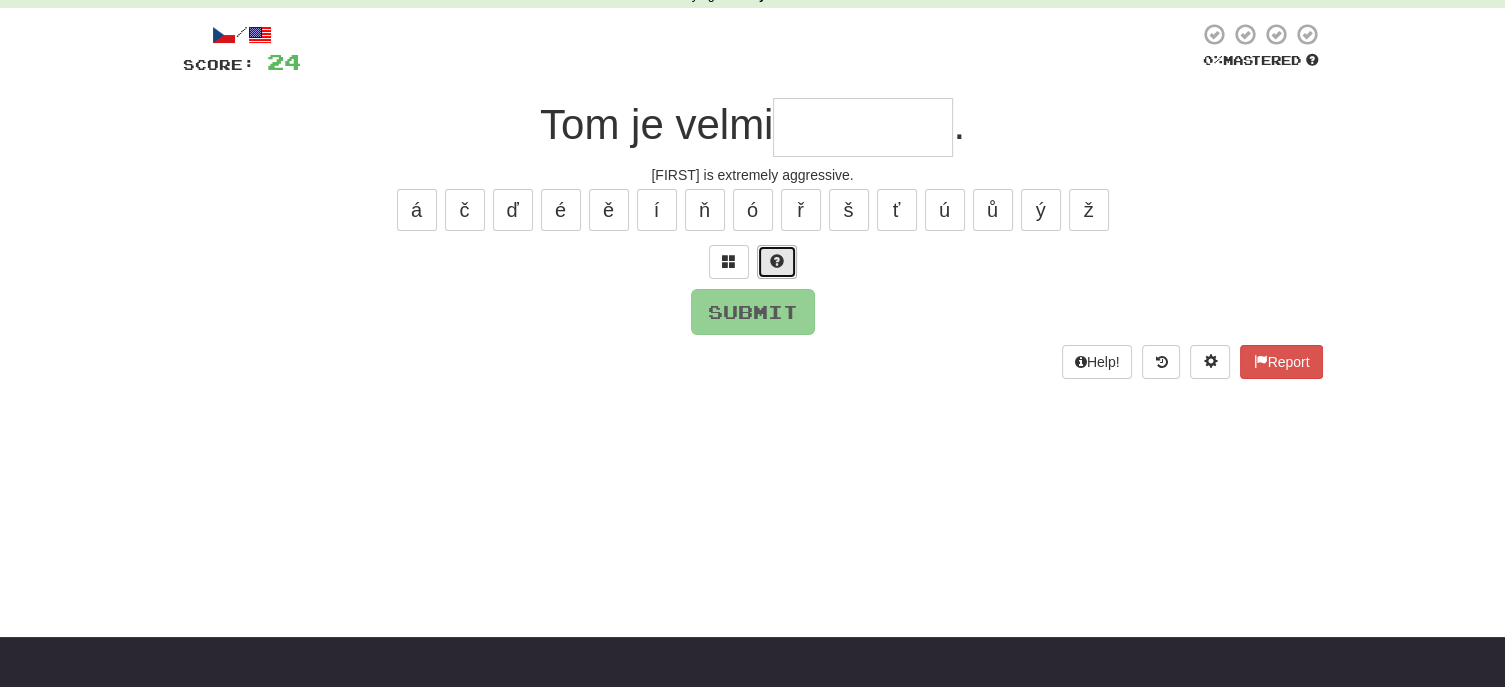 click at bounding box center [777, 262] 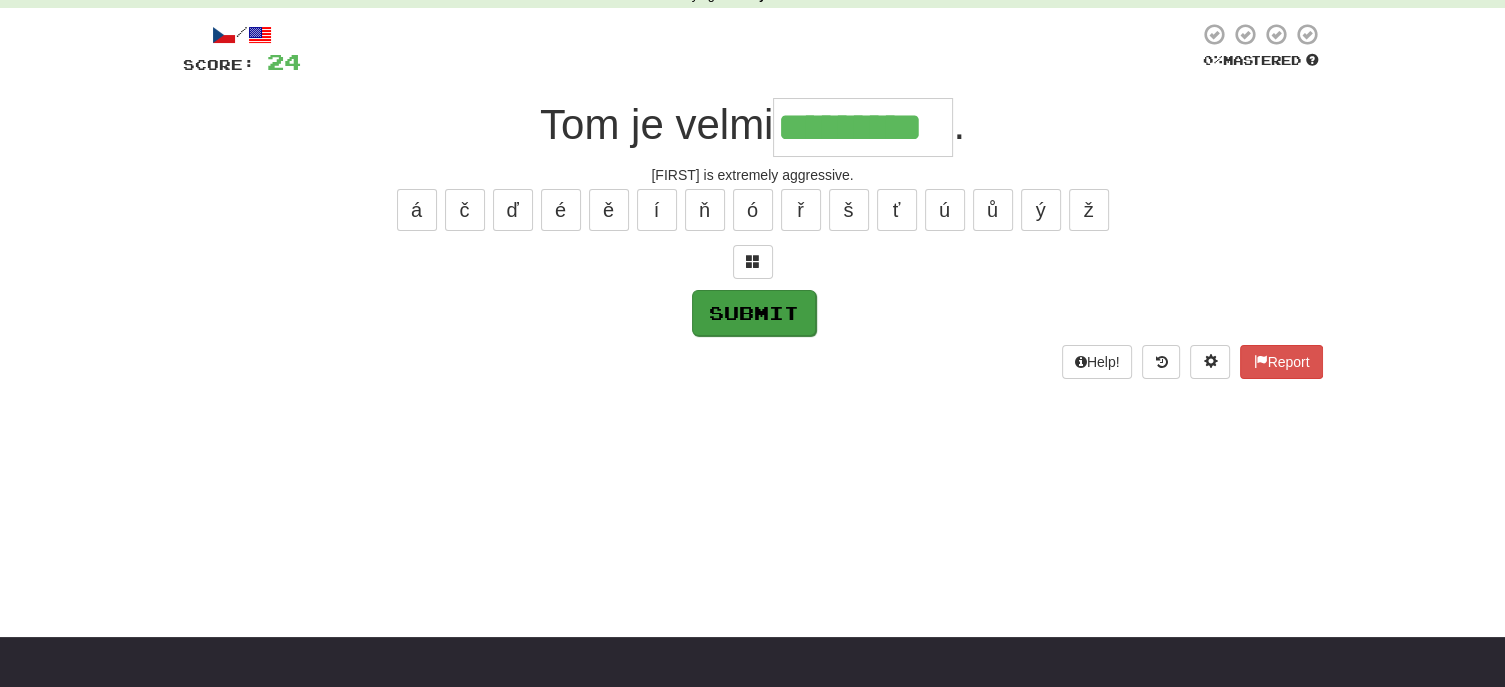 type on "*********" 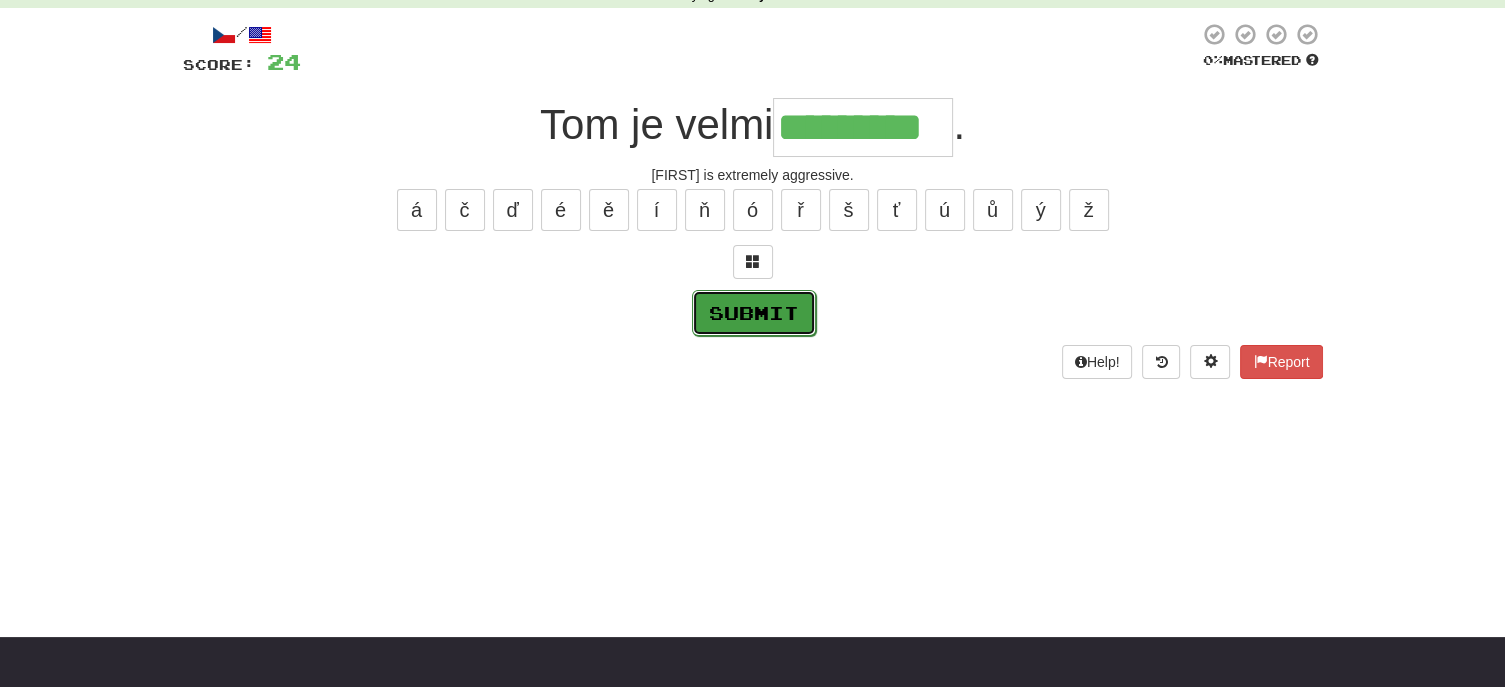 click on "Submit" at bounding box center [754, 313] 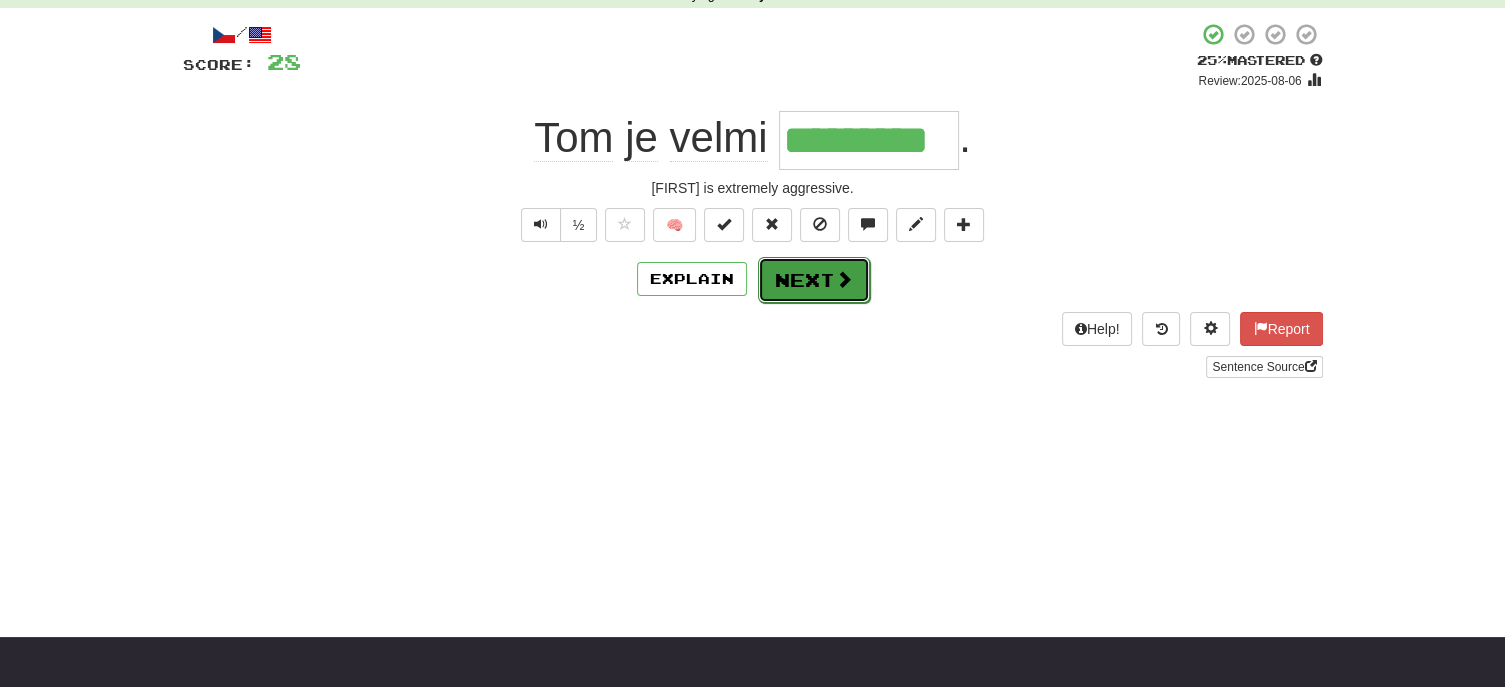 click on "Next" at bounding box center (814, 280) 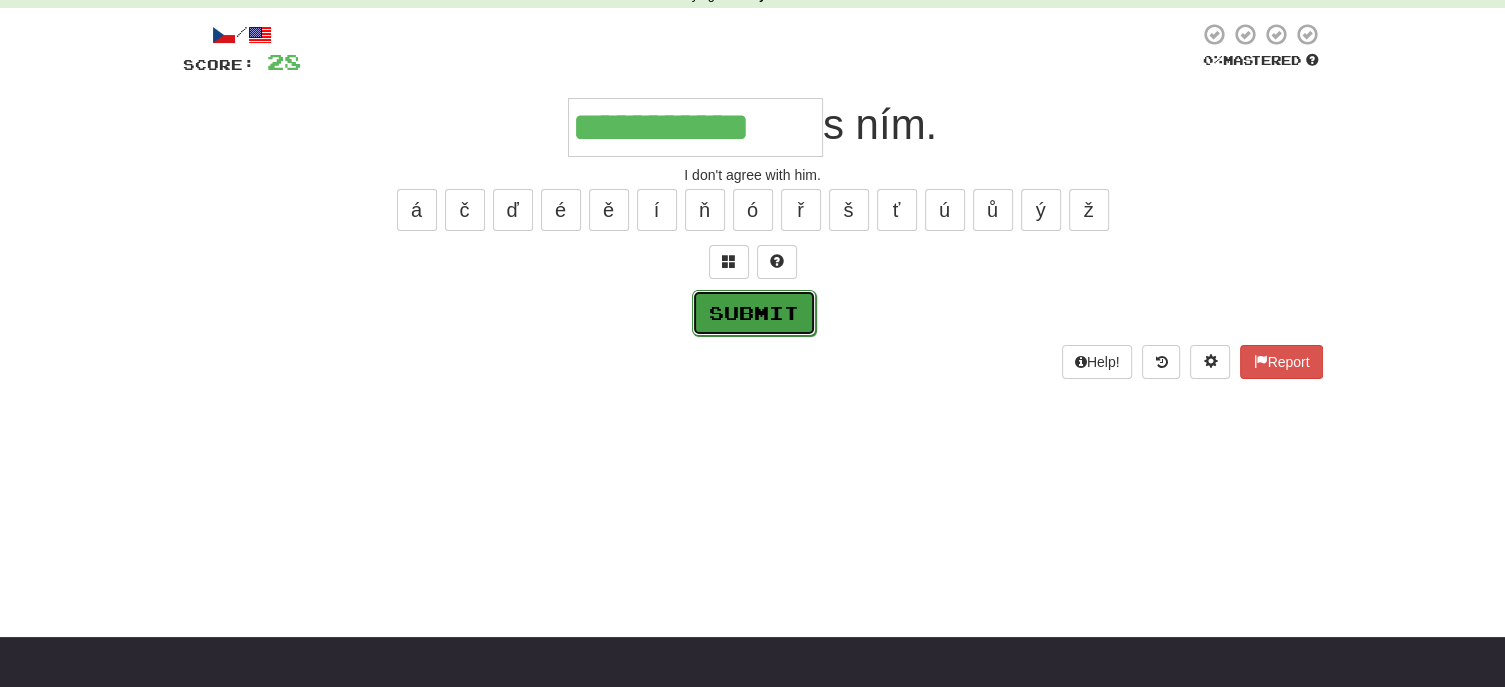 click on "Submit" at bounding box center [754, 313] 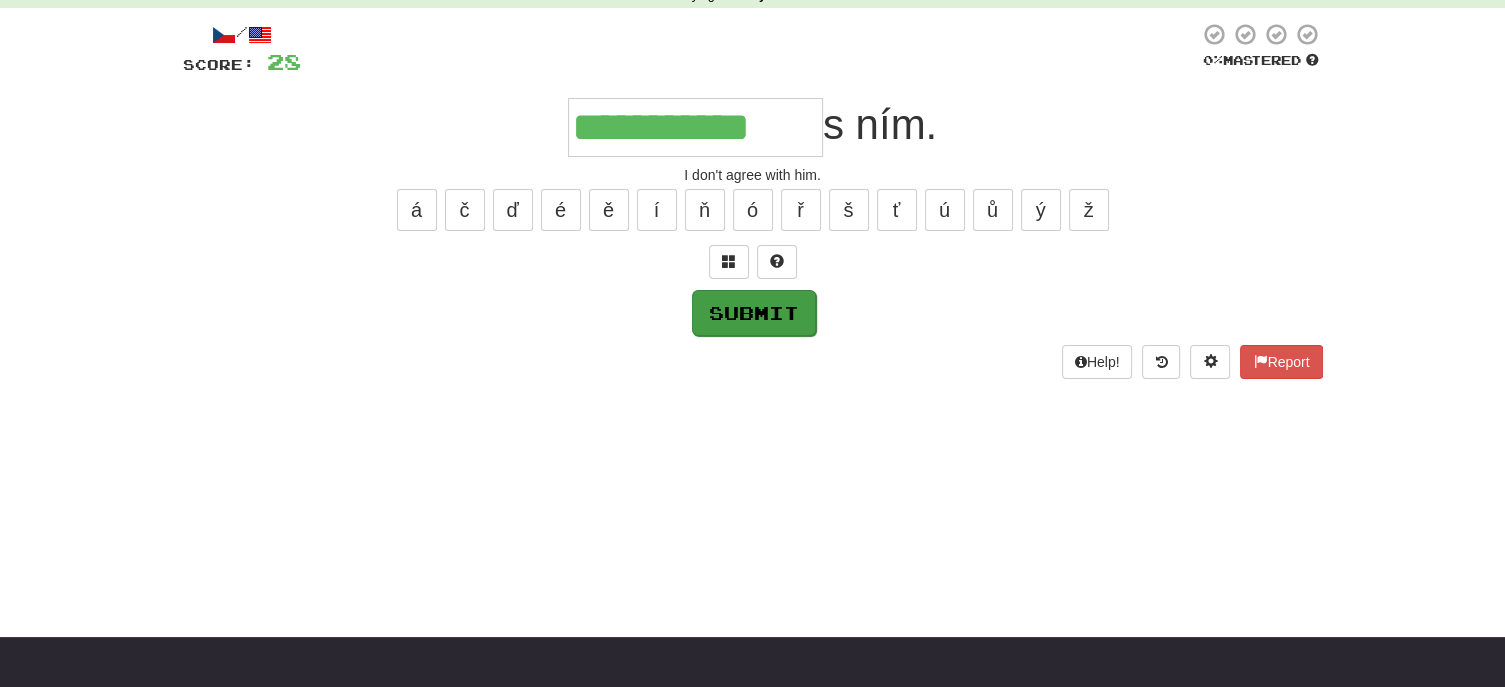 type on "**********" 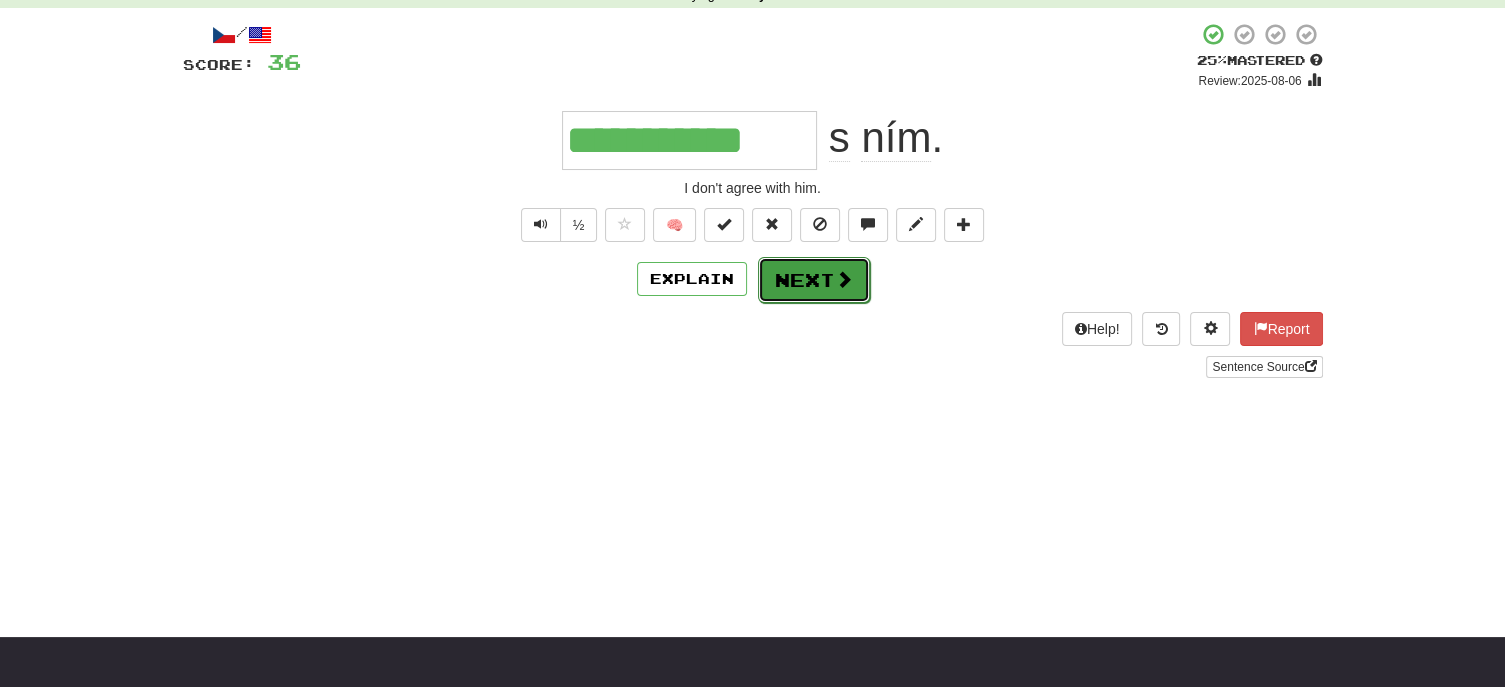 click on "Next" at bounding box center (814, 280) 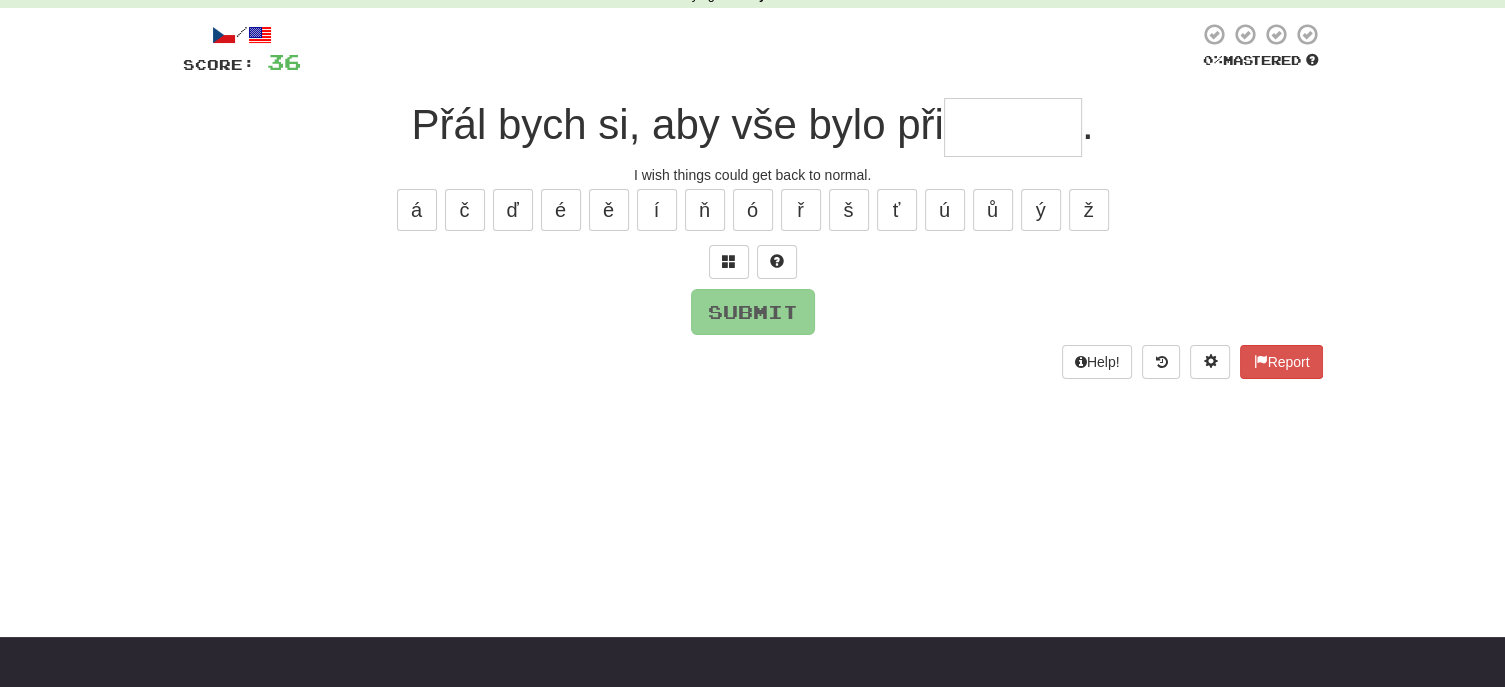 click at bounding box center [1013, 127] 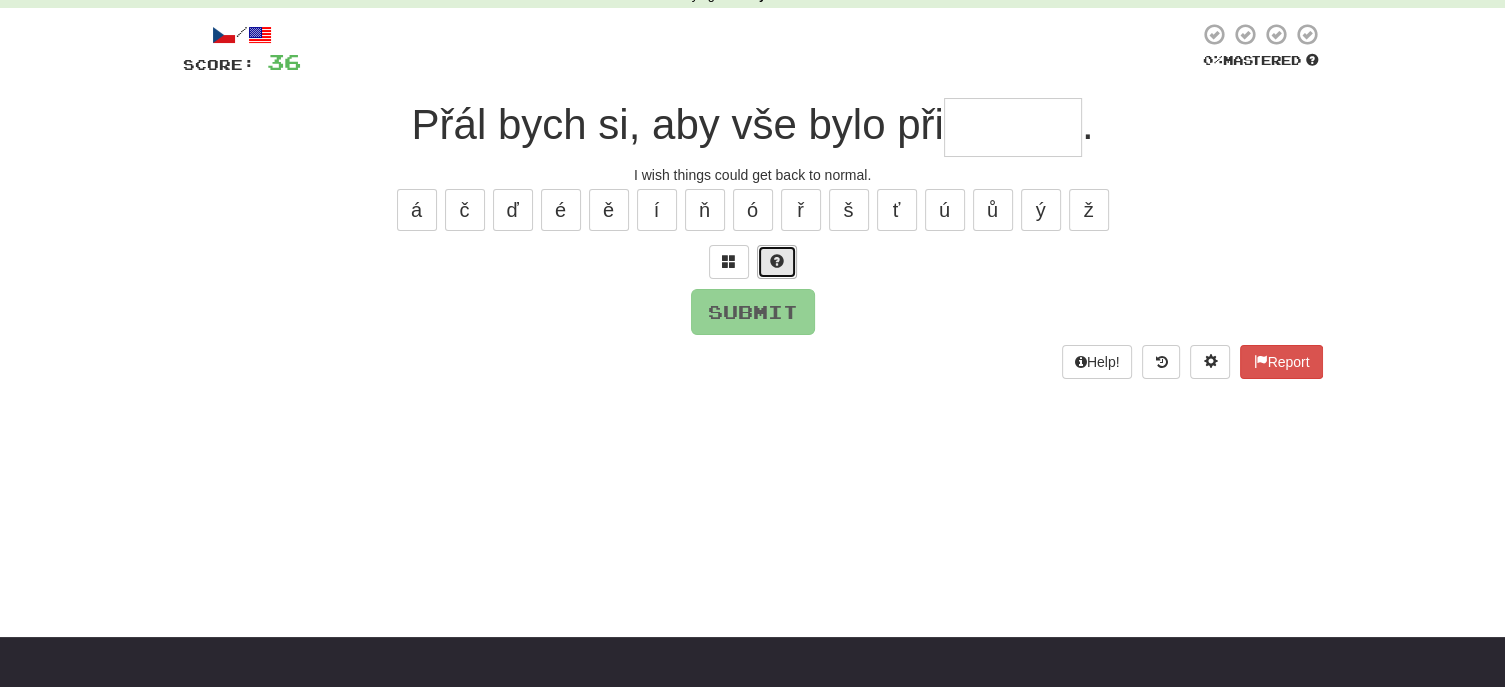 click at bounding box center (777, 262) 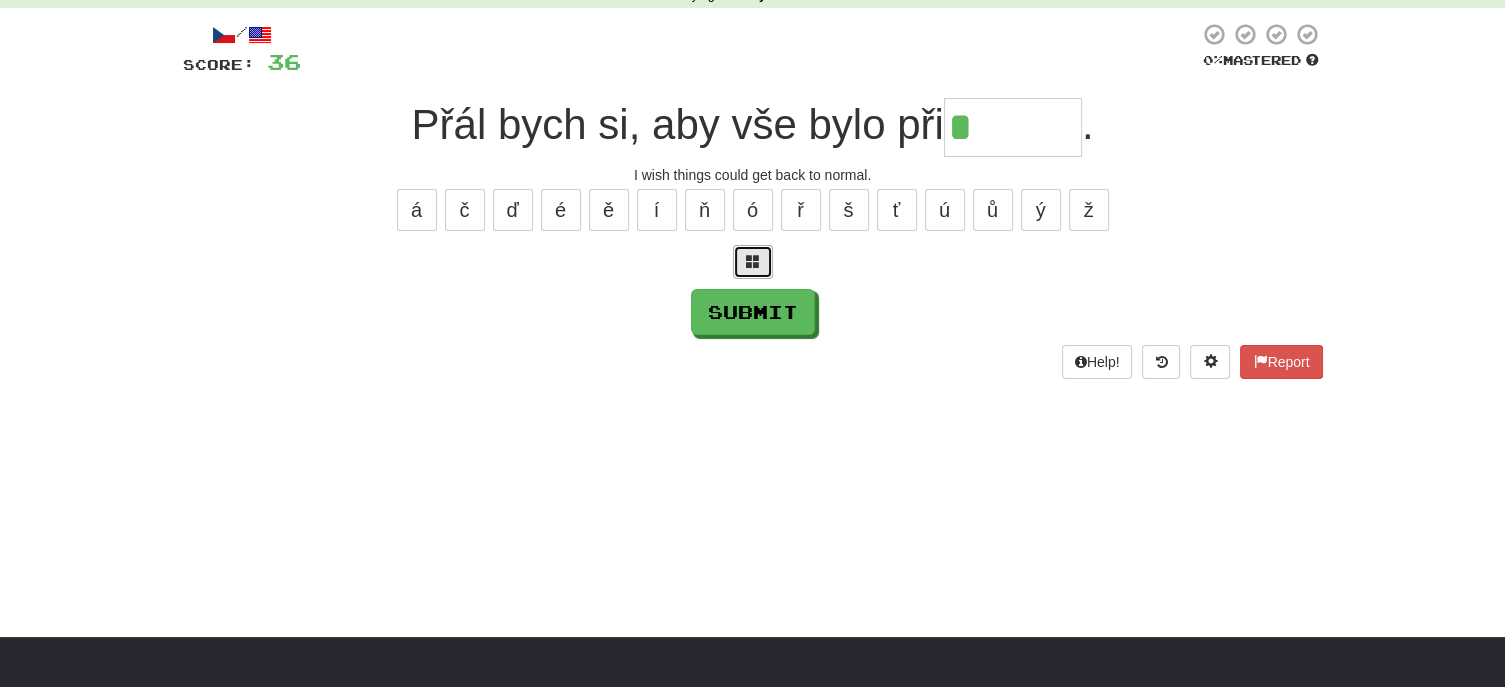click at bounding box center (753, 262) 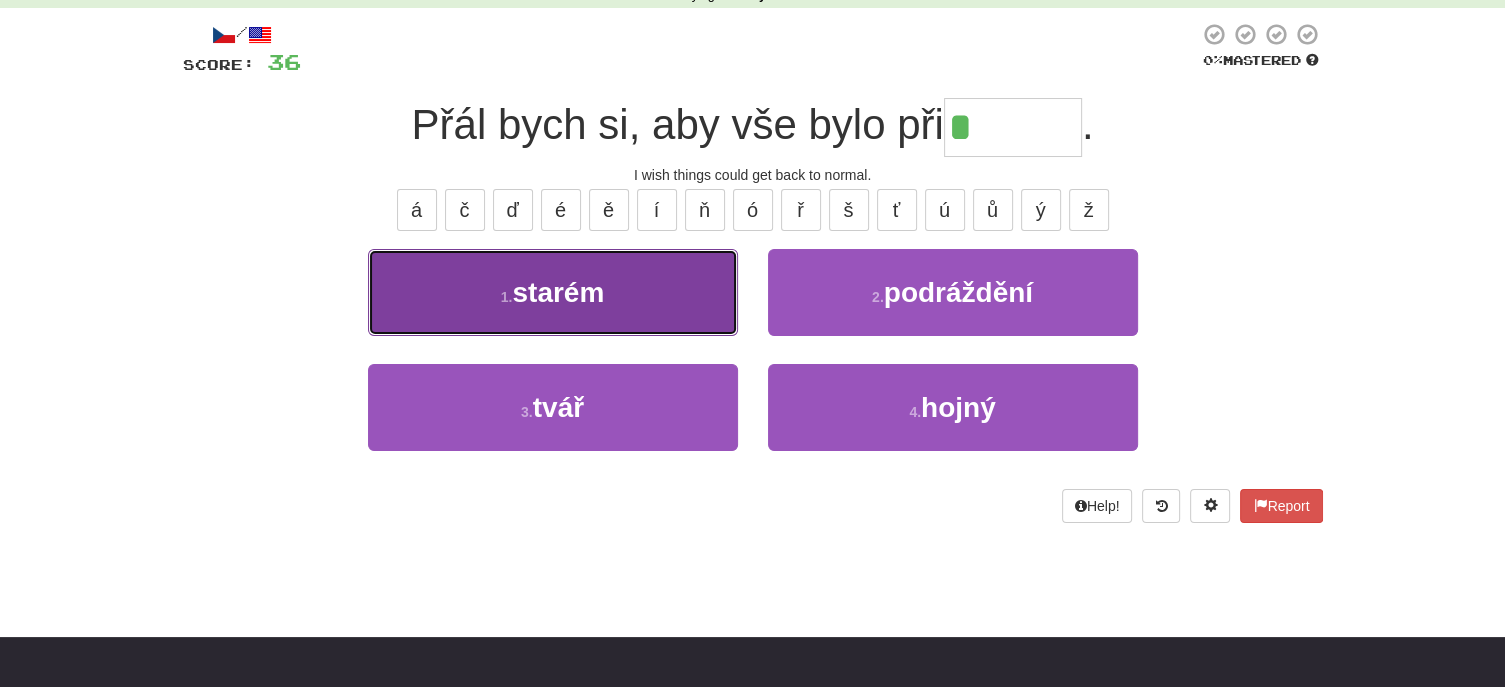click on "1 .  starém" at bounding box center [553, 292] 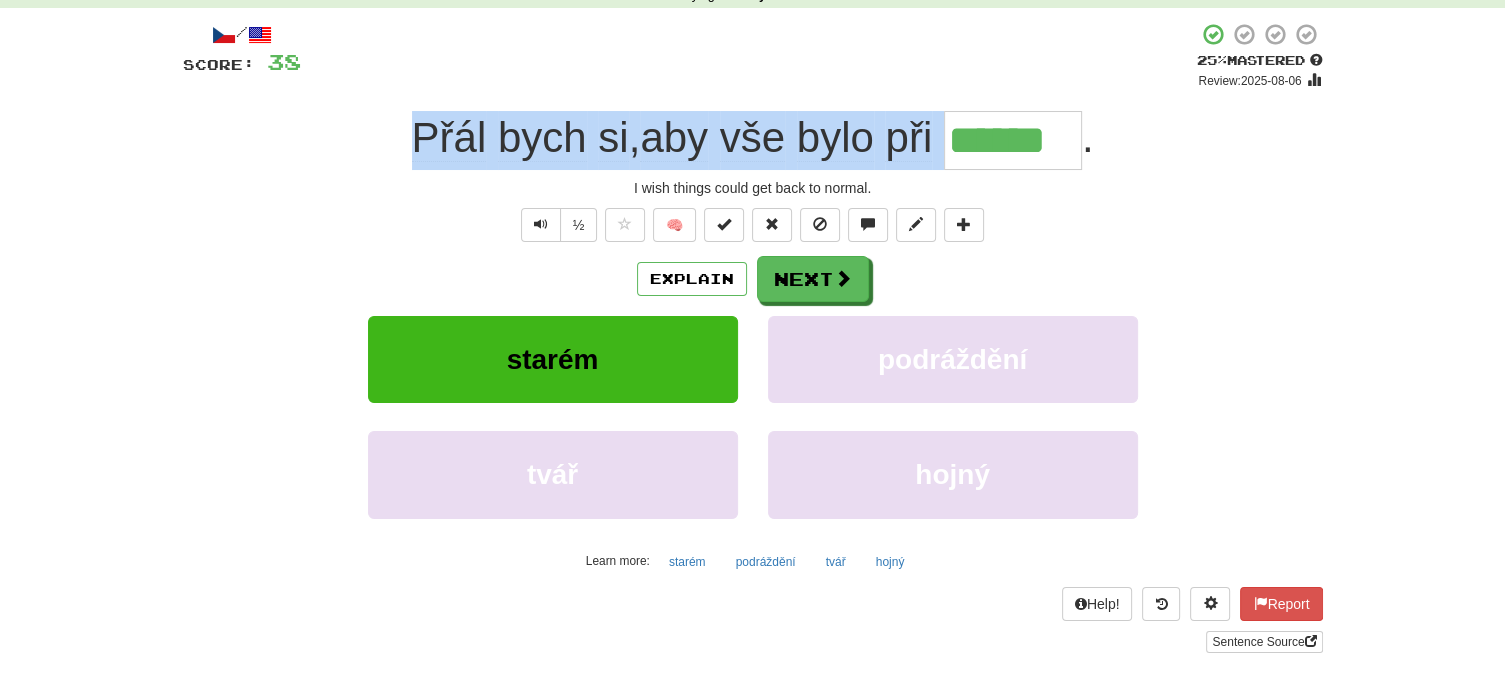 drag, startPoint x: 413, startPoint y: 135, endPoint x: 1080, endPoint y: 142, distance: 667.03674 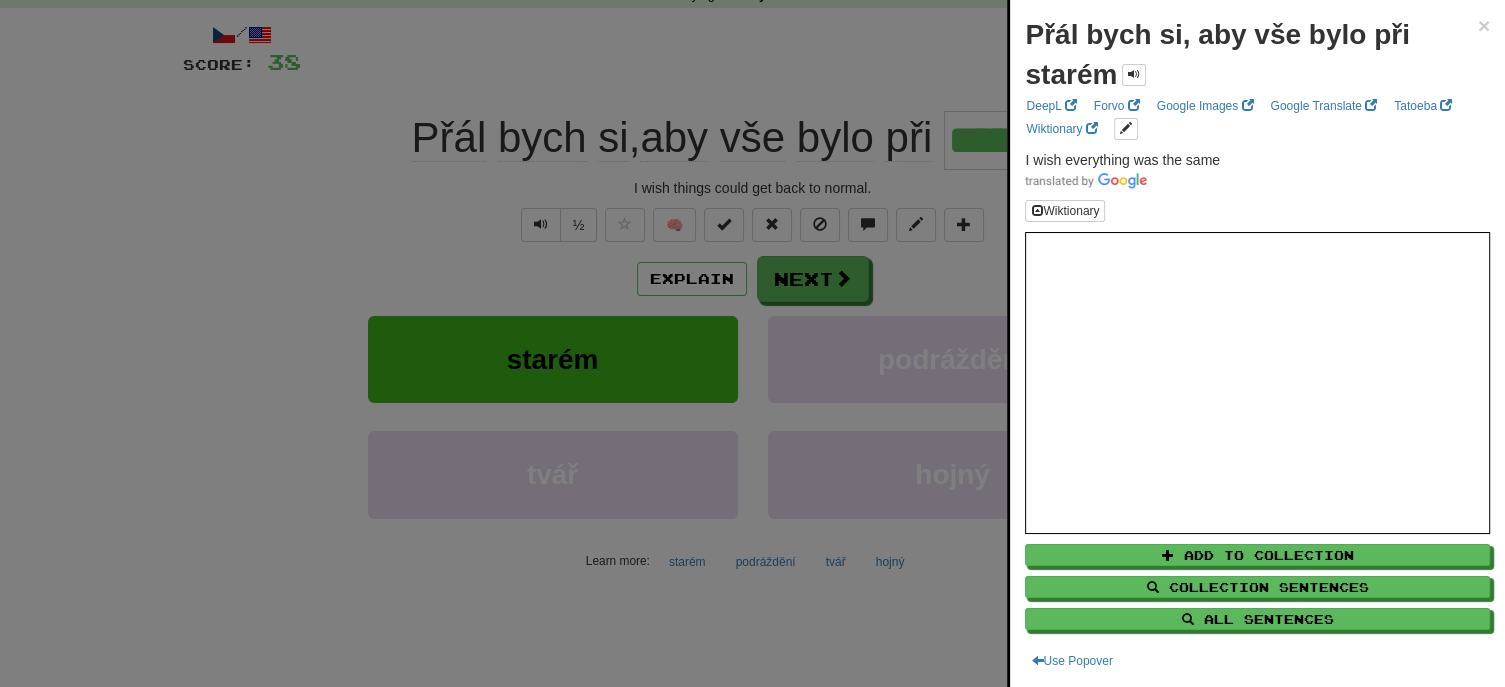 drag, startPoint x: 965, startPoint y: 146, endPoint x: 1149, endPoint y: 59, distance: 203.53133 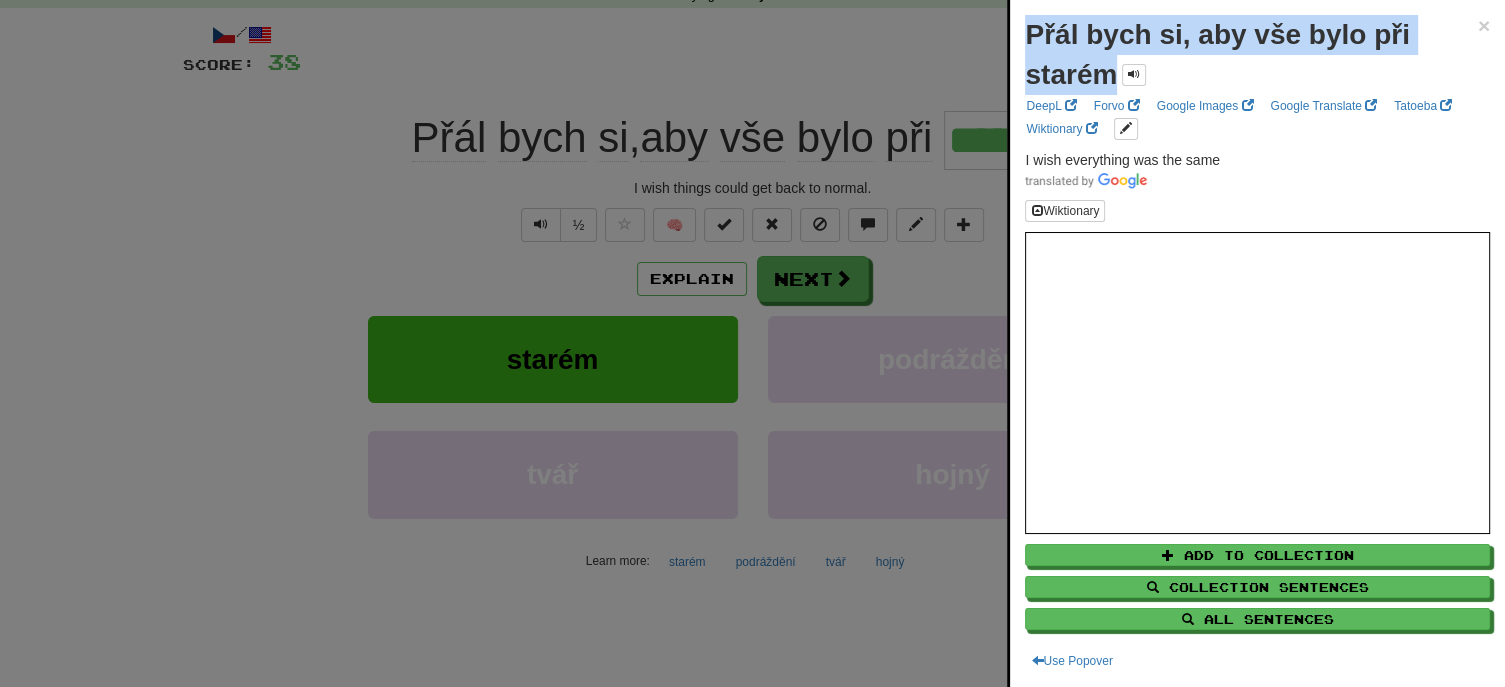 drag, startPoint x: 1032, startPoint y: 30, endPoint x: 1115, endPoint y: 69, distance: 91.706055 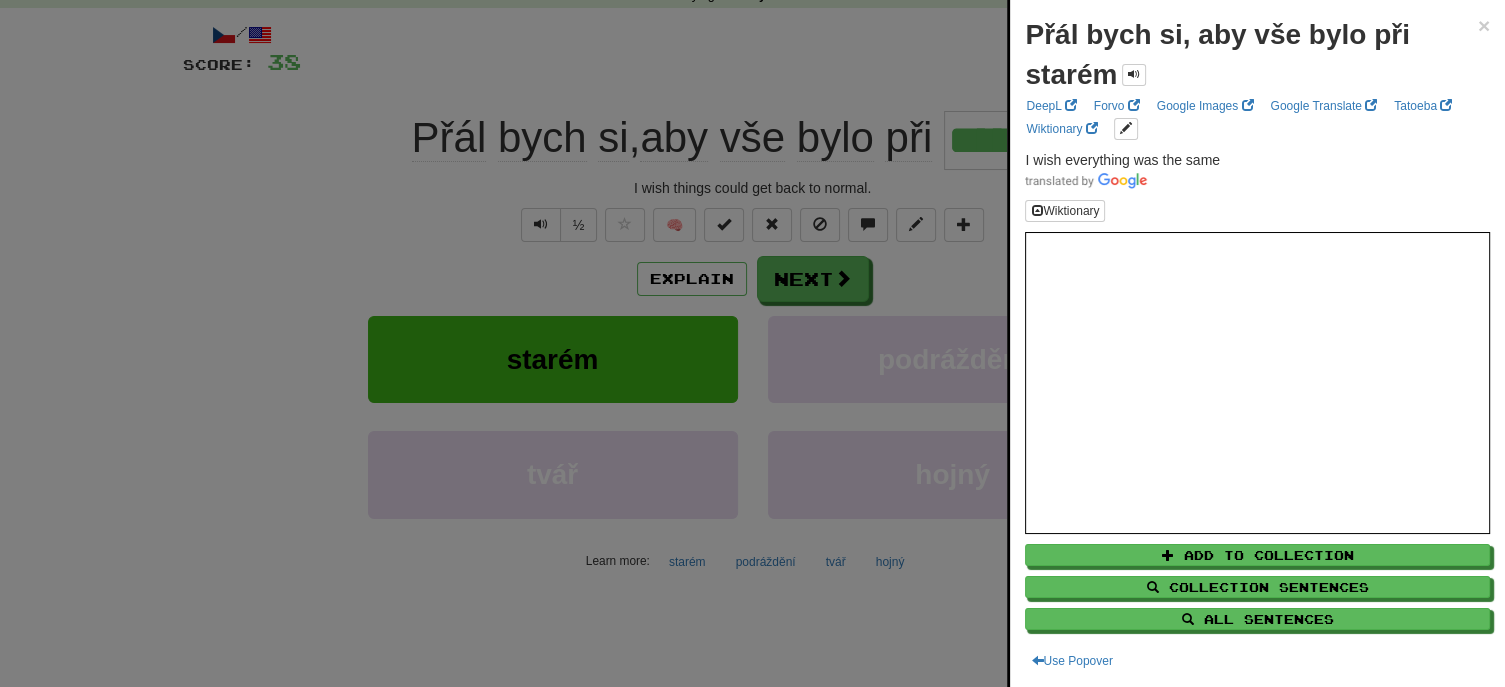 click at bounding box center [752, 343] 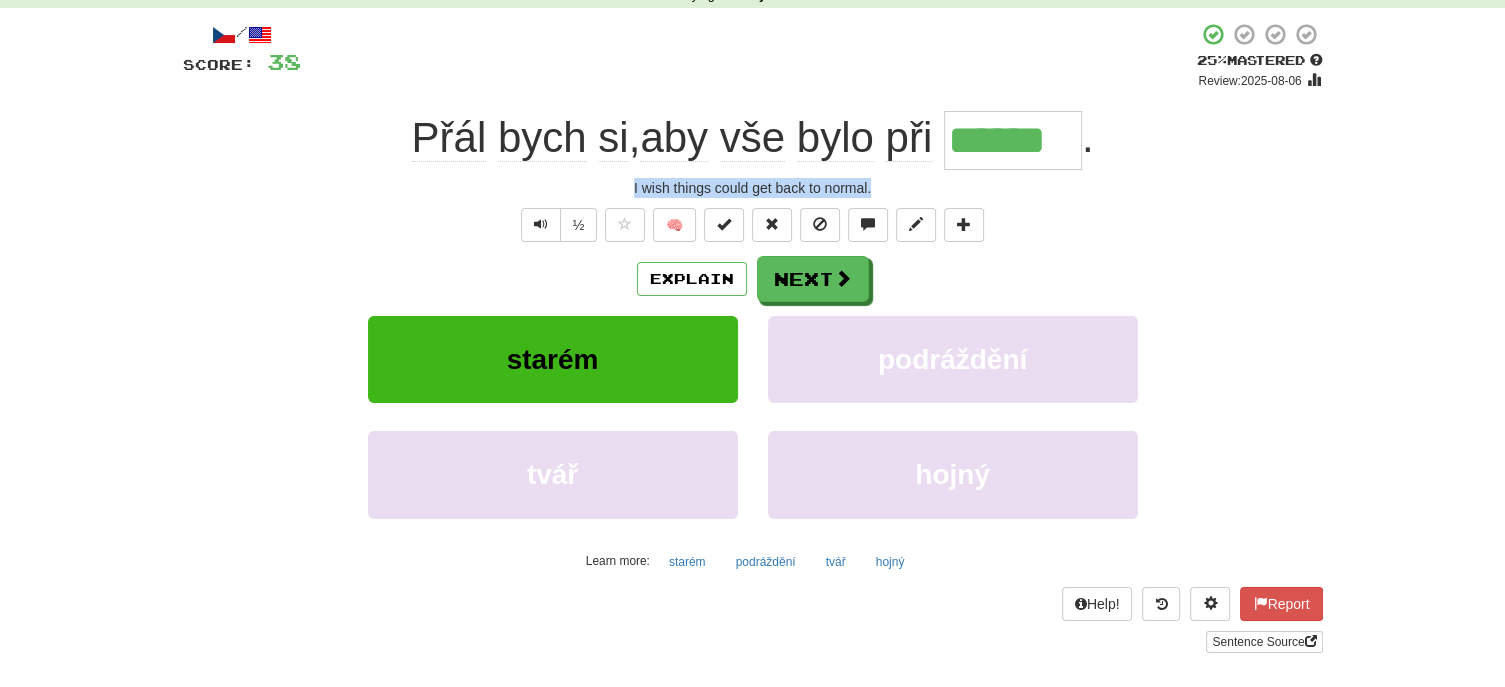 drag, startPoint x: 635, startPoint y: 183, endPoint x: 877, endPoint y: 190, distance: 242.10121 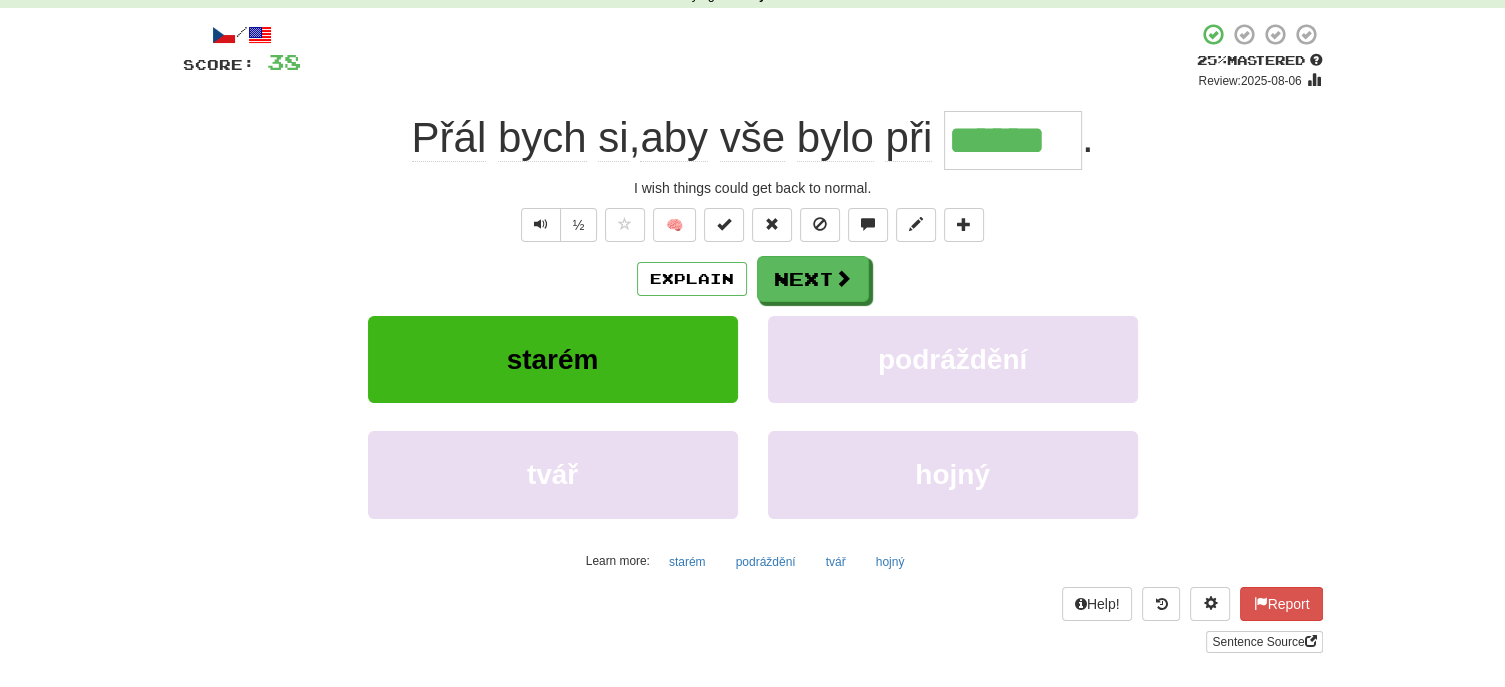 click on "½ 🧠" at bounding box center (753, 225) 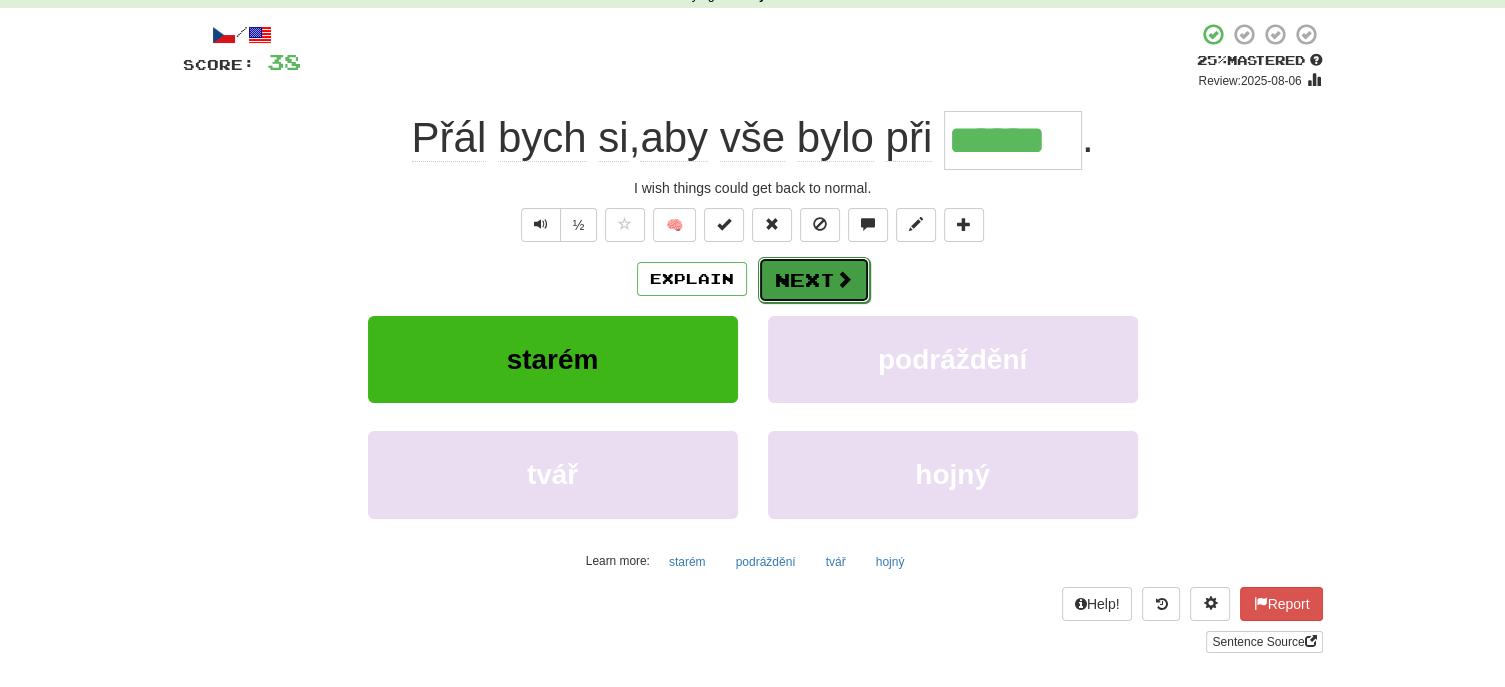 click on "Next" at bounding box center (814, 280) 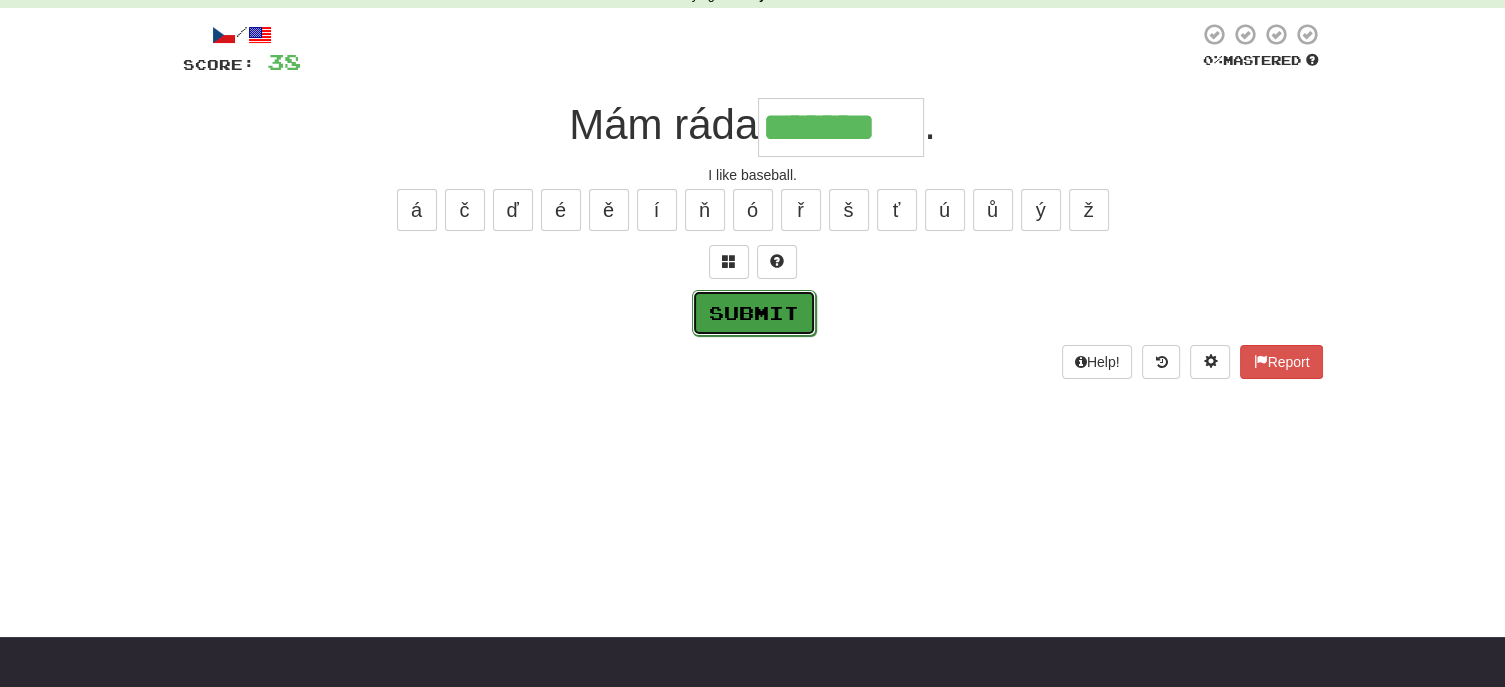 click on "Submit" at bounding box center [754, 313] 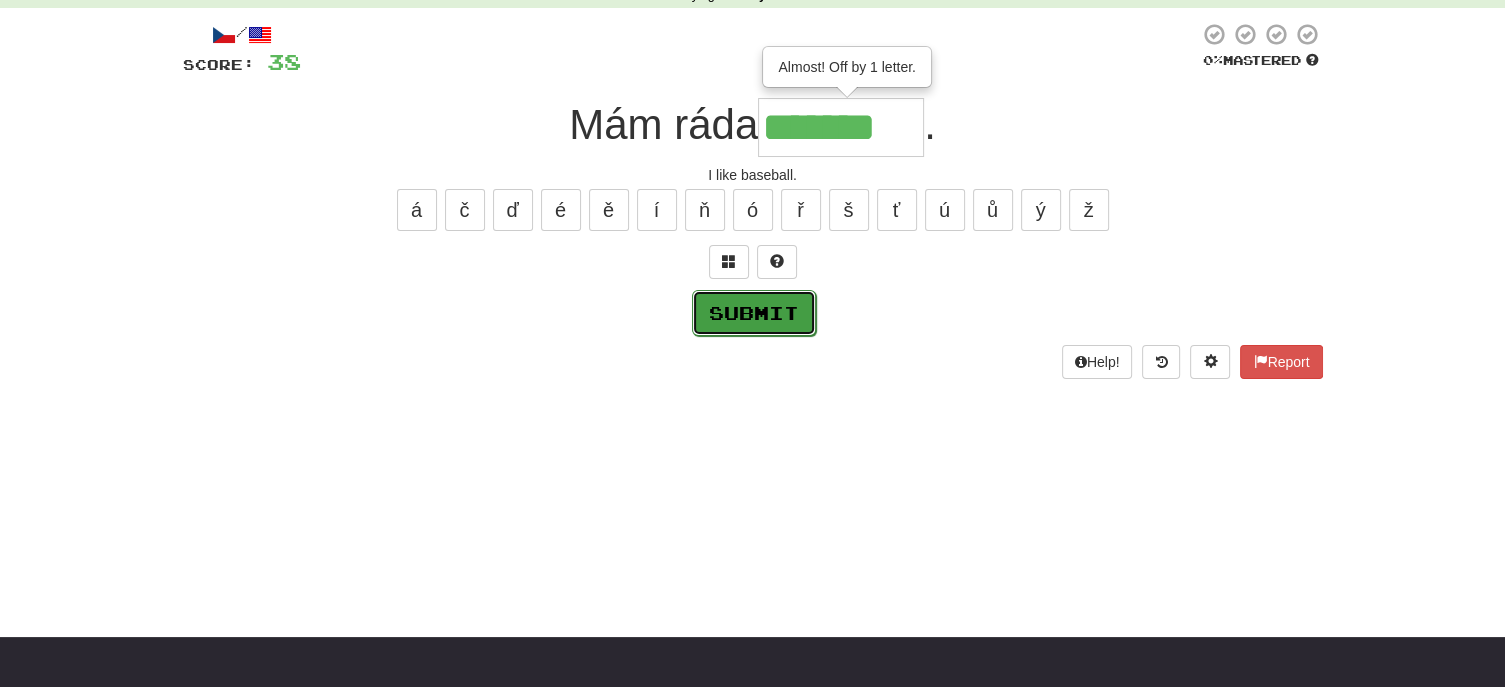 click on "Submit" at bounding box center (754, 313) 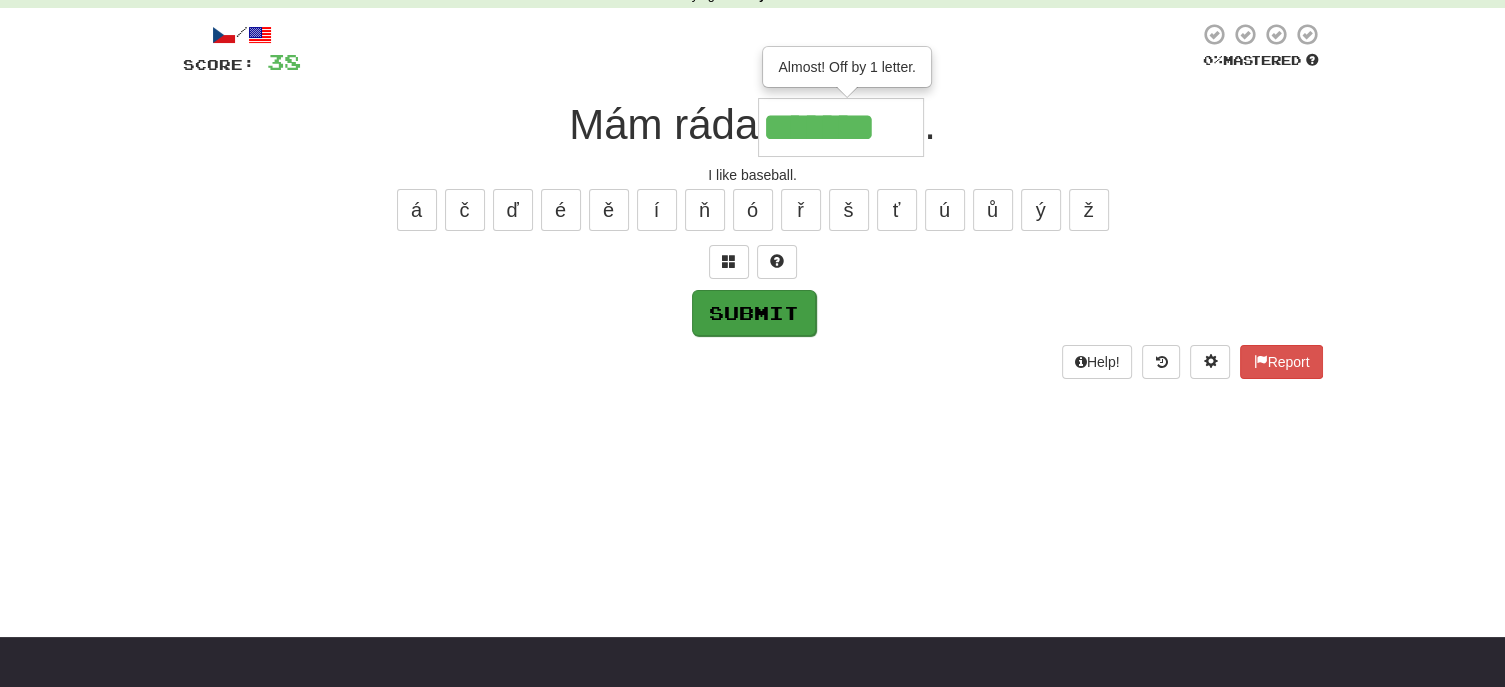 type on "********" 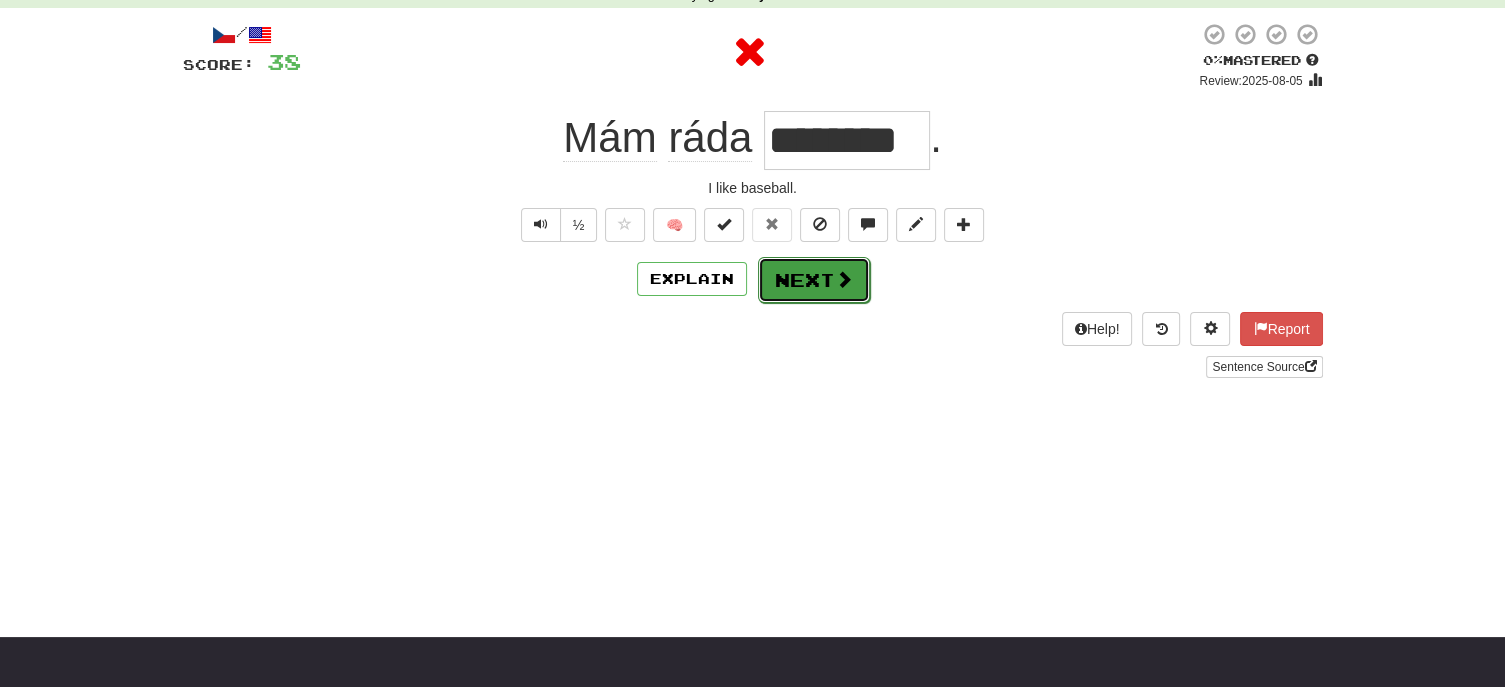 click on "Next" at bounding box center (814, 280) 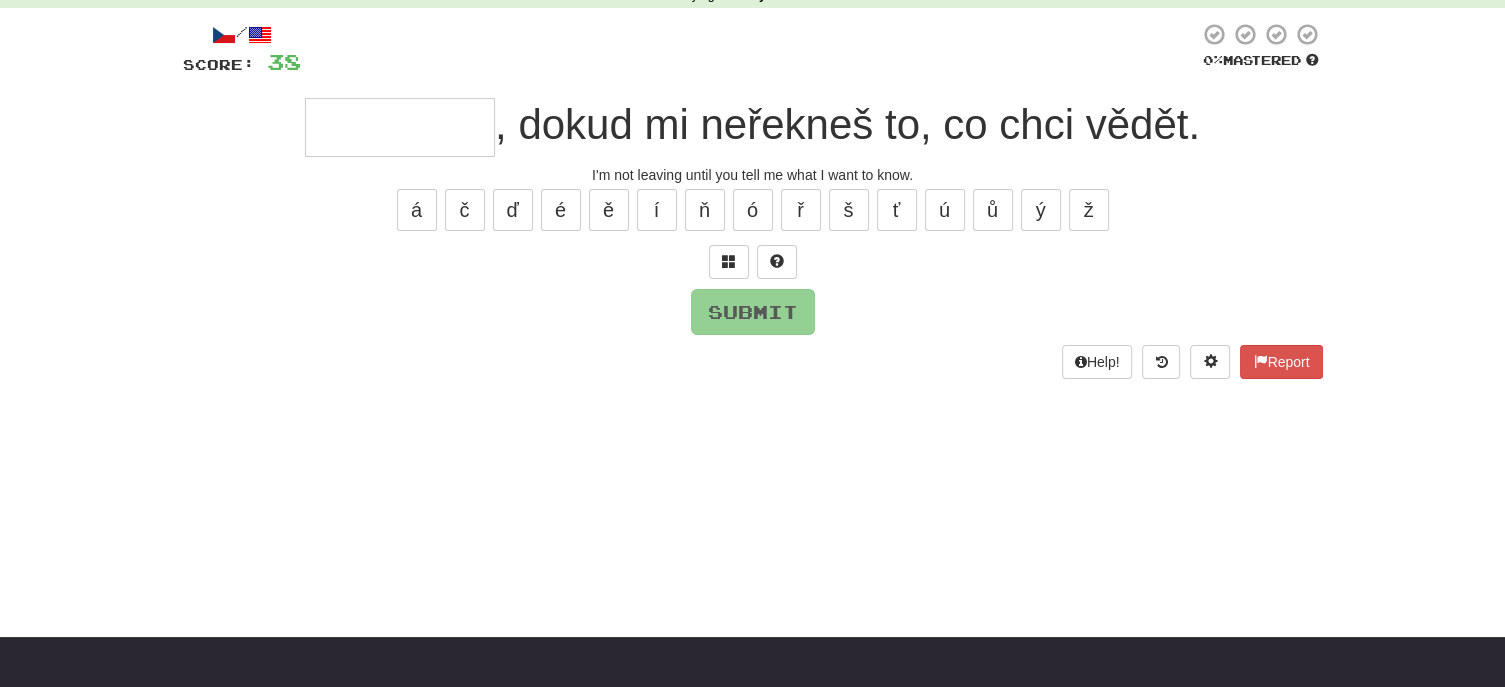 click on "/  Score:   38 0 %  Mastered , dokud mi neřekneš to, co chci vědět. I'm not leaving until you tell me what I want to know. á č ď é ě í ň ó ř š ť ú ů ý ž Submit  Help!  Report" at bounding box center (753, 200) 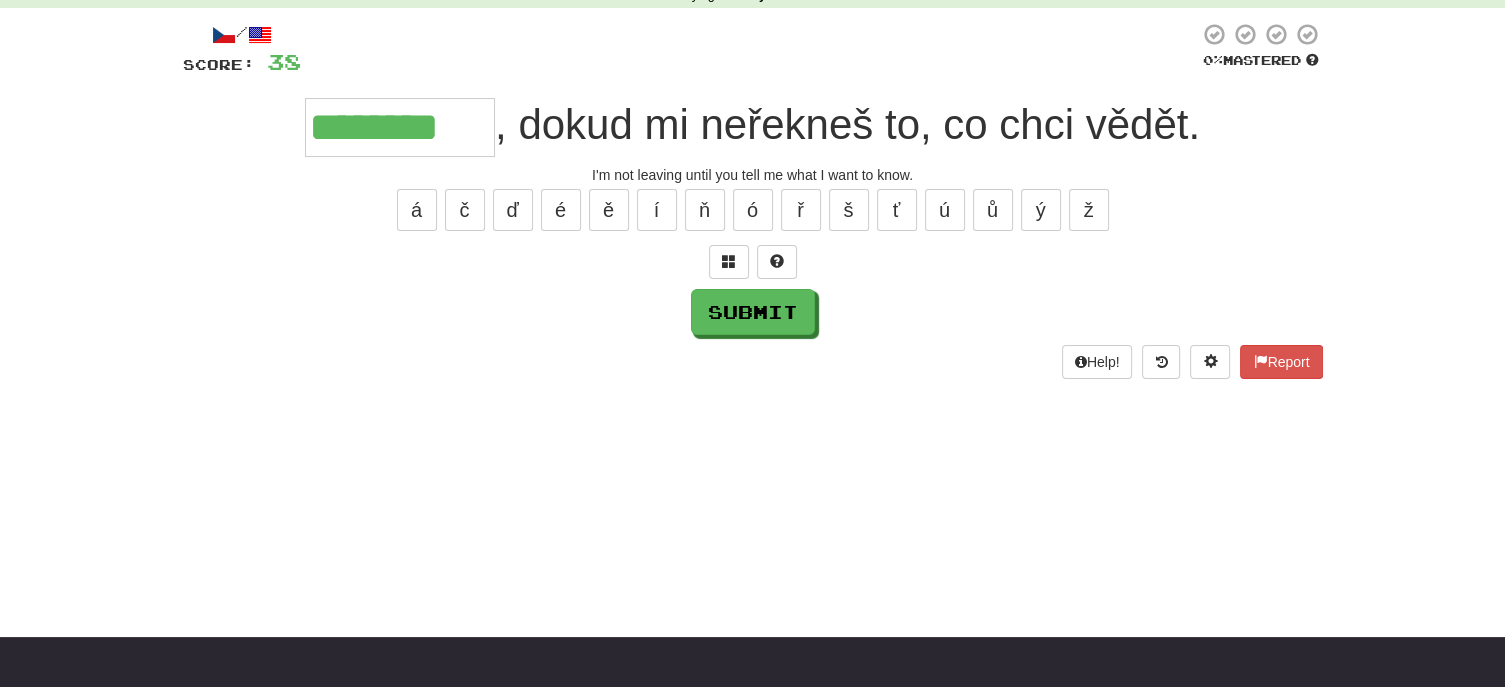 drag, startPoint x: 308, startPoint y: 134, endPoint x: 1526, endPoint y: 158, distance: 1218.2365 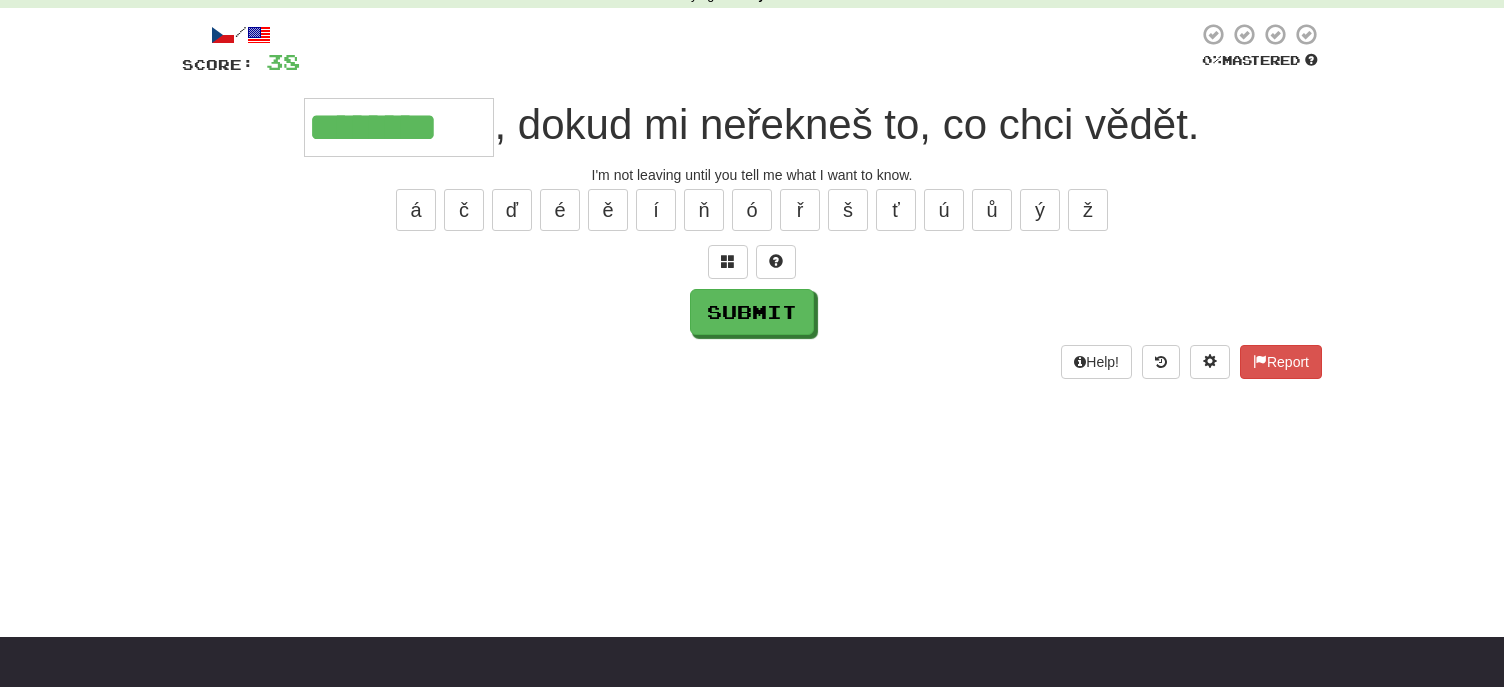 click on "******** , dokud mi neřekneš to, co chci vědět." at bounding box center (752, 127) 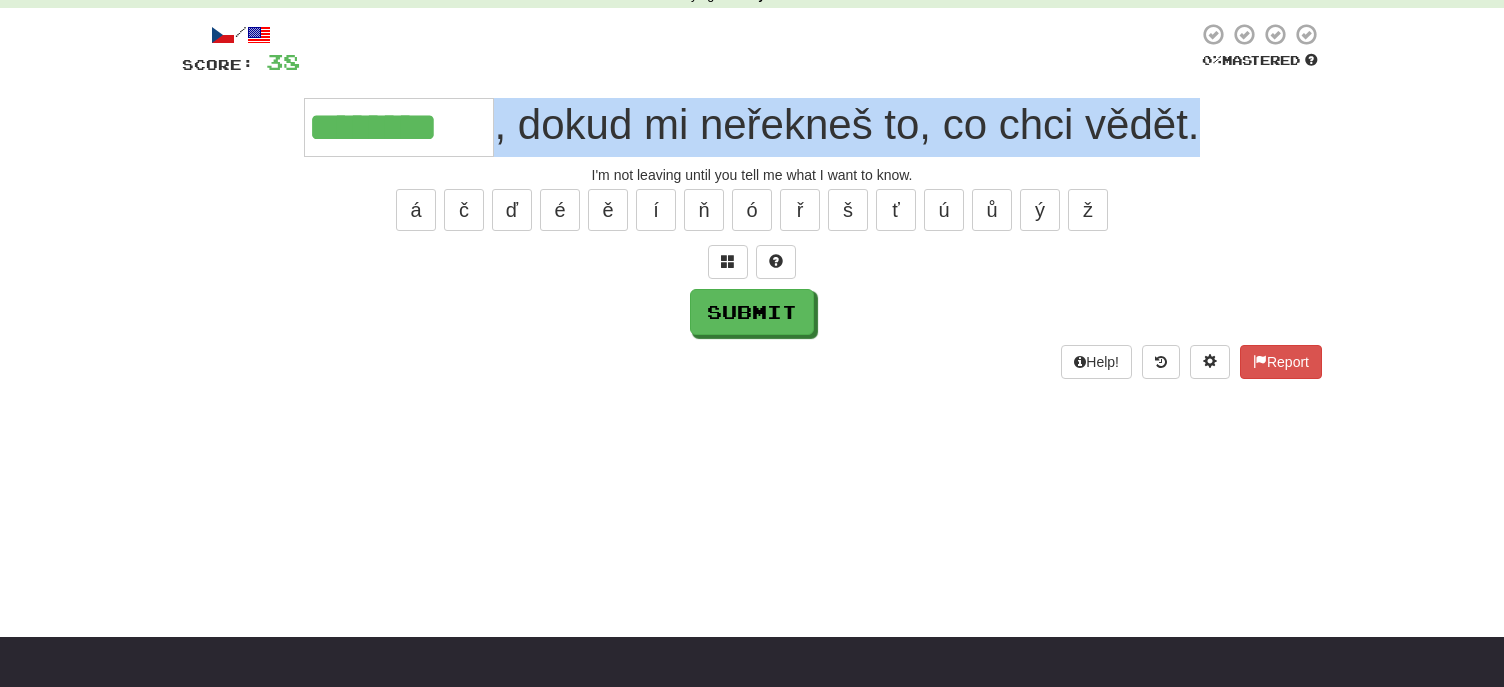 drag, startPoint x: 1216, startPoint y: 119, endPoint x: 486, endPoint y: 104, distance: 730.1541 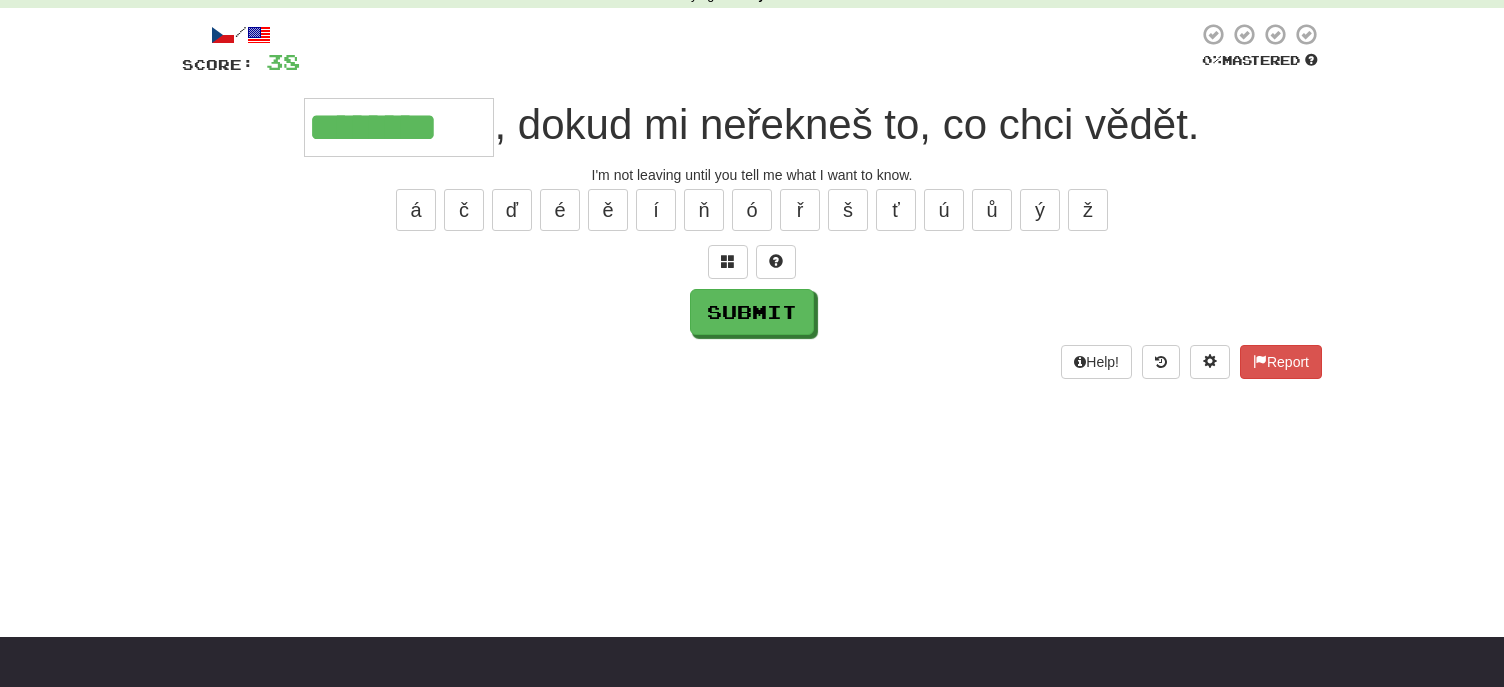click on "á č ď é ě í ň ó ř š ť ú ů ý ž" at bounding box center [752, 210] 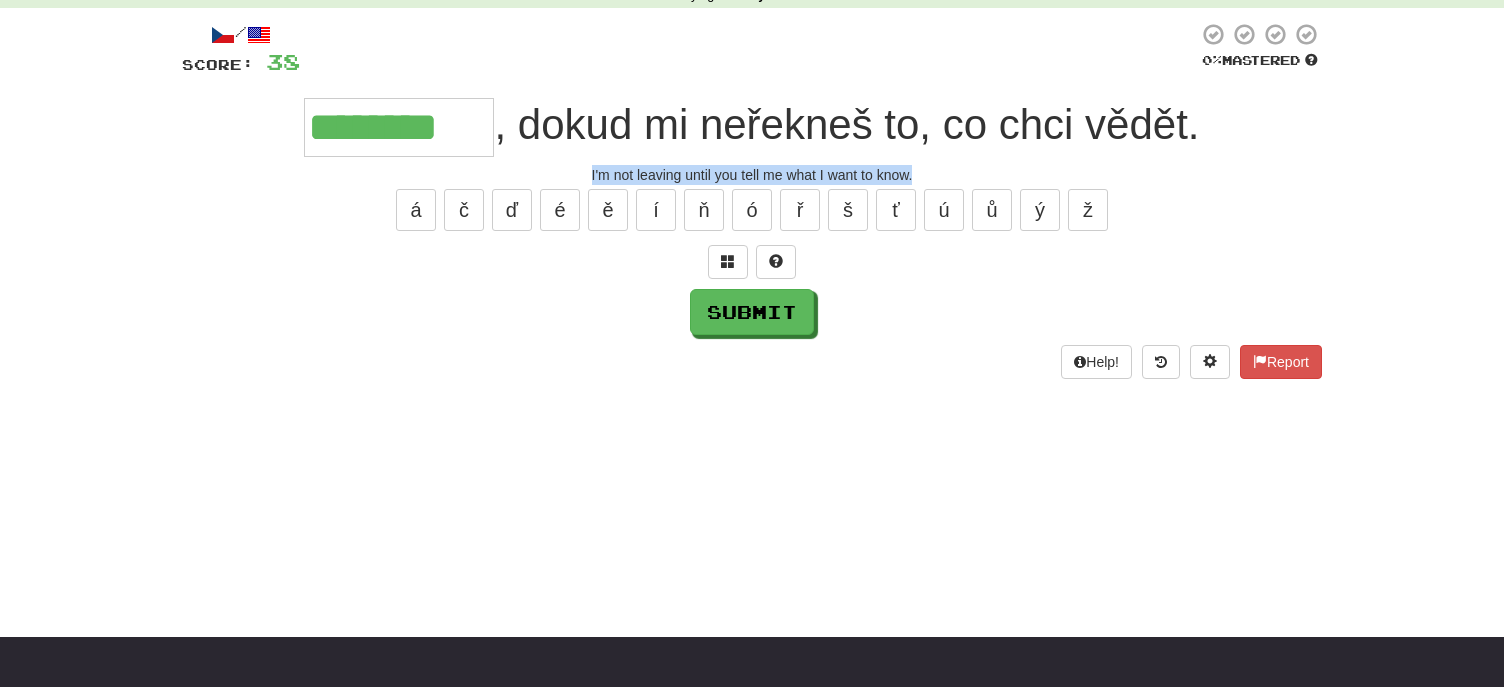 drag, startPoint x: 919, startPoint y: 175, endPoint x: 591, endPoint y: 182, distance: 328.07468 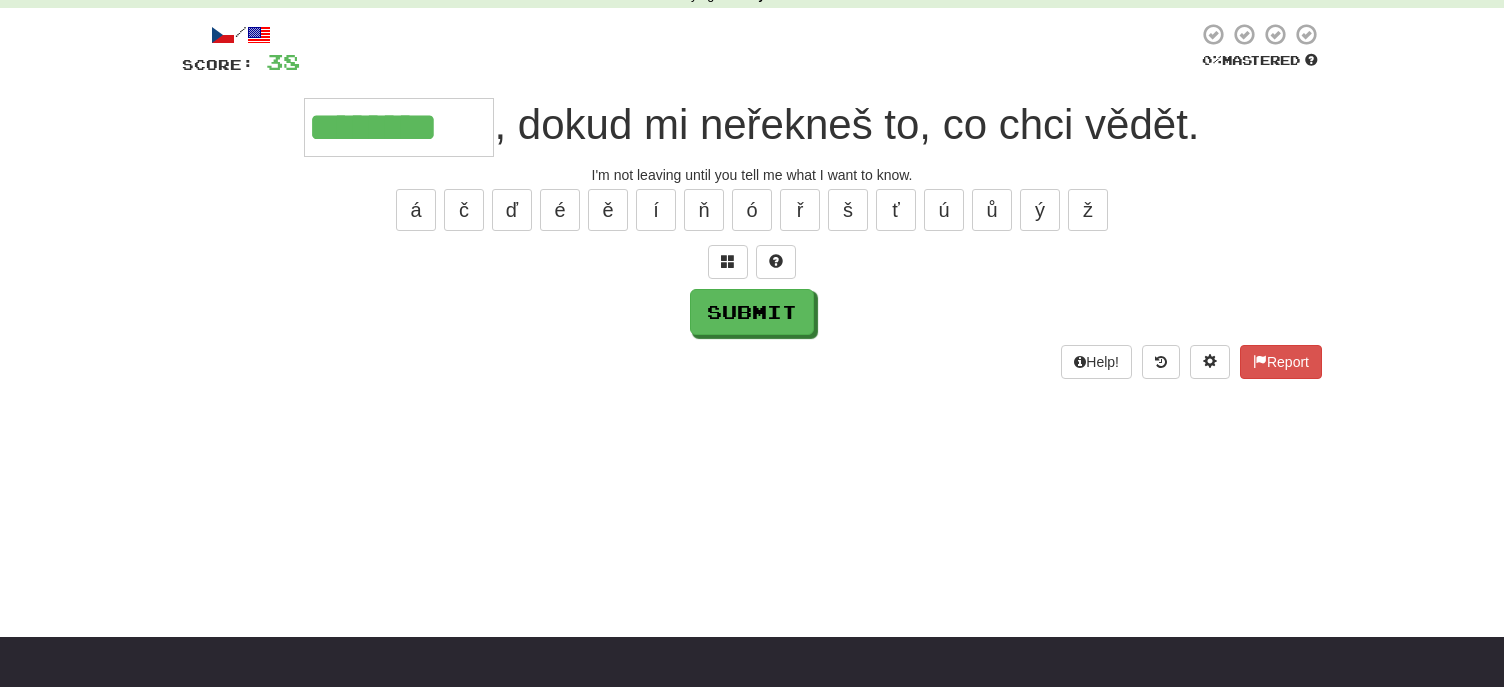 click on "á č ď é ě í ň ó ř š ť ú ů ý ž" at bounding box center (752, 210) 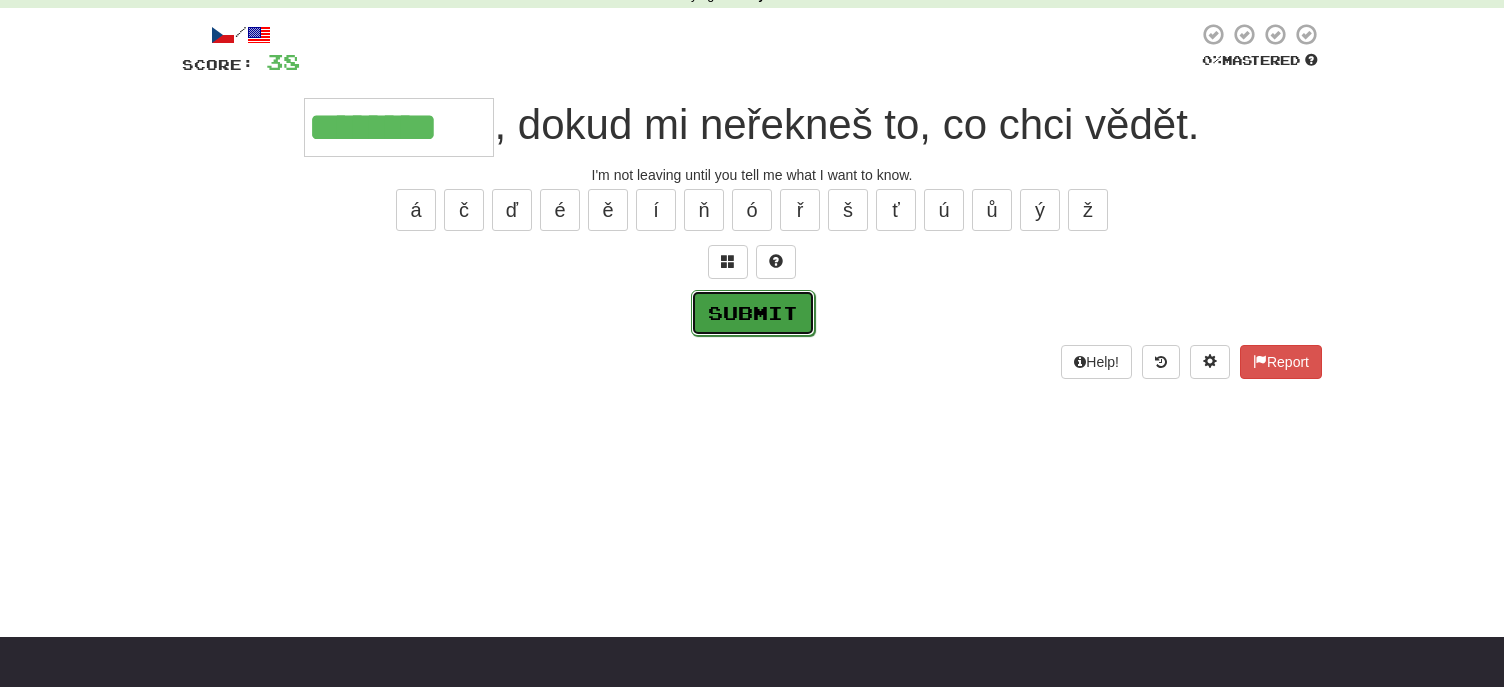 click on "Submit" at bounding box center [753, 313] 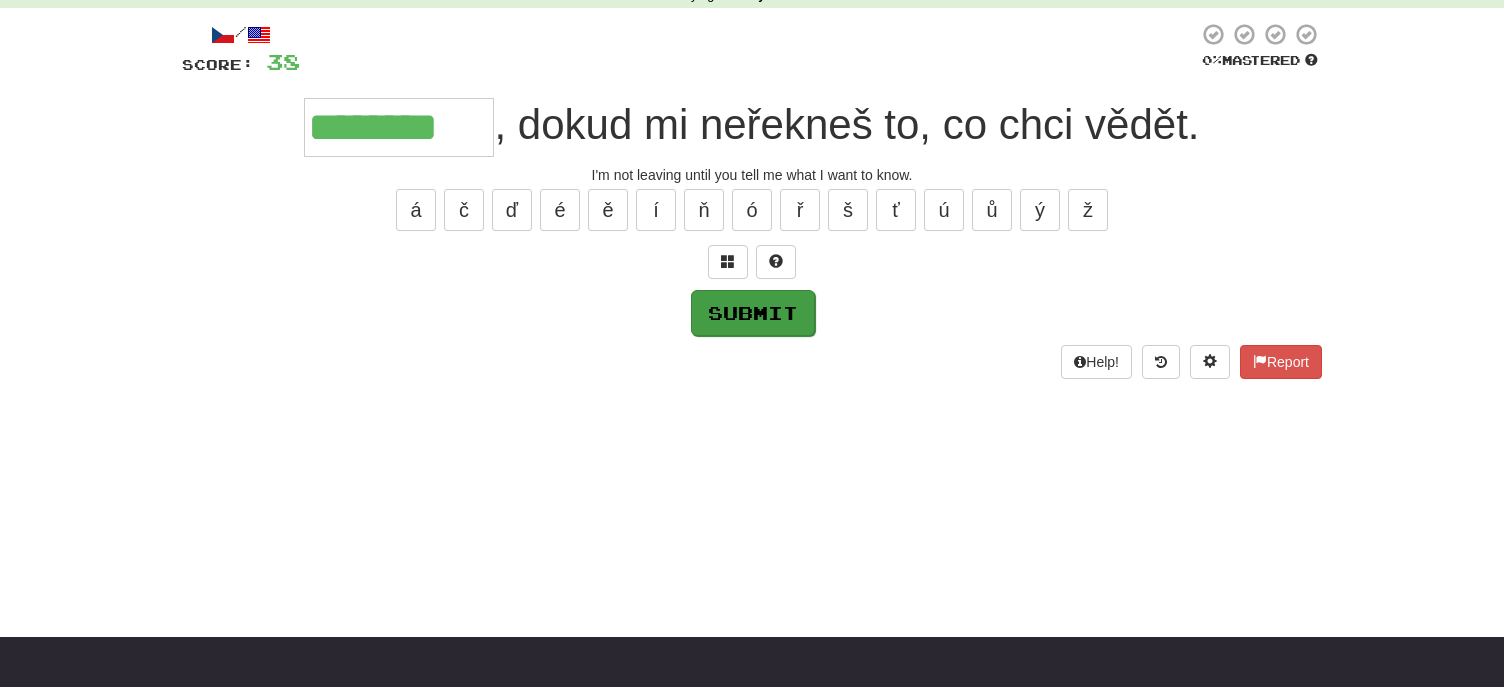 type on "********" 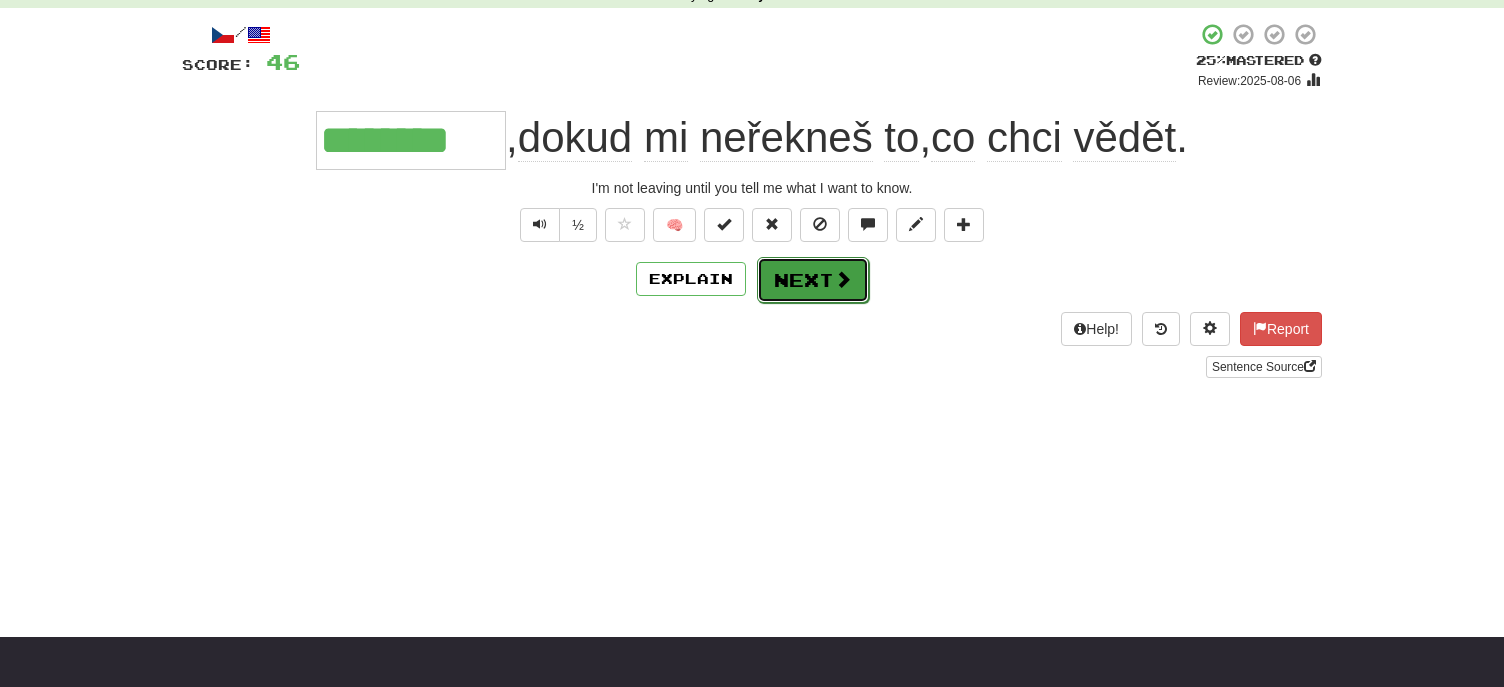 click on "Next" at bounding box center [813, 280] 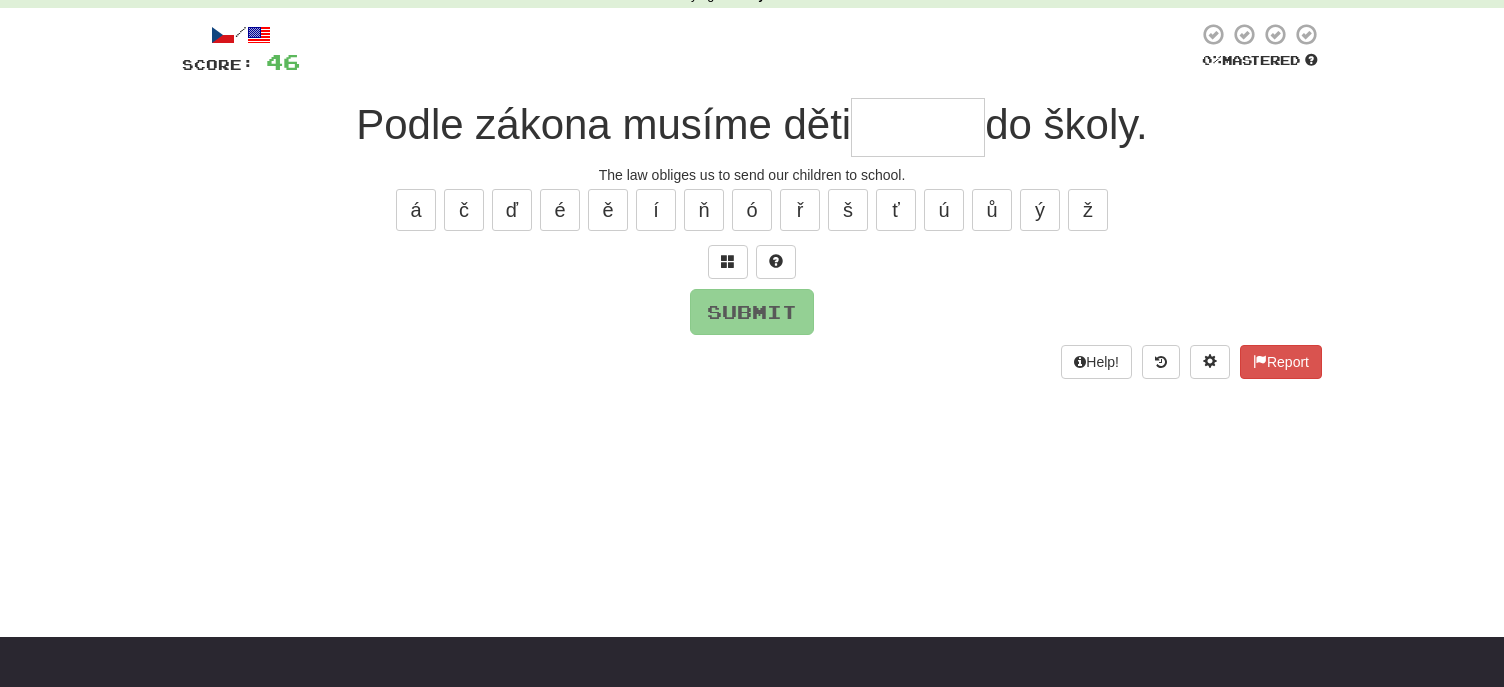 click at bounding box center [918, 127] 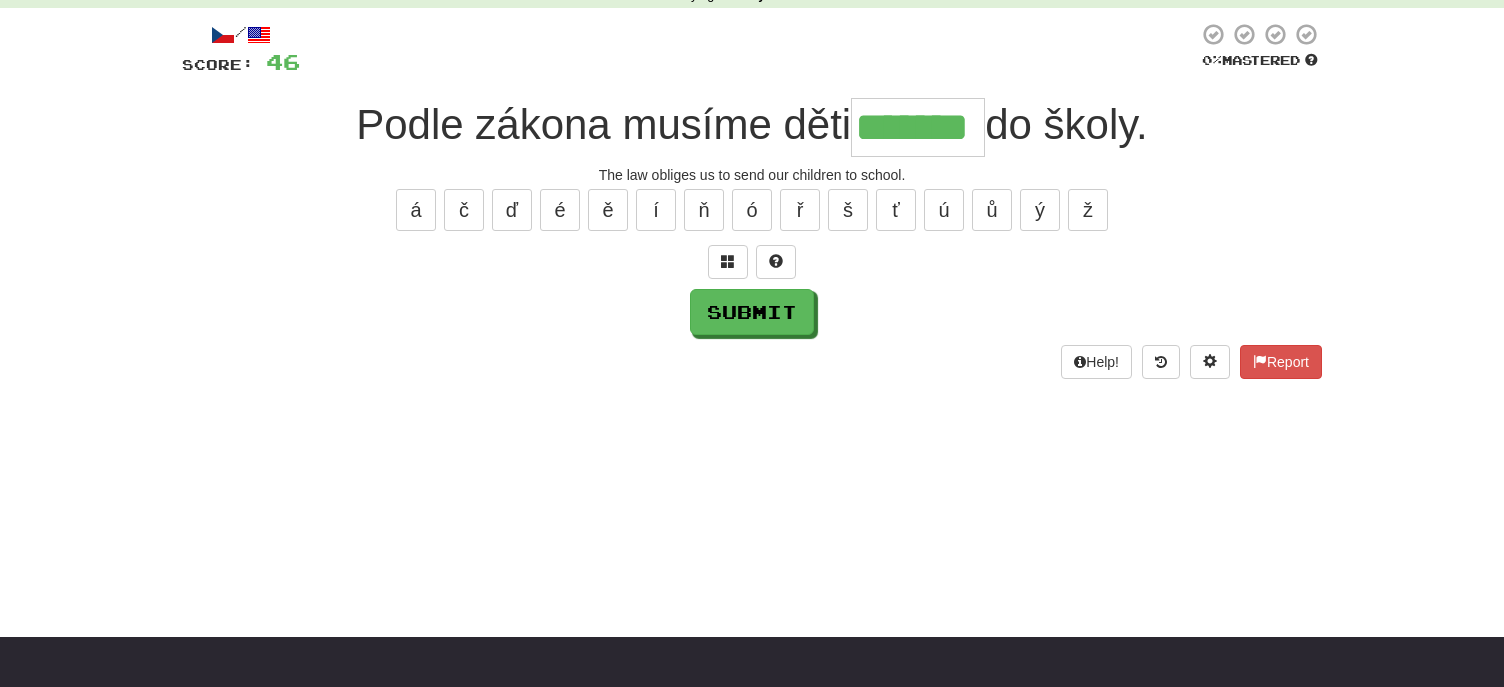 type on "*******" 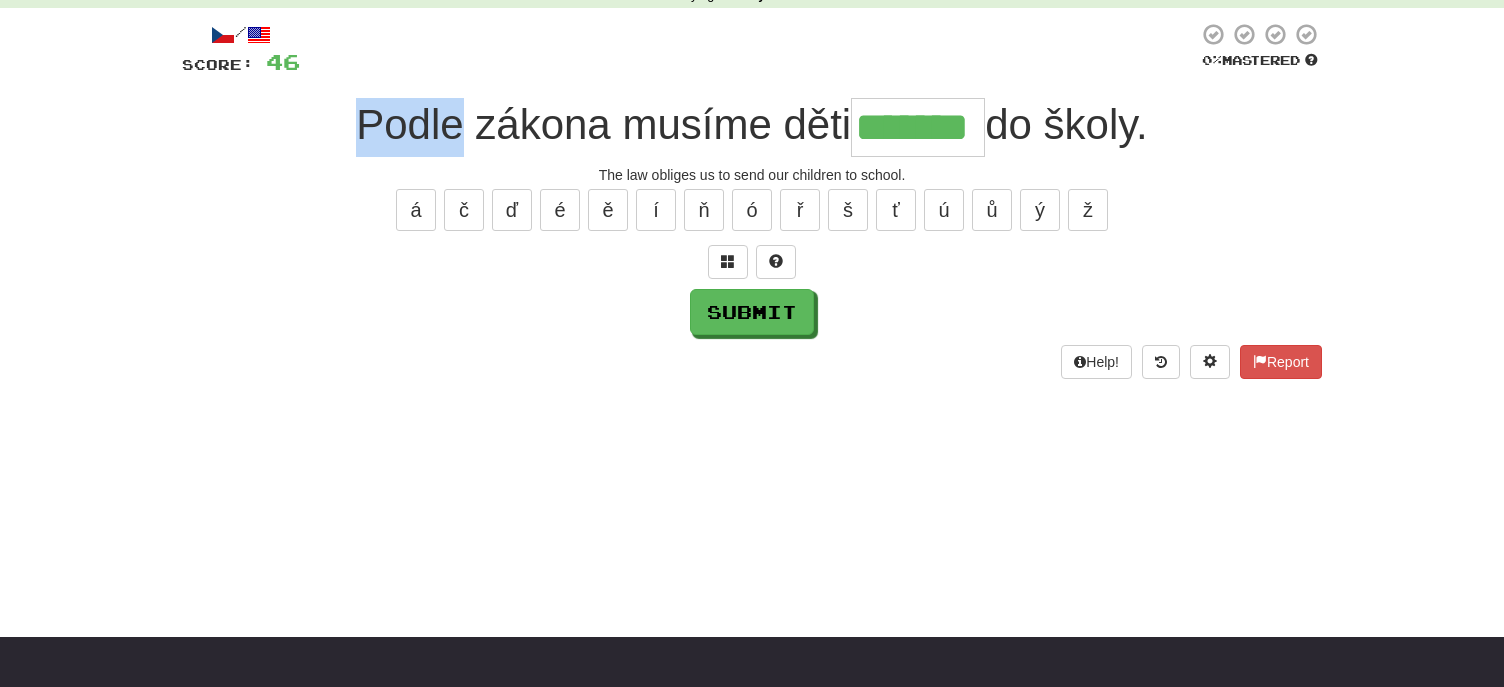 click on "Podle zákona musíme děti" at bounding box center (603, 124) 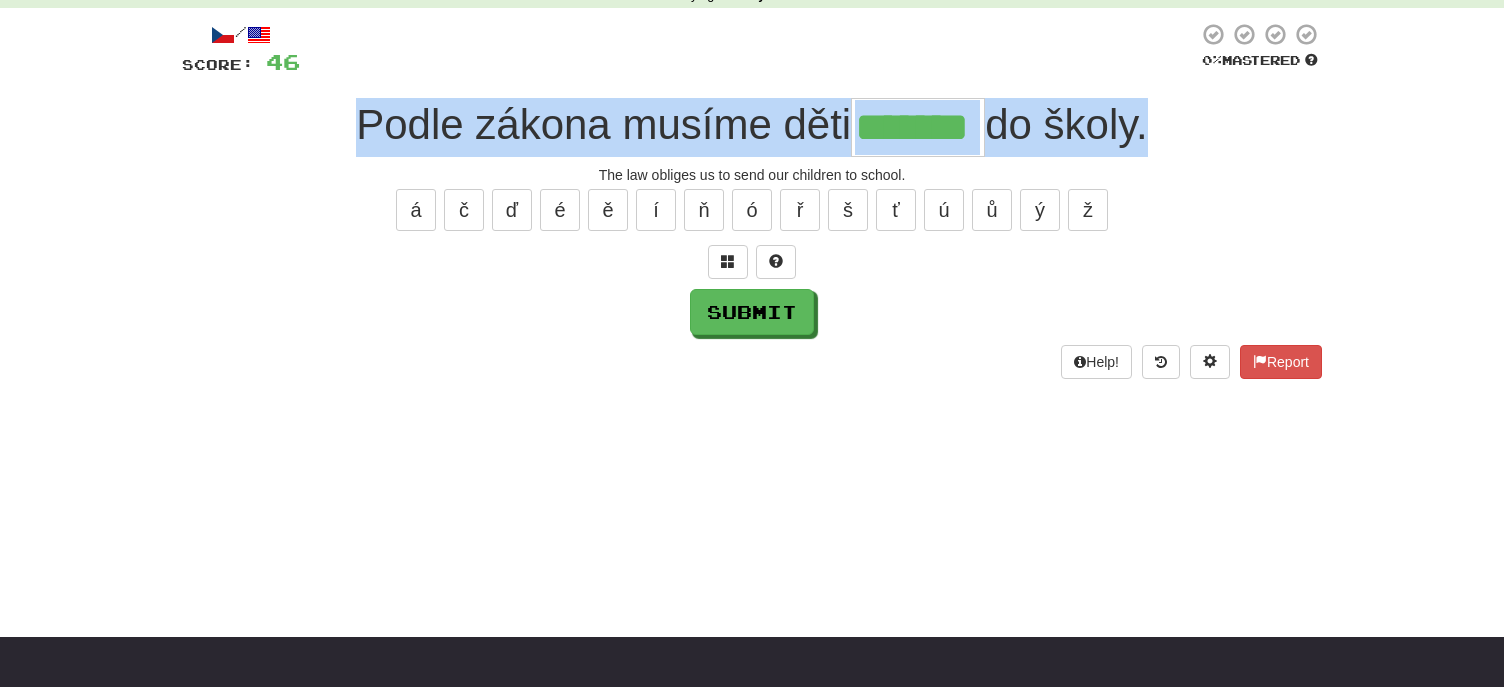 drag, startPoint x: 356, startPoint y: 128, endPoint x: 1111, endPoint y: 131, distance: 755.006 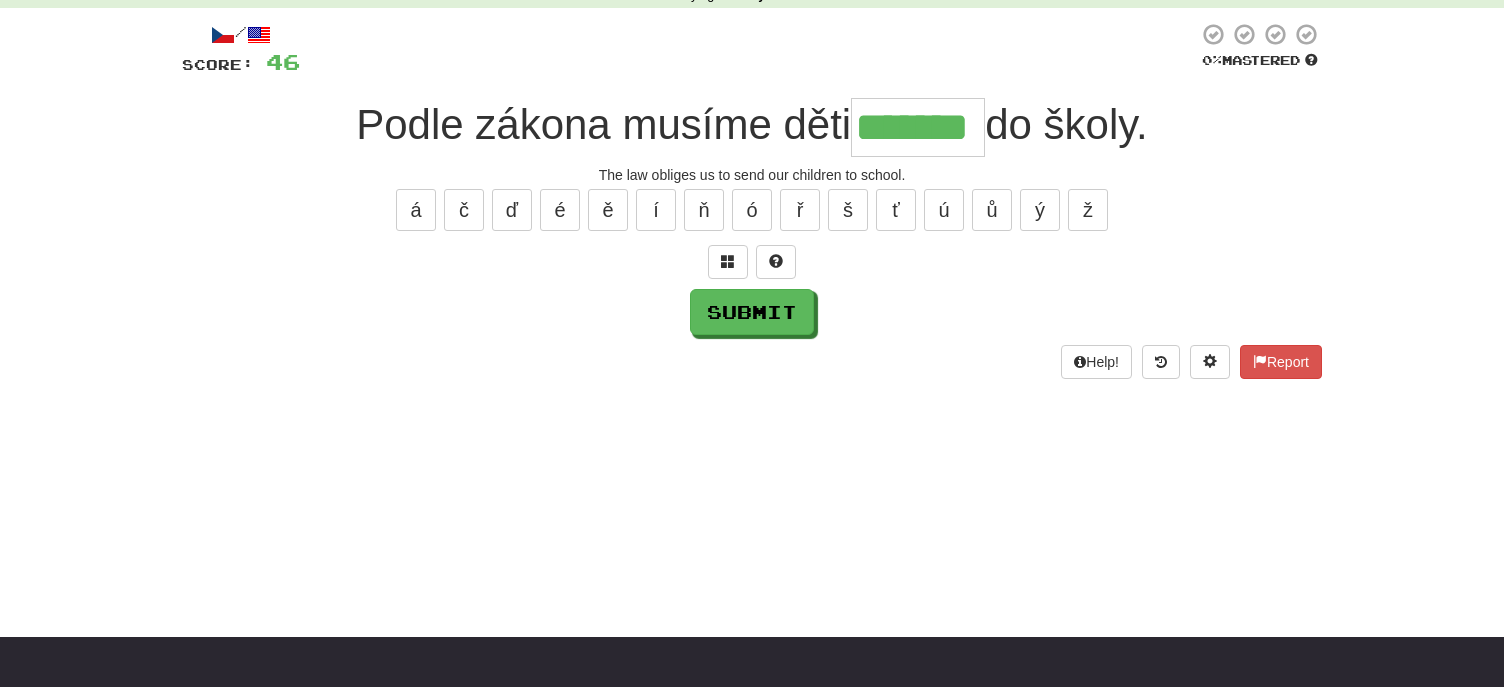 click at bounding box center [752, 262] 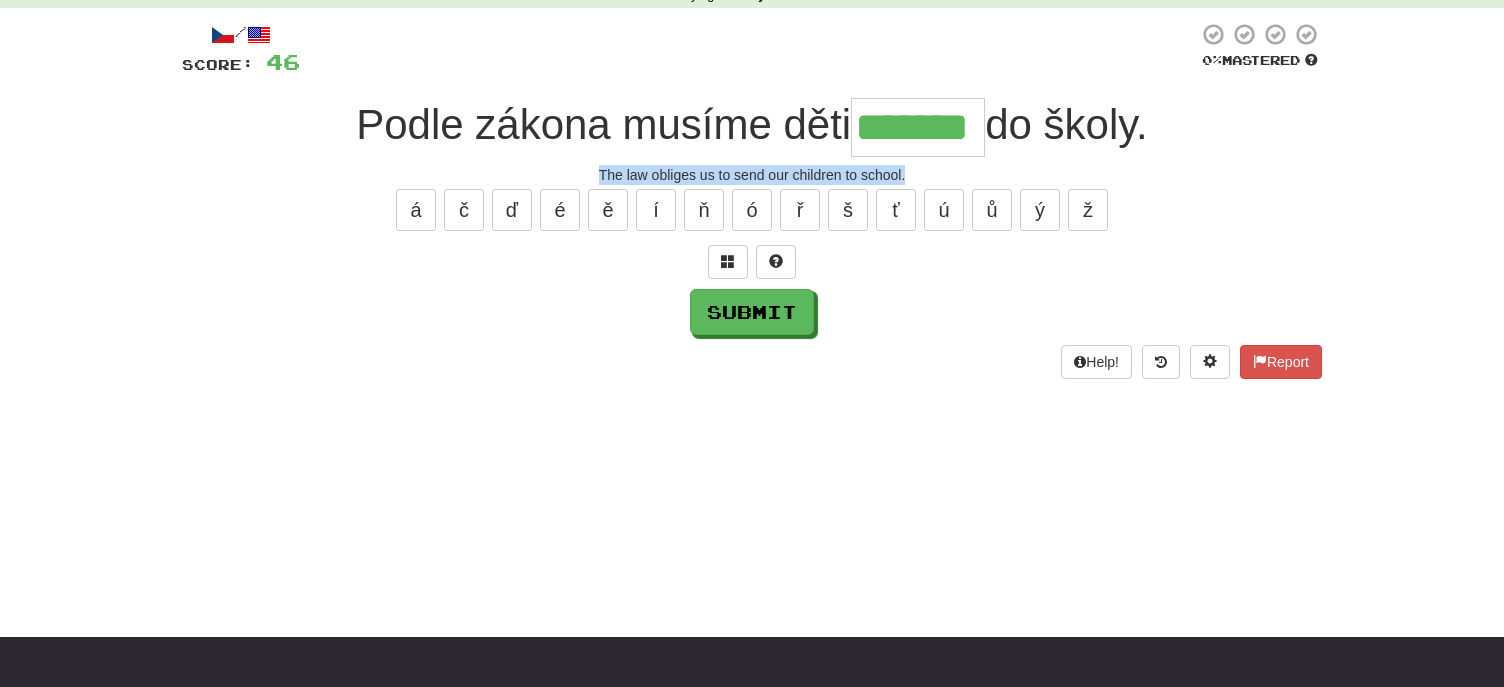 drag, startPoint x: 599, startPoint y: 170, endPoint x: 911, endPoint y: 175, distance: 312.04007 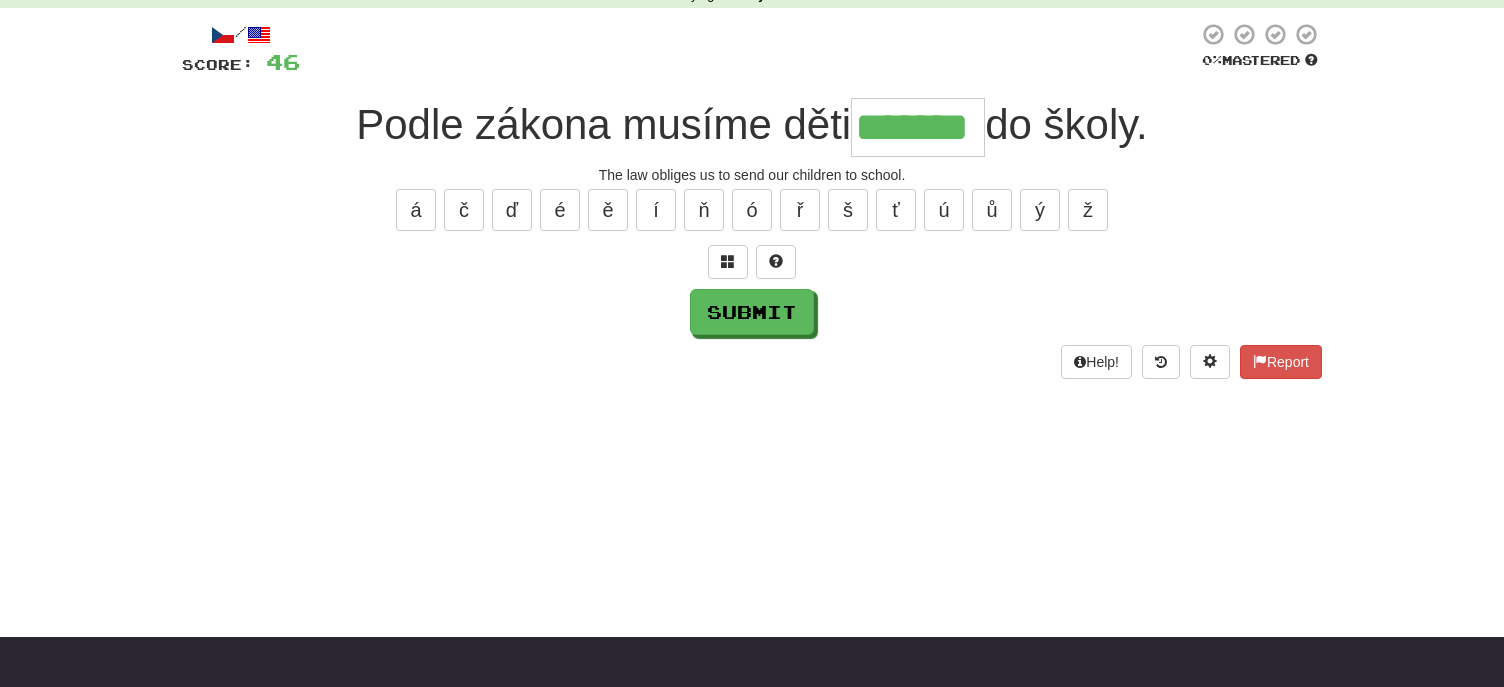 drag, startPoint x: 1317, startPoint y: 263, endPoint x: 1302, endPoint y: 263, distance: 15 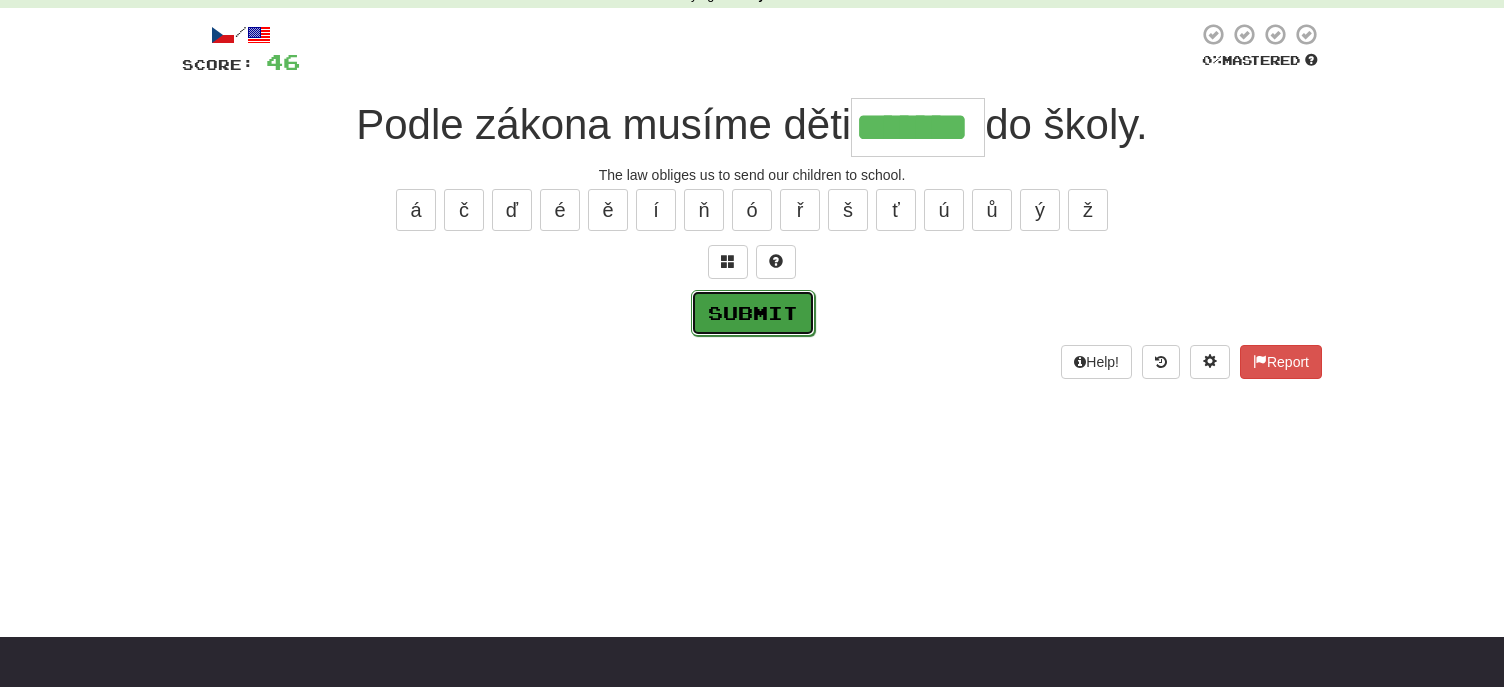 click on "Submit" at bounding box center [753, 313] 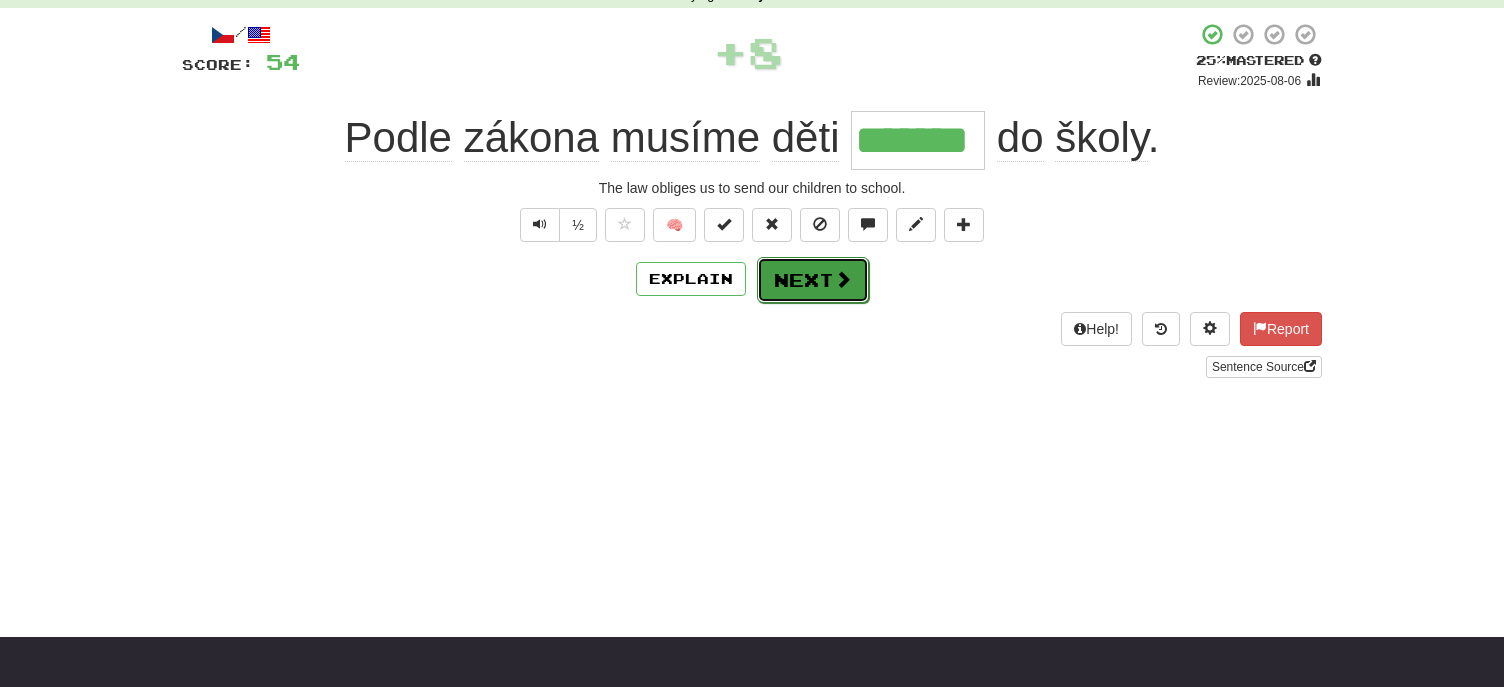click on "Next" at bounding box center [813, 280] 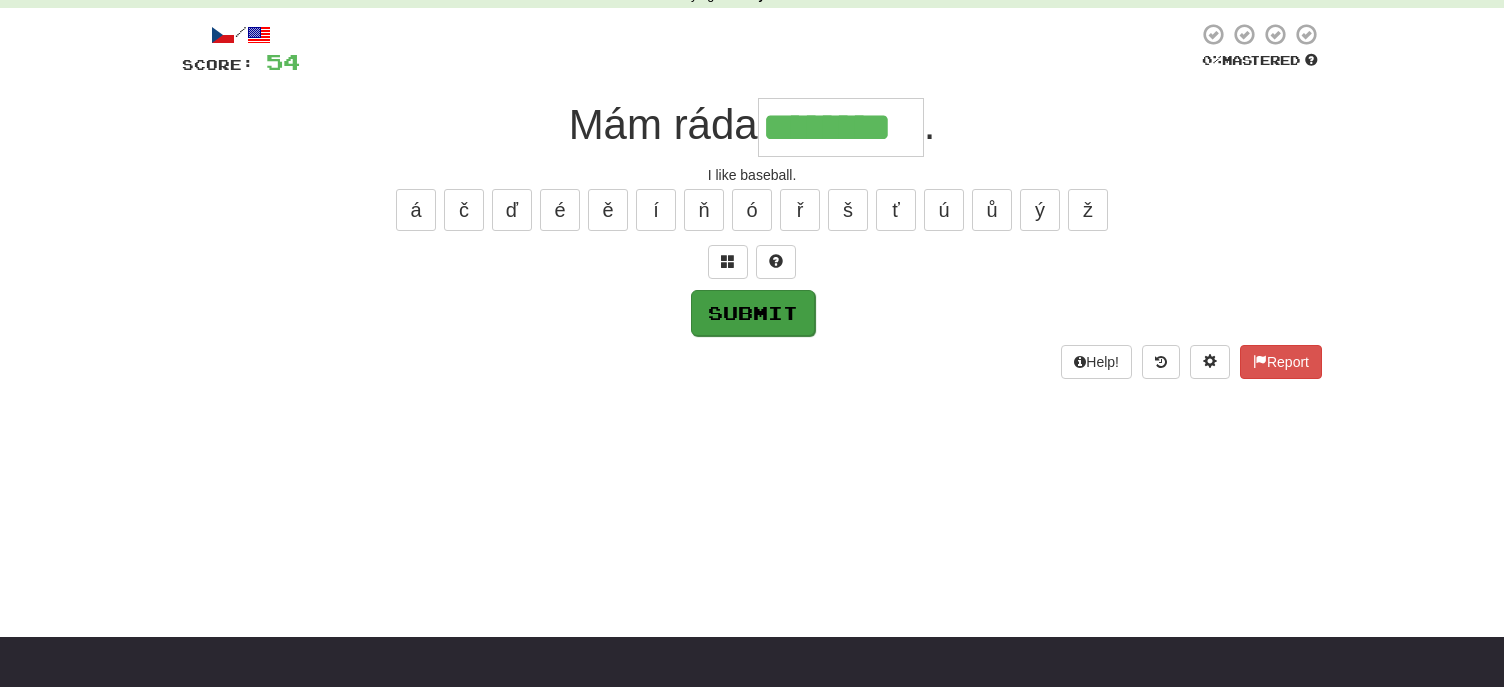 type on "********" 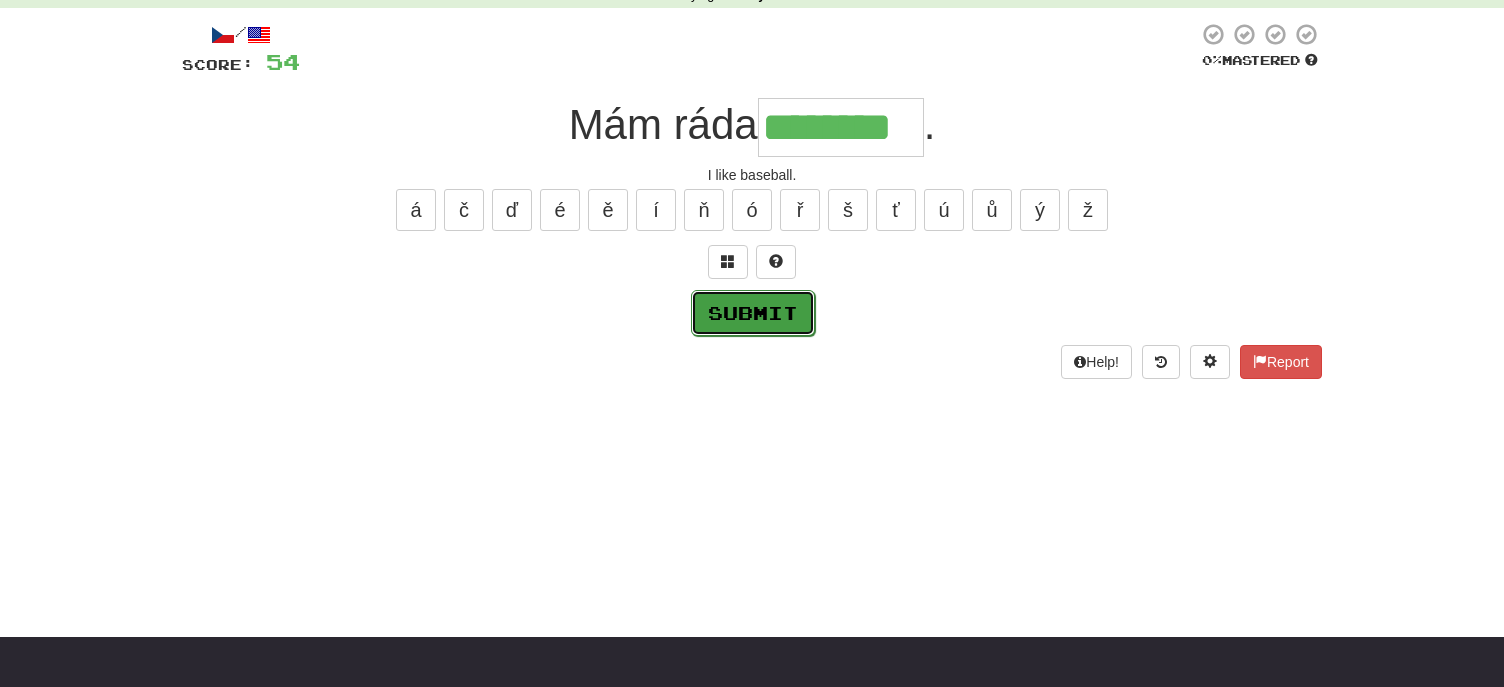 click on "Submit" at bounding box center (753, 313) 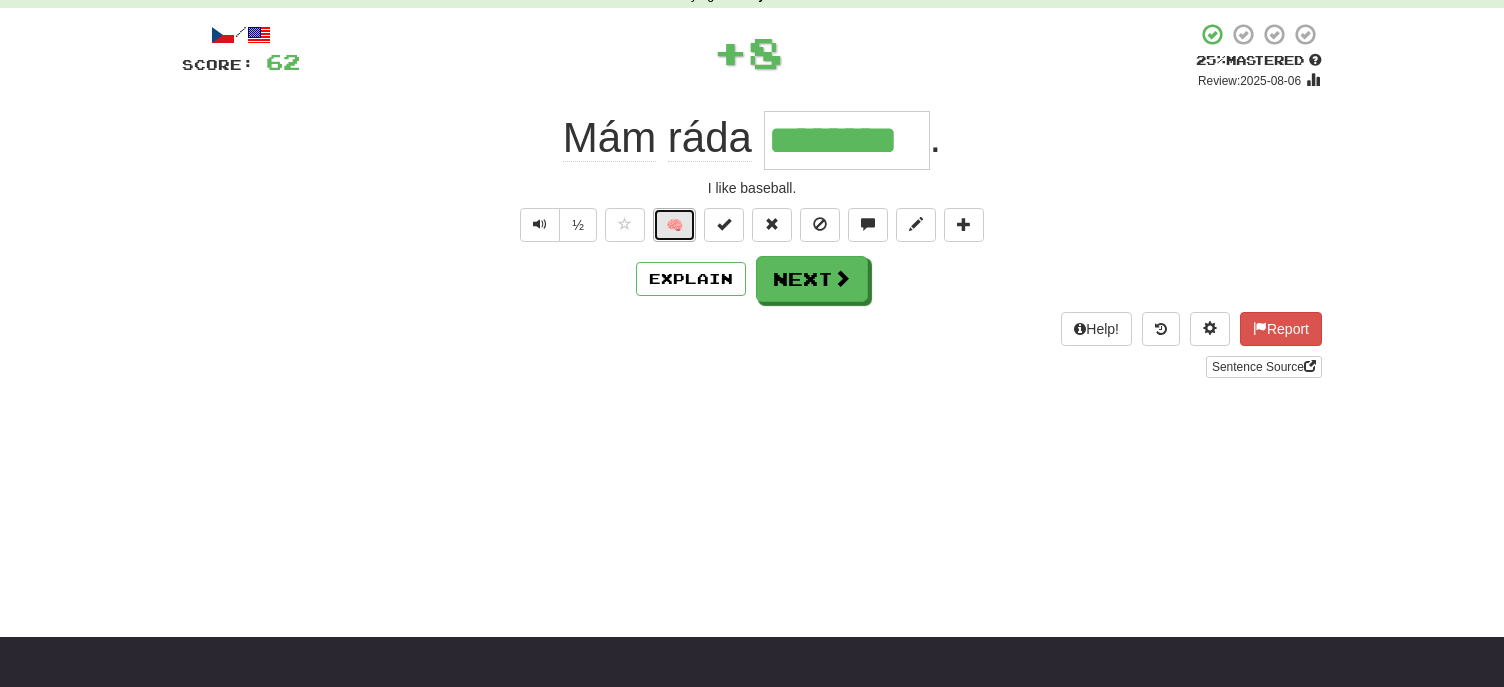 click on "🧠" at bounding box center (674, 225) 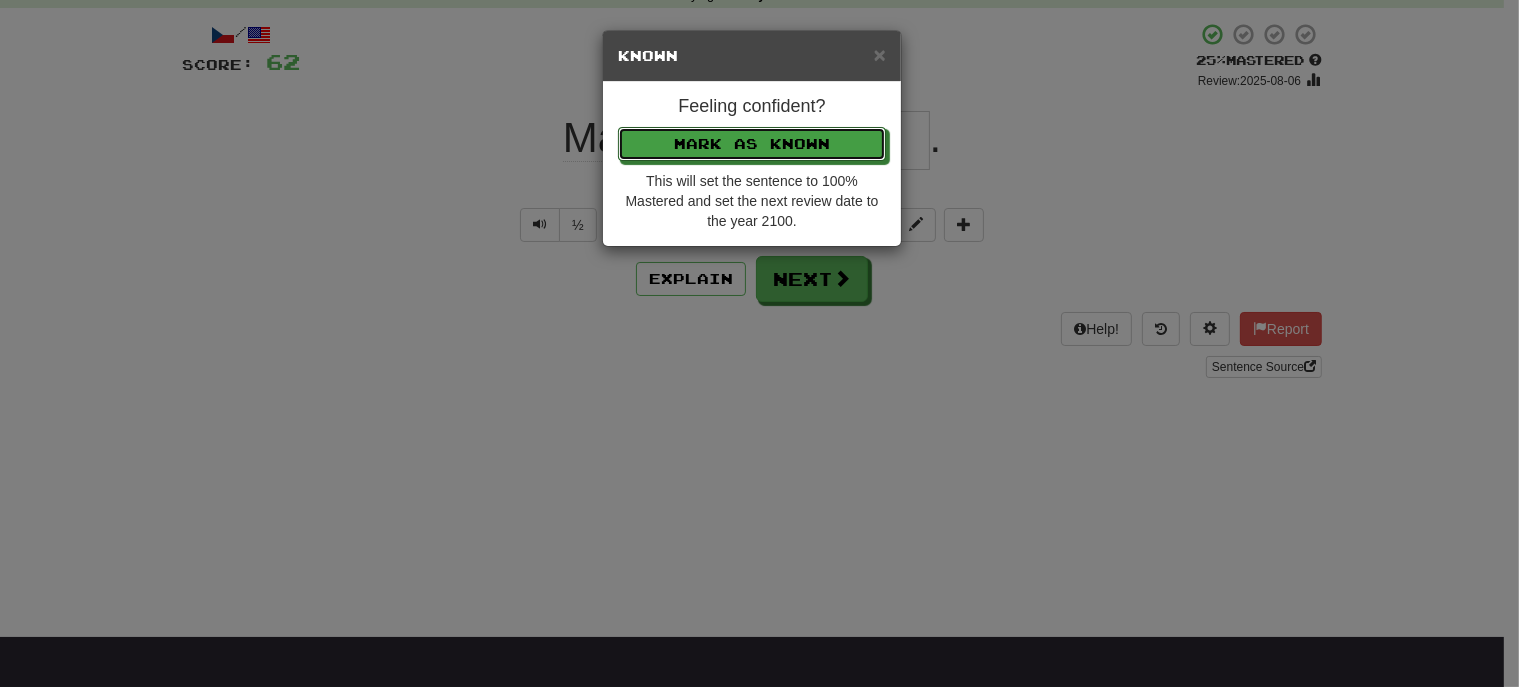 drag, startPoint x: 713, startPoint y: 139, endPoint x: 815, endPoint y: 241, distance: 144.24979 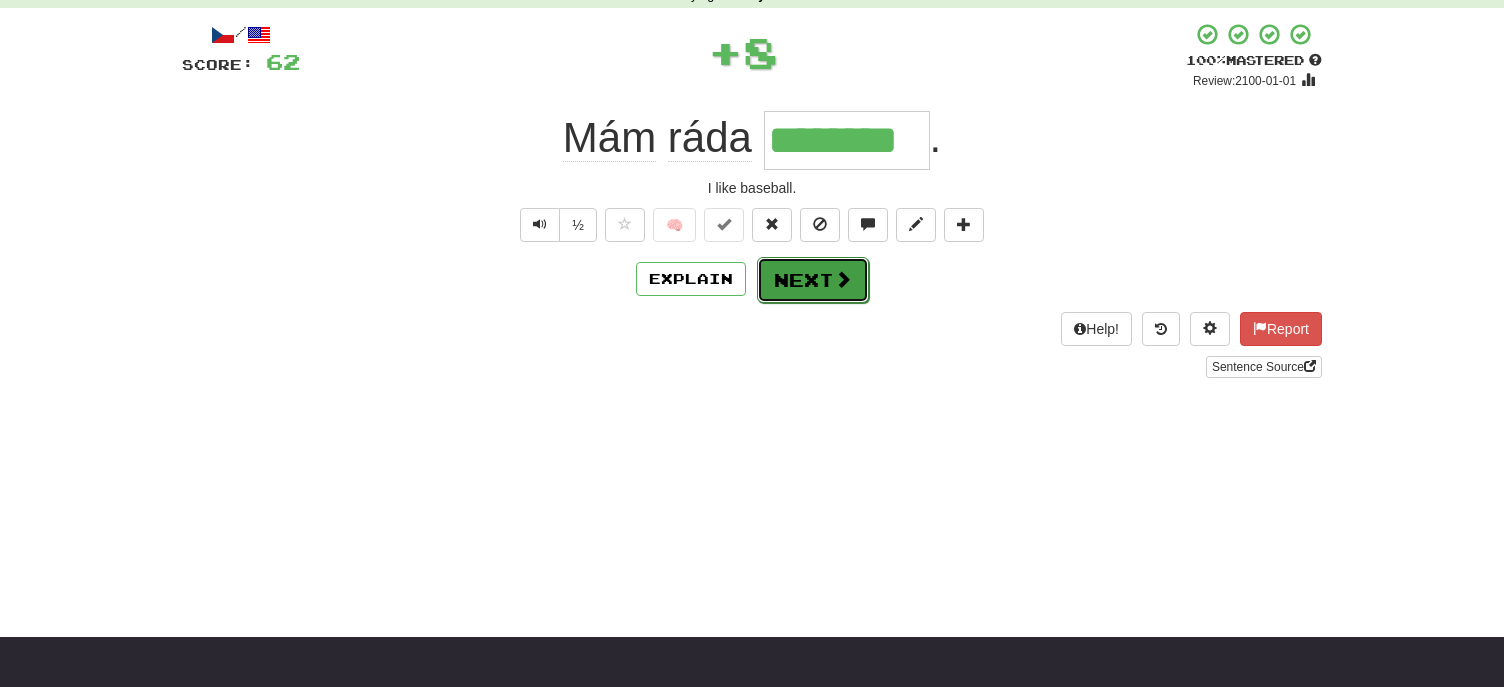 click on "Next" at bounding box center [813, 280] 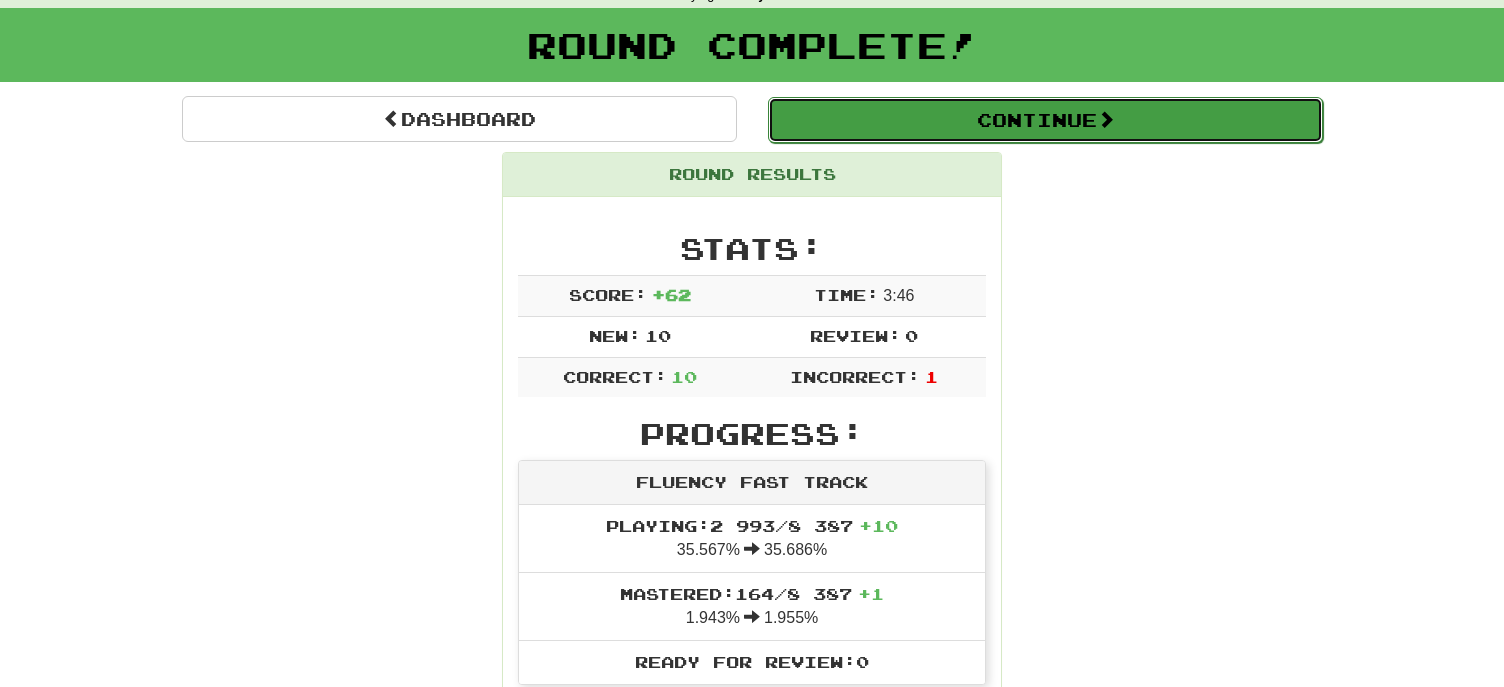 click on "Continue" at bounding box center [1045, 120] 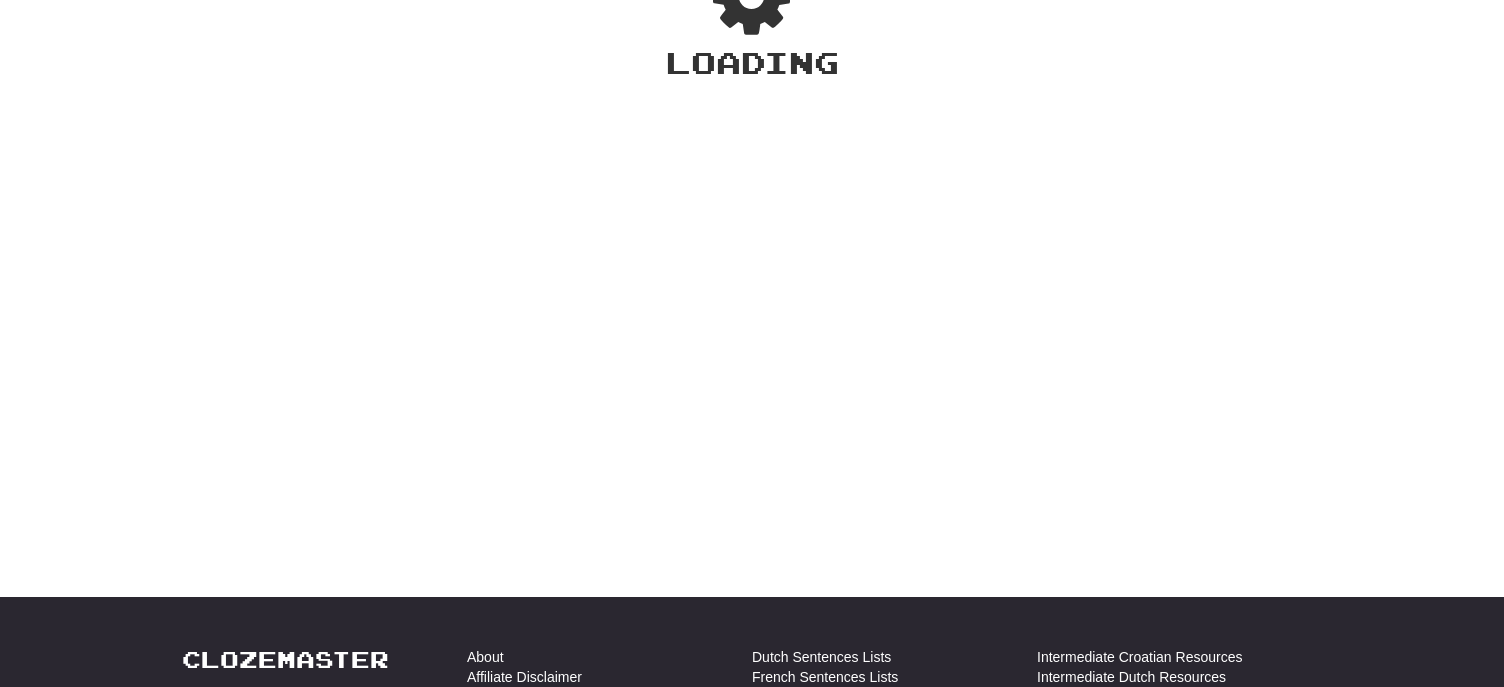 scroll, scrollTop: 100, scrollLeft: 0, axis: vertical 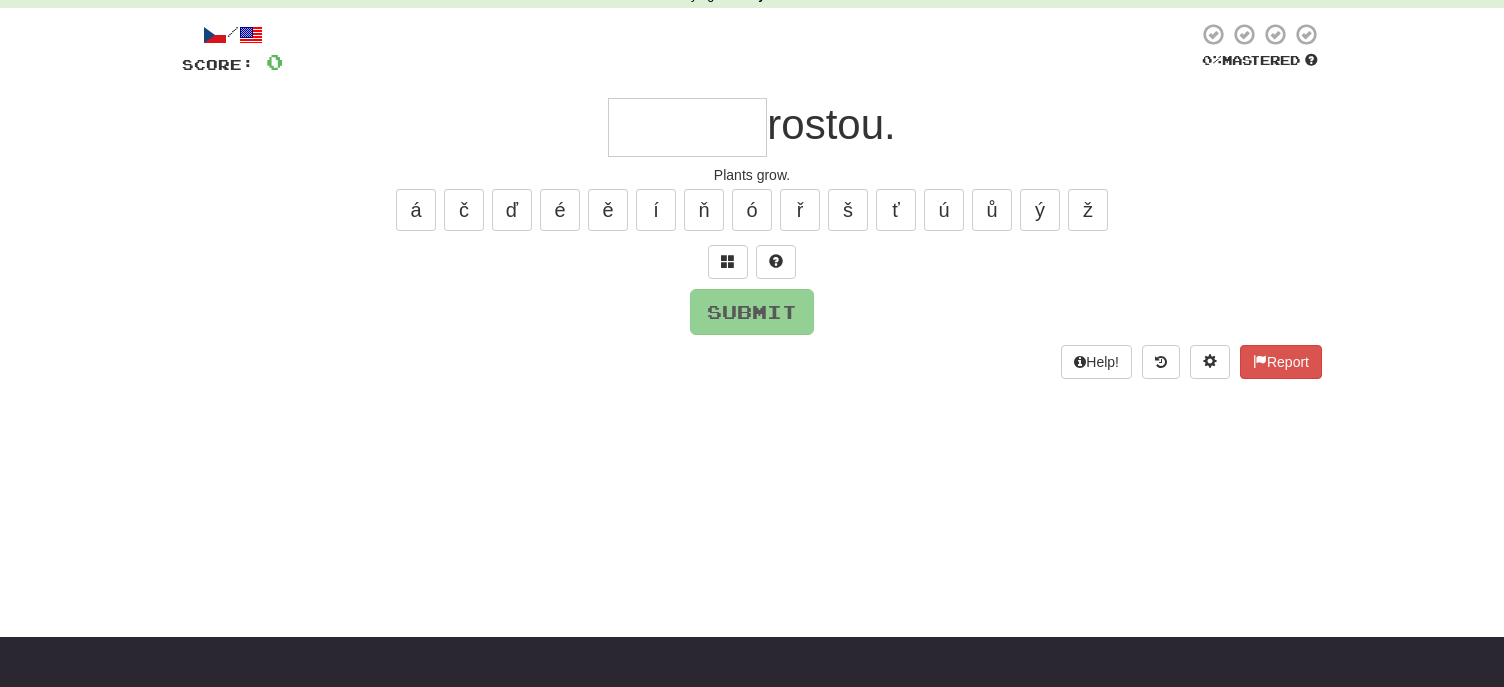 type on "*" 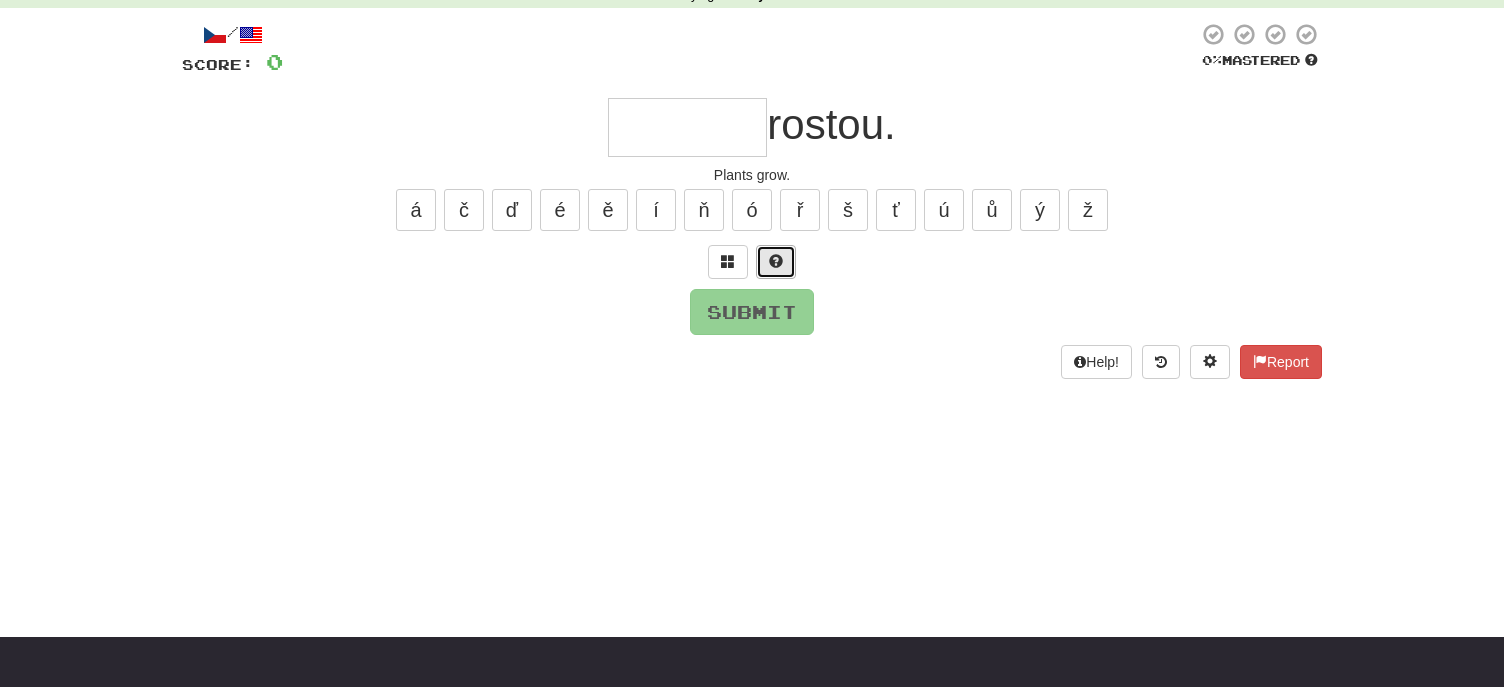 click at bounding box center [776, 261] 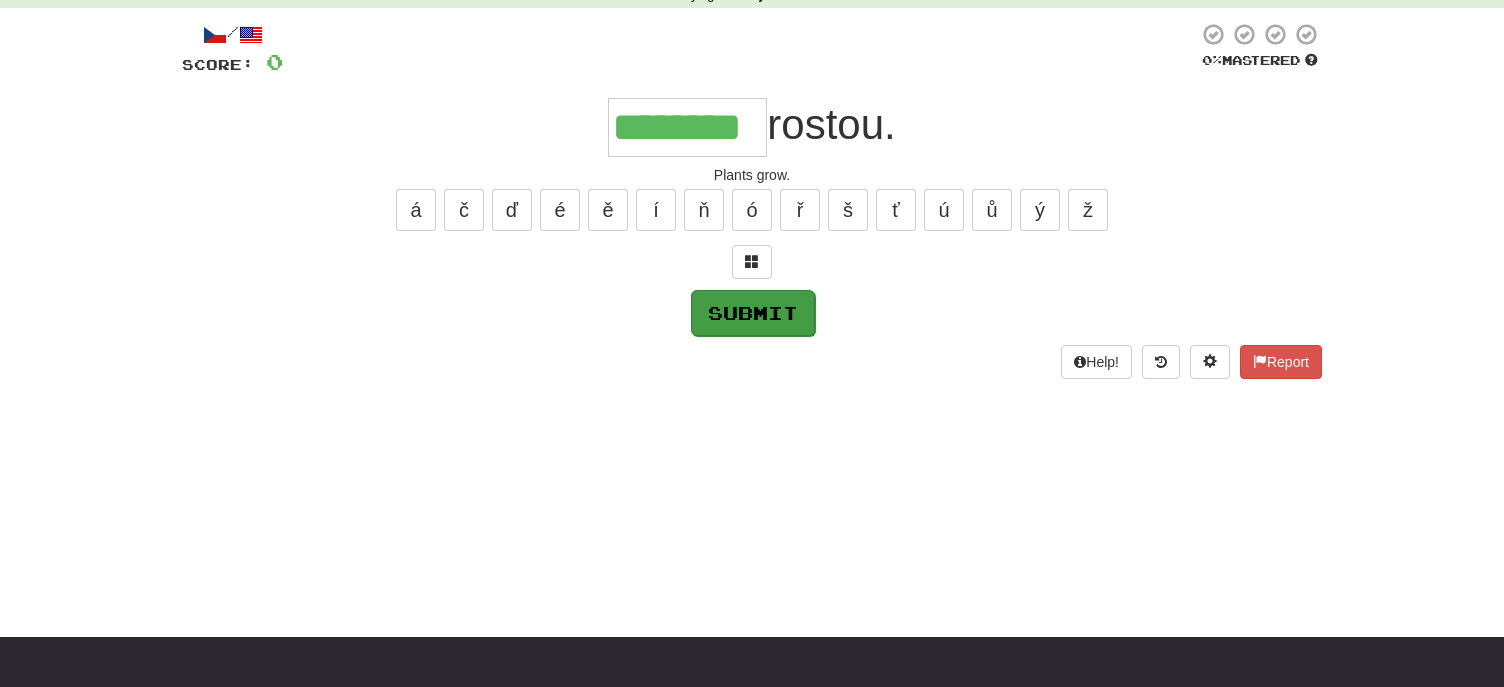 type on "********" 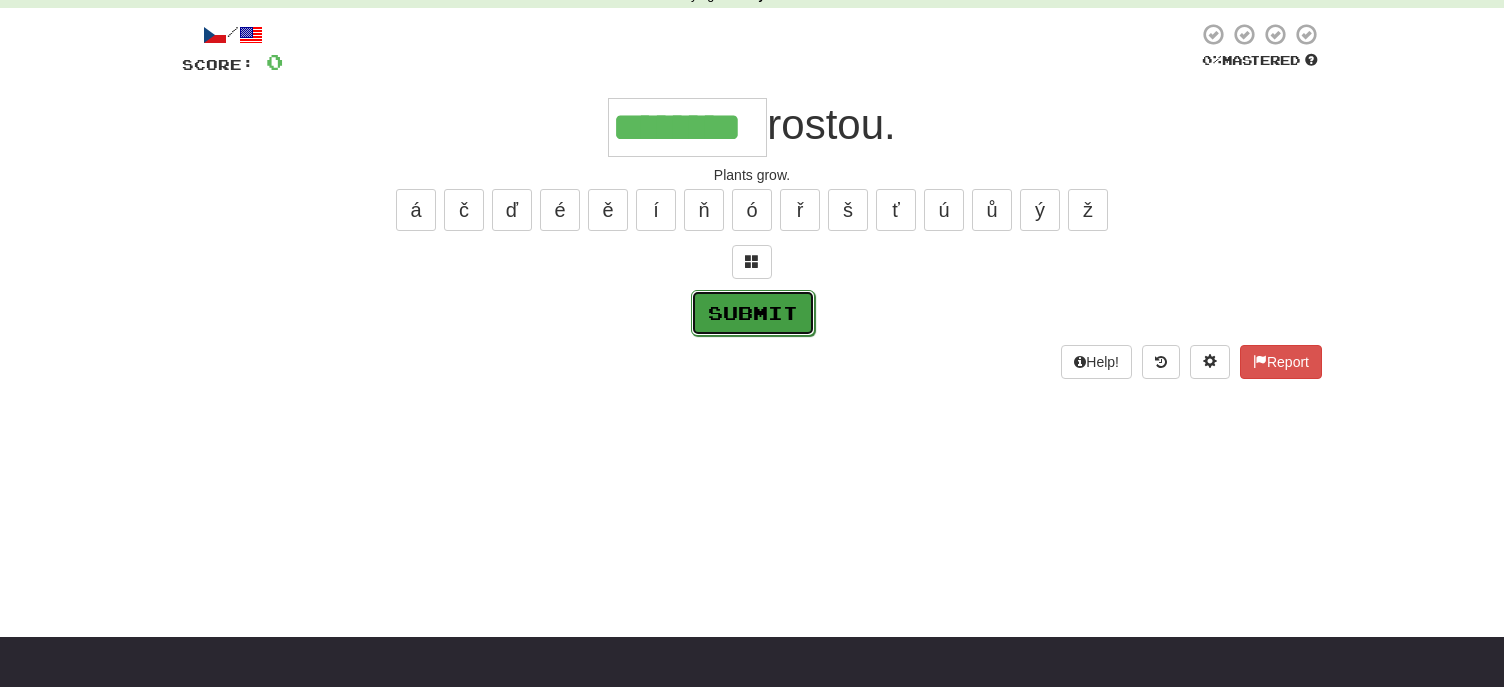 click on "Submit" at bounding box center [753, 313] 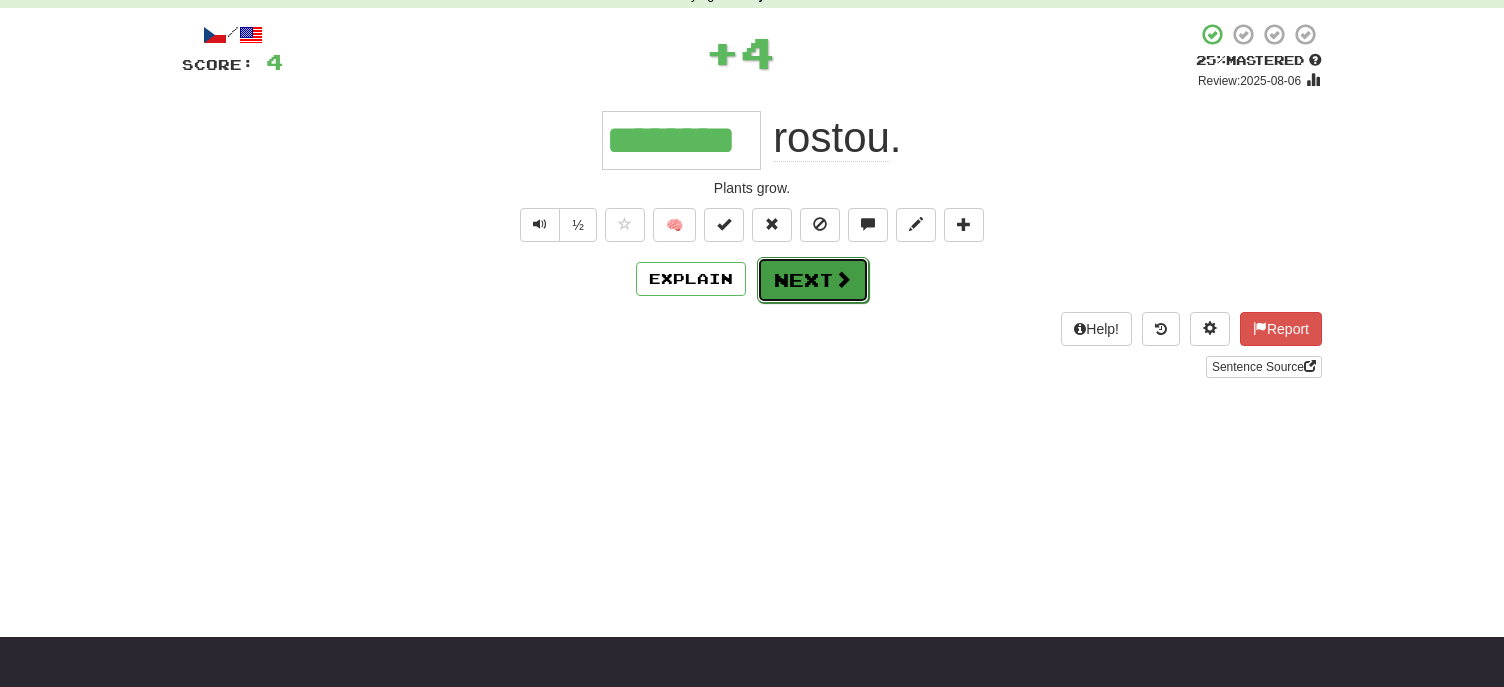 click on "Next" at bounding box center (813, 280) 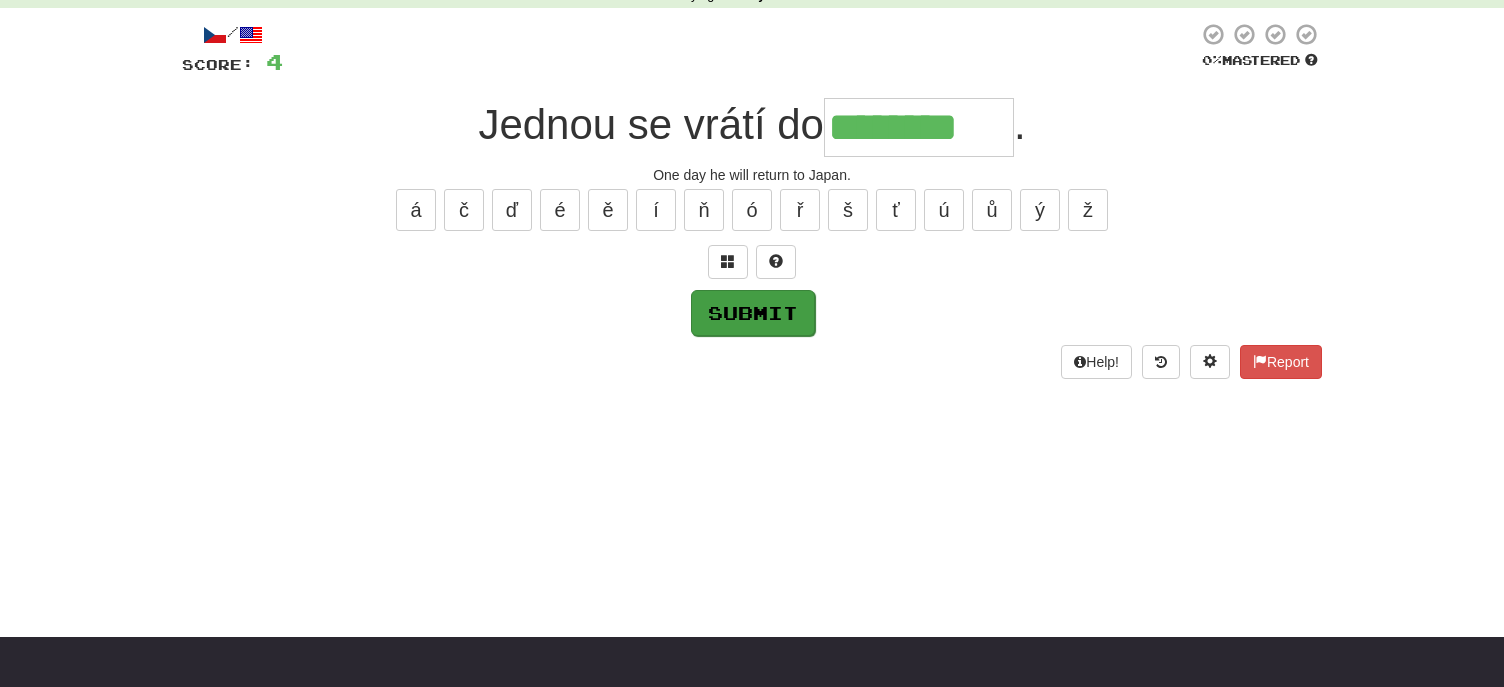 type on "********" 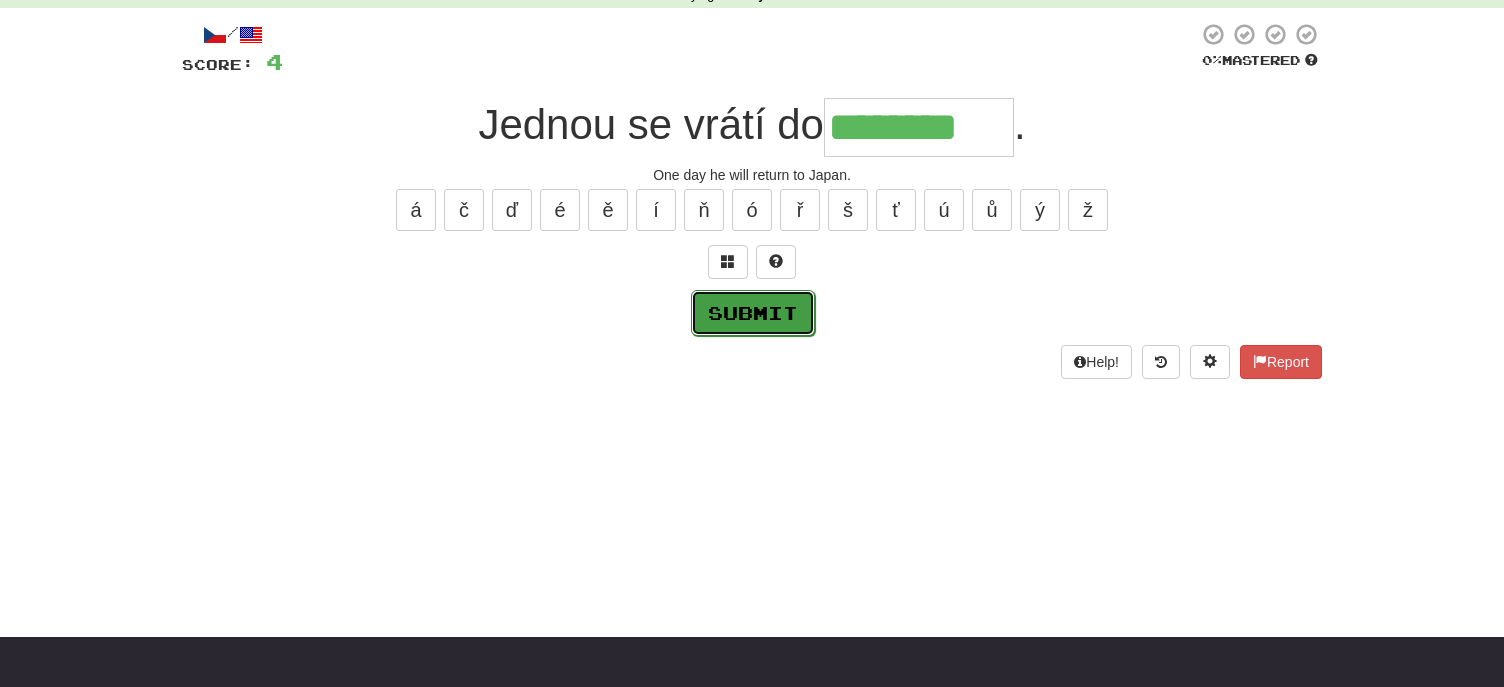 click on "Submit" at bounding box center (753, 313) 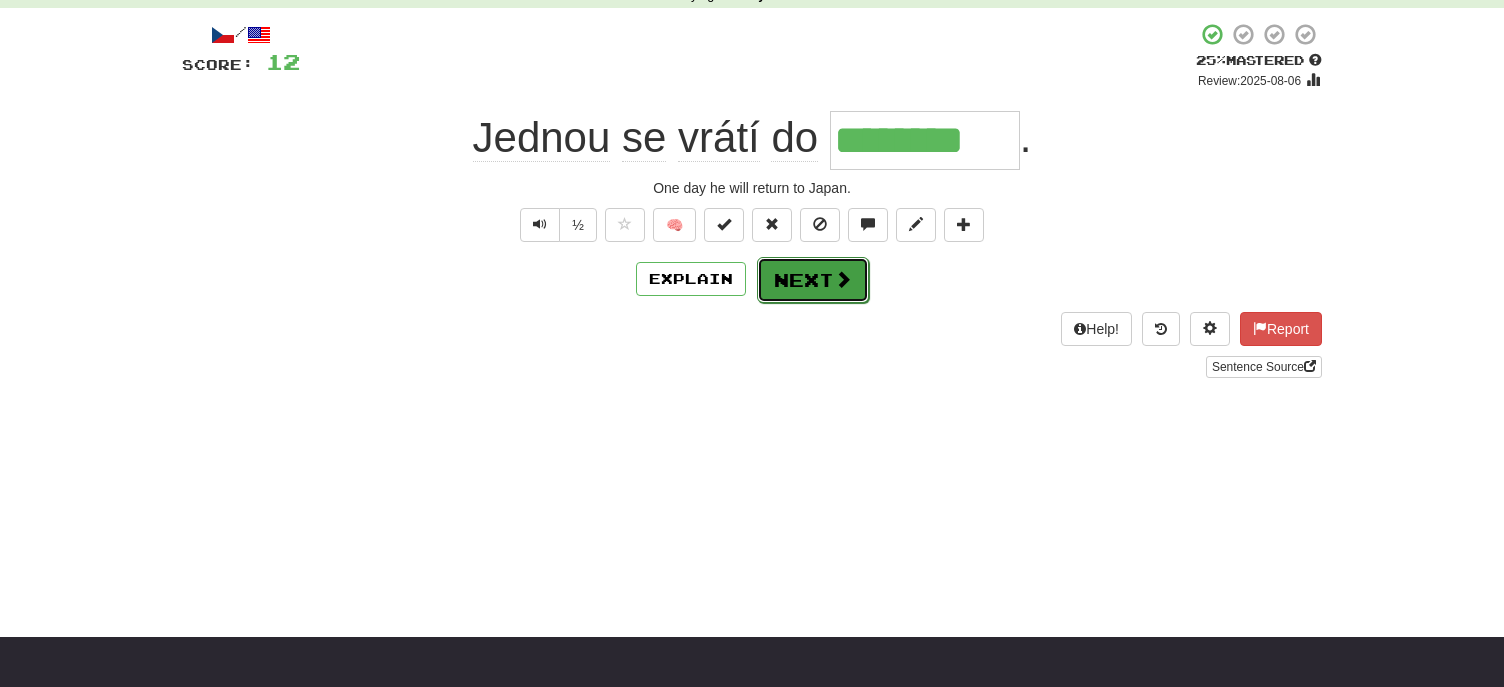 click on "Next" at bounding box center (813, 280) 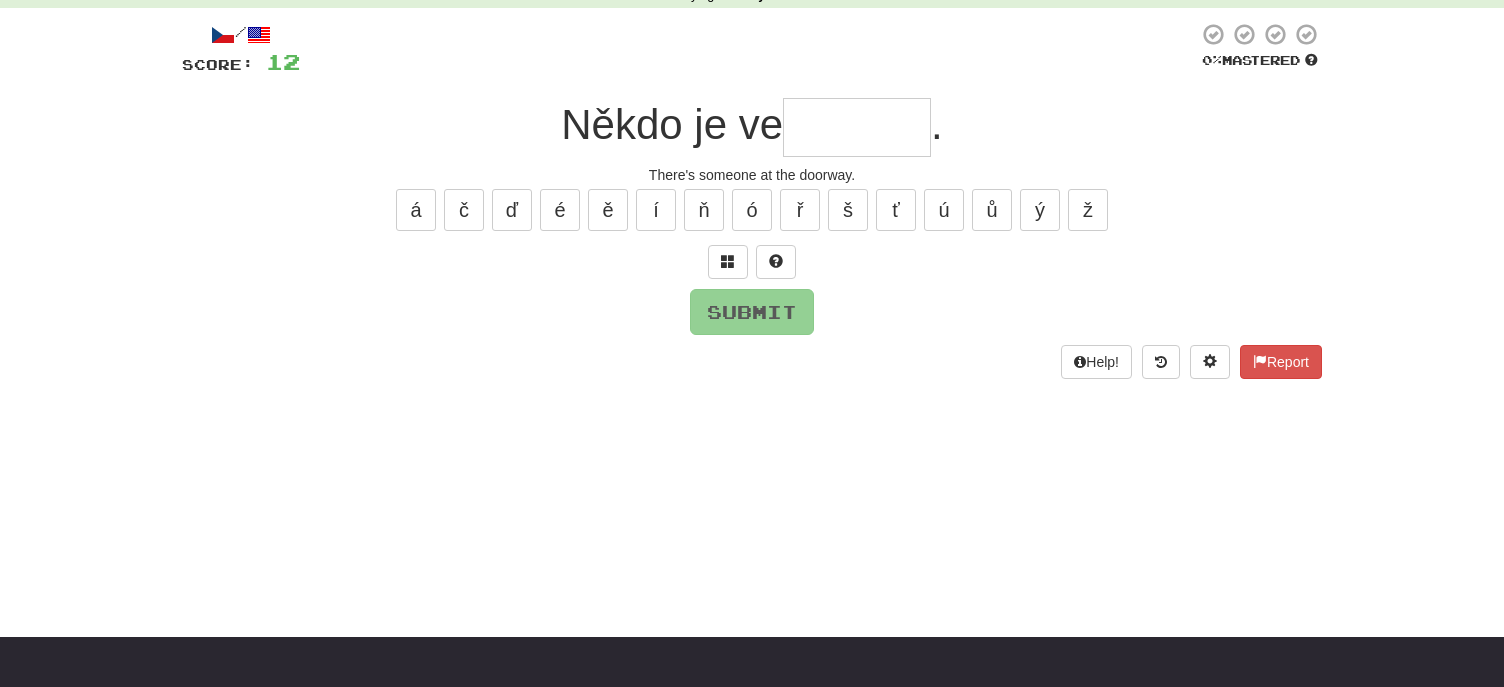 type on "*" 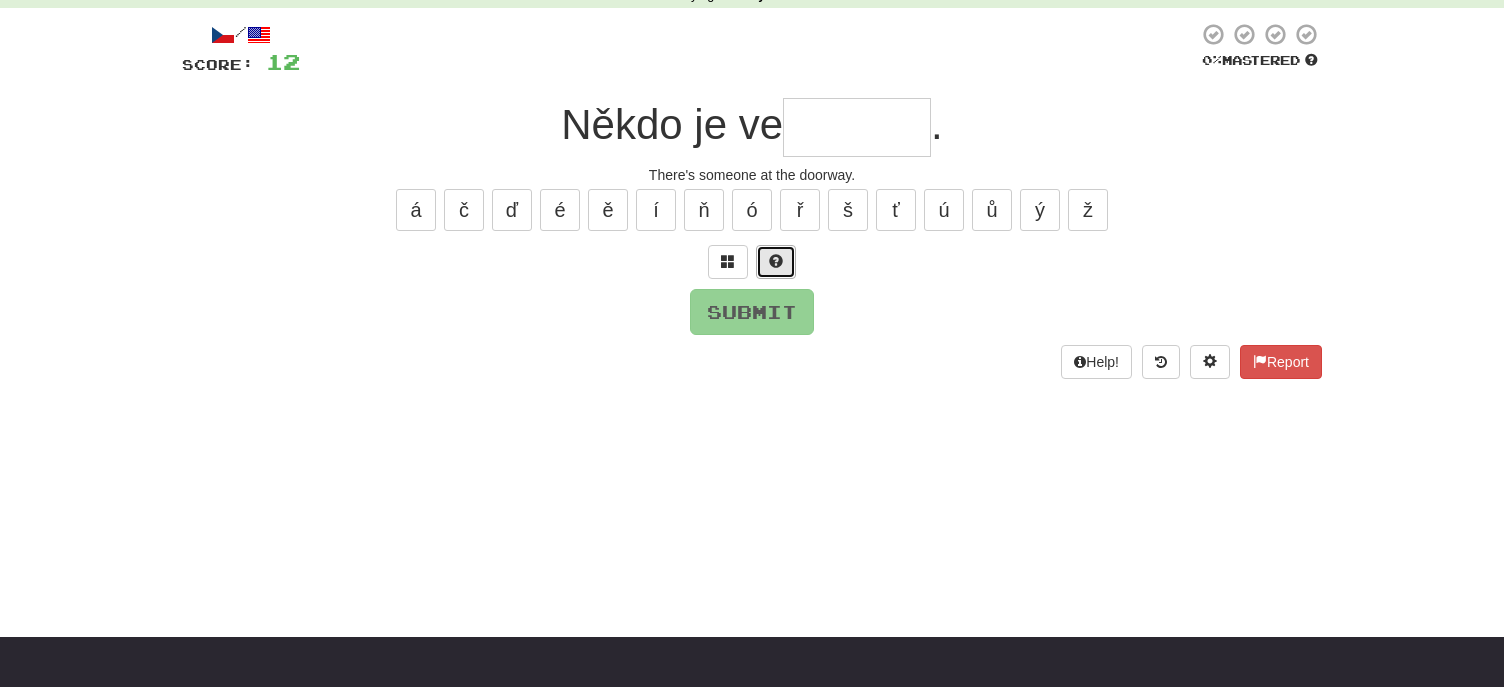 click at bounding box center (776, 262) 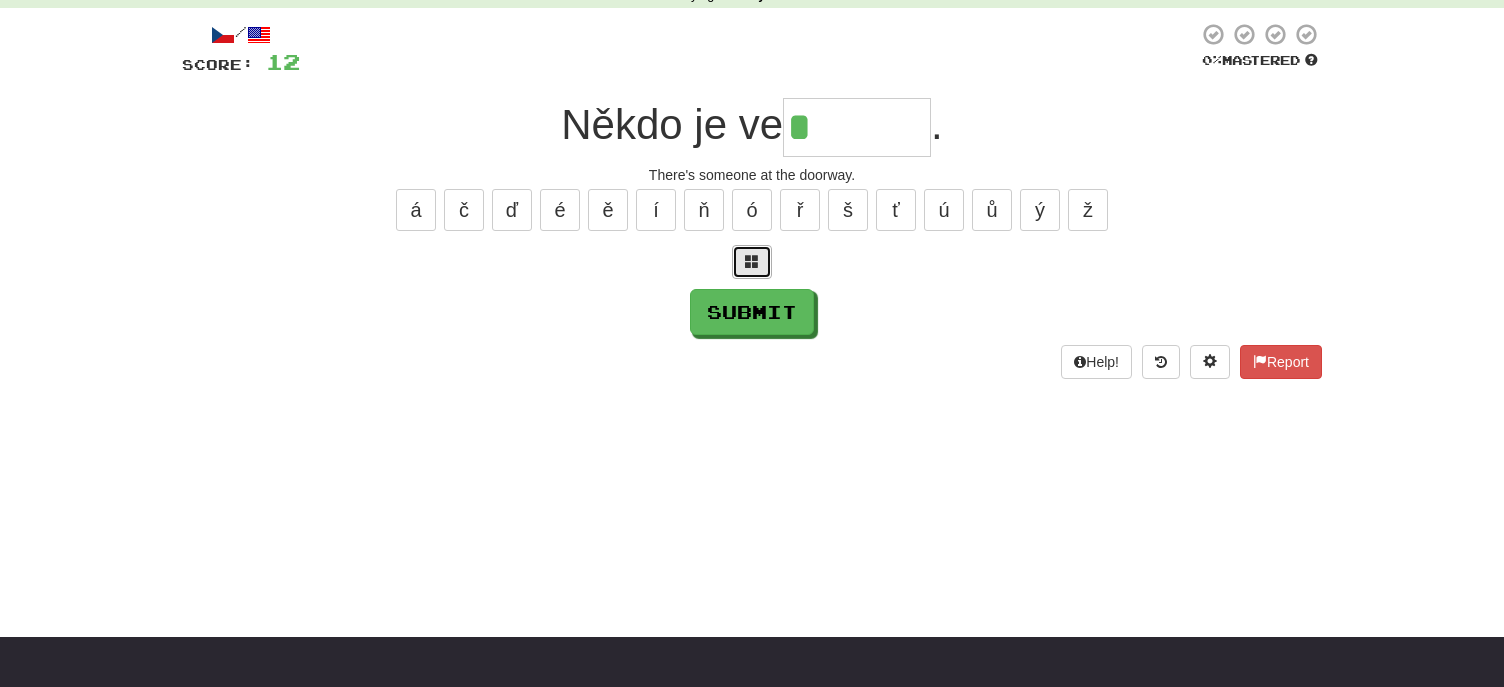 click at bounding box center (752, 262) 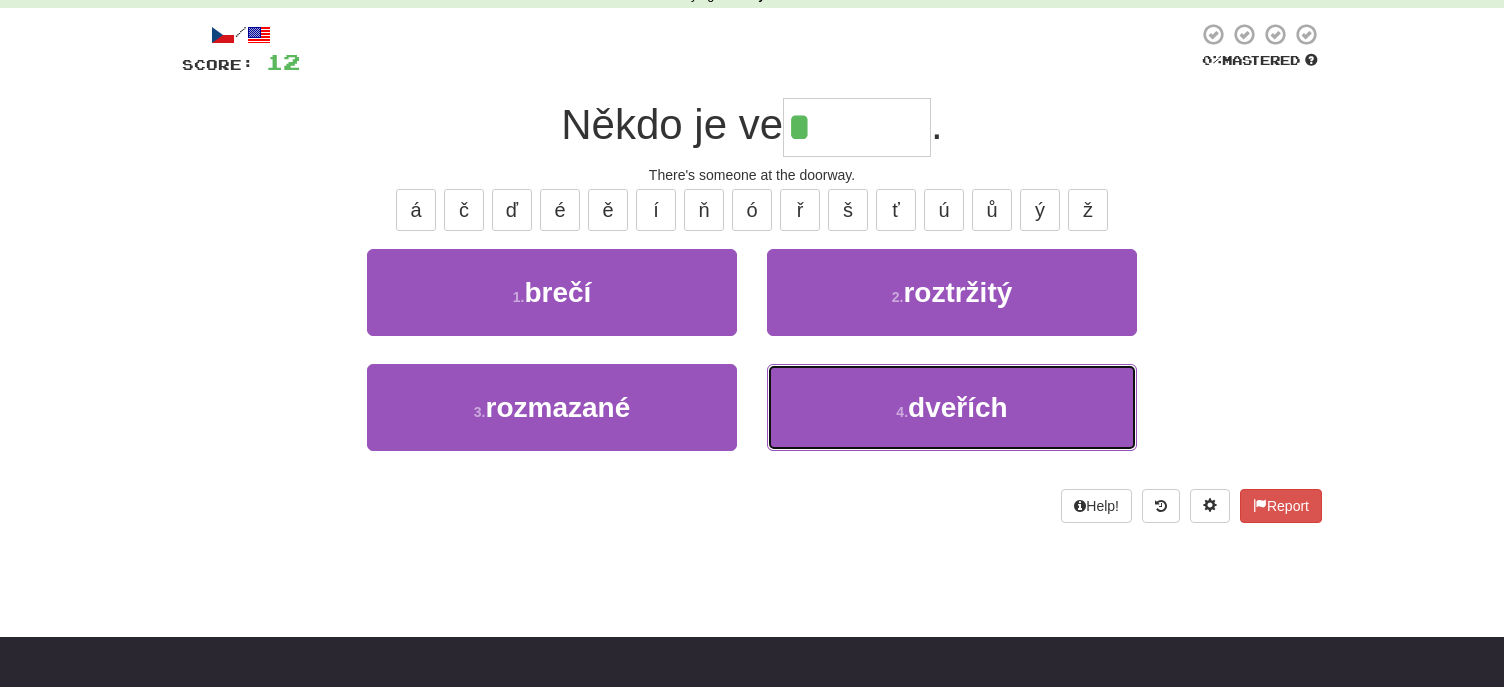 click on "4 .  dveřích" at bounding box center (952, 407) 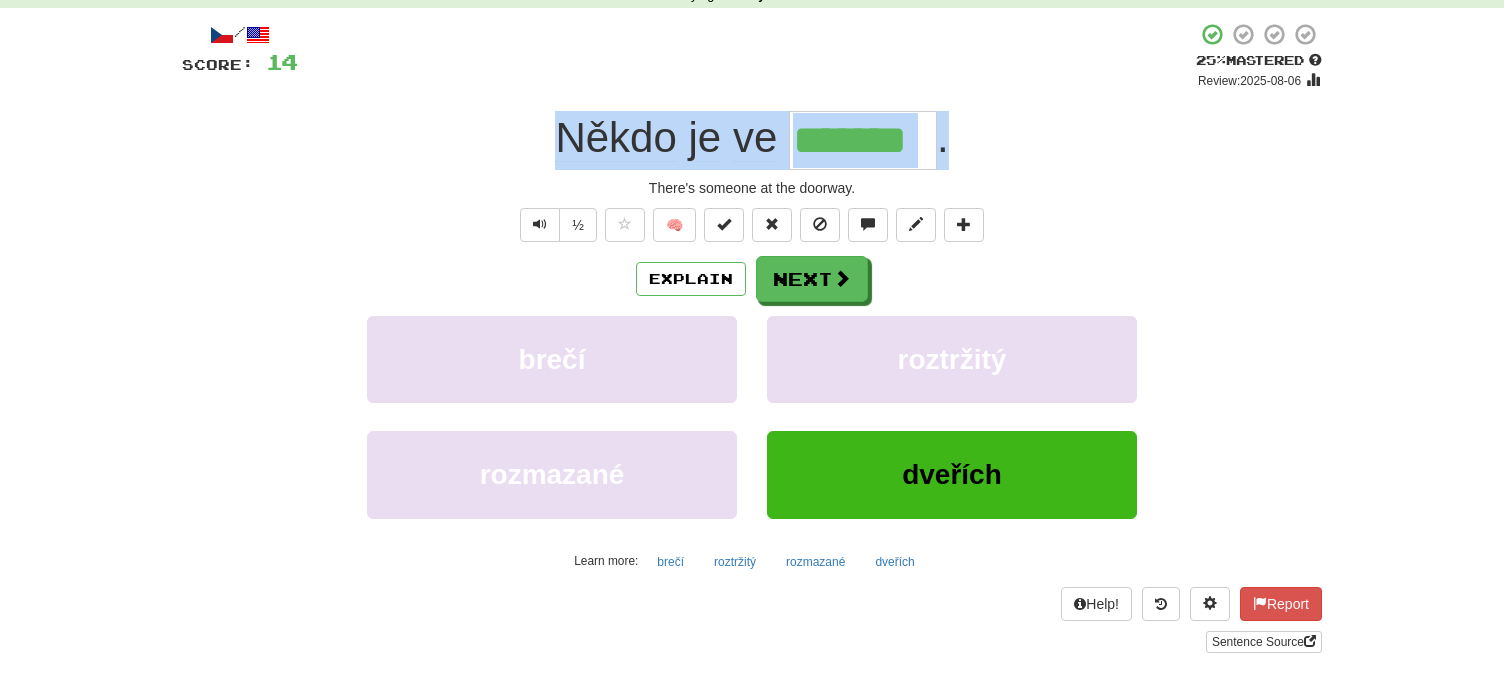 drag, startPoint x: 561, startPoint y: 150, endPoint x: 993, endPoint y: 155, distance: 432.02893 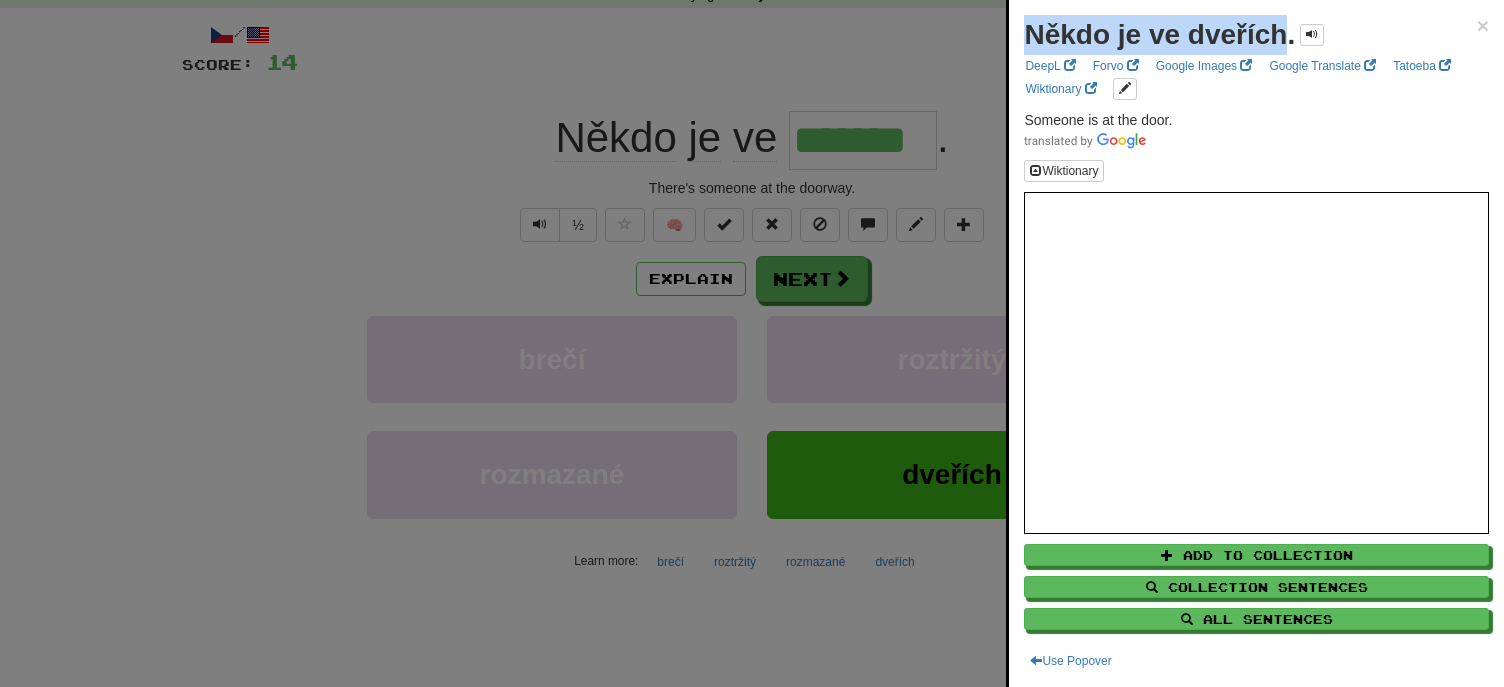 drag, startPoint x: 1030, startPoint y: 31, endPoint x: 1290, endPoint y: 20, distance: 260.23257 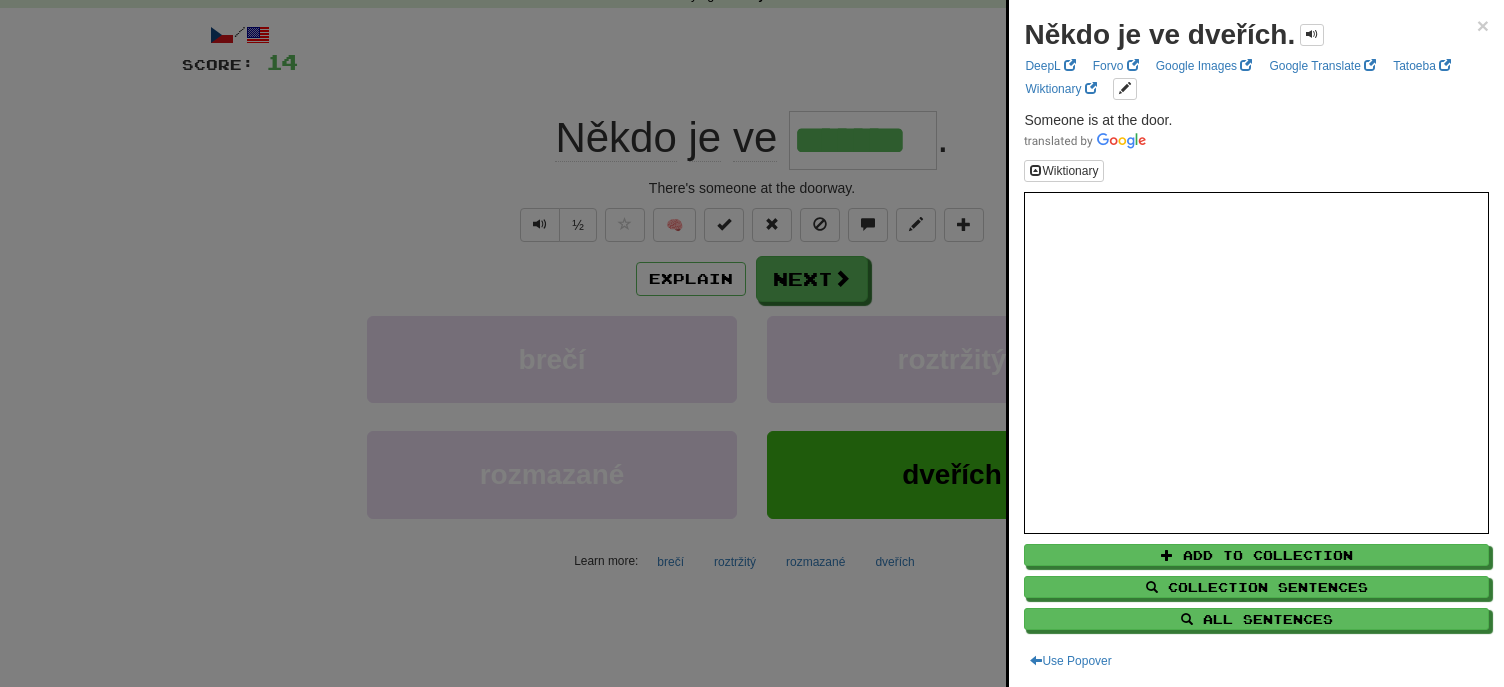 click at bounding box center (752, 343) 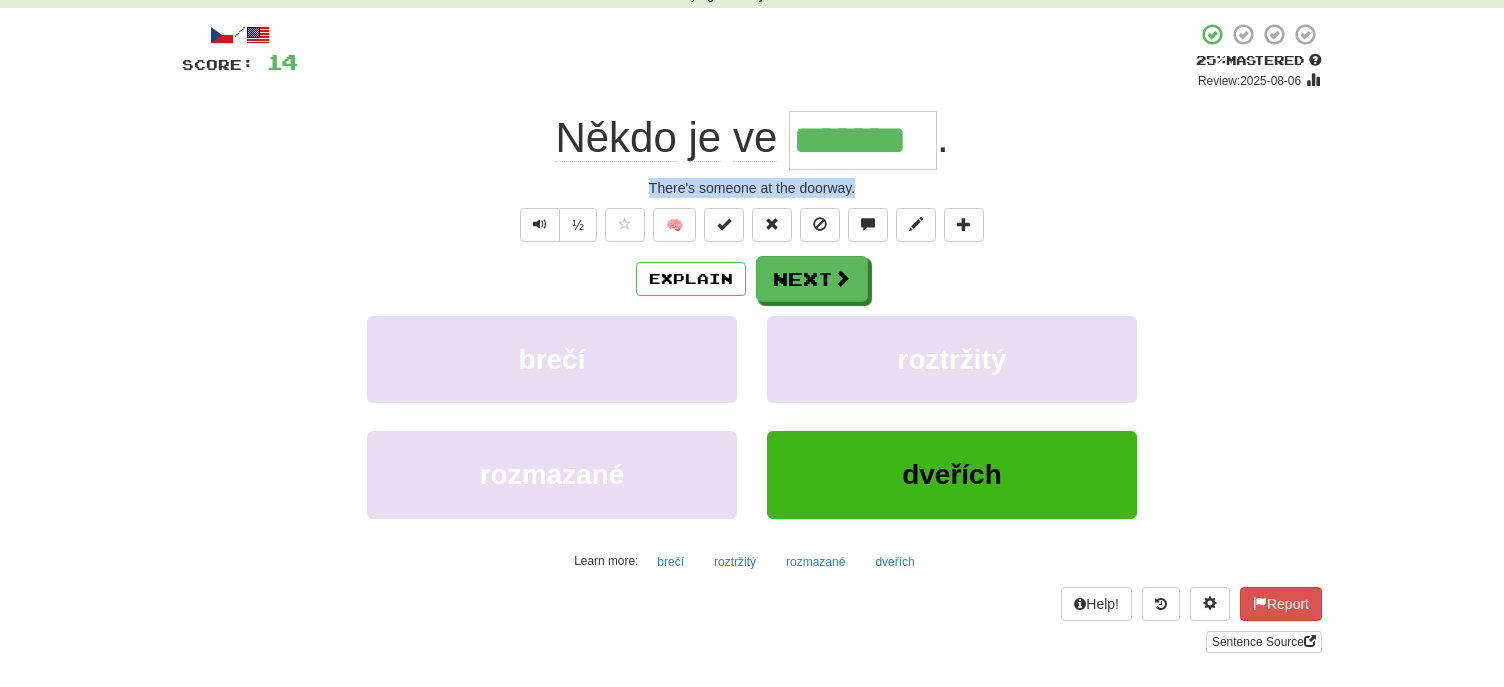 drag, startPoint x: 648, startPoint y: 184, endPoint x: 869, endPoint y: 175, distance: 221.18318 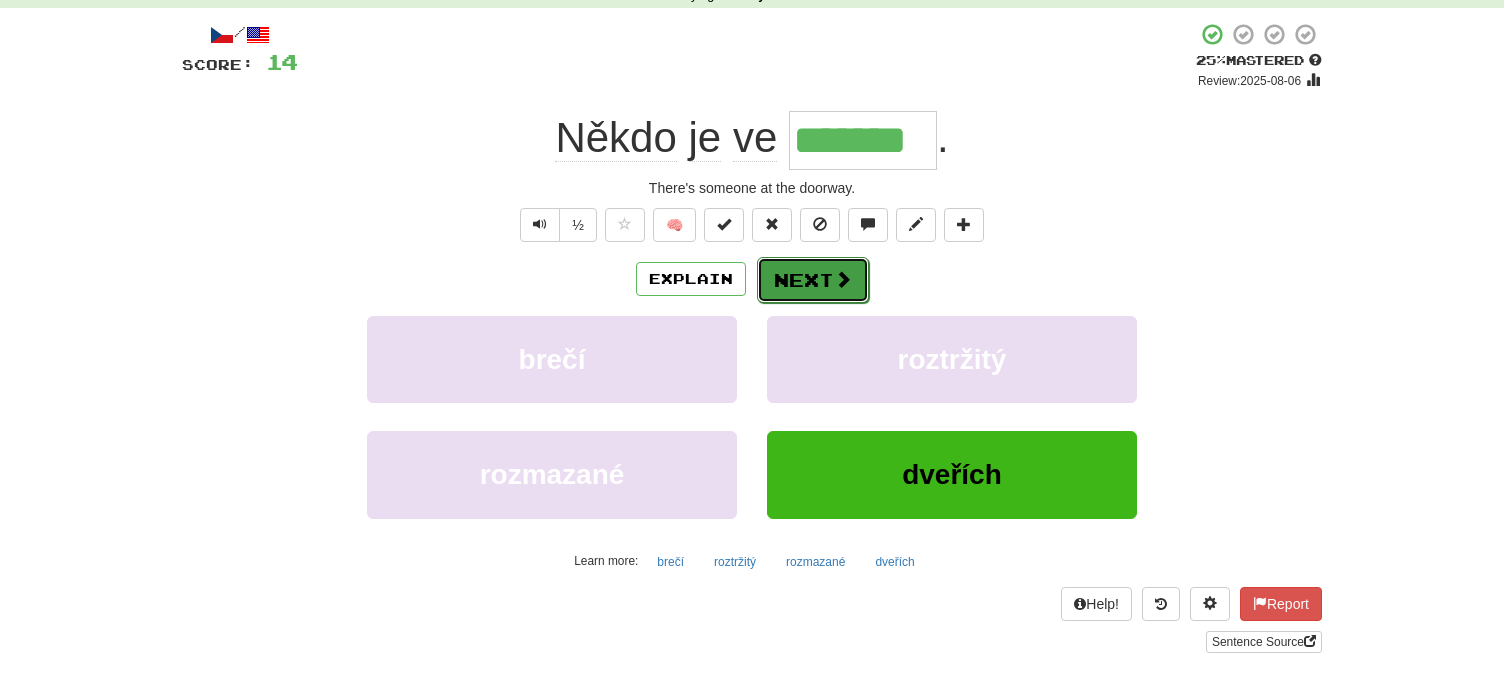 click on "Next" at bounding box center [813, 280] 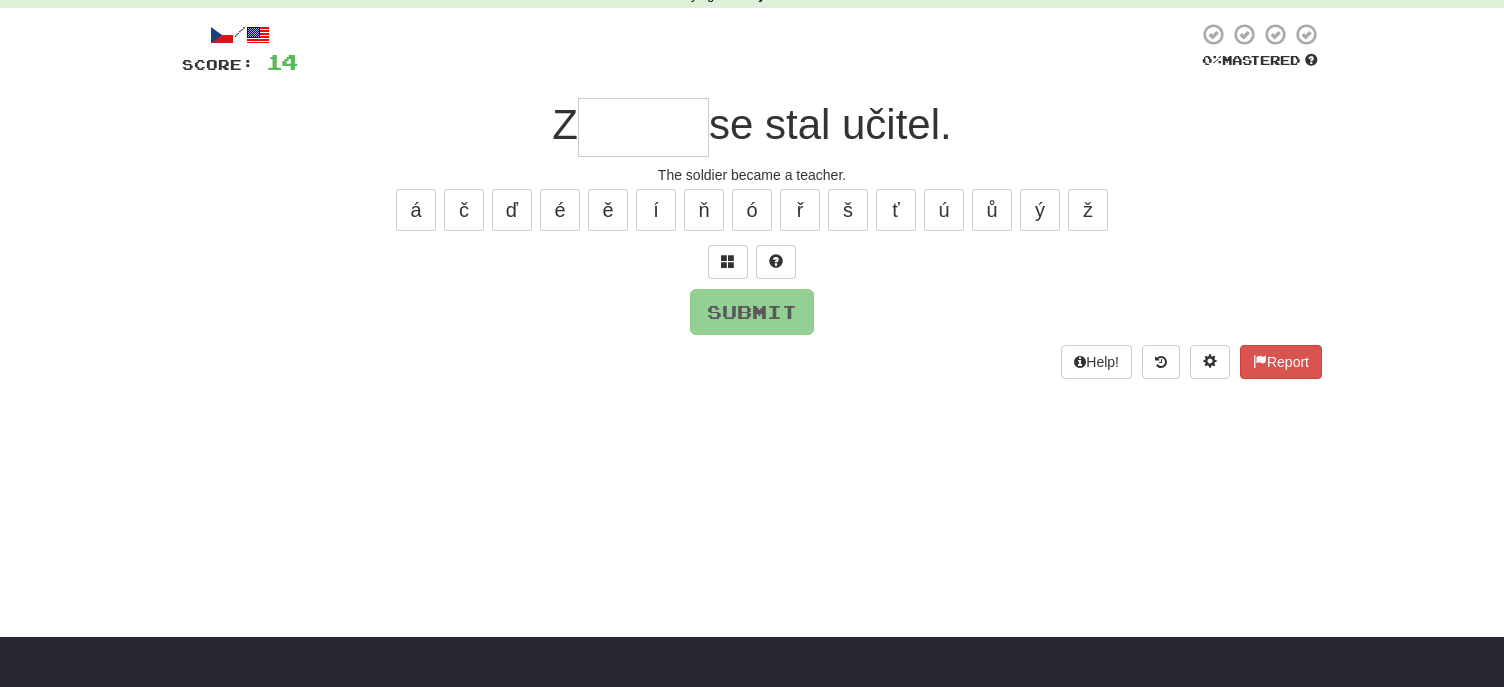 click at bounding box center [643, 127] 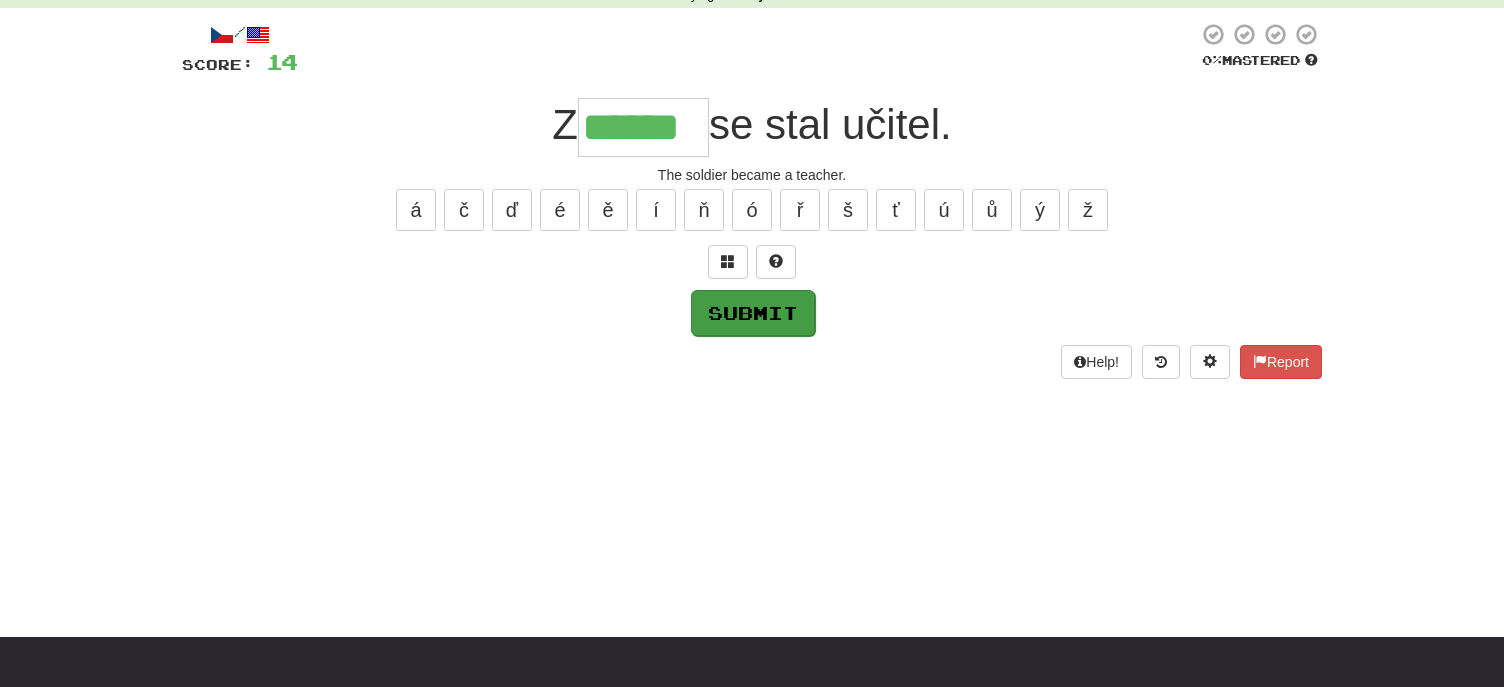type on "******" 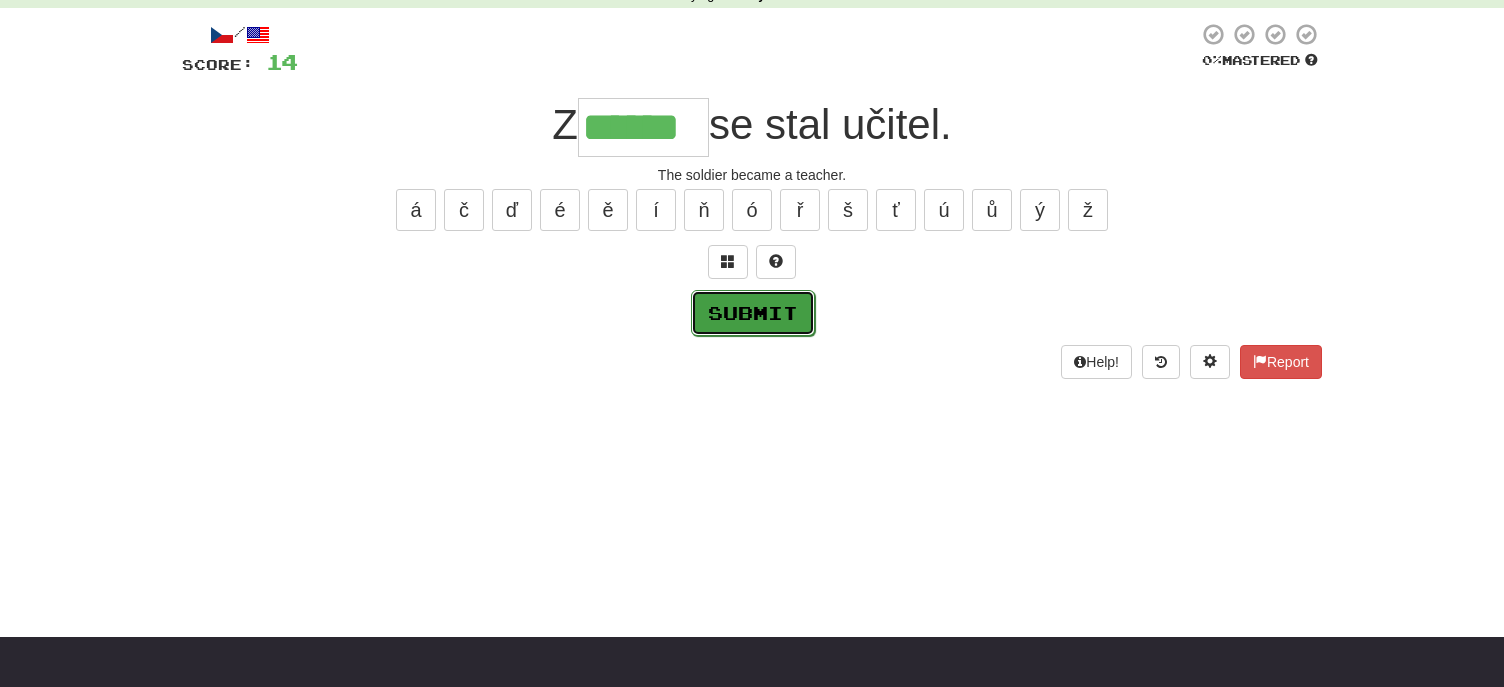 click on "Submit" at bounding box center (753, 313) 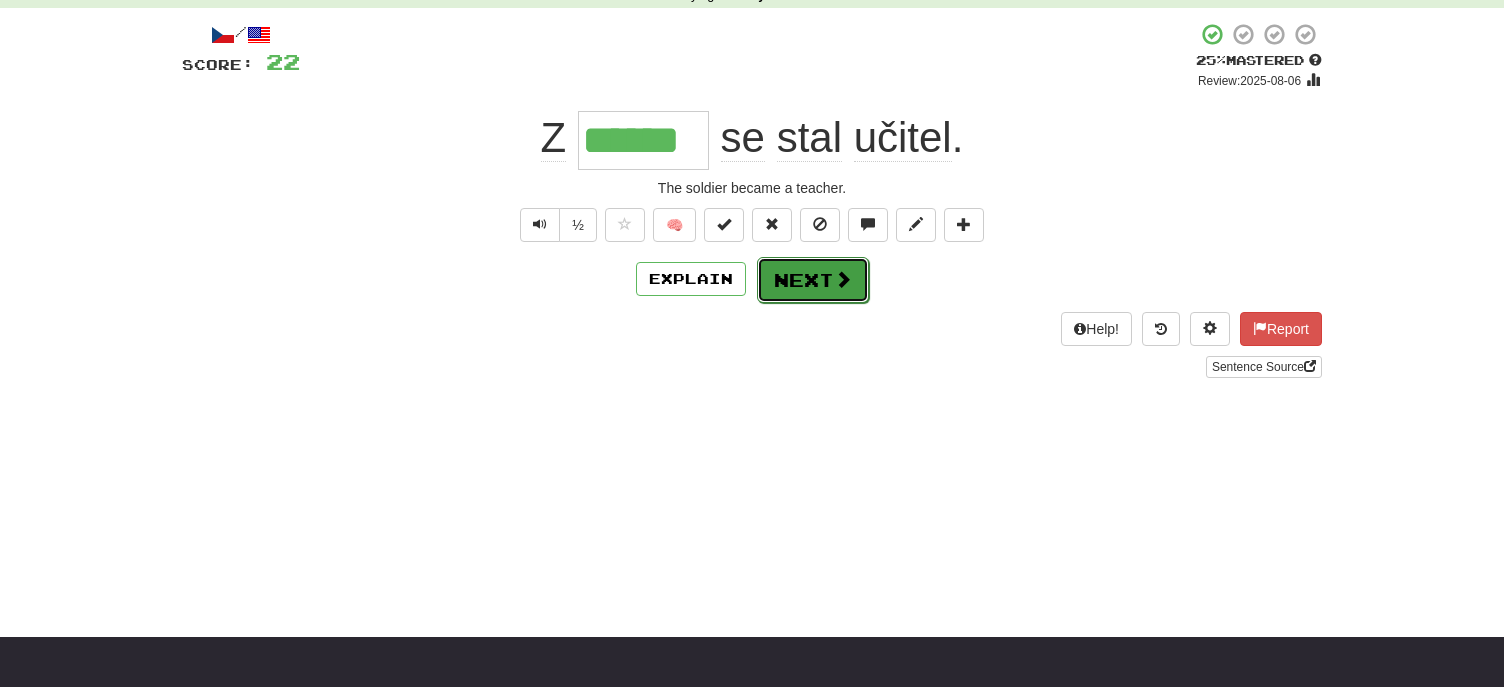 click on "Next" at bounding box center [813, 280] 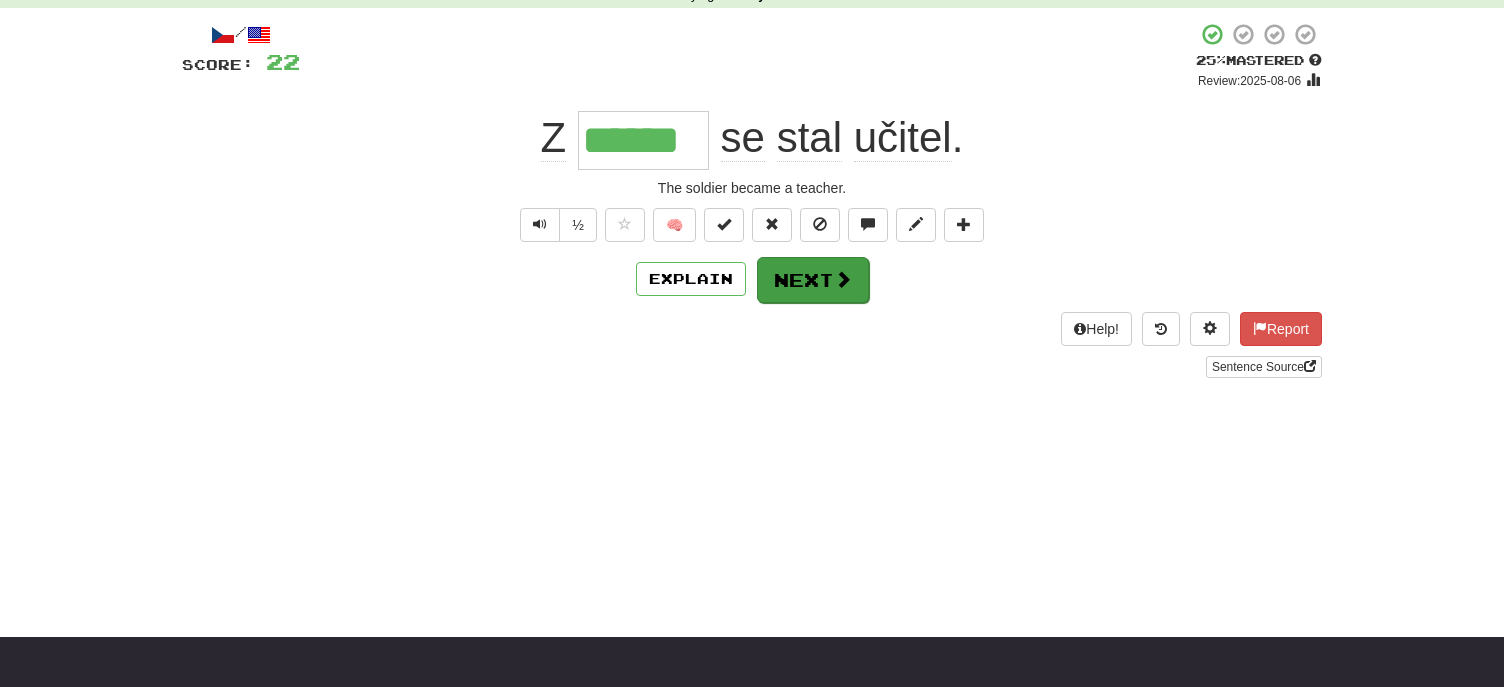 type 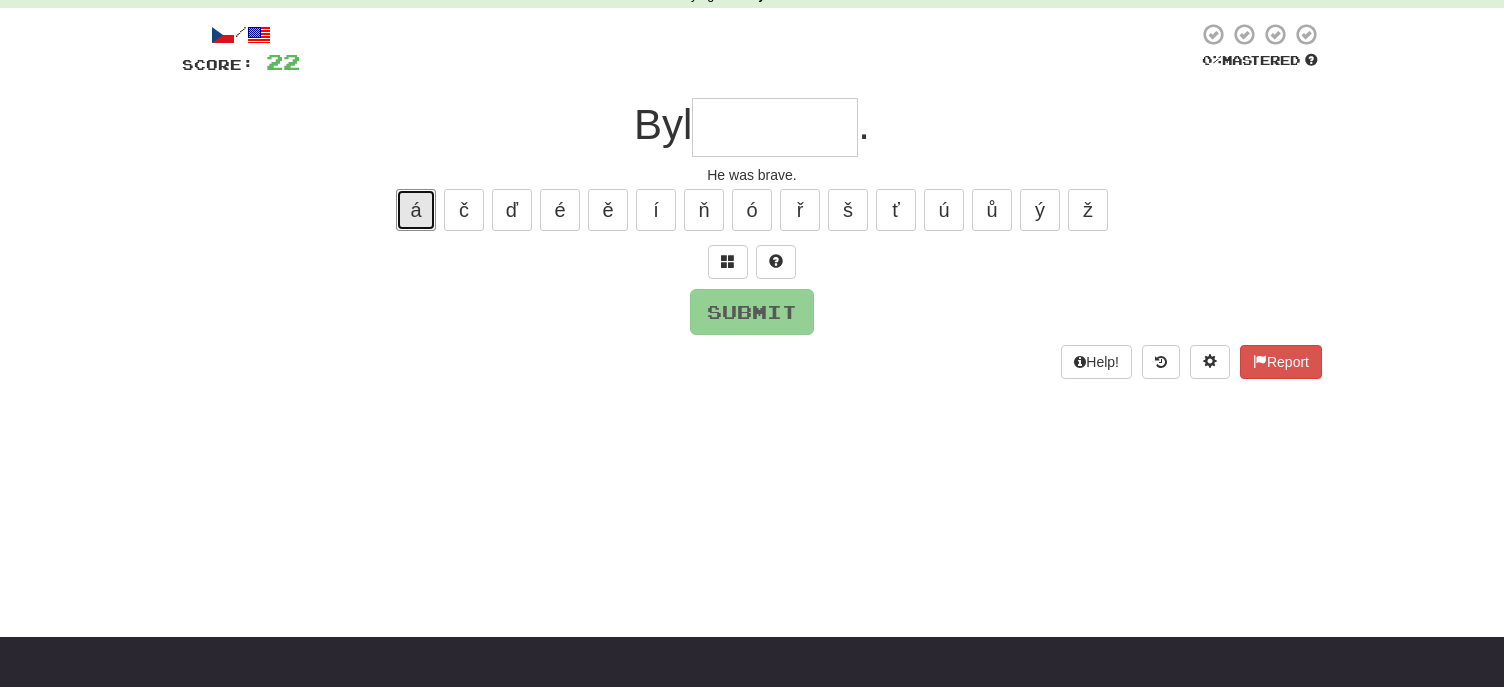 type 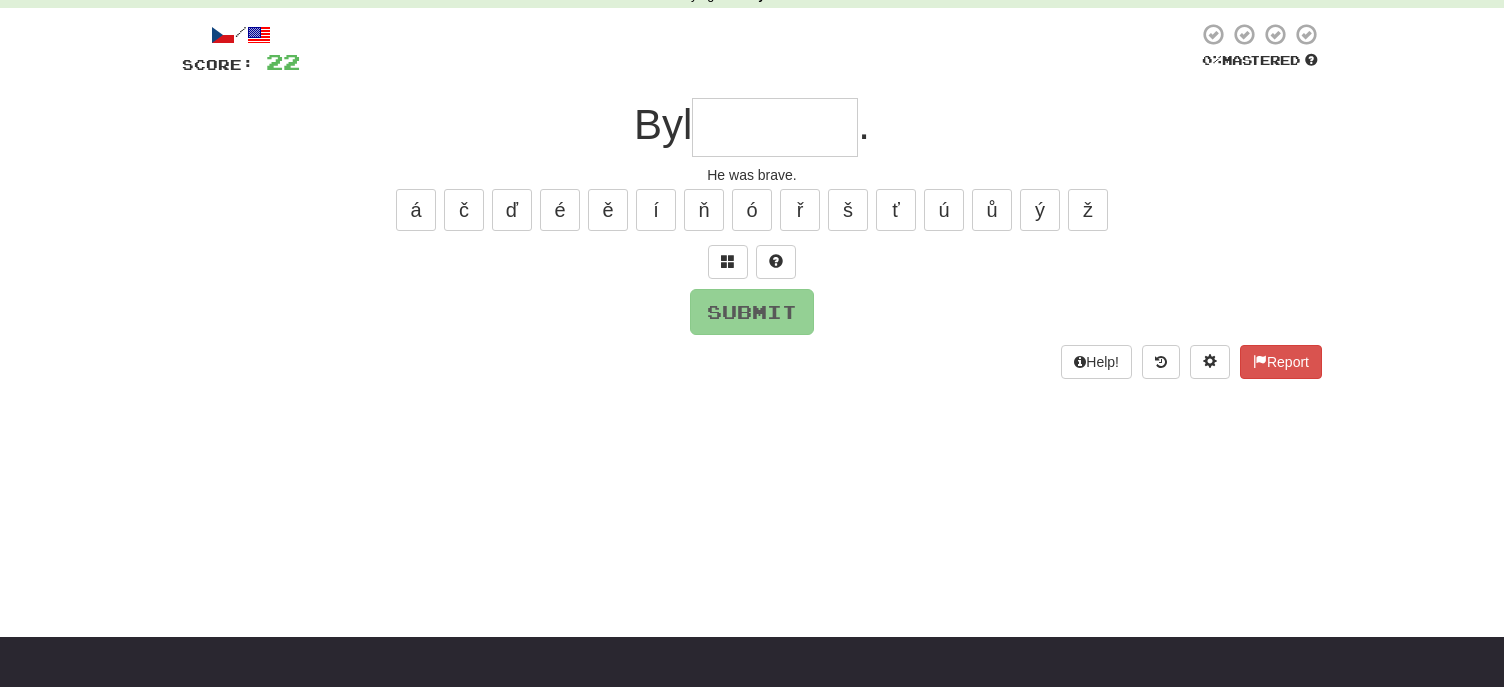 click at bounding box center [775, 127] 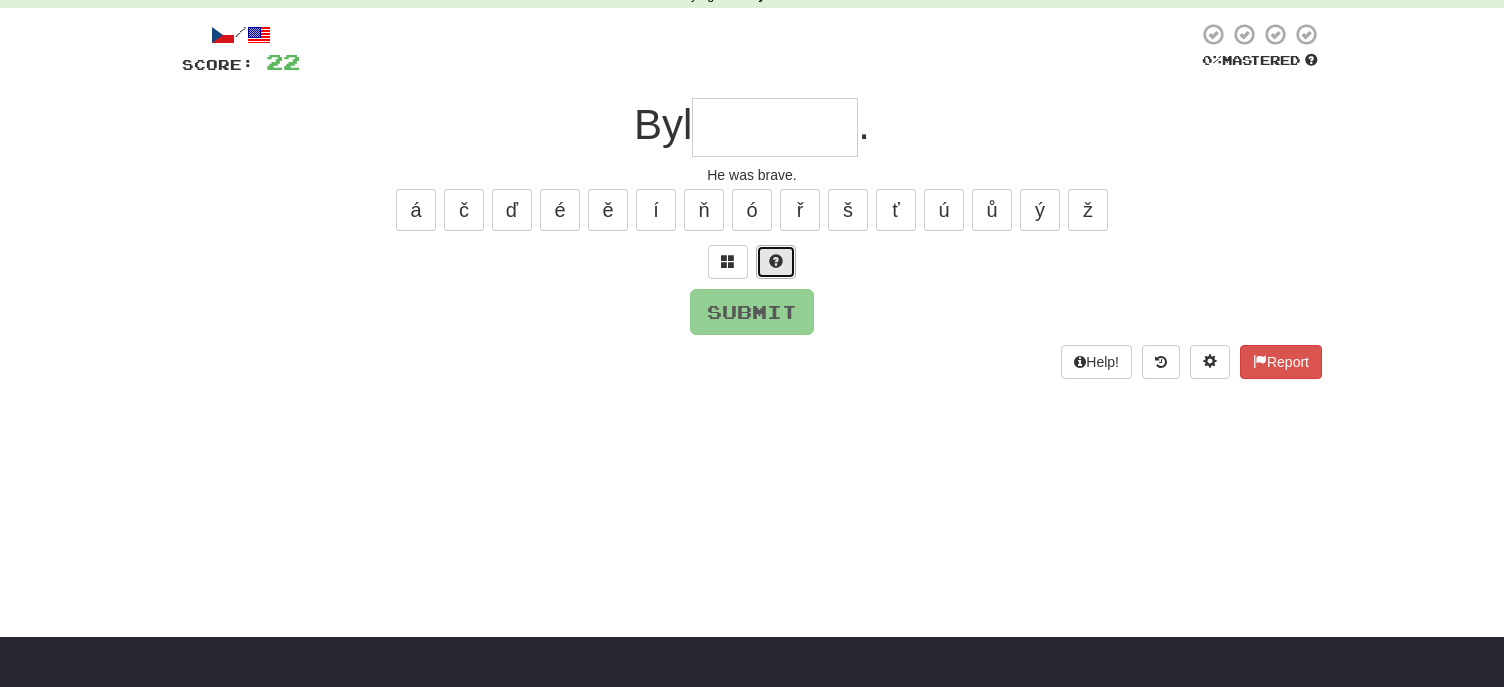 click at bounding box center [776, 261] 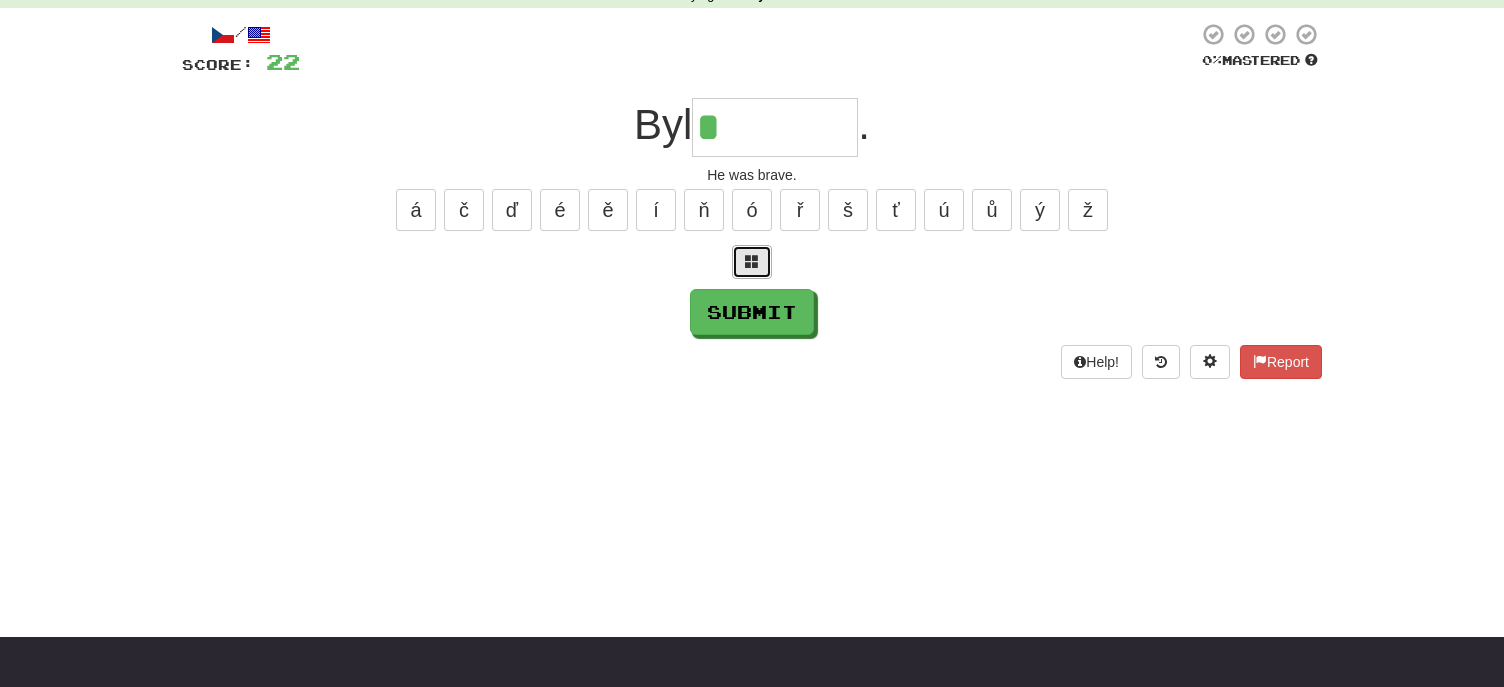 click at bounding box center (752, 261) 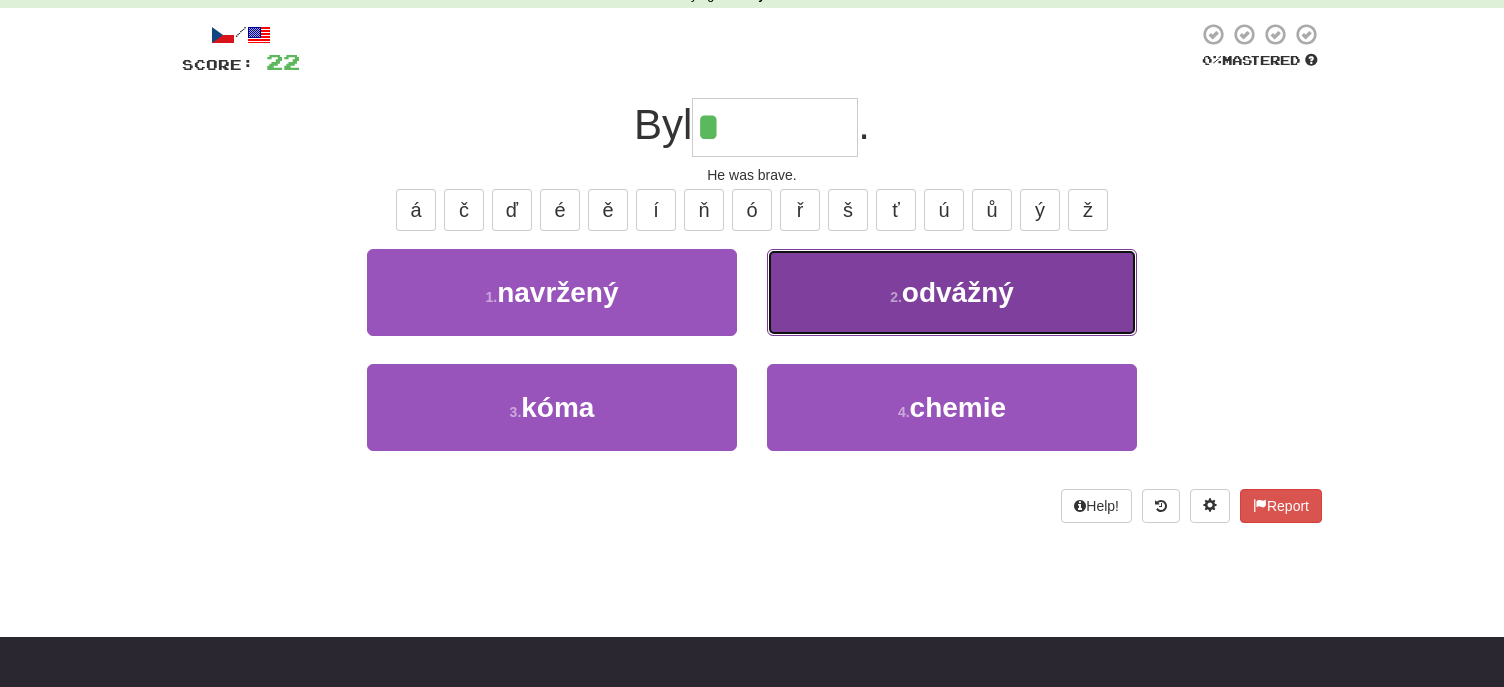 click on "odvážný" at bounding box center (958, 292) 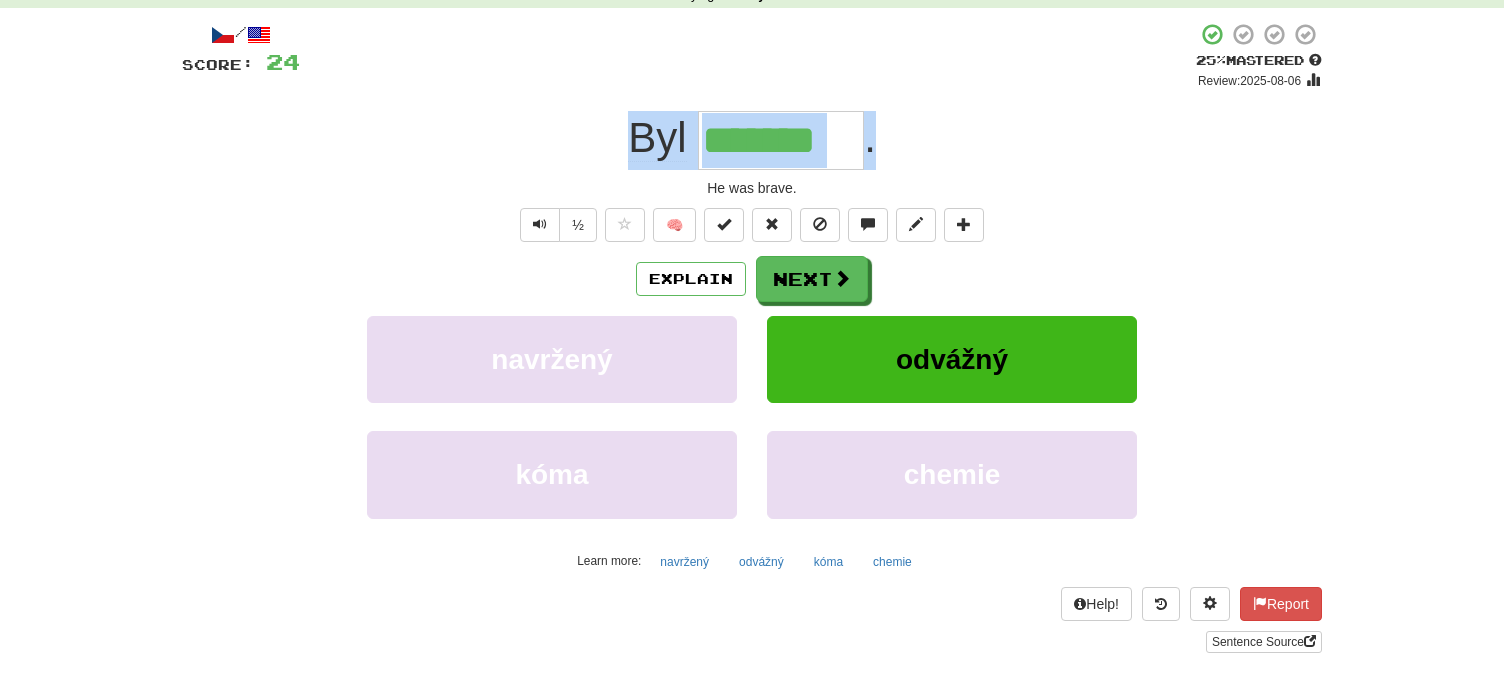 drag, startPoint x: 634, startPoint y: 136, endPoint x: 981, endPoint y: 146, distance: 347.14407 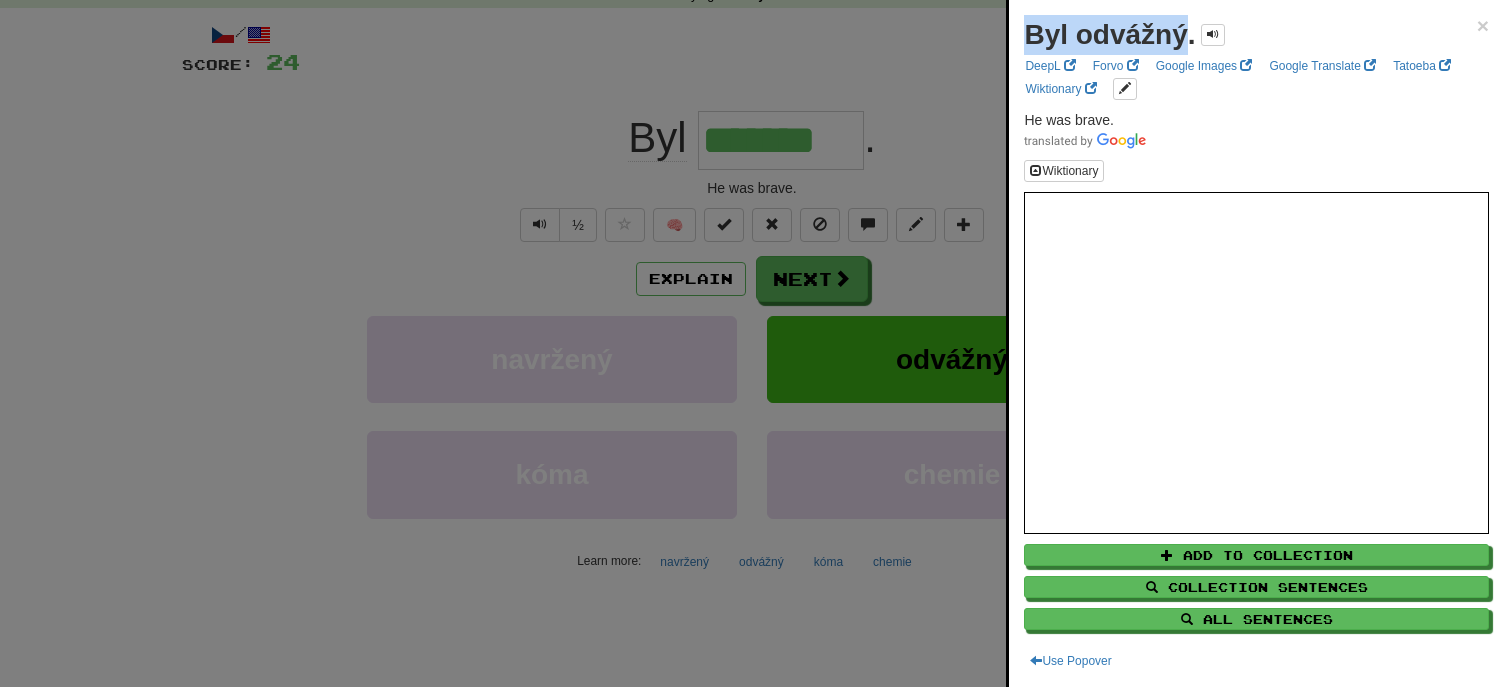 drag, startPoint x: 1022, startPoint y: 32, endPoint x: 1190, endPoint y: 23, distance: 168.2409 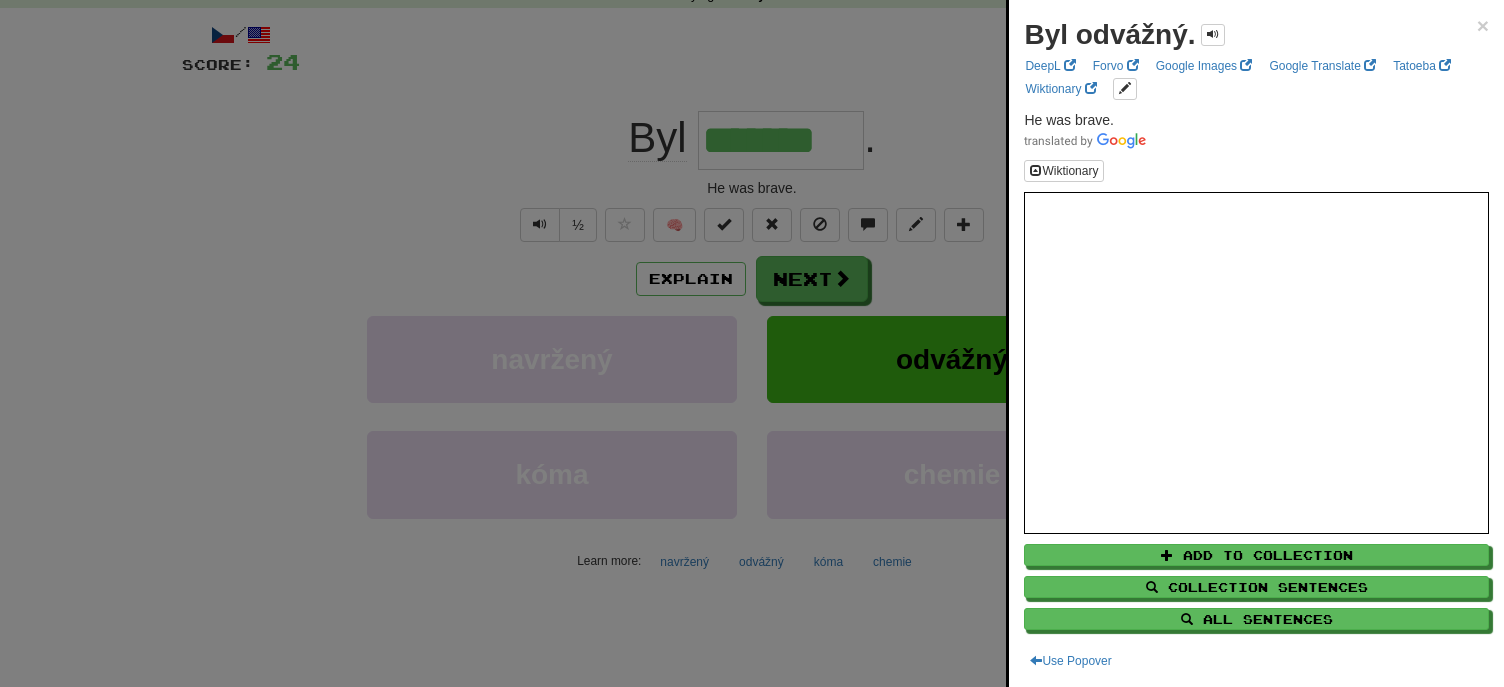 click at bounding box center [752, 343] 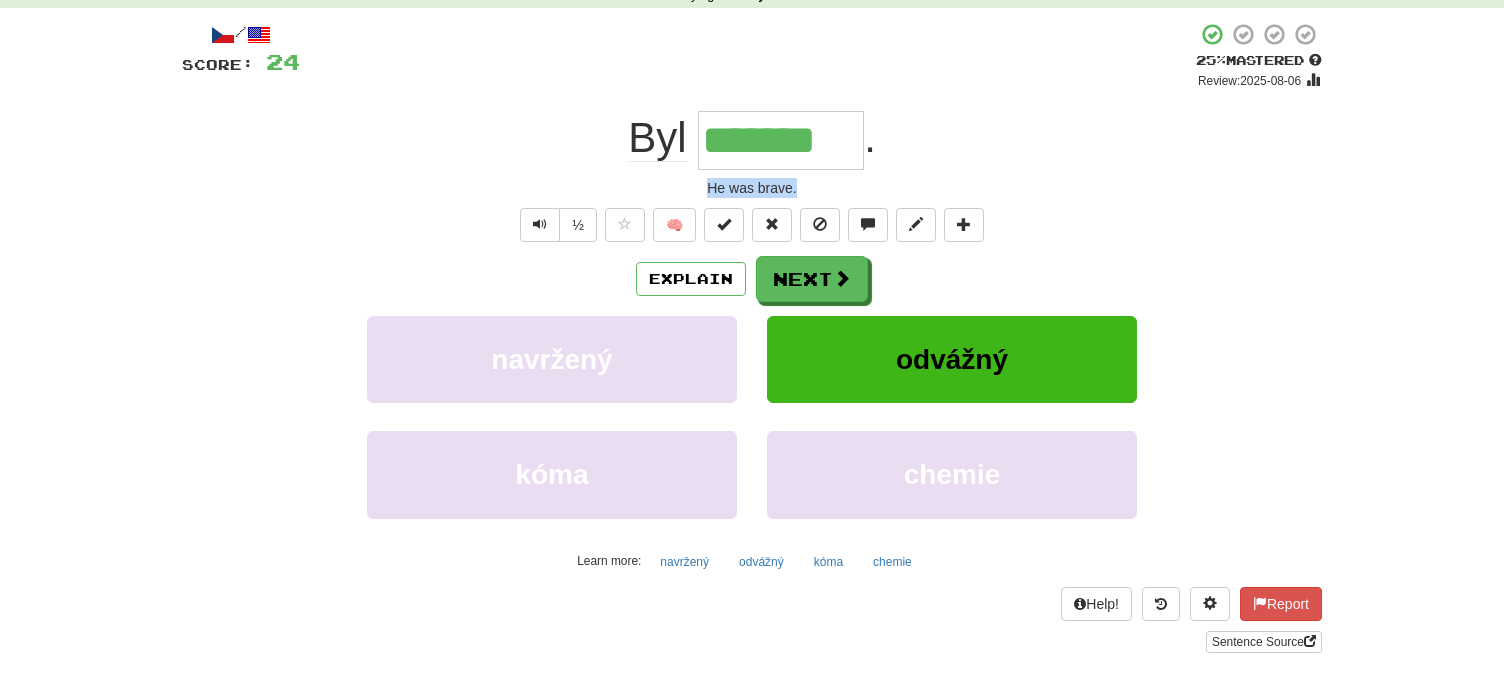 drag, startPoint x: 706, startPoint y: 186, endPoint x: 798, endPoint y: 178, distance: 92.34717 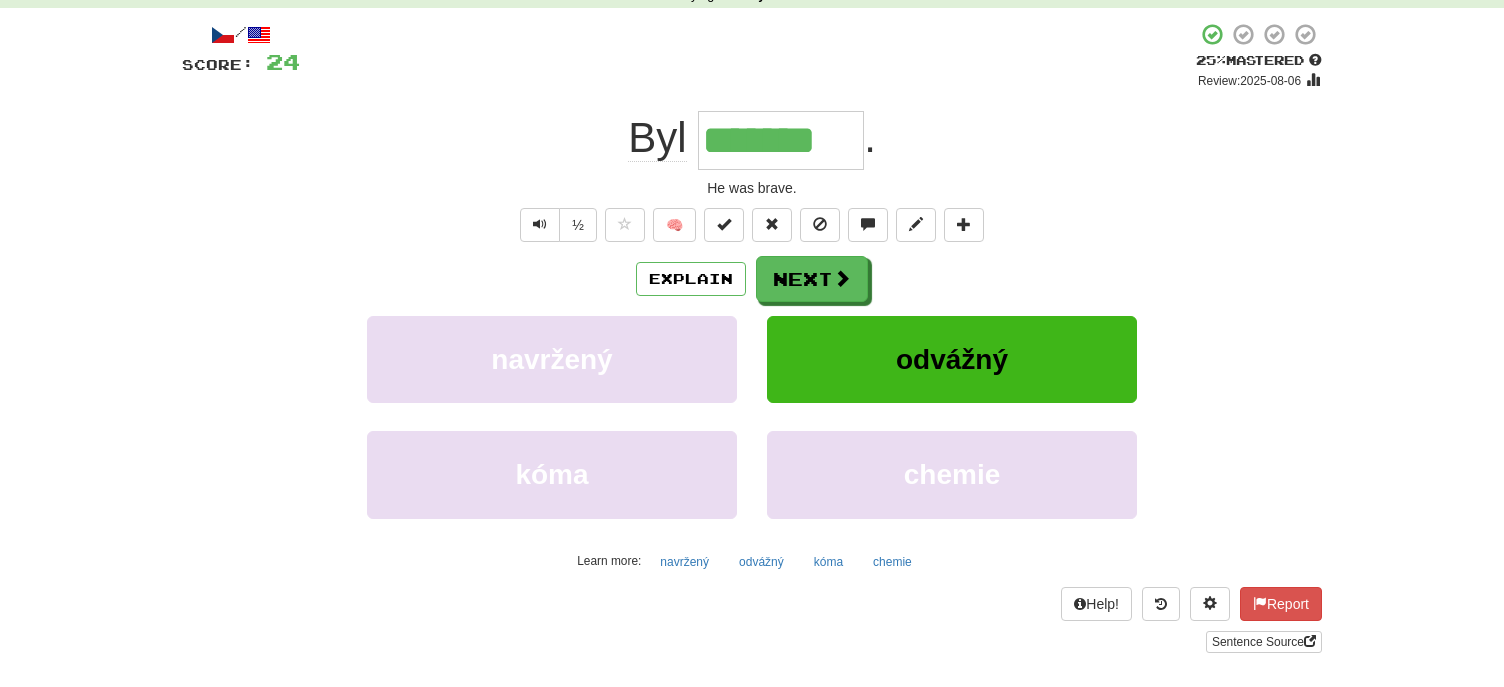 click on "½ 🧠" at bounding box center (752, 225) 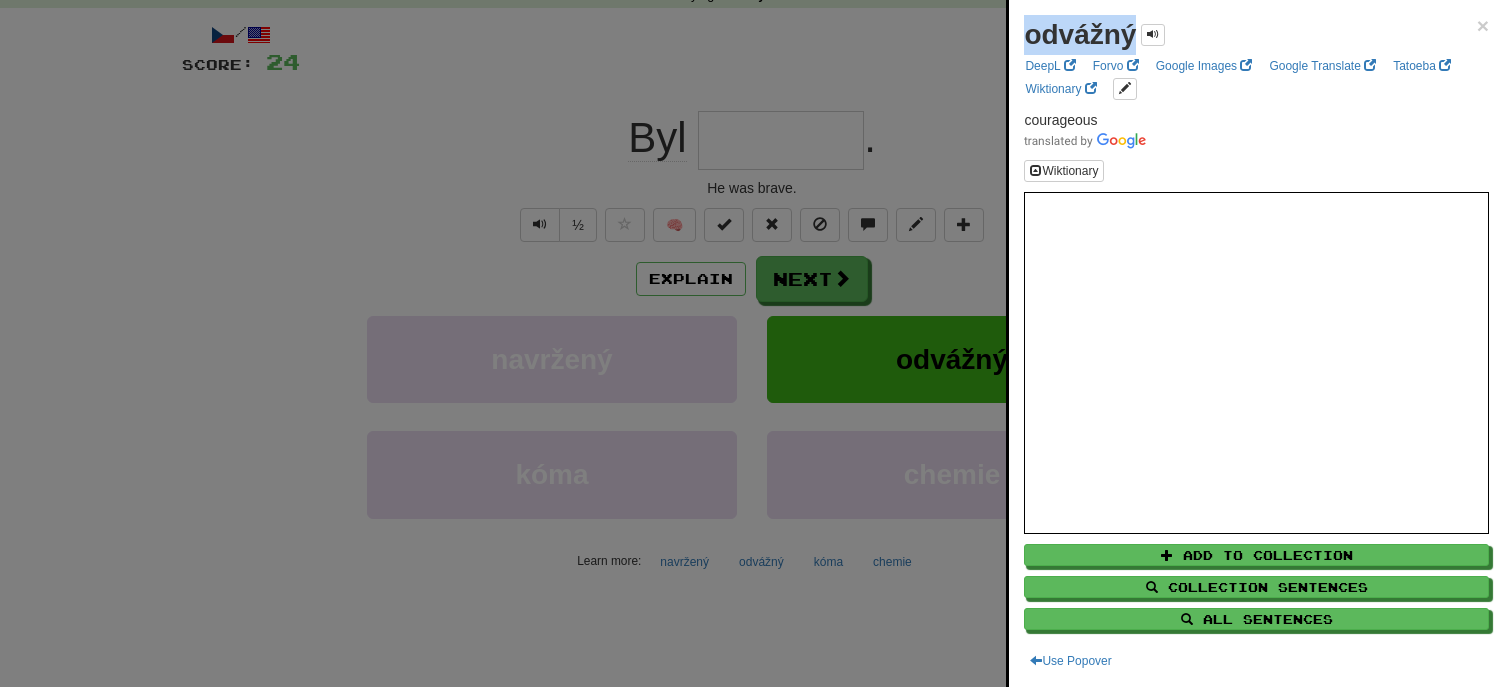 drag, startPoint x: 1024, startPoint y: 39, endPoint x: 1132, endPoint y: 35, distance: 108.07405 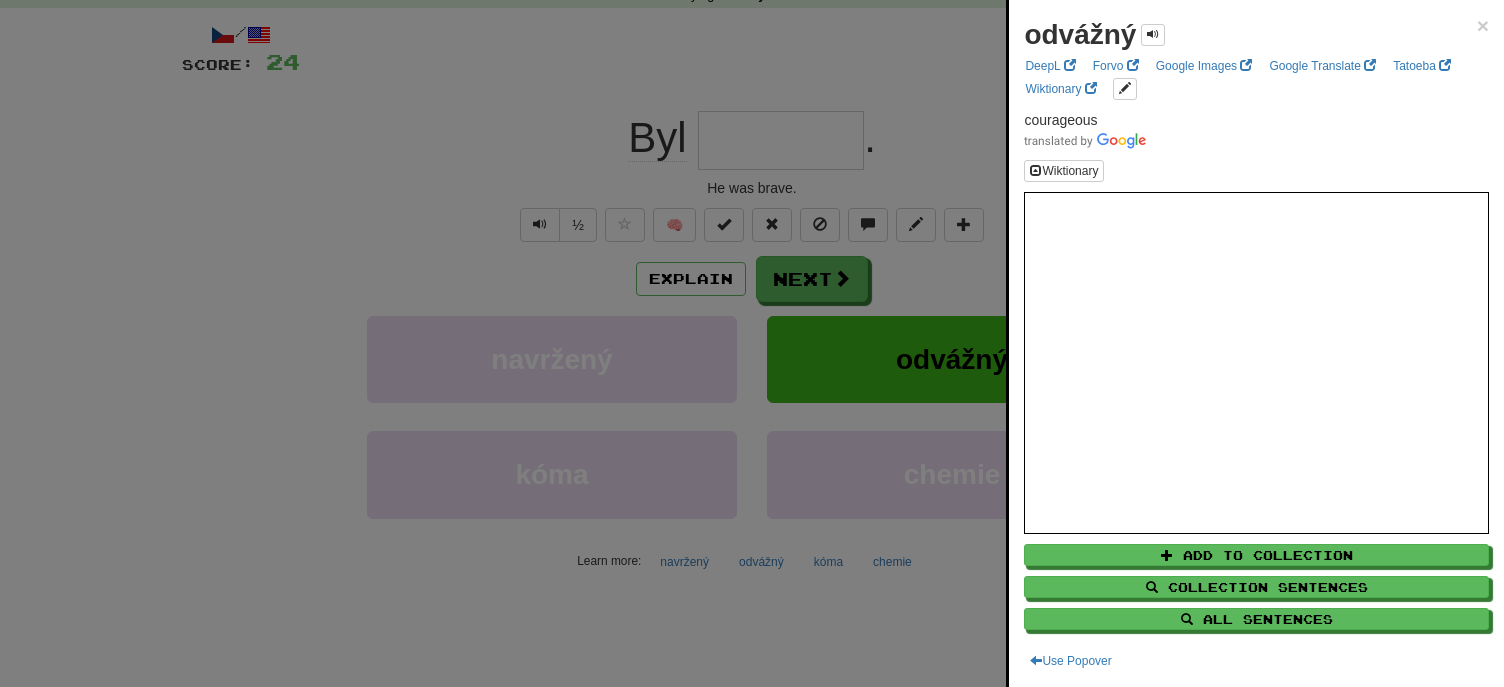 click at bounding box center (752, 343) 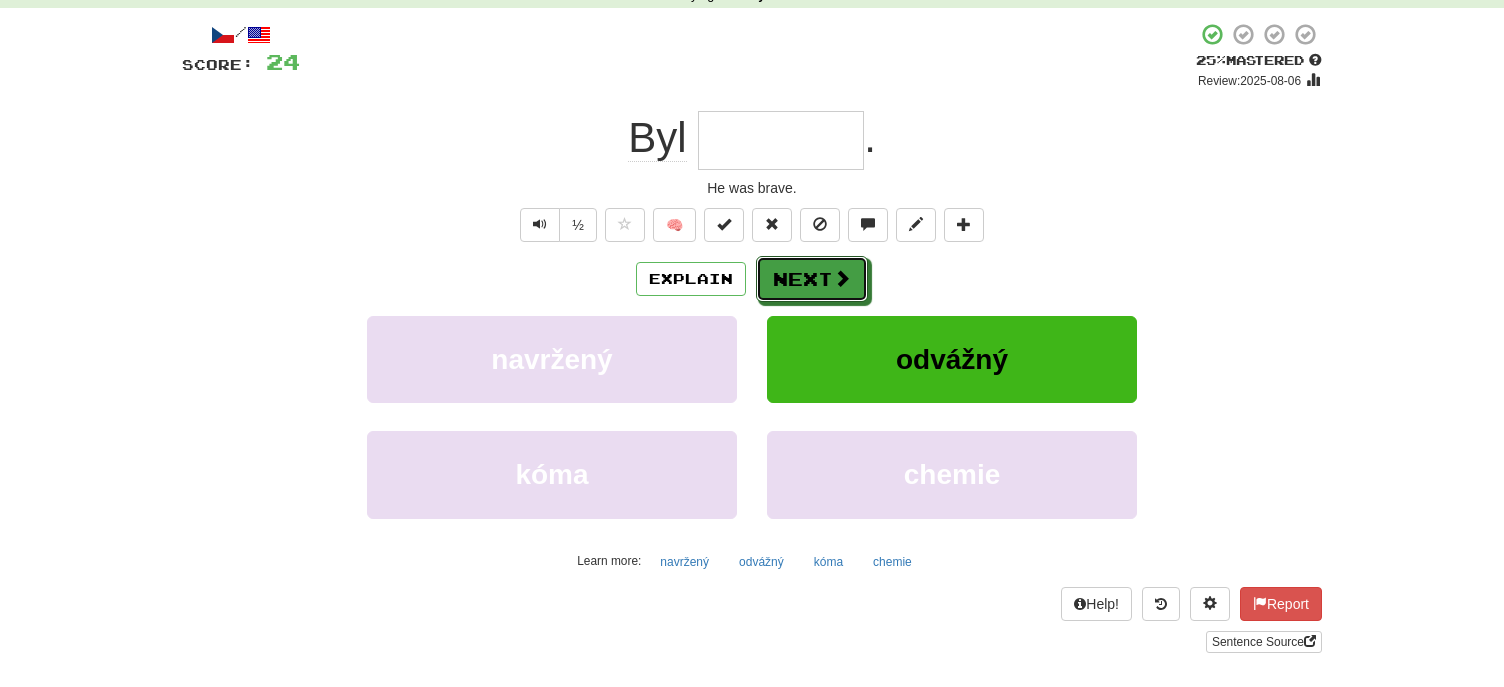 click on "Next" at bounding box center (812, 279) 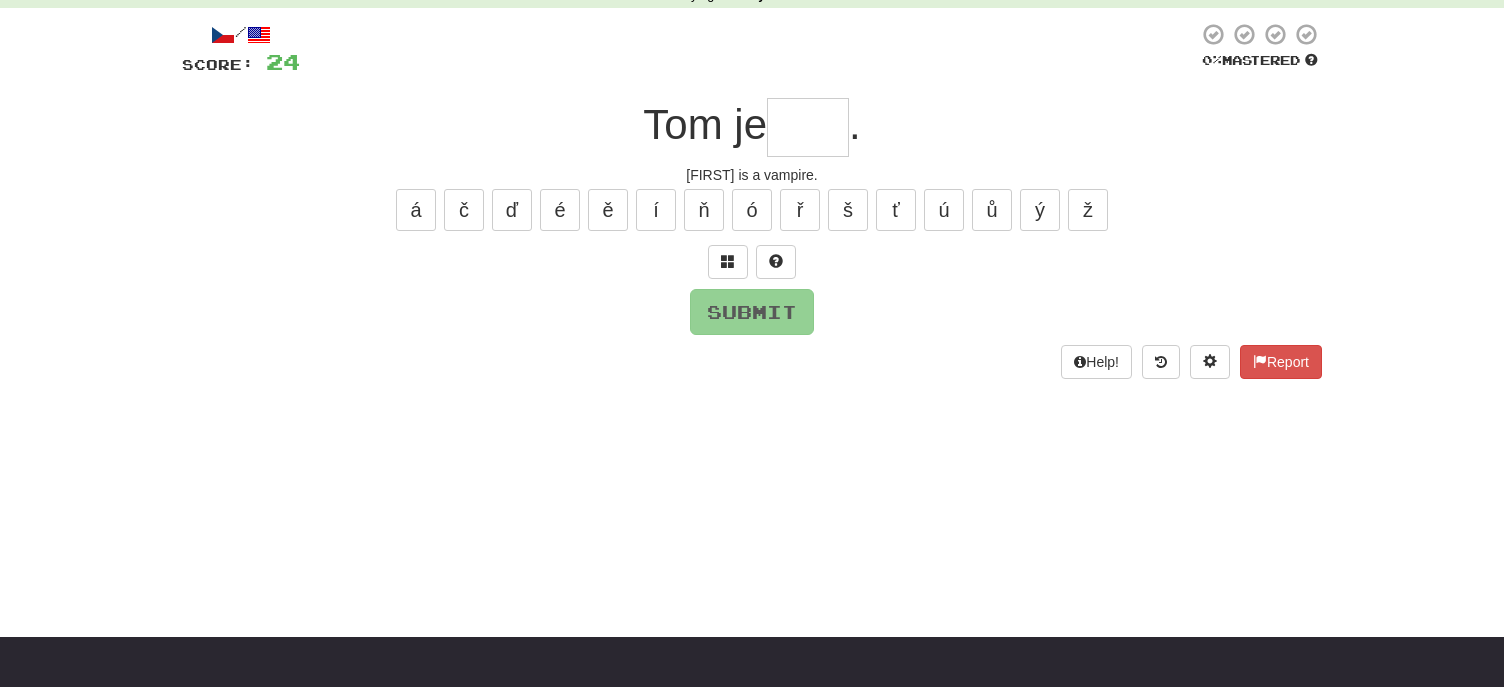 type on "*" 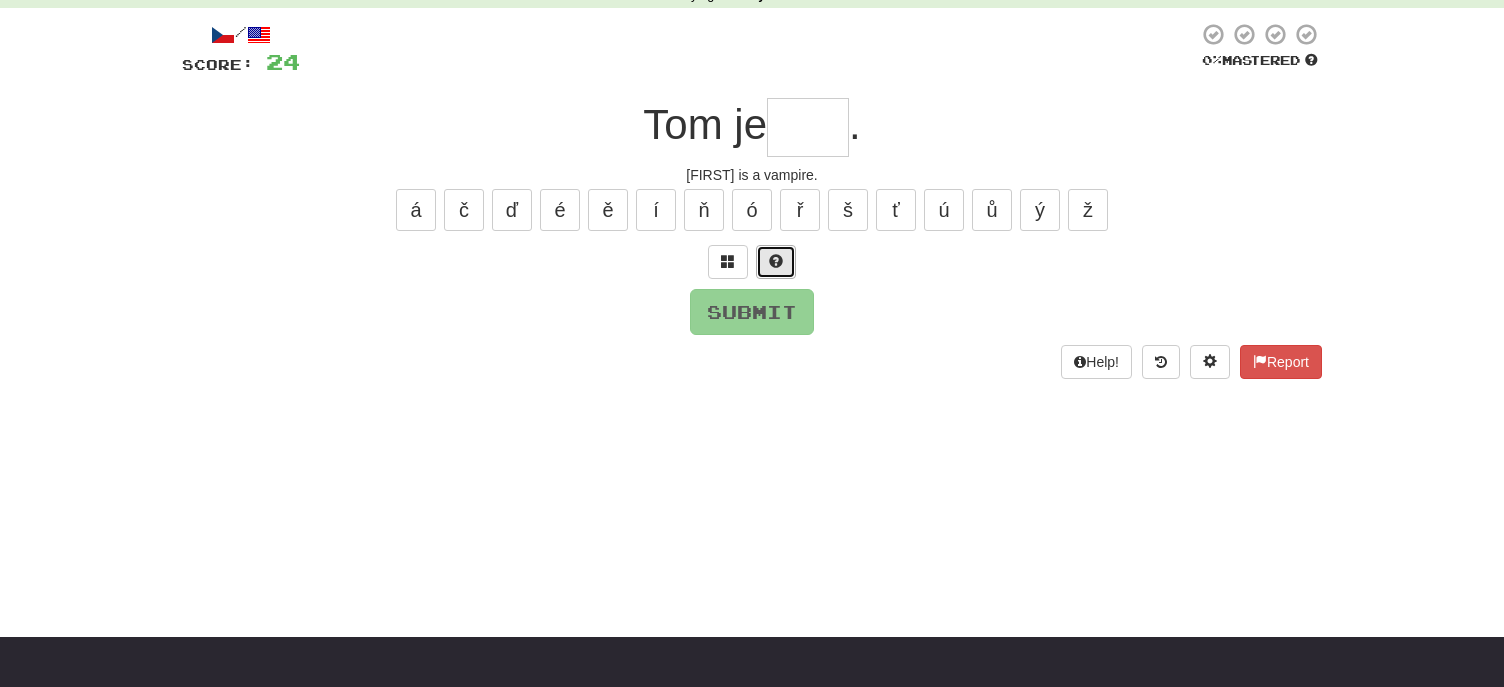 click at bounding box center [776, 261] 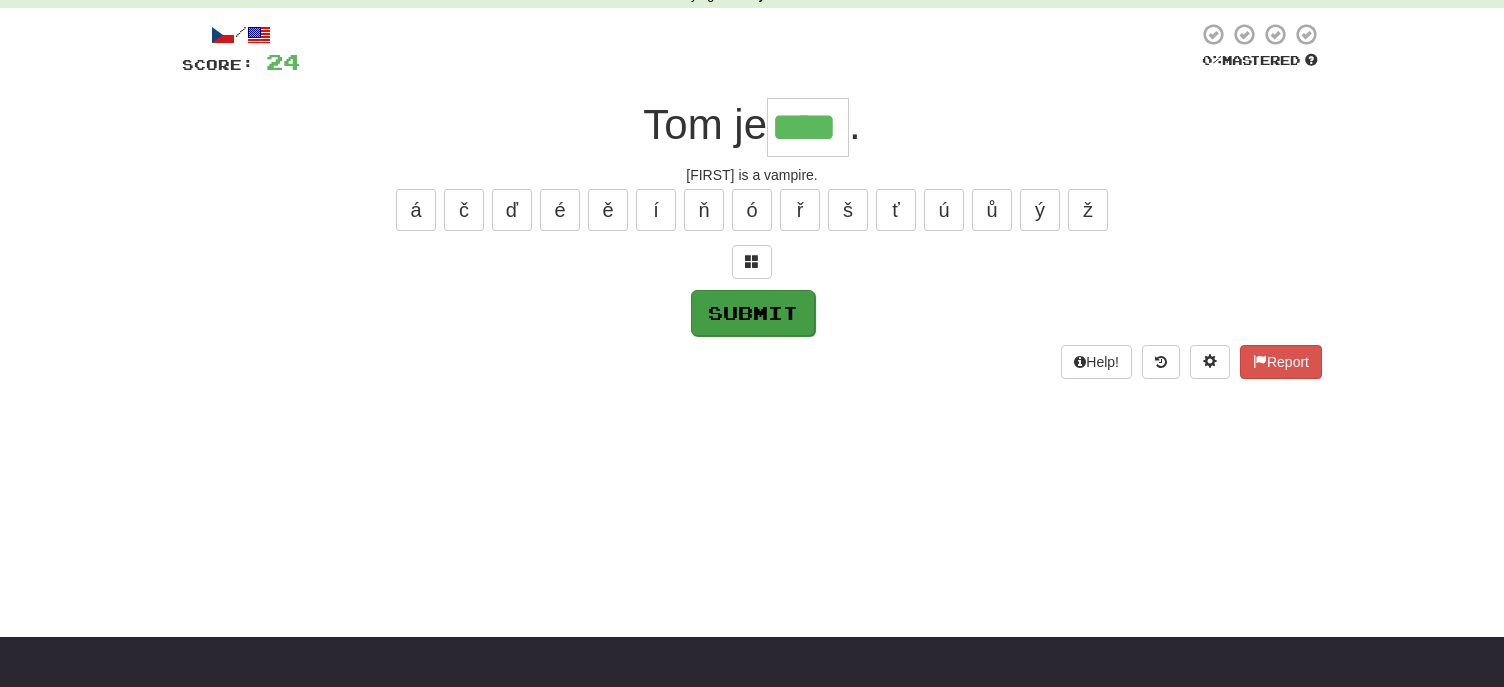 type on "****" 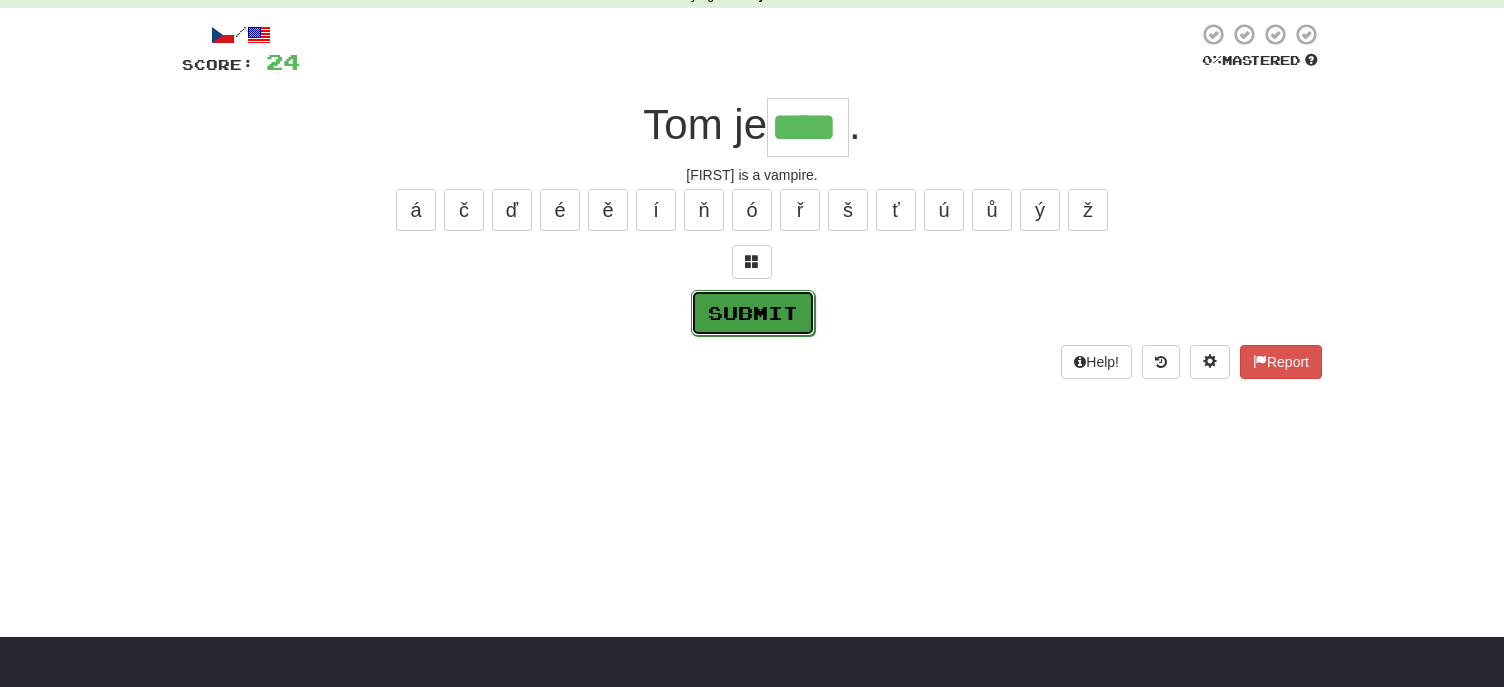 click on "Submit" at bounding box center (753, 313) 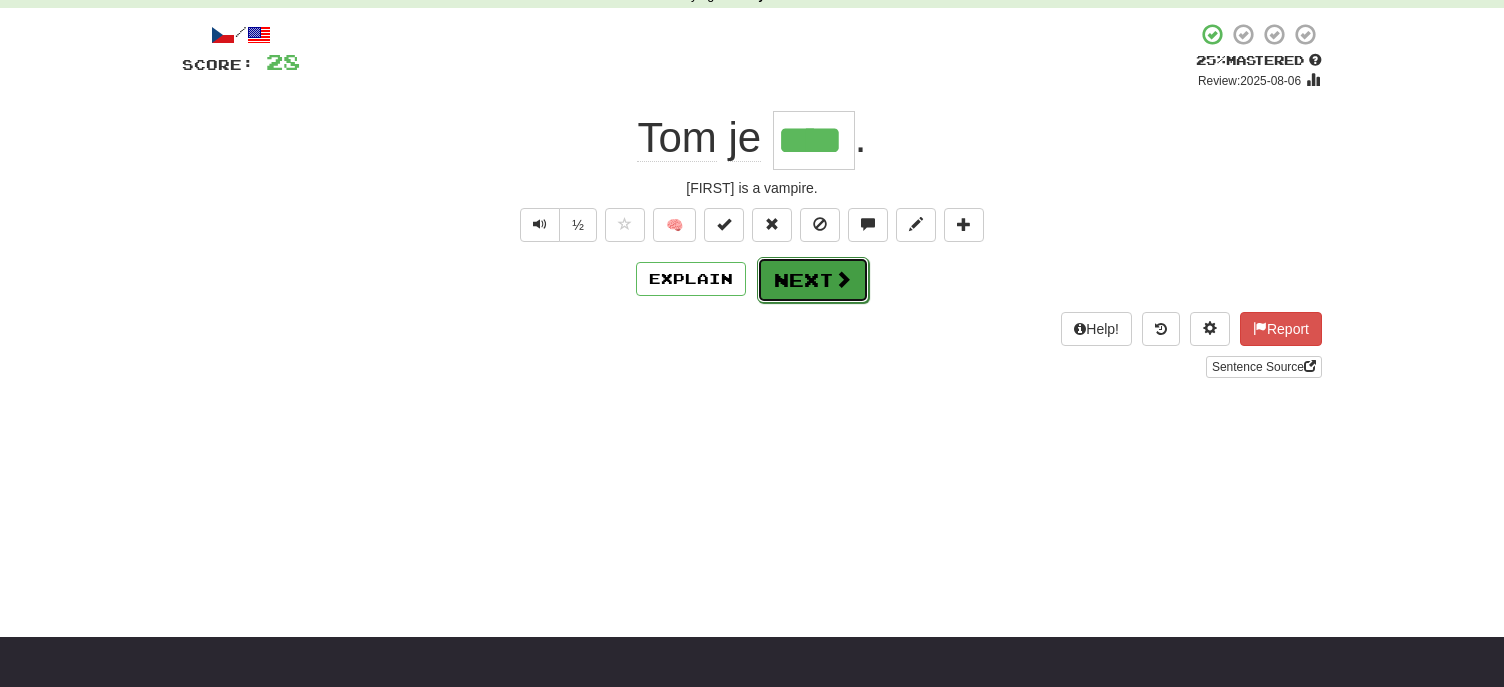 click on "Next" at bounding box center (813, 280) 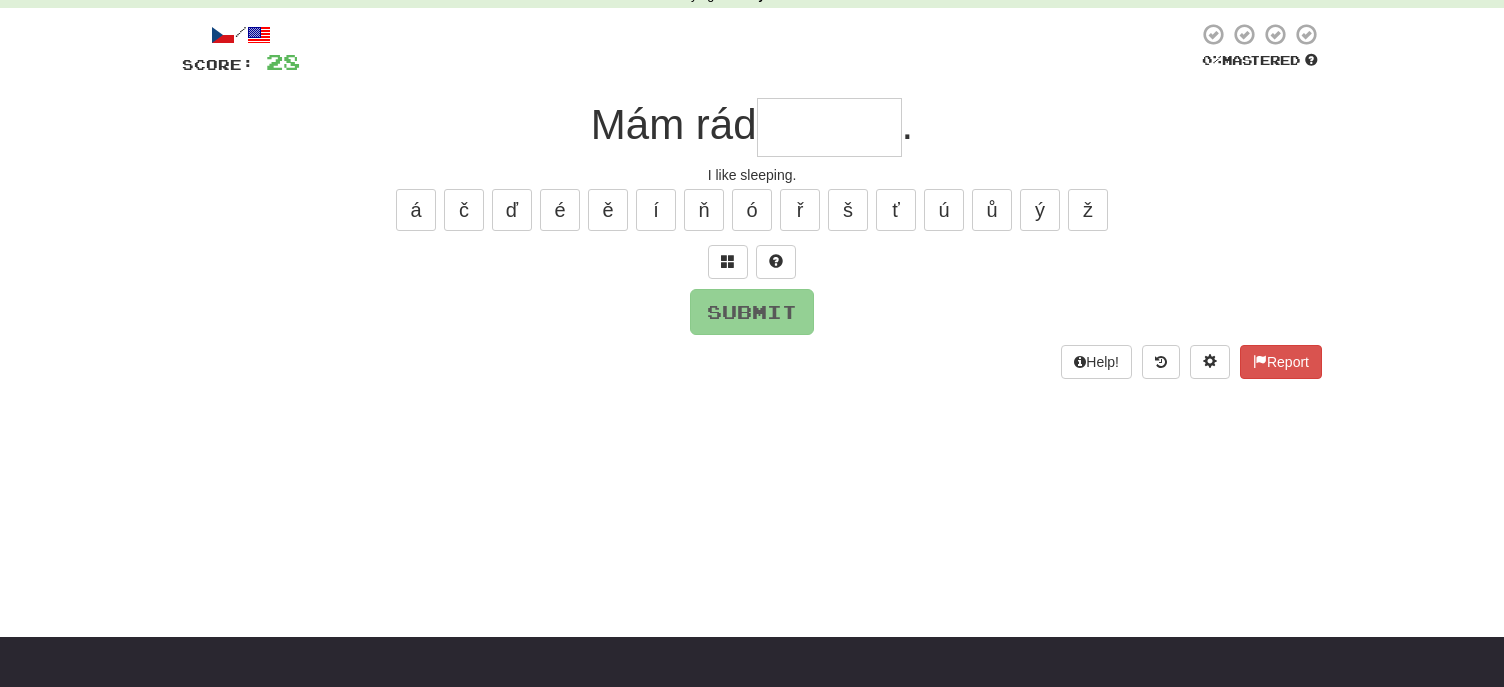 type on "*" 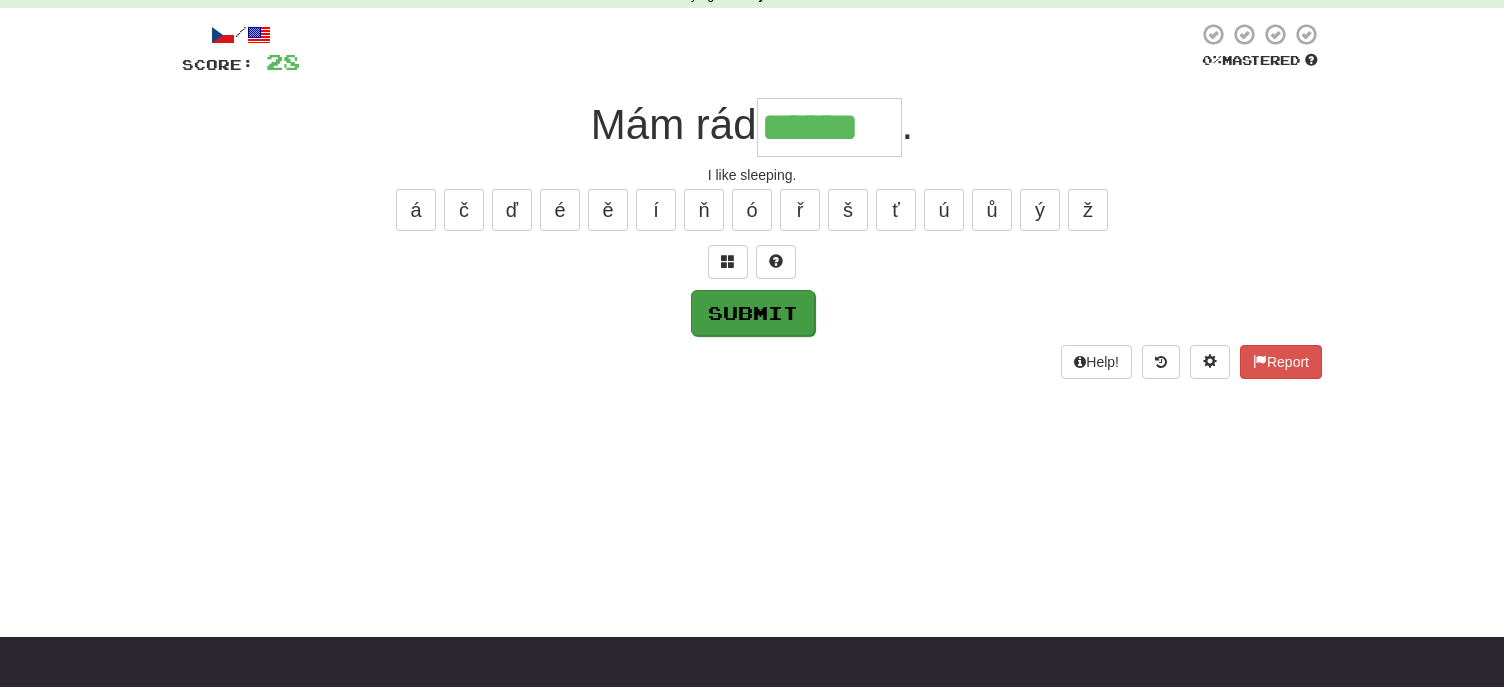 type on "******" 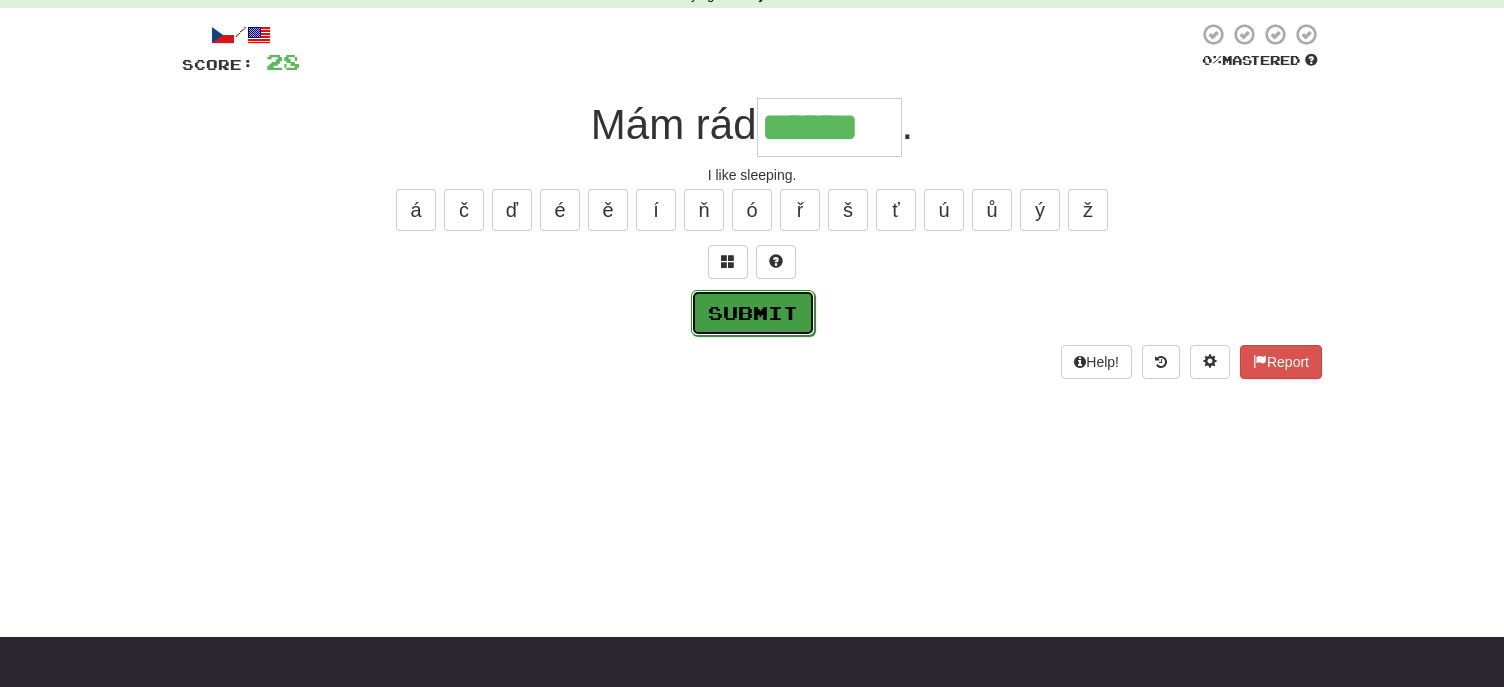 click on "Submit" at bounding box center (753, 313) 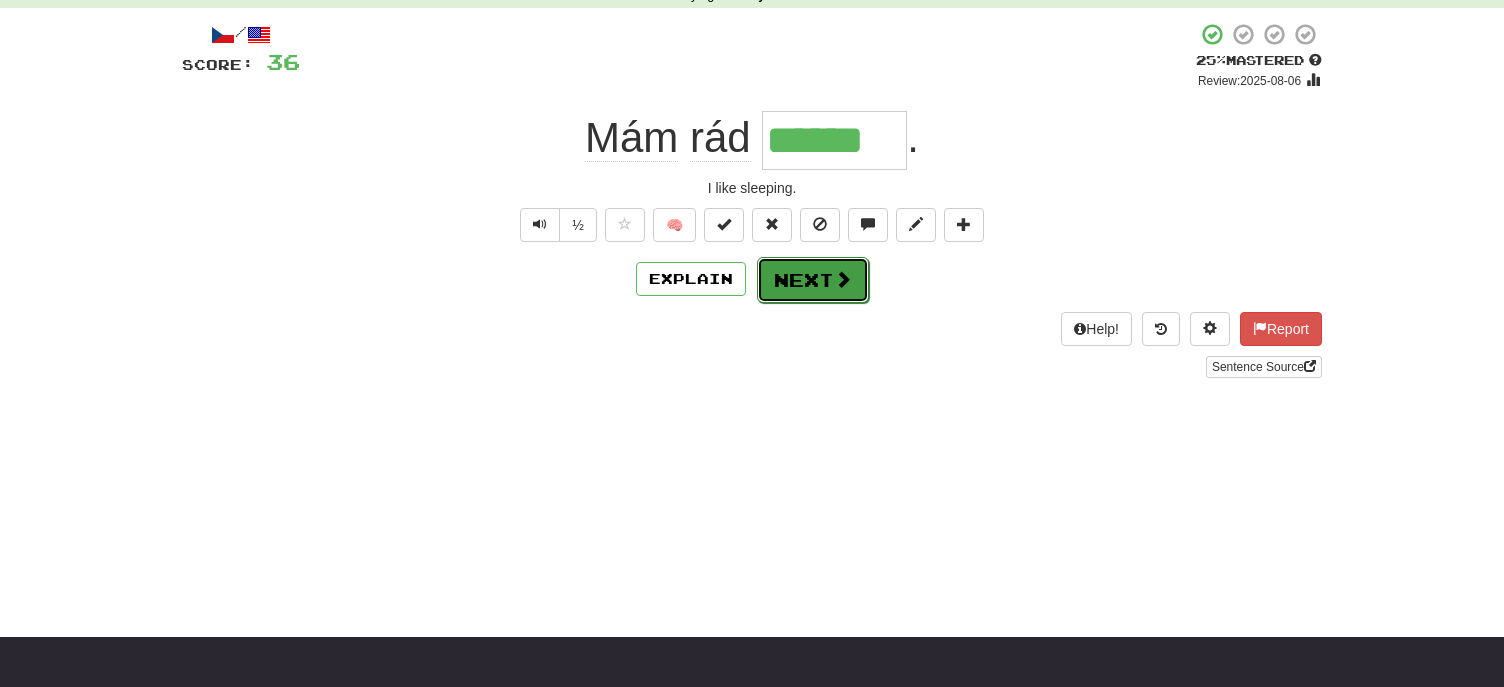 click on "Next" at bounding box center (813, 280) 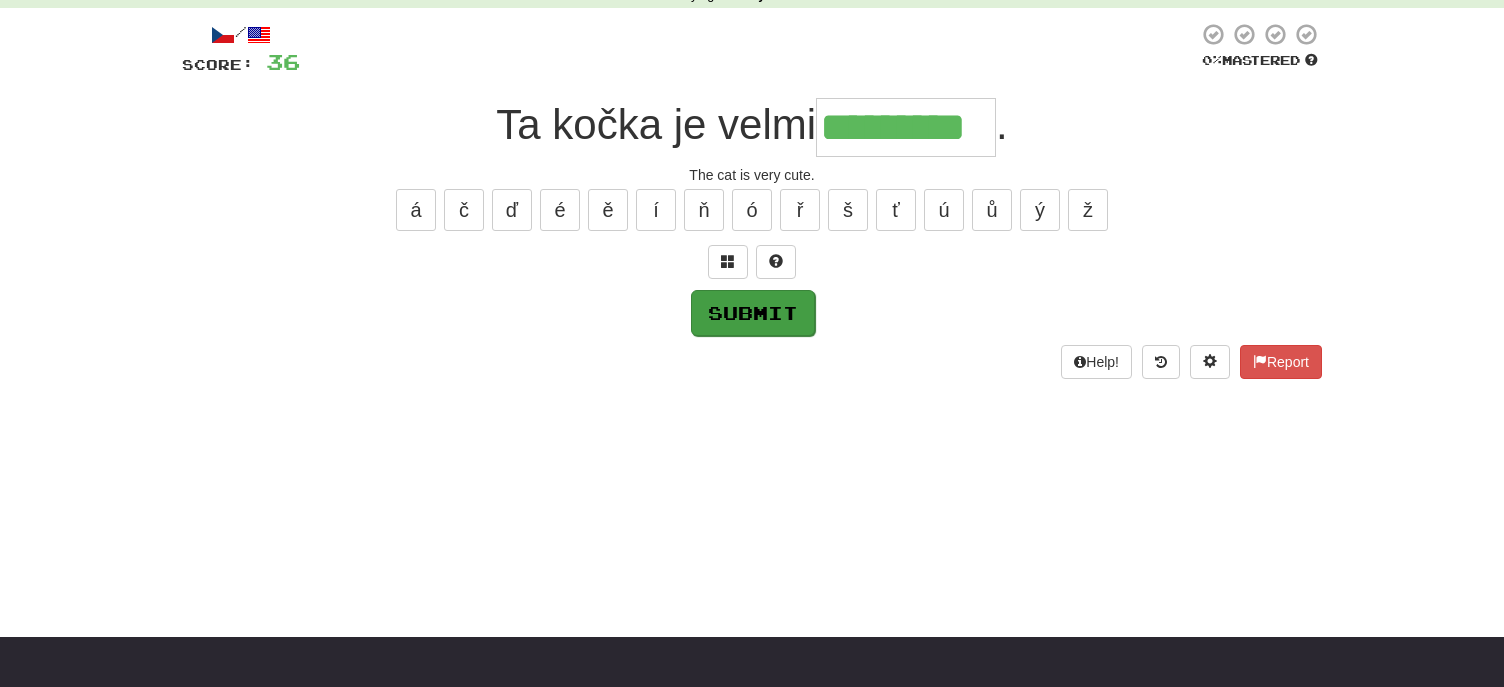 type on "*********" 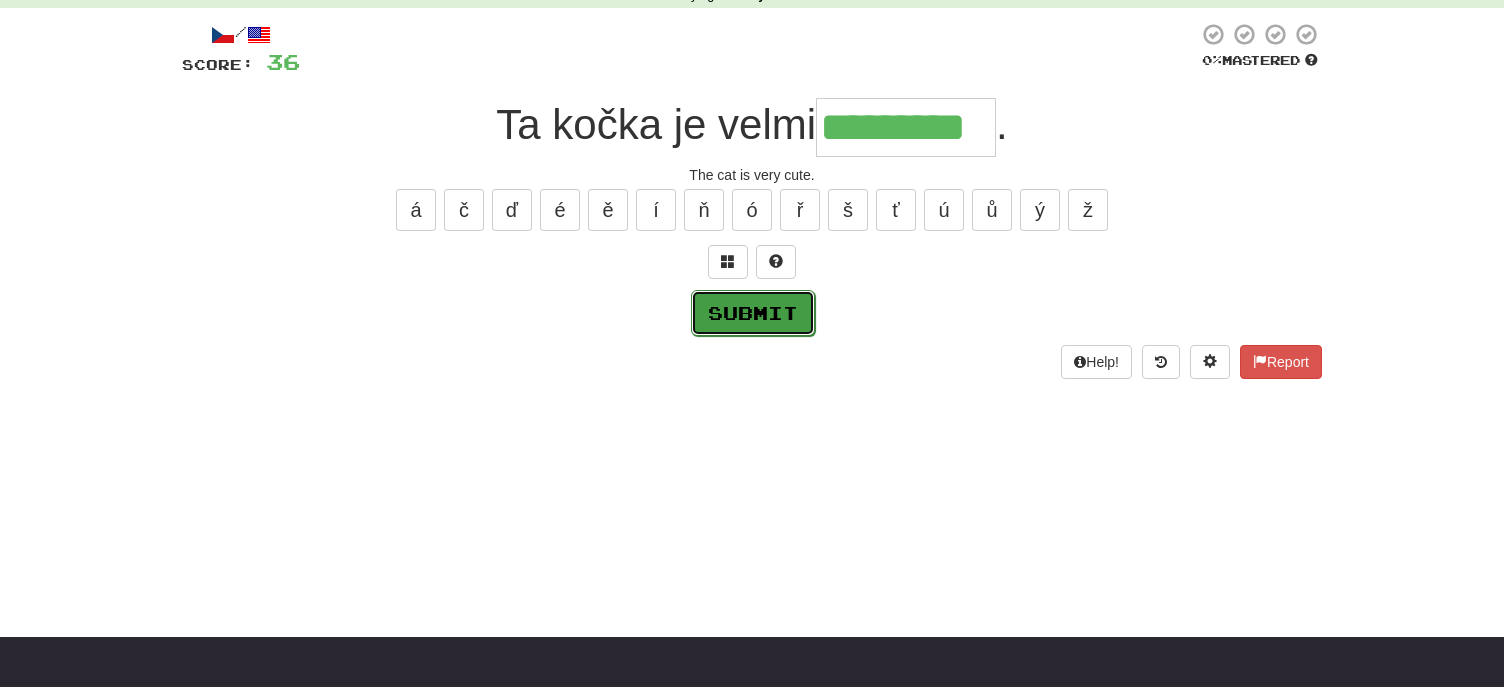 click on "Submit" at bounding box center [753, 313] 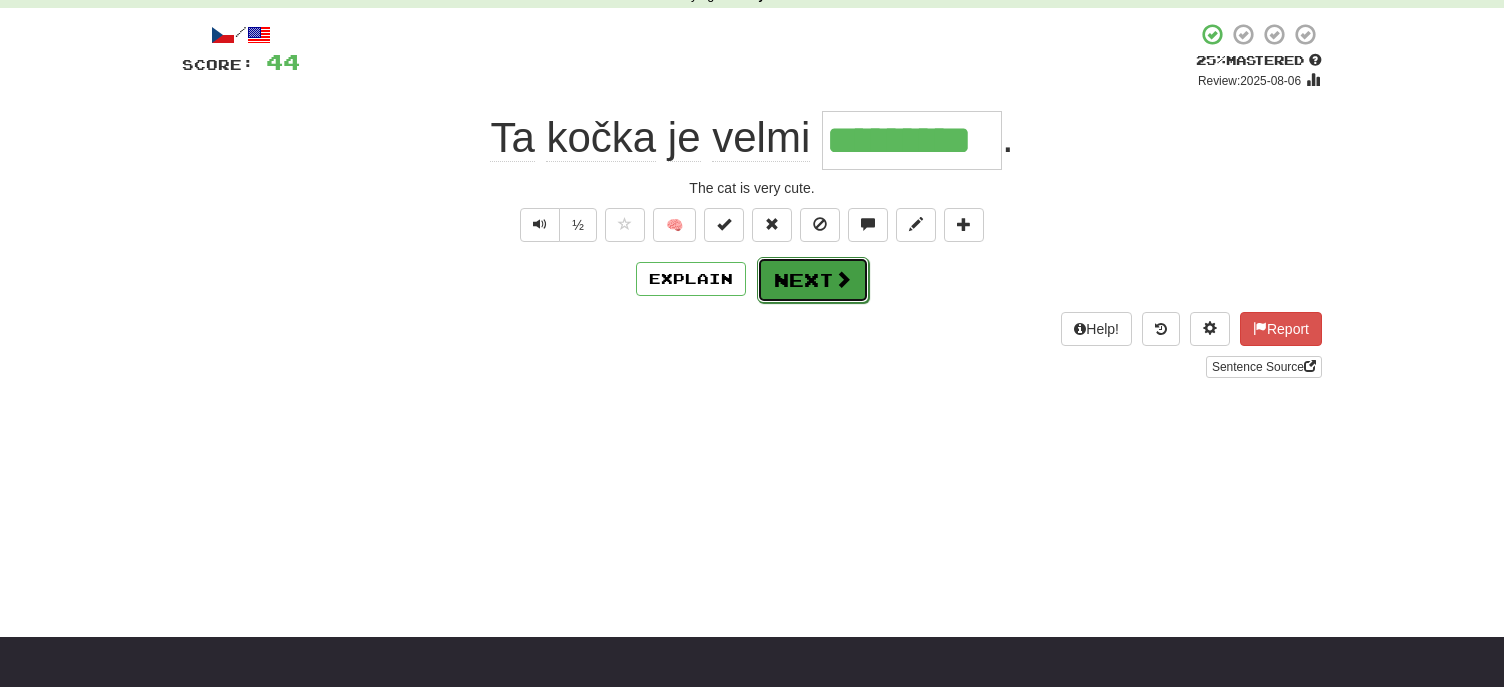 click on "Next" at bounding box center (813, 280) 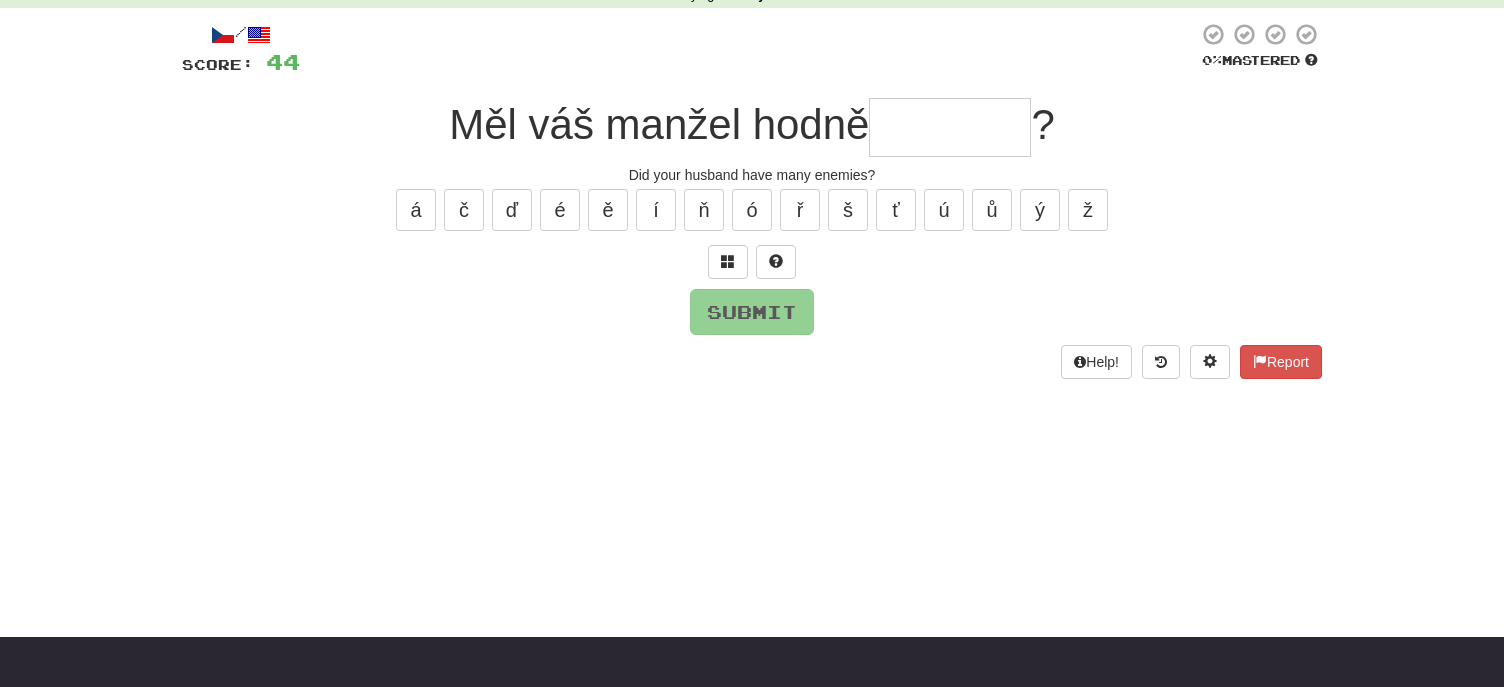 click at bounding box center [950, 127] 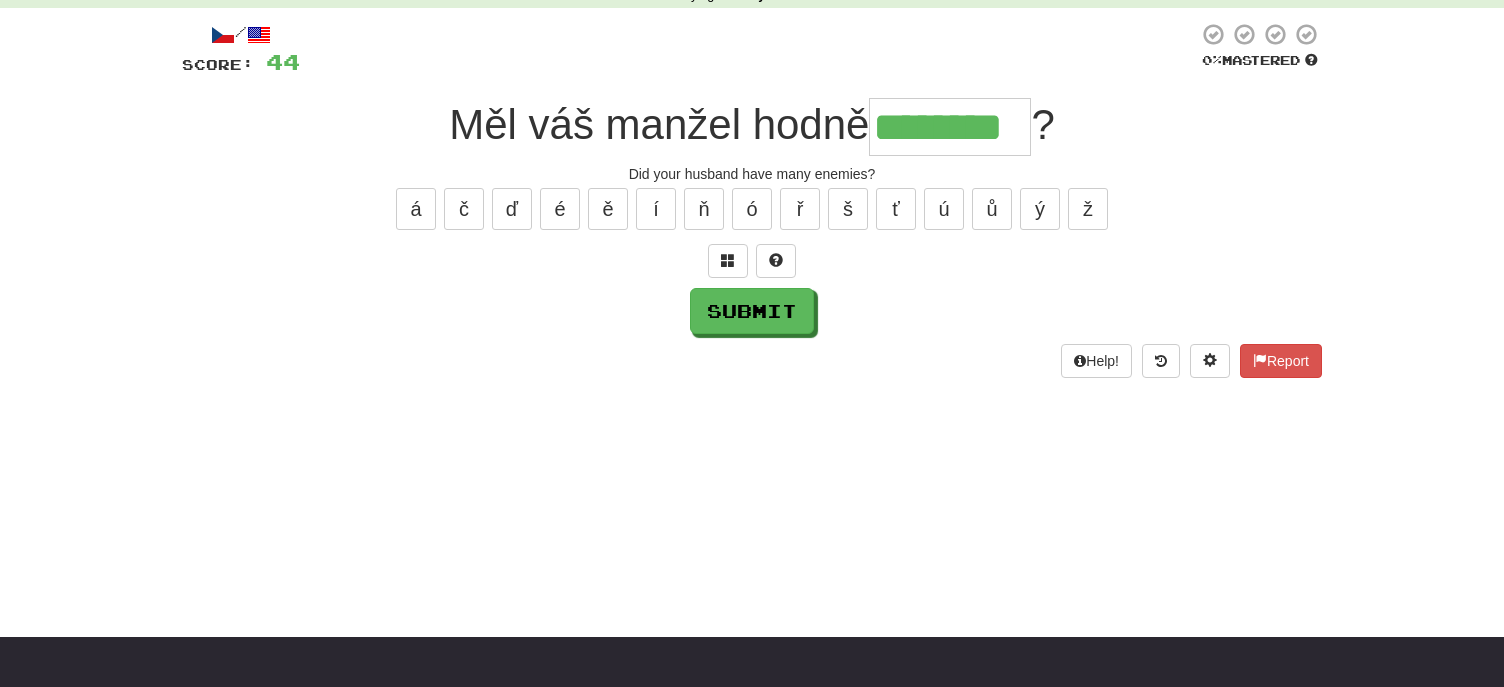 scroll, scrollTop: 0, scrollLeft: 0, axis: both 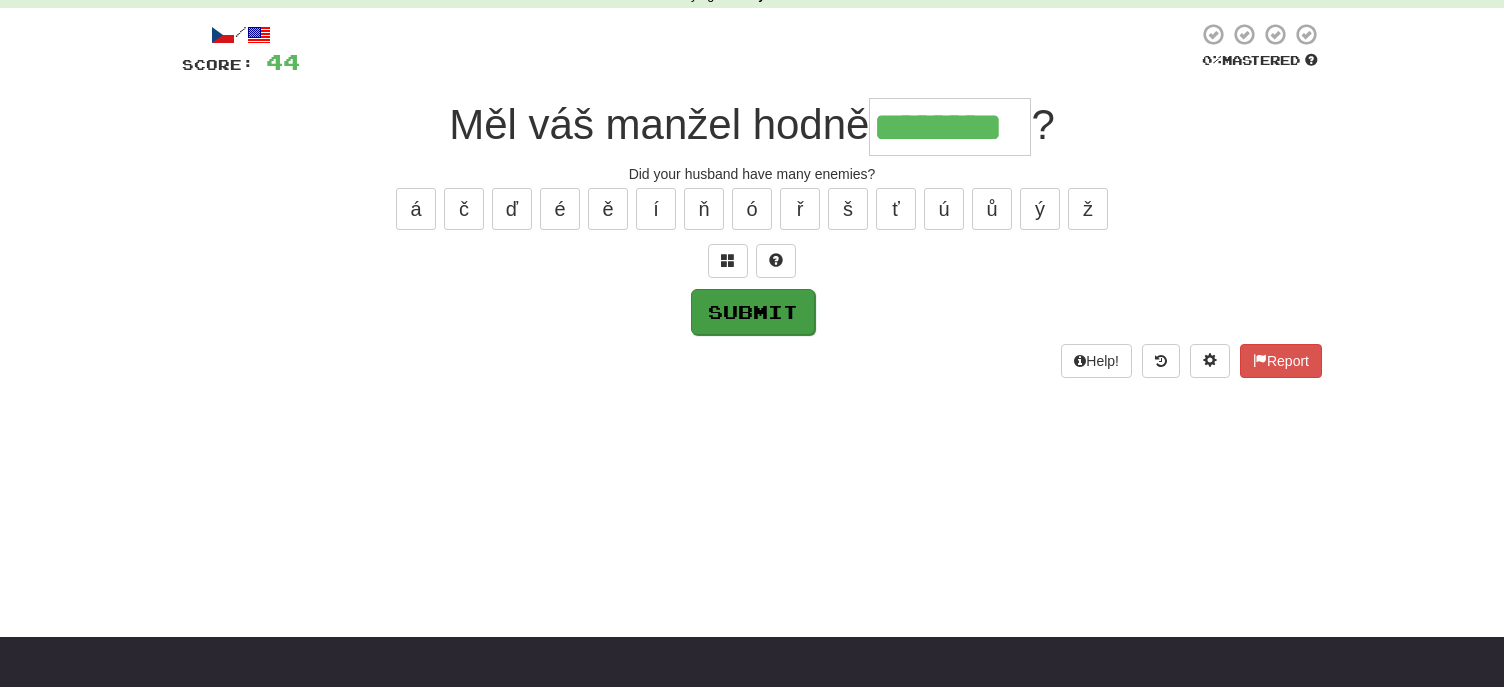 type on "********" 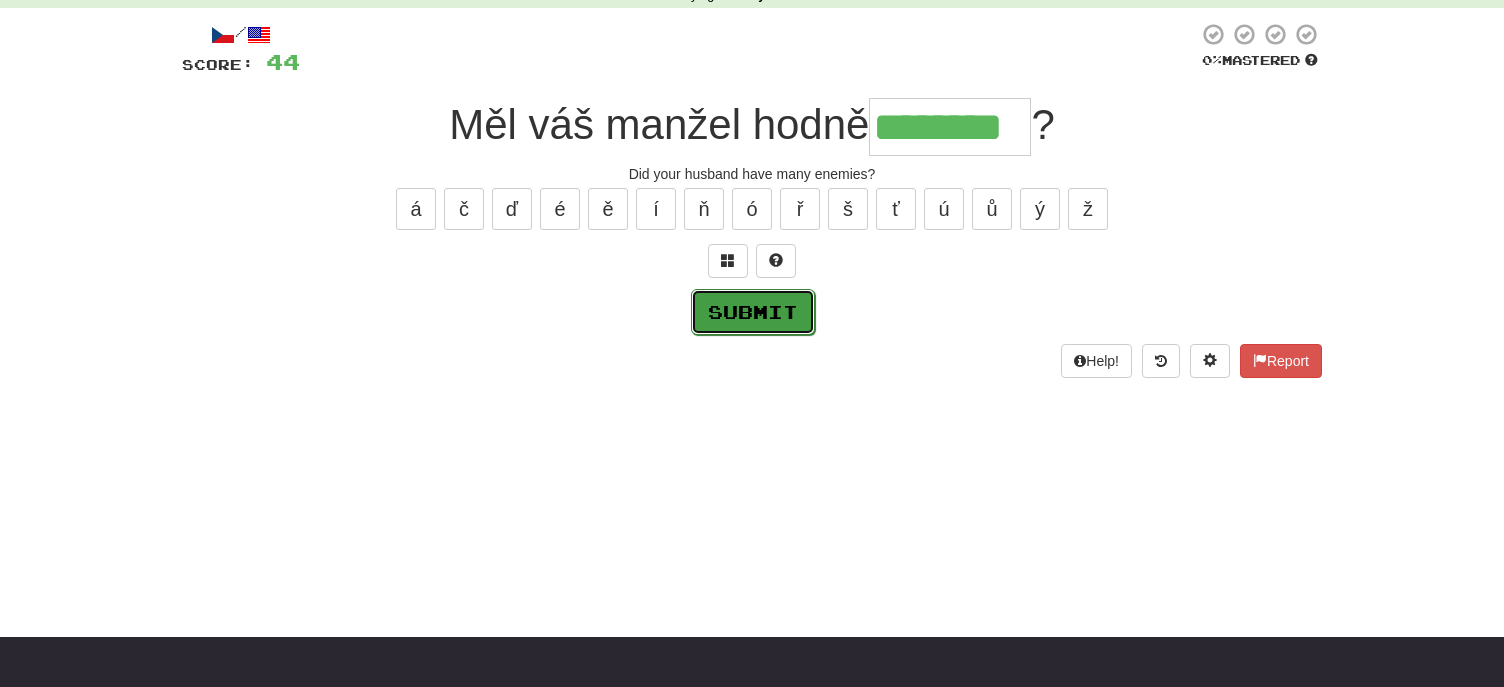 click on "Submit" at bounding box center (753, 312) 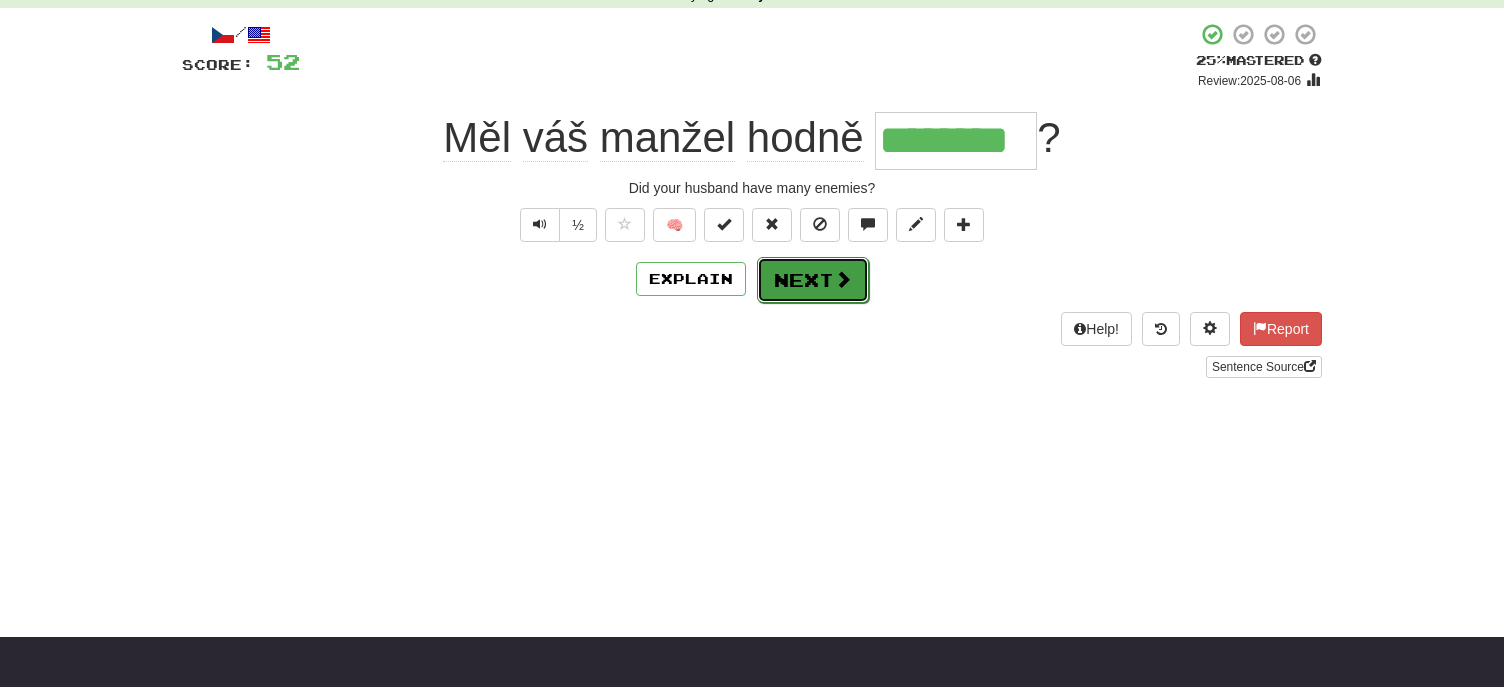 click on "Next" at bounding box center (813, 280) 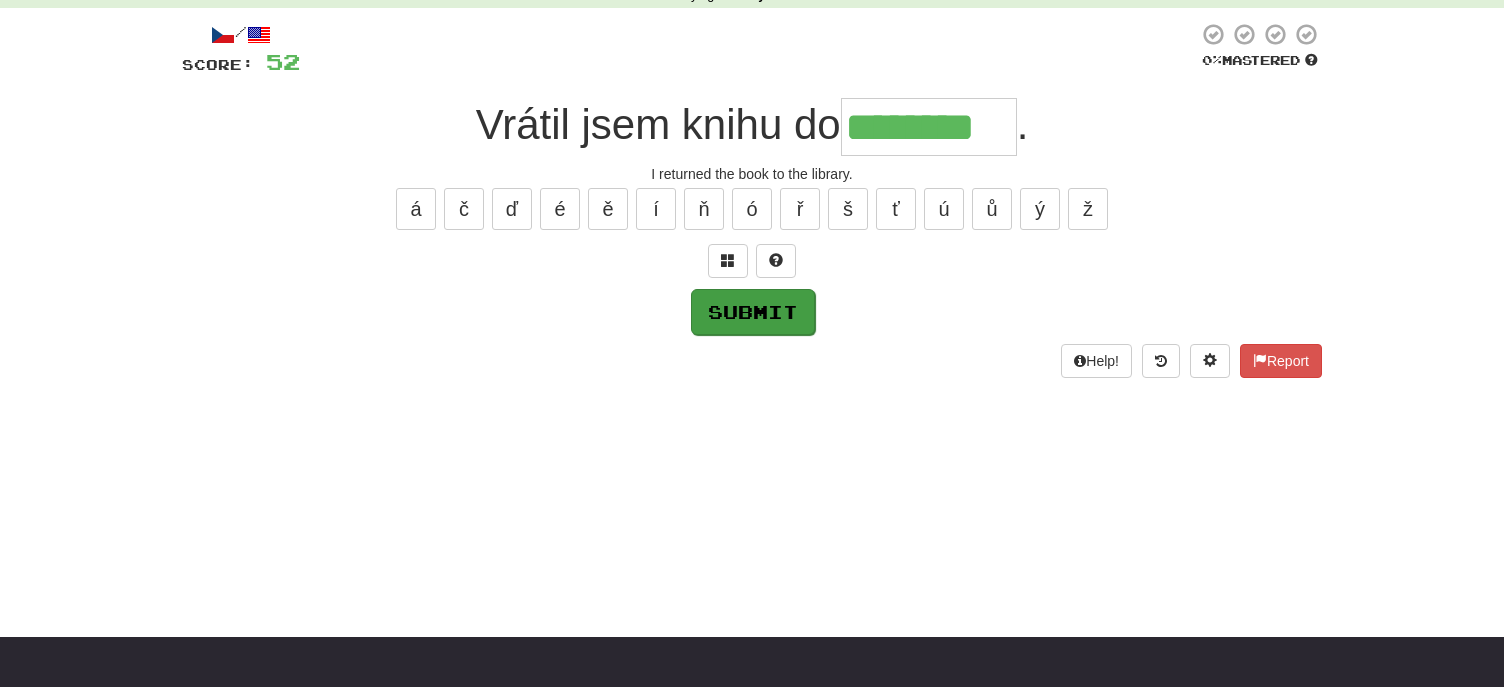 type on "********" 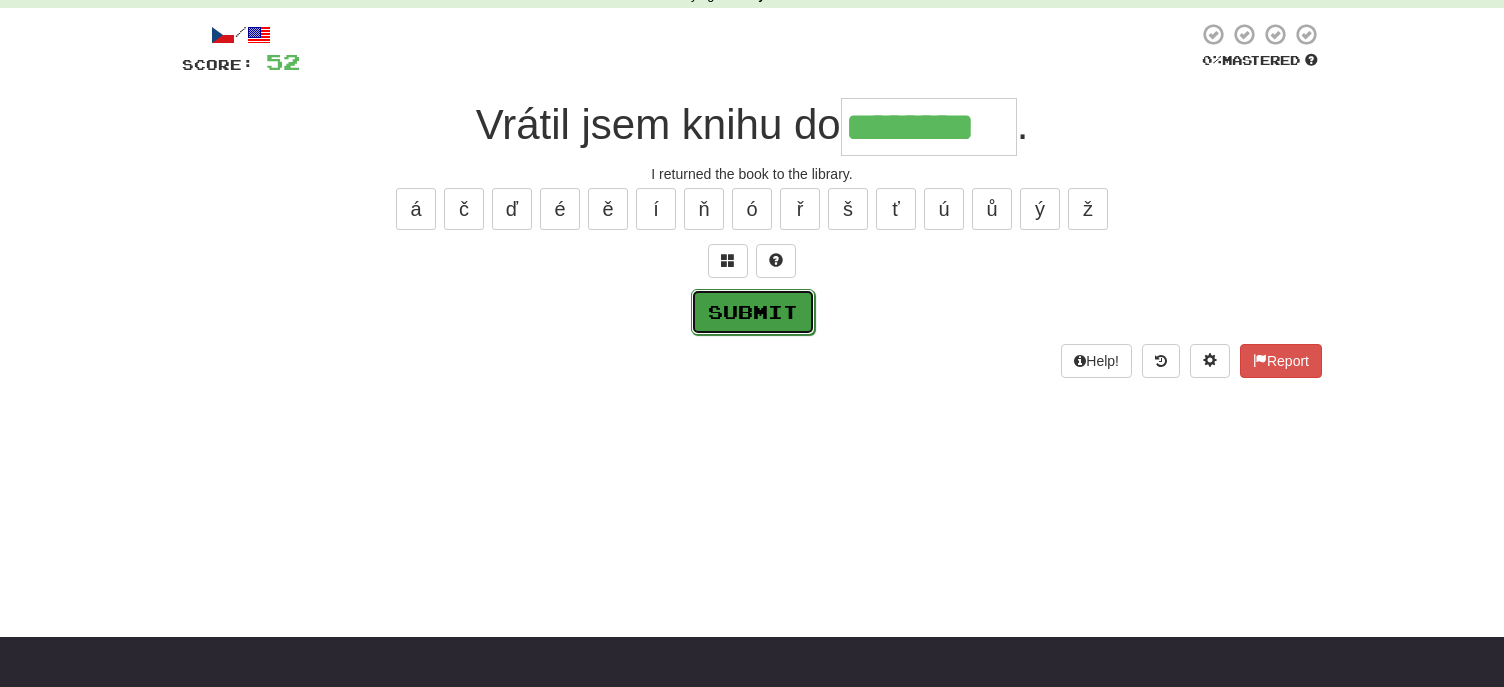 click on "Submit" at bounding box center (753, 312) 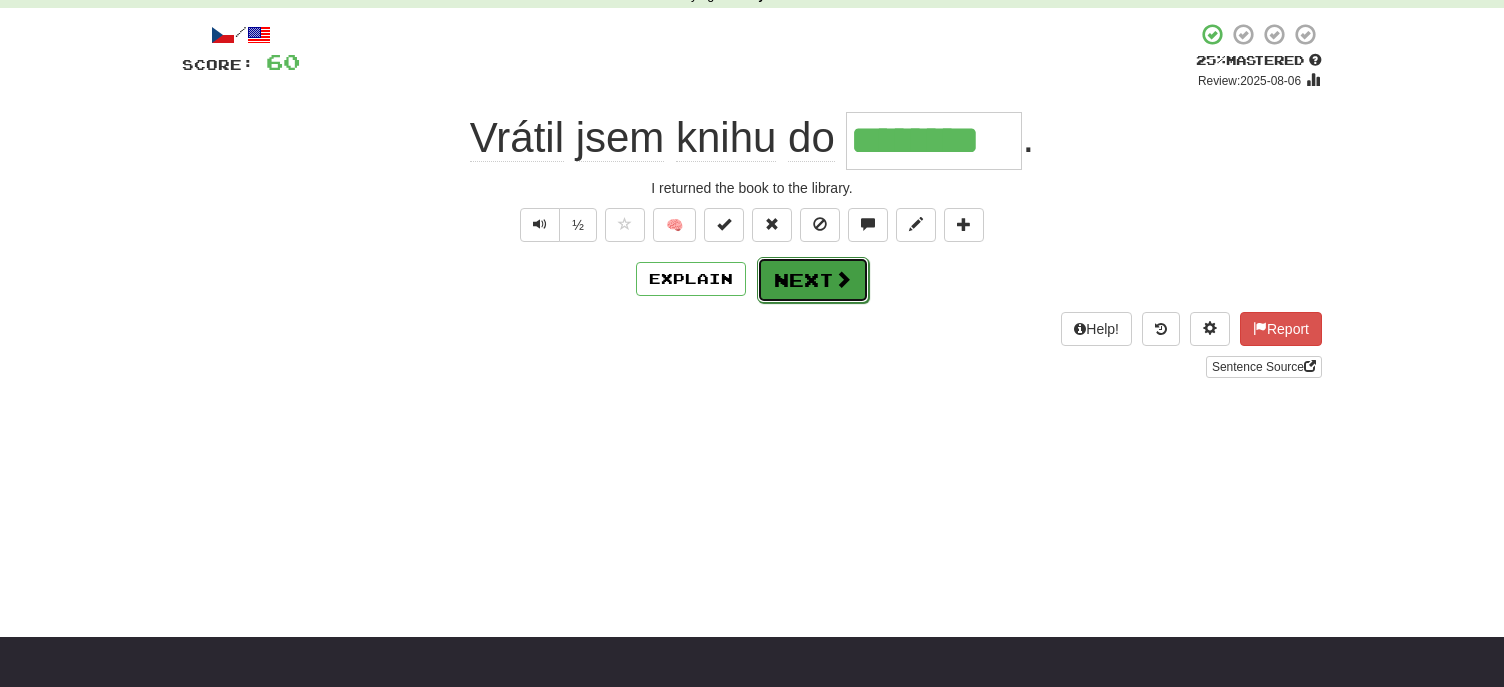 click on "Next" at bounding box center [813, 280] 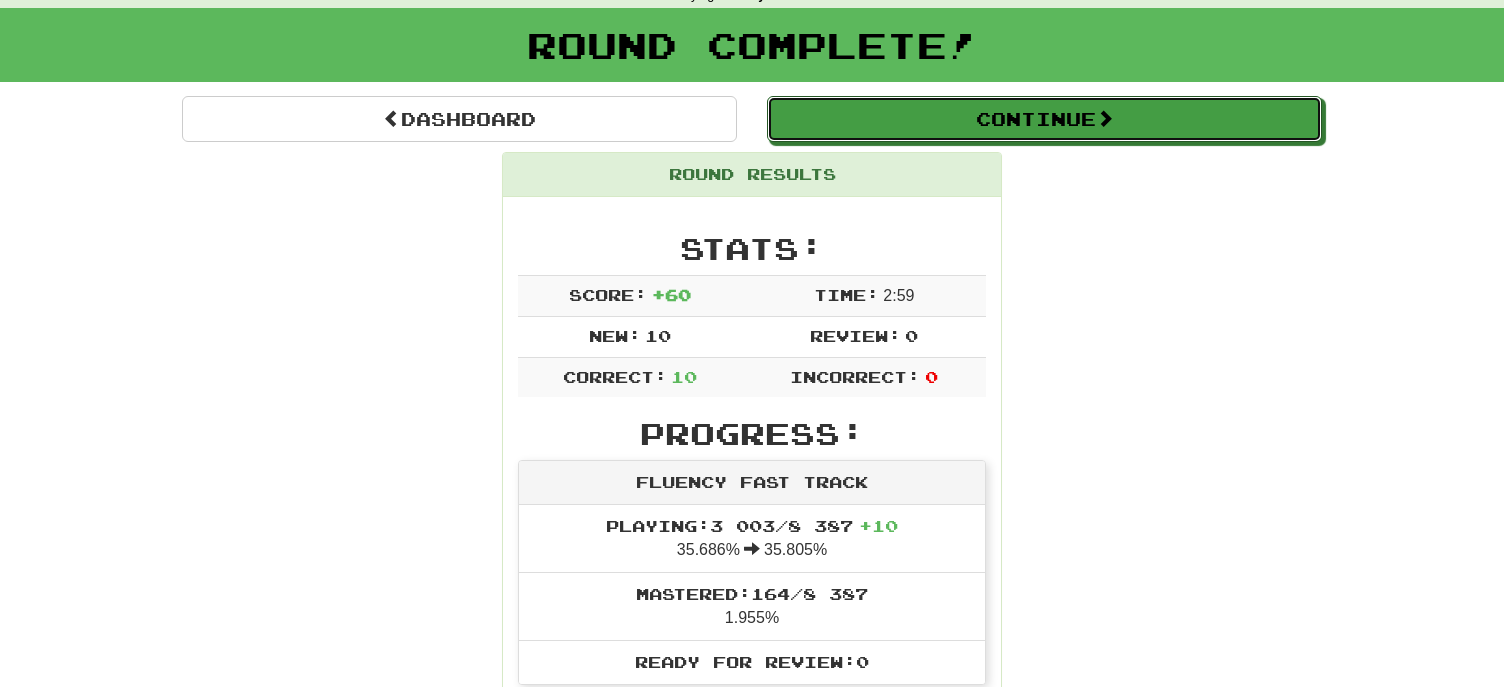 click on "Continue" at bounding box center (1044, 119) 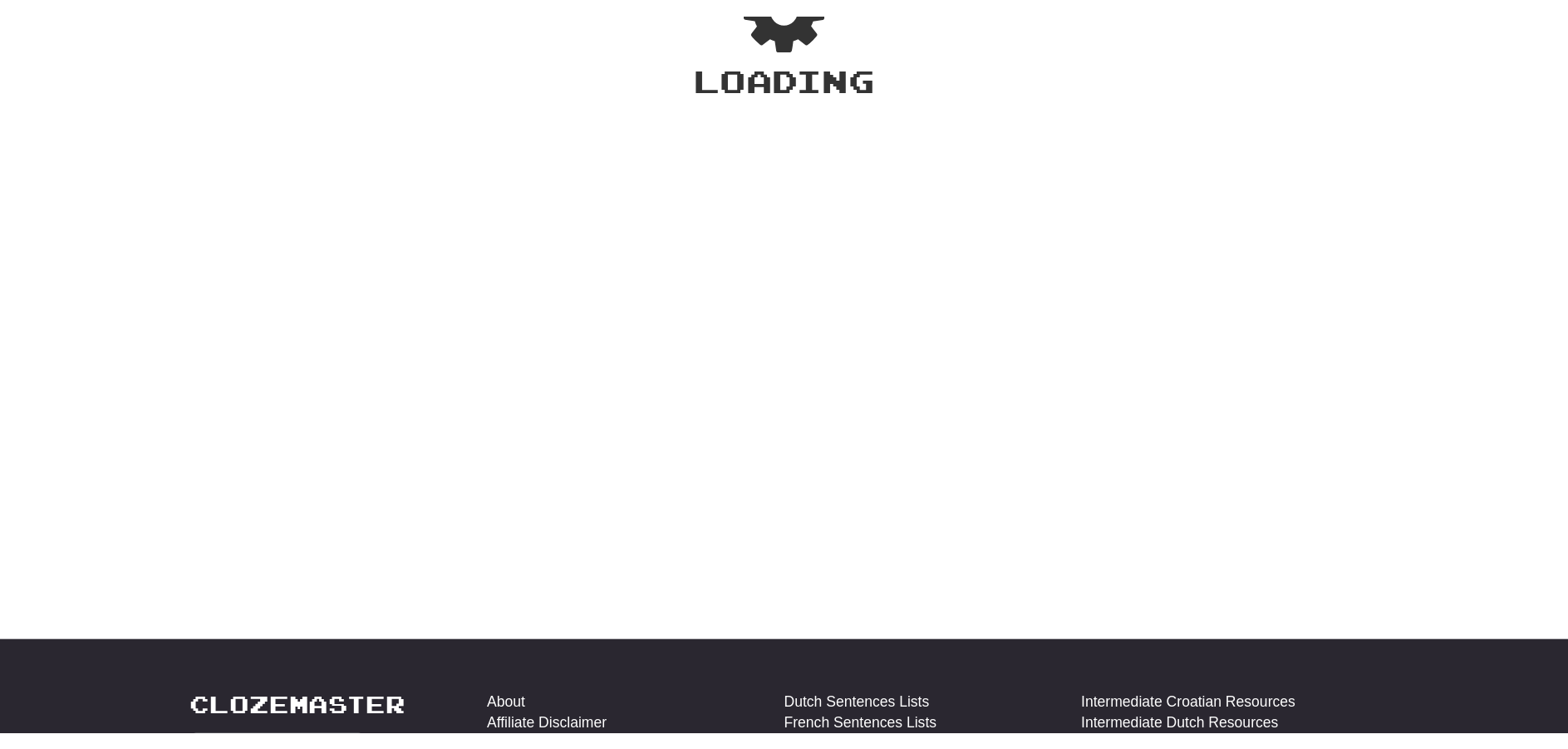 scroll, scrollTop: 83, scrollLeft: 0, axis: vertical 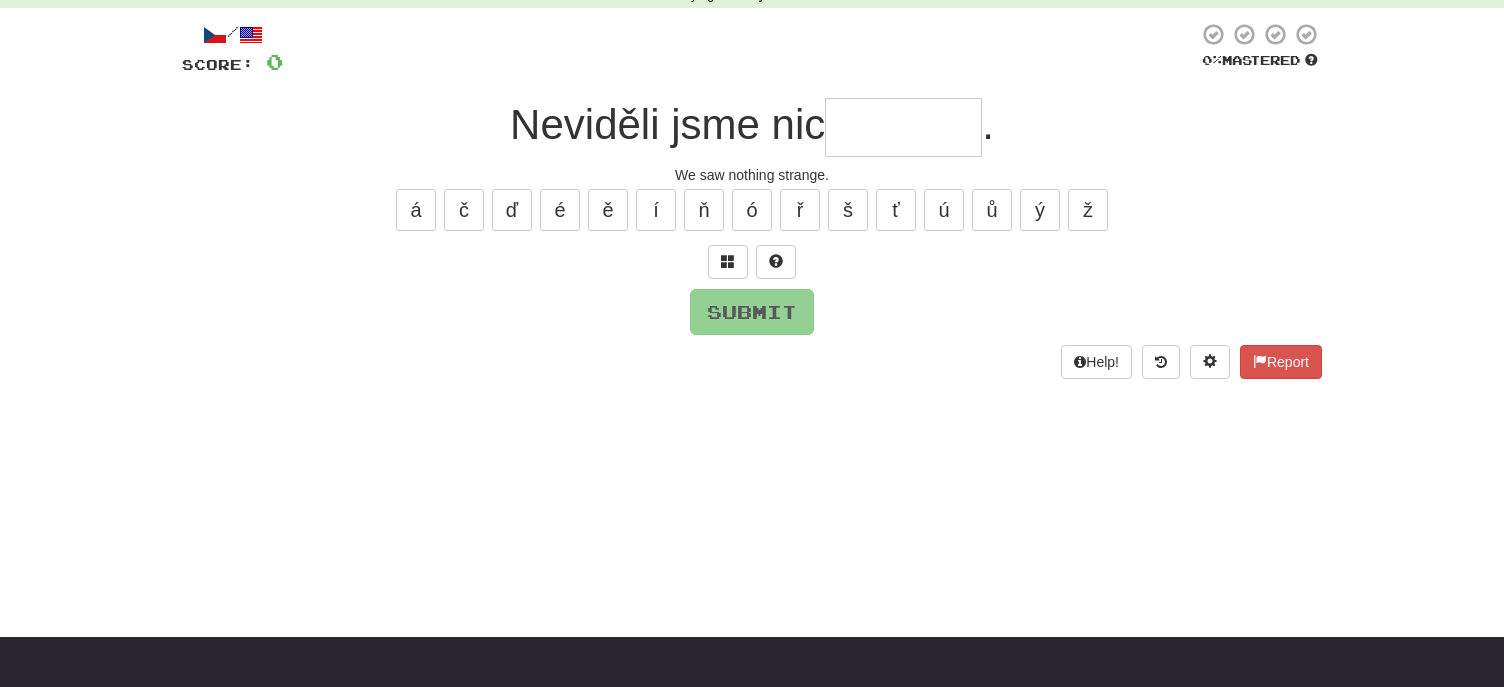 type on "*" 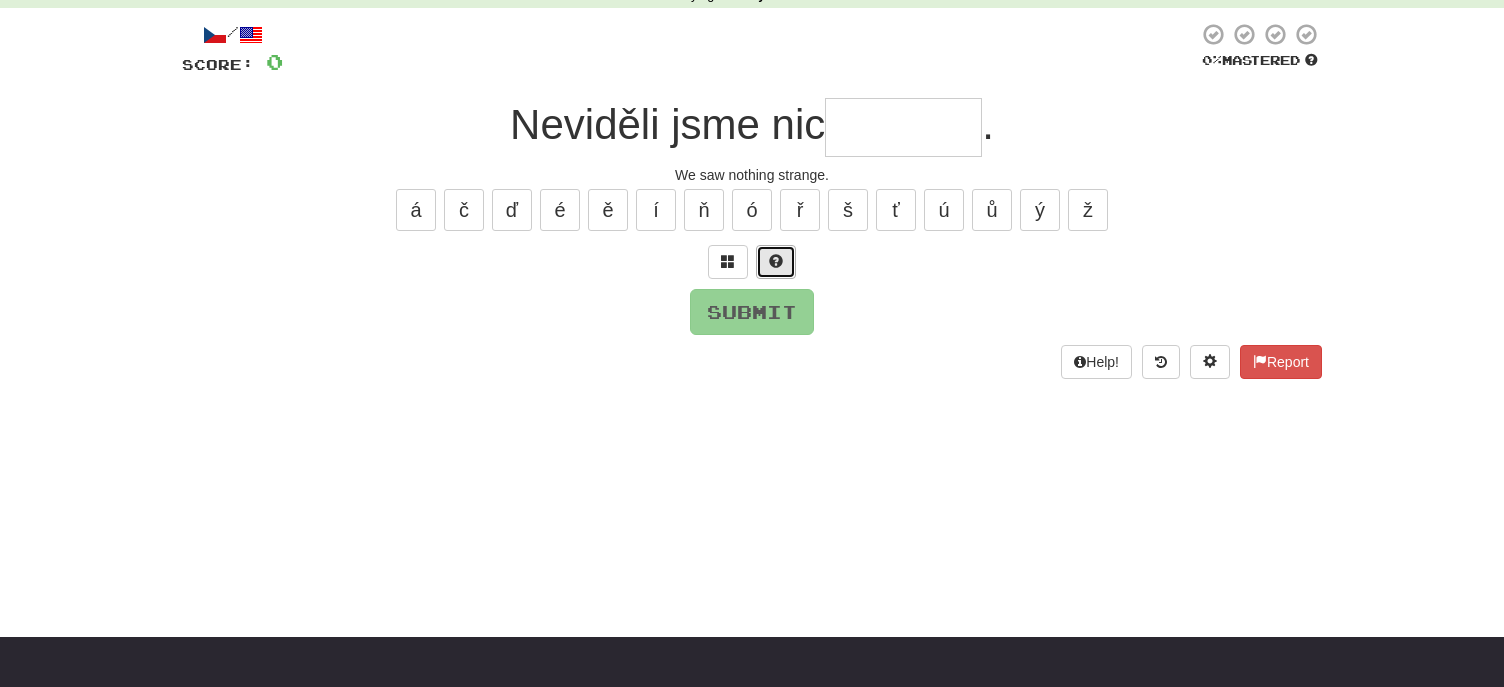 click at bounding box center [776, 261] 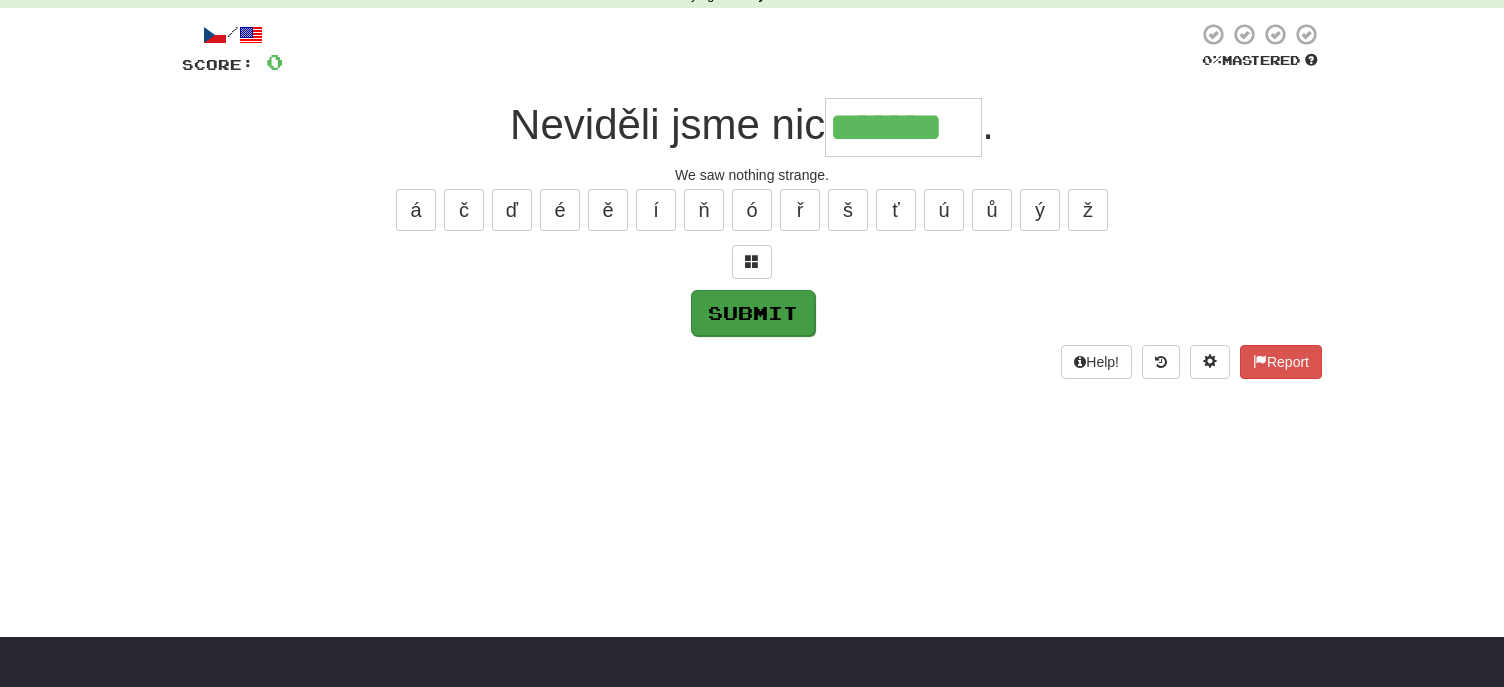 type on "*******" 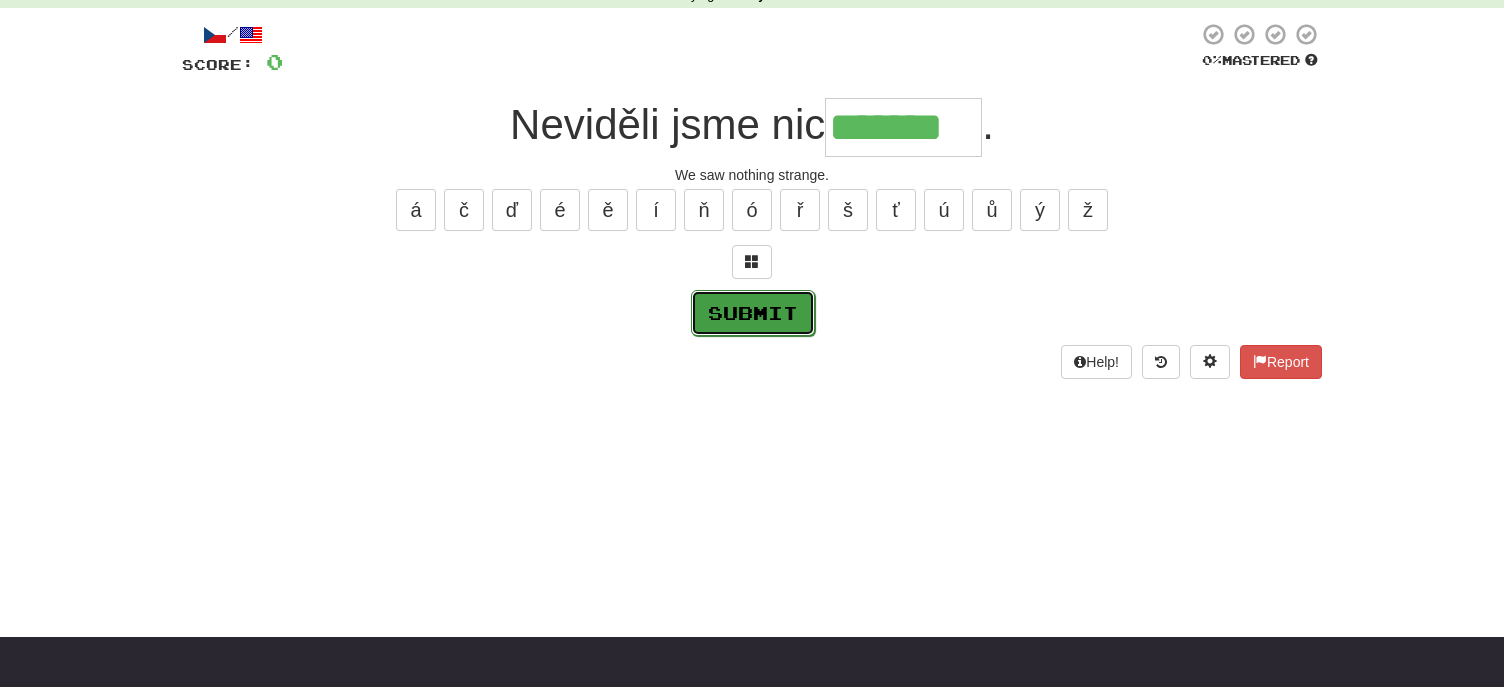 click on "Submit" at bounding box center [753, 313] 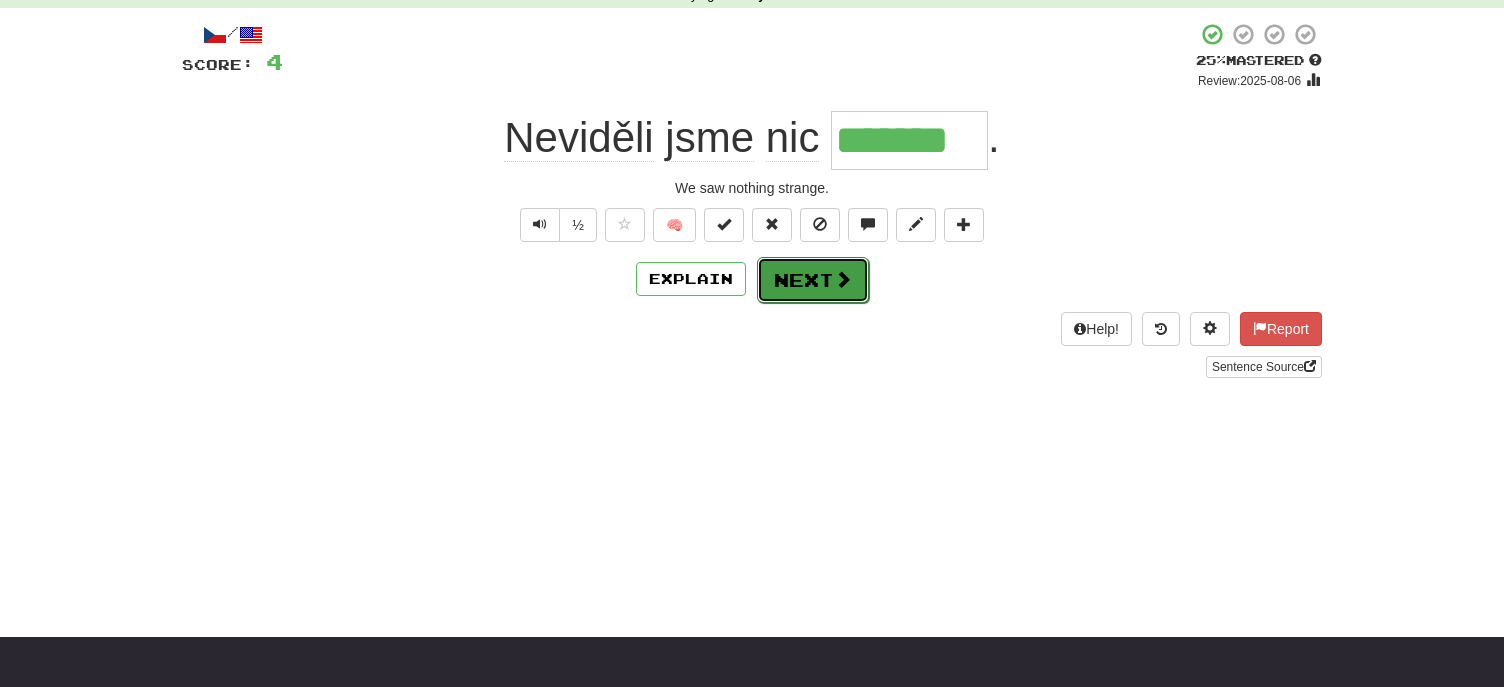 click on "Next" at bounding box center [813, 280] 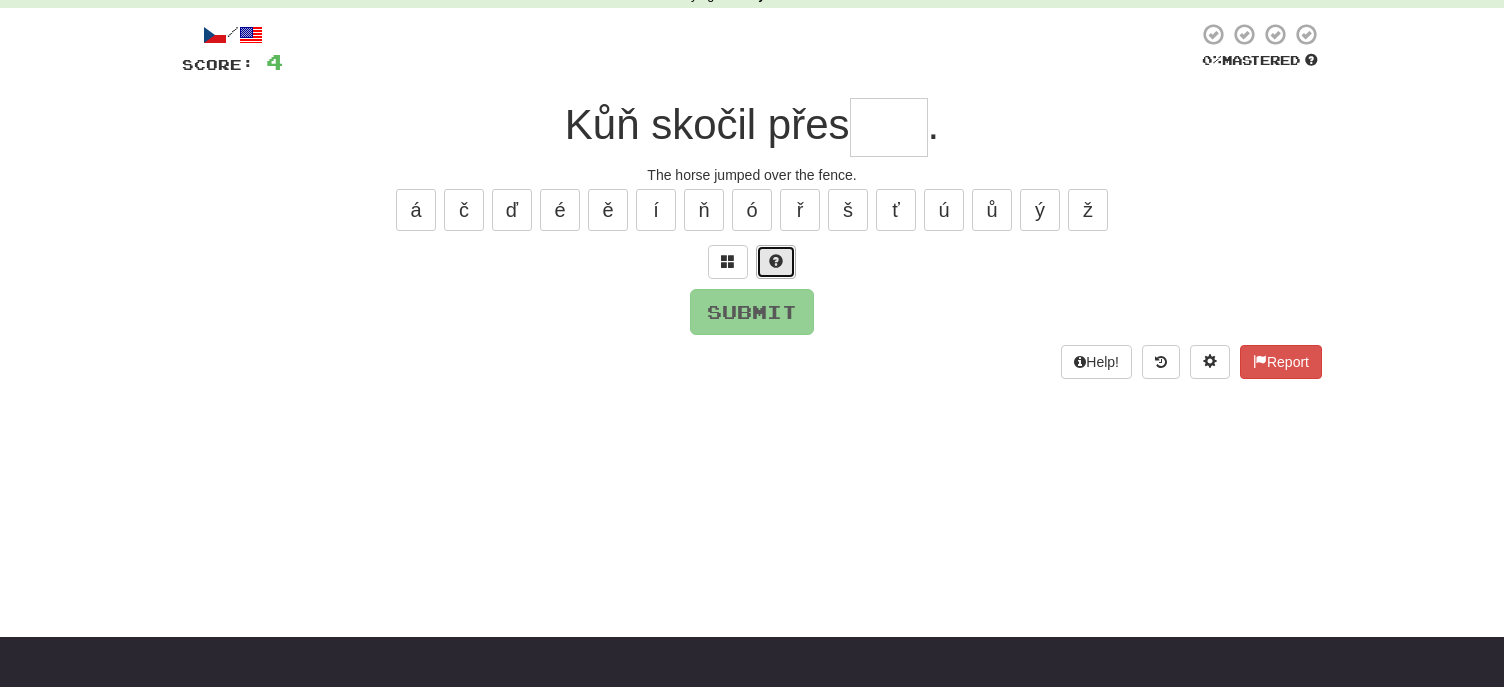 click at bounding box center (776, 262) 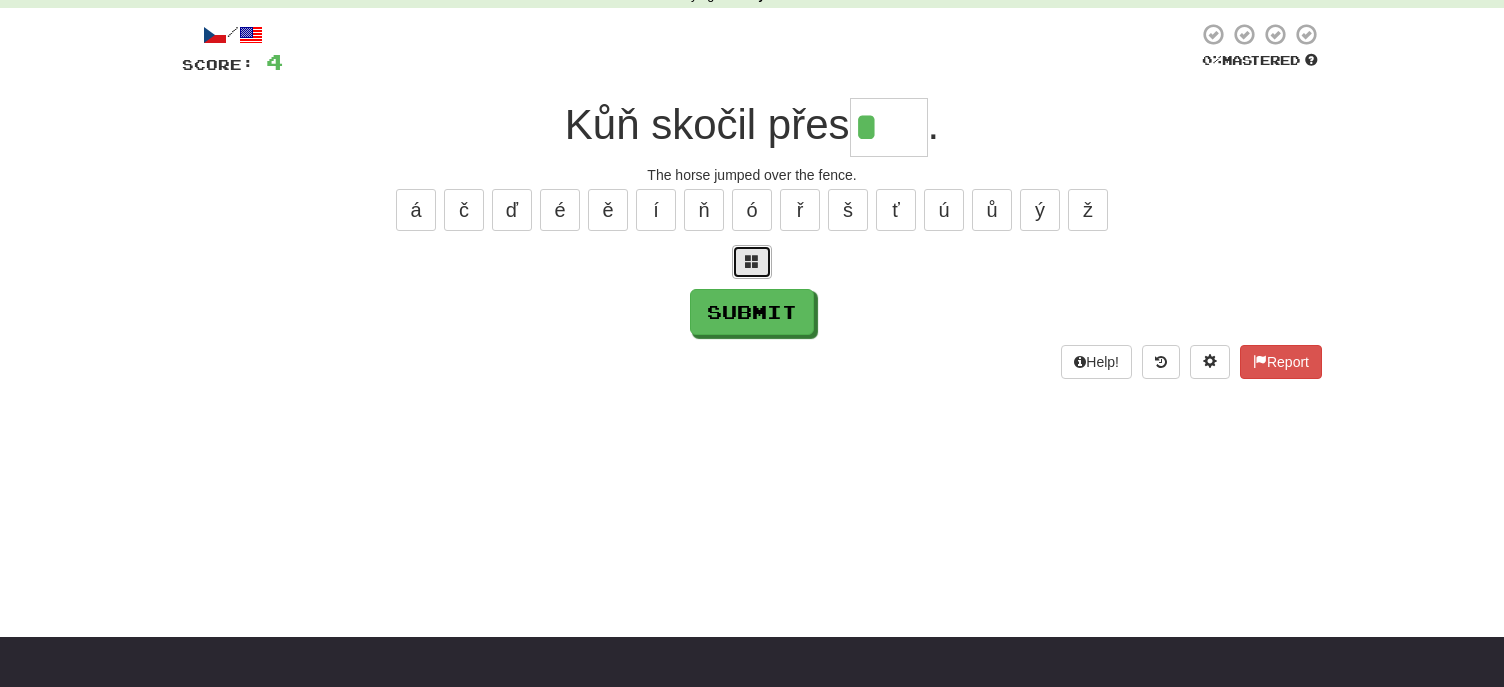 click at bounding box center [752, 261] 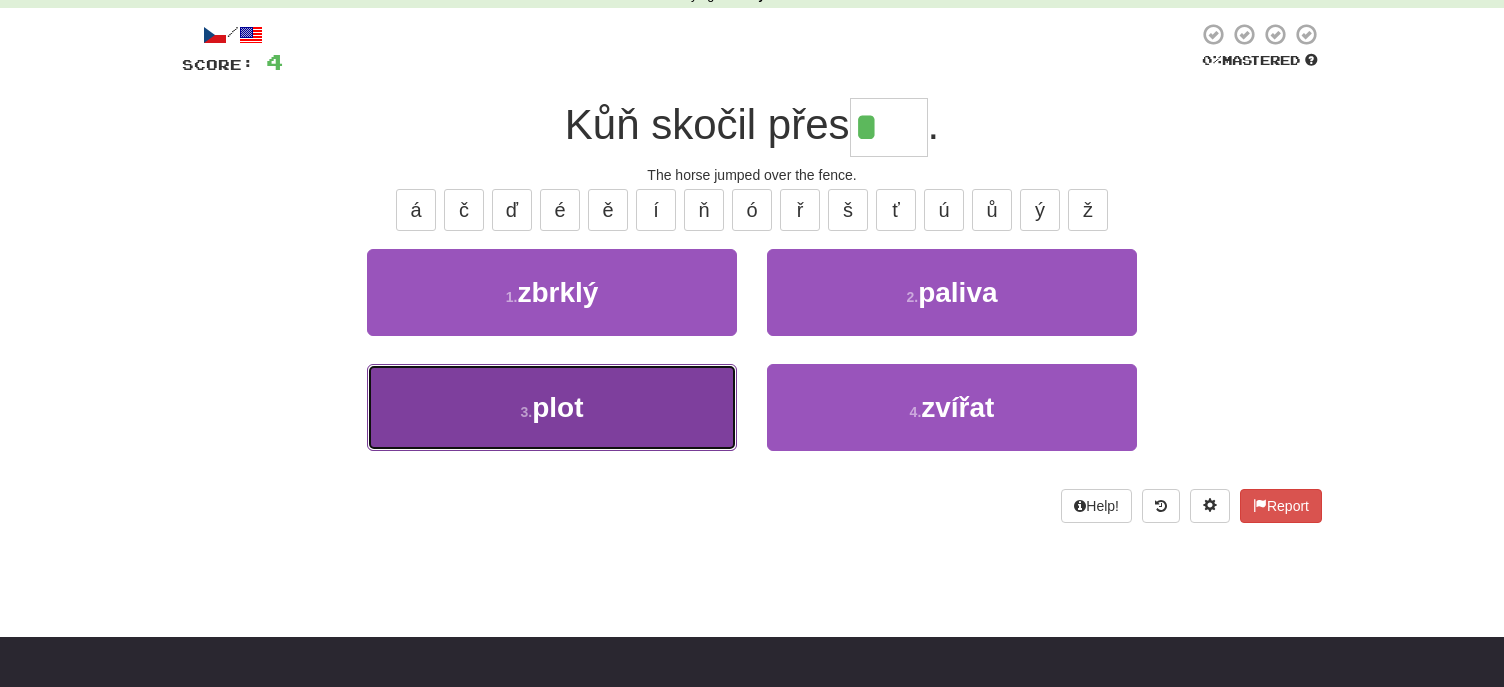 click on "3 .  plot" at bounding box center (552, 407) 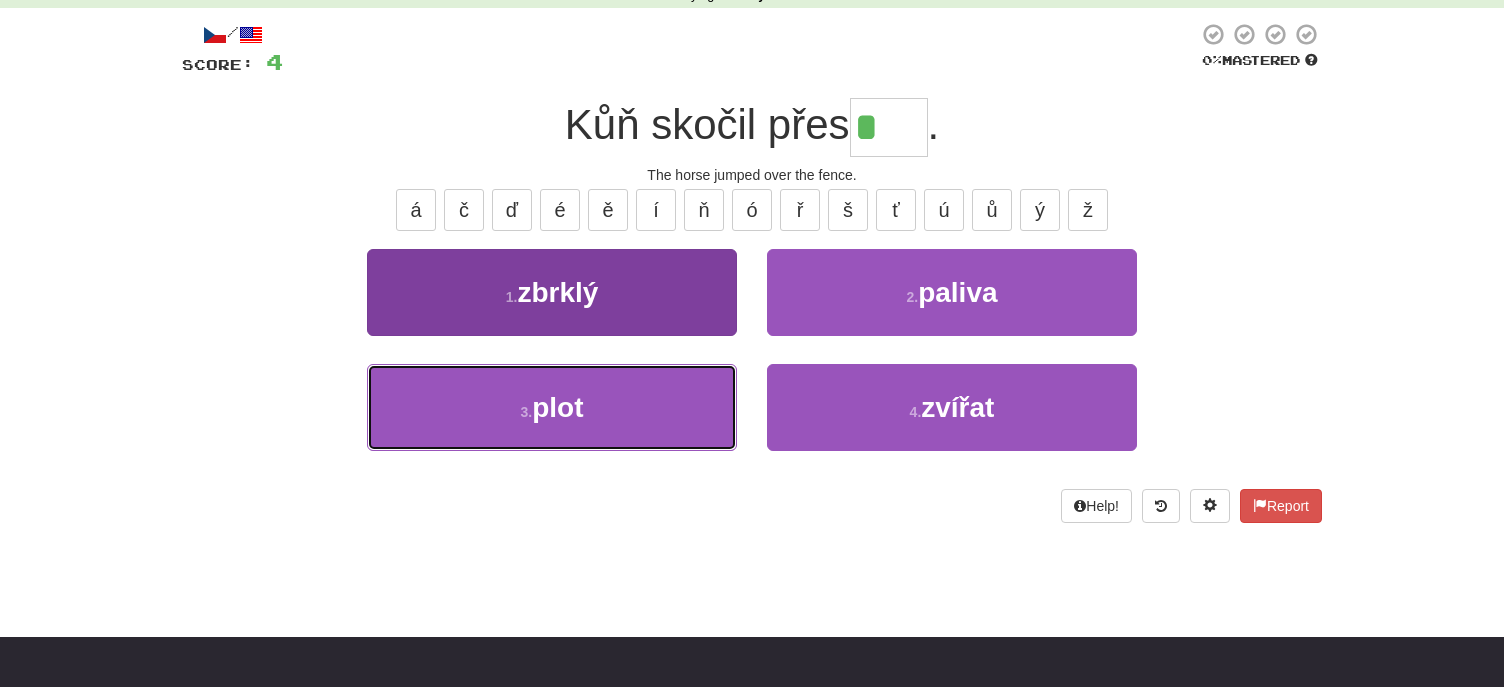 type on "****" 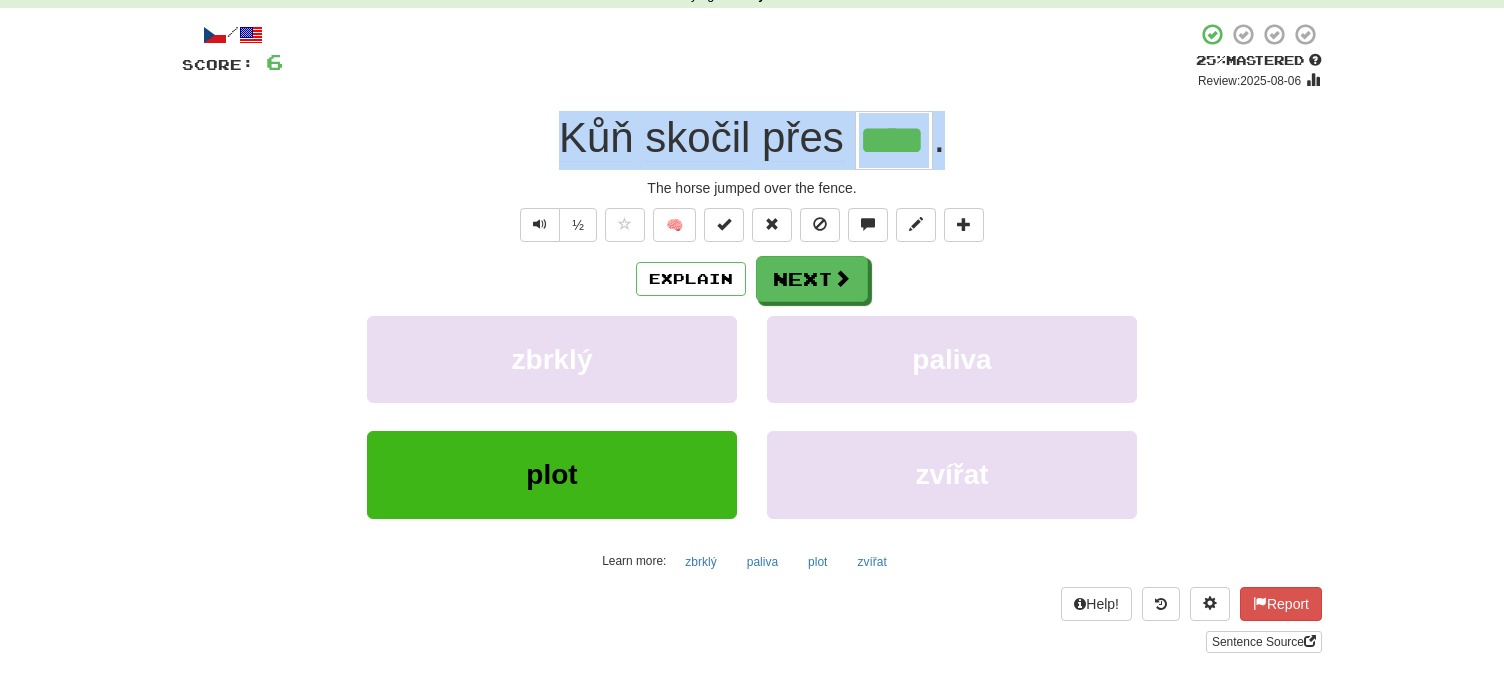 drag, startPoint x: 560, startPoint y: 137, endPoint x: 985, endPoint y: 136, distance: 425.0012 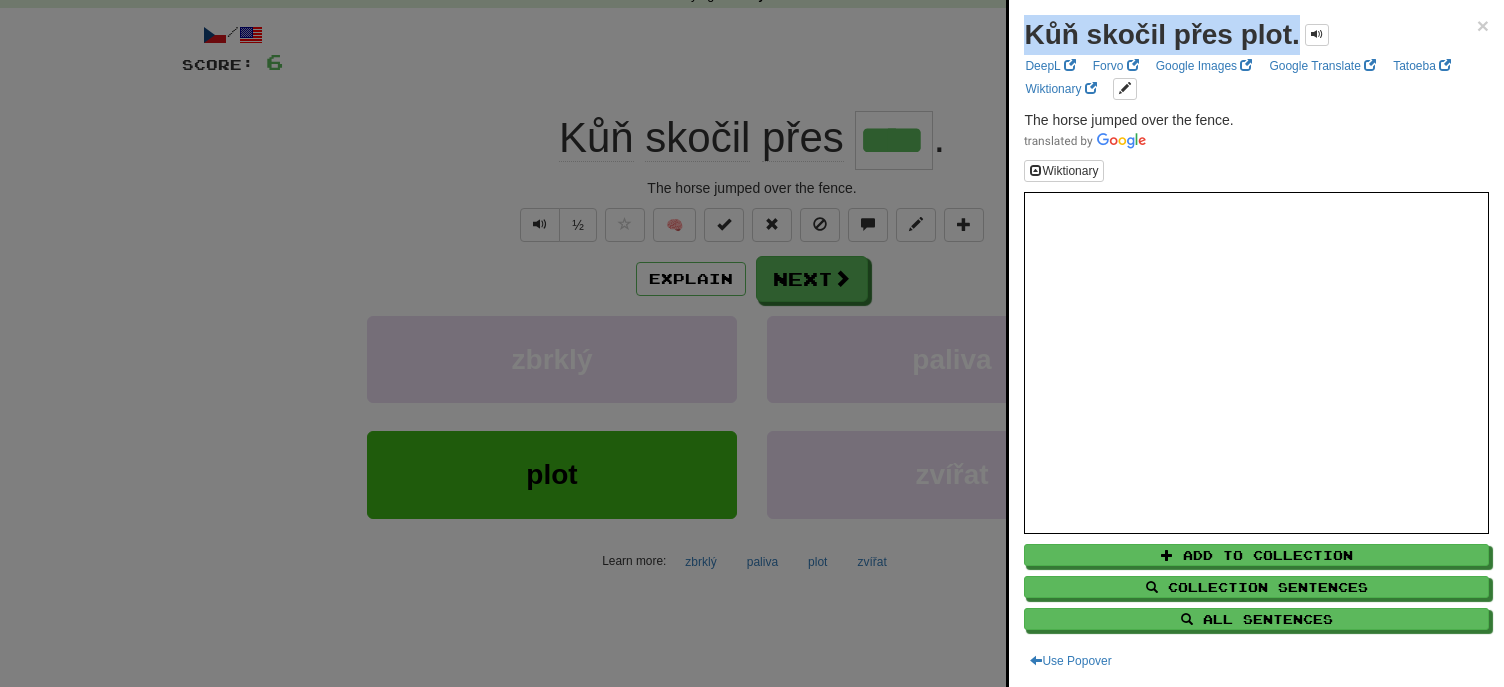 drag, startPoint x: 1024, startPoint y: 28, endPoint x: 1300, endPoint y: 26, distance: 276.00723 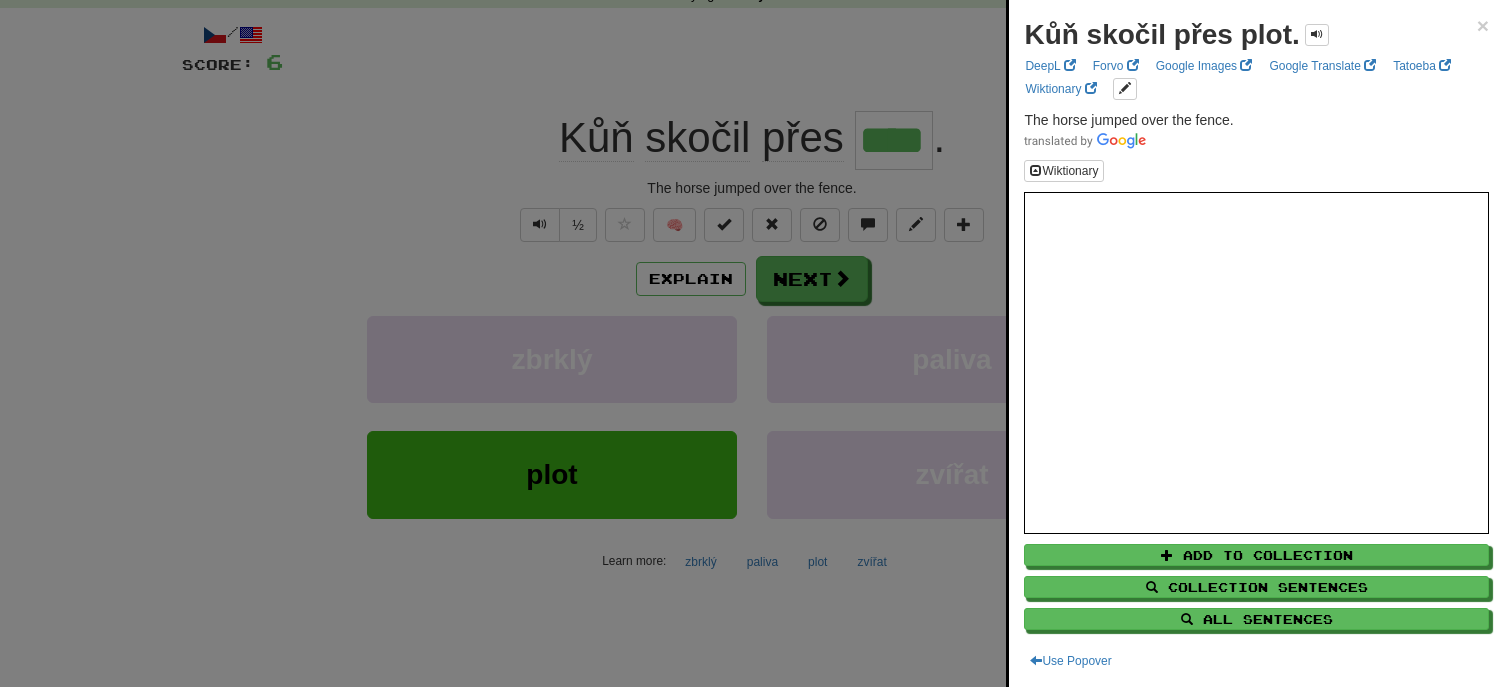 drag, startPoint x: 787, startPoint y: 646, endPoint x: 779, endPoint y: 635, distance: 13.601471 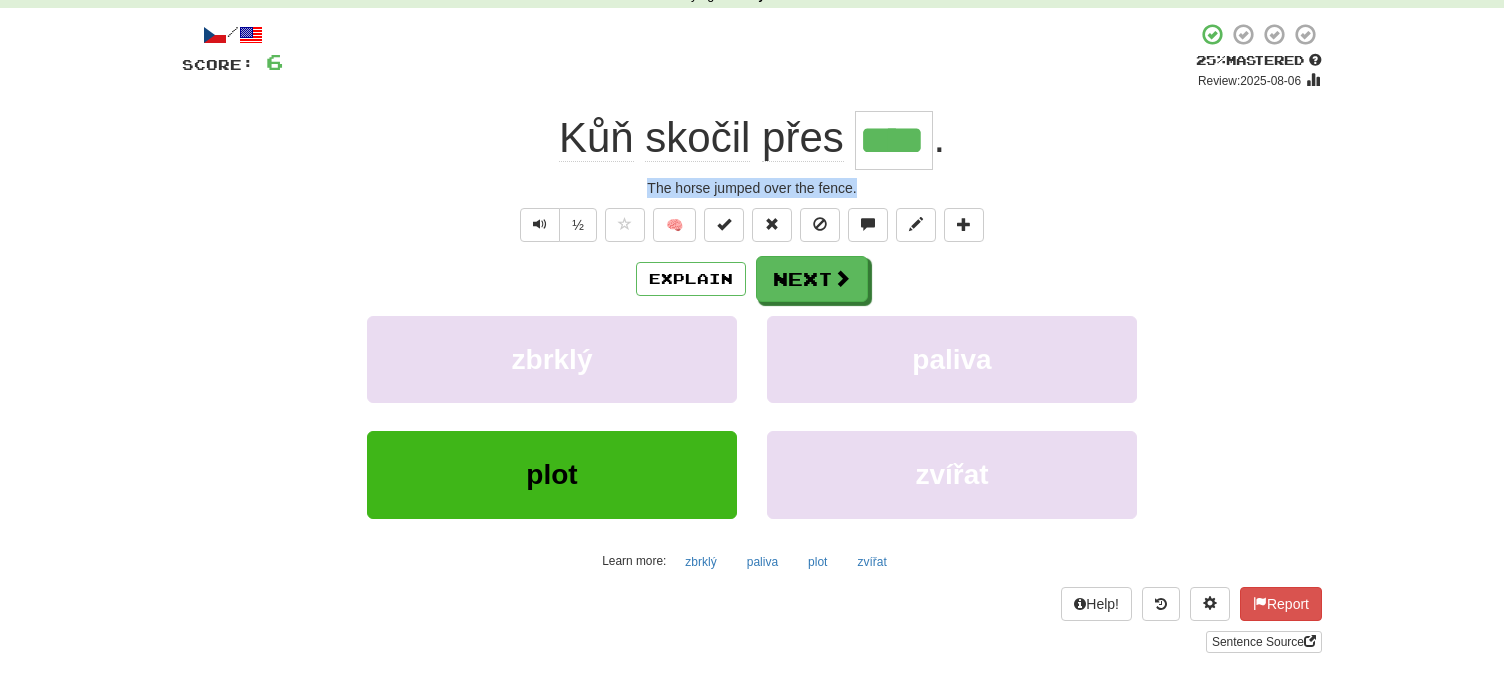 drag, startPoint x: 651, startPoint y: 183, endPoint x: 864, endPoint y: 181, distance: 213.00938 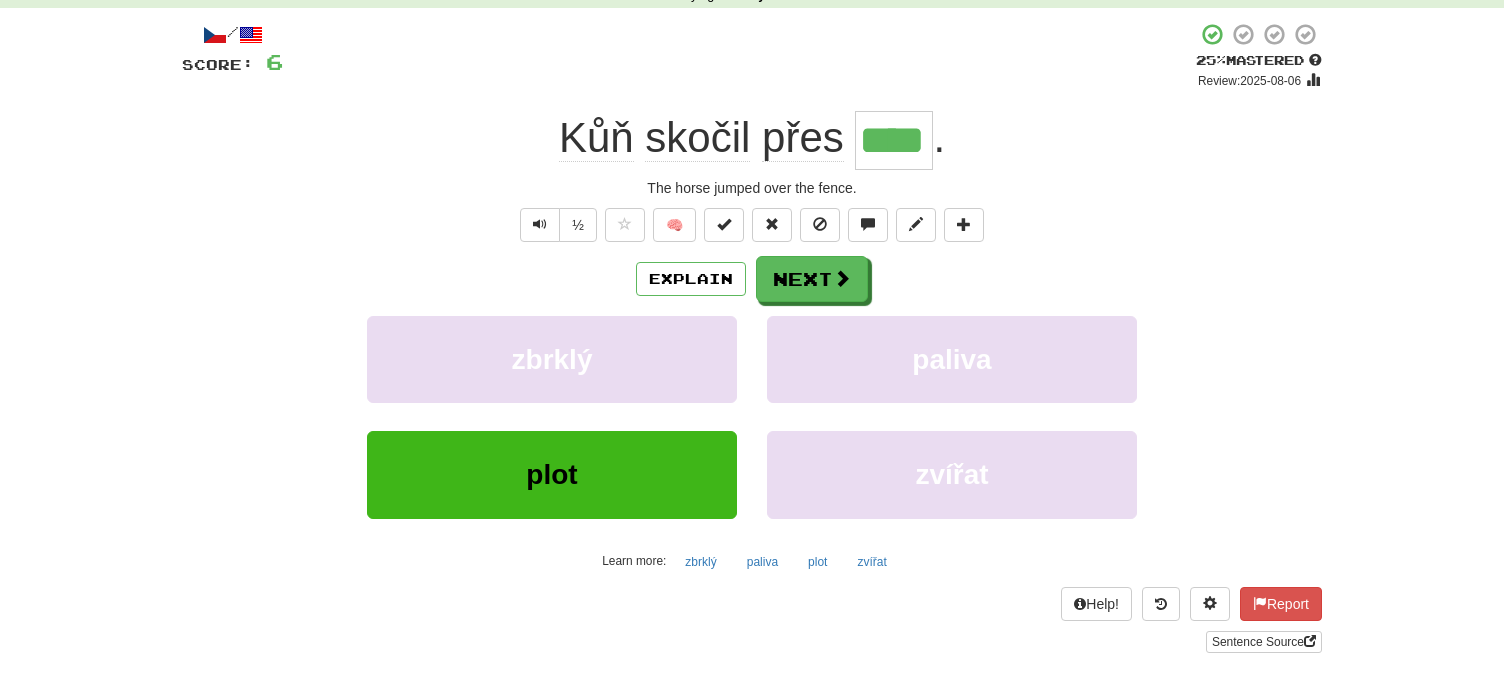 drag, startPoint x: 1312, startPoint y: 242, endPoint x: 1272, endPoint y: 231, distance: 41.484936 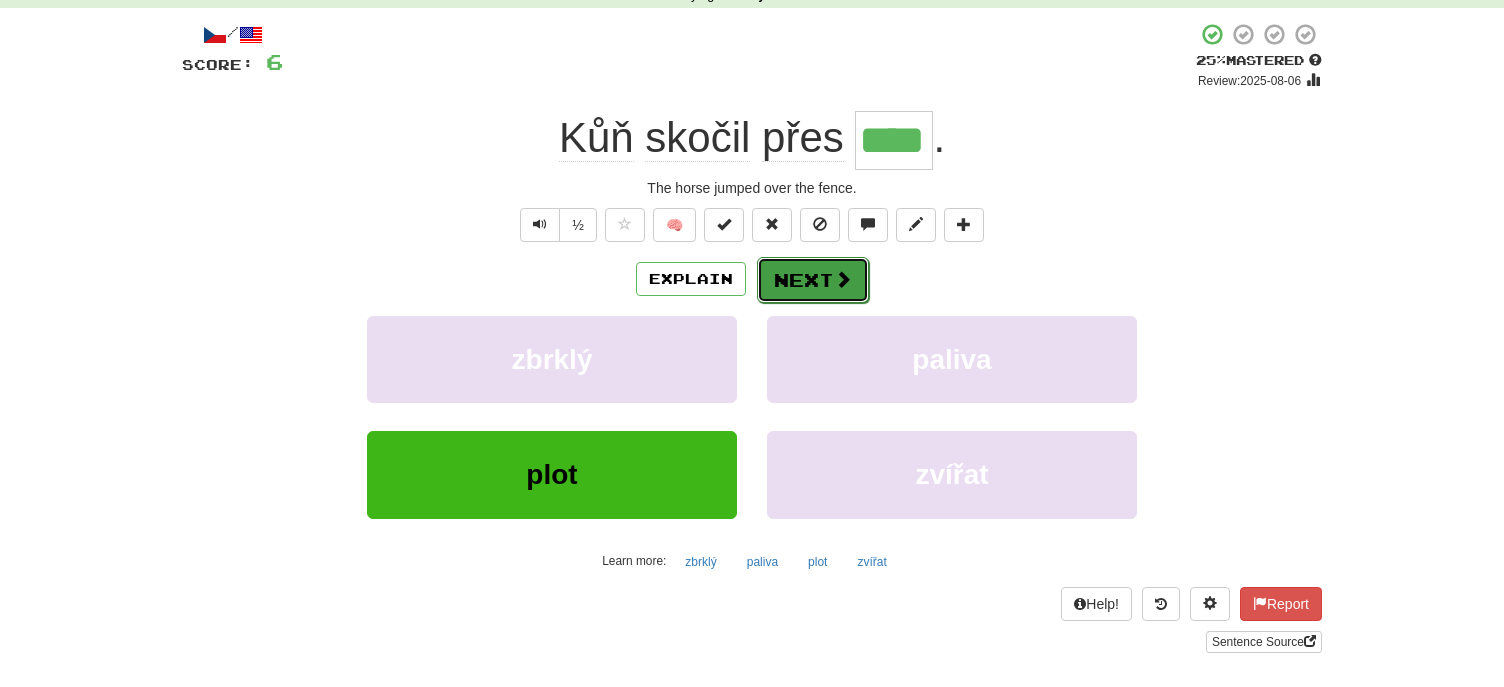 click on "Next" at bounding box center (813, 280) 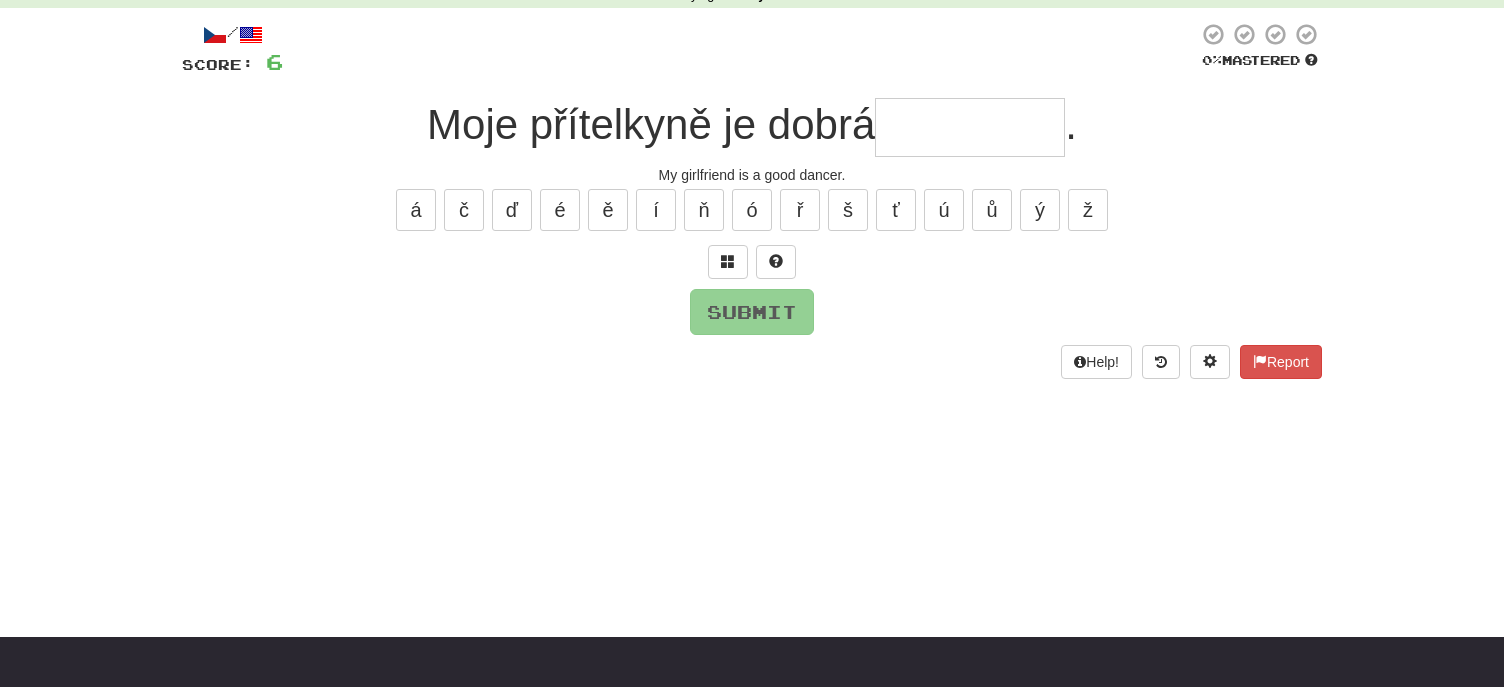 click at bounding box center (970, 127) 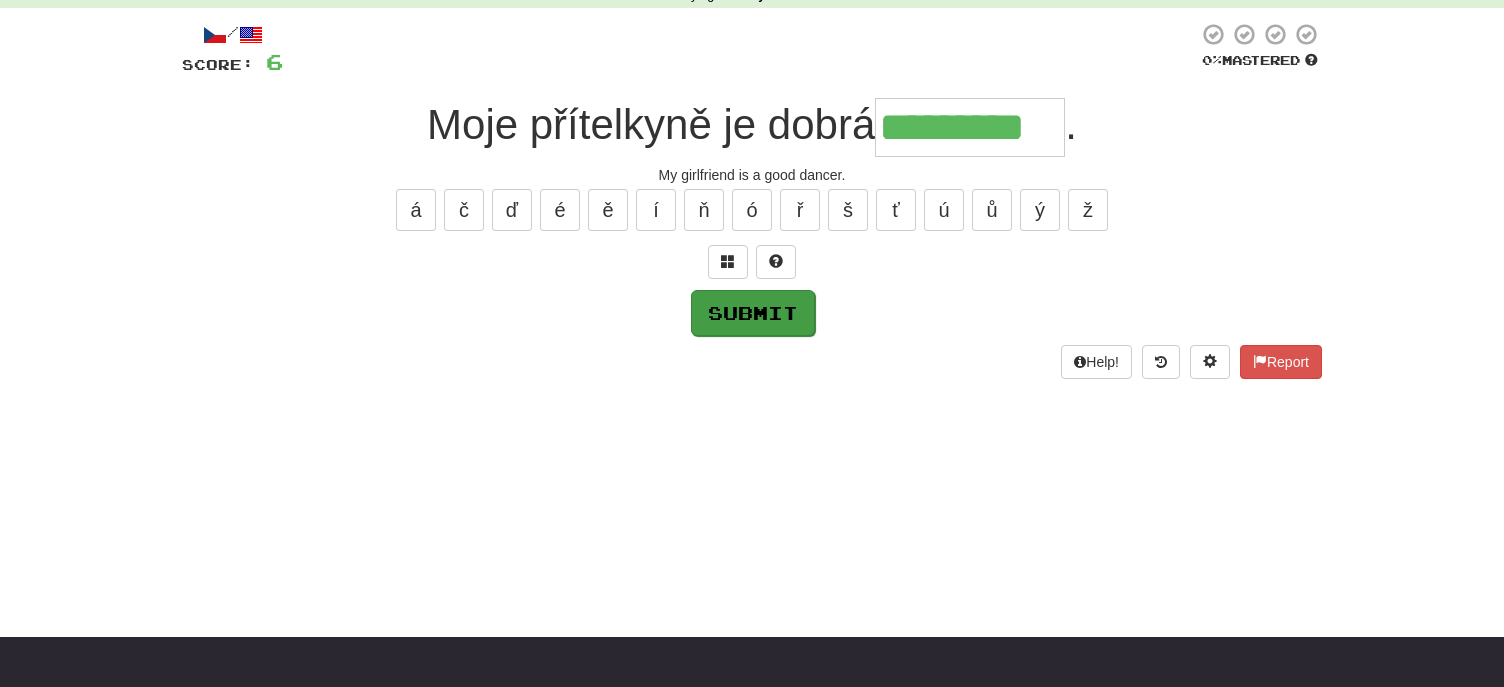 type on "*********" 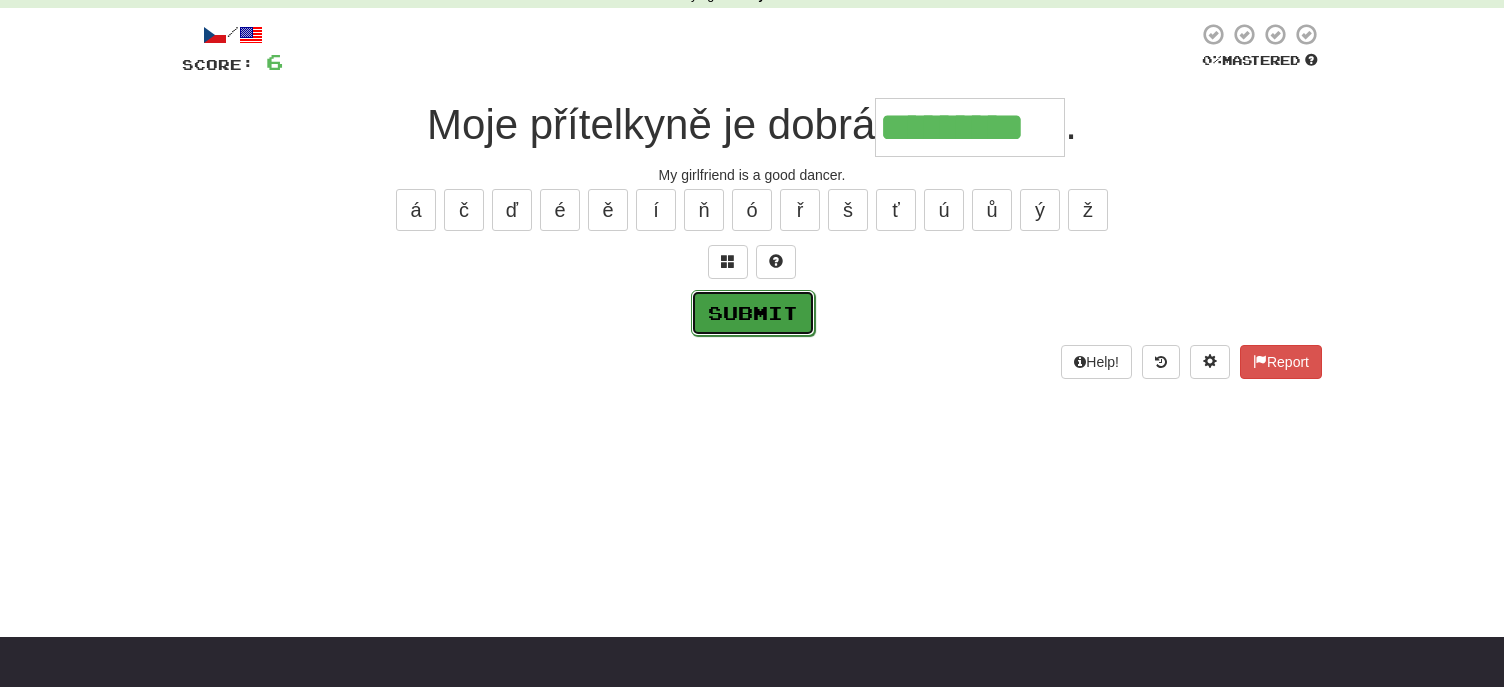 click on "Submit" at bounding box center (753, 313) 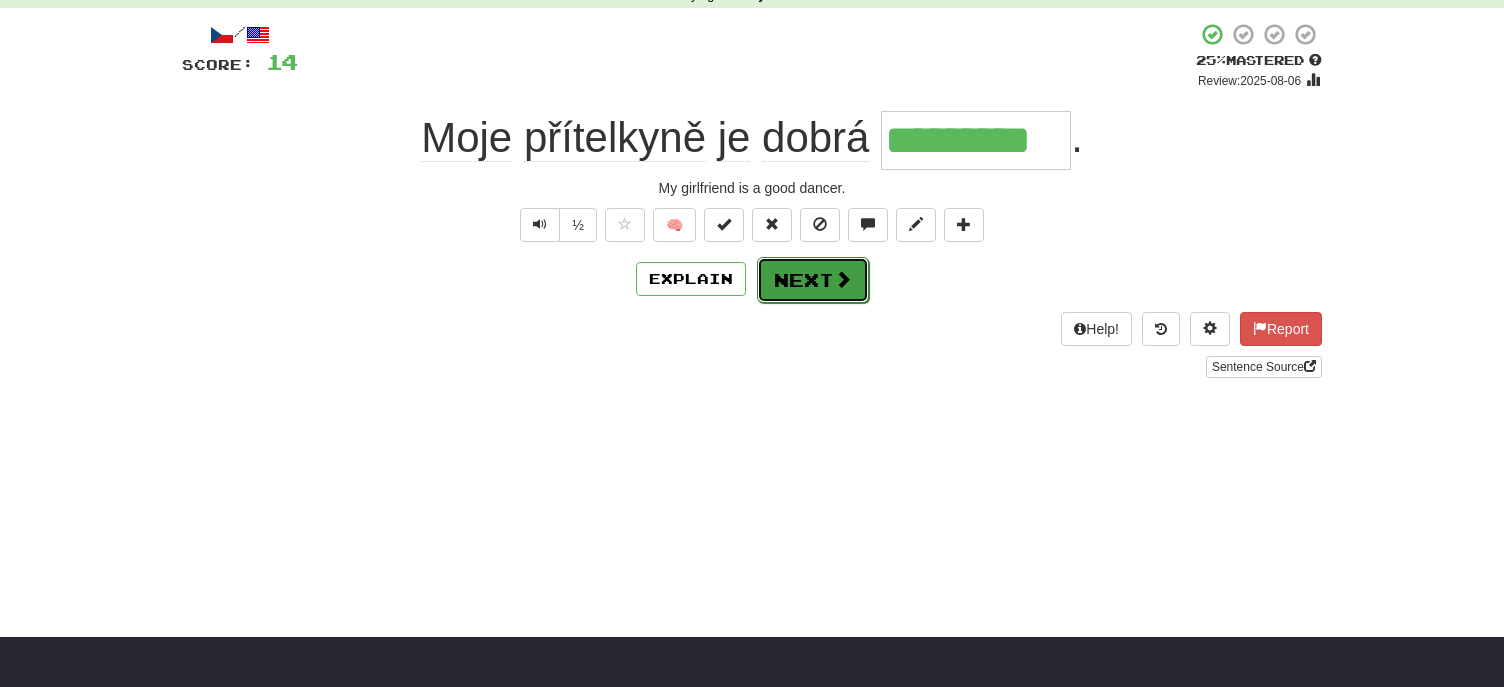 click on "Next" at bounding box center [813, 280] 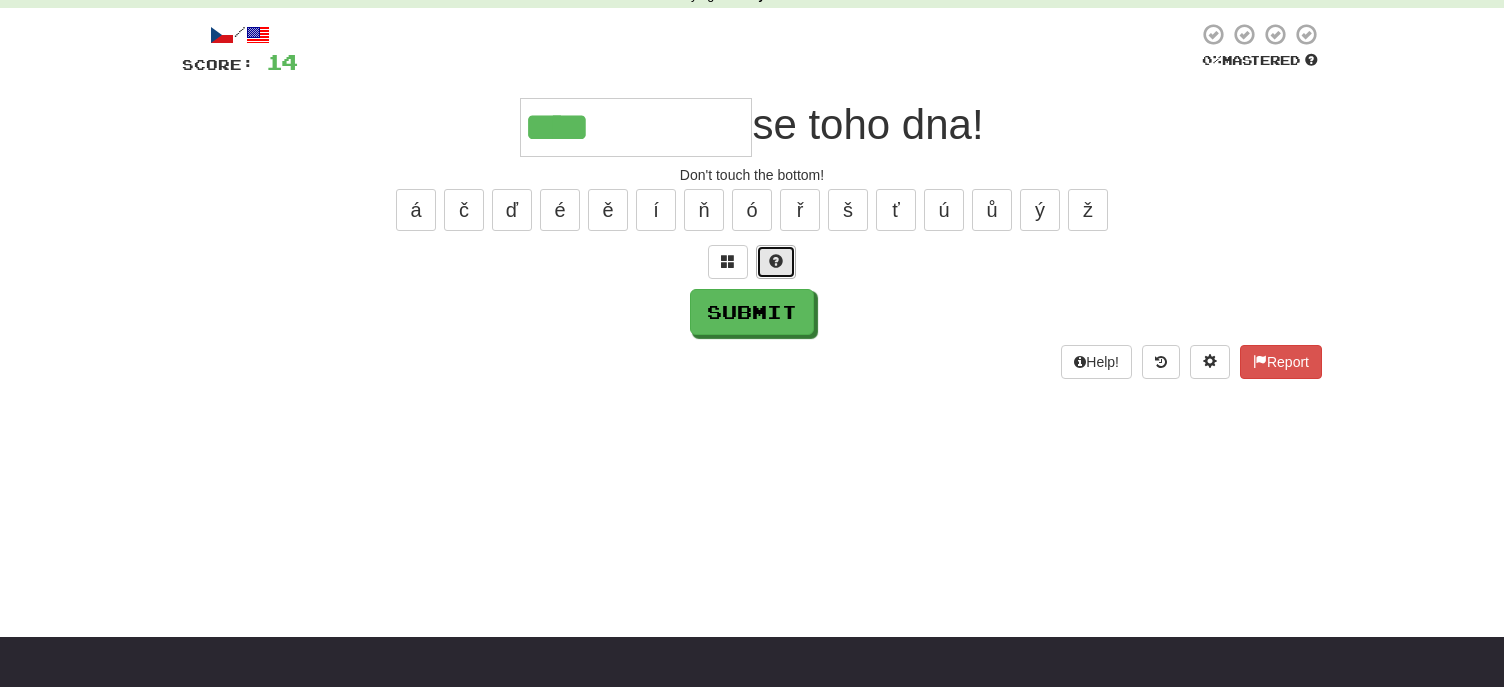 click at bounding box center [776, 261] 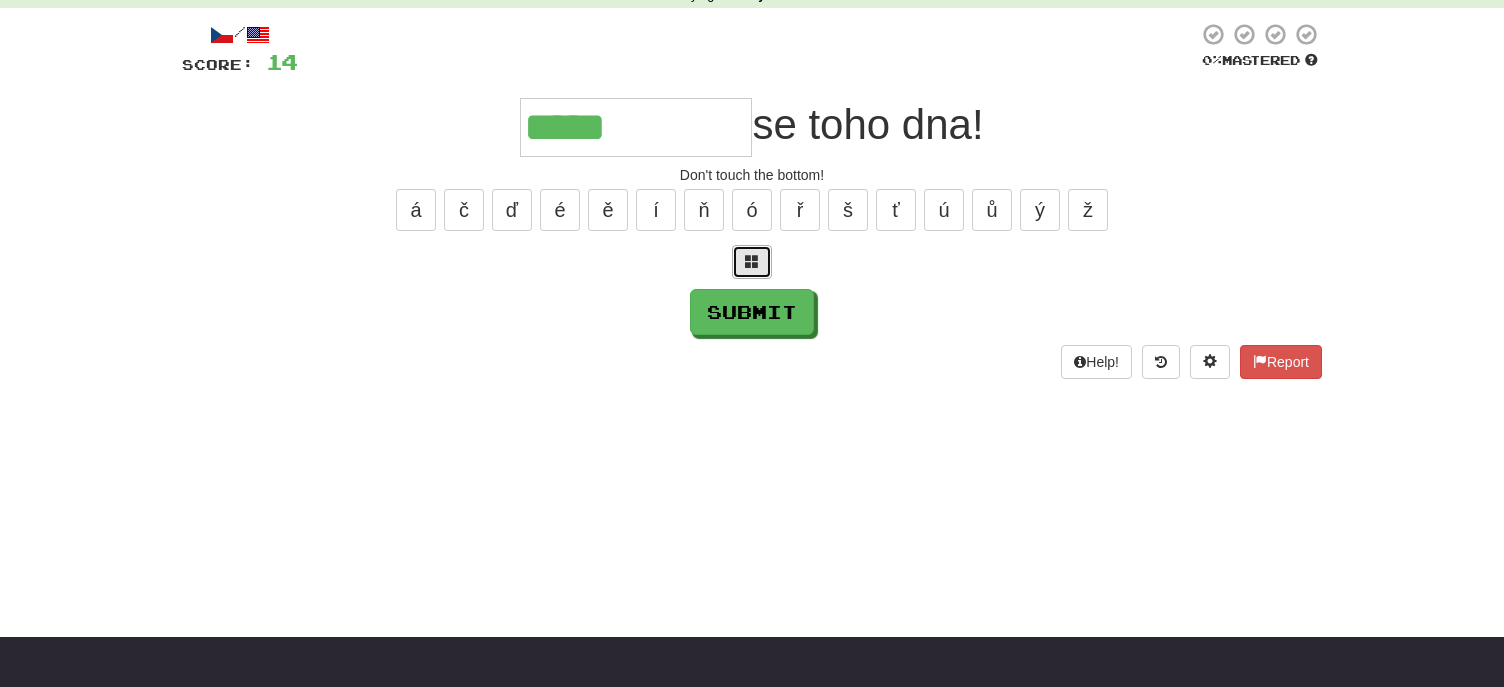 click at bounding box center [752, 262] 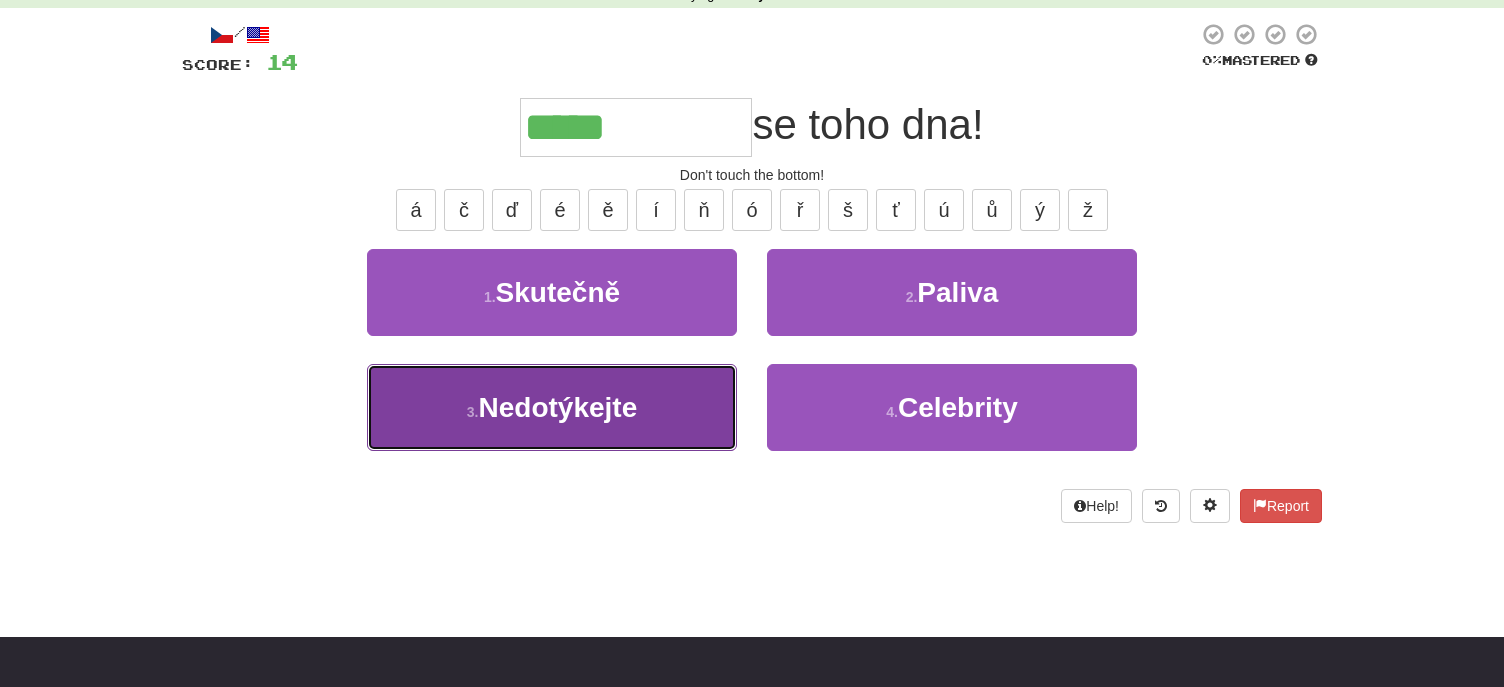 click on "Nedotýkejte" at bounding box center (557, 407) 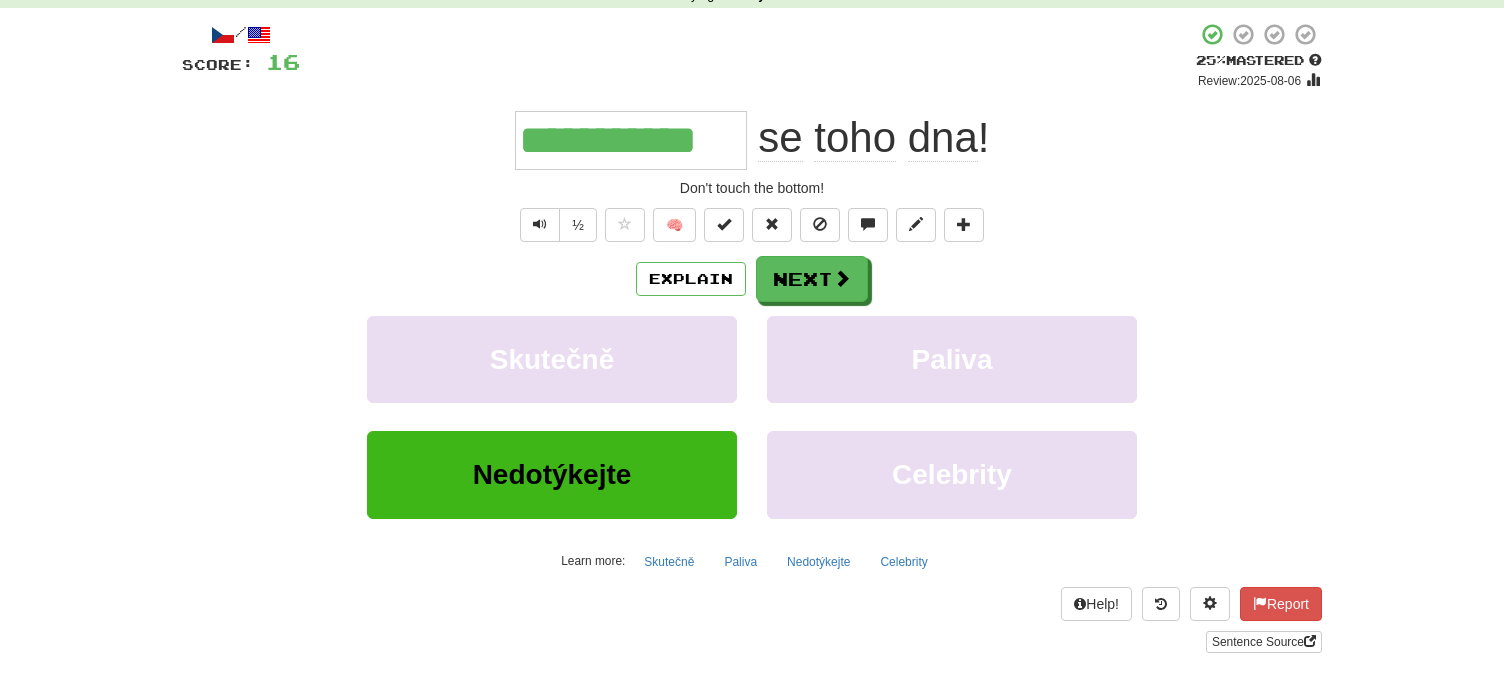 drag, startPoint x: 527, startPoint y: 143, endPoint x: 1162, endPoint y: 135, distance: 635.0504 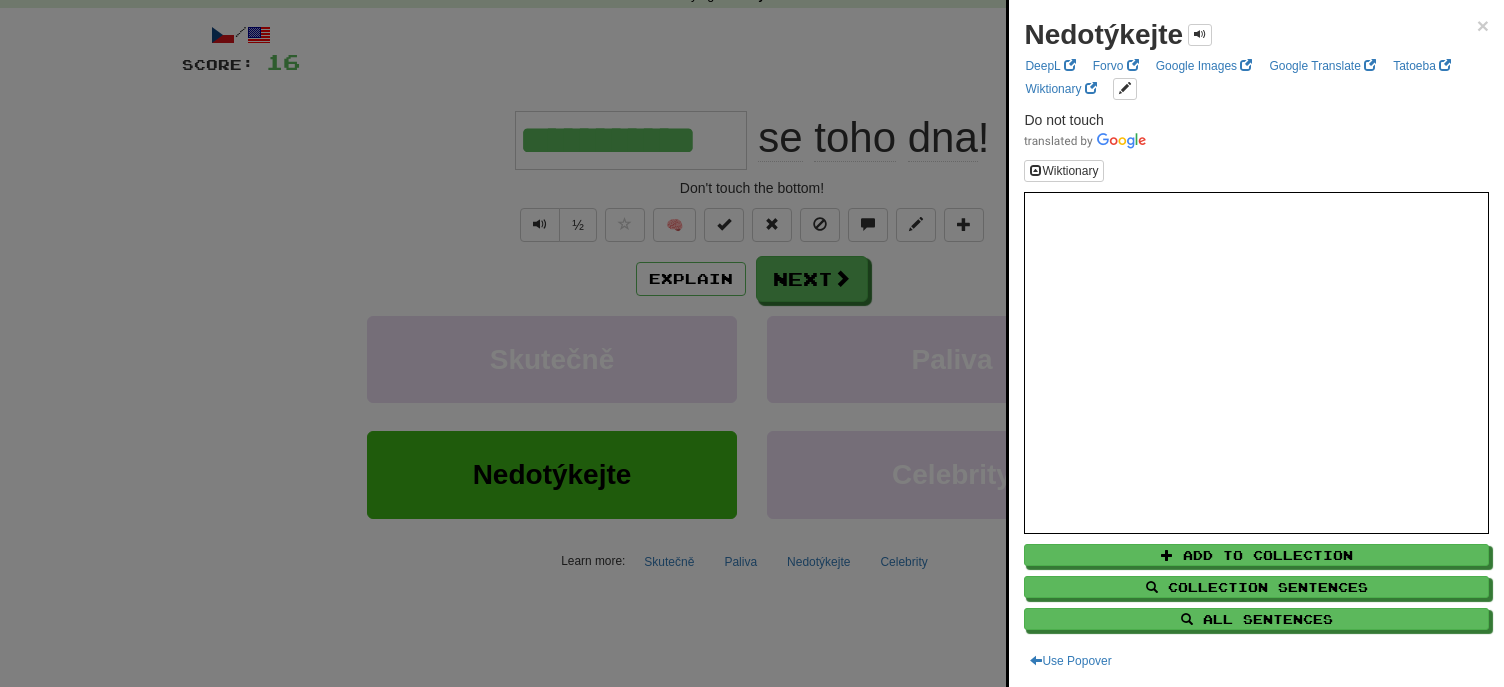 click at bounding box center [752, 343] 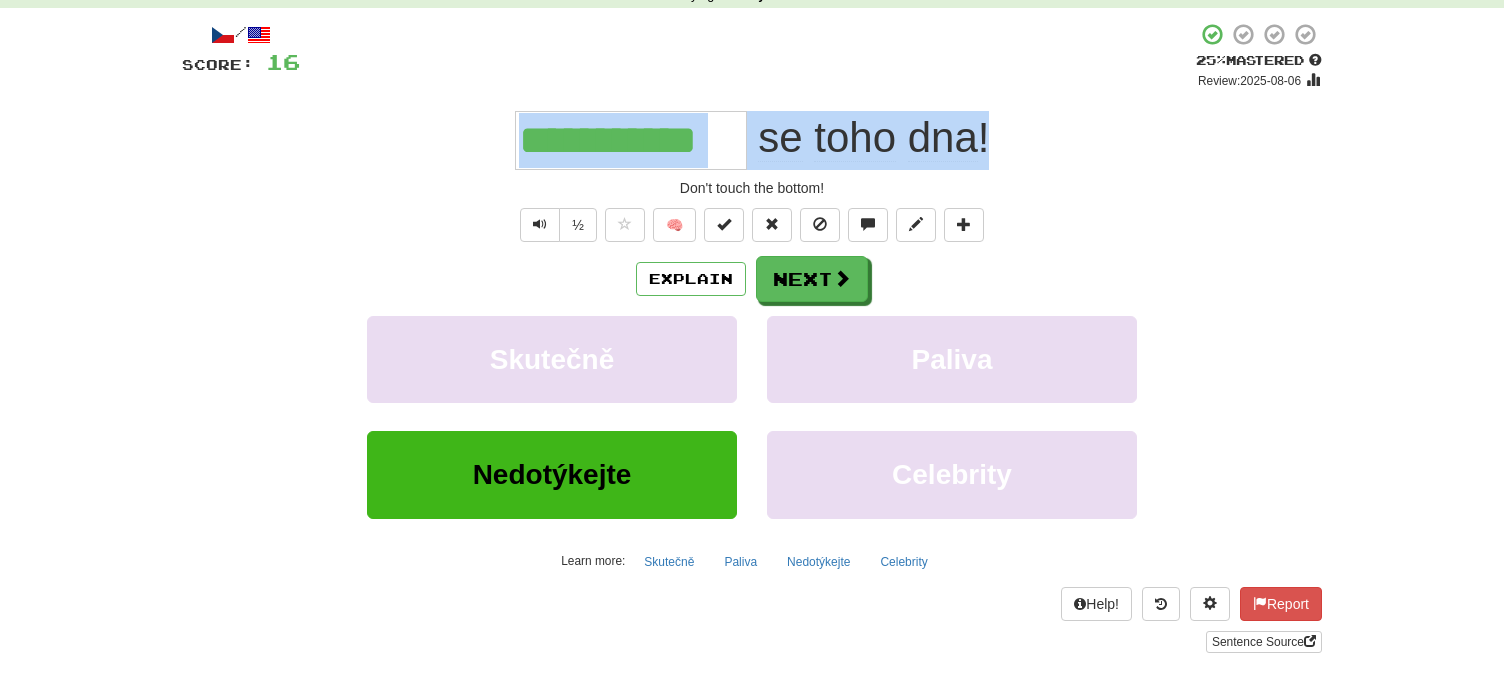 drag, startPoint x: 997, startPoint y: 135, endPoint x: 427, endPoint y: 136, distance: 570.00085 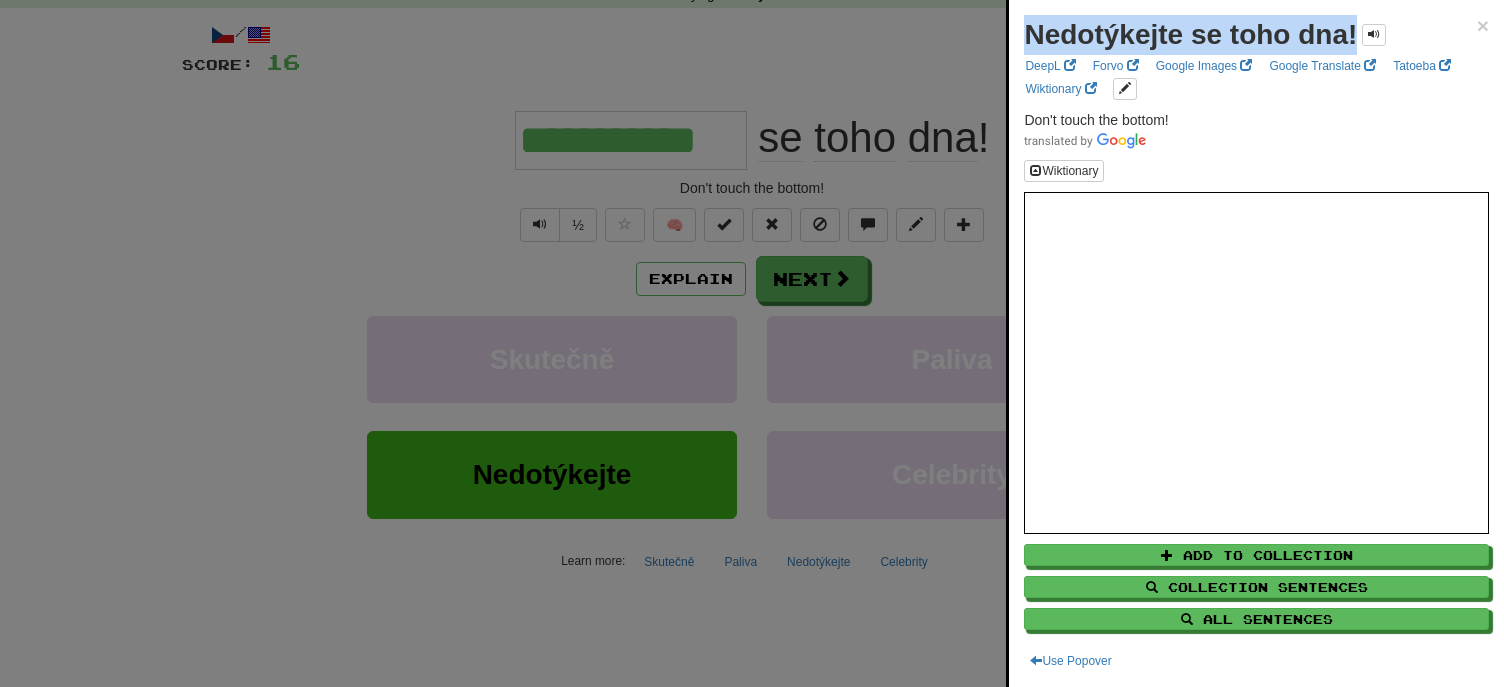 drag, startPoint x: 1029, startPoint y: 34, endPoint x: 1357, endPoint y: 37, distance: 328.01373 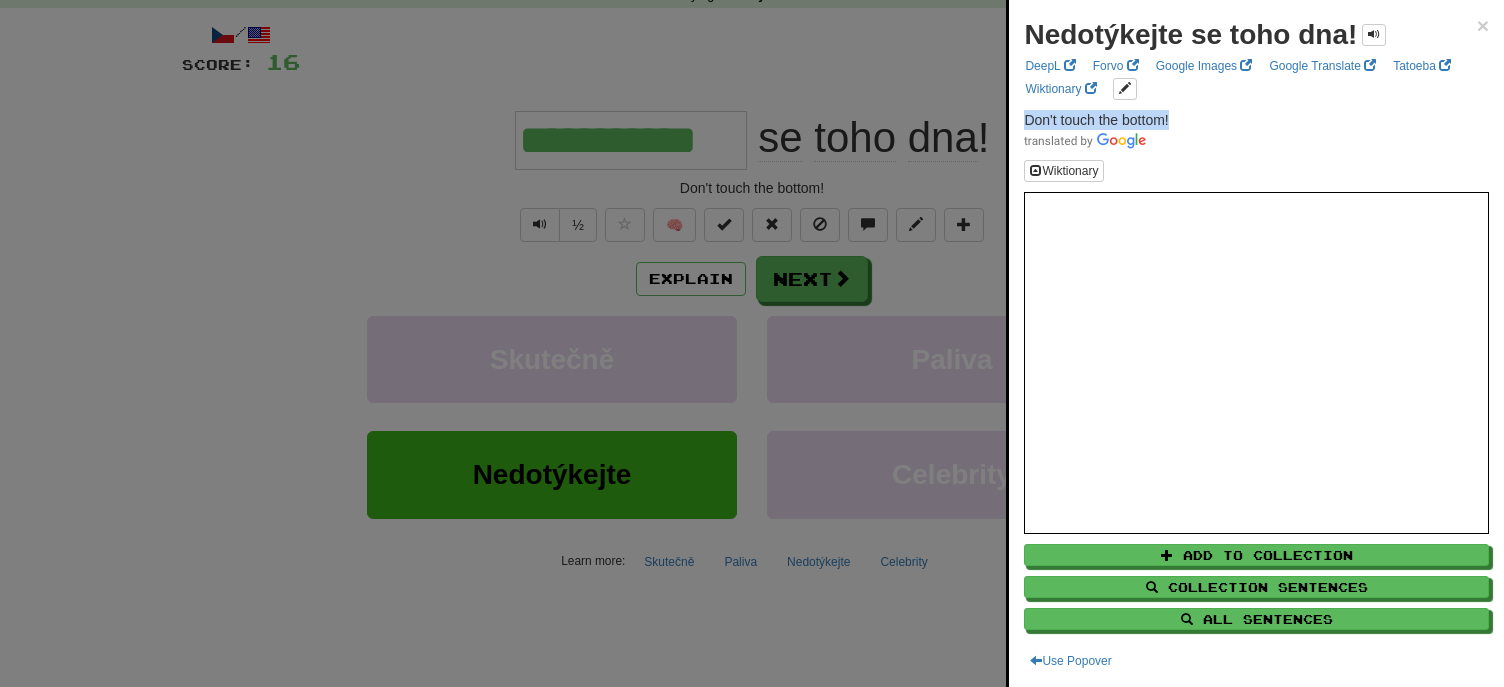 drag, startPoint x: 1024, startPoint y: 113, endPoint x: 1180, endPoint y: 115, distance: 156.01282 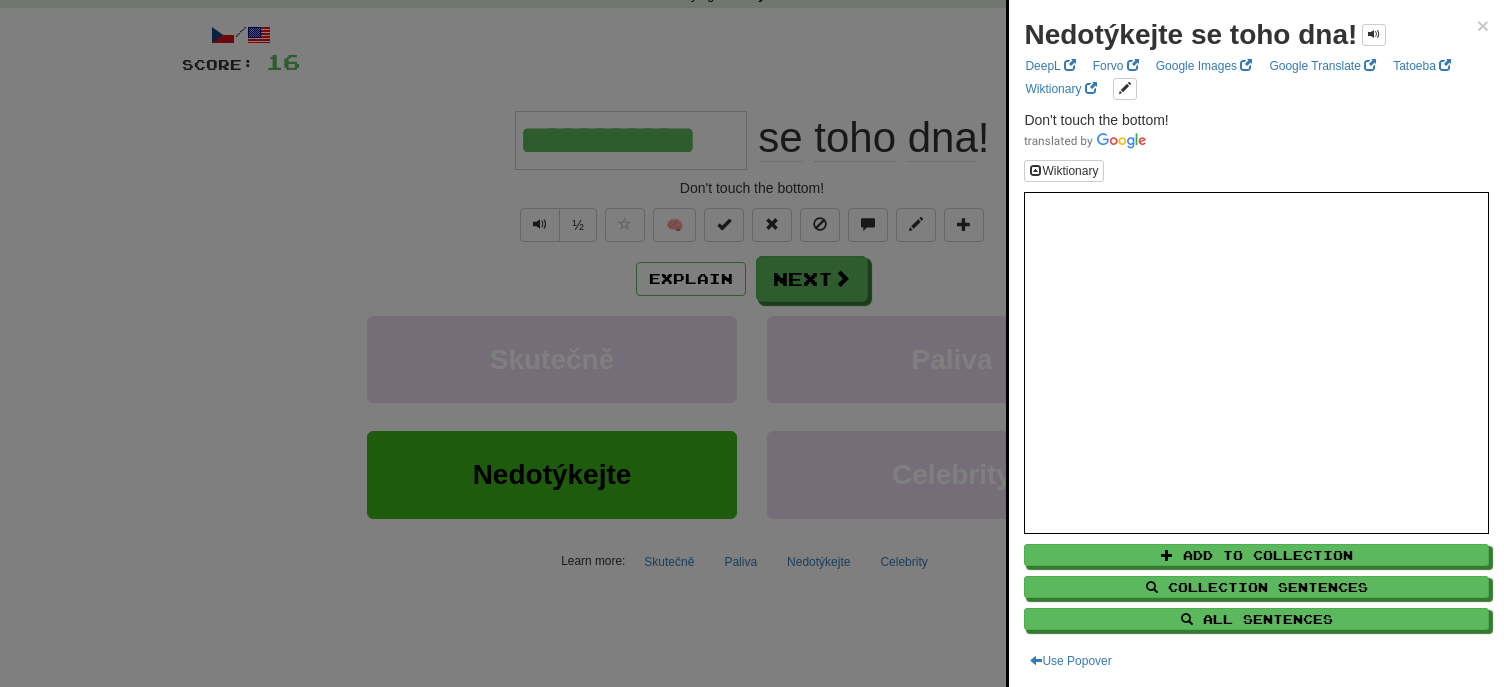 click at bounding box center [752, 343] 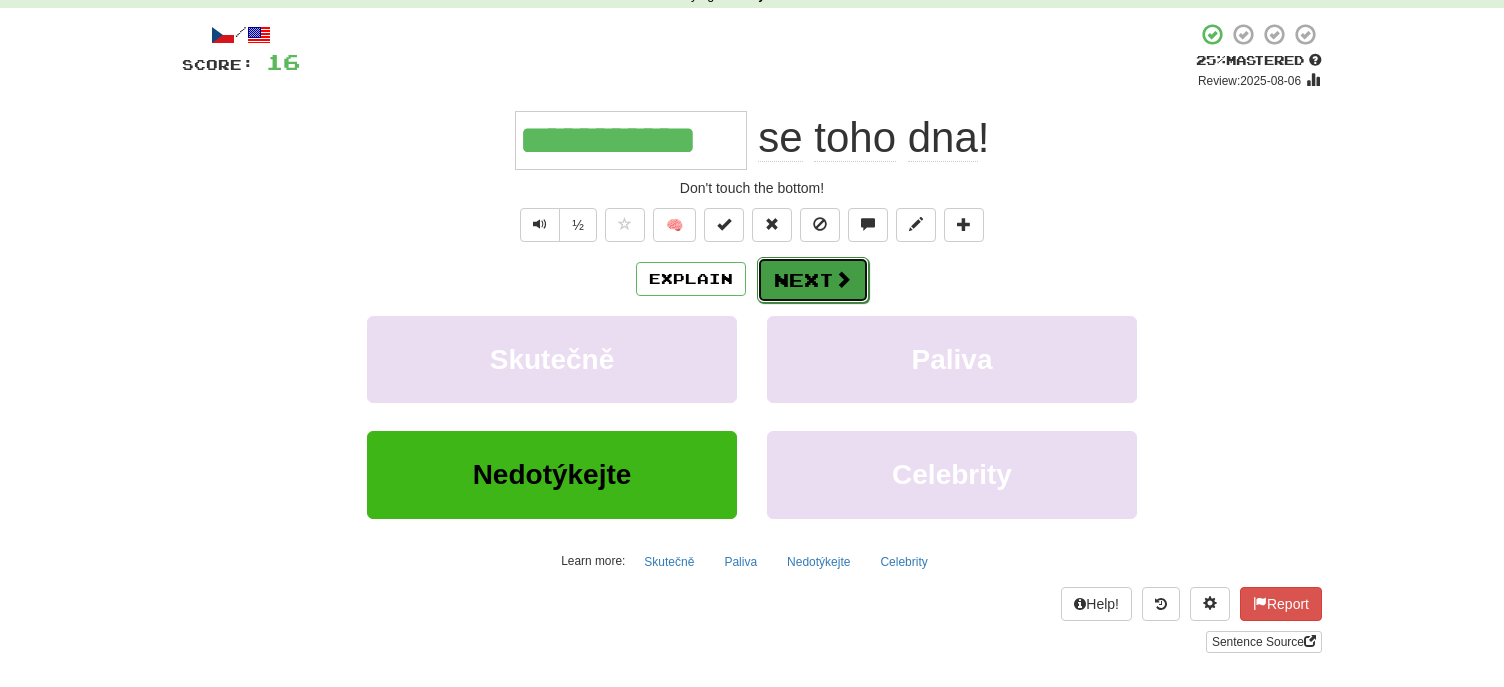 click on "Next" at bounding box center [813, 280] 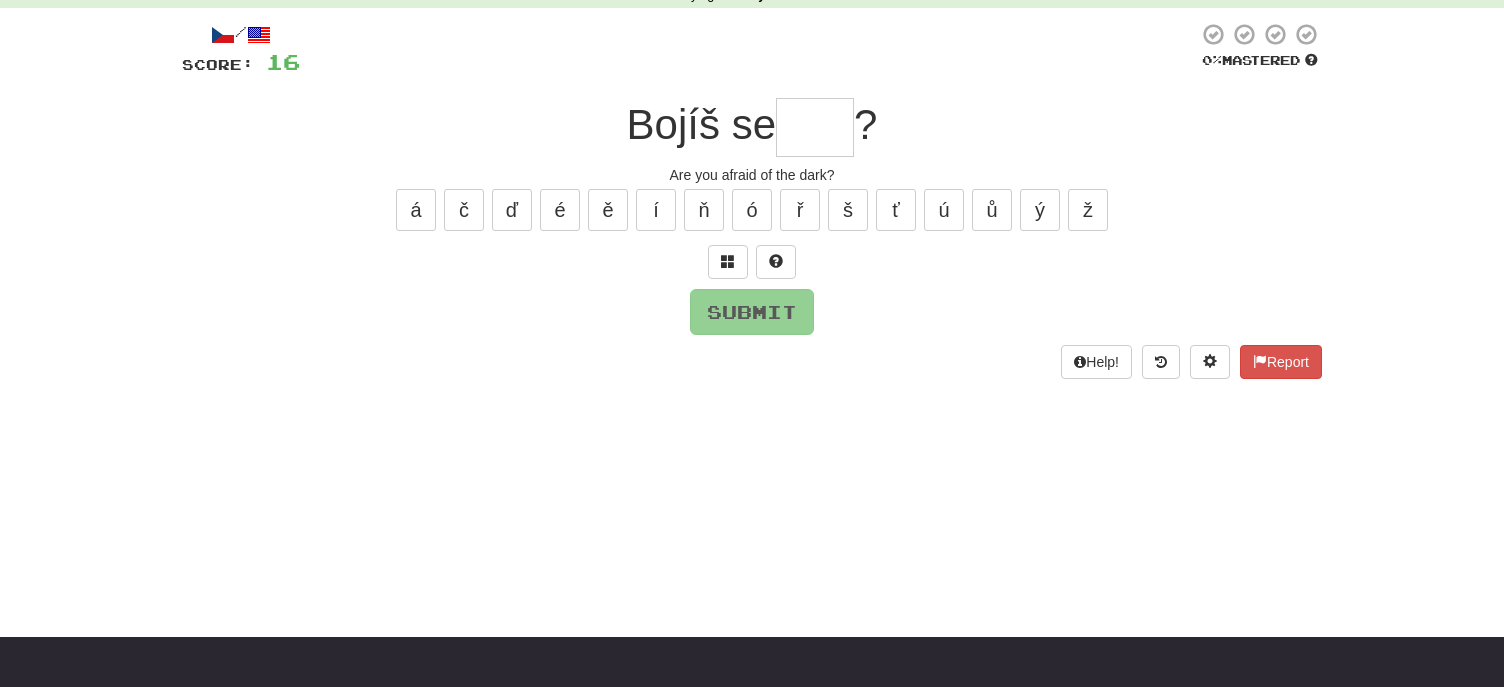 click at bounding box center (815, 127) 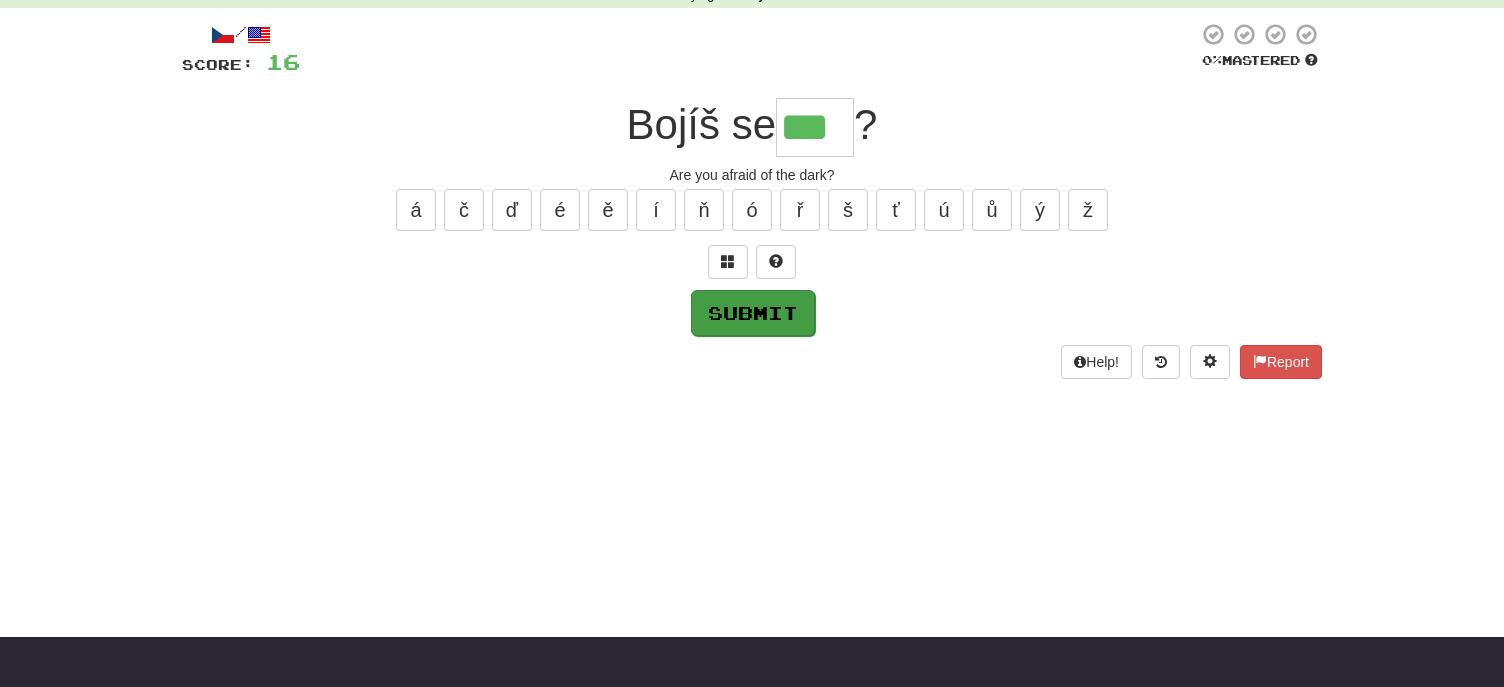 type on "***" 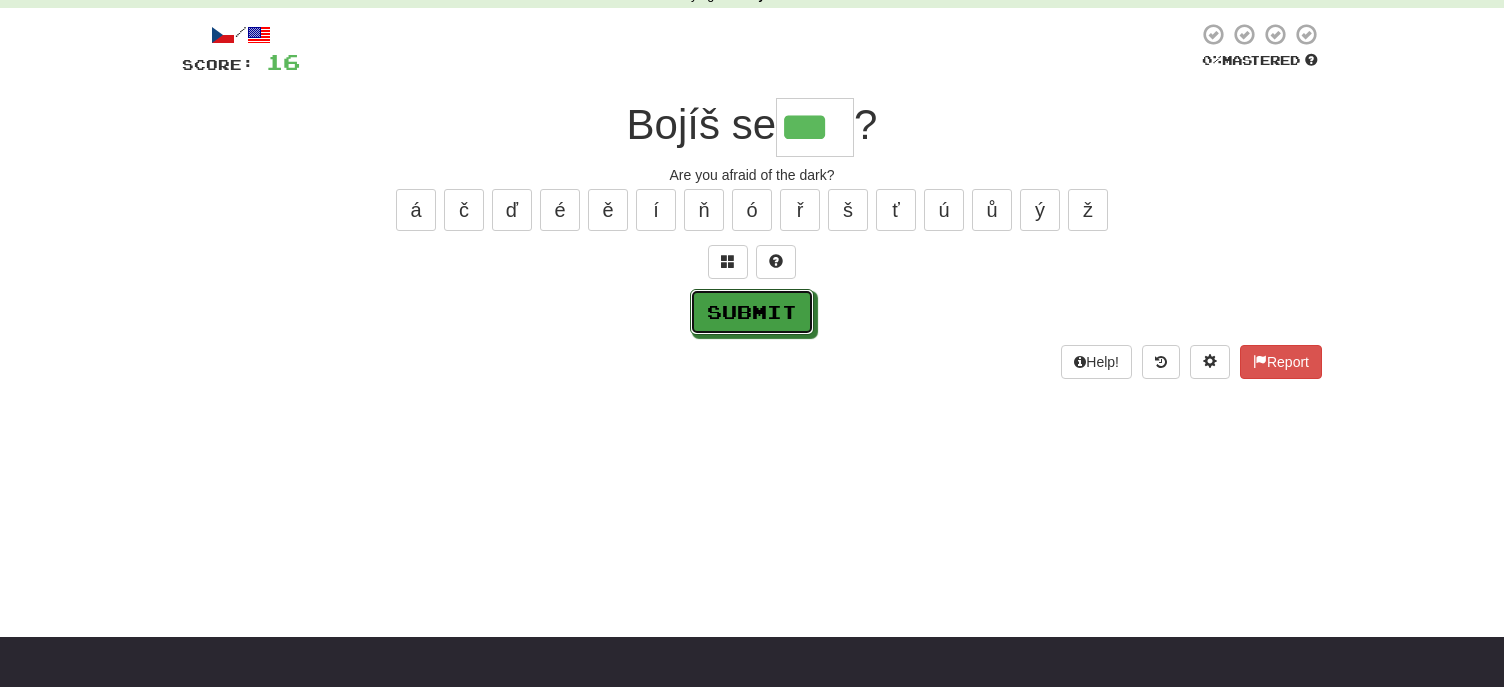 click on "Submit" at bounding box center [752, 312] 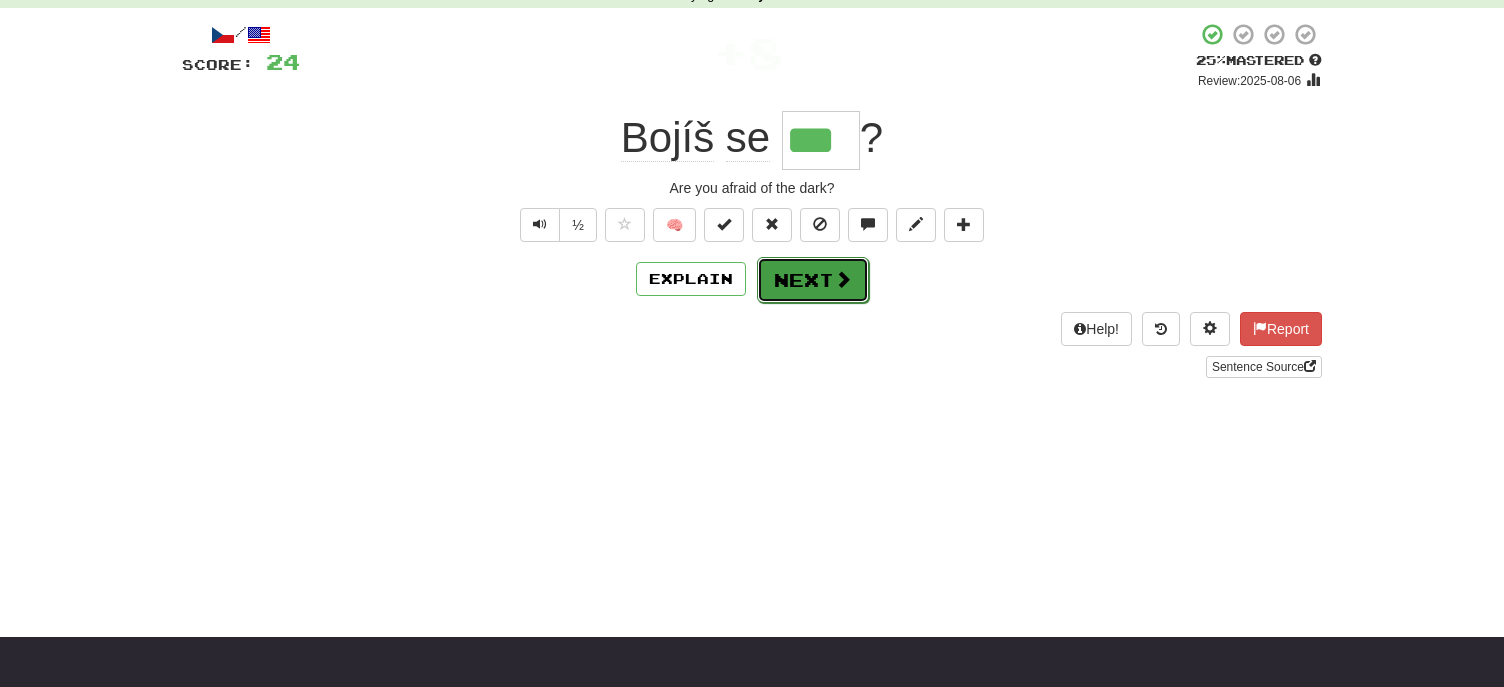 click on "Next" at bounding box center (813, 280) 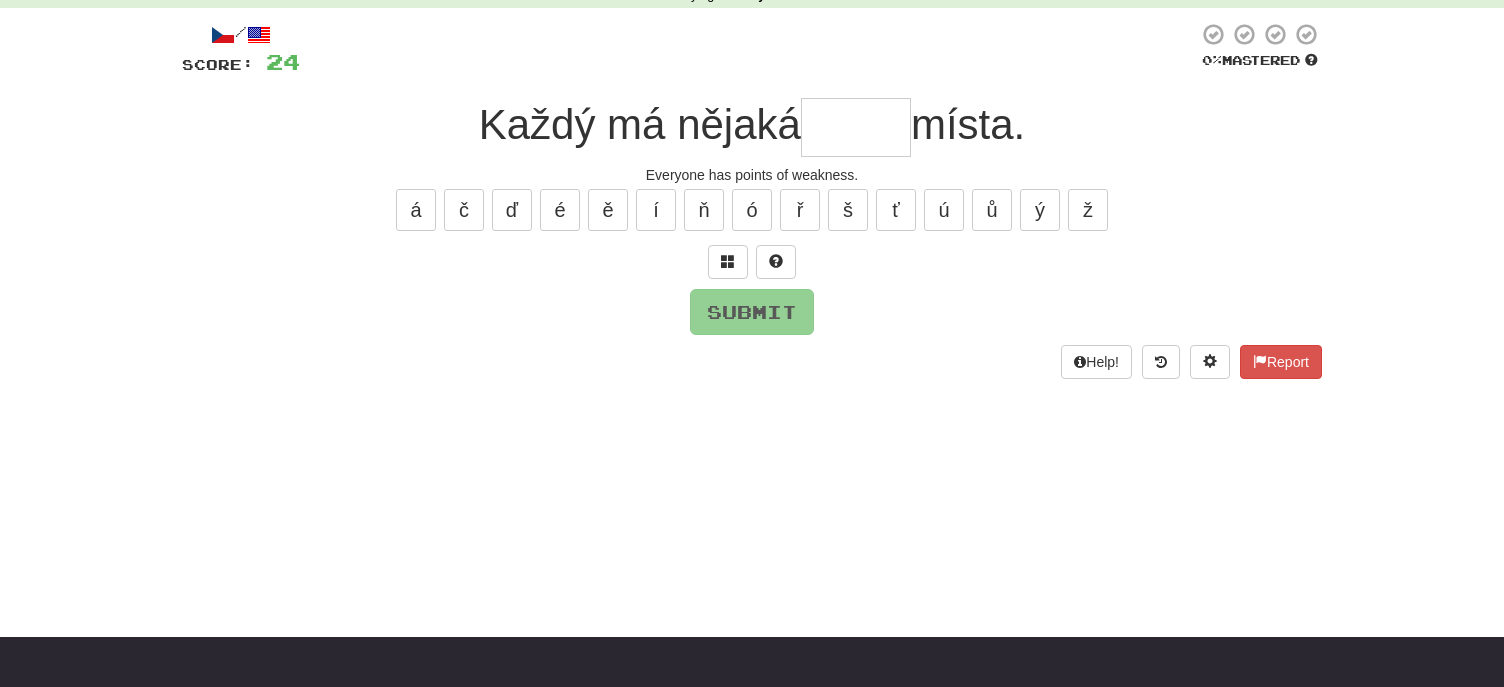 drag, startPoint x: 912, startPoint y: 395, endPoint x: 915, endPoint y: 406, distance: 11.401754 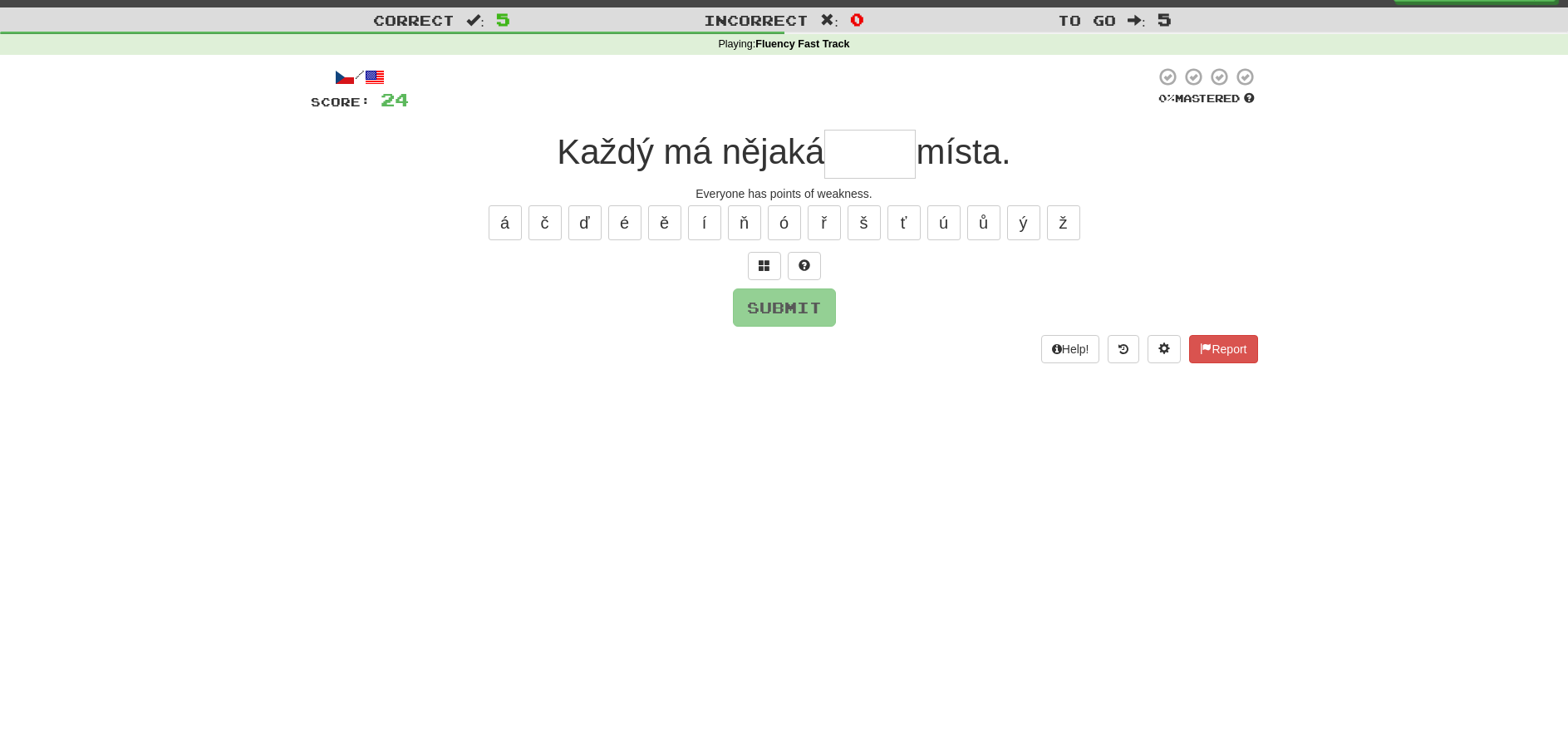 scroll, scrollTop: 0, scrollLeft: 0, axis: both 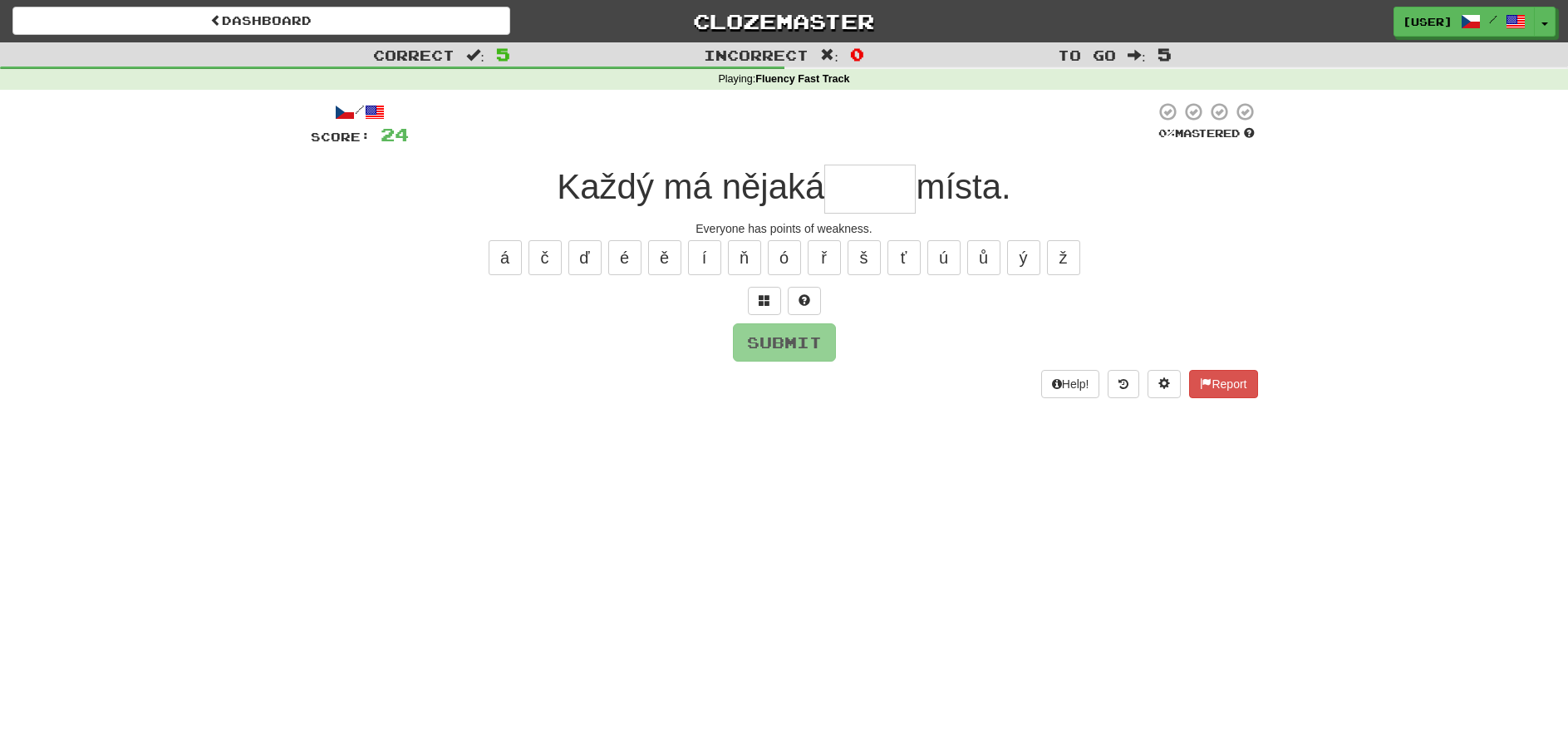 click at bounding box center (870, 189) 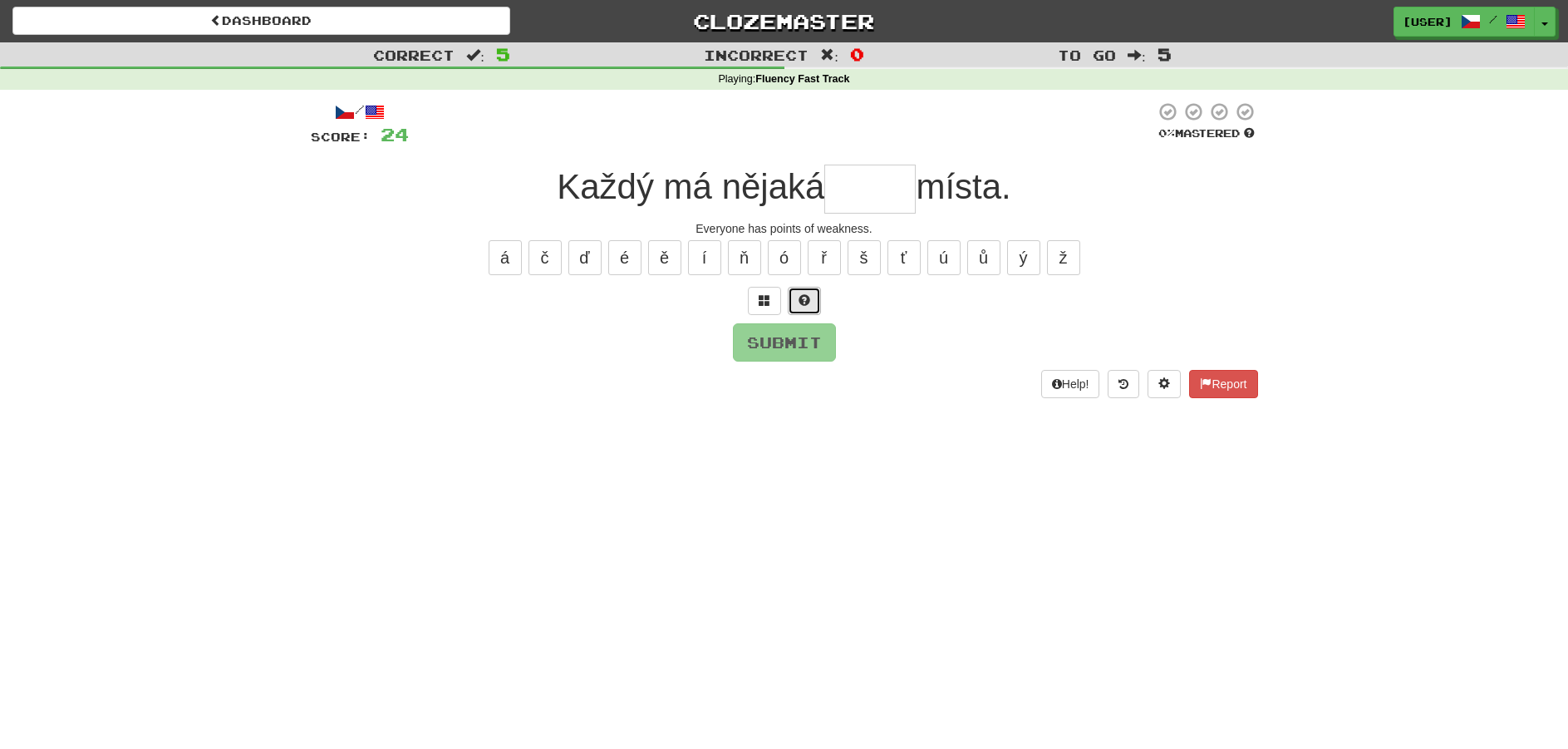 click at bounding box center [804, 301] 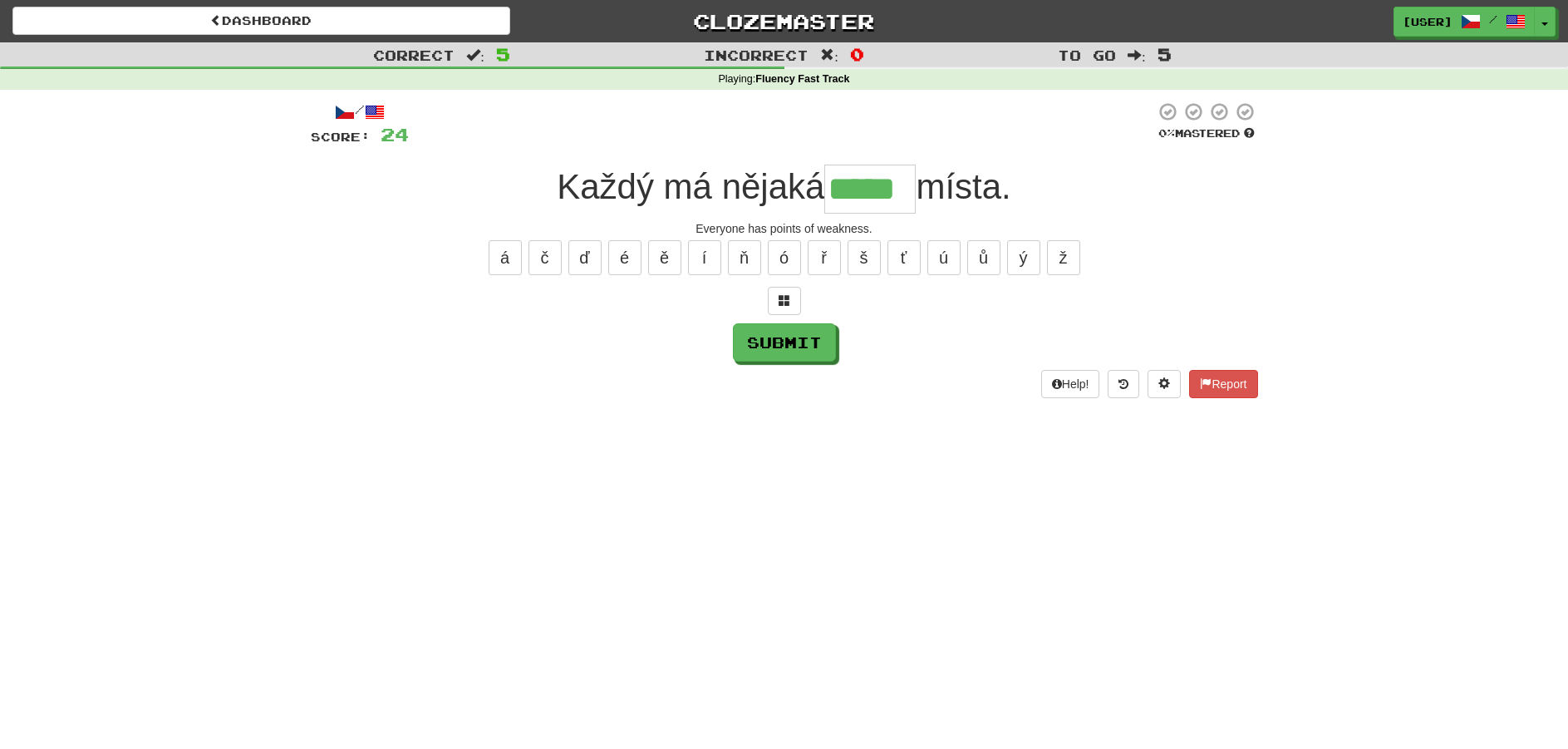 type on "*****" 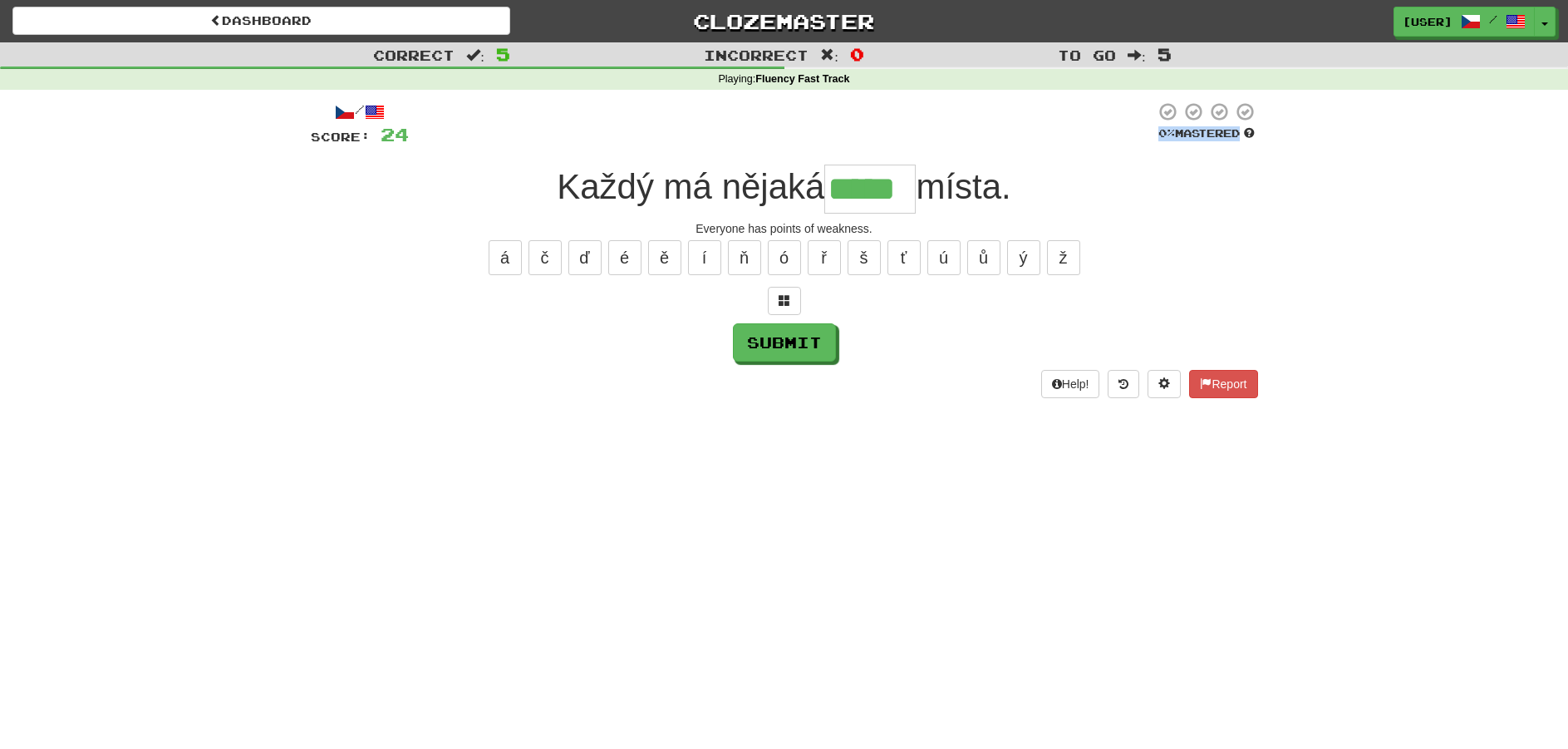 drag, startPoint x: 549, startPoint y: 189, endPoint x: 1399, endPoint y: 130, distance: 852.0452 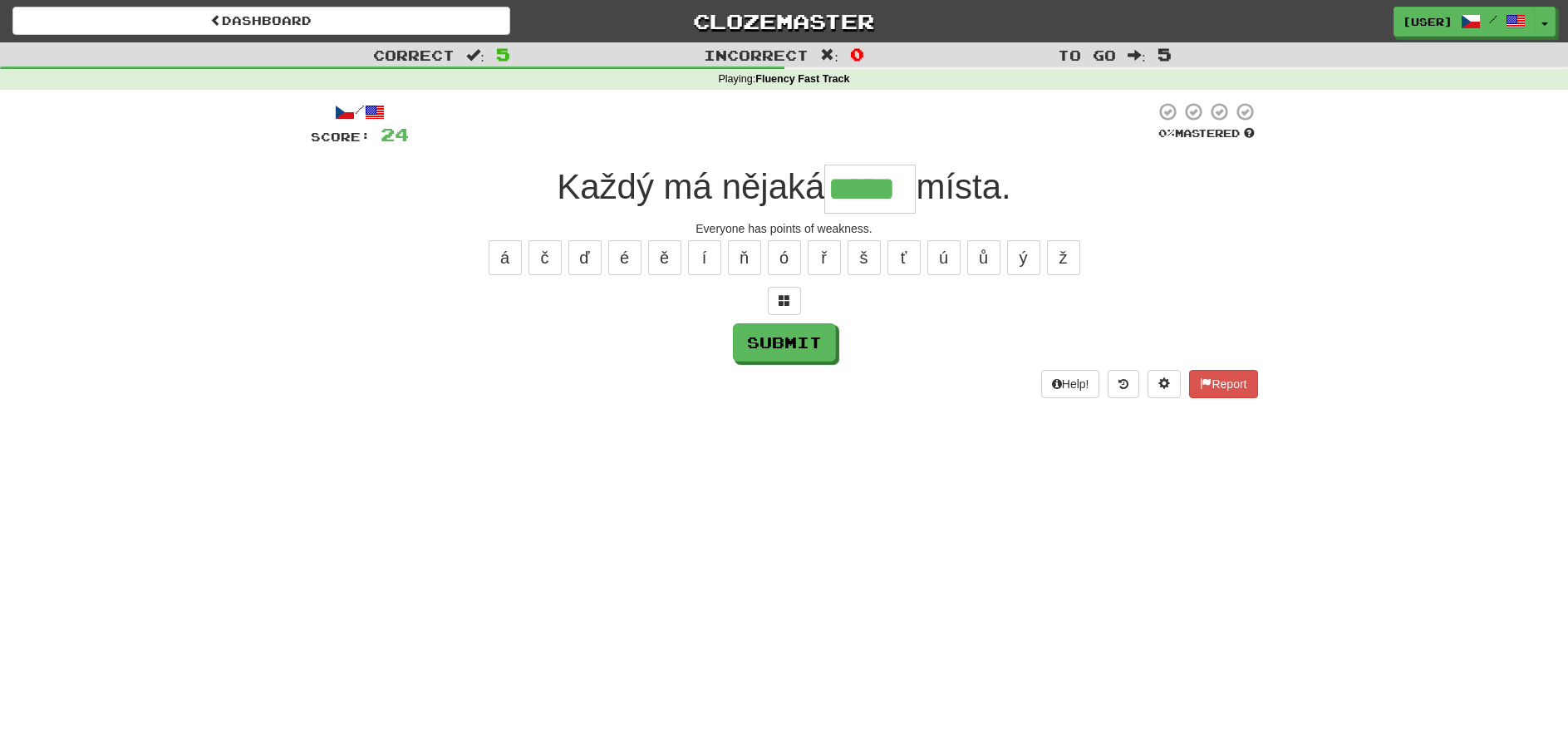 click on "Každý má nějaká" at bounding box center (691, 186) 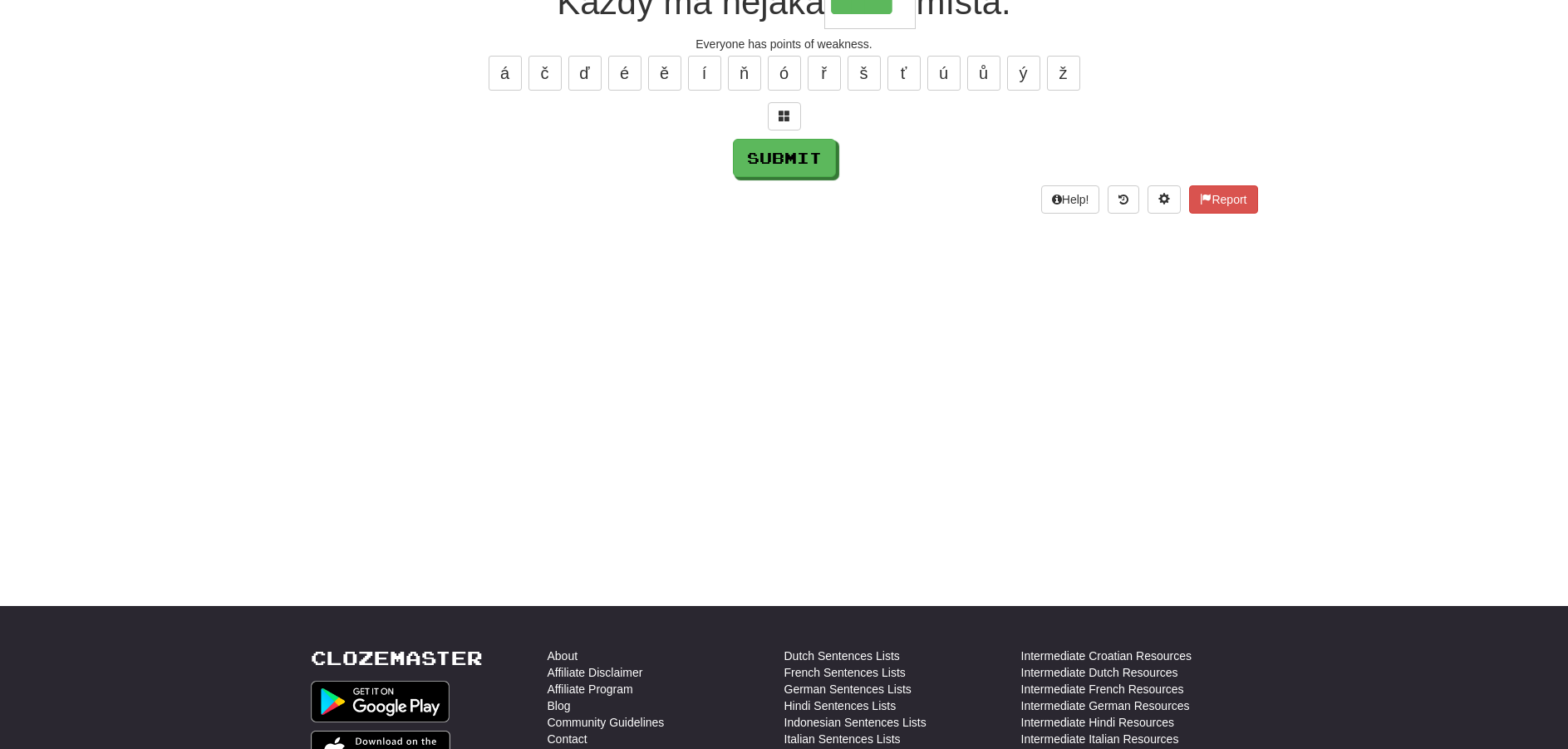 scroll, scrollTop: 83, scrollLeft: 0, axis: vertical 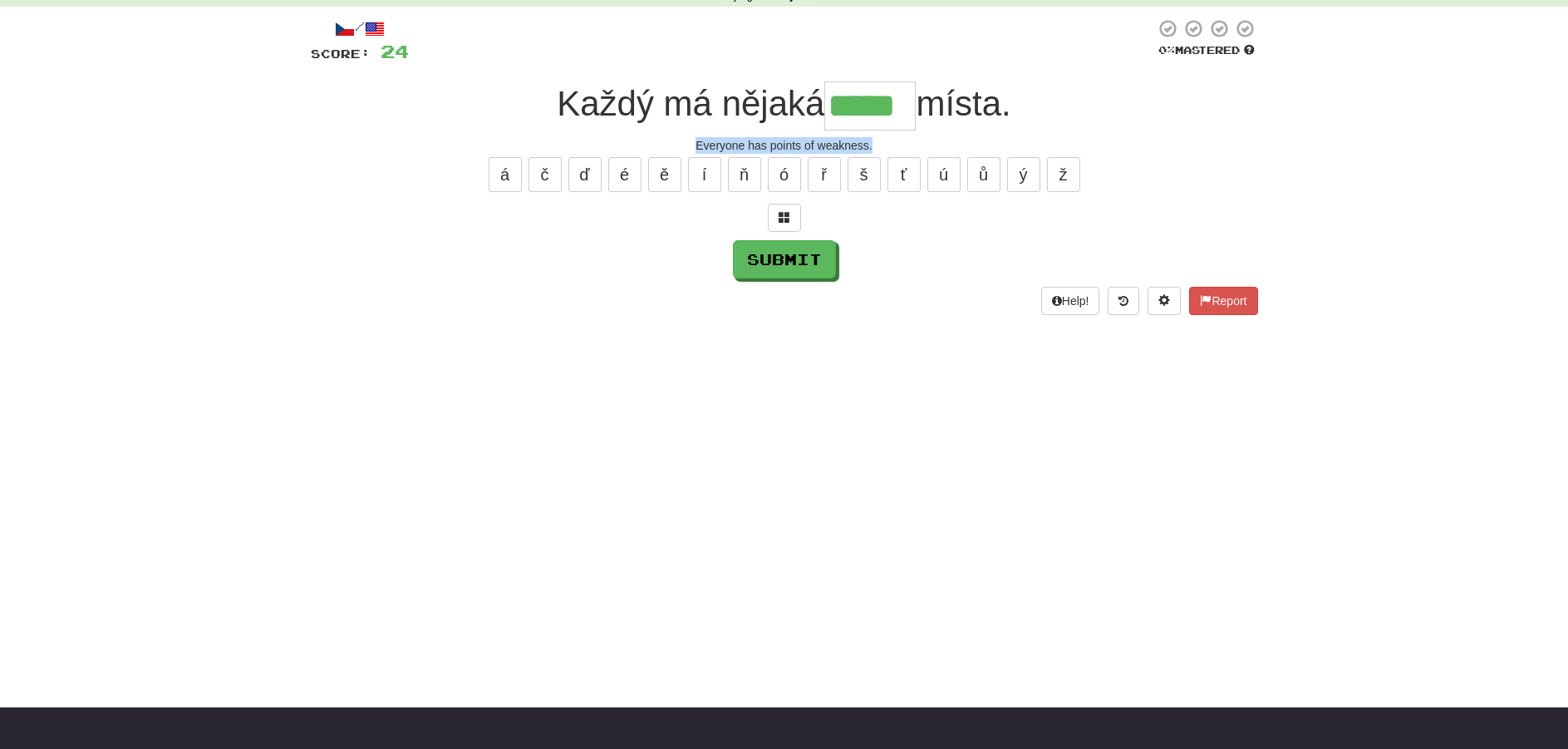 drag, startPoint x: 697, startPoint y: 142, endPoint x: 879, endPoint y: 137, distance: 182.06867 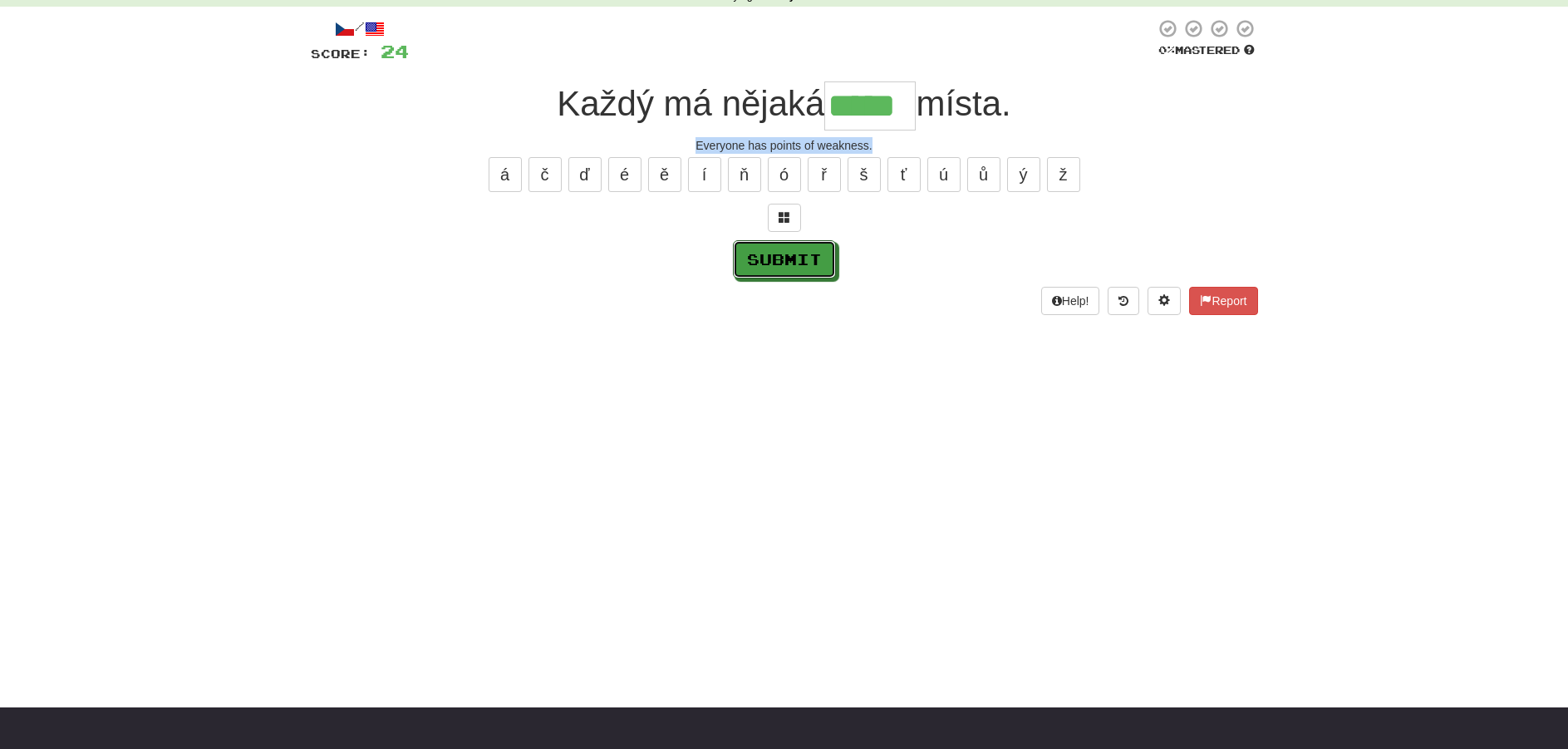 click on "Submit" at bounding box center (784, 259) 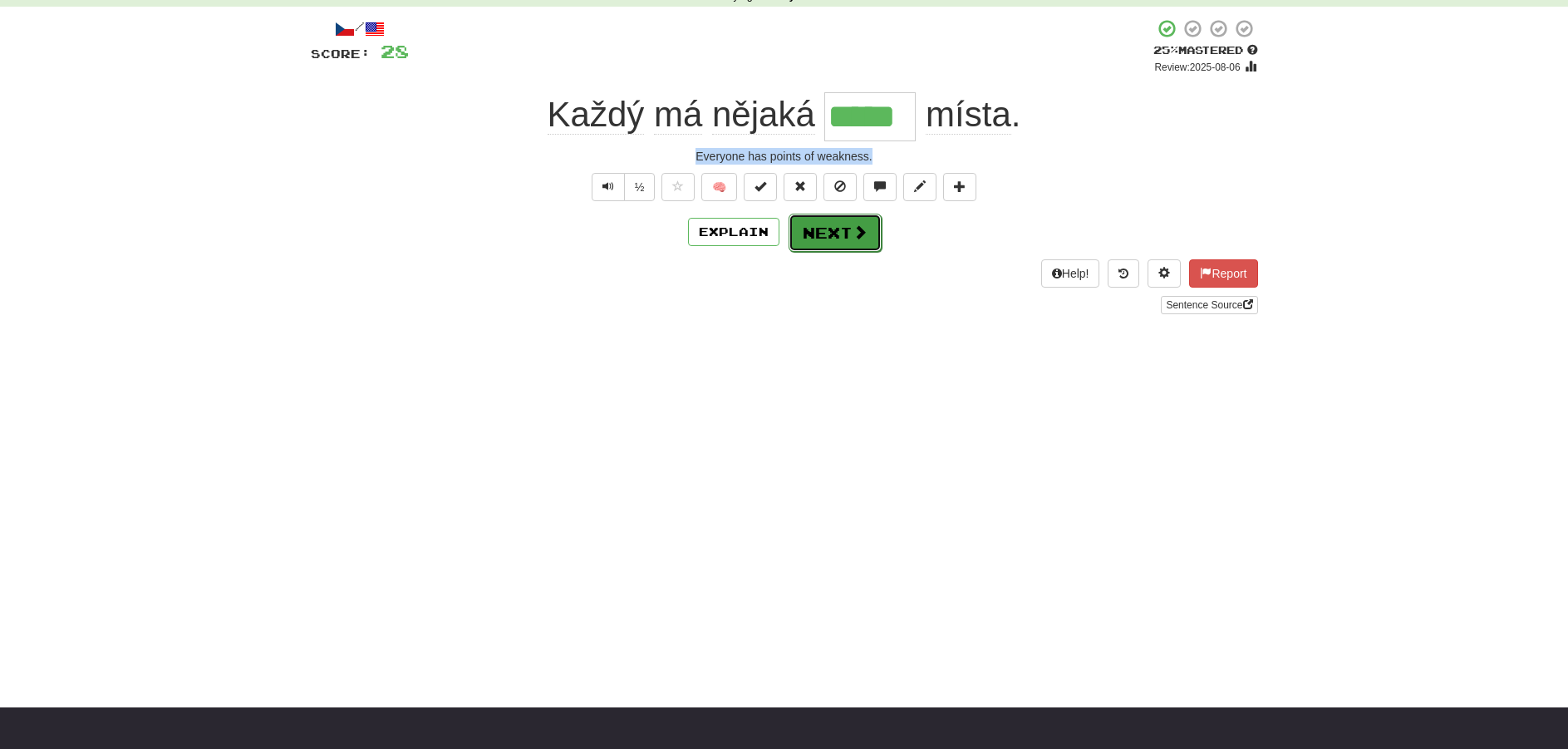 click on "Next" at bounding box center (835, 233) 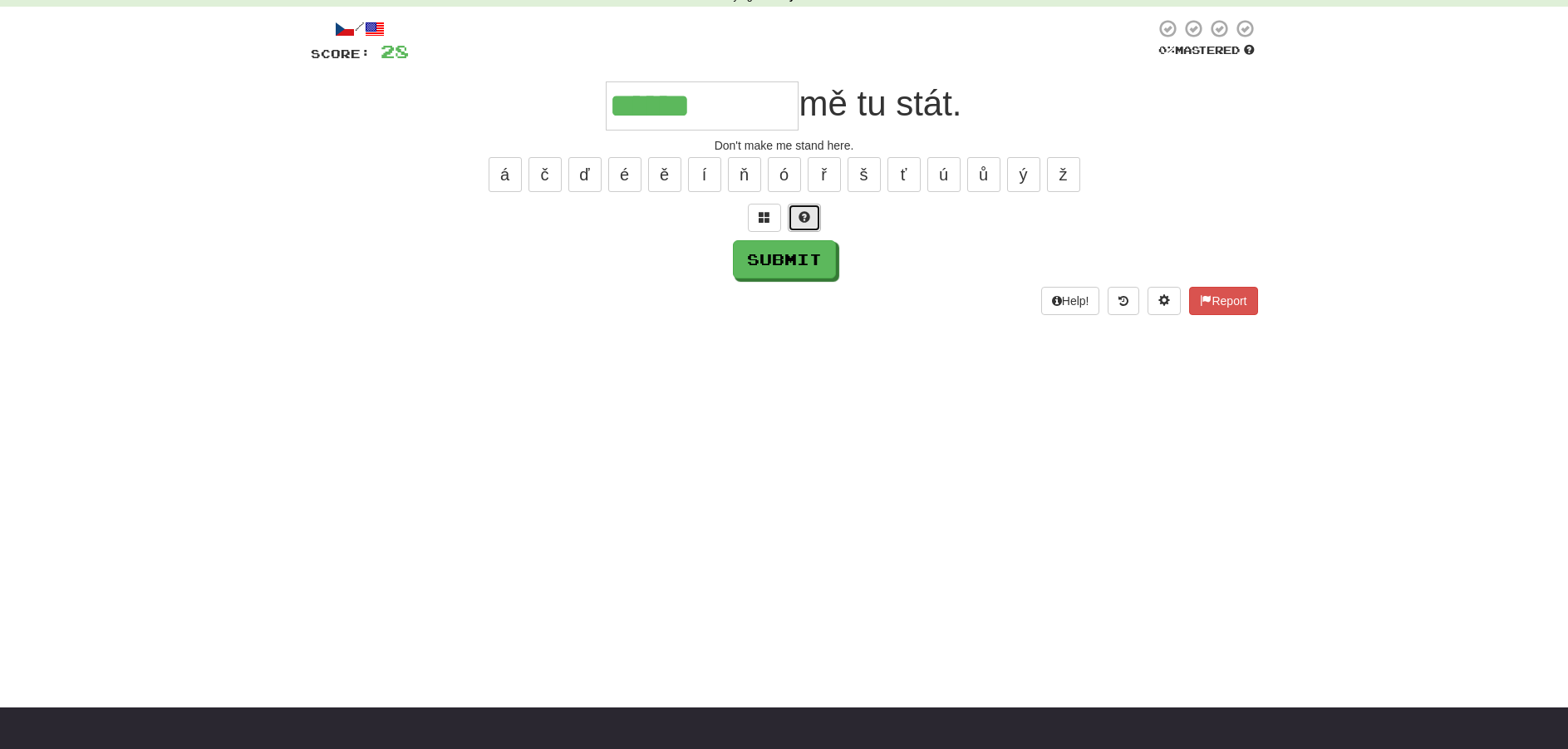 click at bounding box center [804, 217] 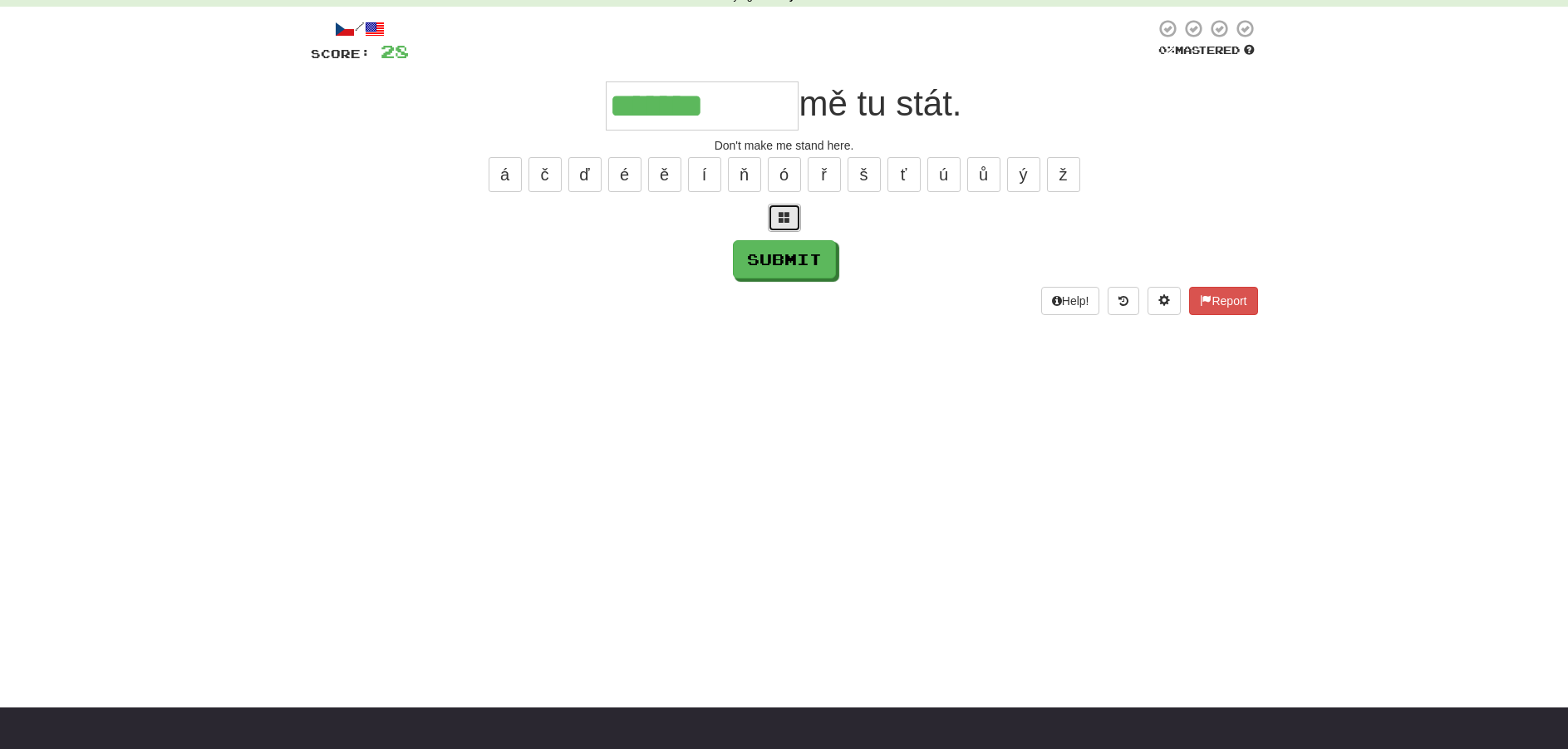 click at bounding box center [784, 218] 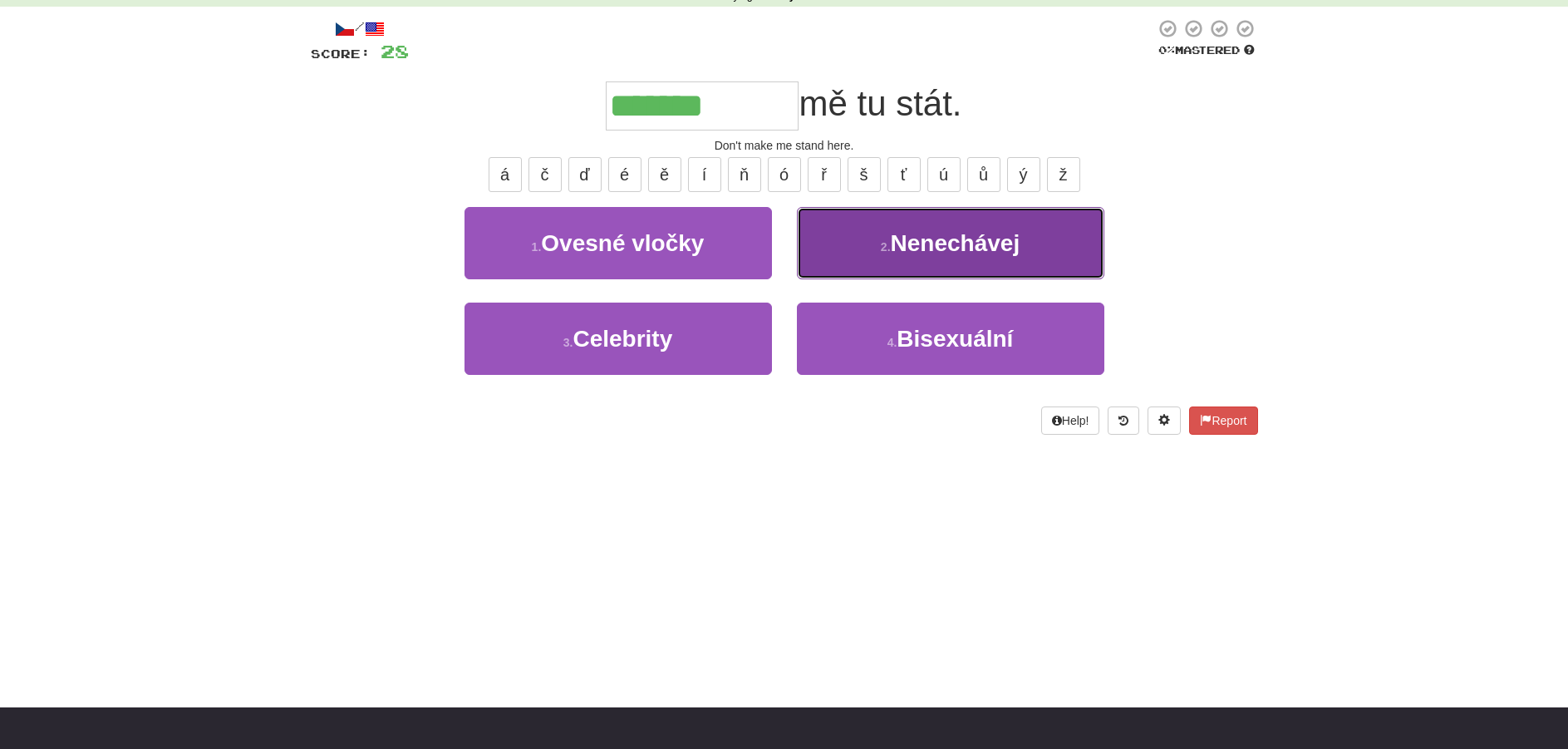 click on "2 .  Nenechávej" at bounding box center (951, 243) 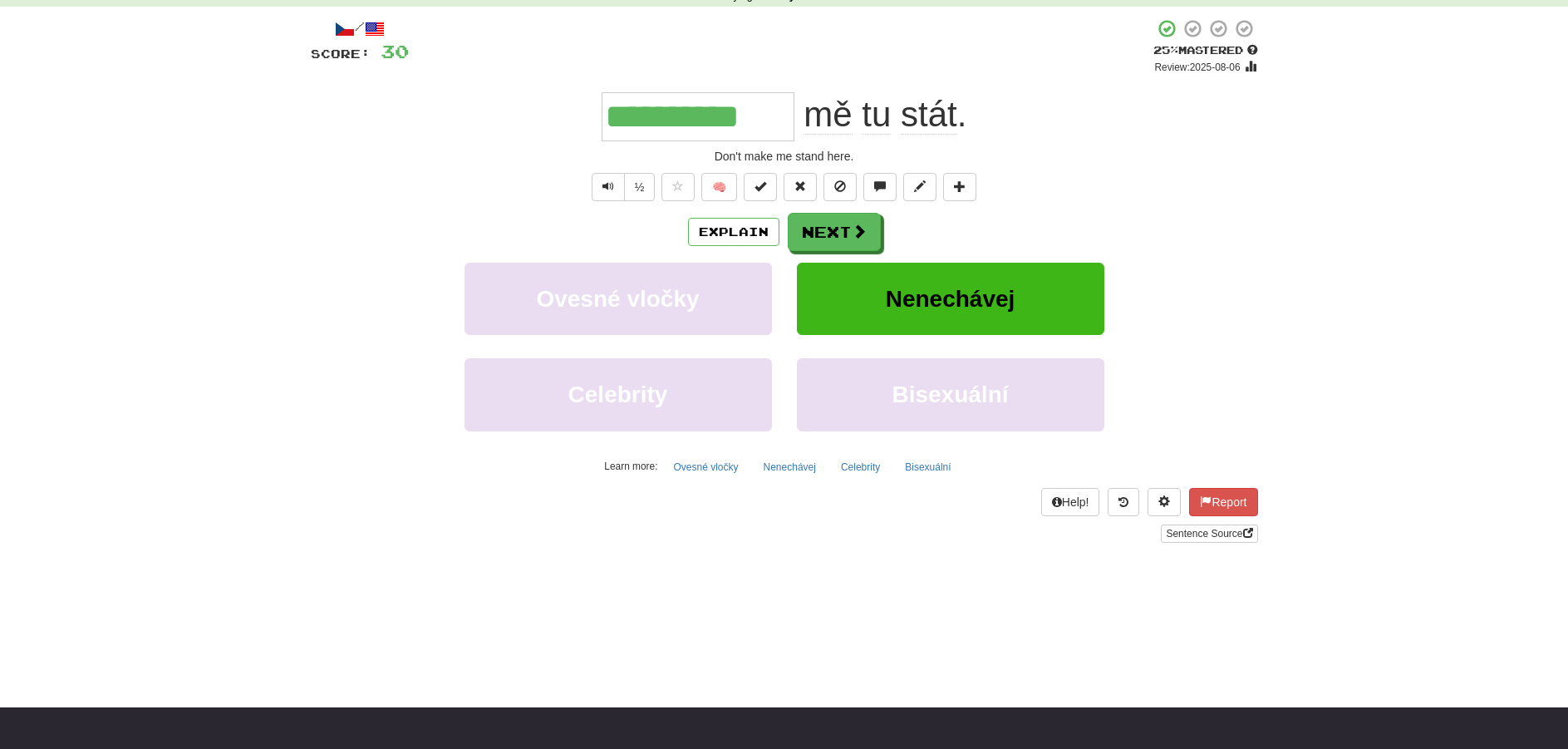 drag, startPoint x: 609, startPoint y: 119, endPoint x: 1012, endPoint y: 112, distance: 403.06079 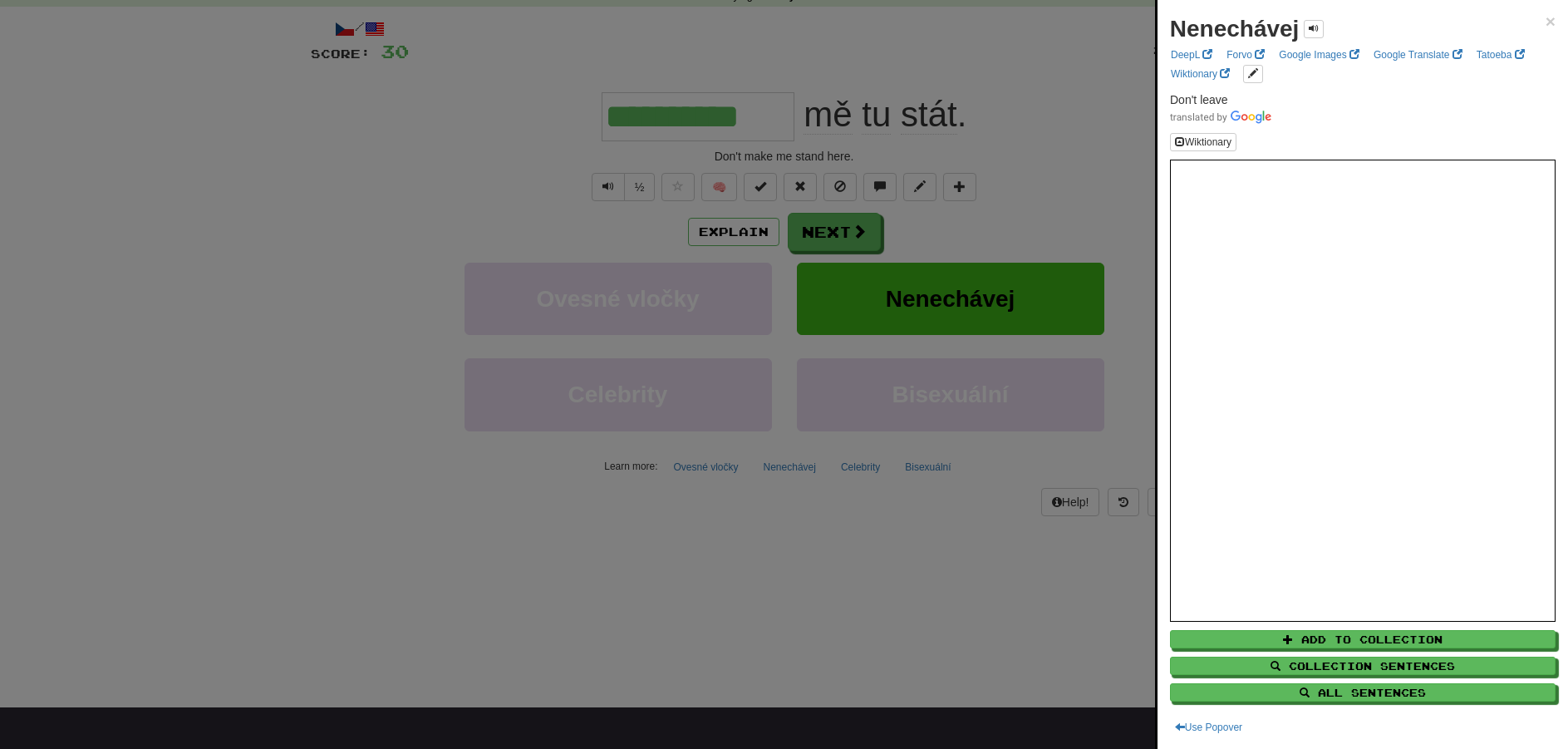drag, startPoint x: 972, startPoint y: 114, endPoint x: 851, endPoint y: 116, distance: 121.0165 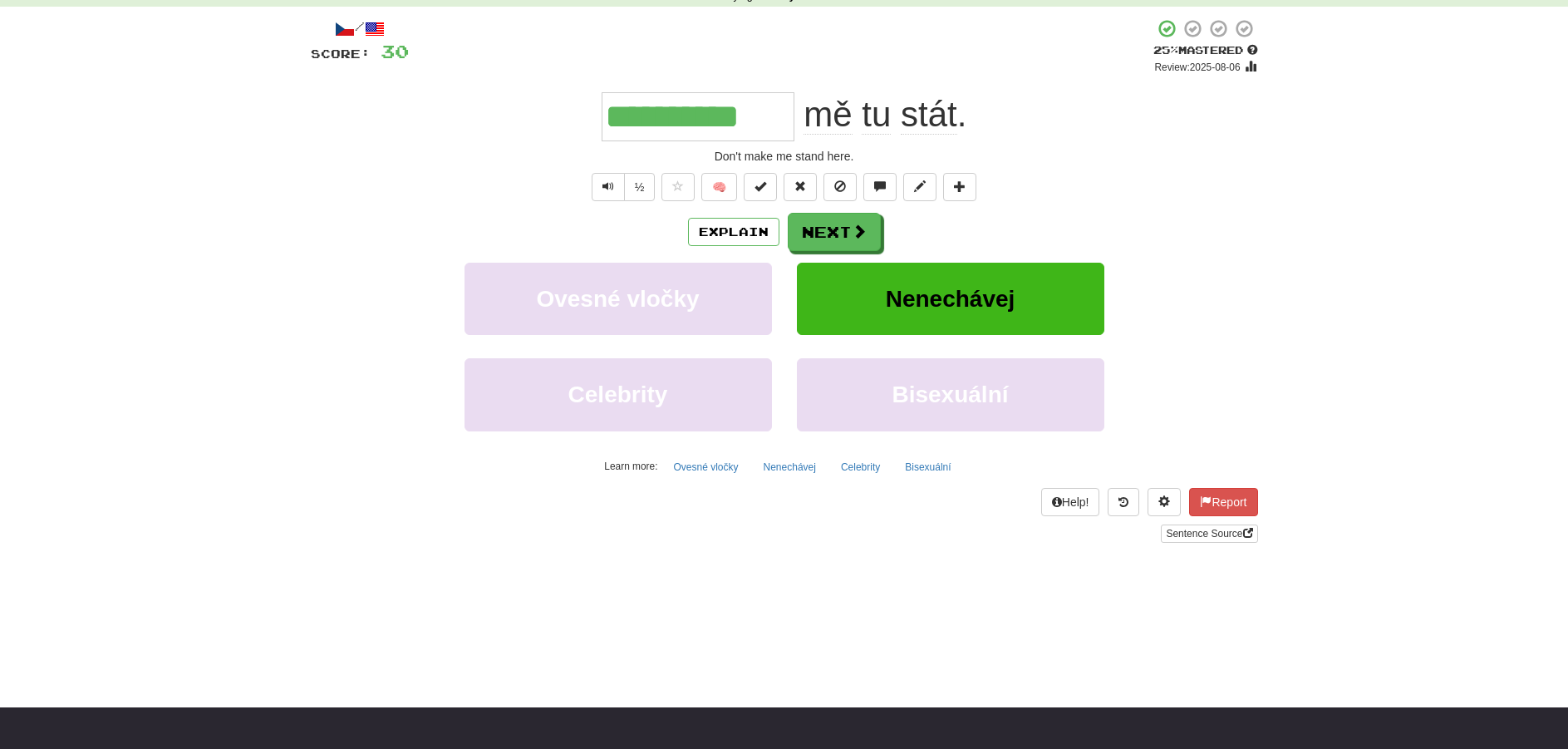 click on "*********   mě   tu   stát ." at bounding box center [784, 116] 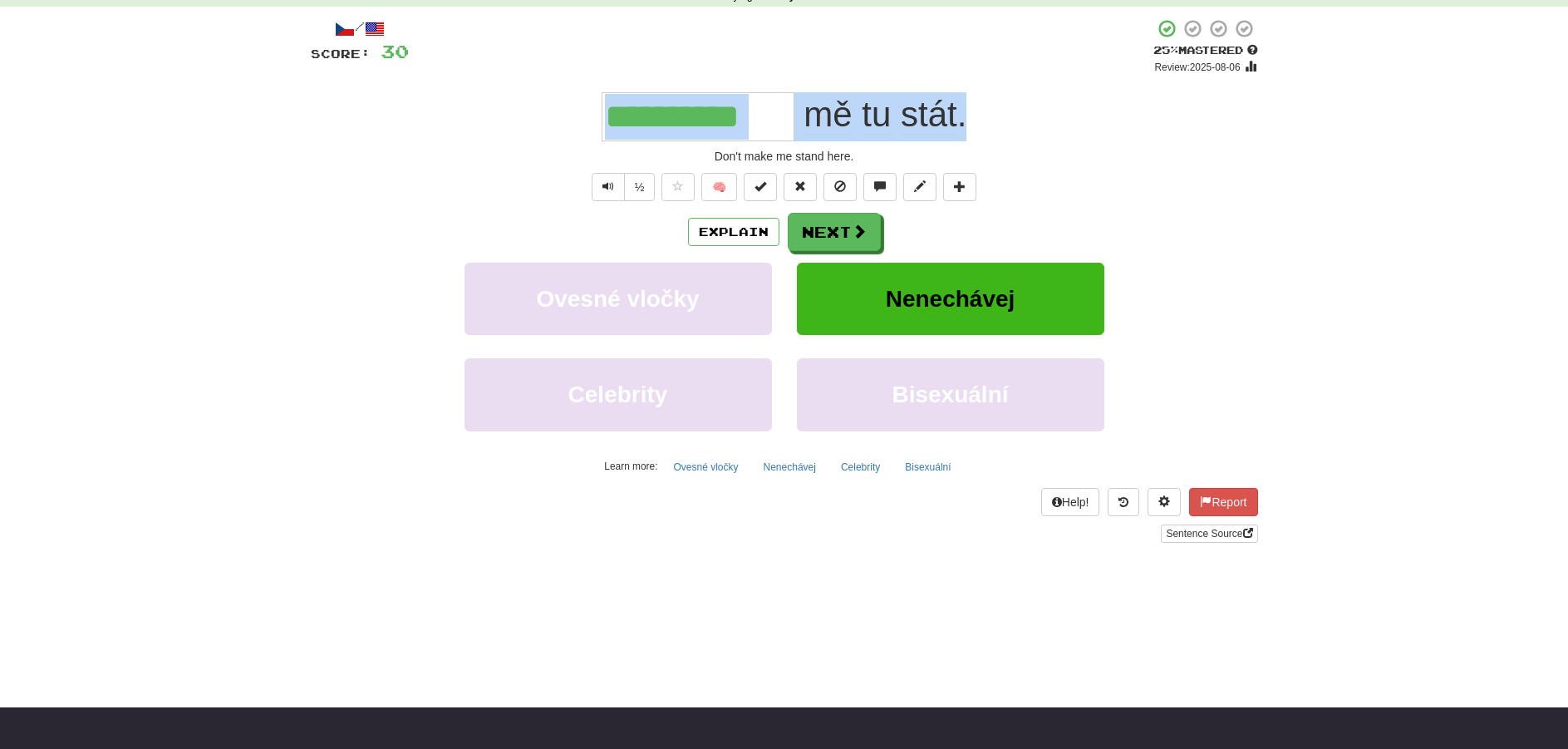 drag, startPoint x: 981, startPoint y: 121, endPoint x: 578, endPoint y: 132, distance: 403.1501 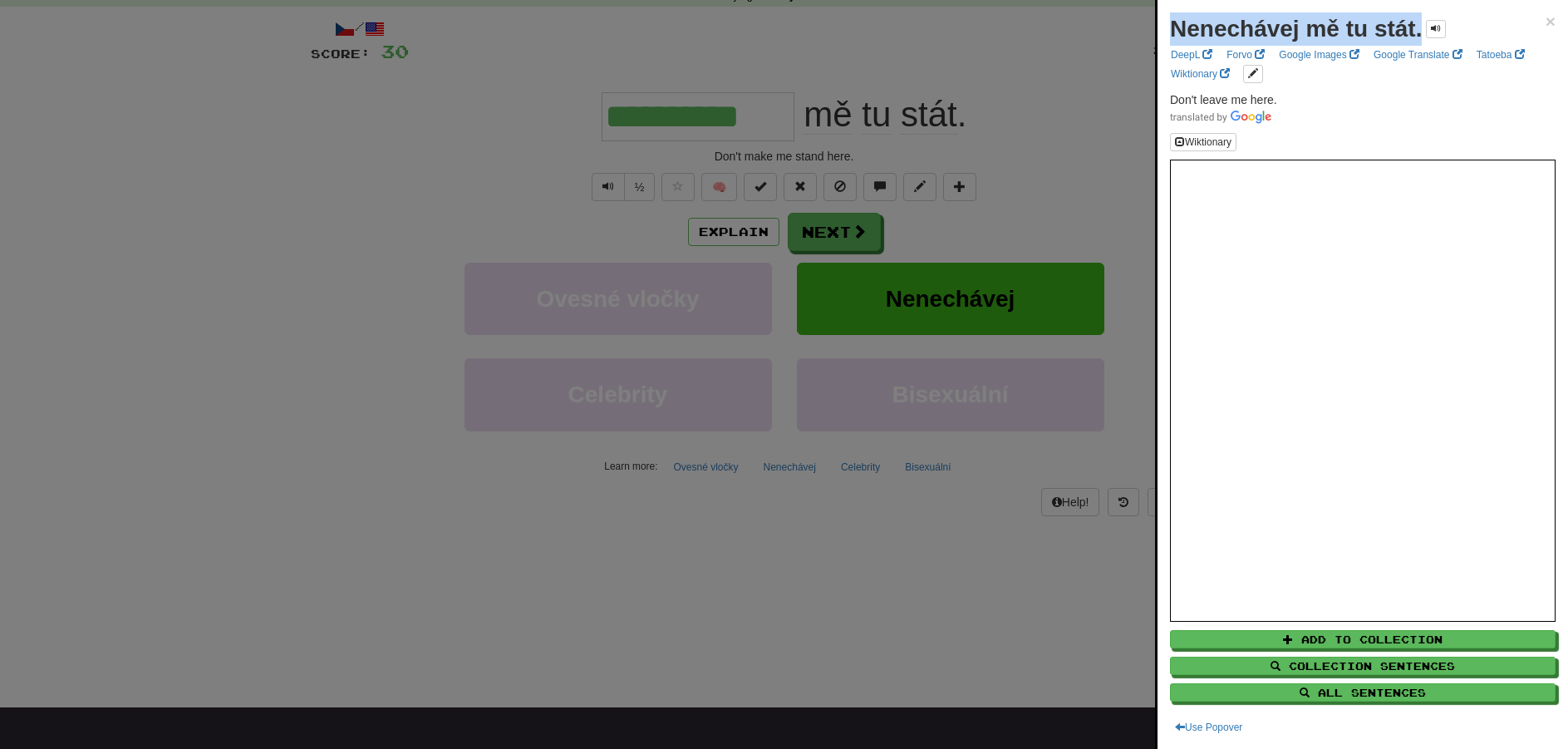 drag, startPoint x: 1172, startPoint y: 28, endPoint x: 1423, endPoint y: 18, distance: 251.1991 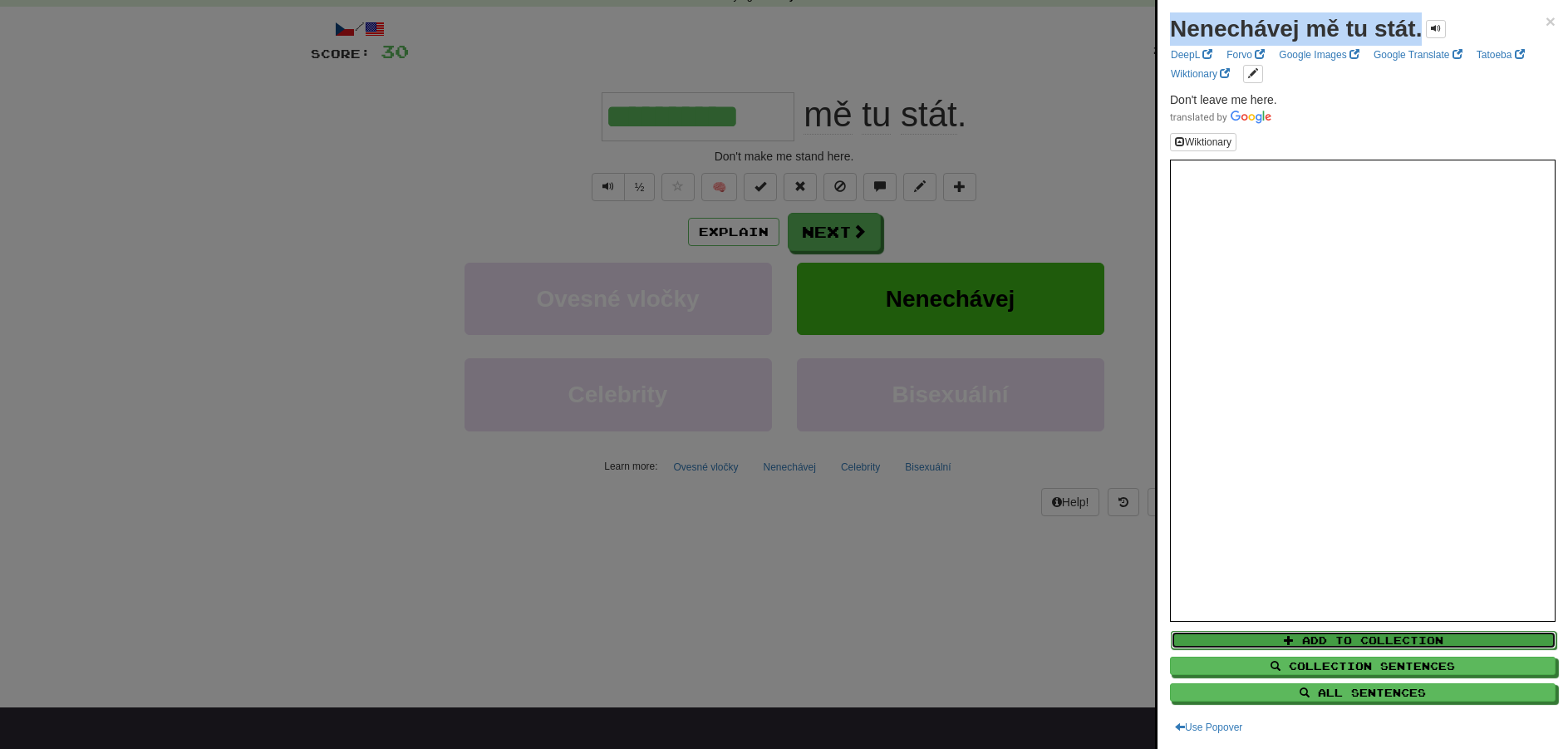 click on "Add to Collection" at bounding box center [1364, 640] 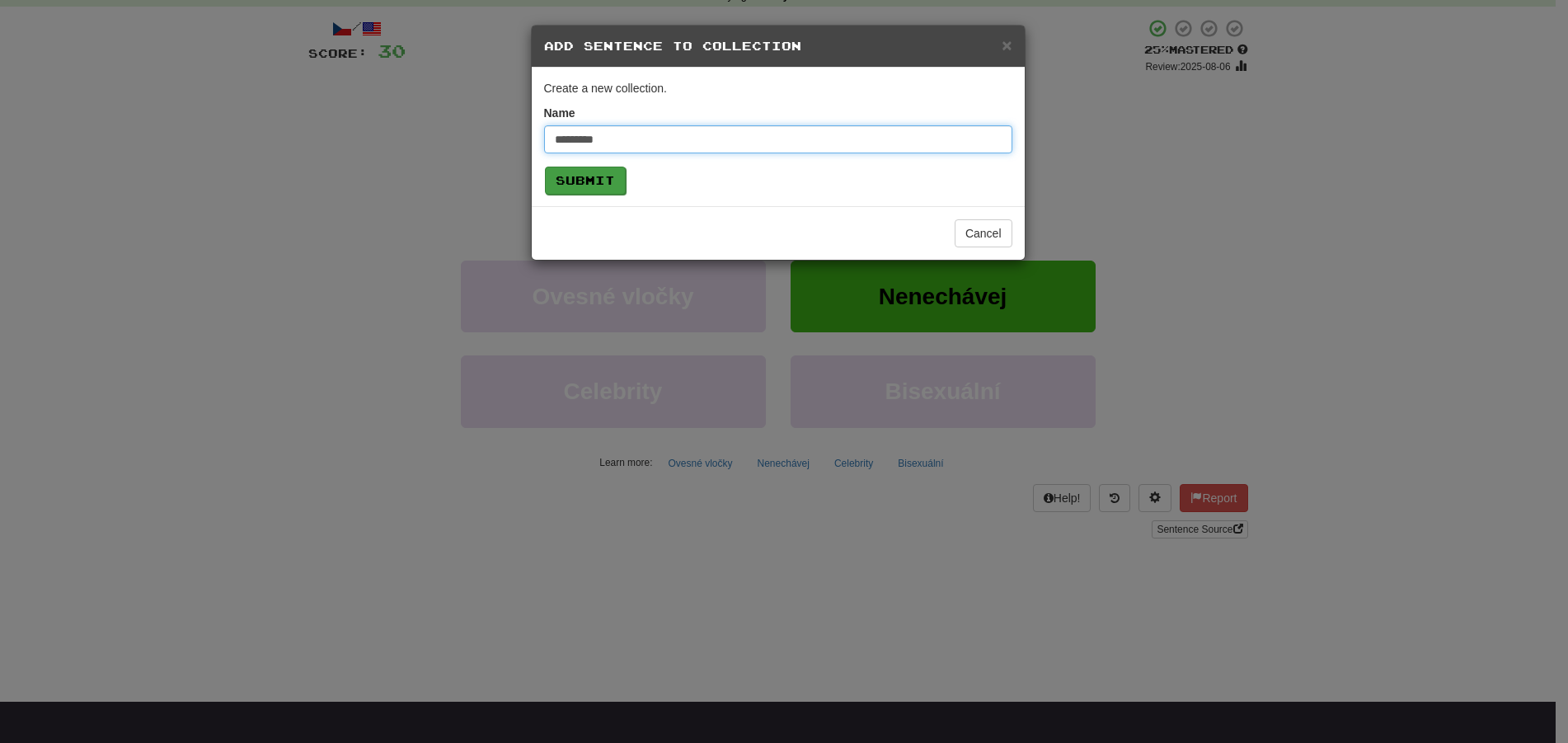 type on "********" 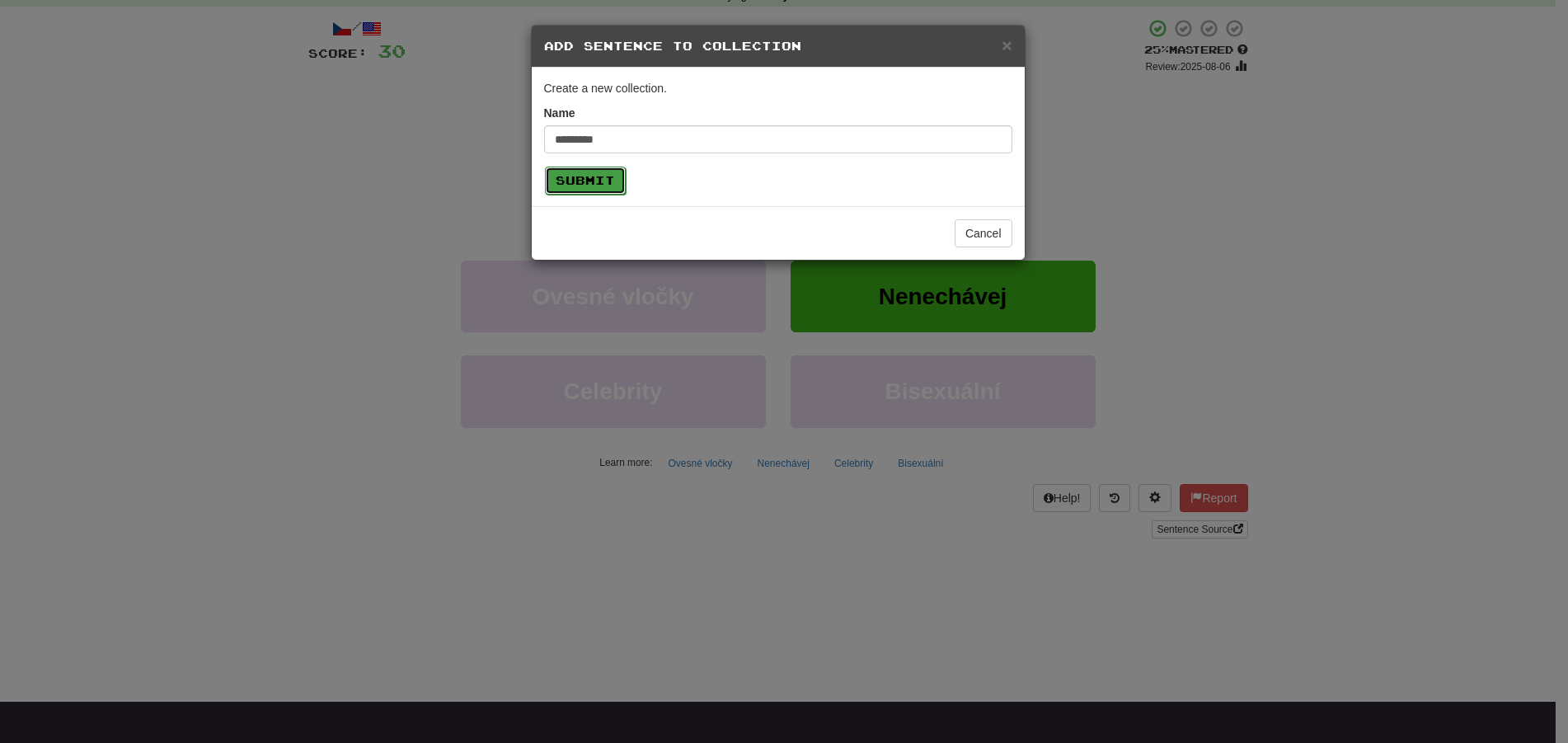 click on "Submit" at bounding box center [585, 181] 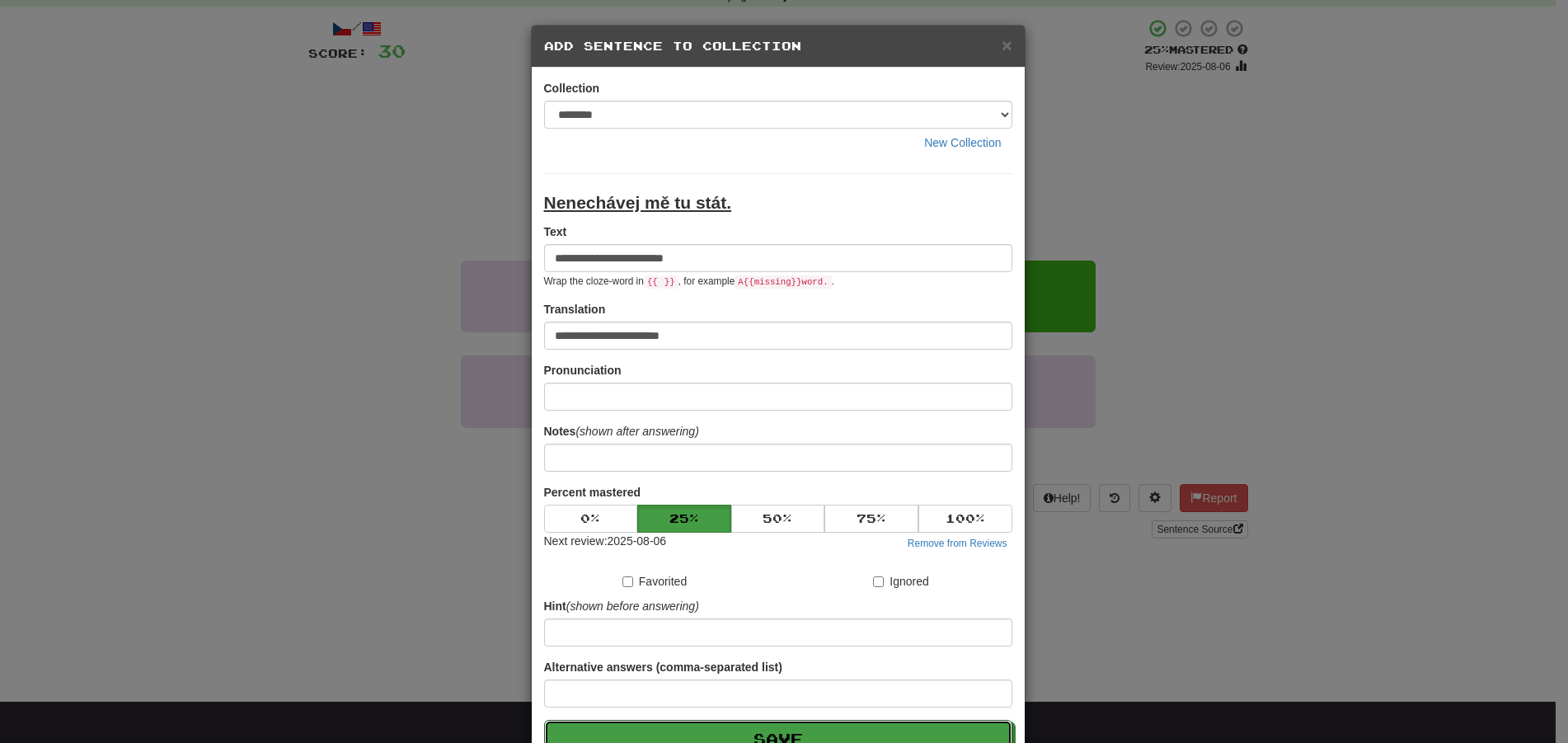 click on "Dashboard
Clozemaster
[USER]
/
Toggle Dropdown
Dashboard
Leaderboard
Activity Feed
Notifications
Profile
Discussions
Čeština
/
English
Streak:
0
Review:
20
Points Today: 0
Languages
Account
Logout
[USER]
/
Toggle Dropdown
Dashboard
Leaderboard
Activity Feed
Notifications
Profile
Discussions
Čeština
/
English
Streak:
0
Review:
20
Points Today: 0
Languages
Account
Logout
clozemaster
Correct   :   5 Incorrect   :   0 To go   :   5 Playing :  Fluency Fast Track  /  Score:   24 0 %  Mastered Každý má nějaká   místa. Everyone has points of weakness. á č ď é ě í ň ó ř š ť ú ů ý ž Submit  Help!" at bounding box center [784, 581] 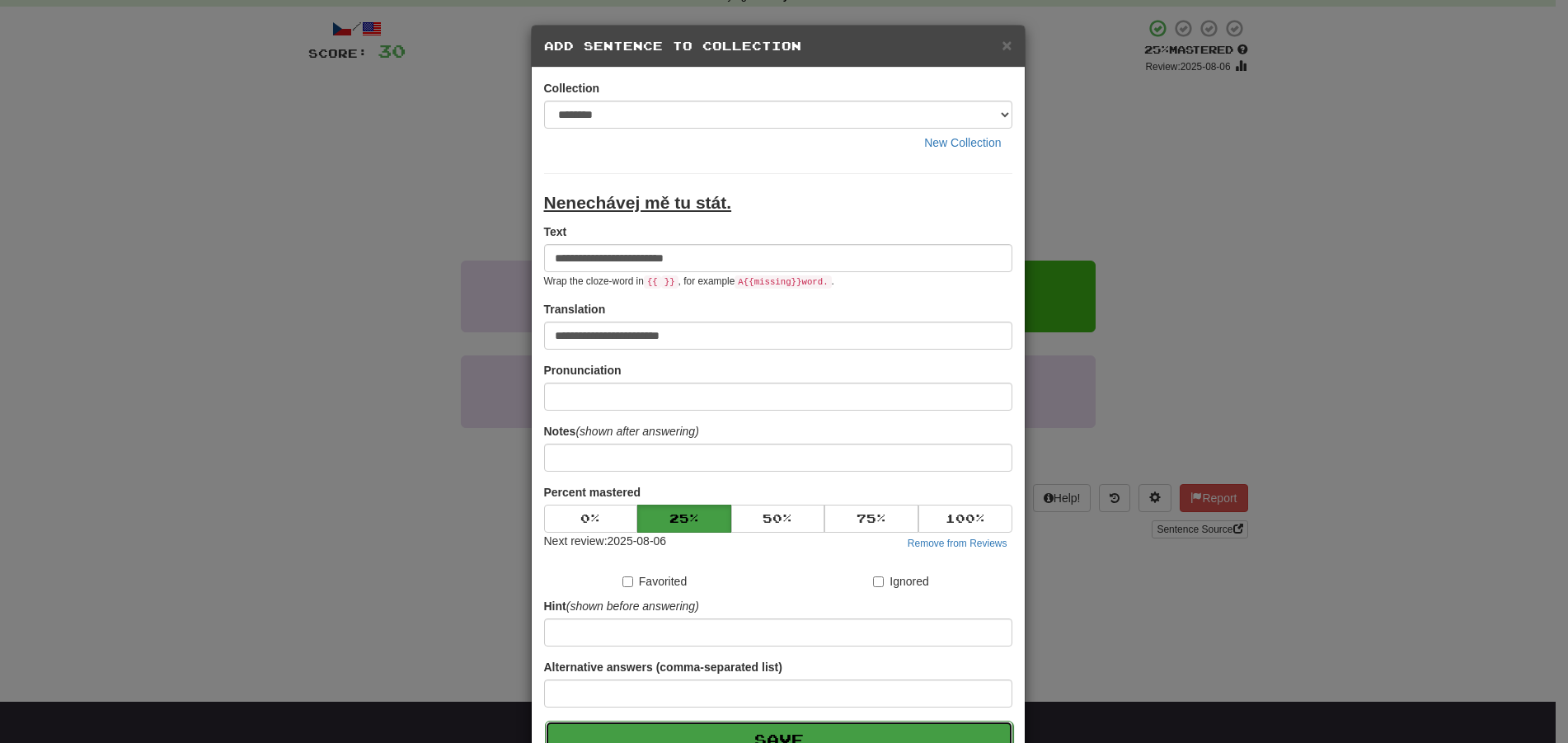 click on "Save" at bounding box center (779, 740) 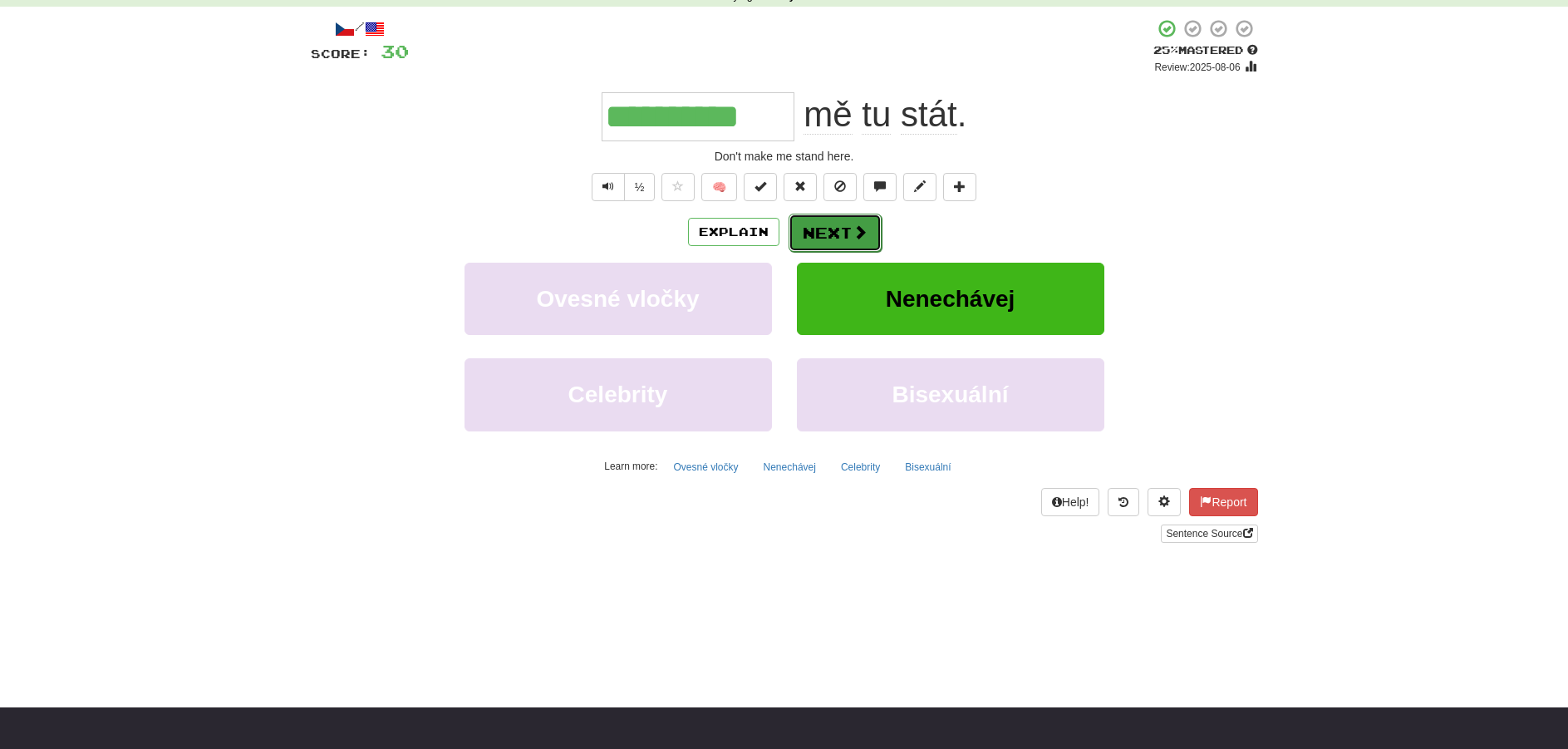 click on "Next" at bounding box center [835, 233] 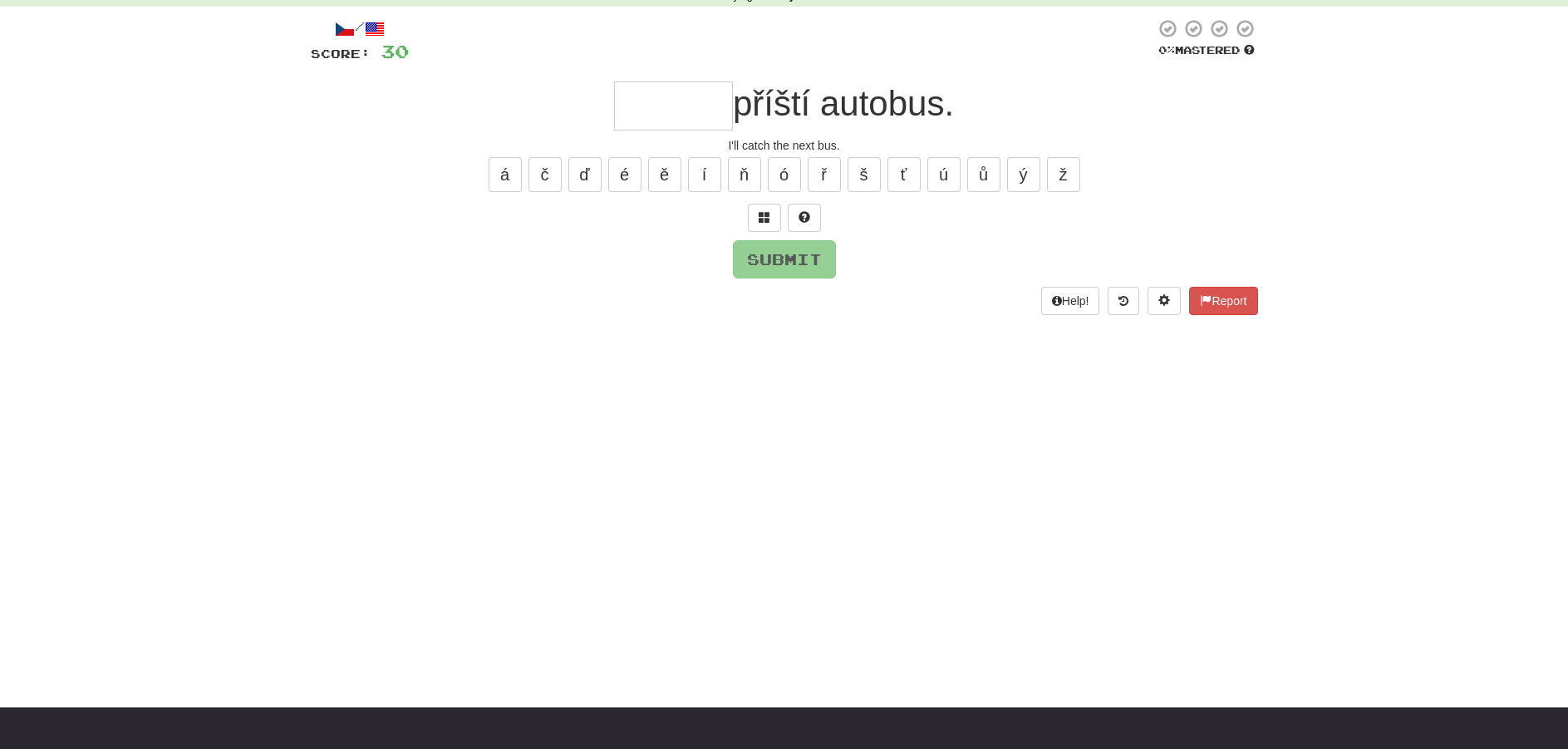 click at bounding box center (673, 106) 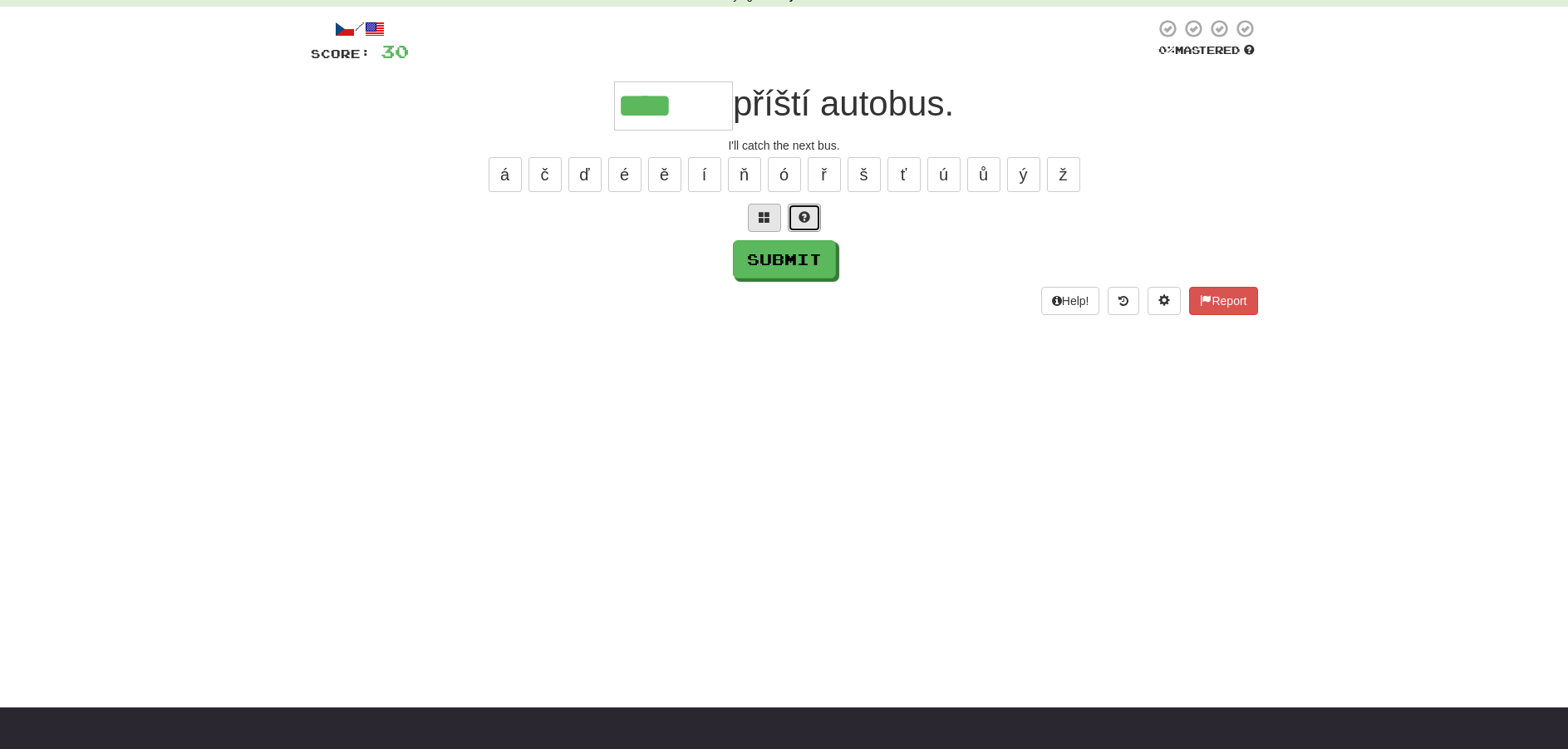 click at bounding box center (804, 218) 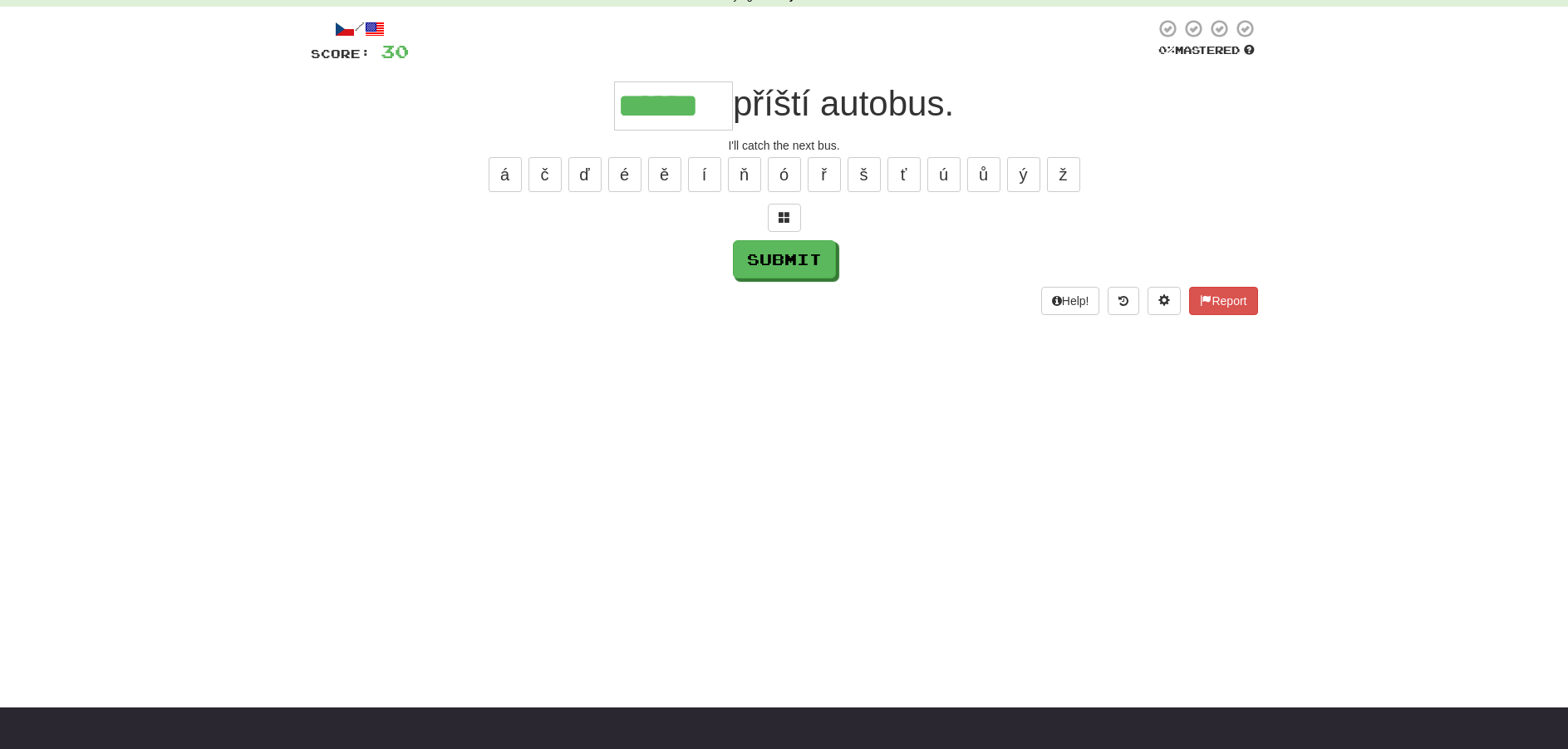 drag, startPoint x: 618, startPoint y: 111, endPoint x: 946, endPoint y: 106, distance: 328.03811 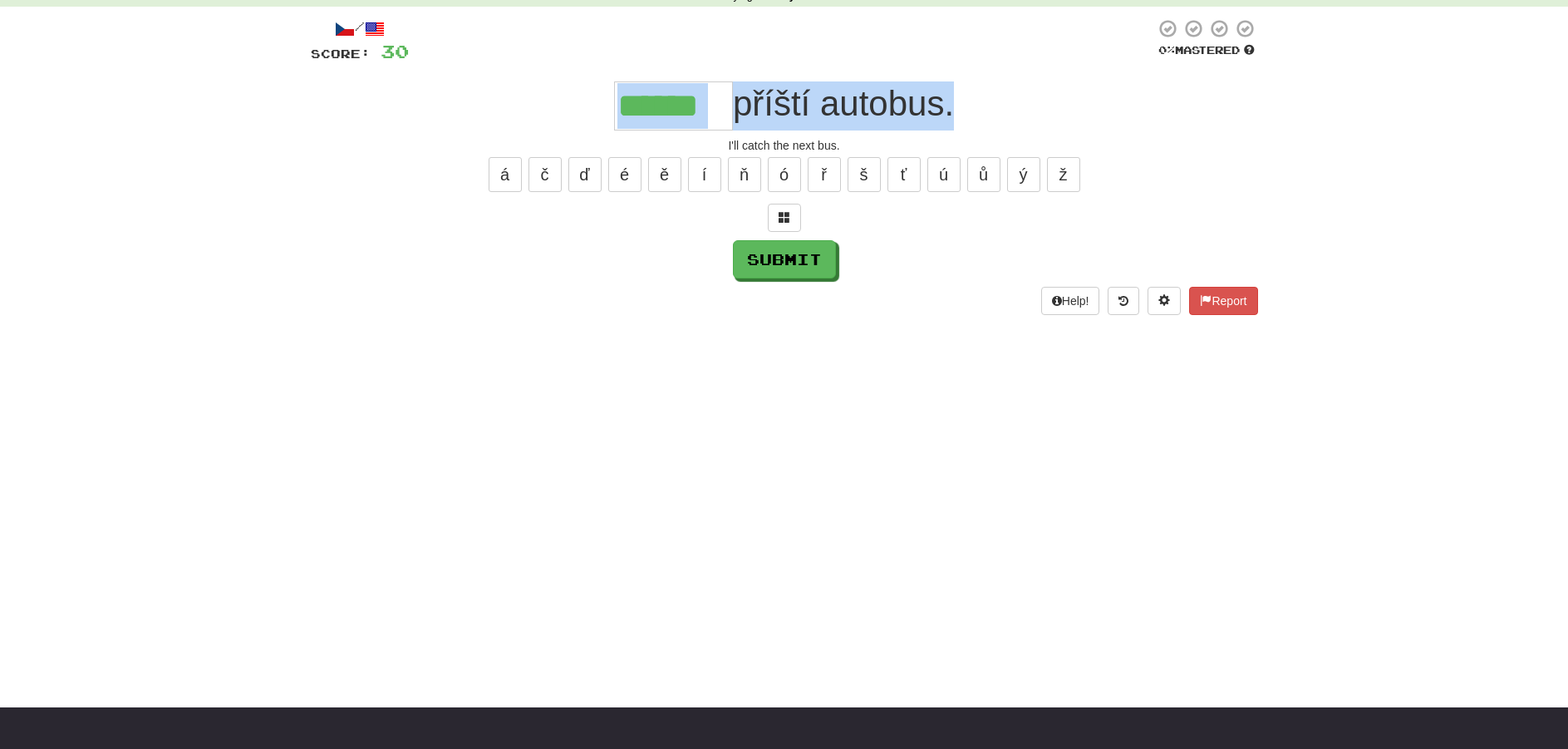 drag, startPoint x: 946, startPoint y: 105, endPoint x: 582, endPoint y: 116, distance: 364.16617 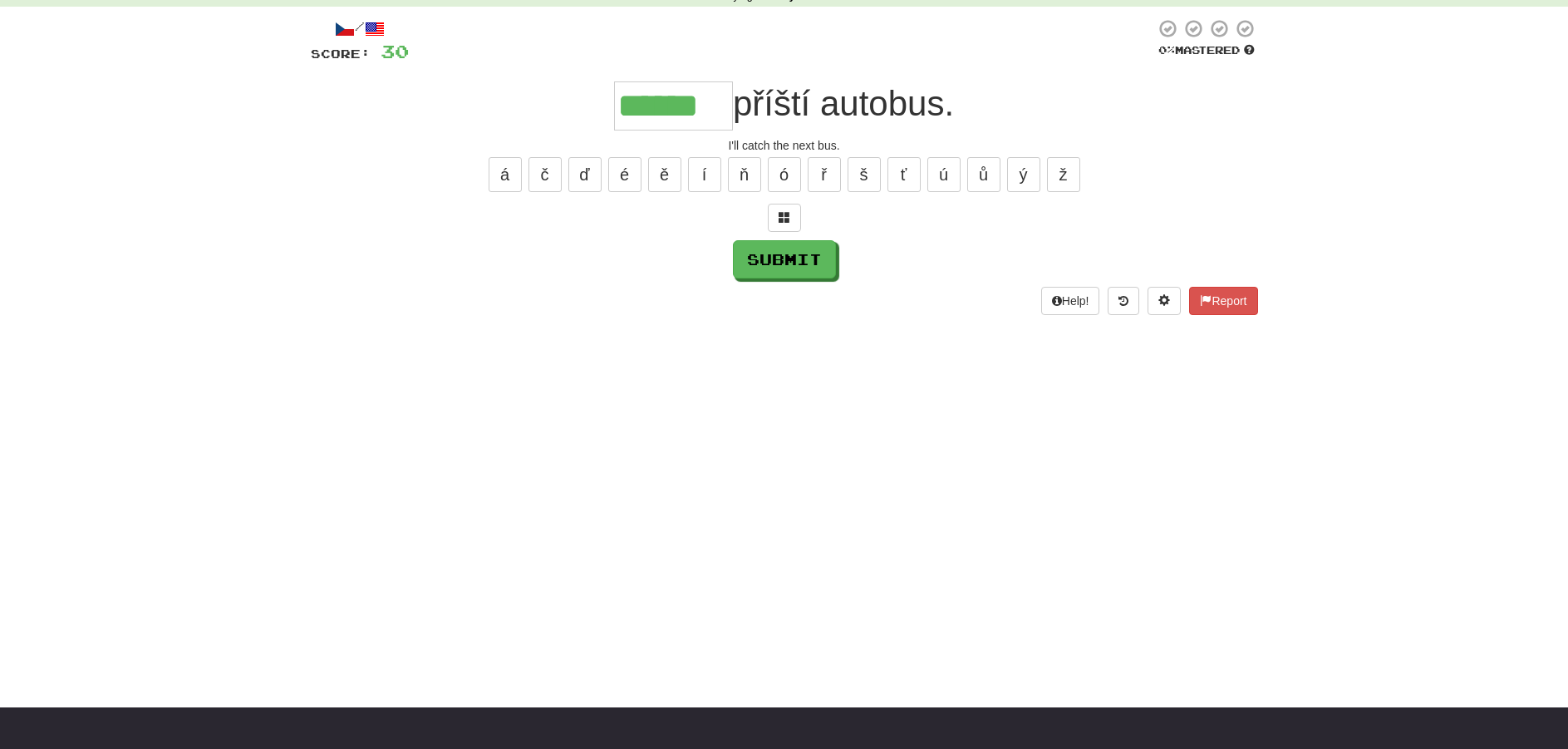 drag, startPoint x: 597, startPoint y: 101, endPoint x: 1479, endPoint y: 91, distance: 882.0567 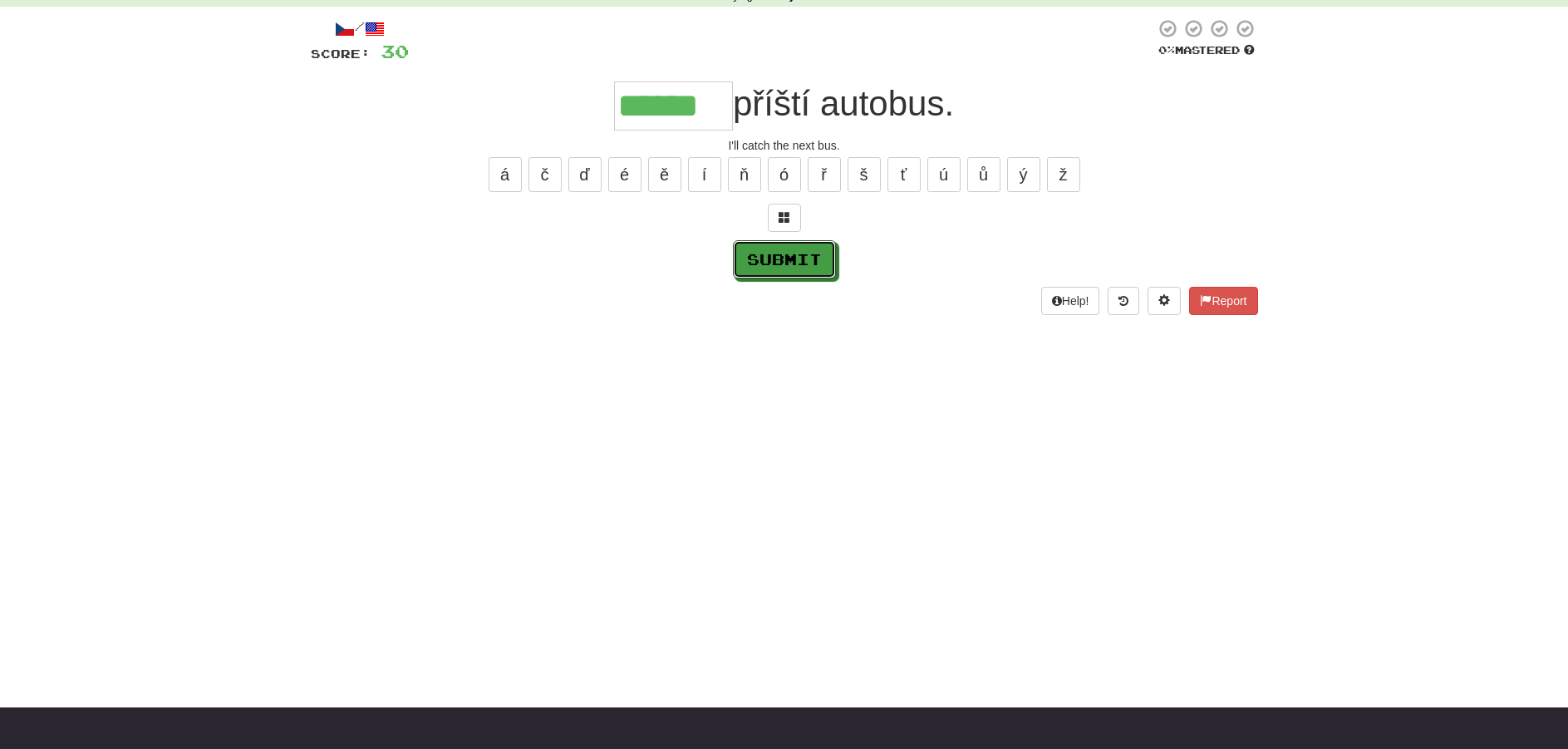 click on "Submit" at bounding box center (784, 259) 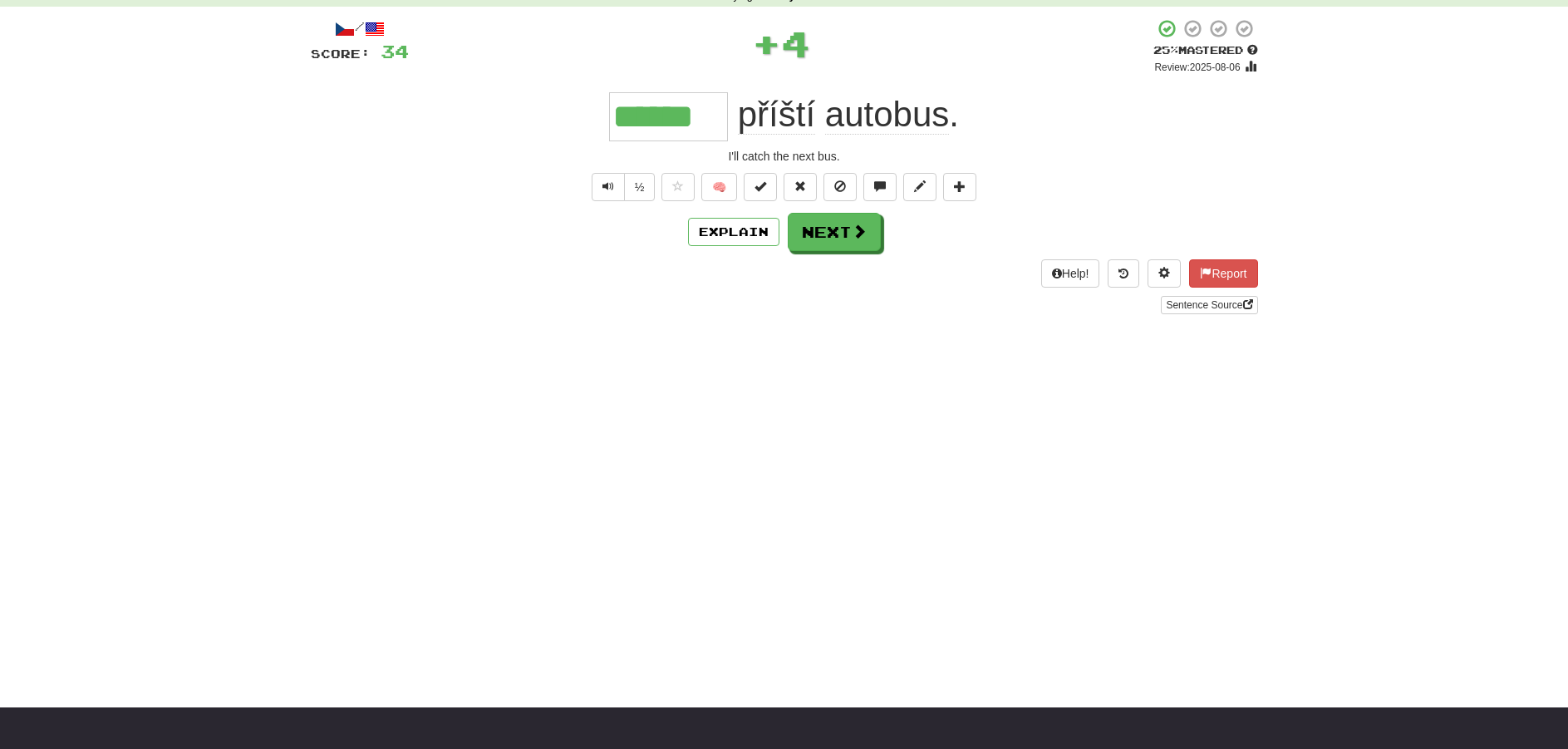 click on "******   příští   autobus ." at bounding box center [784, 116] 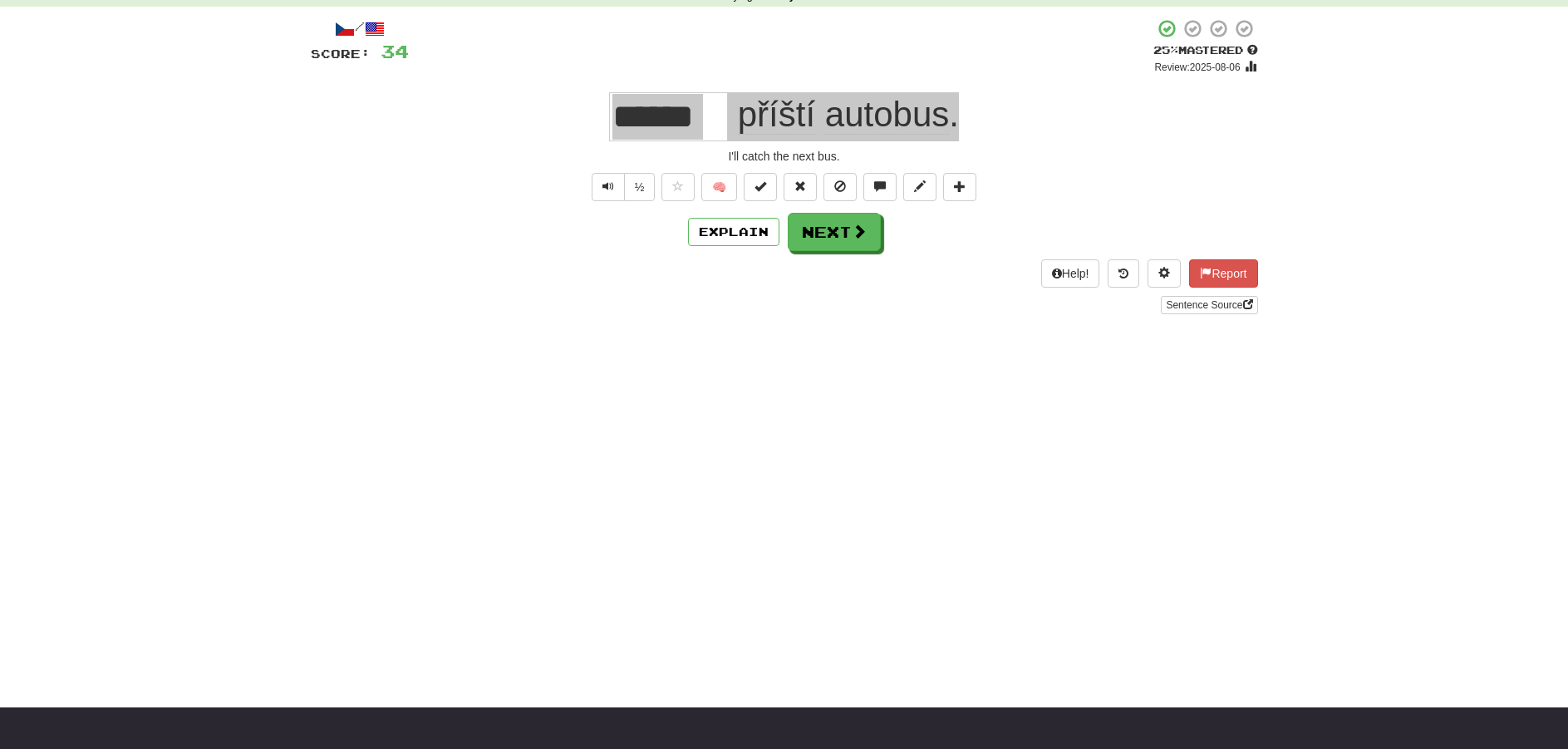 drag, startPoint x: 956, startPoint y: 117, endPoint x: 523, endPoint y: 122, distance: 433.02887 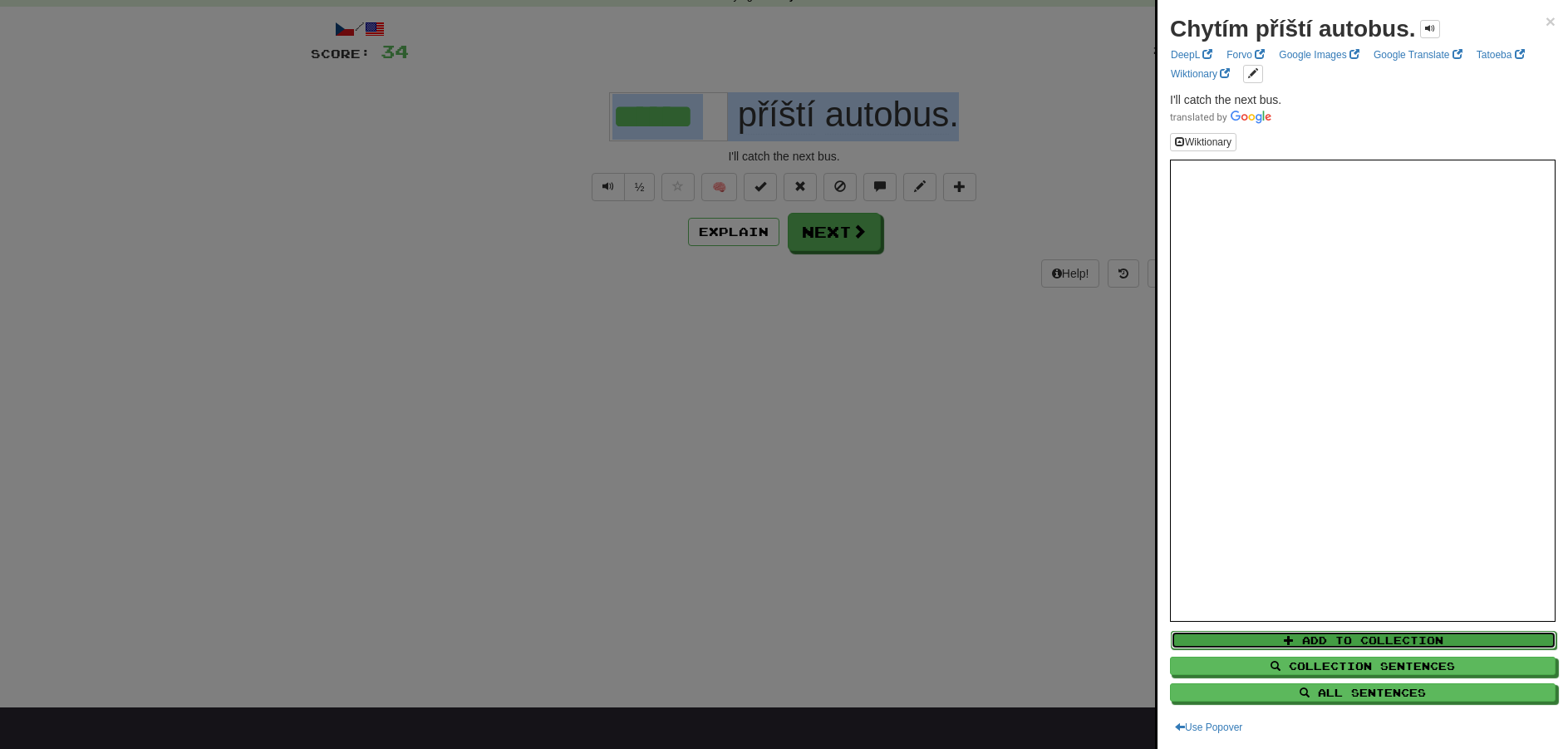 click on "Add to Collection" at bounding box center [1364, 640] 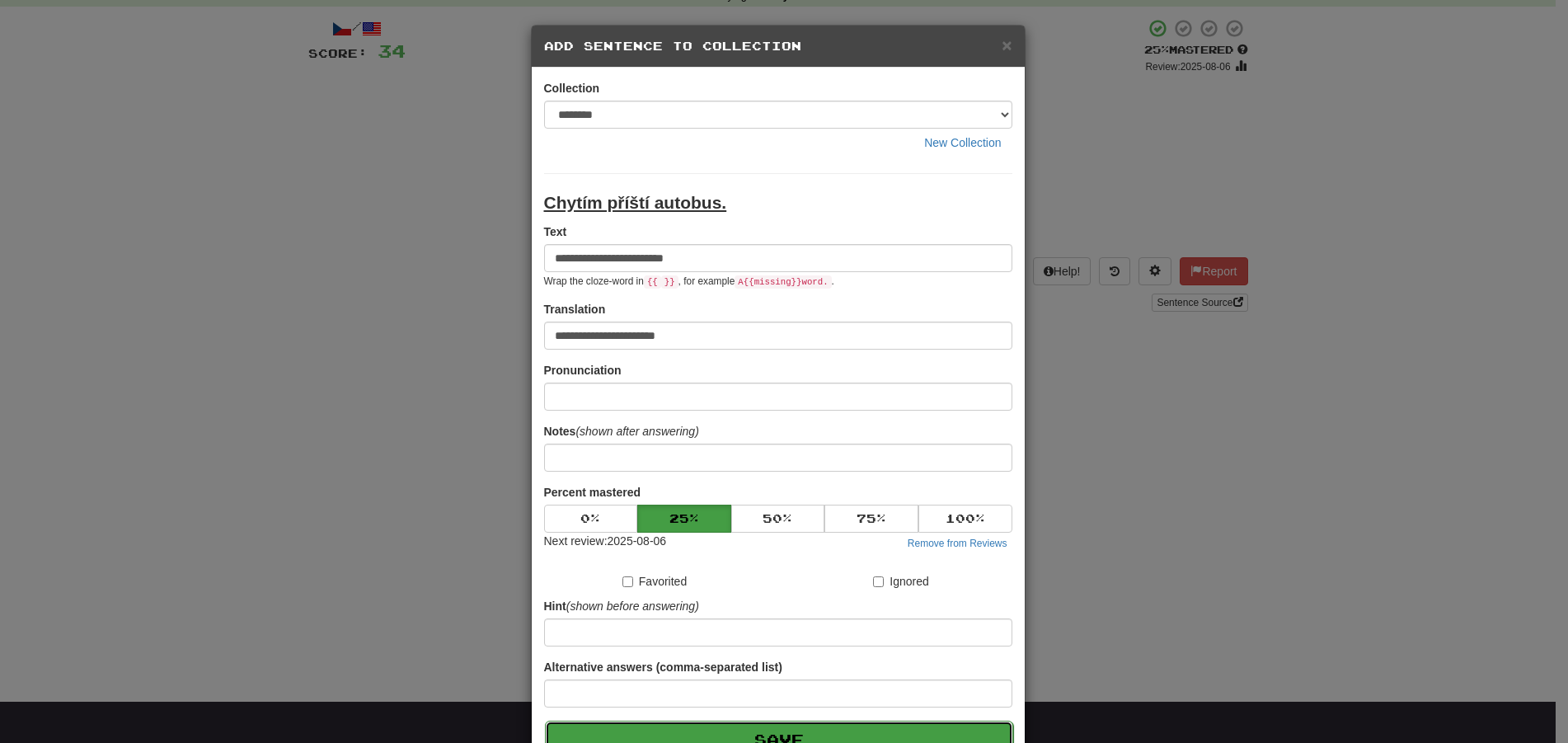 click on "Save" at bounding box center [779, 740] 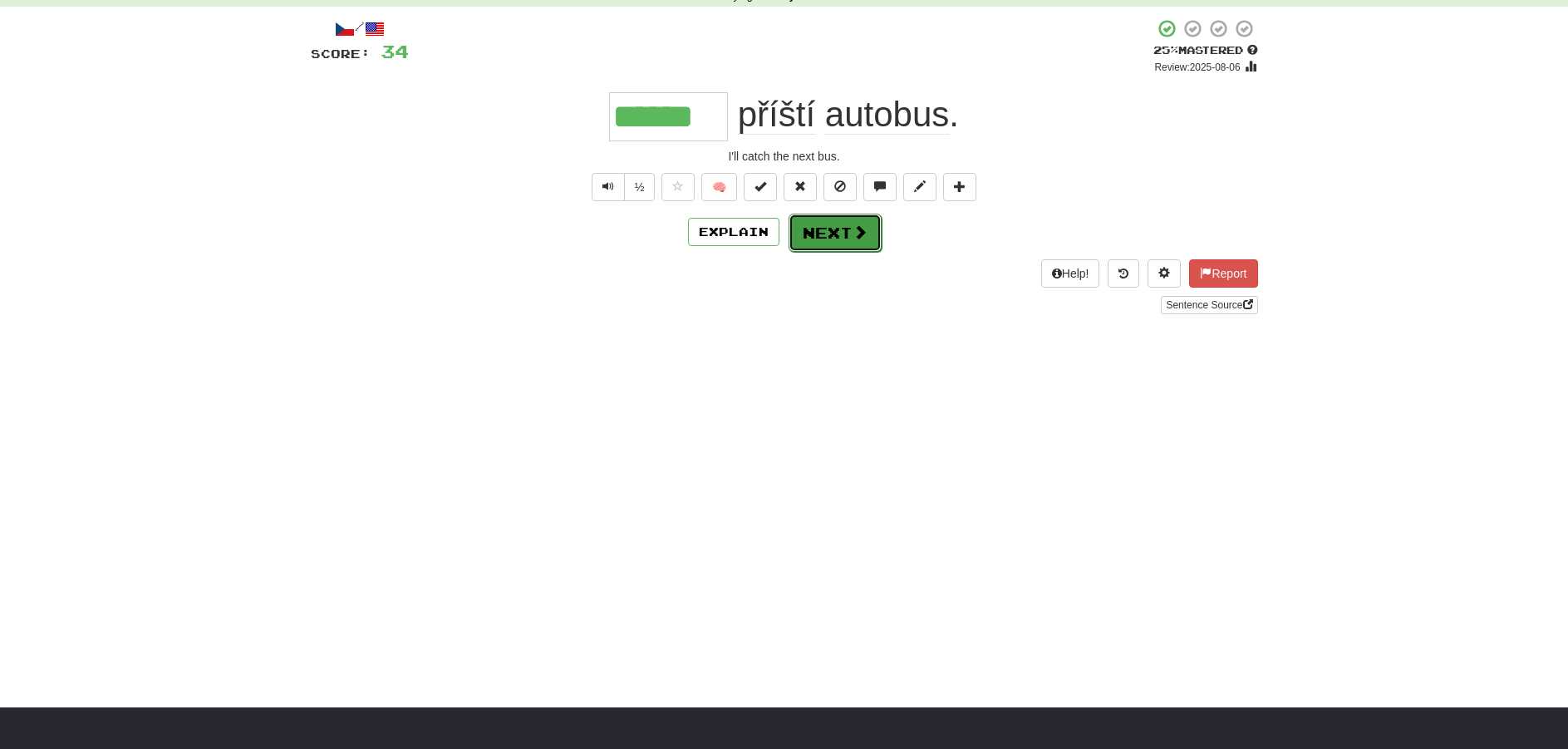 click on "Next" at bounding box center [835, 233] 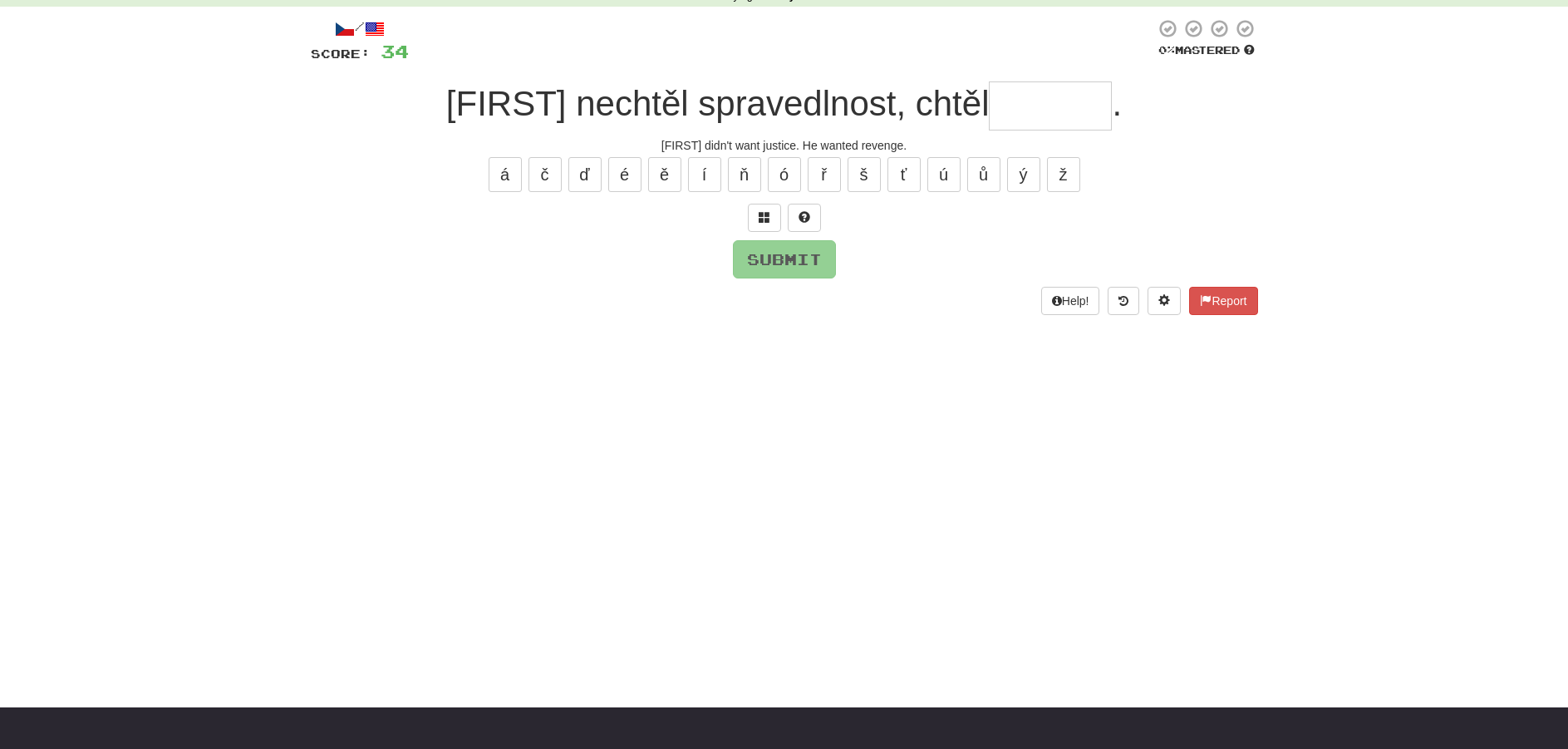 click at bounding box center (1050, 106) 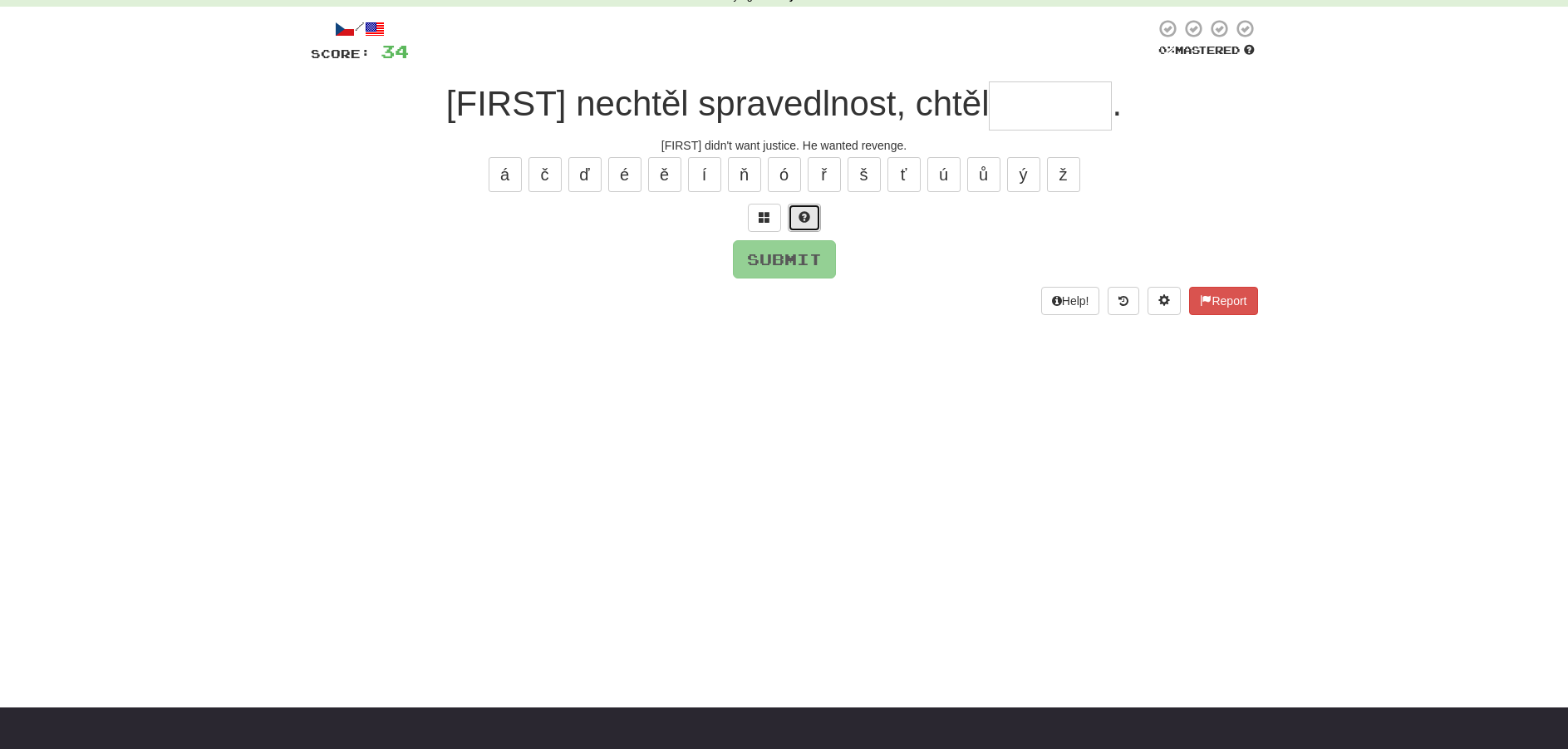 click at bounding box center (804, 217) 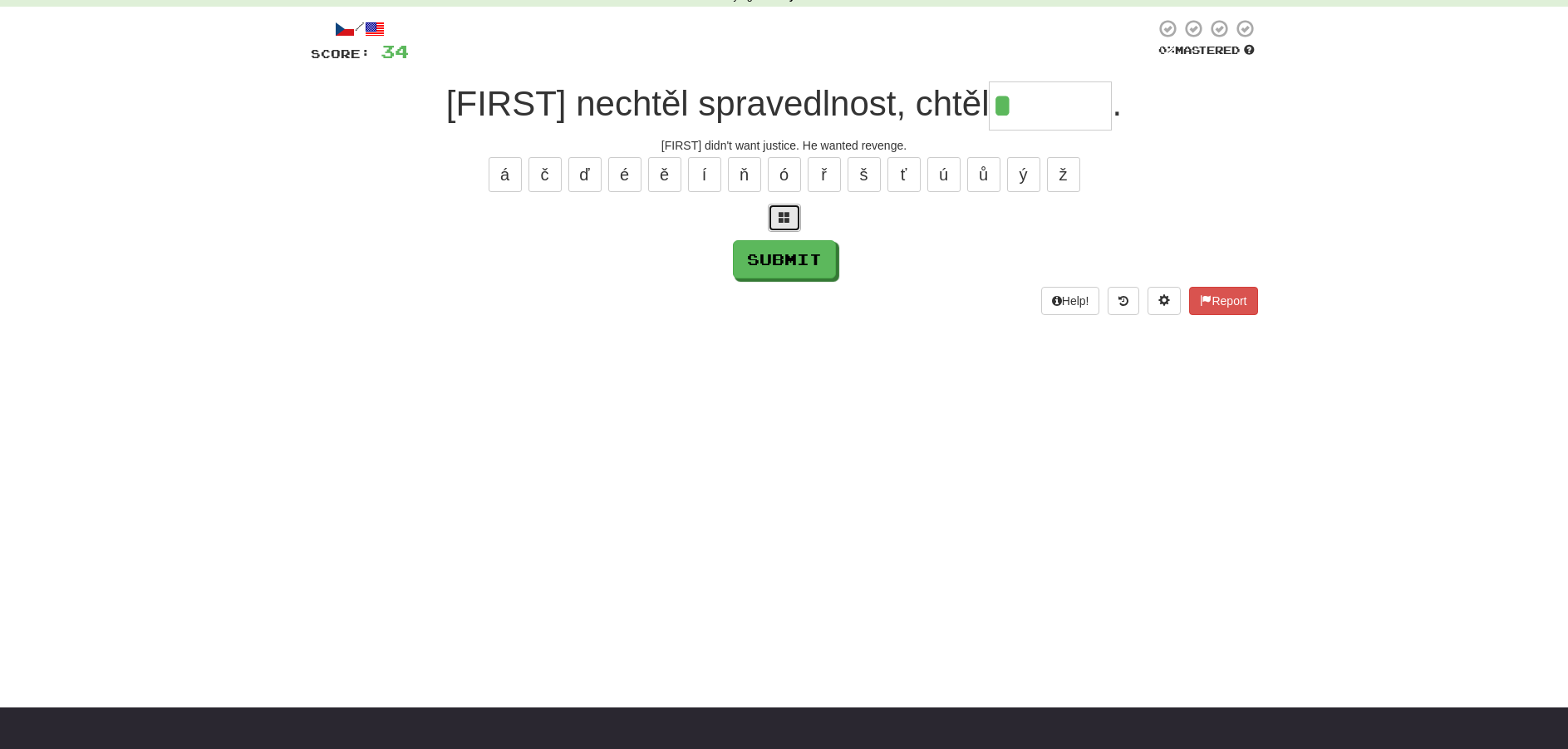 click at bounding box center [784, 218] 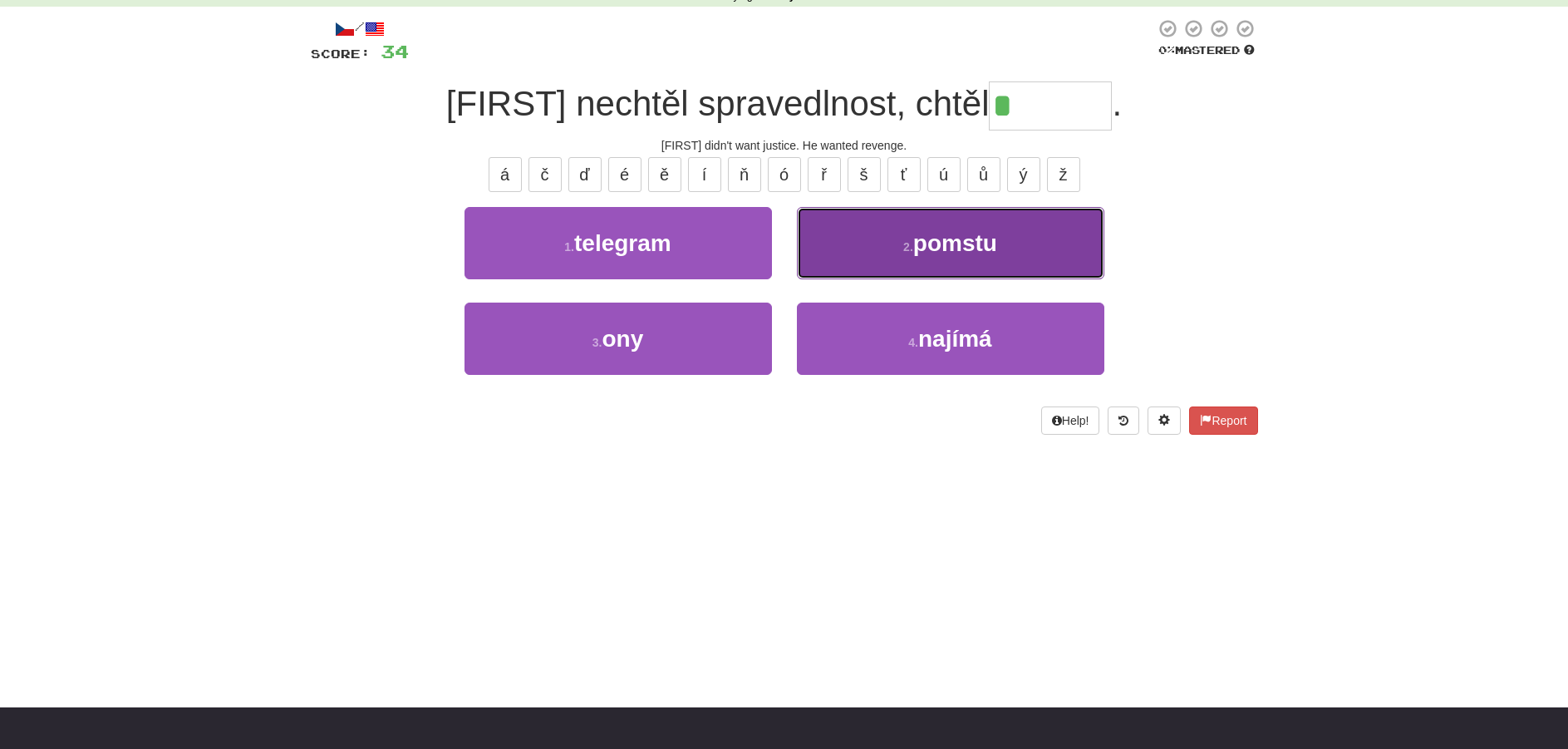 click on "pomstu" at bounding box center [955, 243] 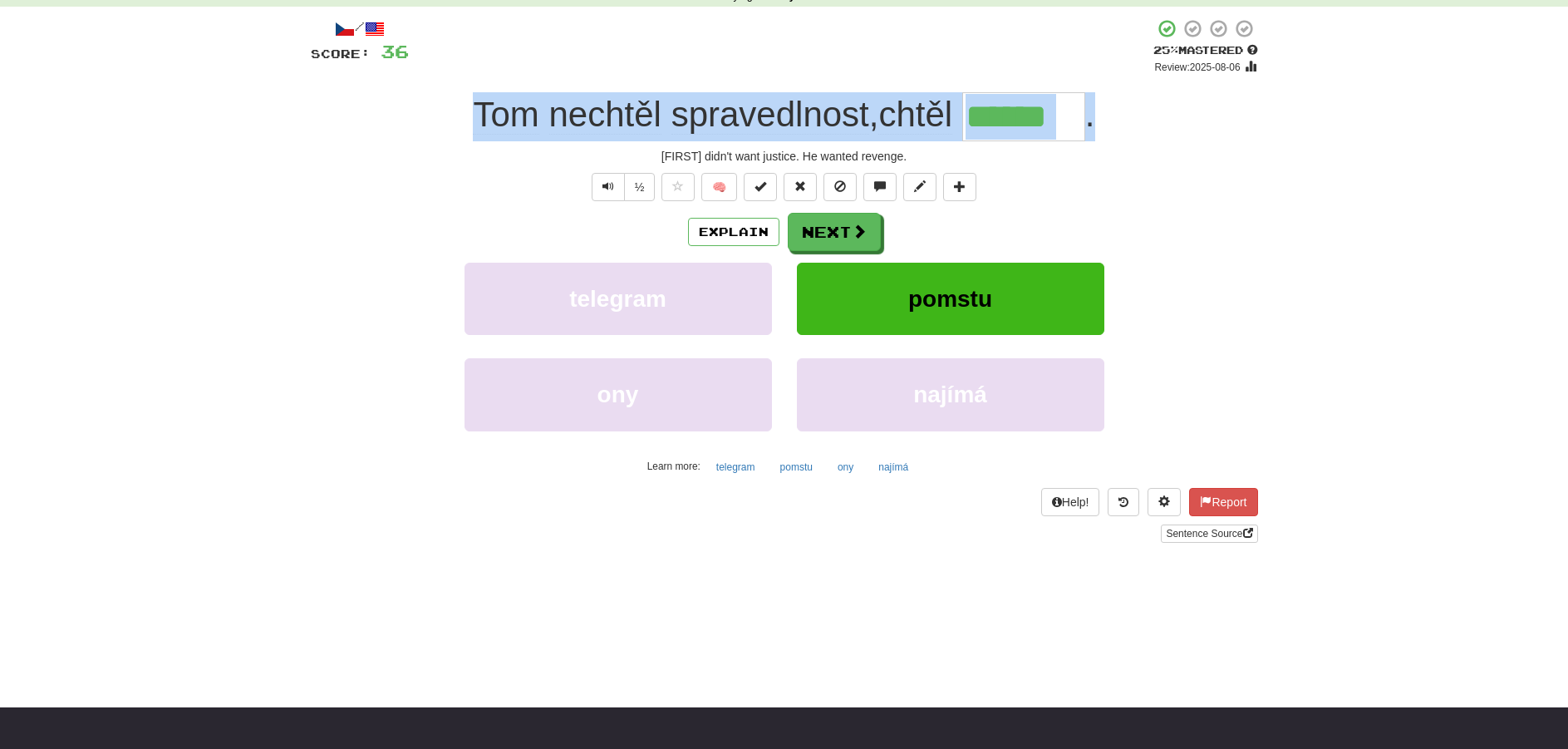 drag, startPoint x: 475, startPoint y: 116, endPoint x: 1176, endPoint y: 79, distance: 701.9758 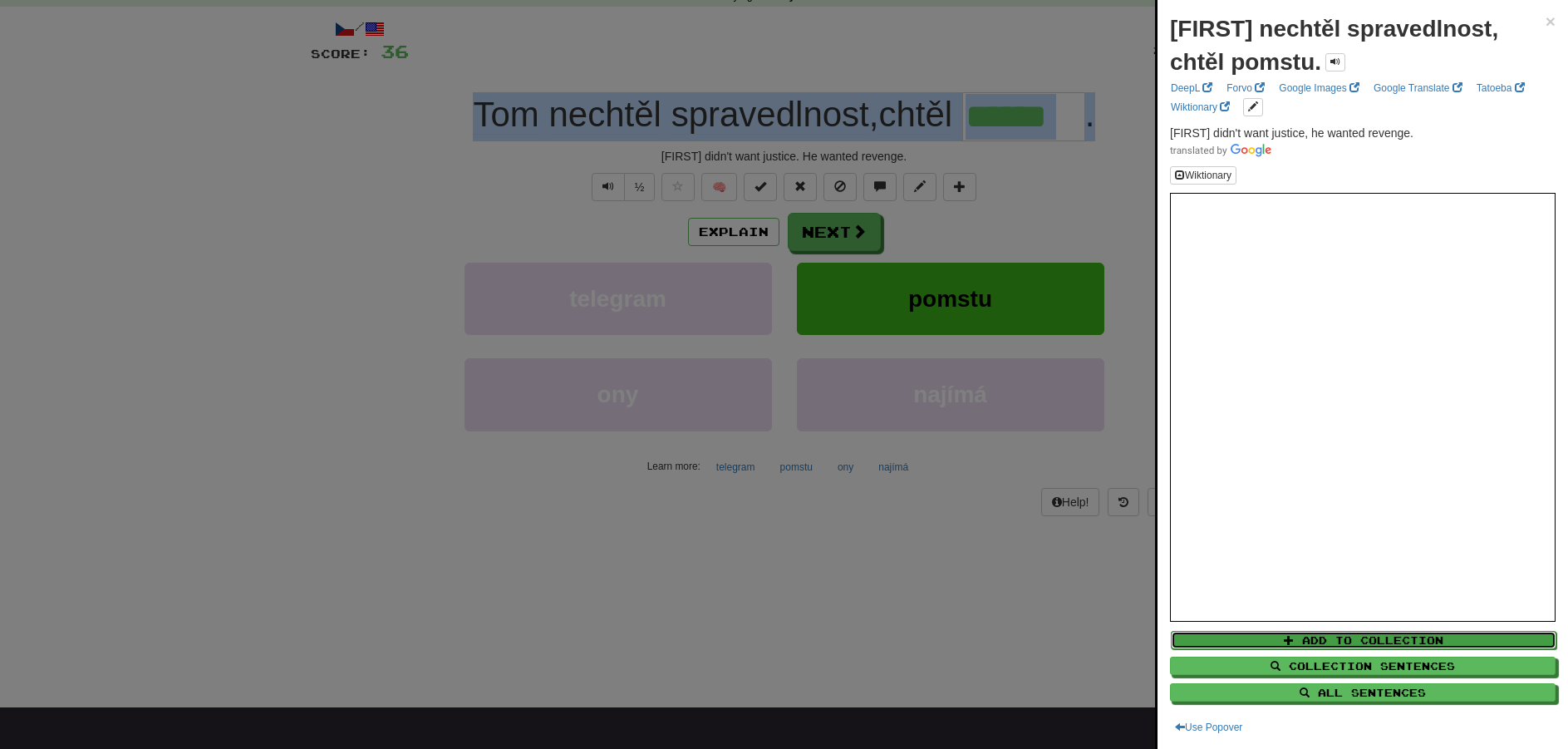 click on "Add to Collection" at bounding box center [1364, 640] 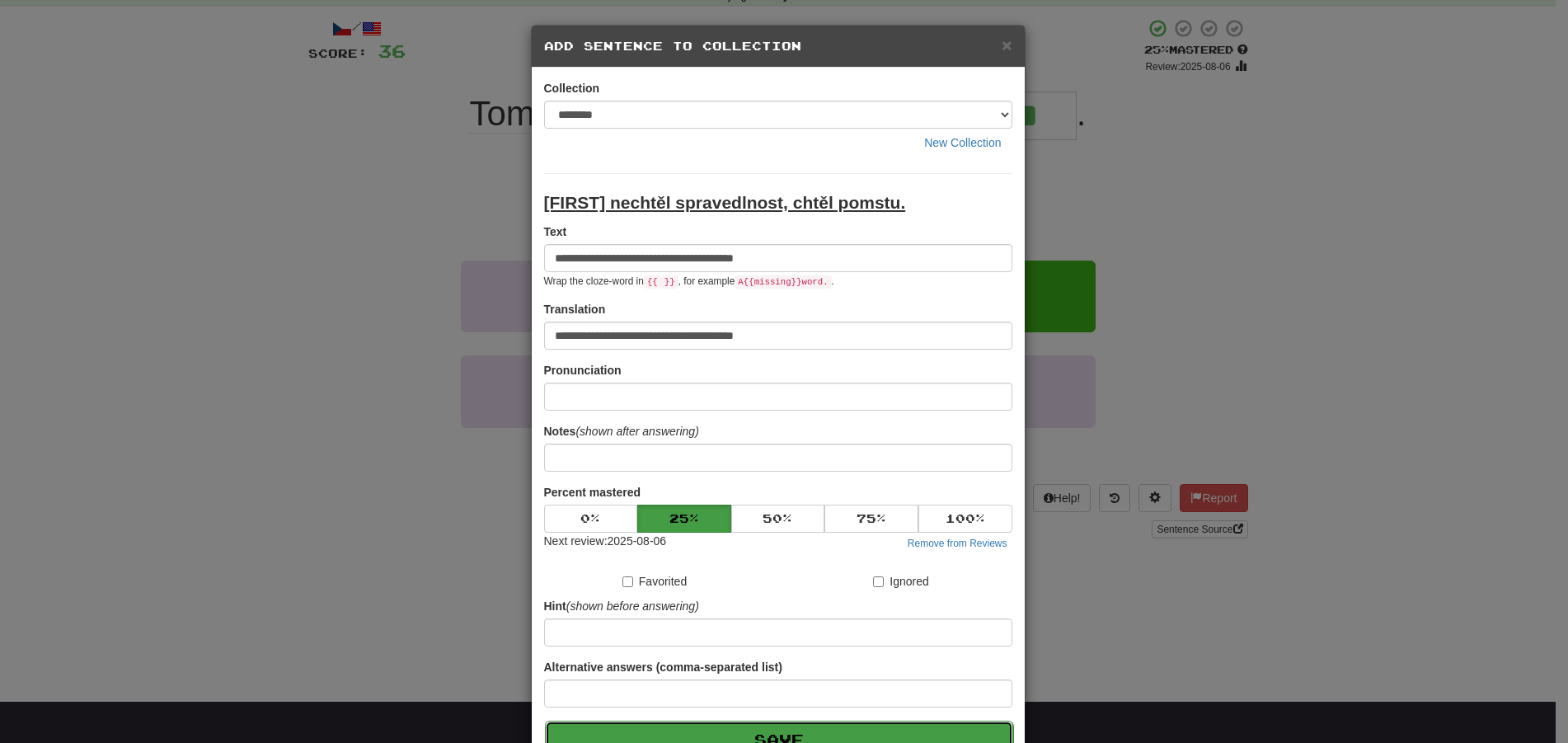 click on "Save" at bounding box center [779, 740] 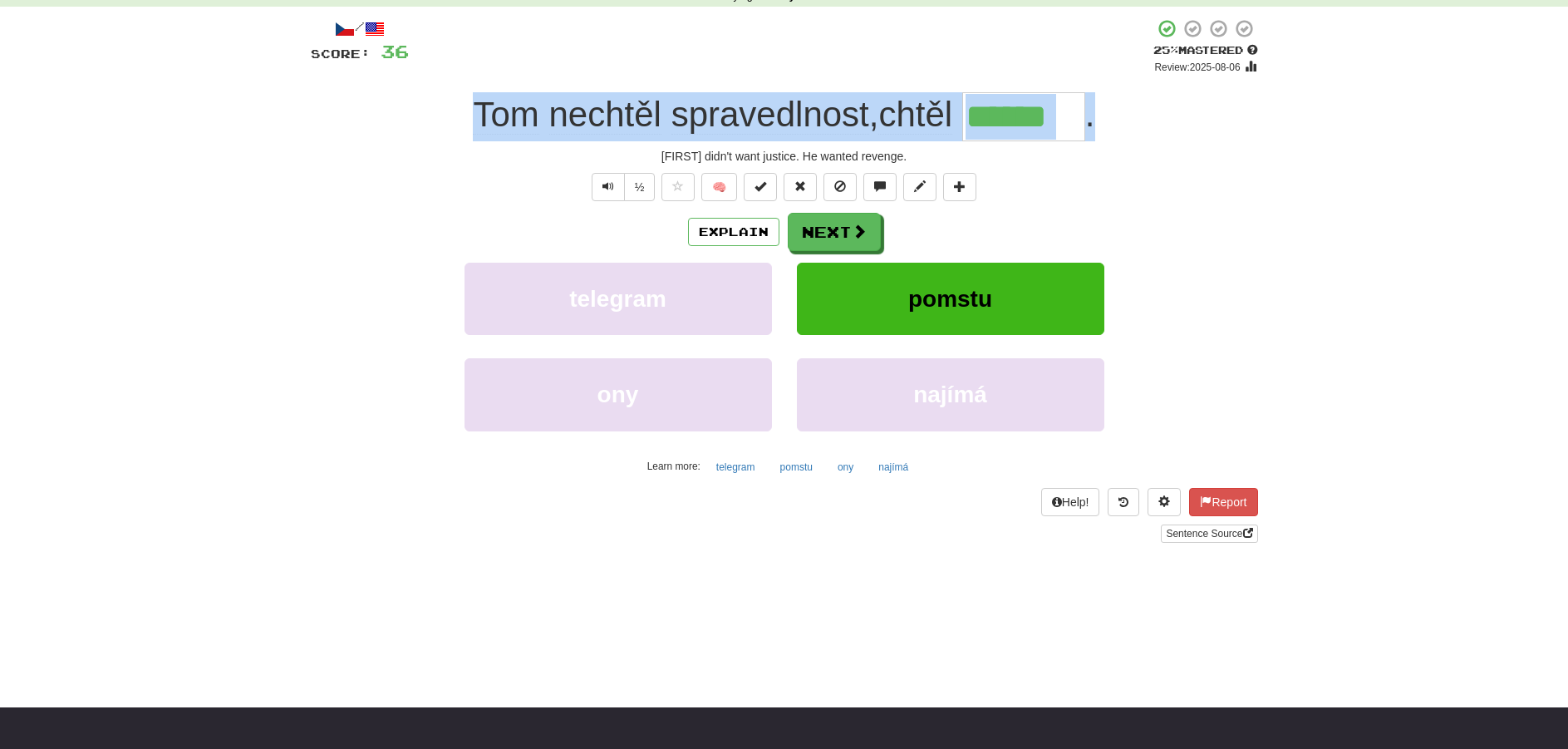 drag, startPoint x: 479, startPoint y: 121, endPoint x: 1132, endPoint y: 120, distance: 653.0008 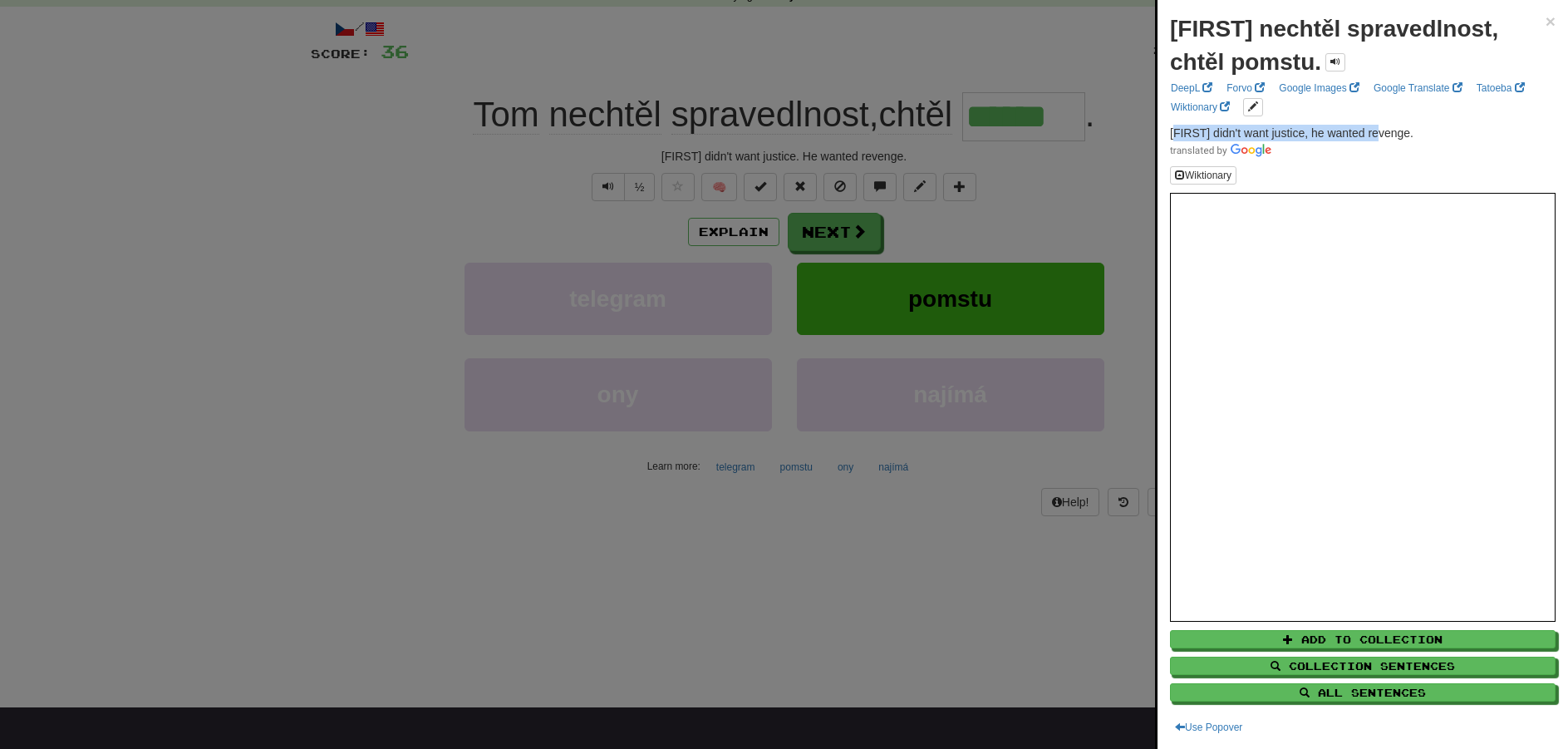 drag, startPoint x: 1174, startPoint y: 132, endPoint x: 1384, endPoint y: 127, distance: 210.05952 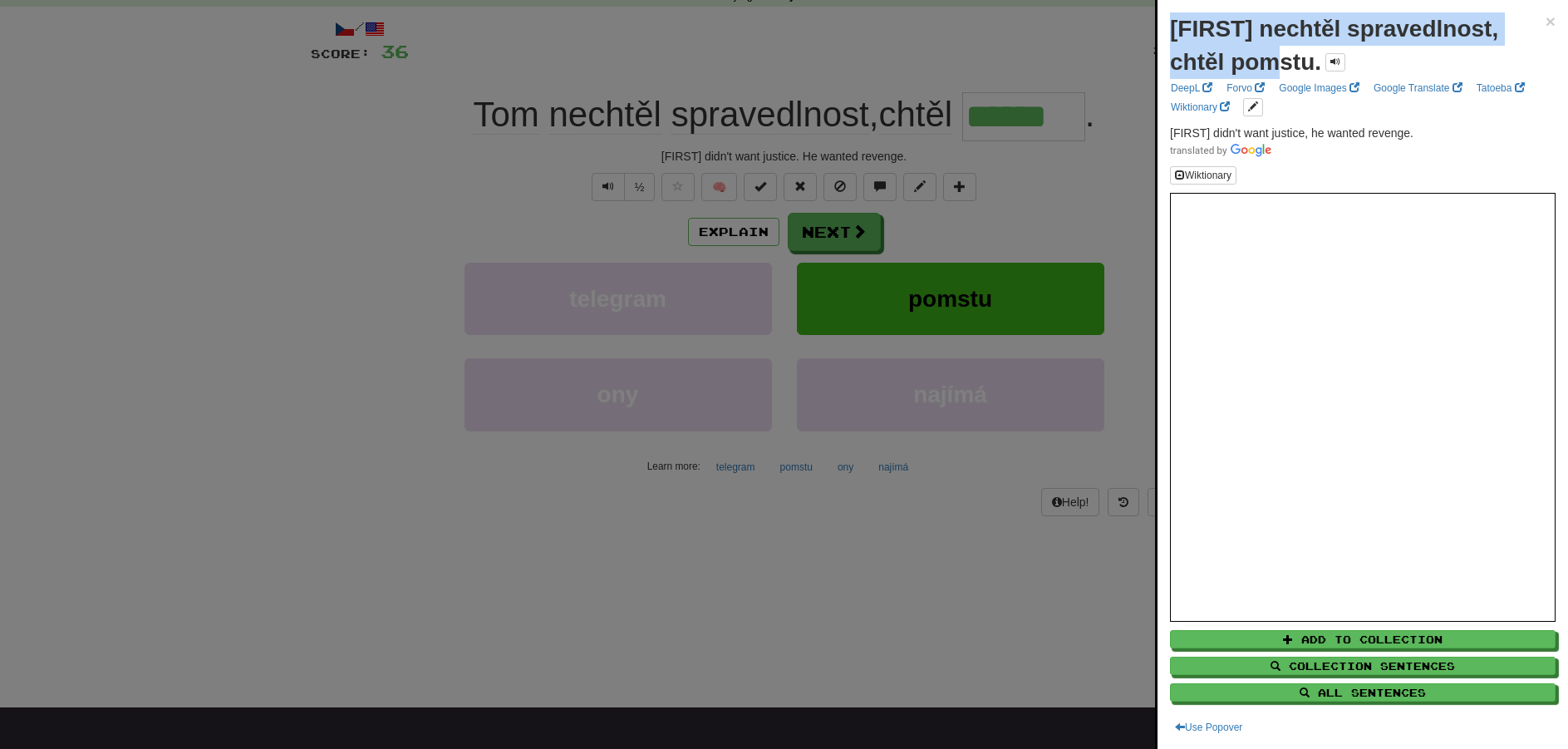 drag, startPoint x: 1168, startPoint y: 30, endPoint x: 1257, endPoint y: 59, distance: 93.605555 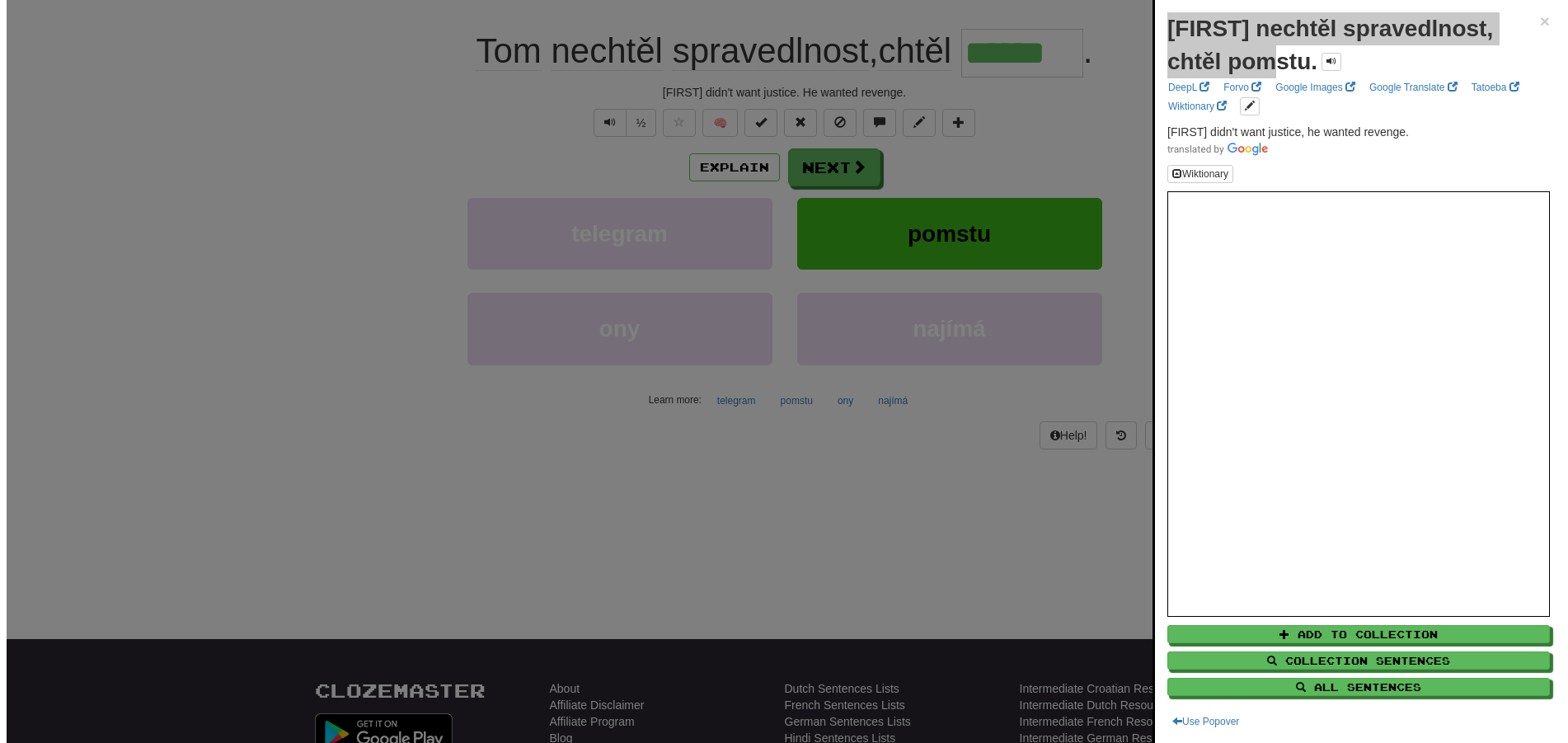 scroll, scrollTop: 0, scrollLeft: 0, axis: both 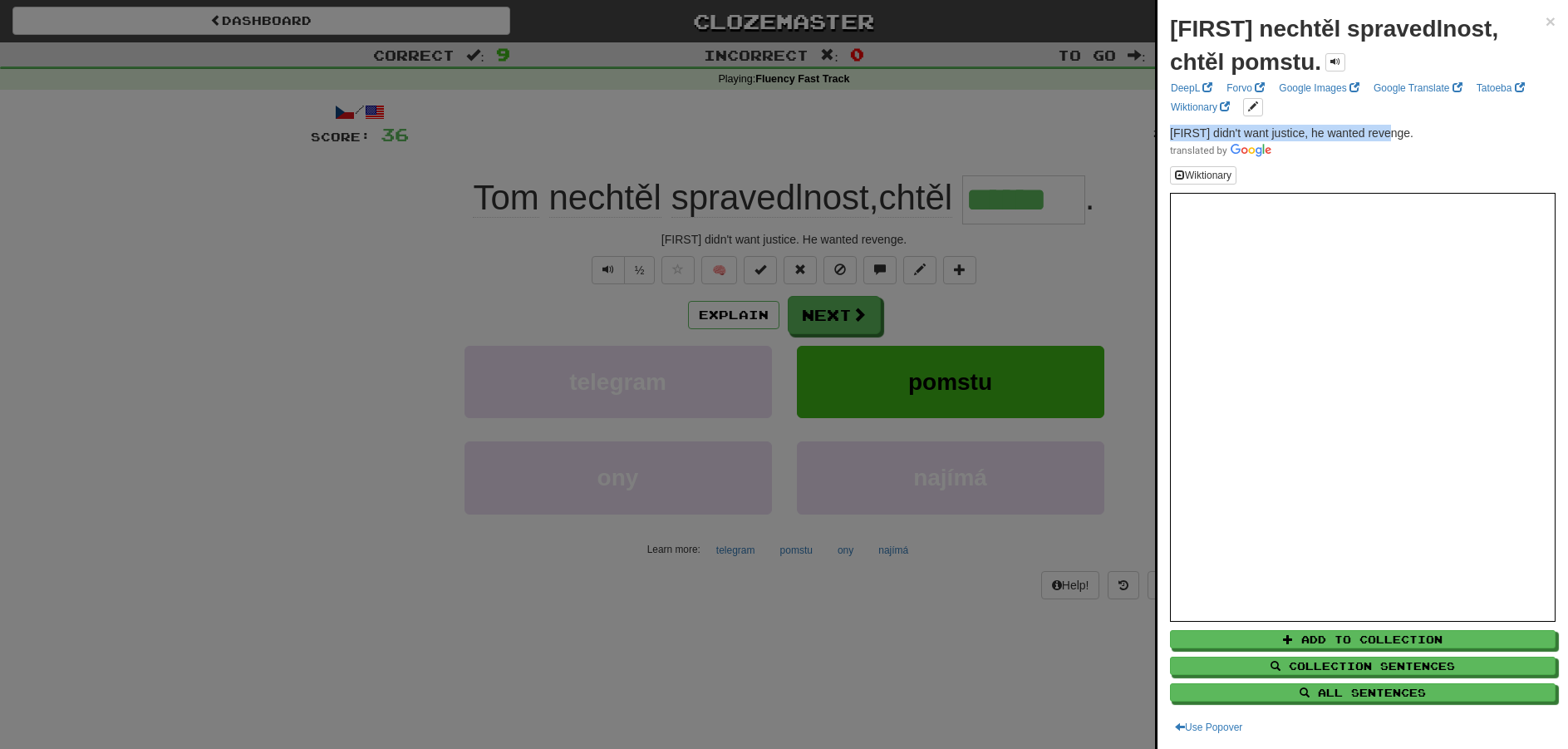 drag, startPoint x: 1403, startPoint y: 133, endPoint x: 1167, endPoint y: 134, distance: 236.00212 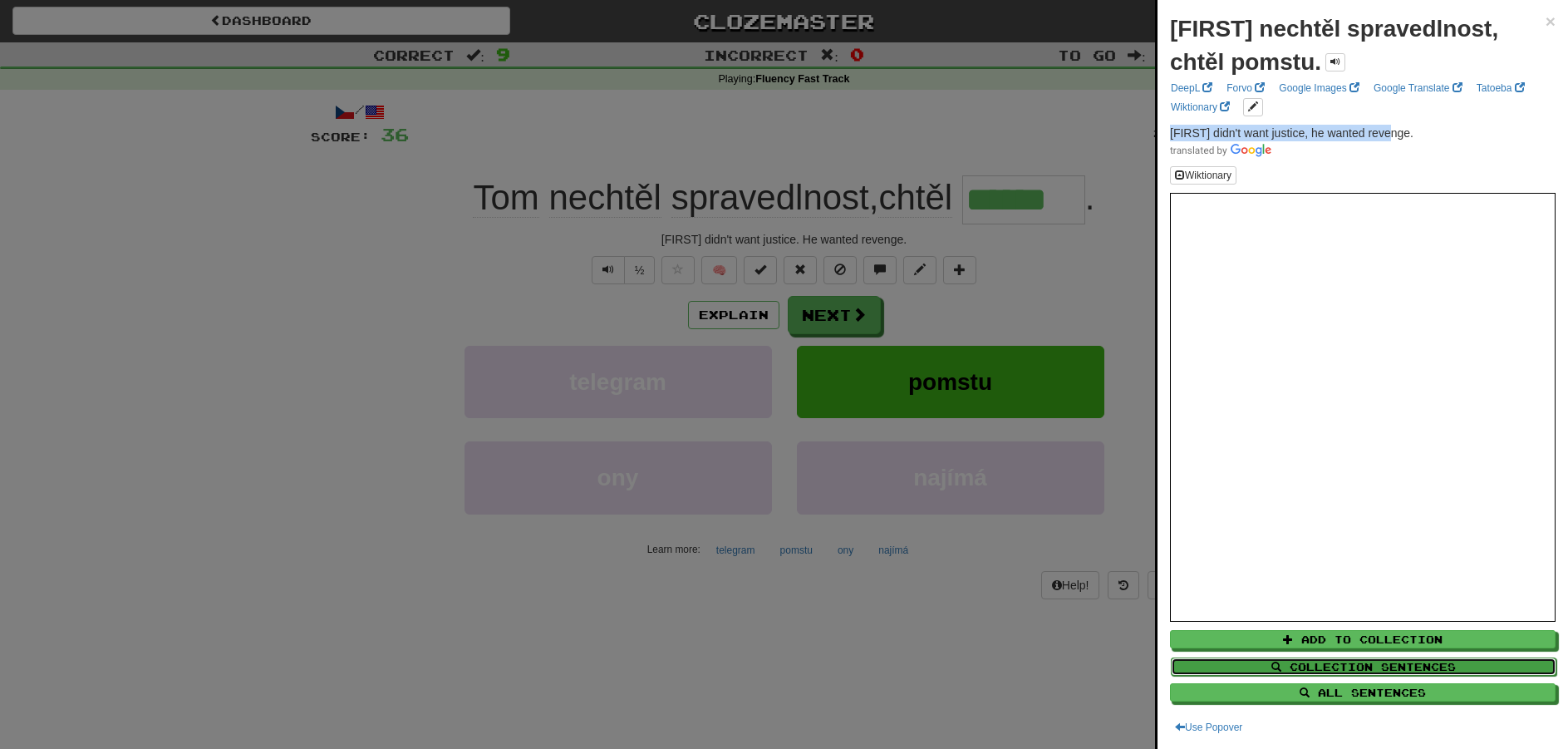 click on "Collection Sentences" at bounding box center (1364, 667) 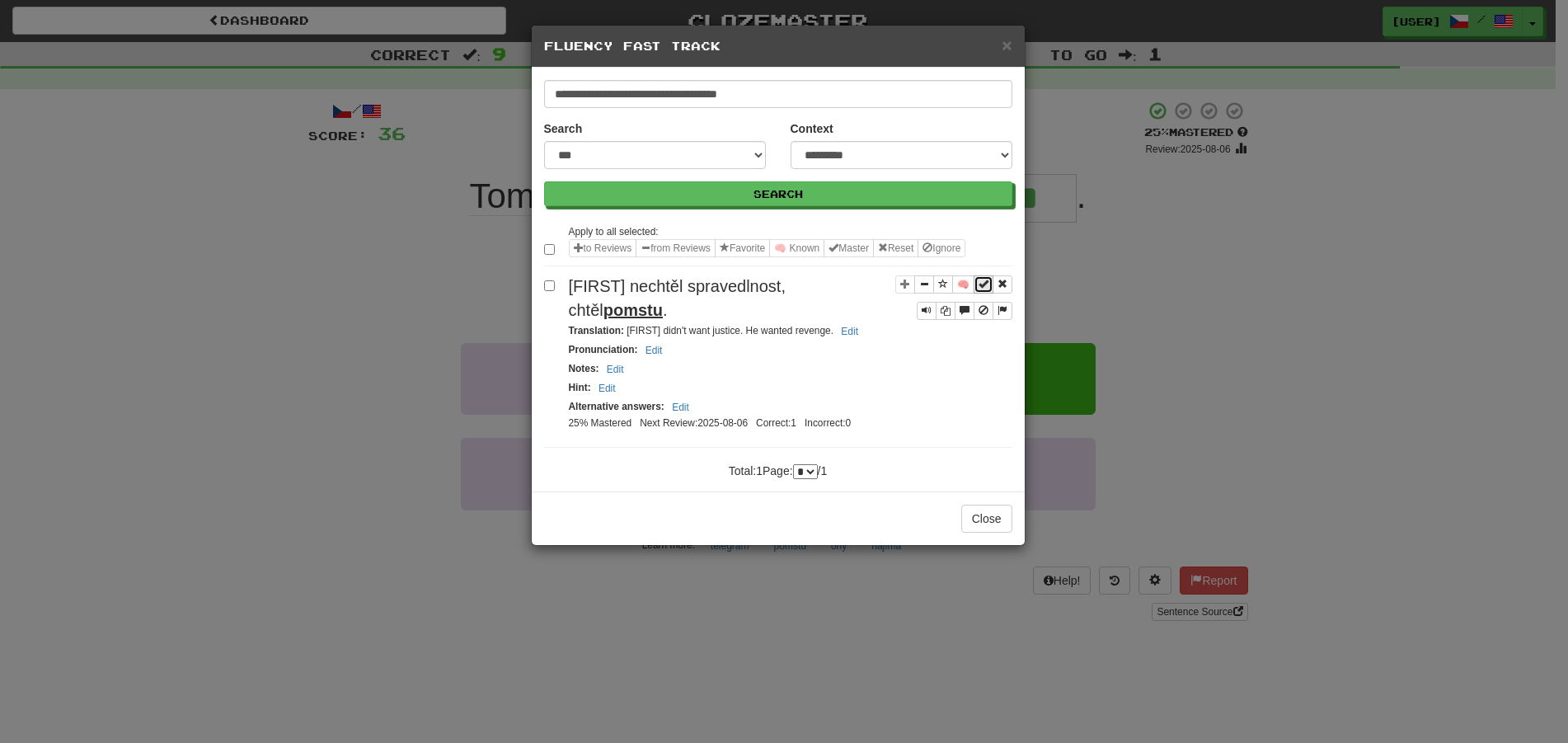 click at bounding box center [984, 284] 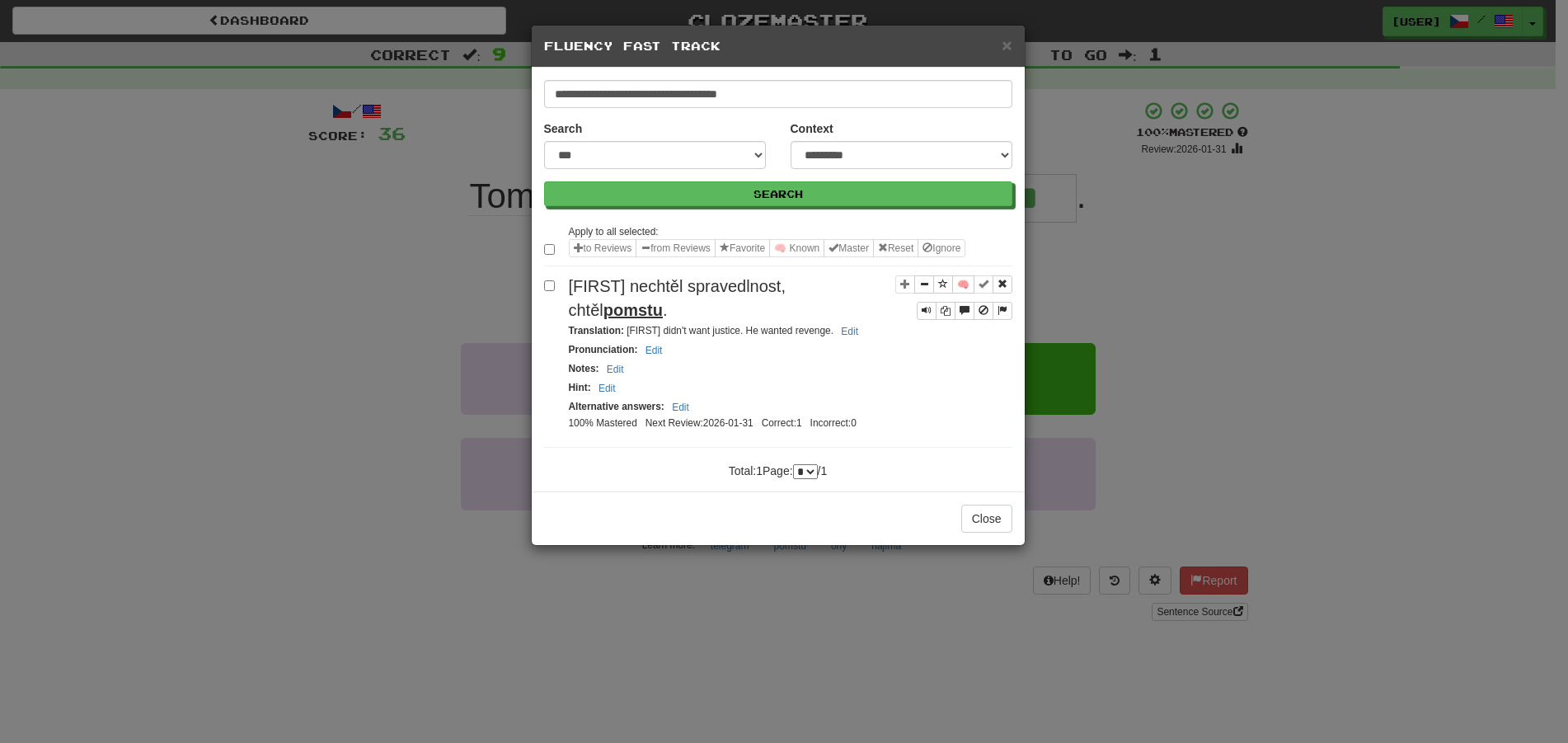 click on "**********" at bounding box center (784, 371) 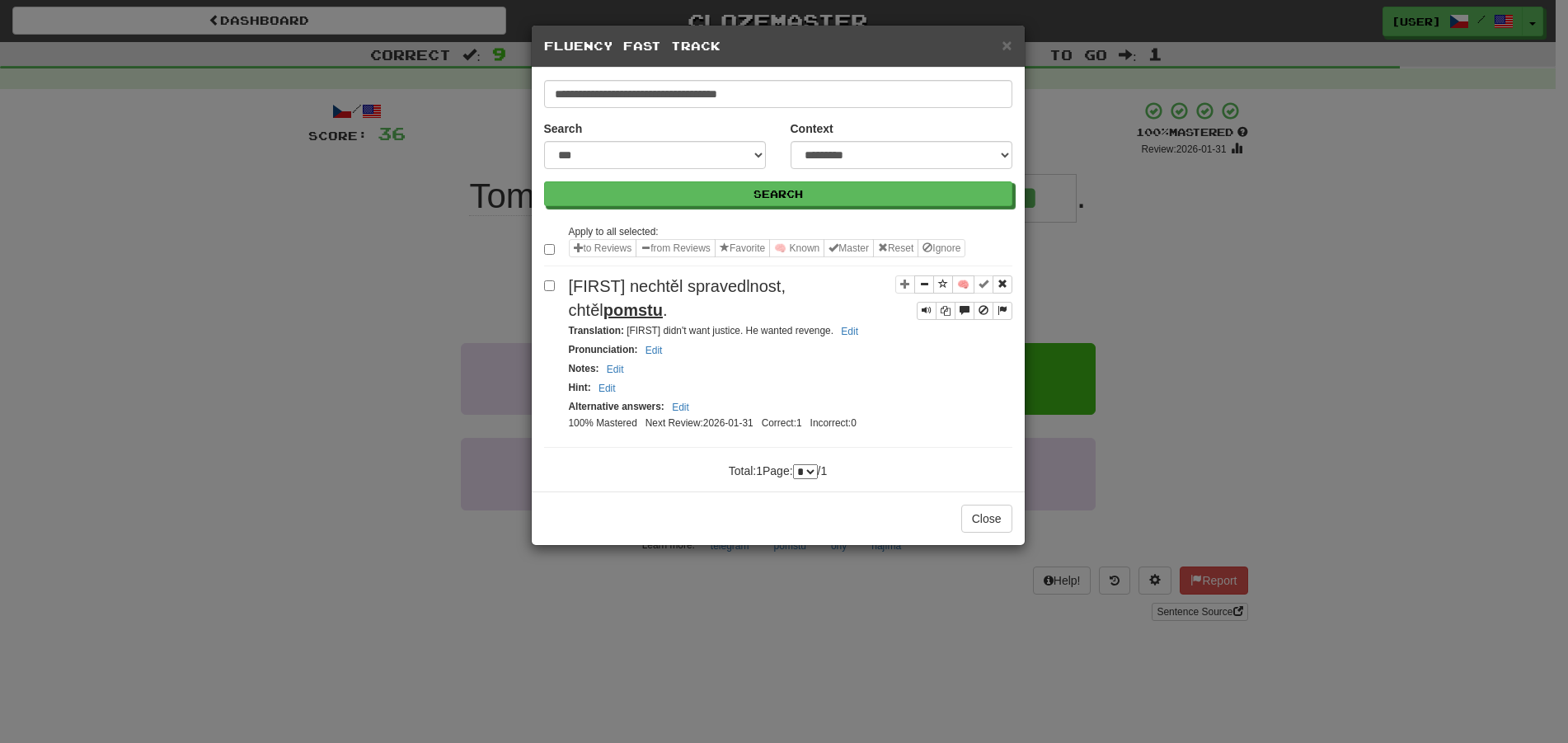 click on "Close" at bounding box center [778, 518] 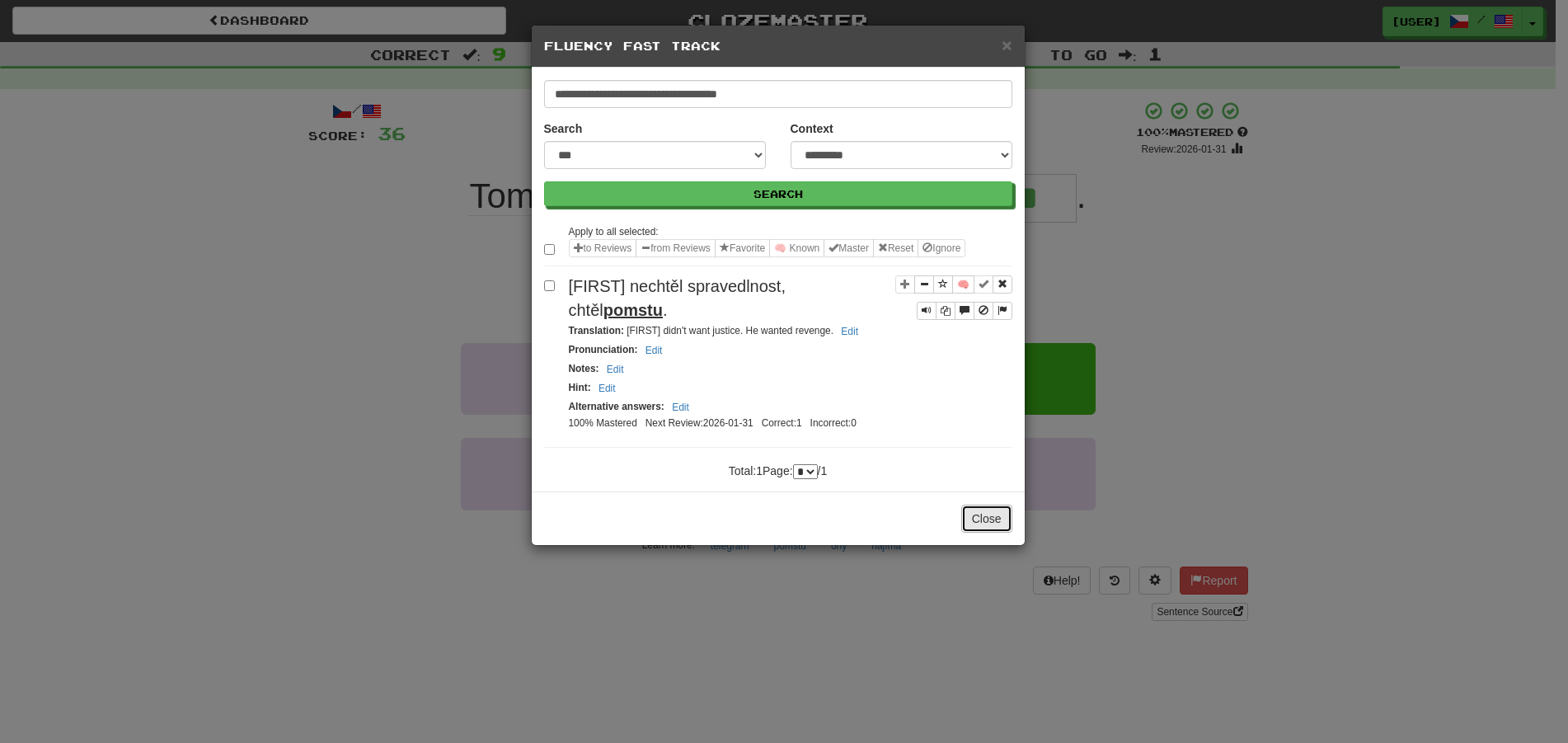 click on "Close" at bounding box center (987, 519) 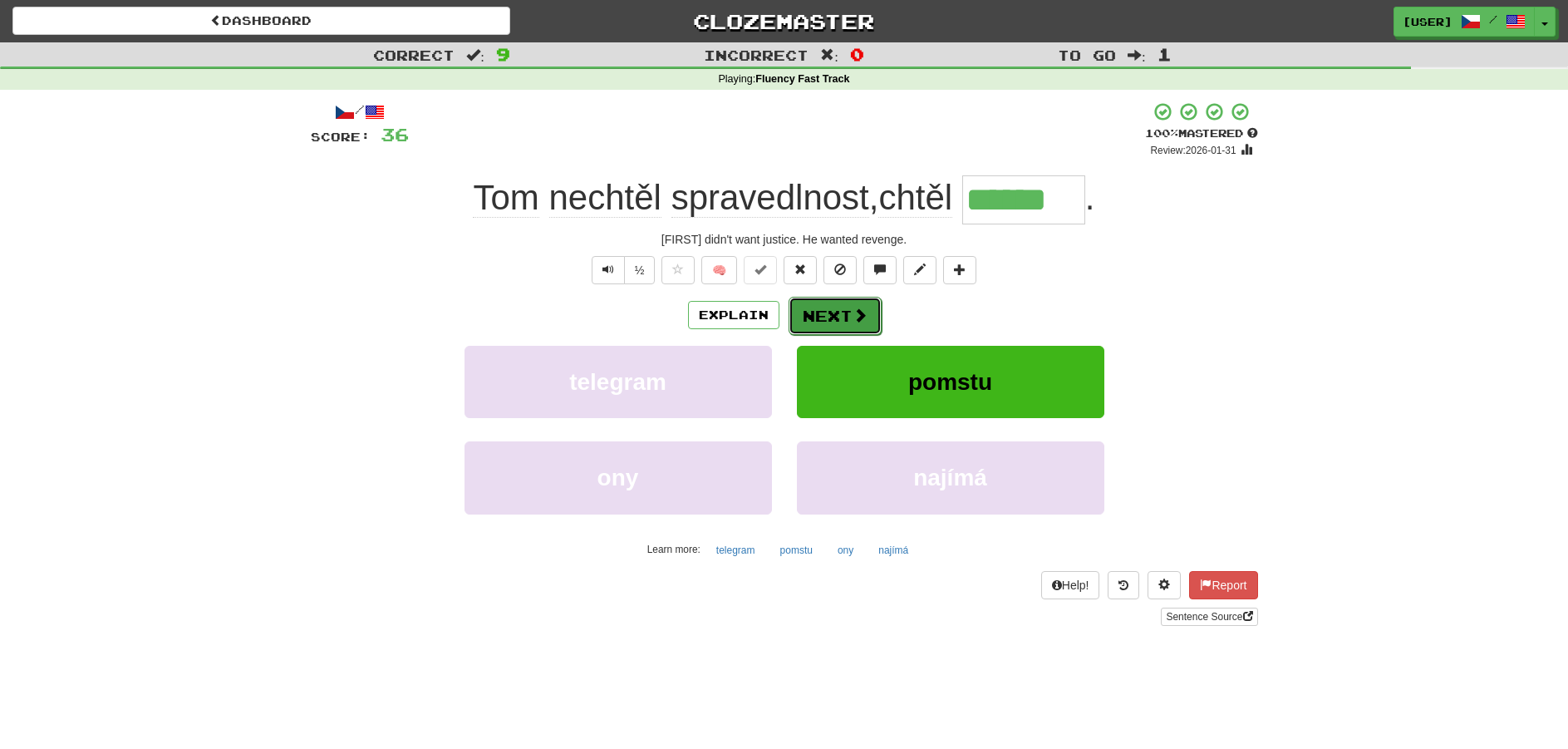 click on "Next" at bounding box center (835, 316) 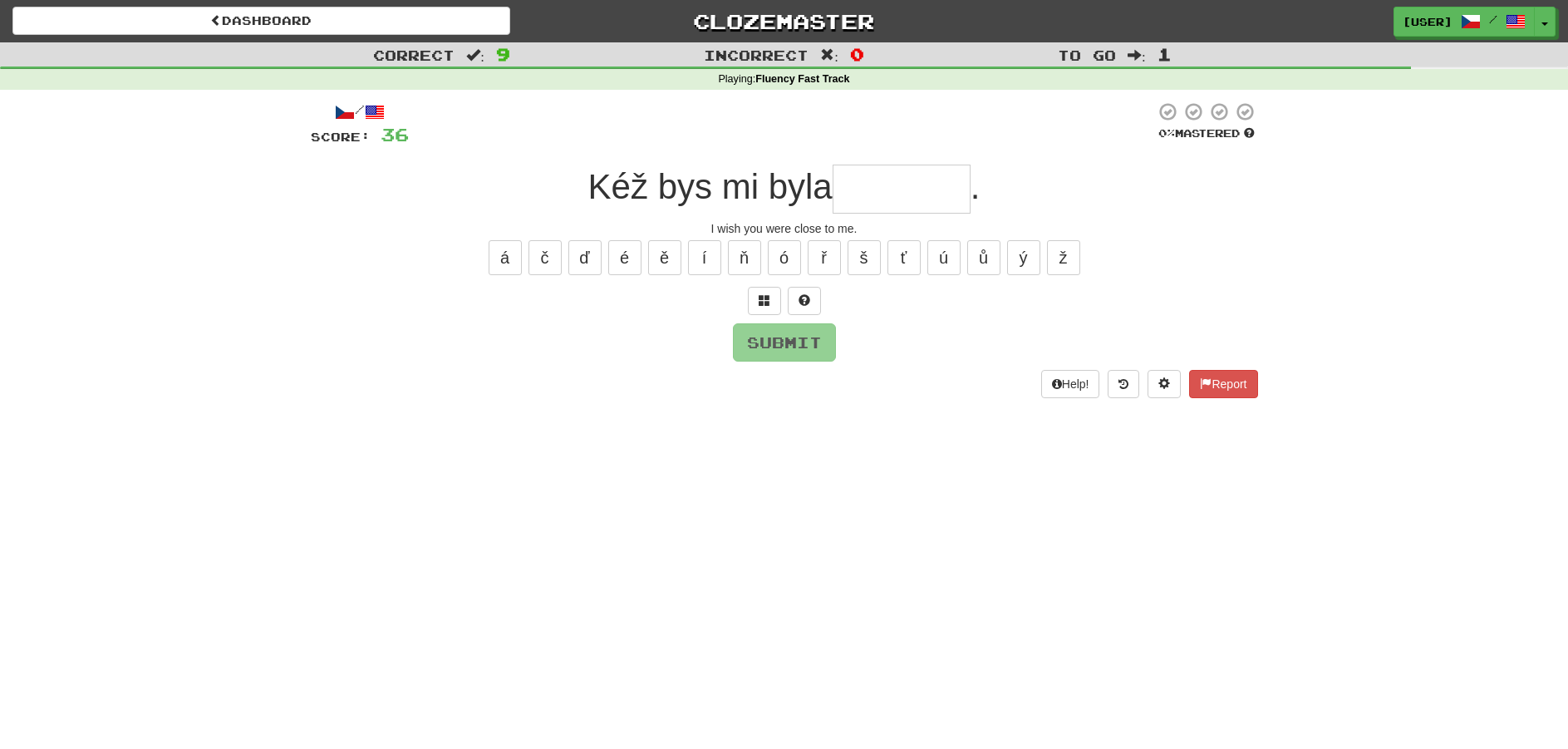 click at bounding box center (902, 189) 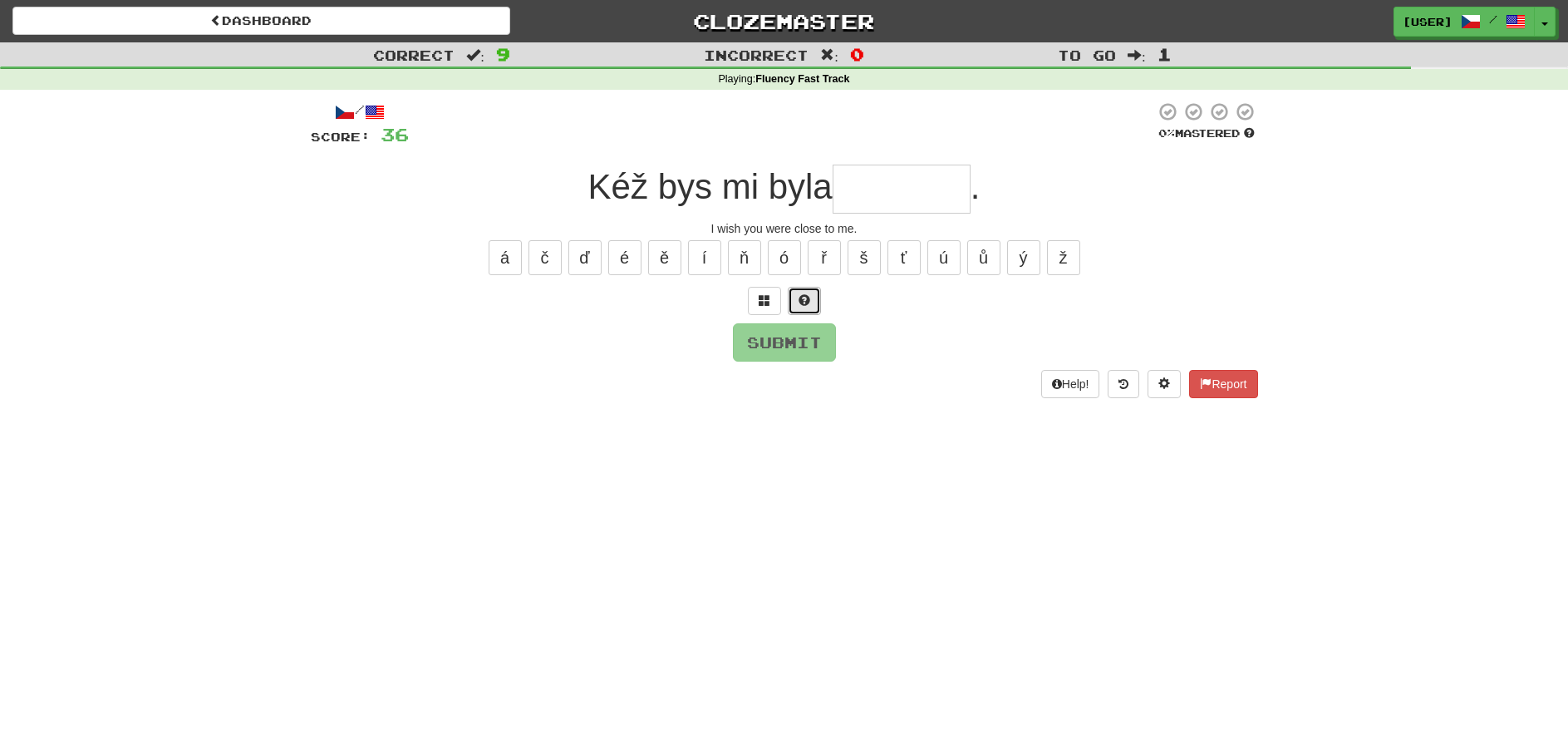 click at bounding box center [804, 301] 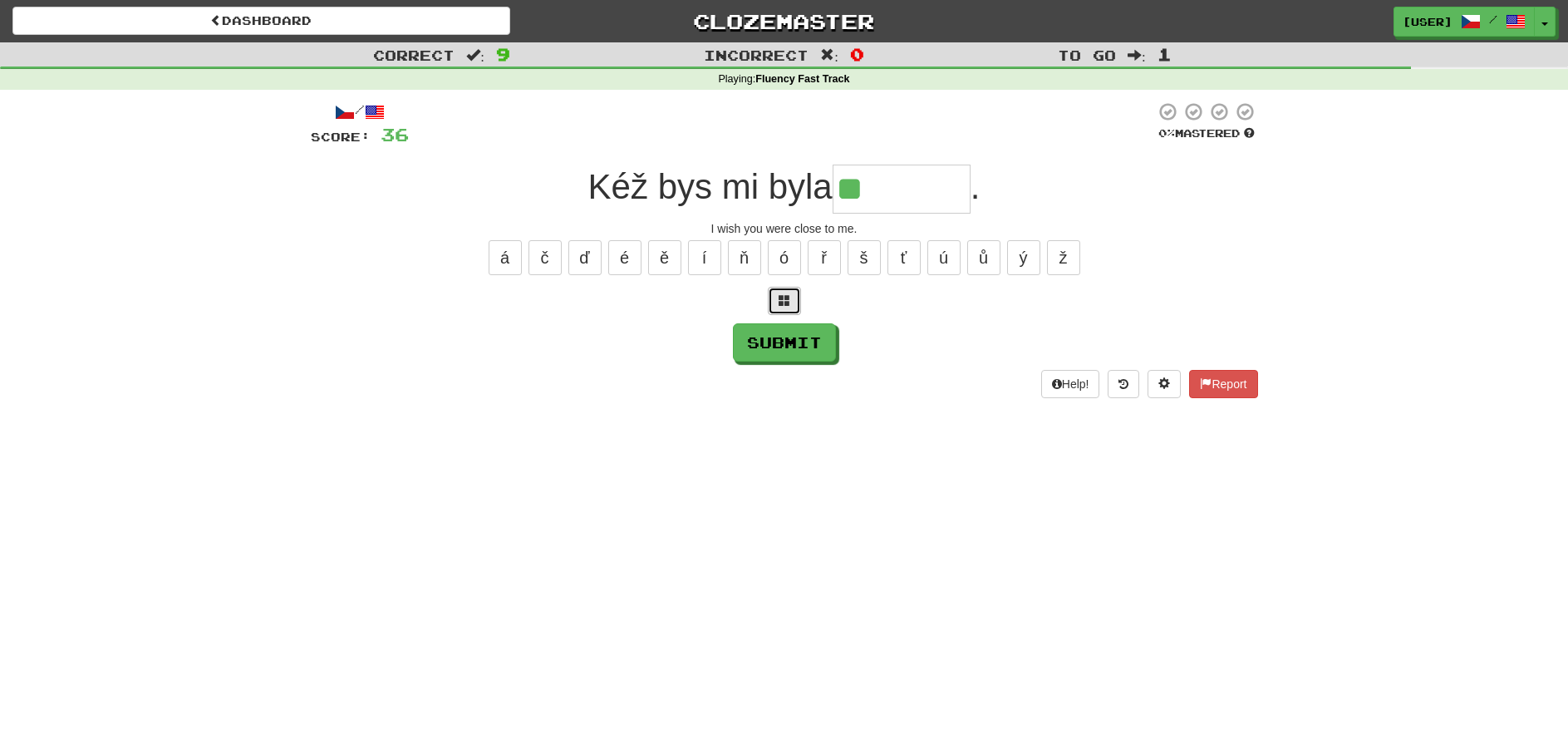 click at bounding box center (784, 300) 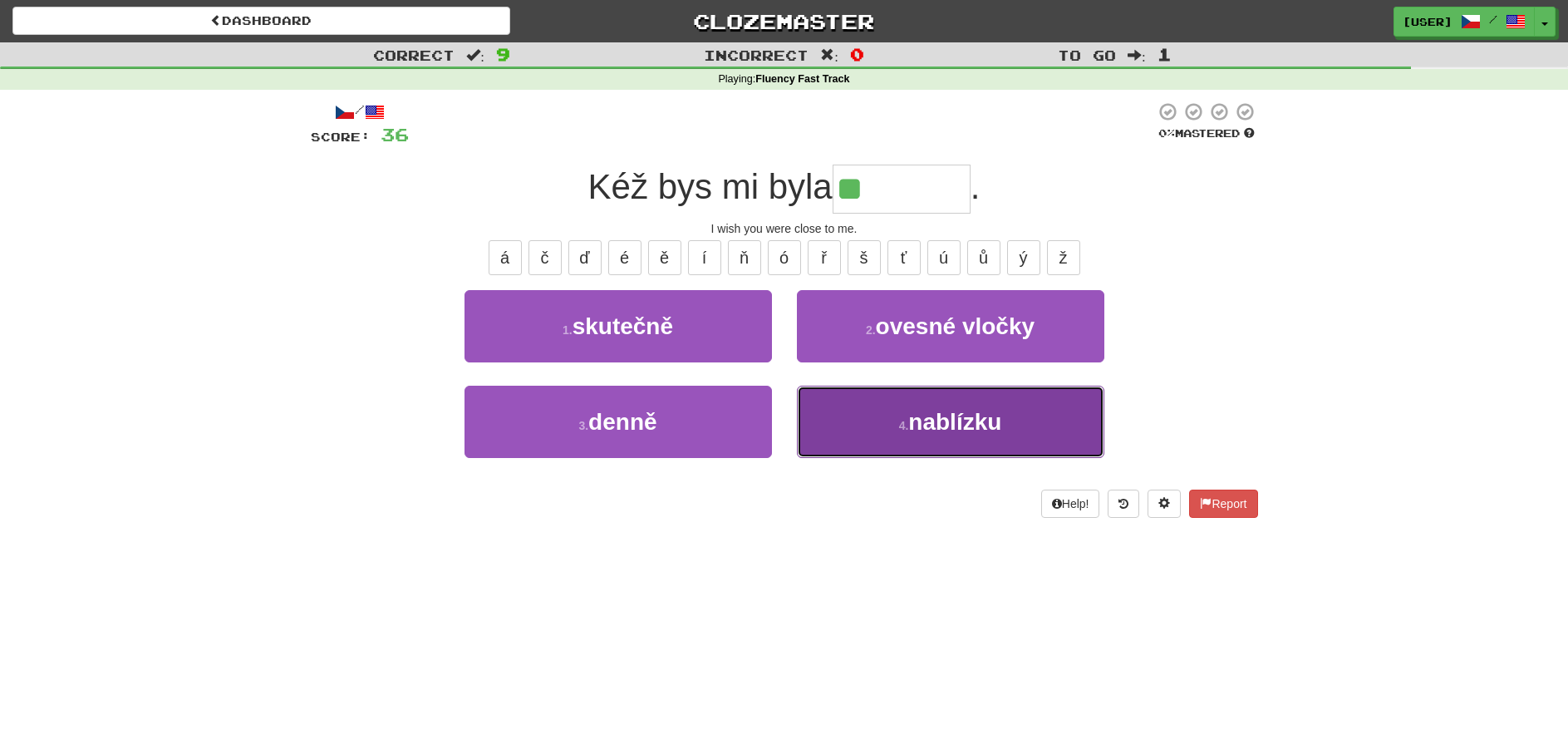 click on "nablízku" at bounding box center [955, 421] 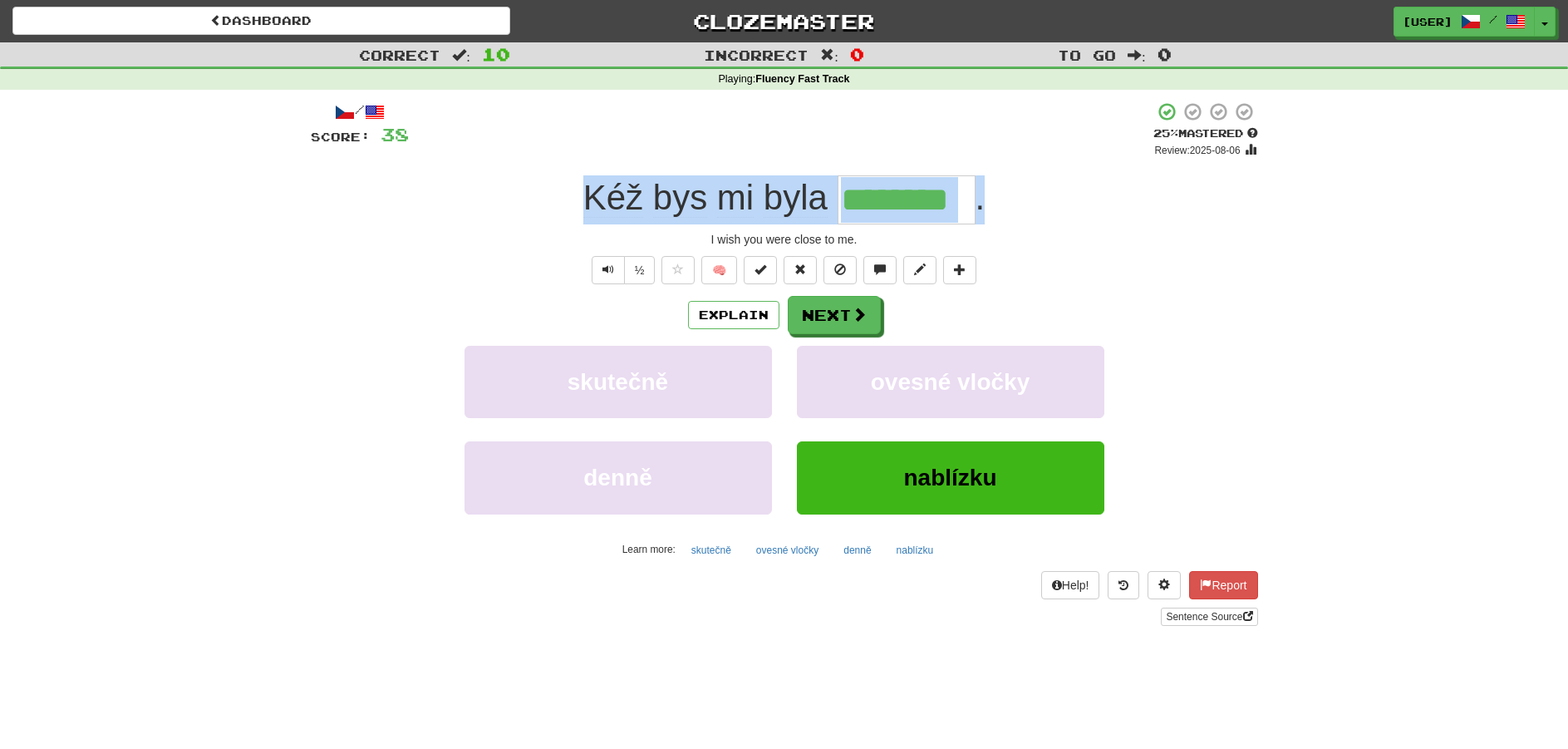 drag, startPoint x: 604, startPoint y: 195, endPoint x: 983, endPoint y: 186, distance: 379.10685 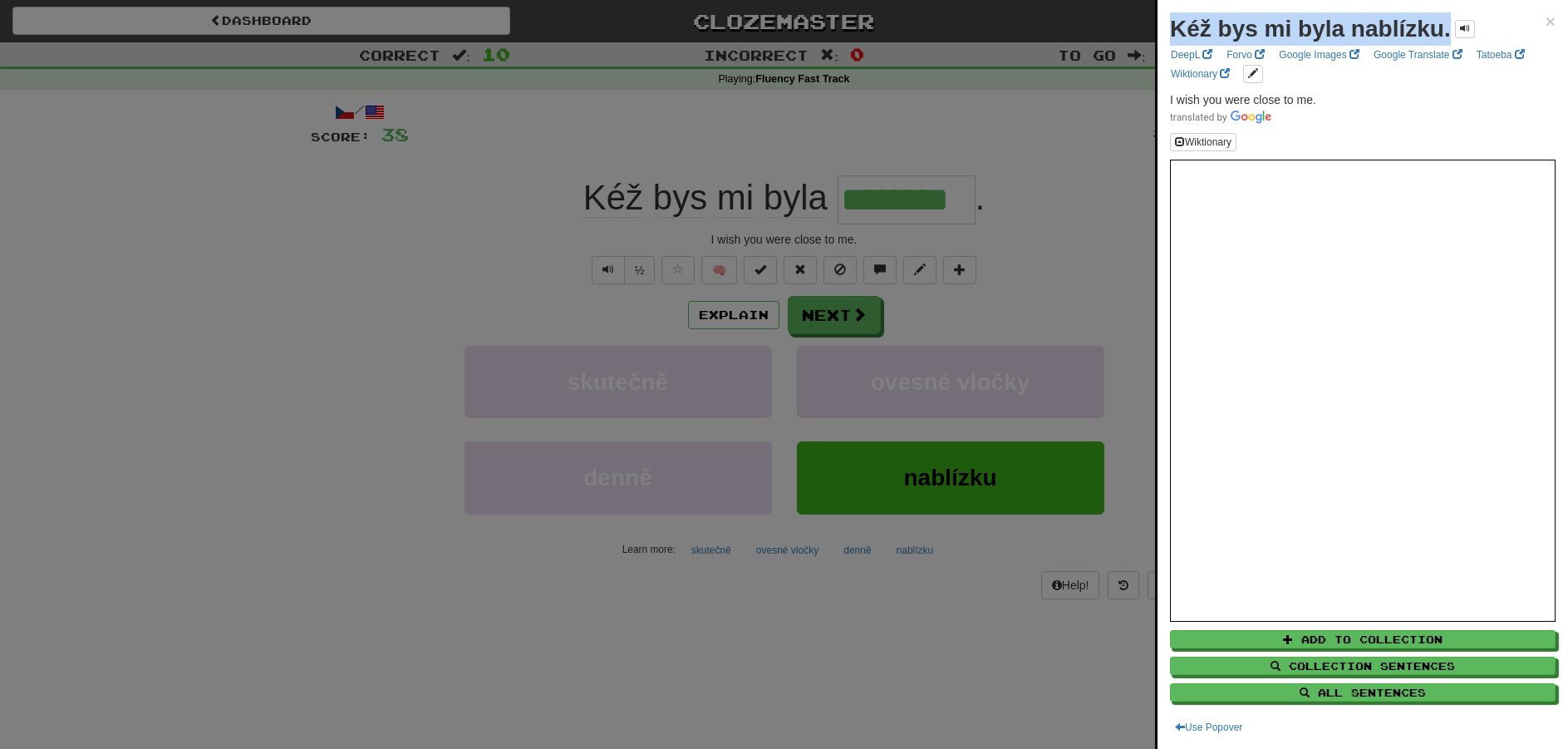 drag, startPoint x: 1177, startPoint y: 27, endPoint x: 1449, endPoint y: 21, distance: 272.06617 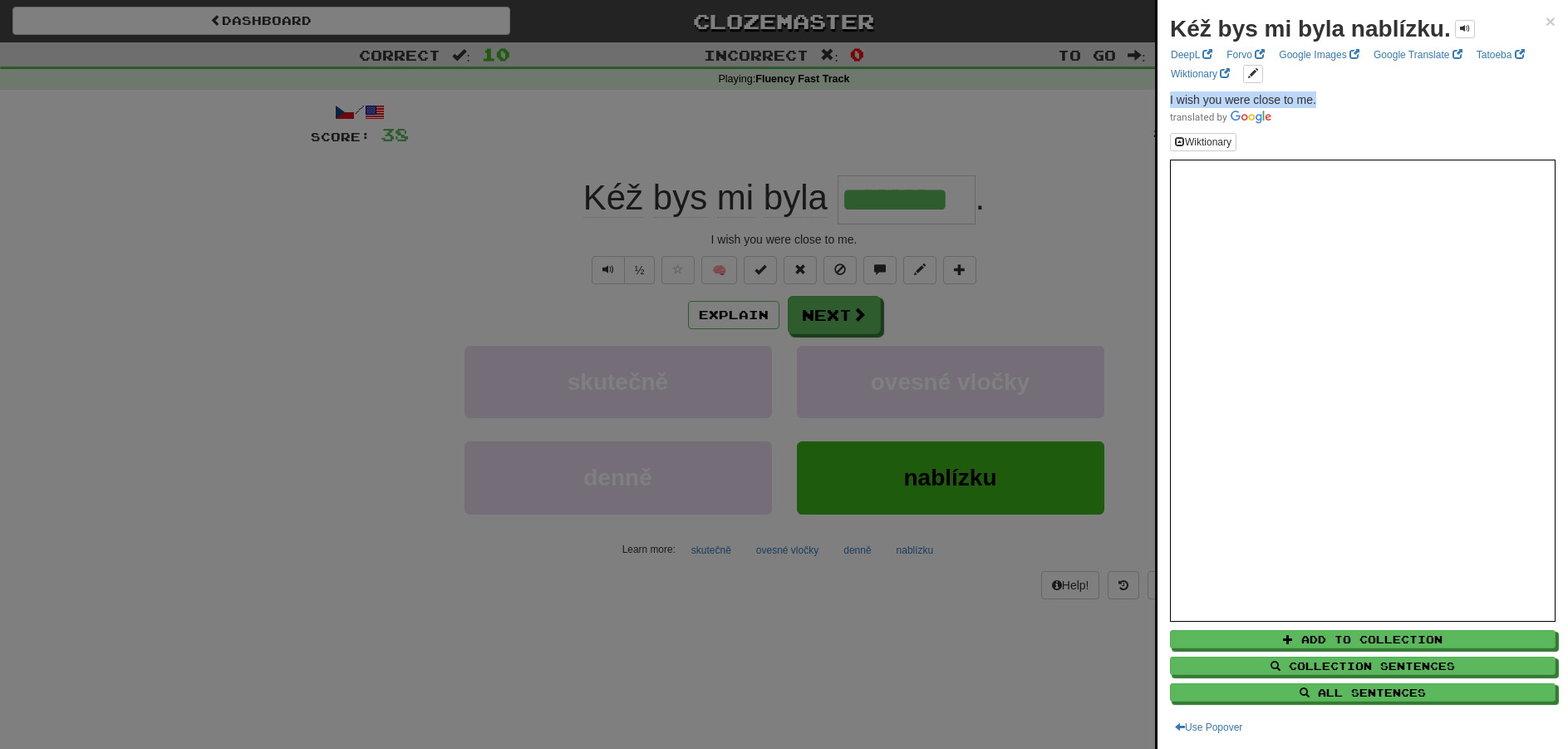 drag, startPoint x: 1332, startPoint y: 100, endPoint x: 1163, endPoint y: 100, distance: 169 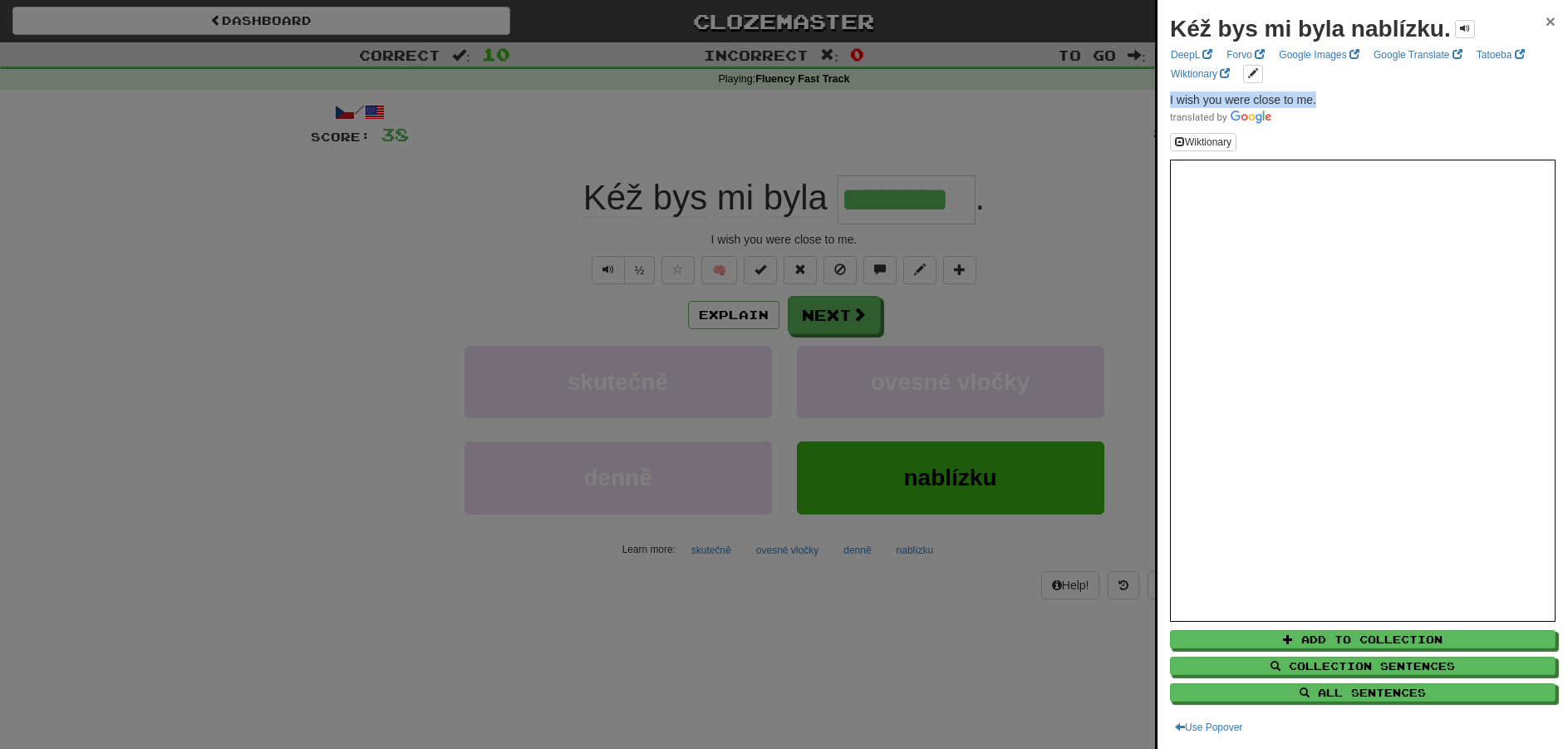 click on "×" at bounding box center [1551, 21] 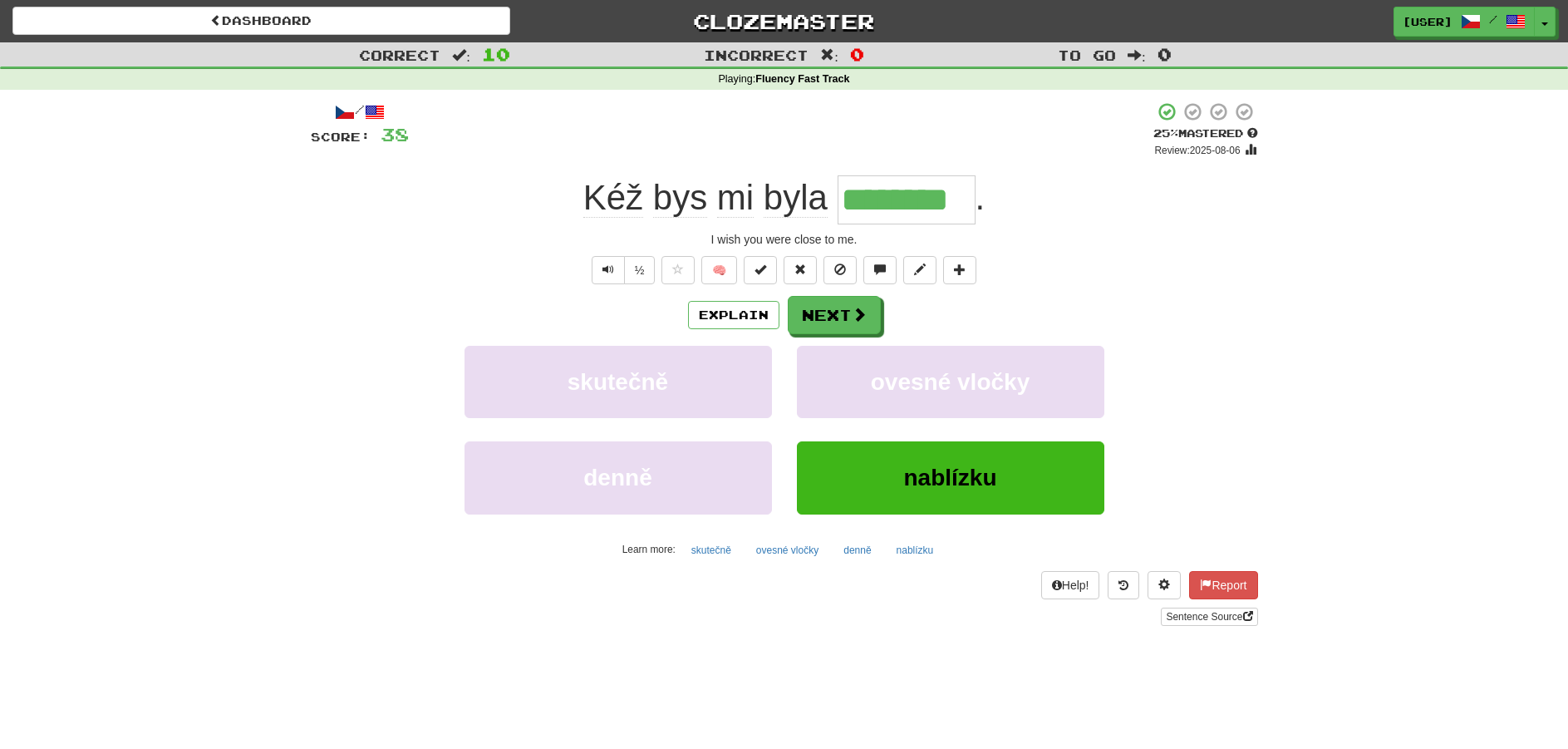 click on "½ 🧠" at bounding box center [784, 270] 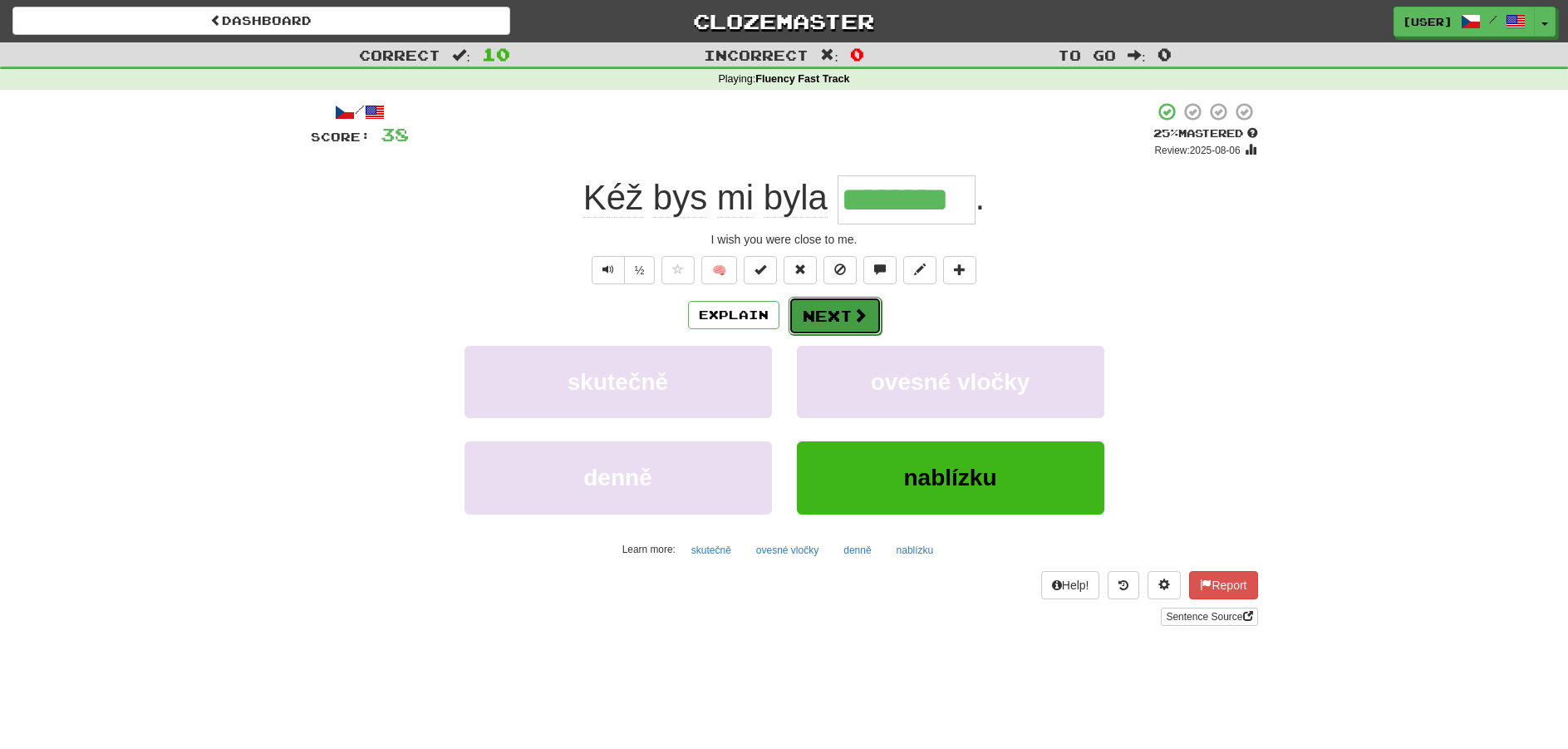 click on "Next" at bounding box center [835, 316] 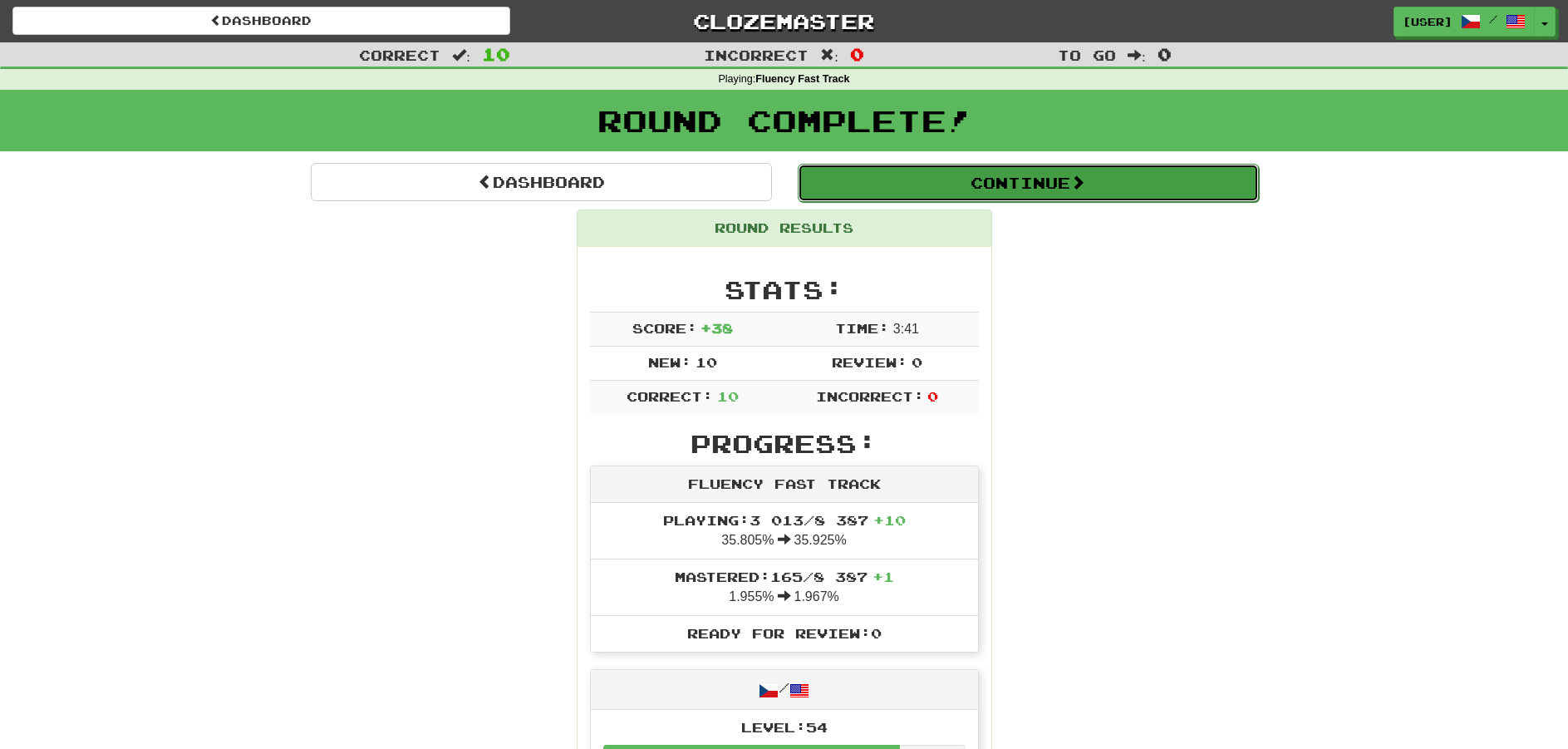 click on "Continue" at bounding box center (1028, 183) 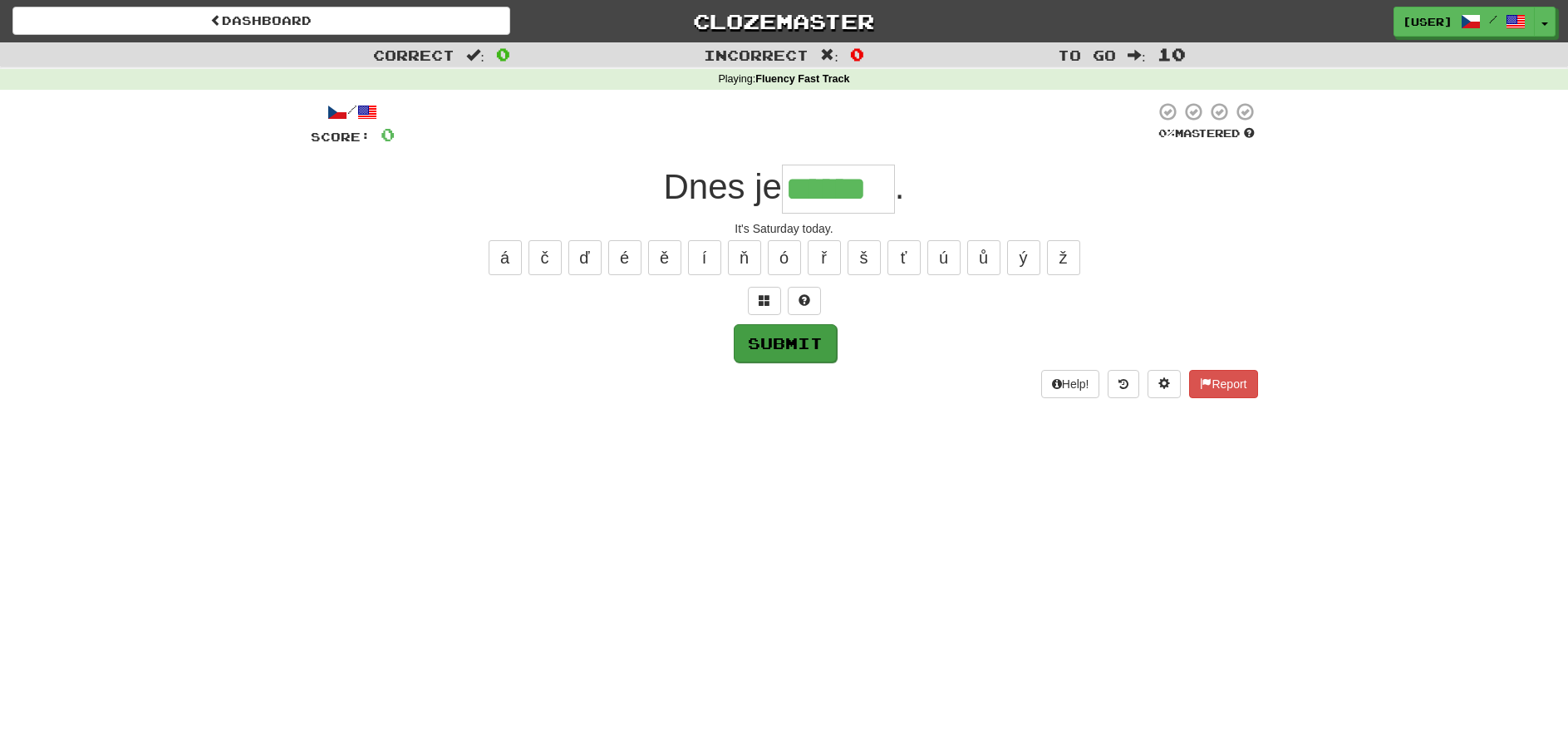 type on "******" 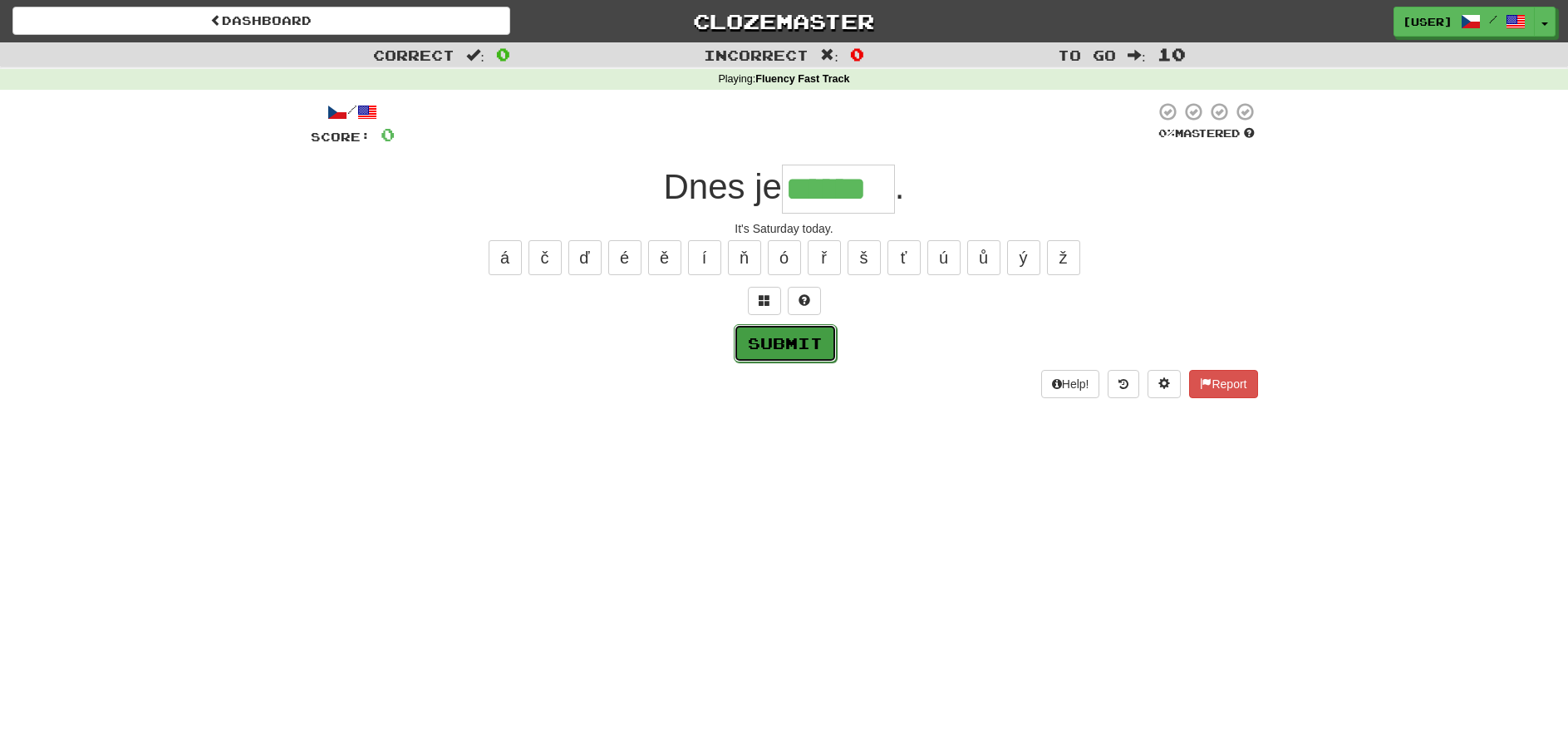 click on "Submit" at bounding box center (785, 343) 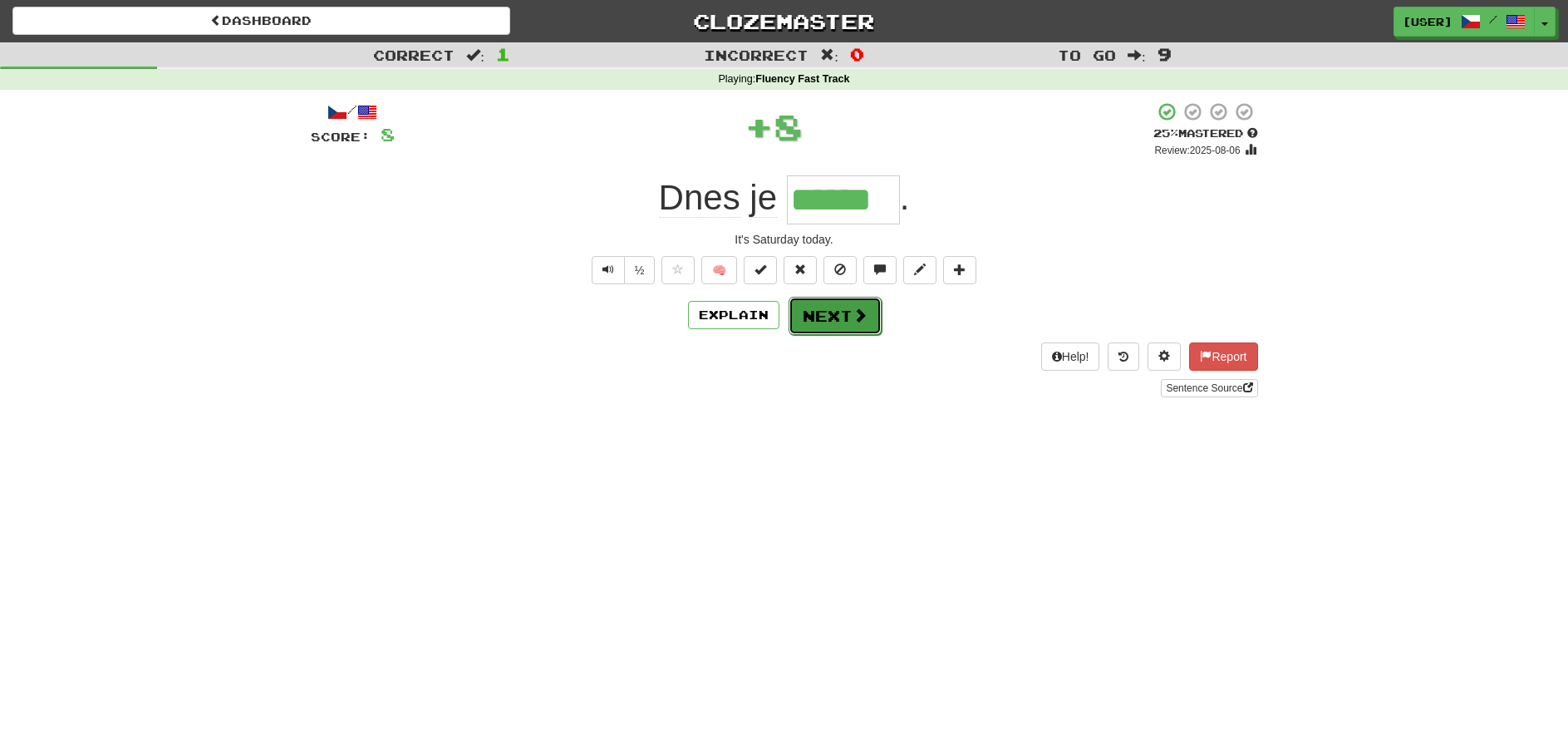 click on "Next" at bounding box center [835, 316] 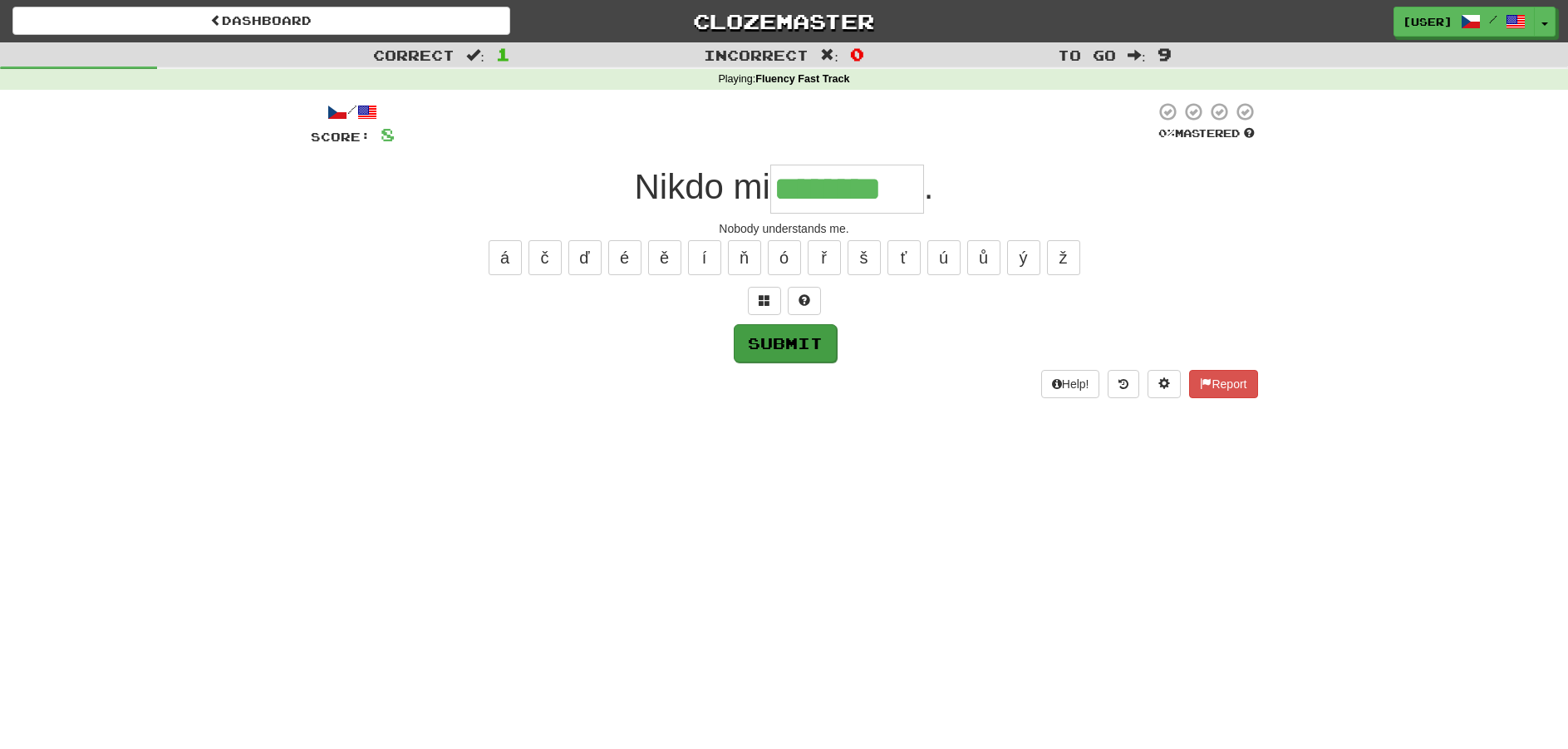 type on "********" 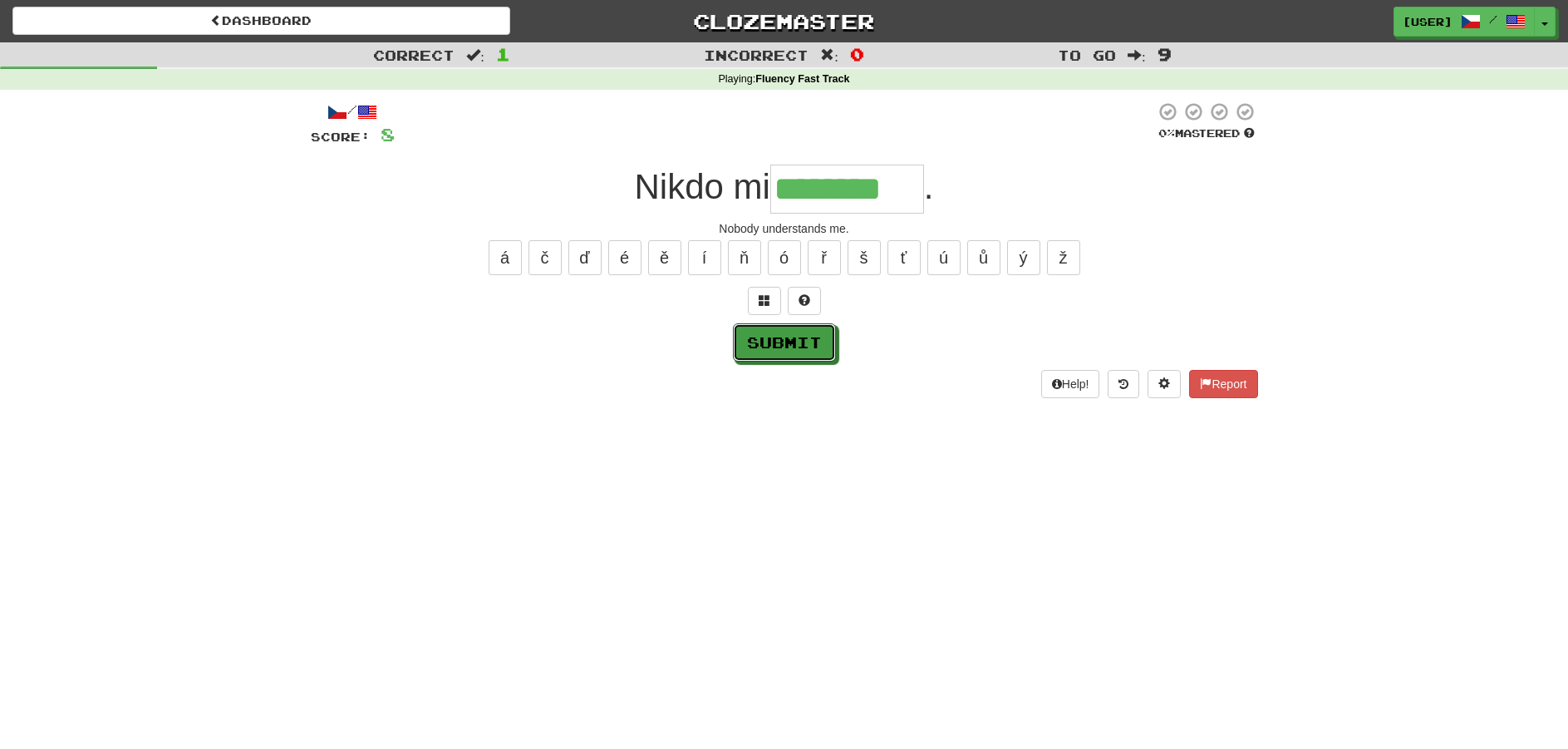 click on "Submit" at bounding box center (784, 342) 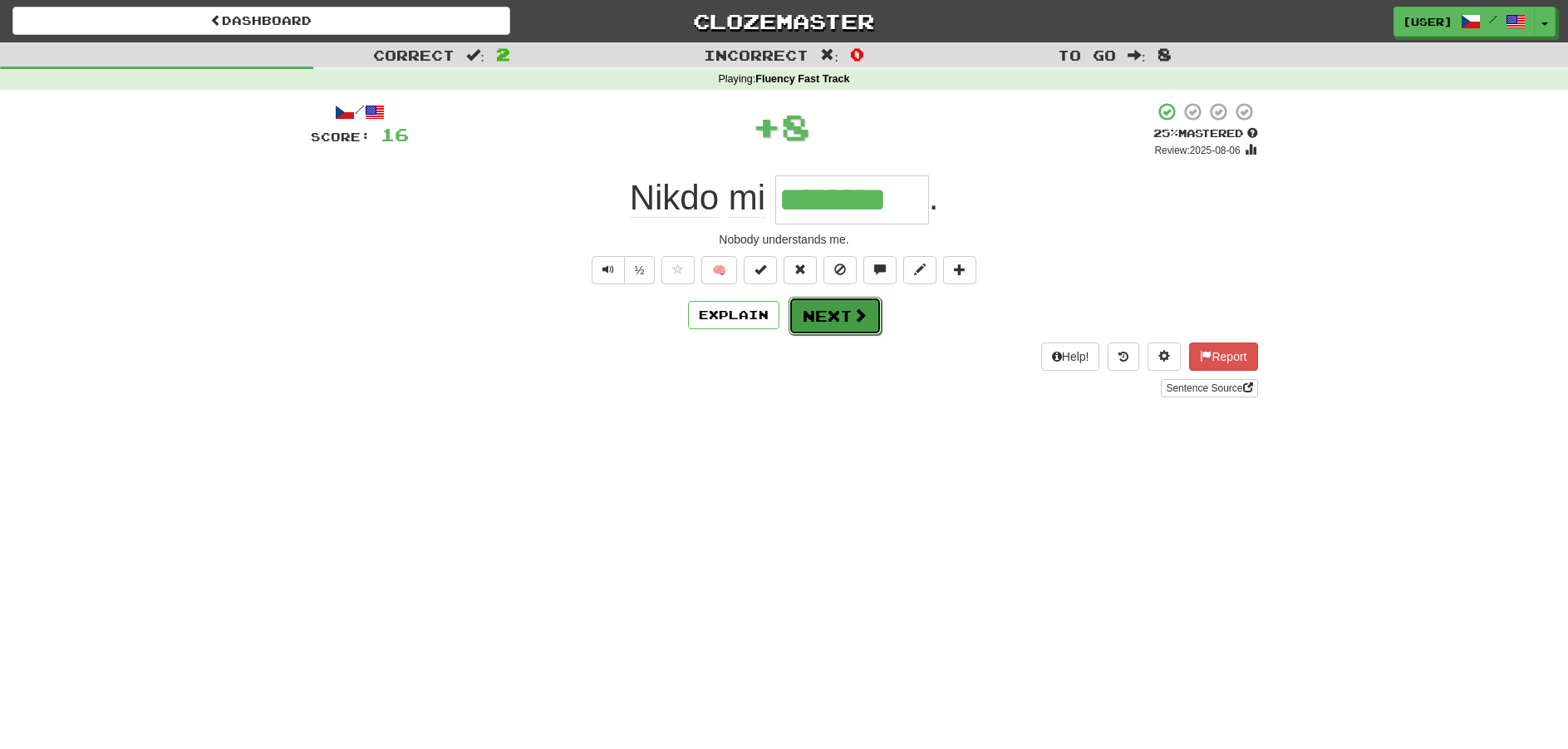 click on "Next" at bounding box center [835, 316] 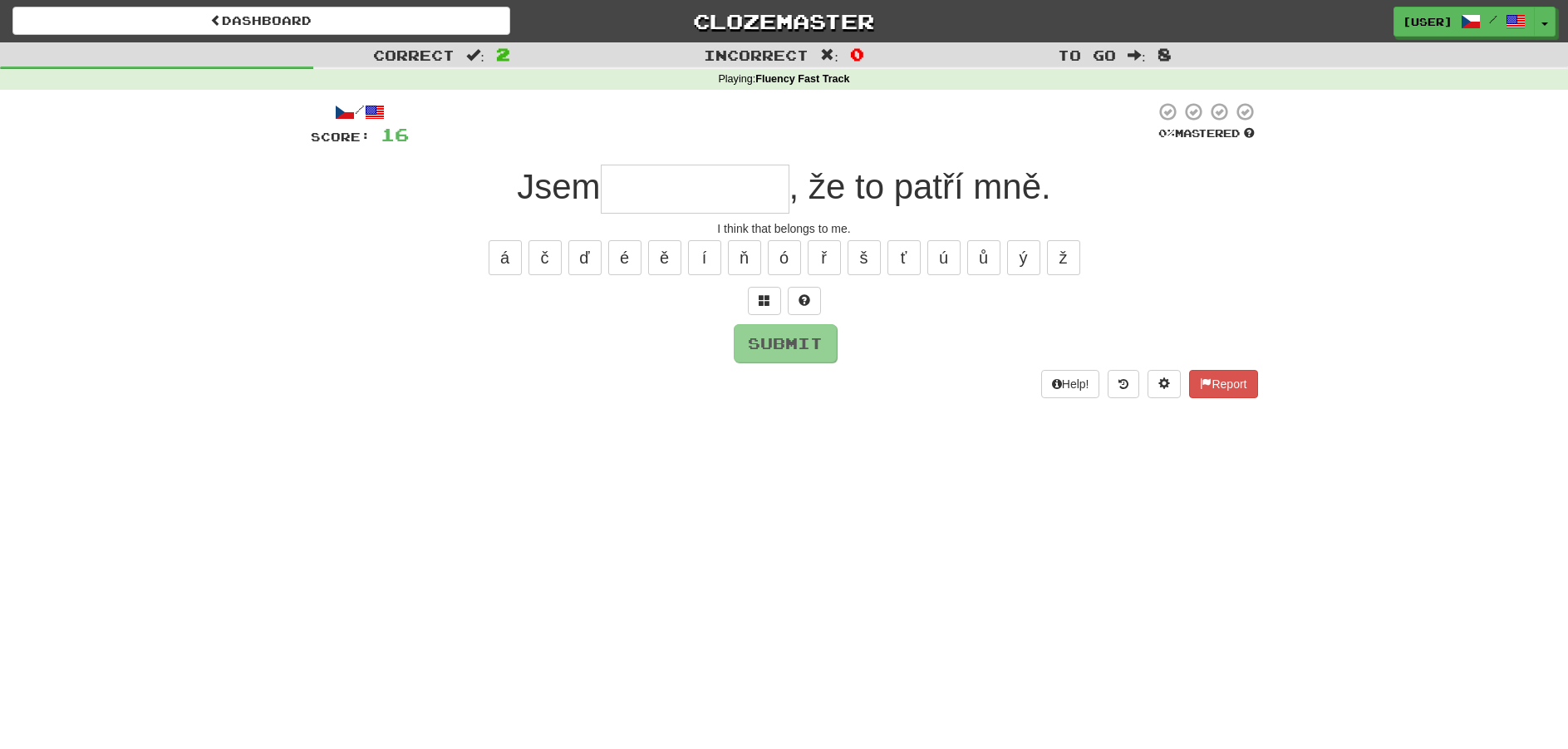 type on "*" 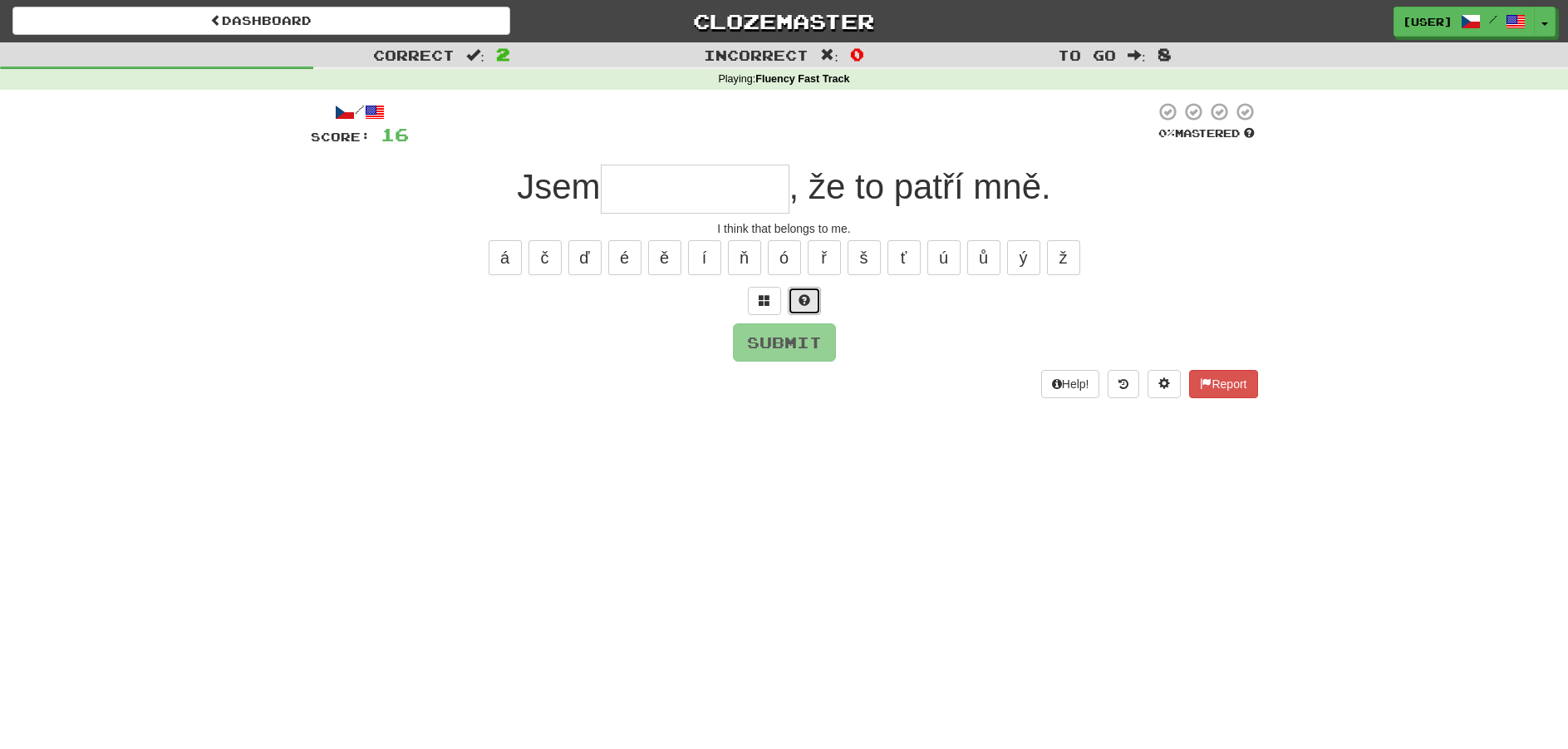 click at bounding box center [804, 300] 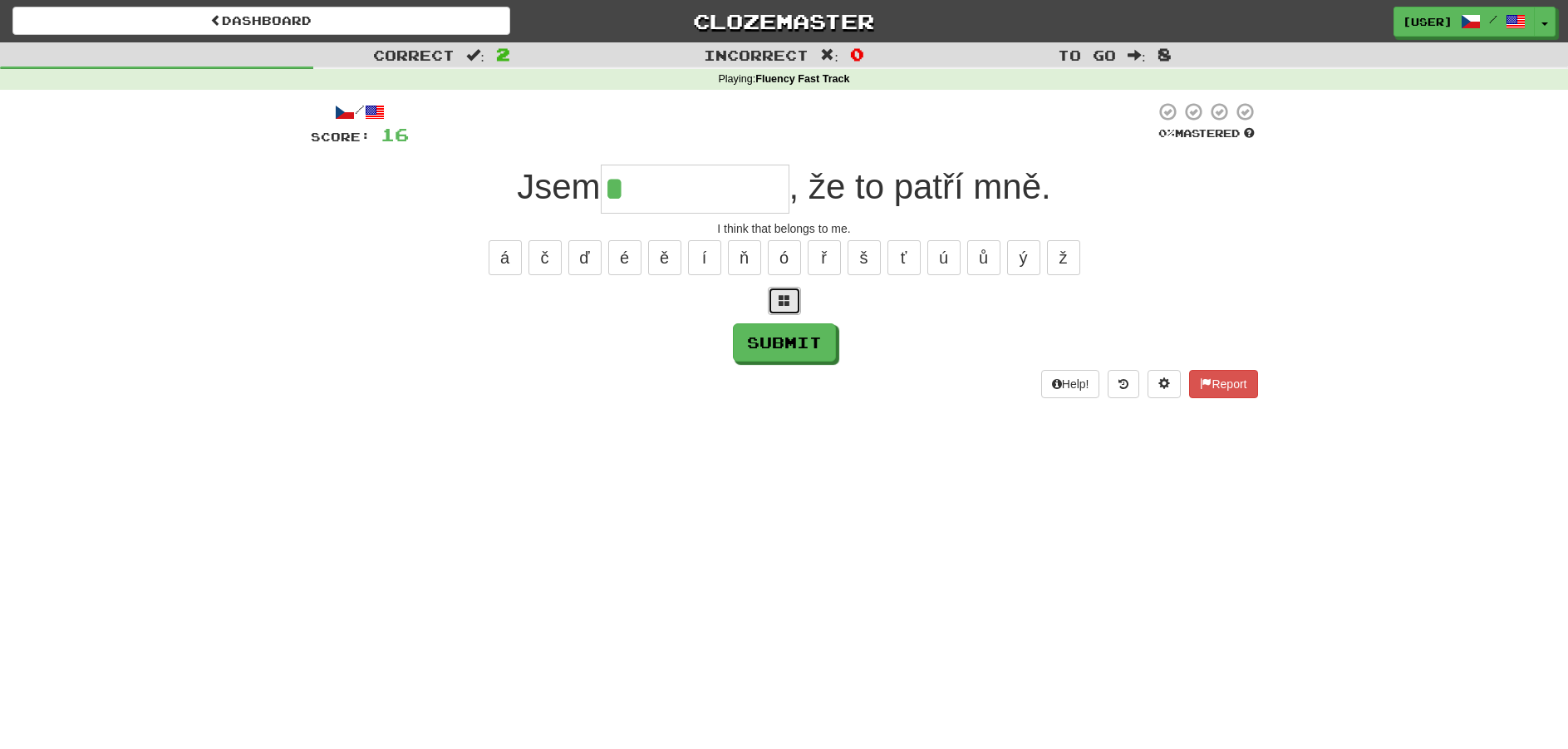 click at bounding box center [784, 301] 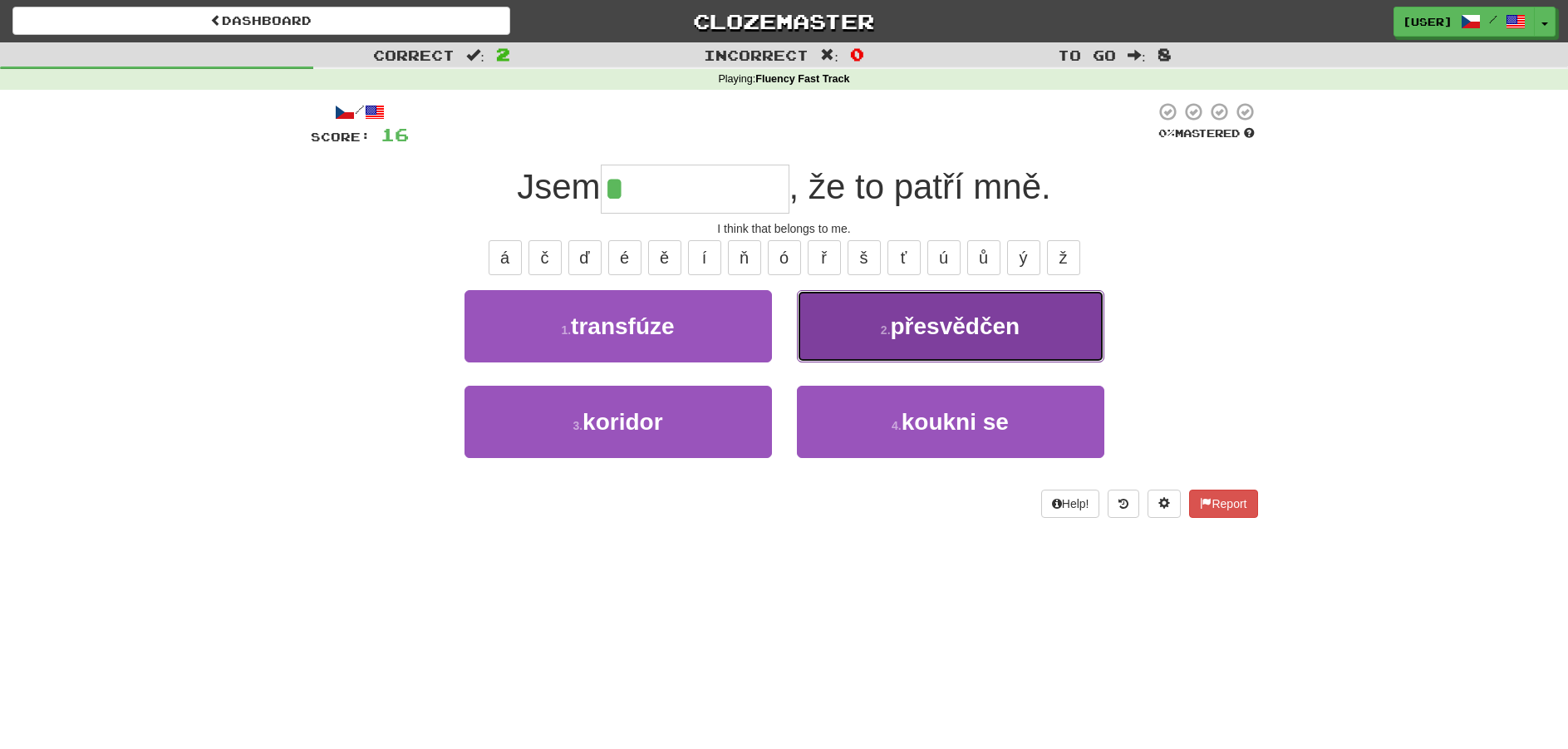 click on "přesvědčen" at bounding box center (956, 326) 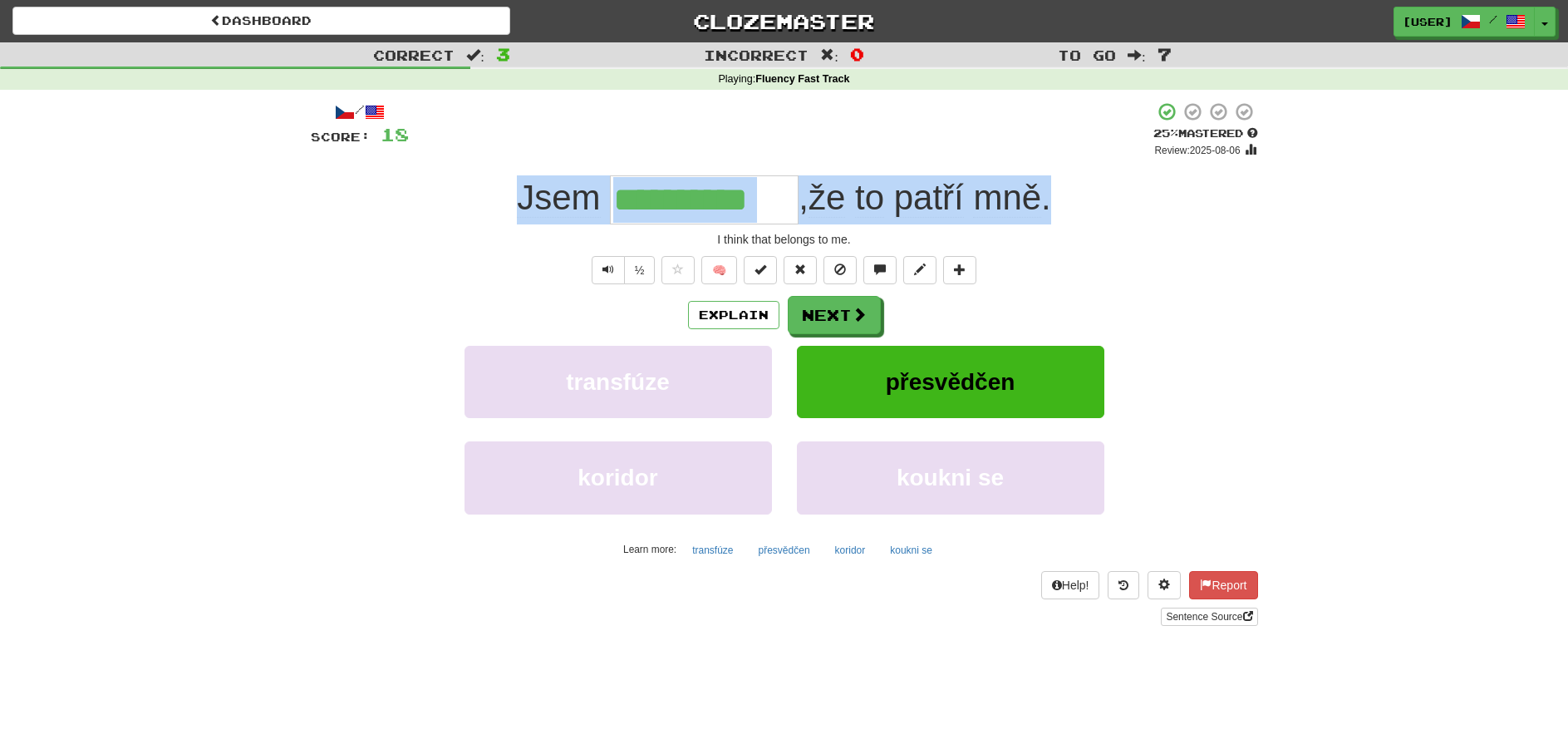 drag, startPoint x: 517, startPoint y: 197, endPoint x: 1163, endPoint y: 190, distance: 646.03792 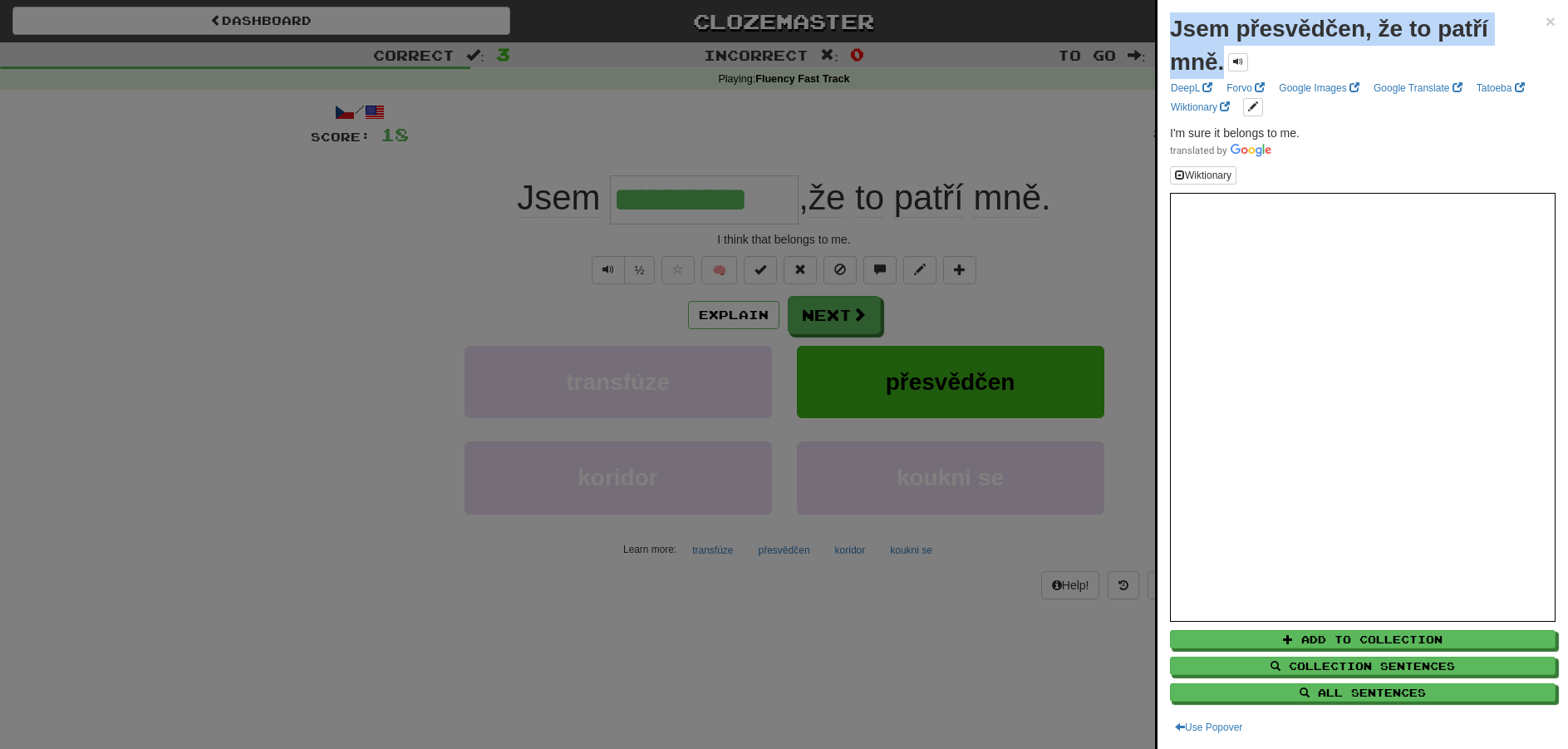 drag, startPoint x: 1175, startPoint y: 25, endPoint x: 1222, endPoint y: 58, distance: 57.42822 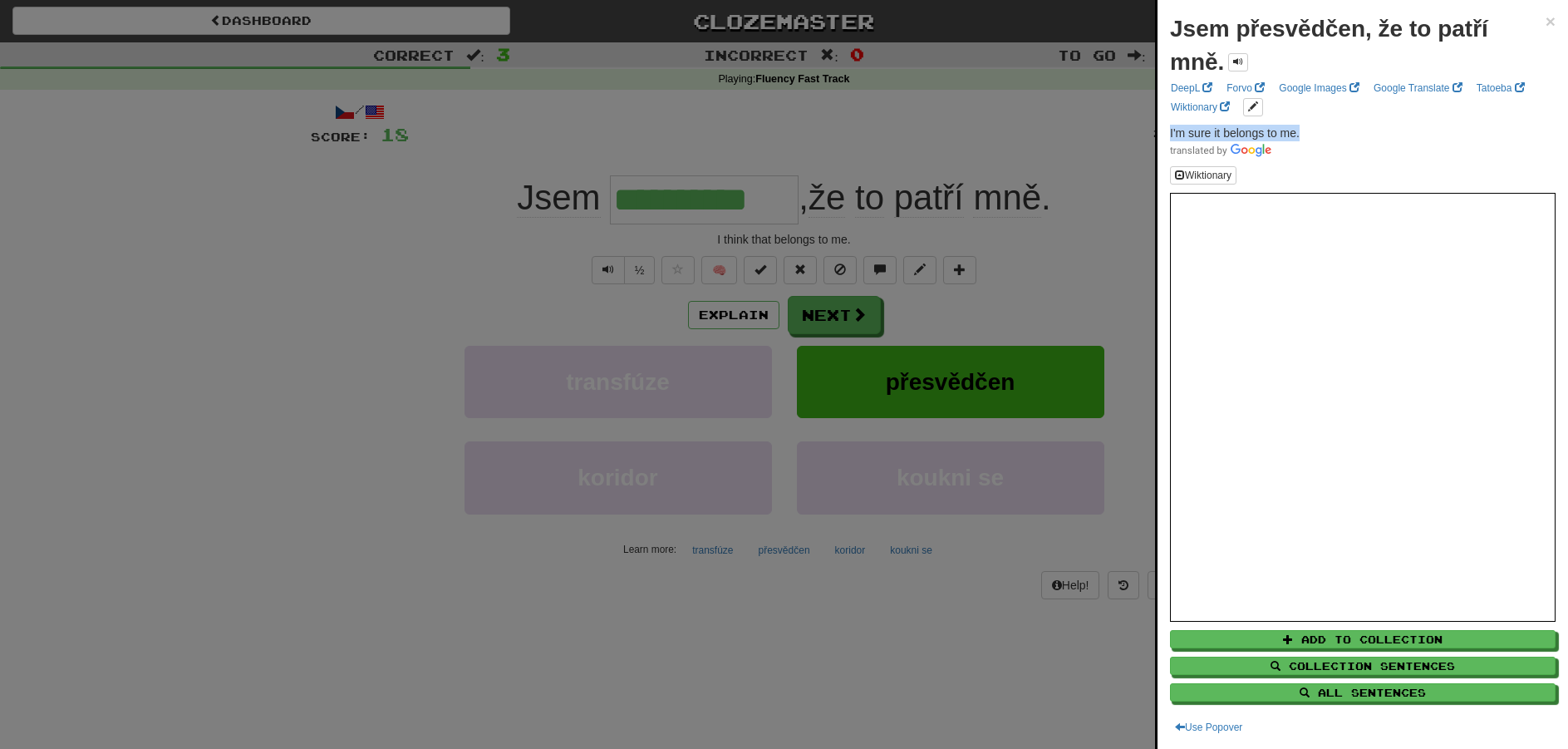 drag, startPoint x: 1306, startPoint y: 131, endPoint x: 1163, endPoint y: 140, distance: 143.28294 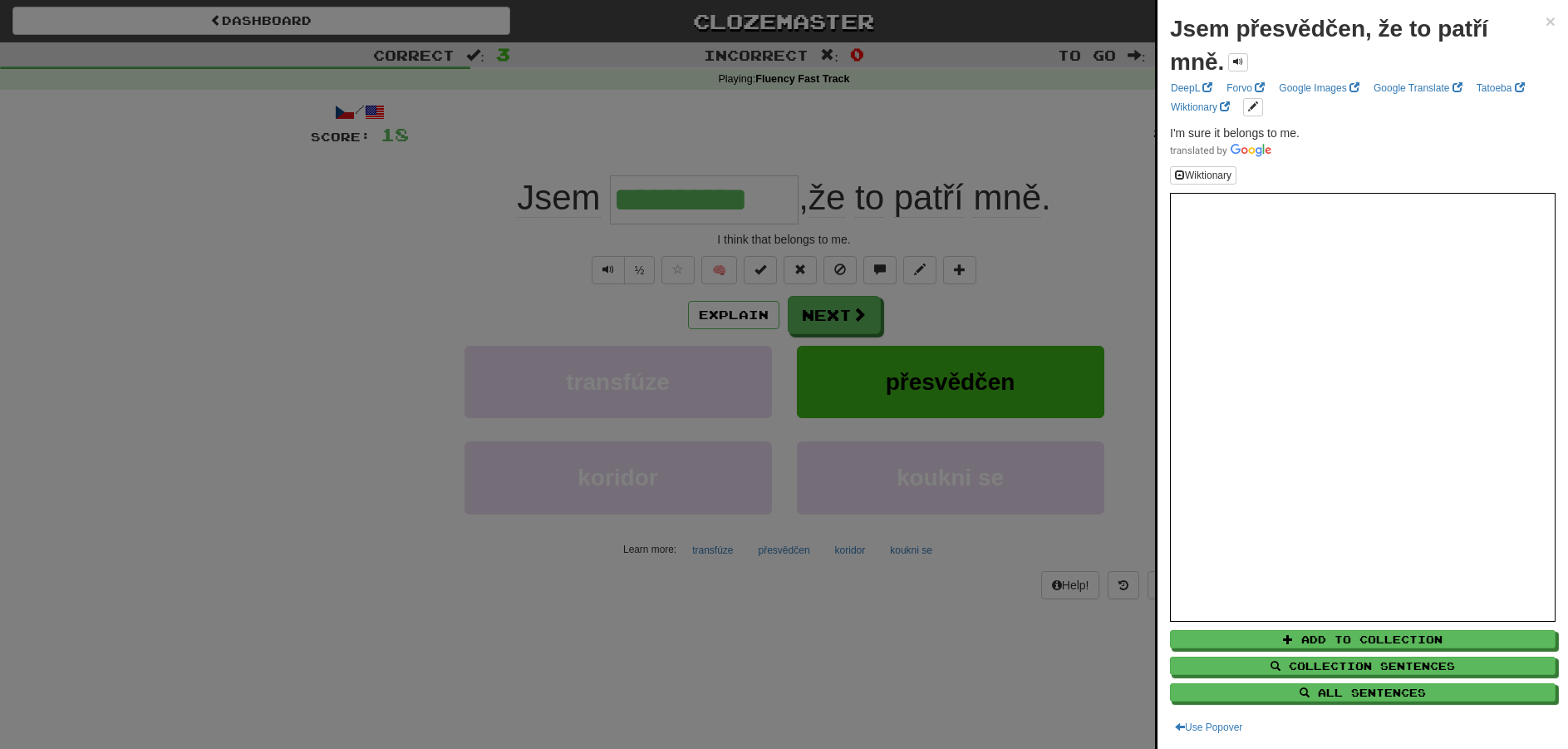 drag, startPoint x: 263, startPoint y: 262, endPoint x: 391, endPoint y: 256, distance: 128.14055 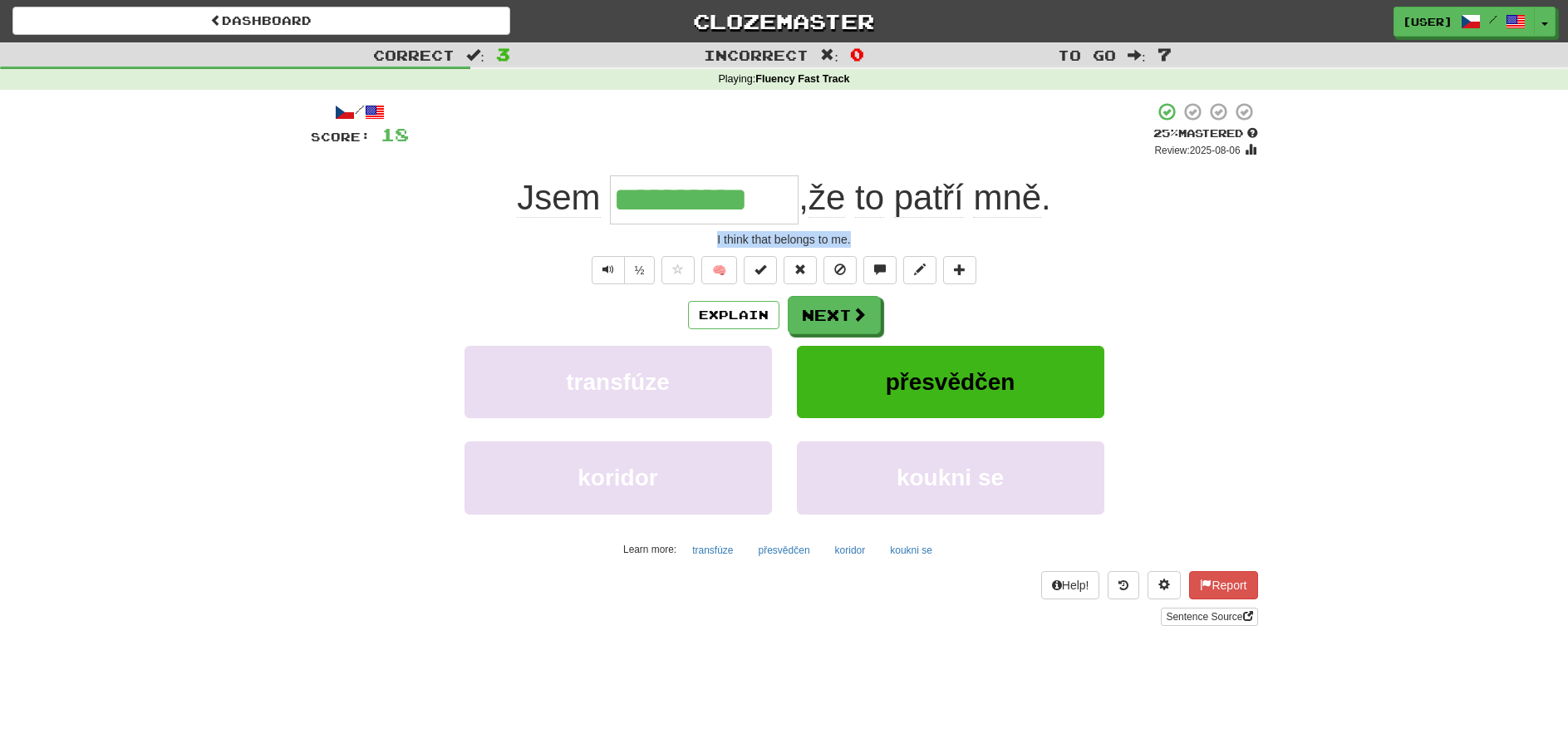 drag, startPoint x: 868, startPoint y: 239, endPoint x: 706, endPoint y: 238, distance: 162.00309 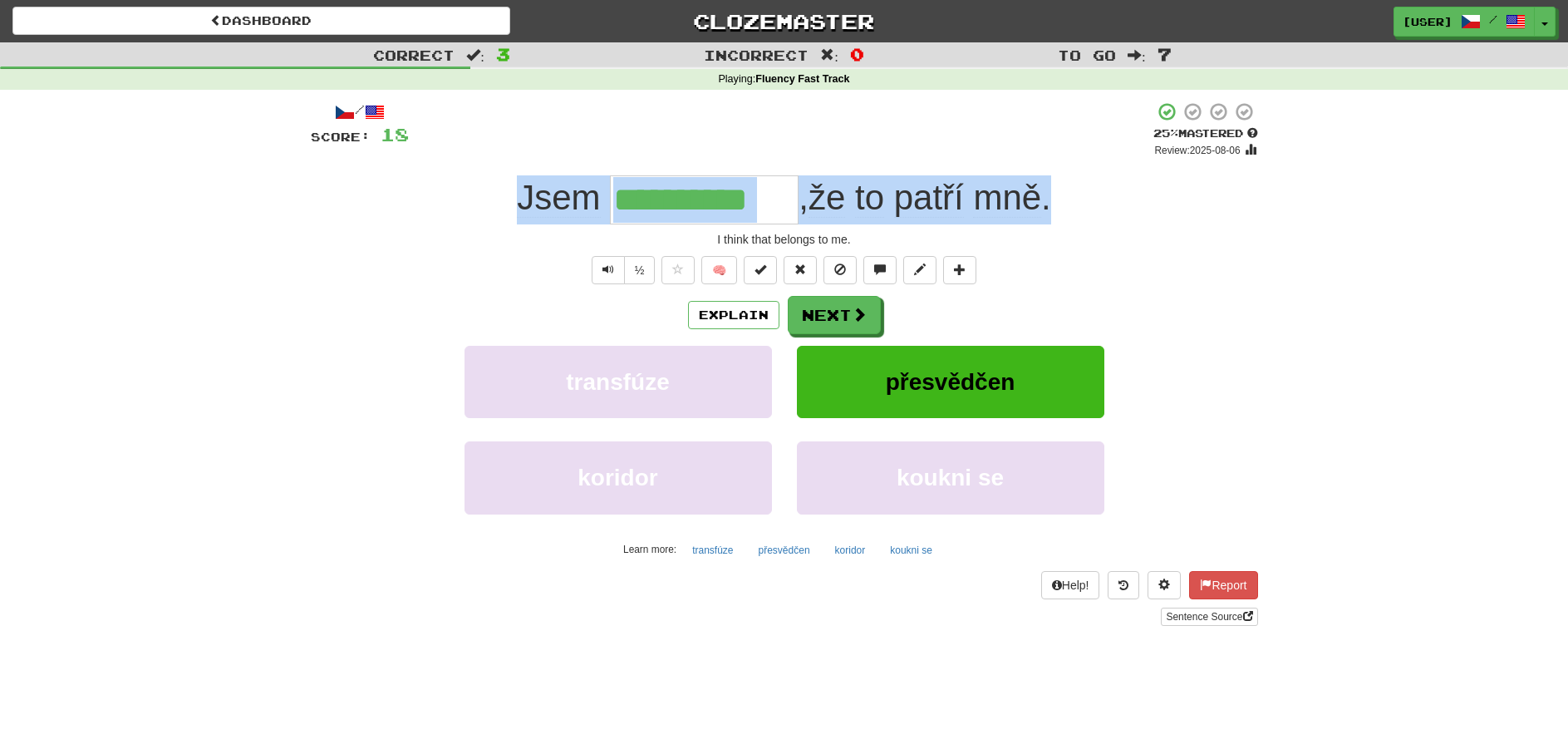 drag, startPoint x: 515, startPoint y: 194, endPoint x: 1202, endPoint y: 194, distance: 687 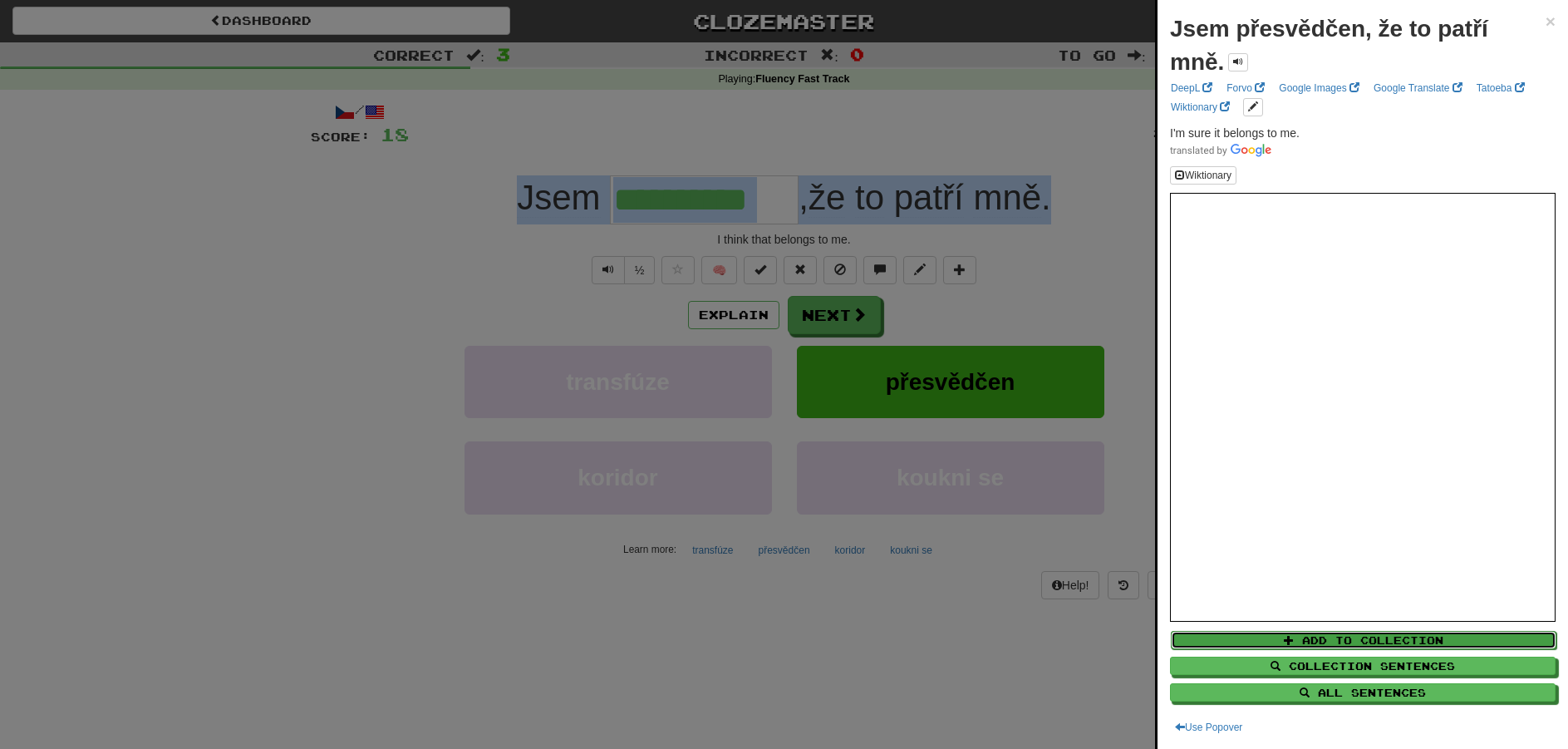 click on "Add to Collection" at bounding box center [1364, 640] 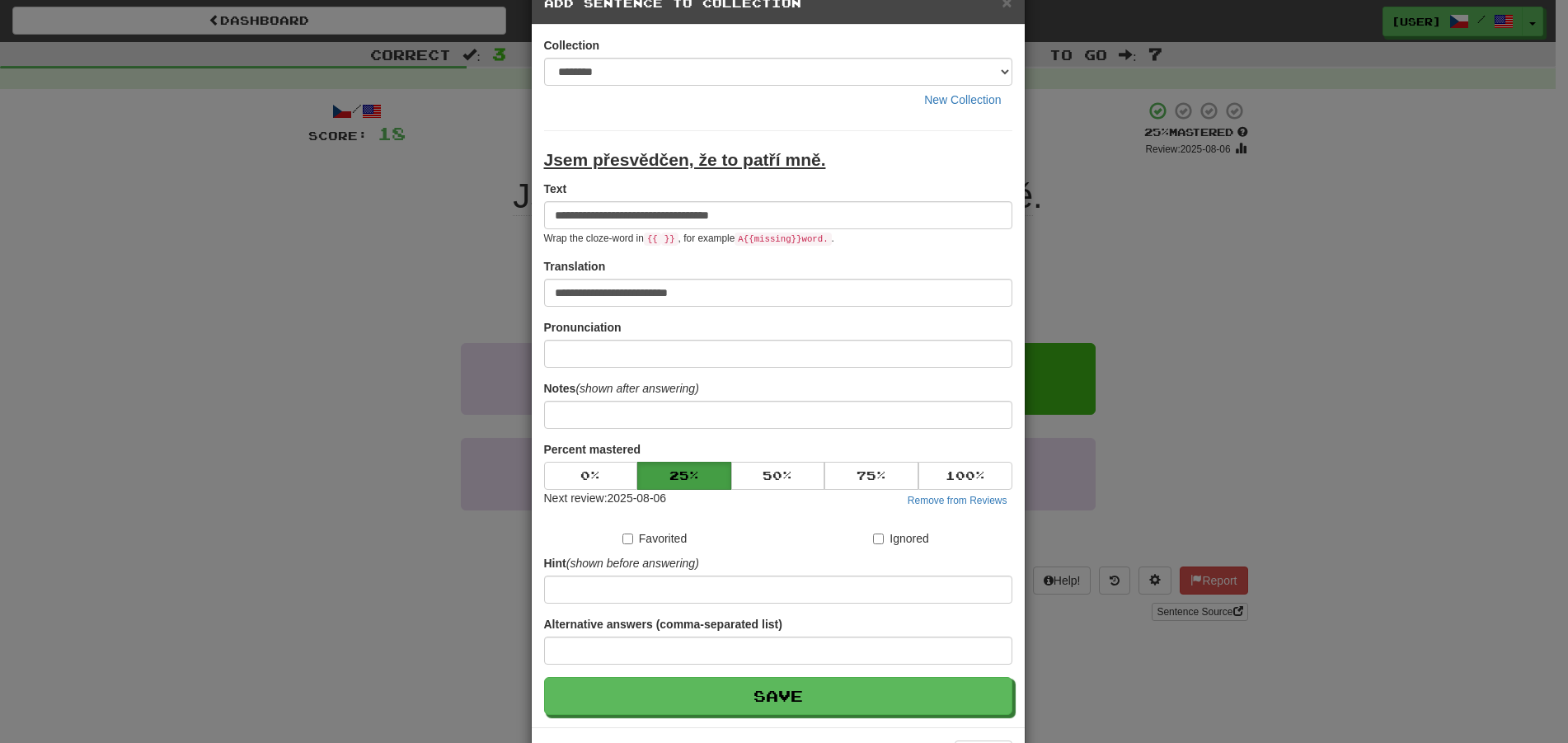 scroll, scrollTop: 82, scrollLeft: 0, axis: vertical 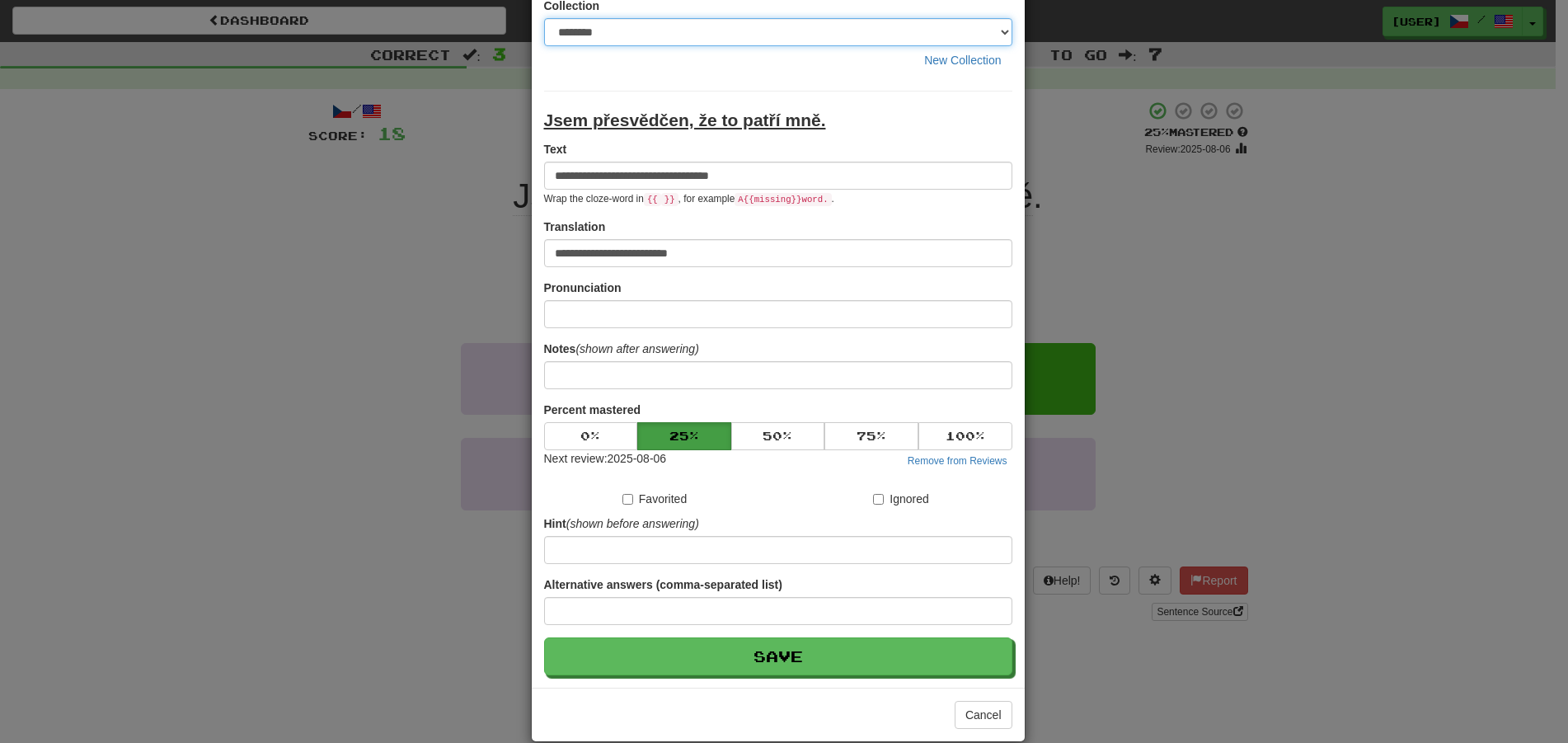 click on "********" at bounding box center [778, 32] 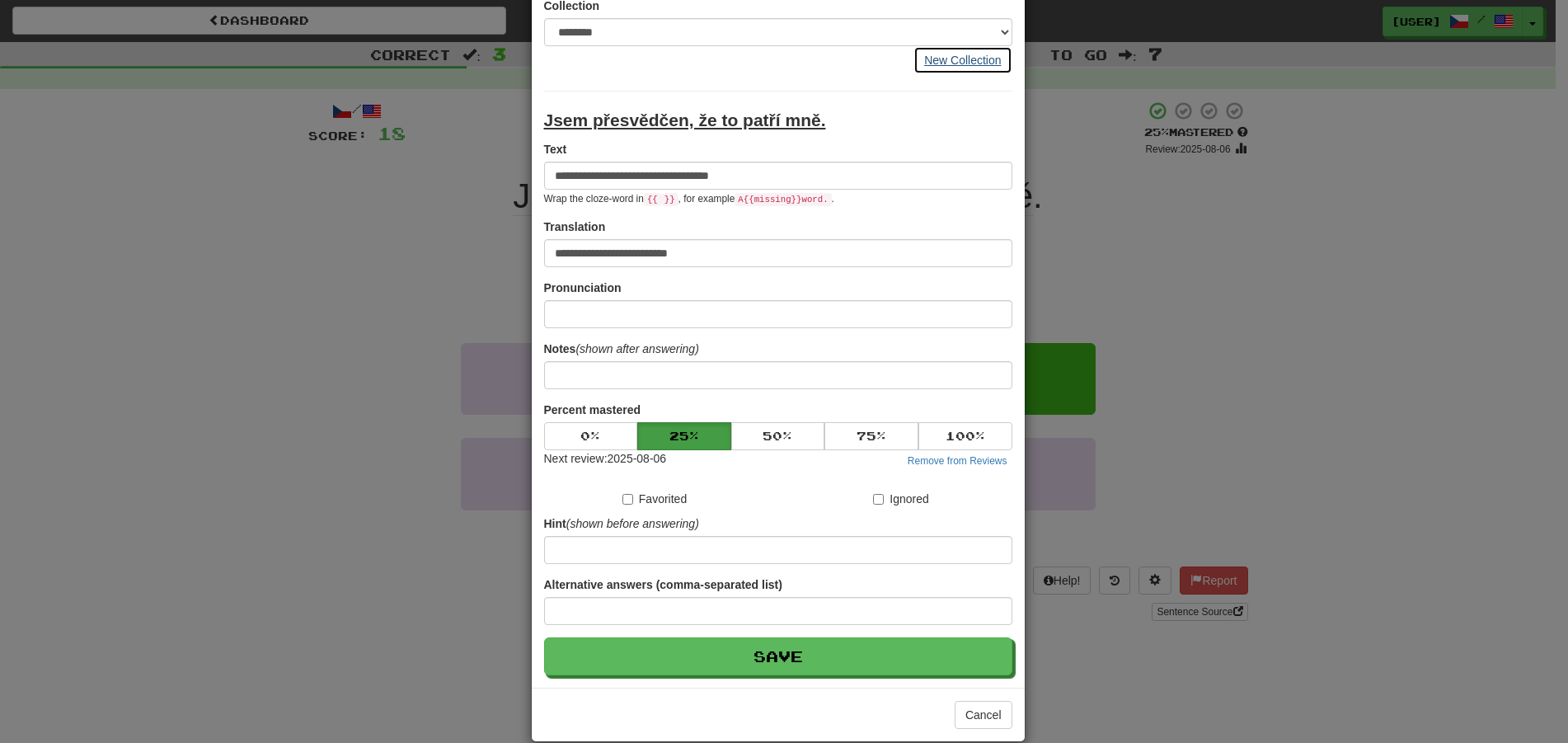 click on "New Collection" at bounding box center [962, 60] 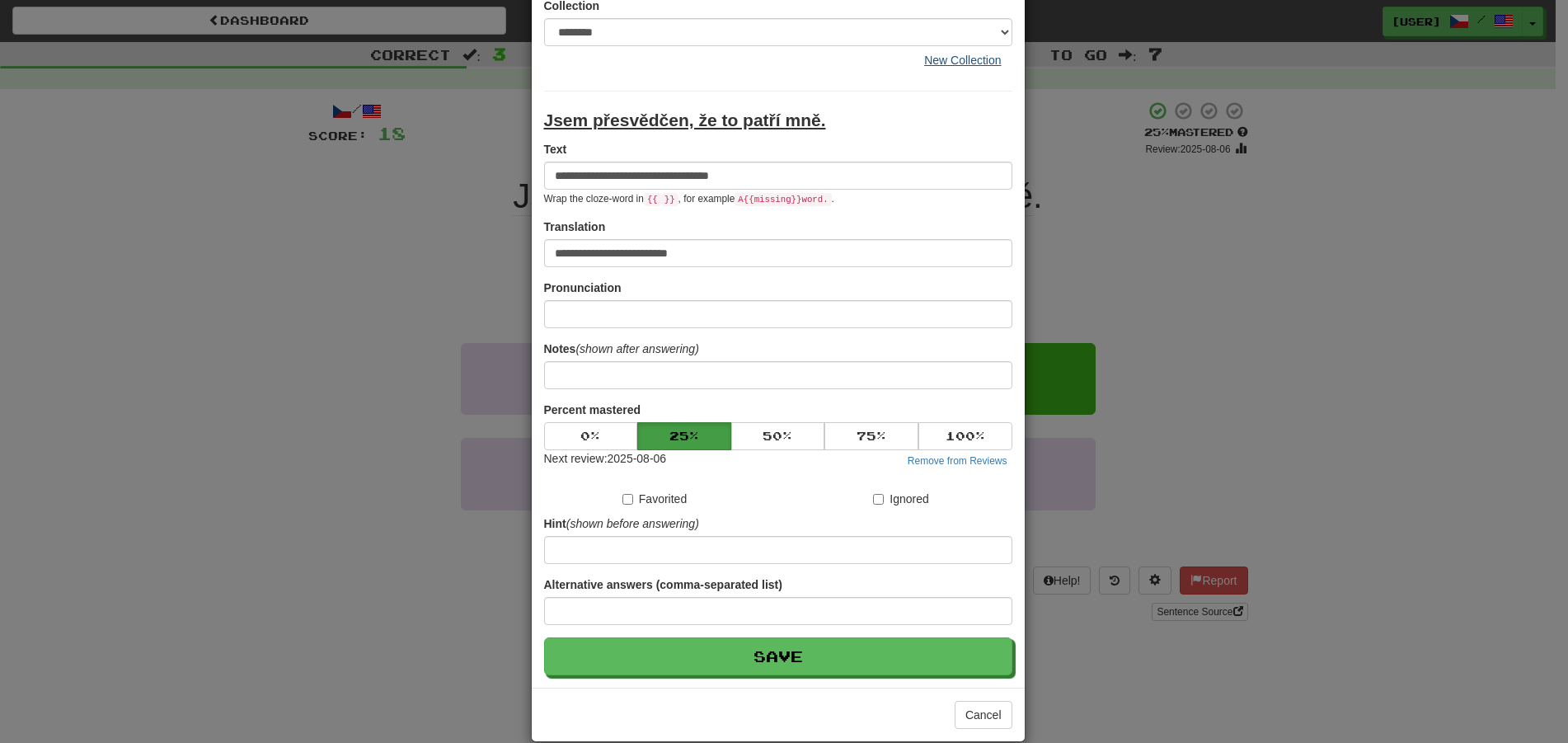 scroll, scrollTop: 120, scrollLeft: 0, axis: vertical 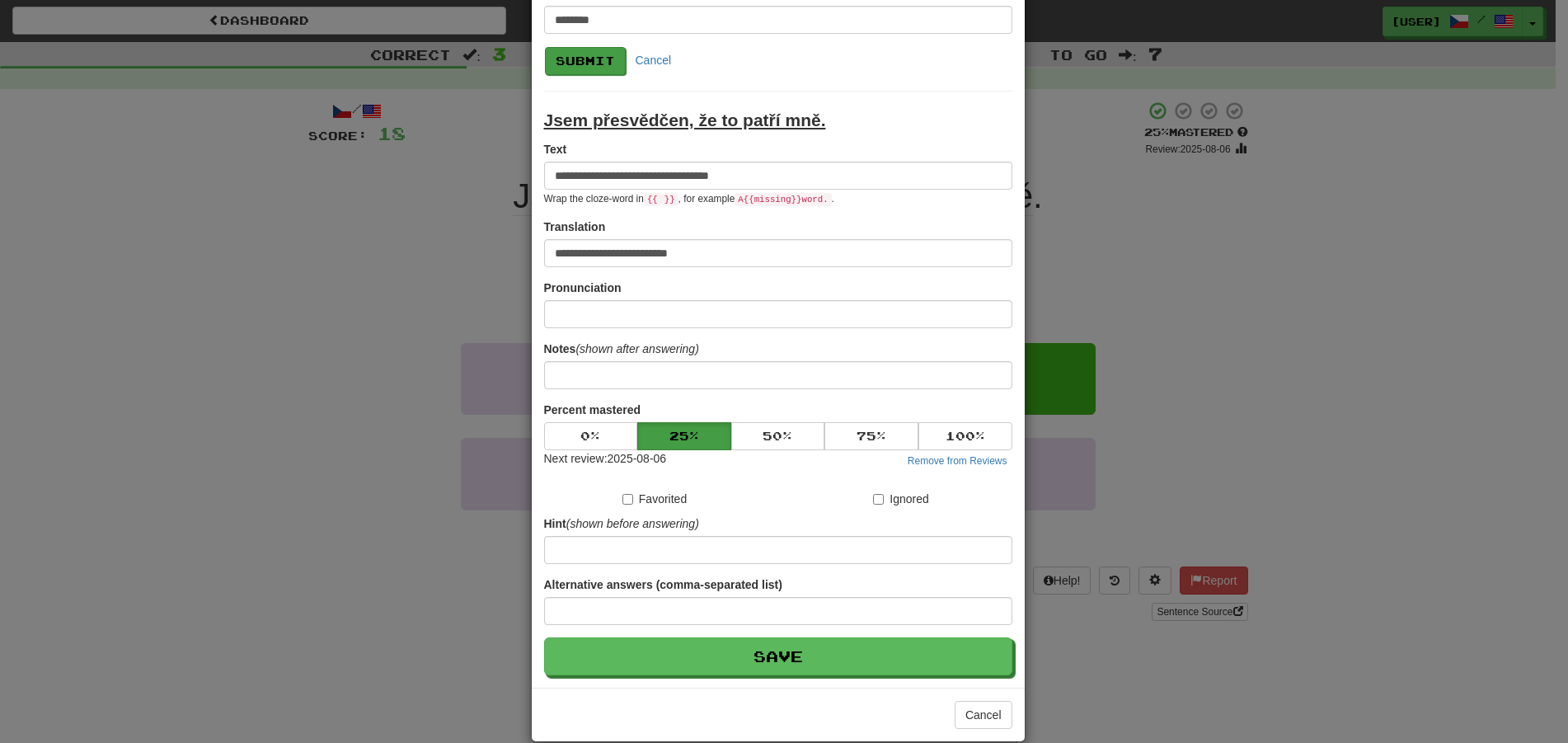 type on "********" 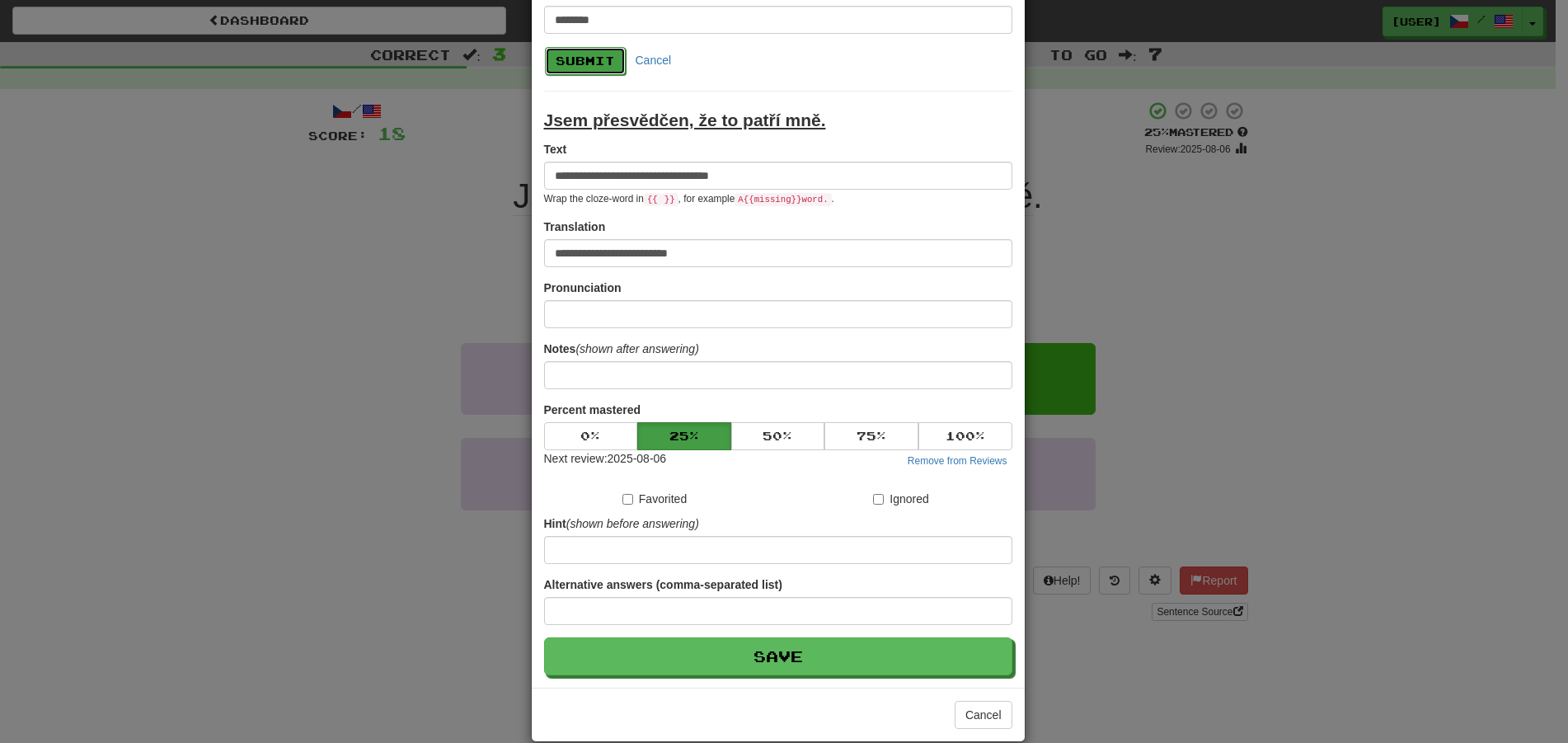 click on "Submit" at bounding box center [585, 61] 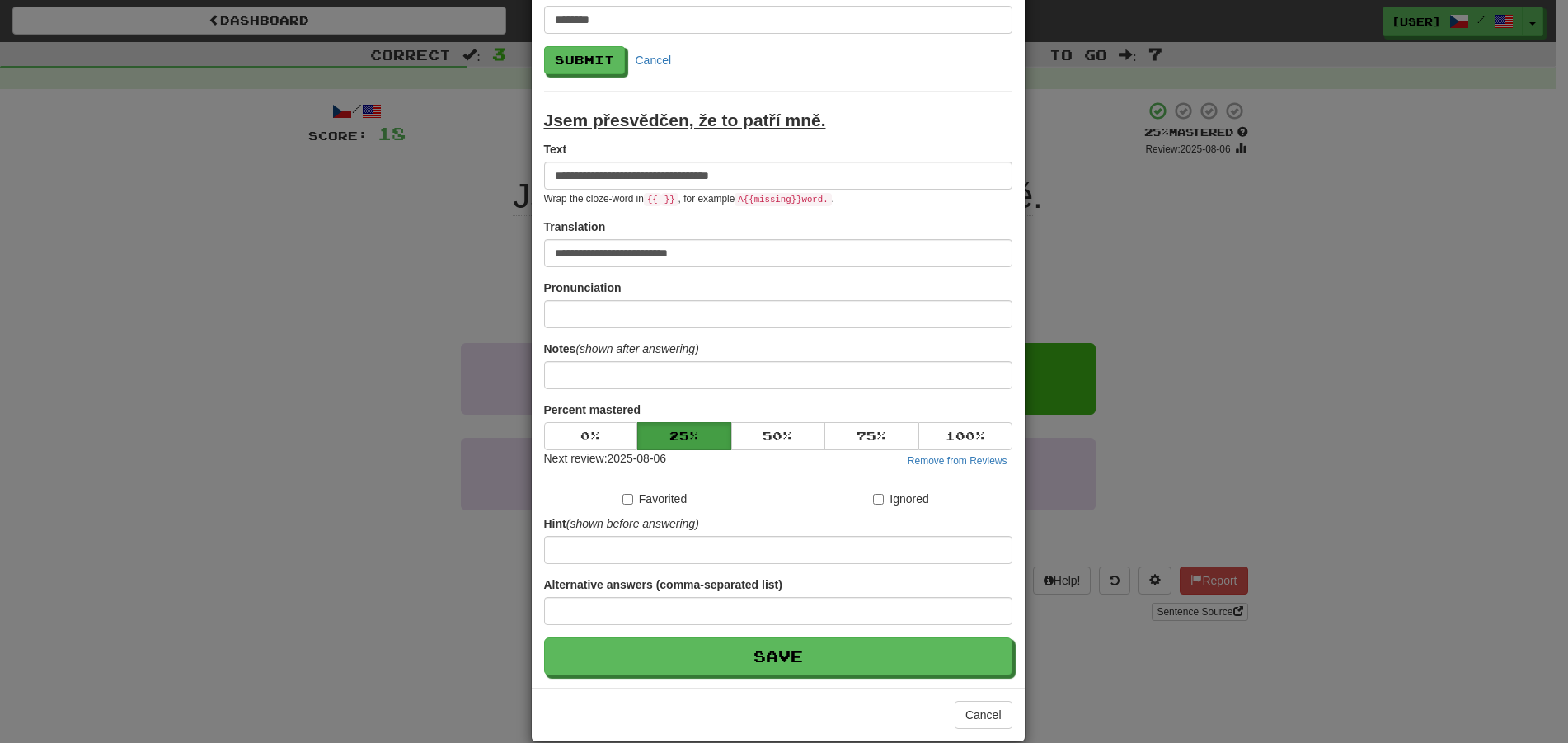 select on "*****" 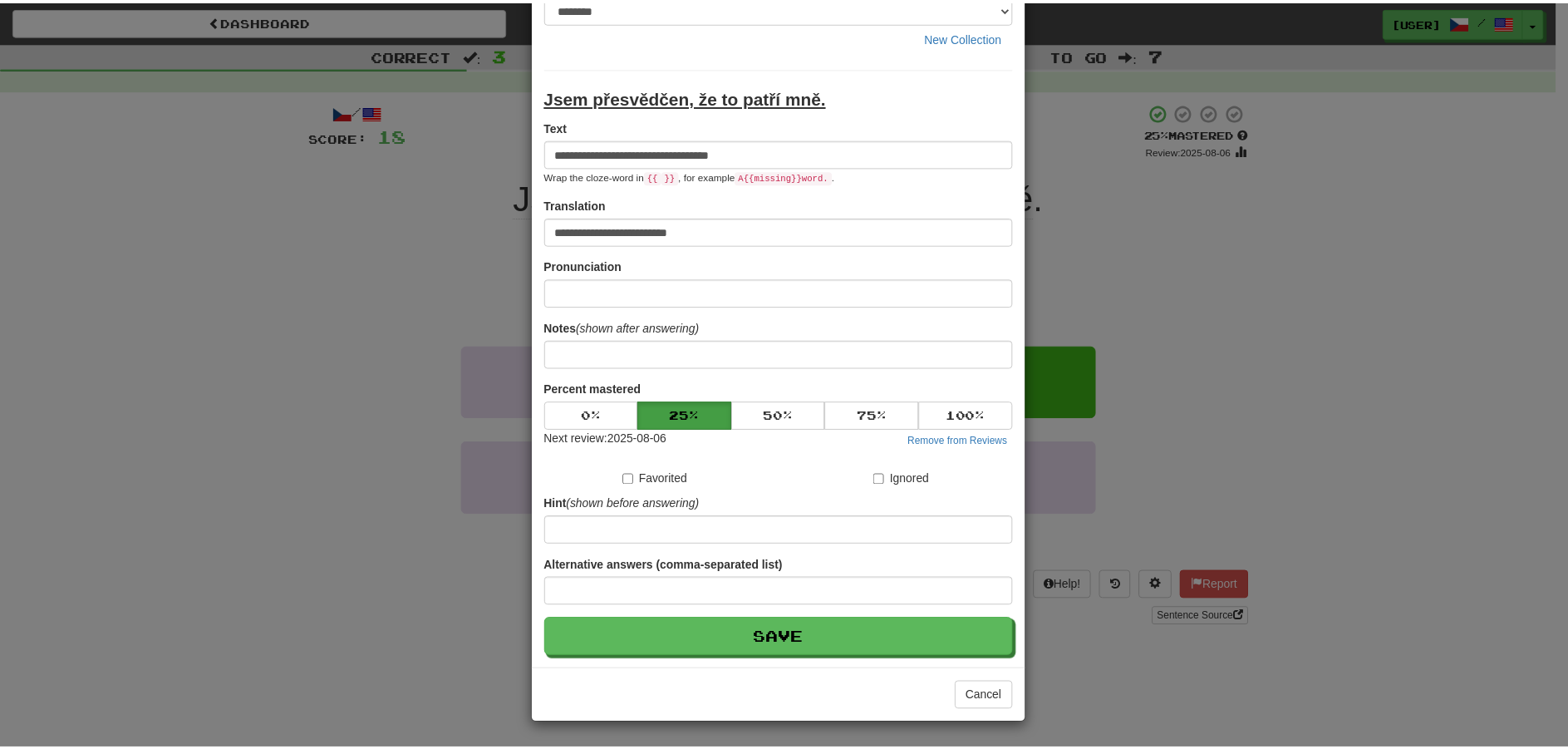 scroll, scrollTop: 83, scrollLeft: 0, axis: vertical 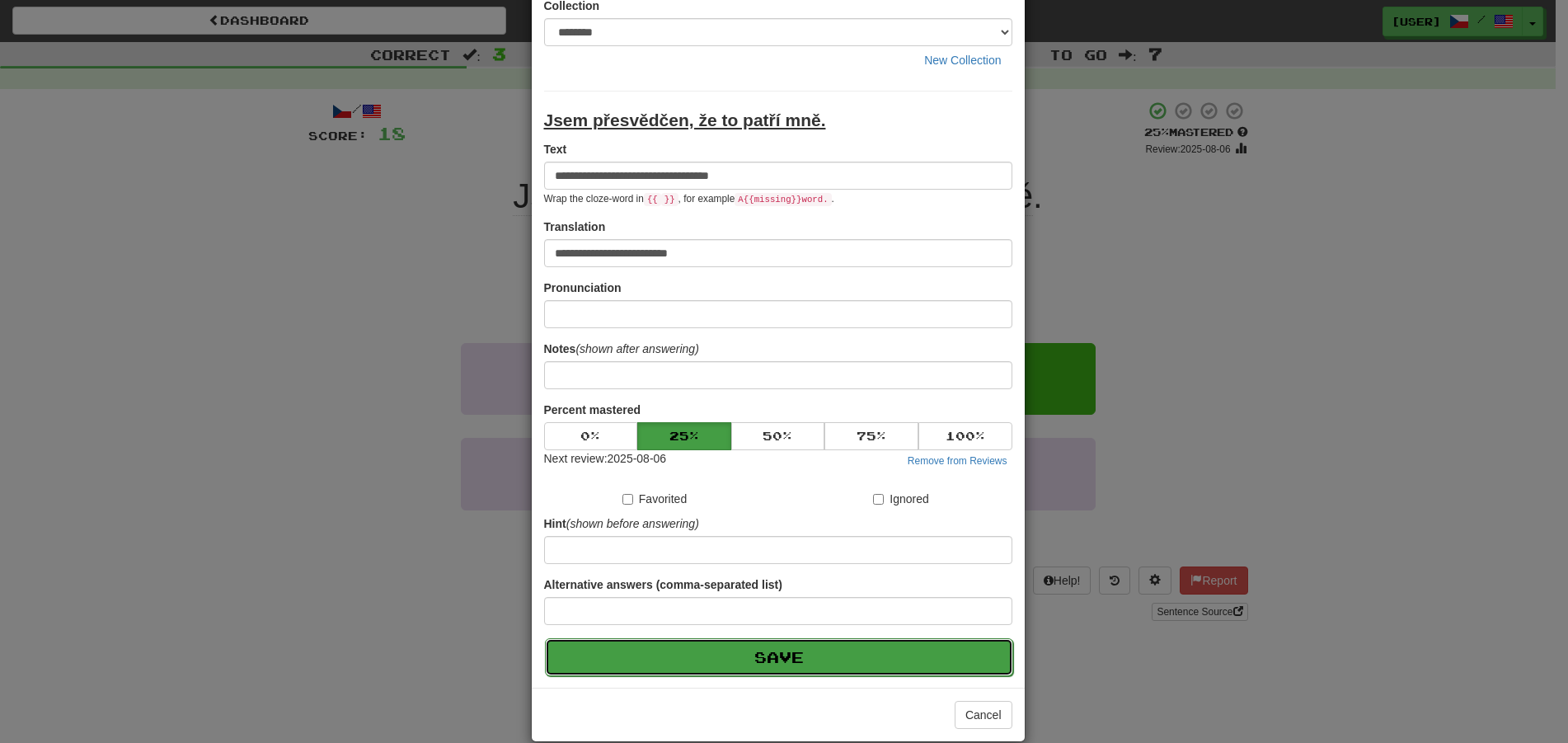 click on "Save" at bounding box center (779, 657) 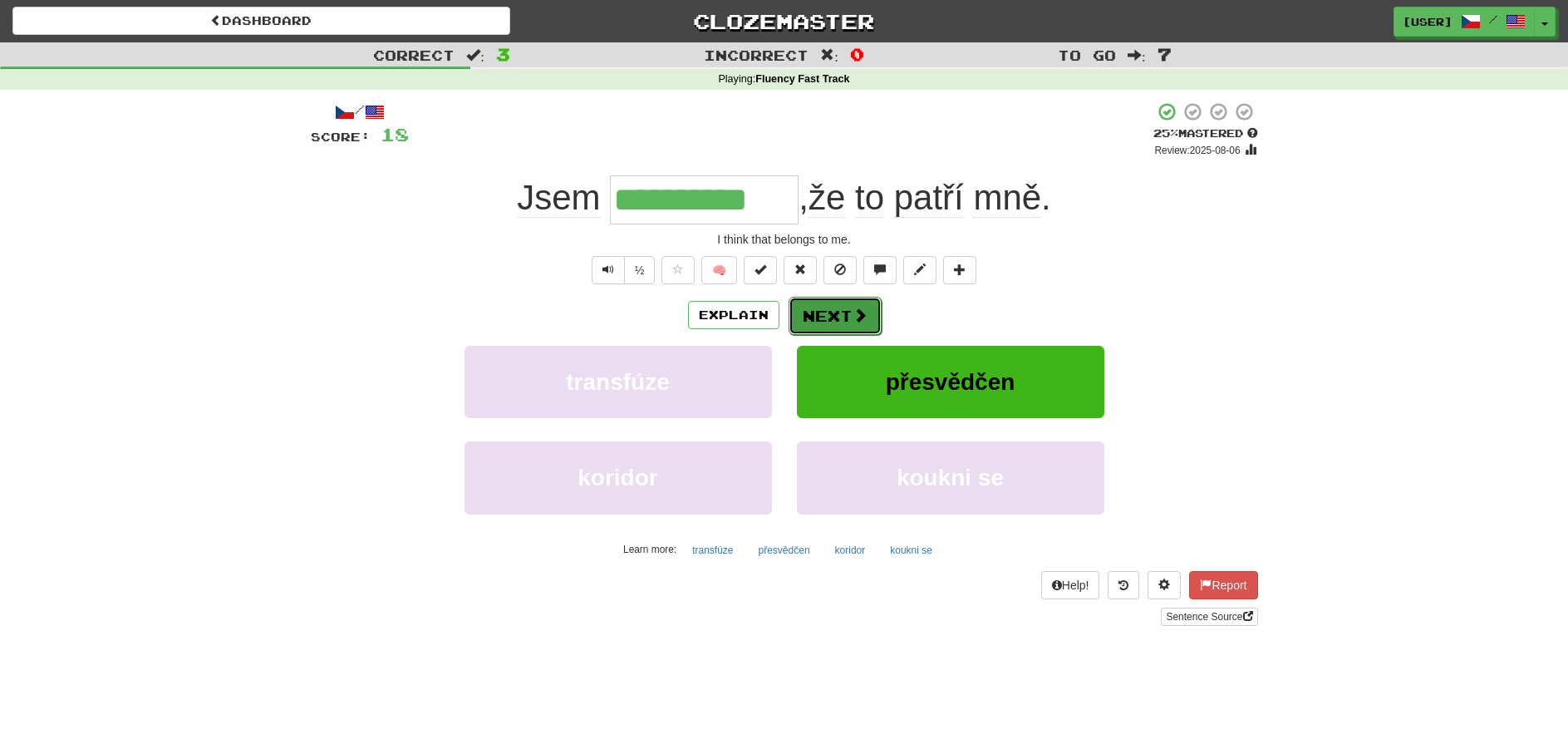 click on "Next" at bounding box center (835, 316) 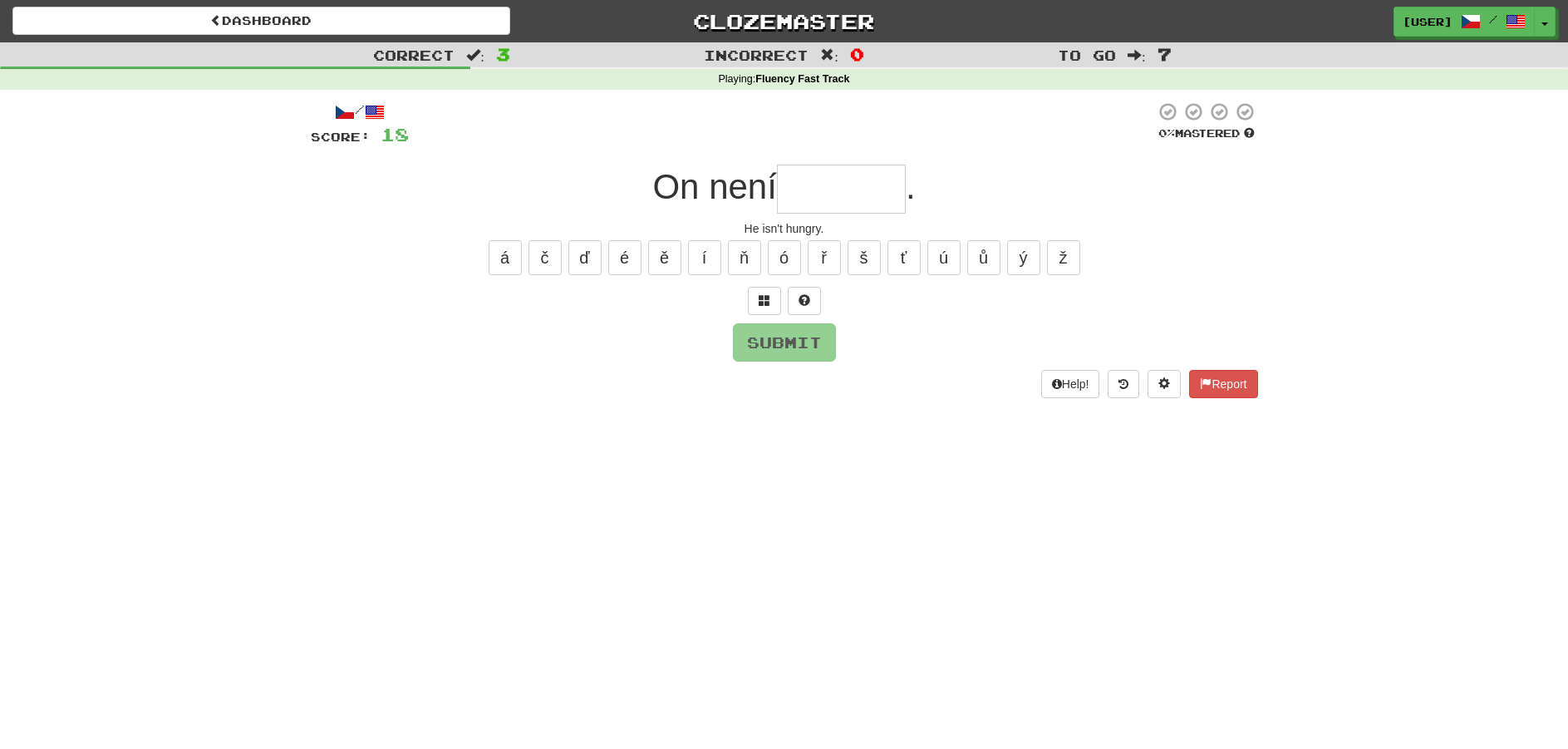 click at bounding box center [841, 189] 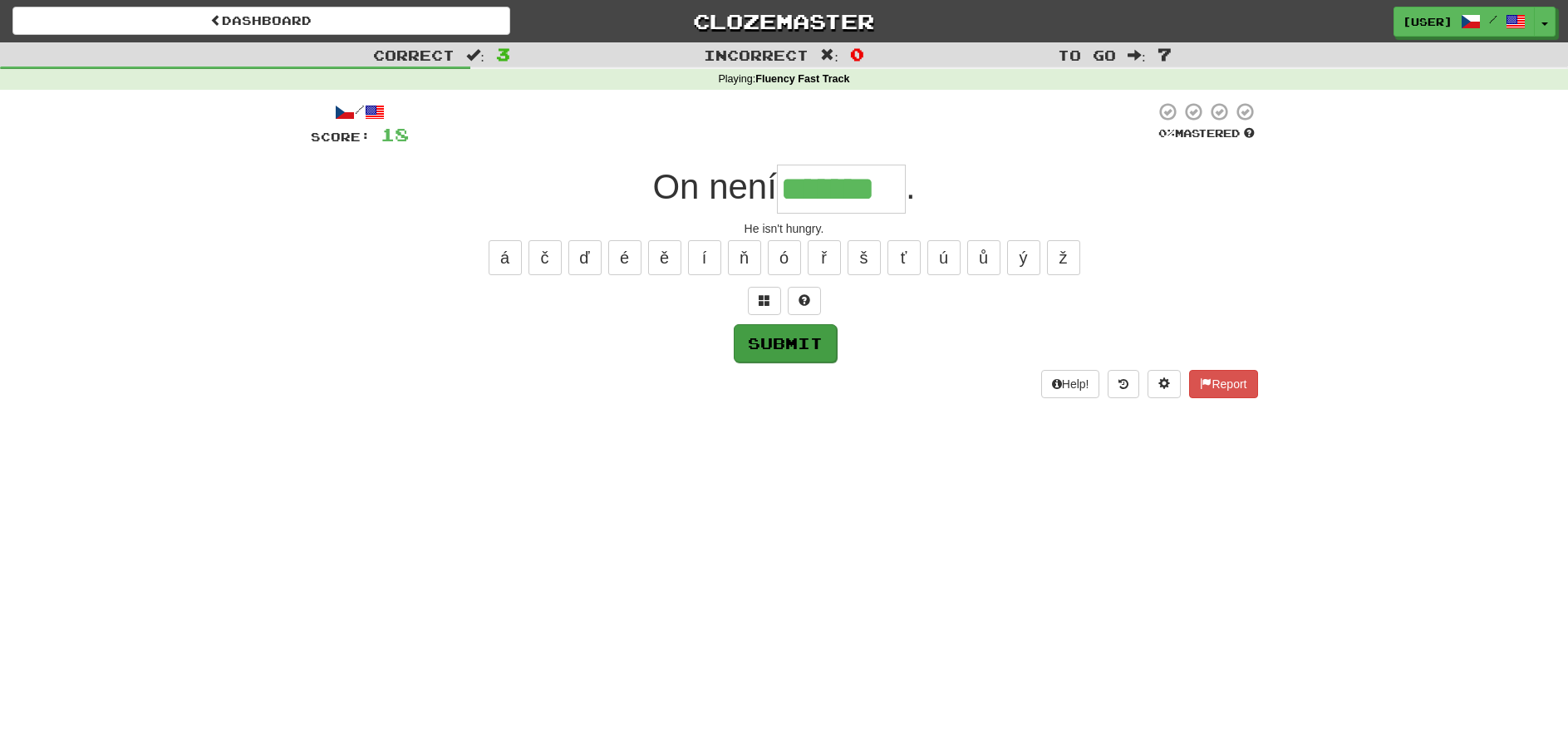 type on "*******" 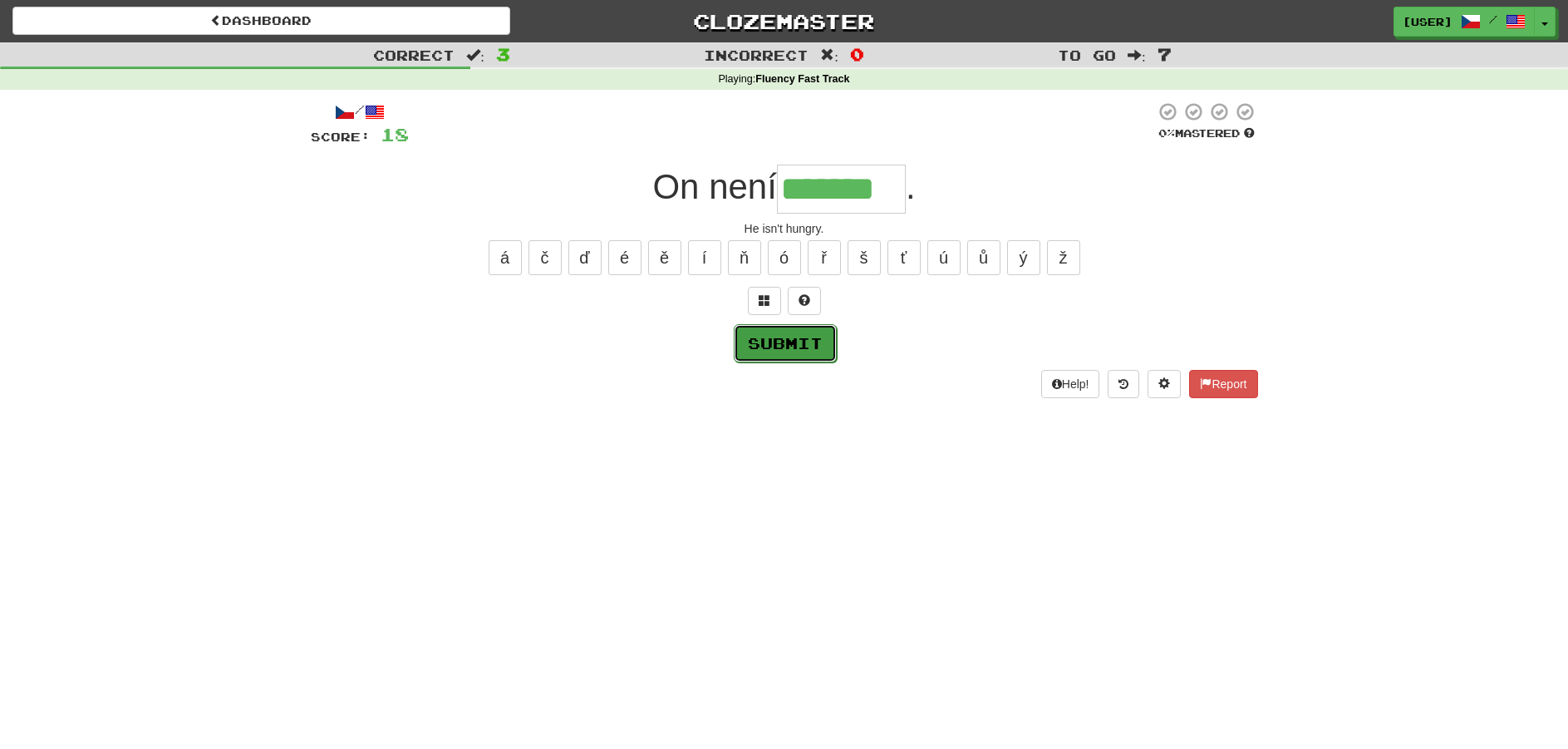 click on "Submit" at bounding box center (785, 343) 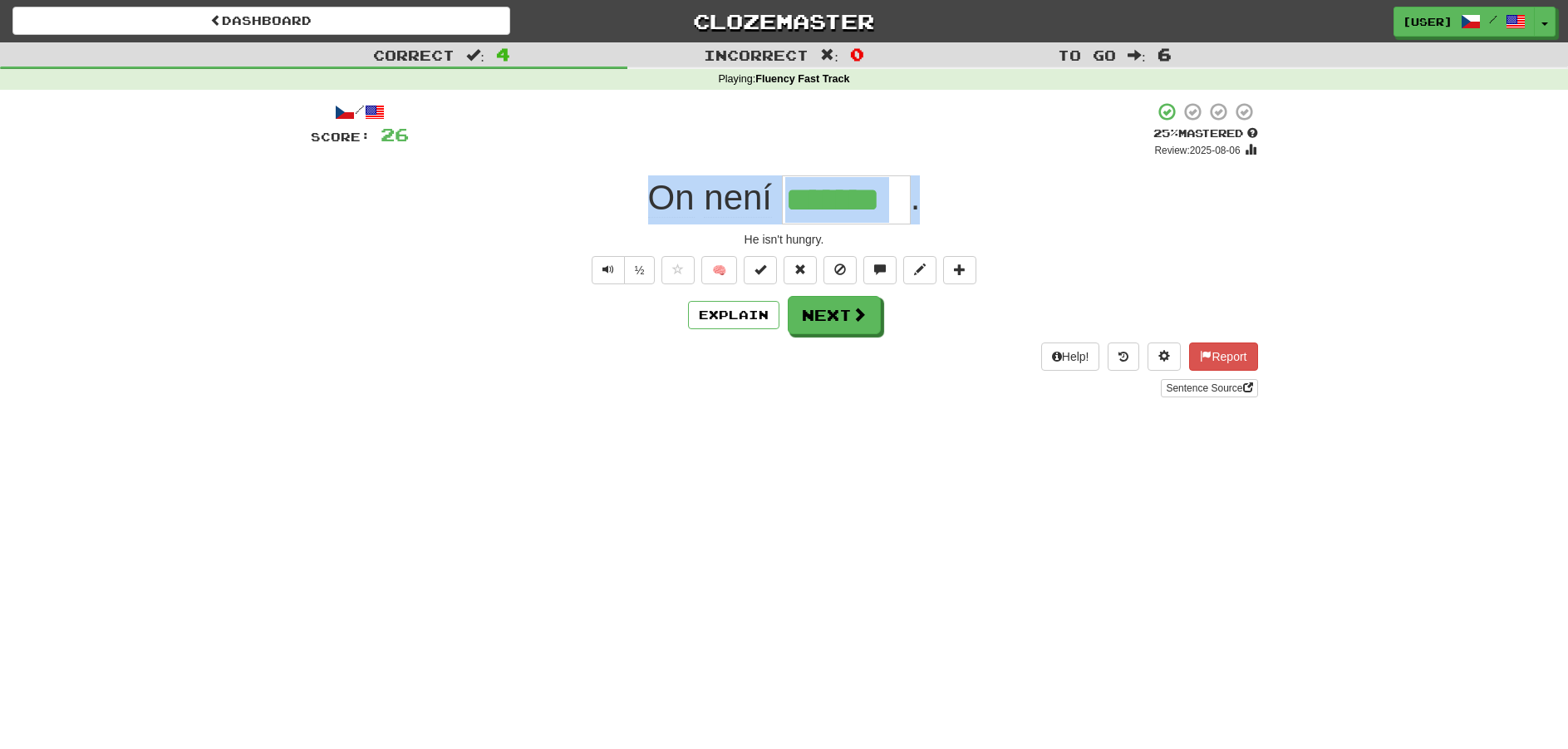 drag, startPoint x: 651, startPoint y: 197, endPoint x: 918, endPoint y: 200, distance: 267.01685 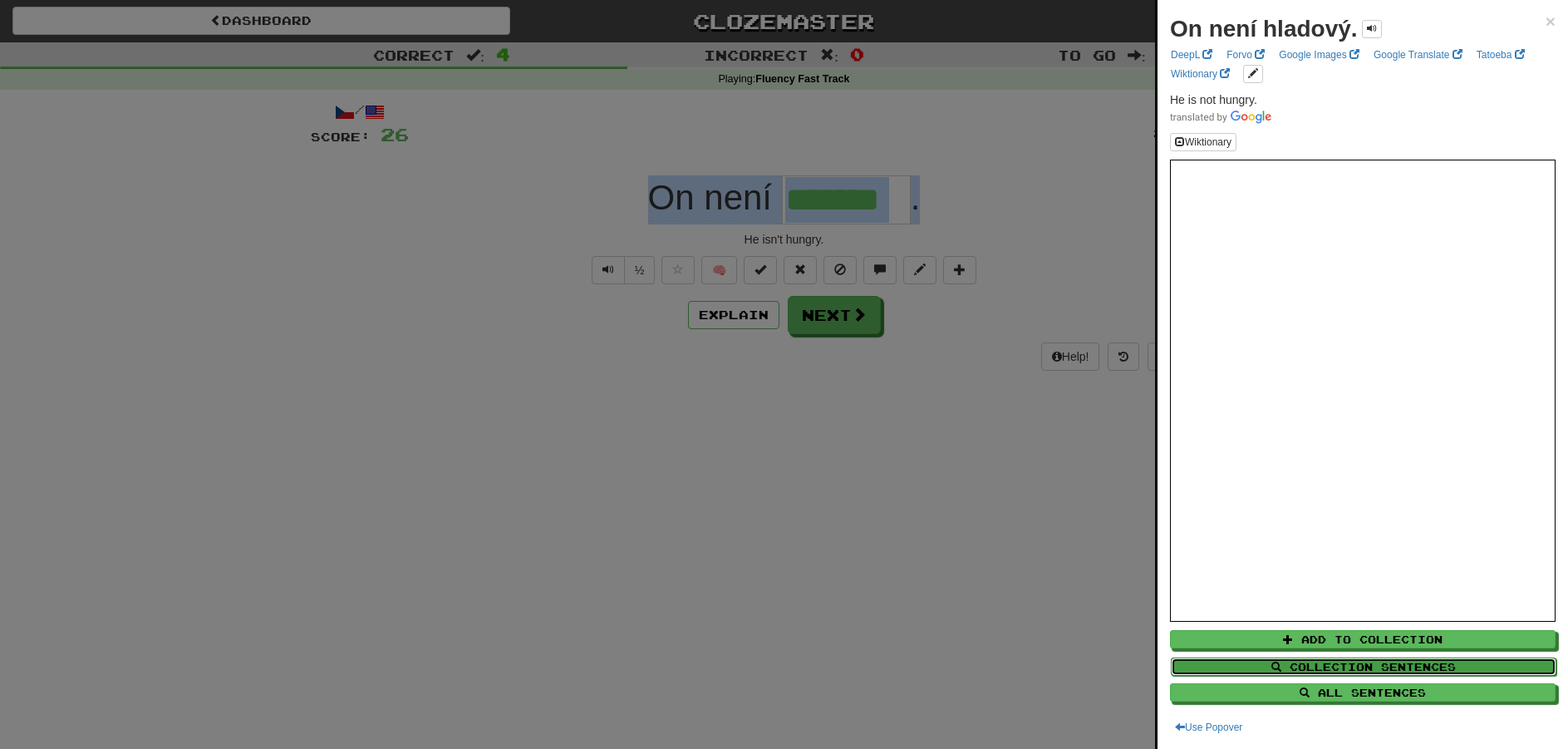 click on "Collection Sentences" at bounding box center (1364, 667) 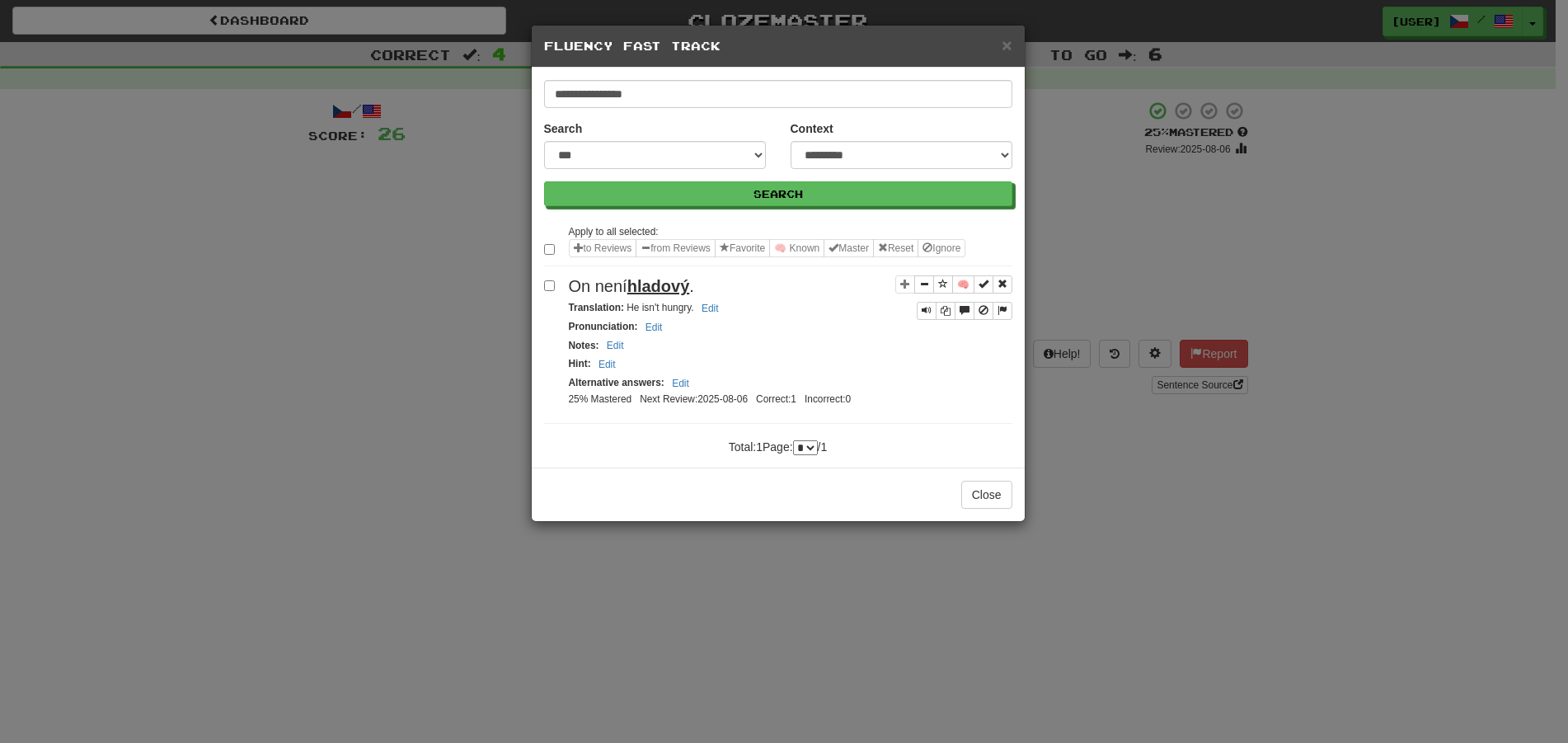 click on "**********" at bounding box center [784, 371] 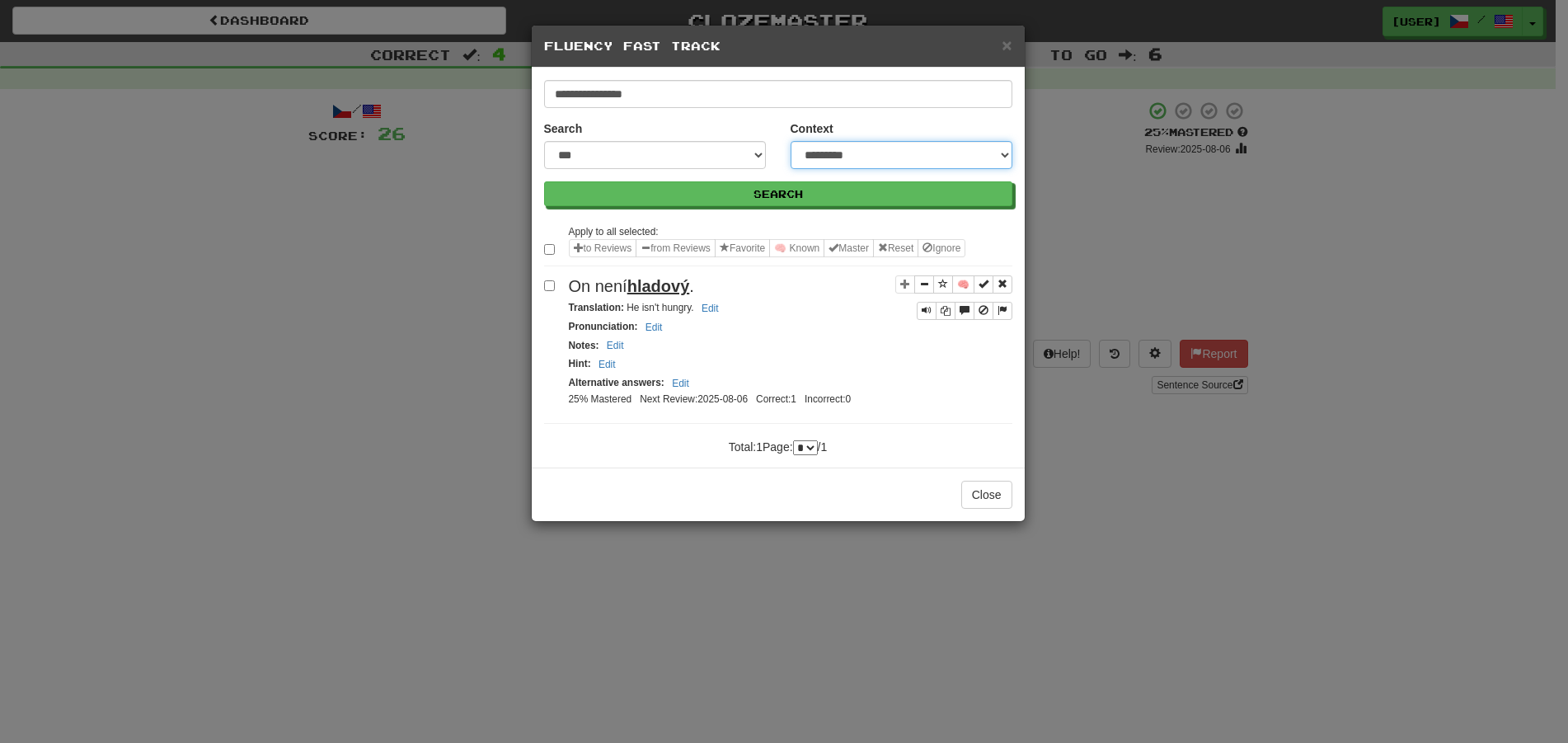 click on "**********" at bounding box center [901, 155] 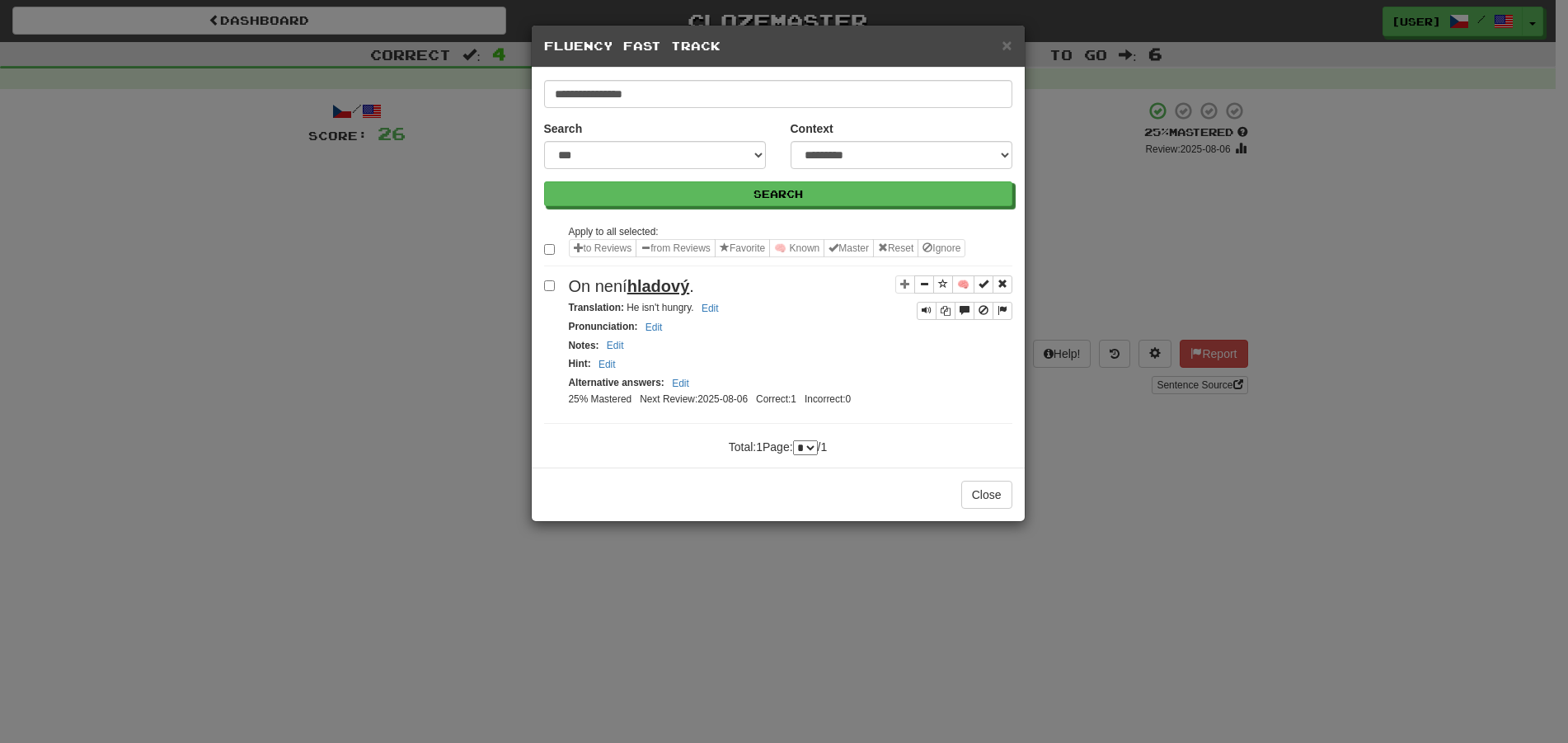 click on "**********" at bounding box center [784, 371] 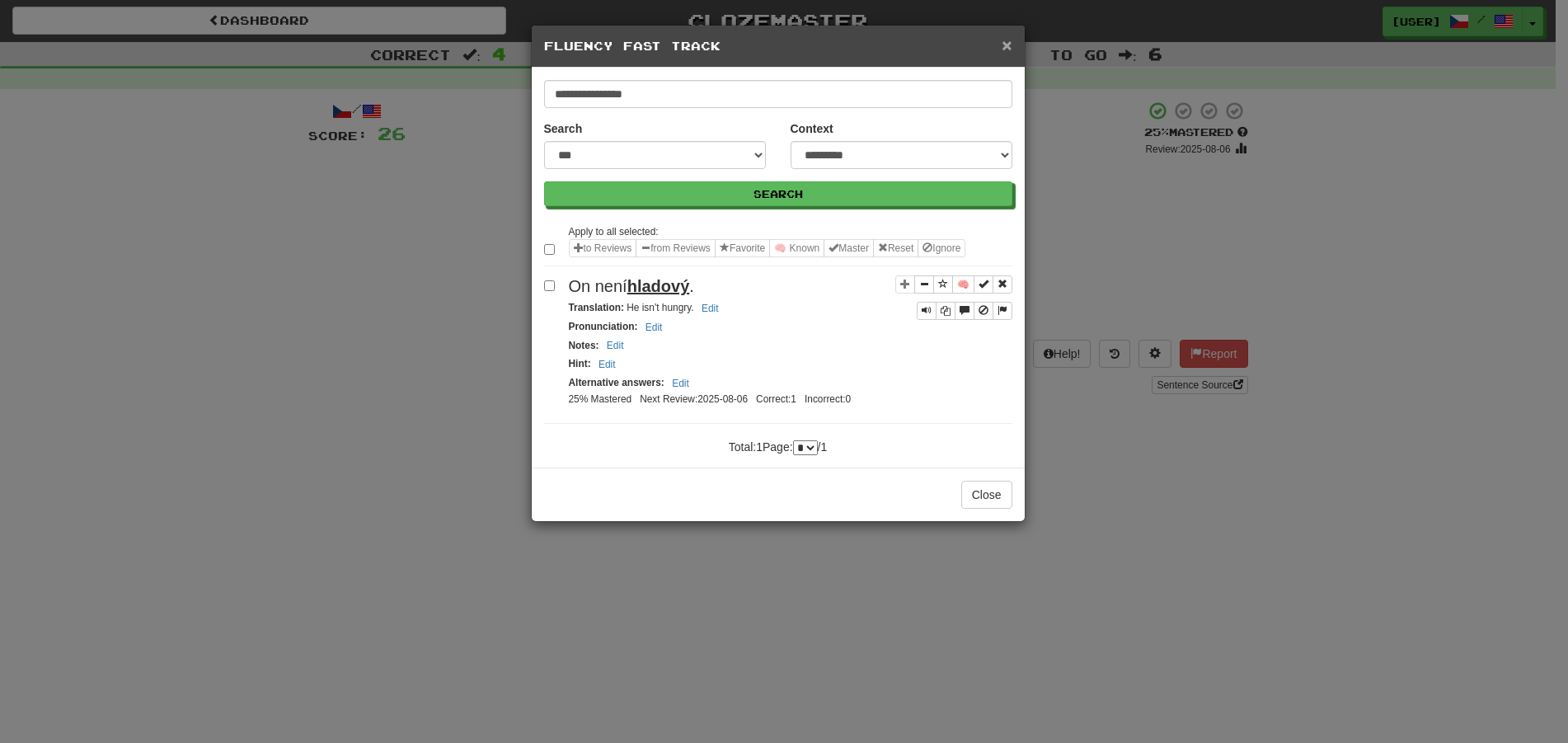 click on "×" at bounding box center (1007, 45) 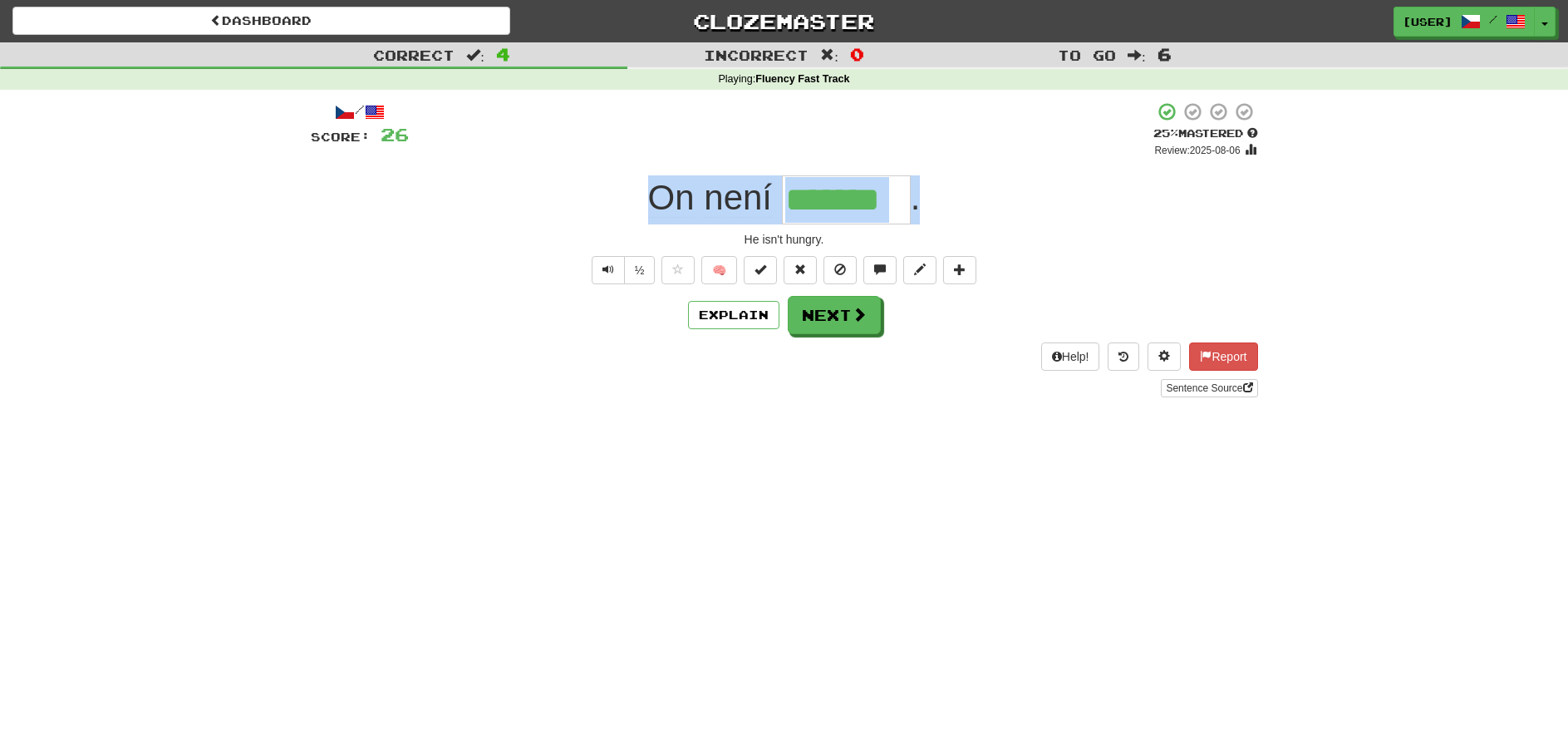 drag, startPoint x: 655, startPoint y: 197, endPoint x: 941, endPoint y: 202, distance: 286.0437 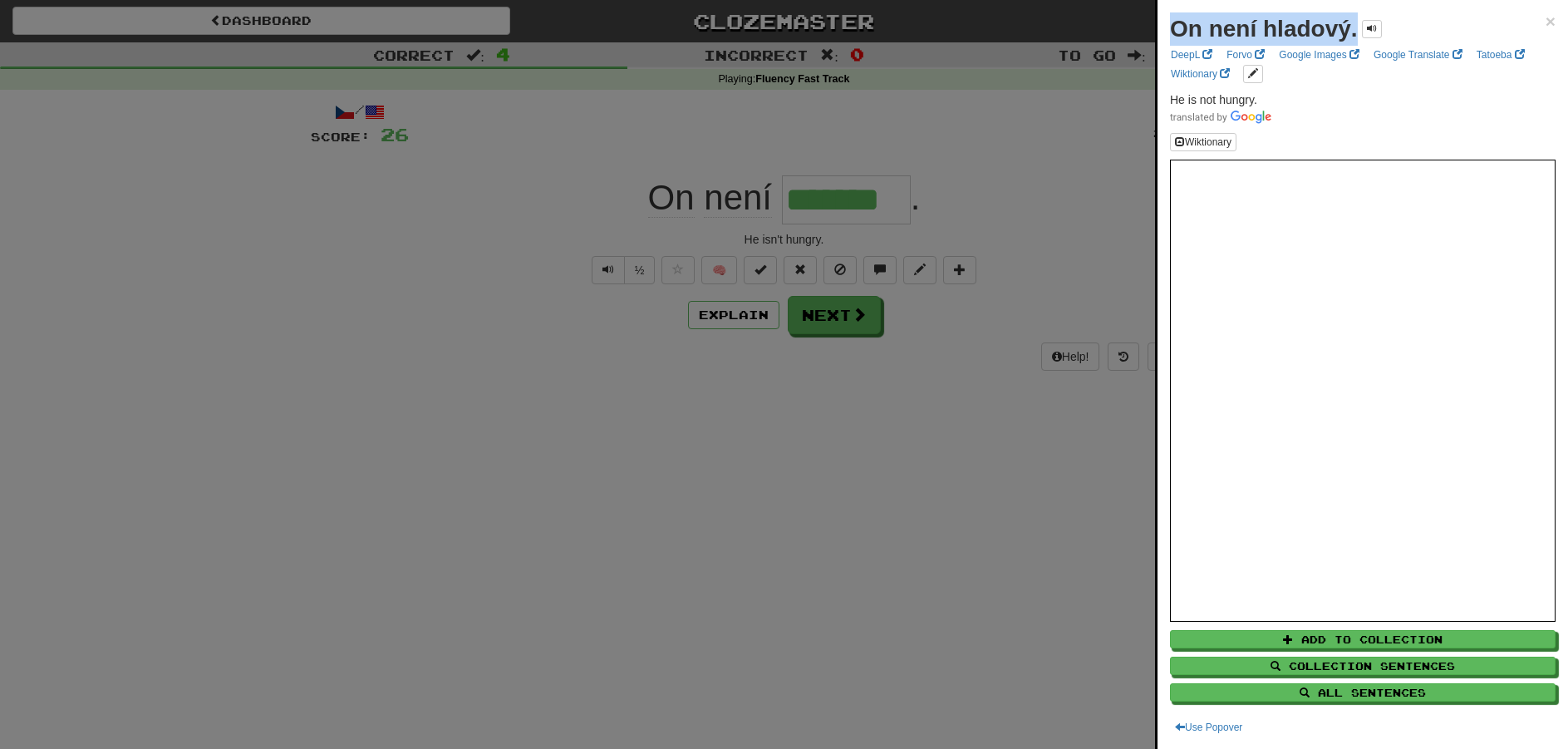 drag, startPoint x: 823, startPoint y: 204, endPoint x: 1354, endPoint y: 26, distance: 560.04 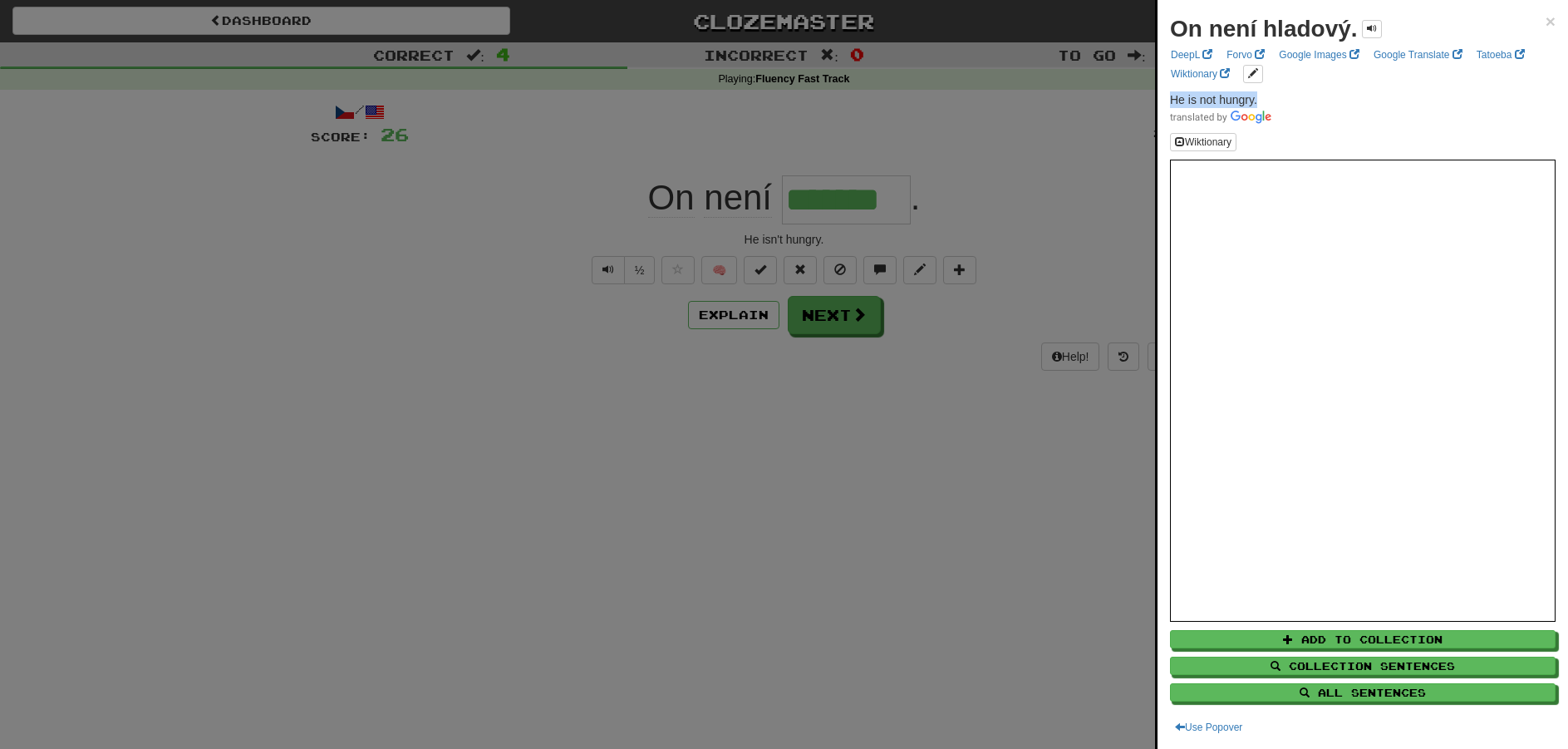 drag, startPoint x: 1260, startPoint y: 92, endPoint x: 1164, endPoint y: 107, distance: 97.16481 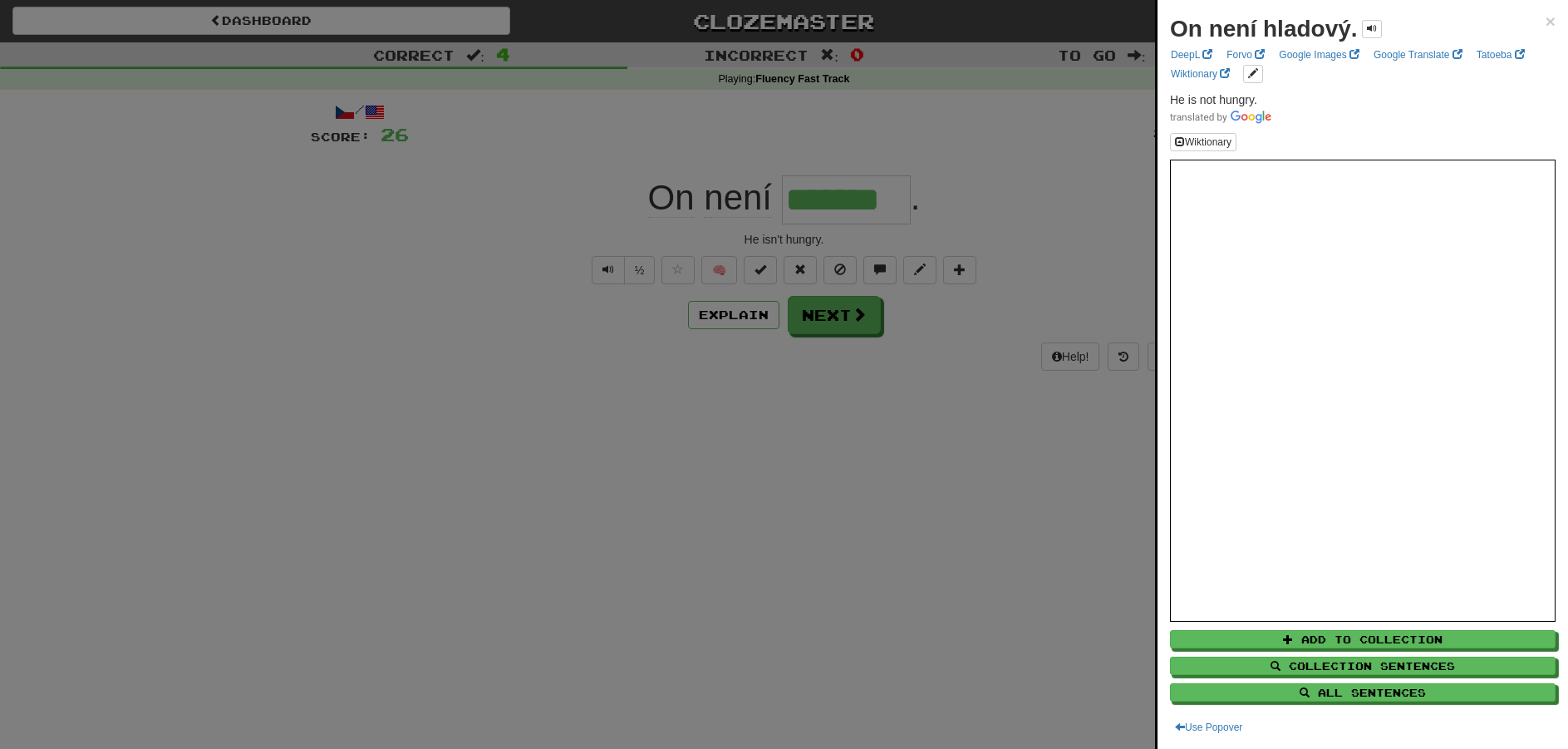 click at bounding box center (784, 374) 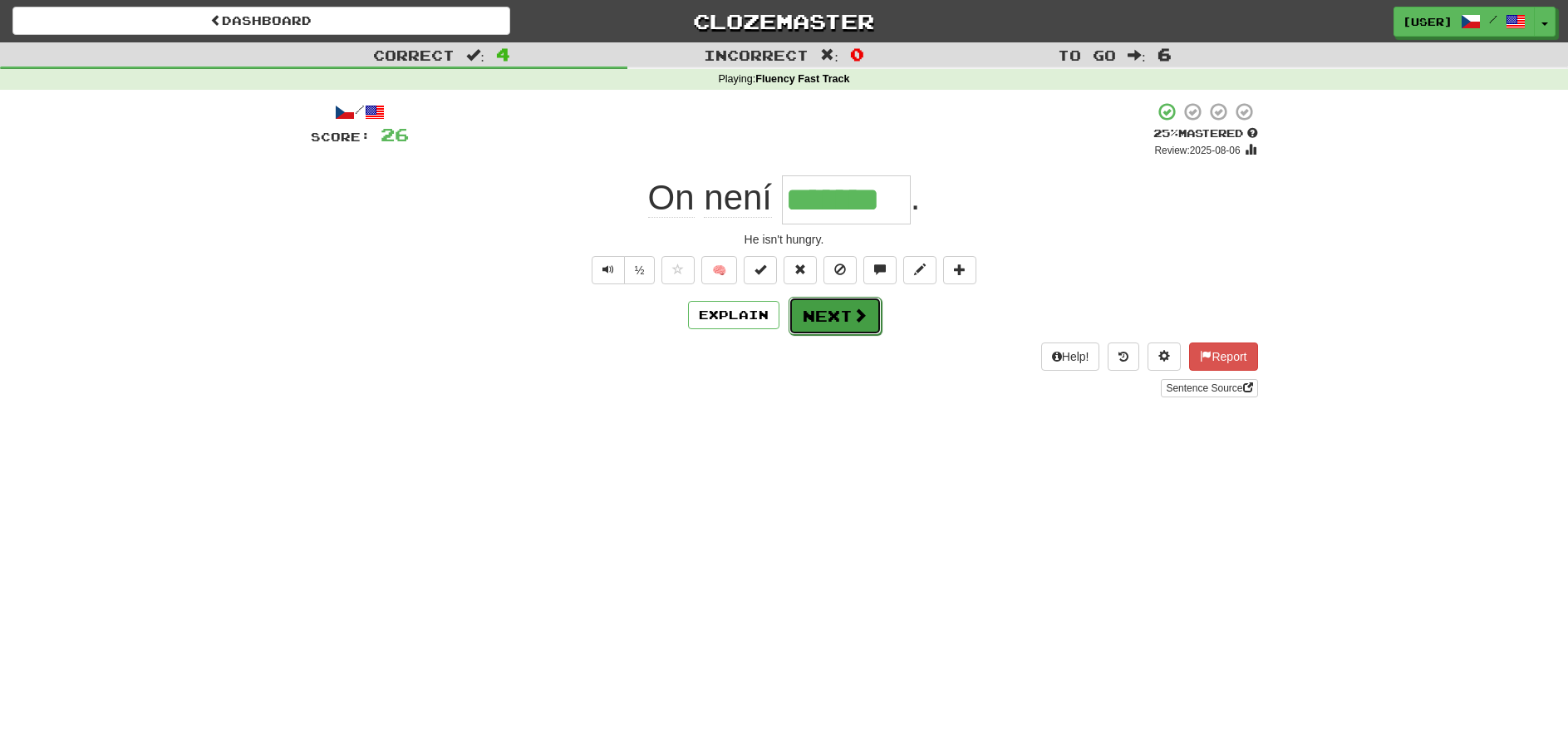 click on "Next" at bounding box center [835, 316] 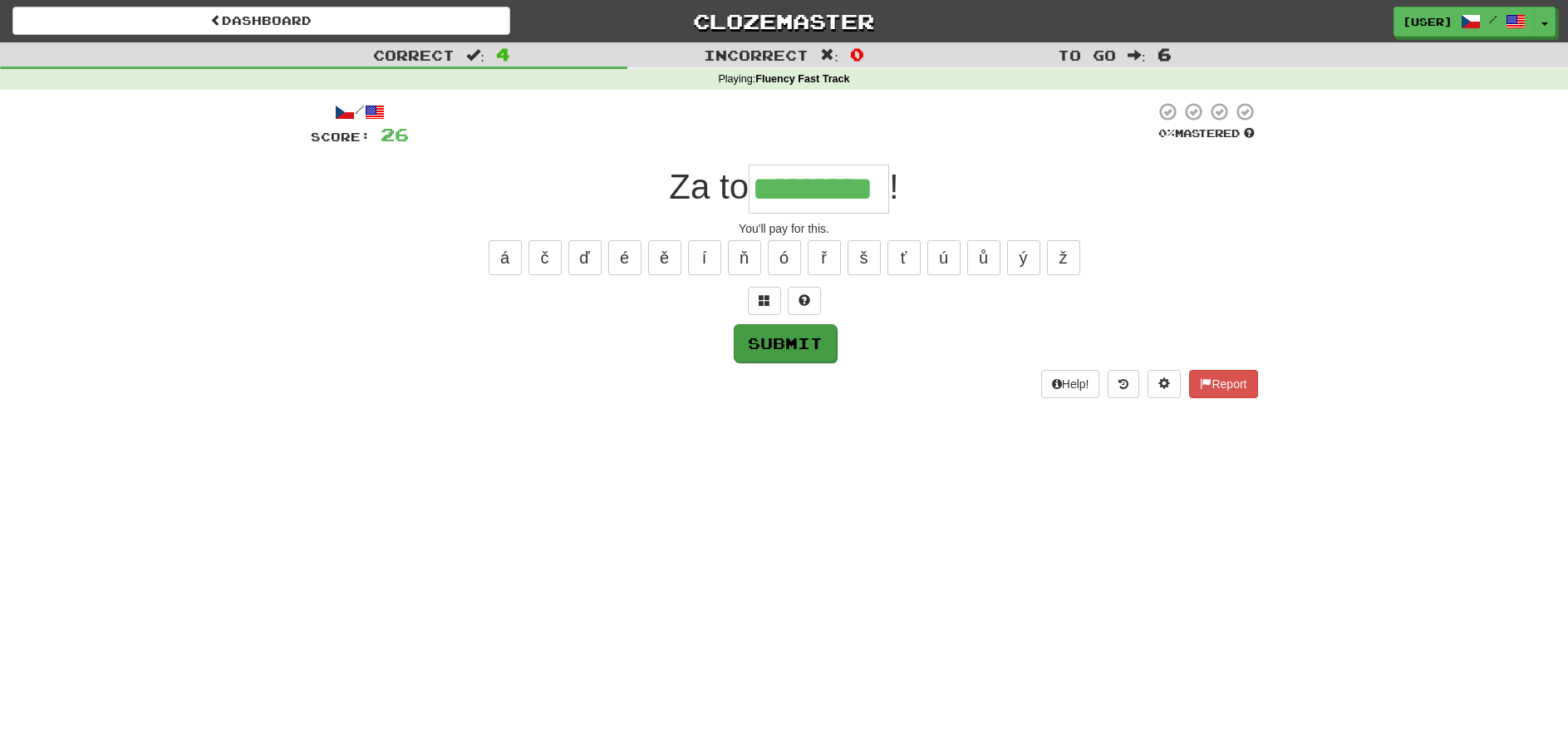 type on "*********" 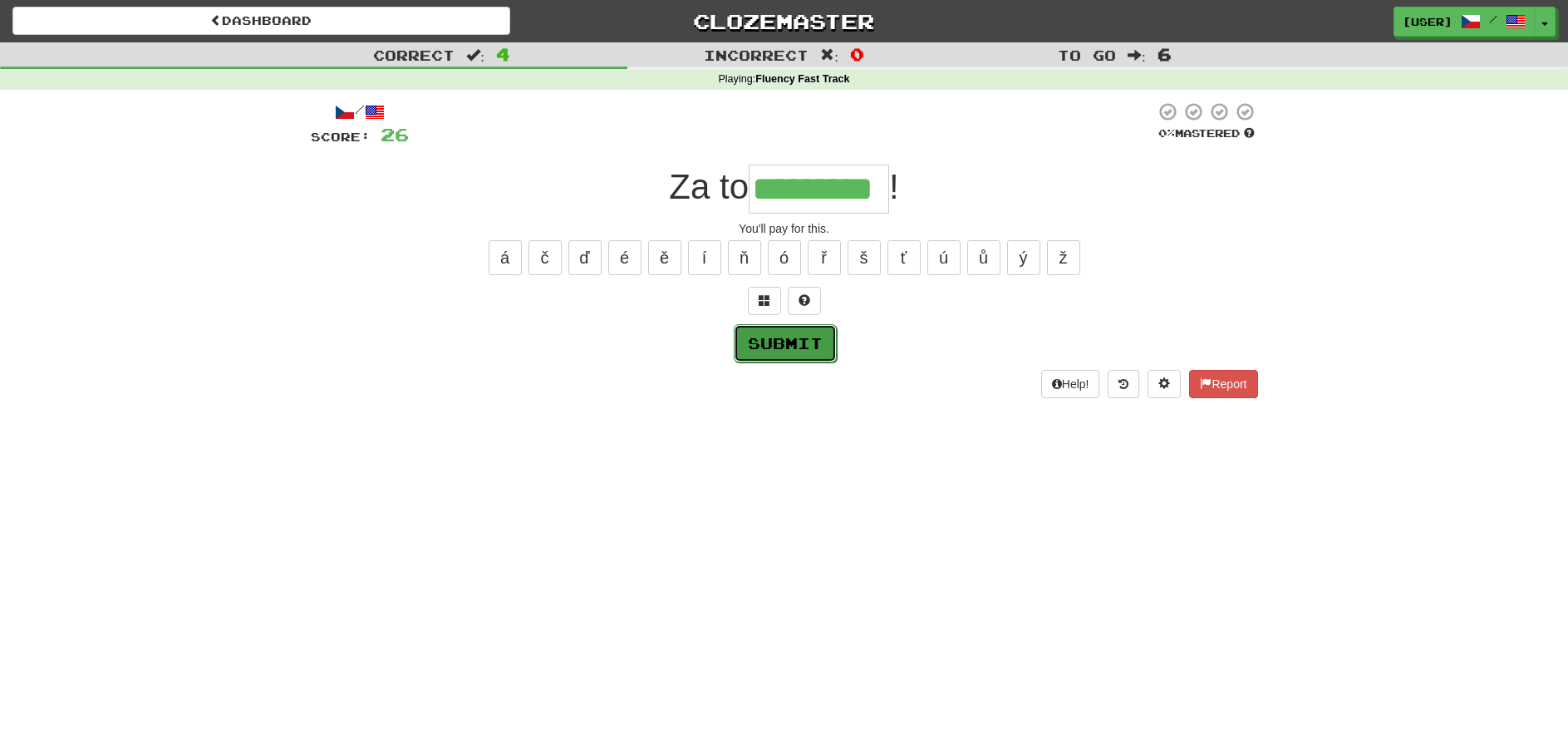 click on "Submit" at bounding box center (785, 343) 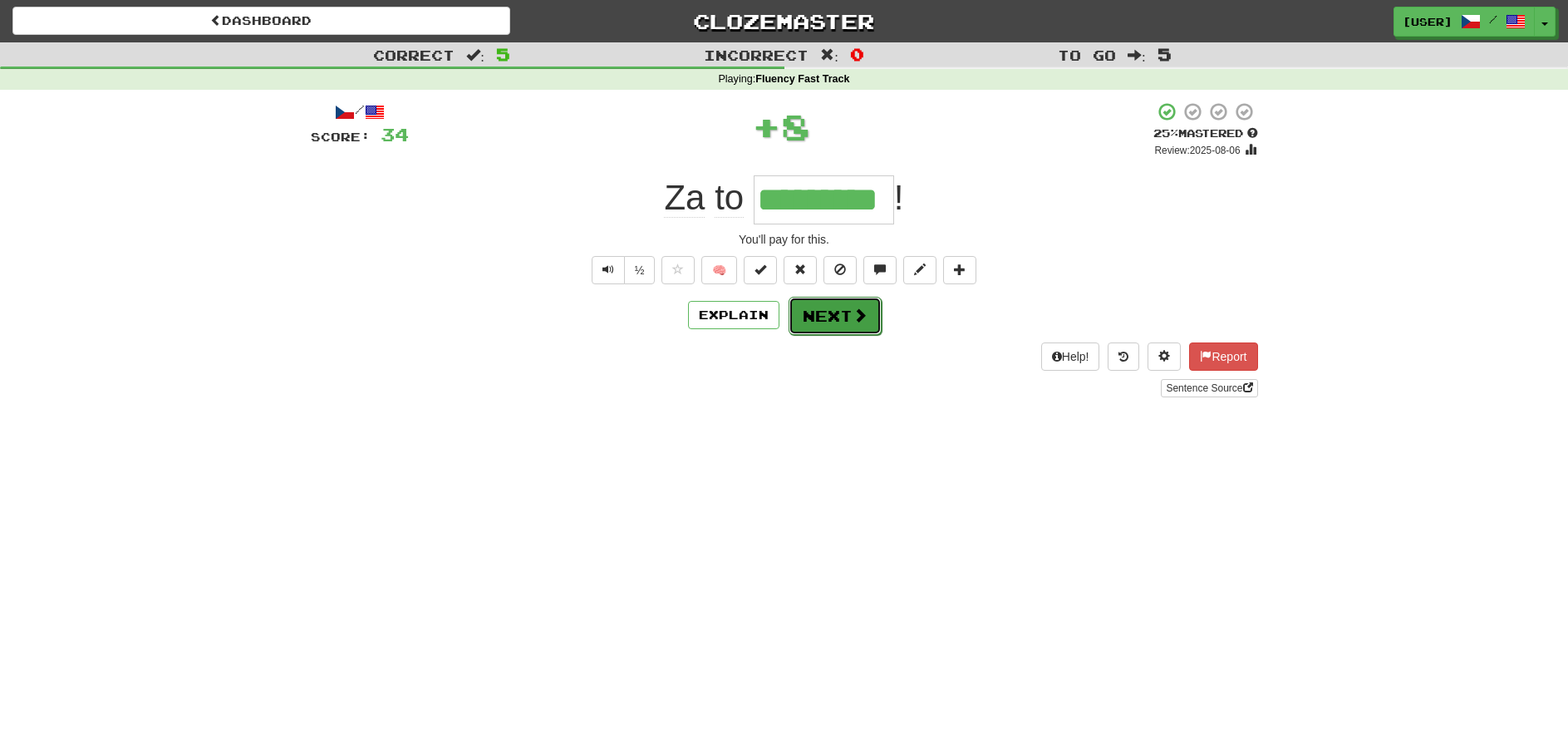 click on "Next" at bounding box center (835, 316) 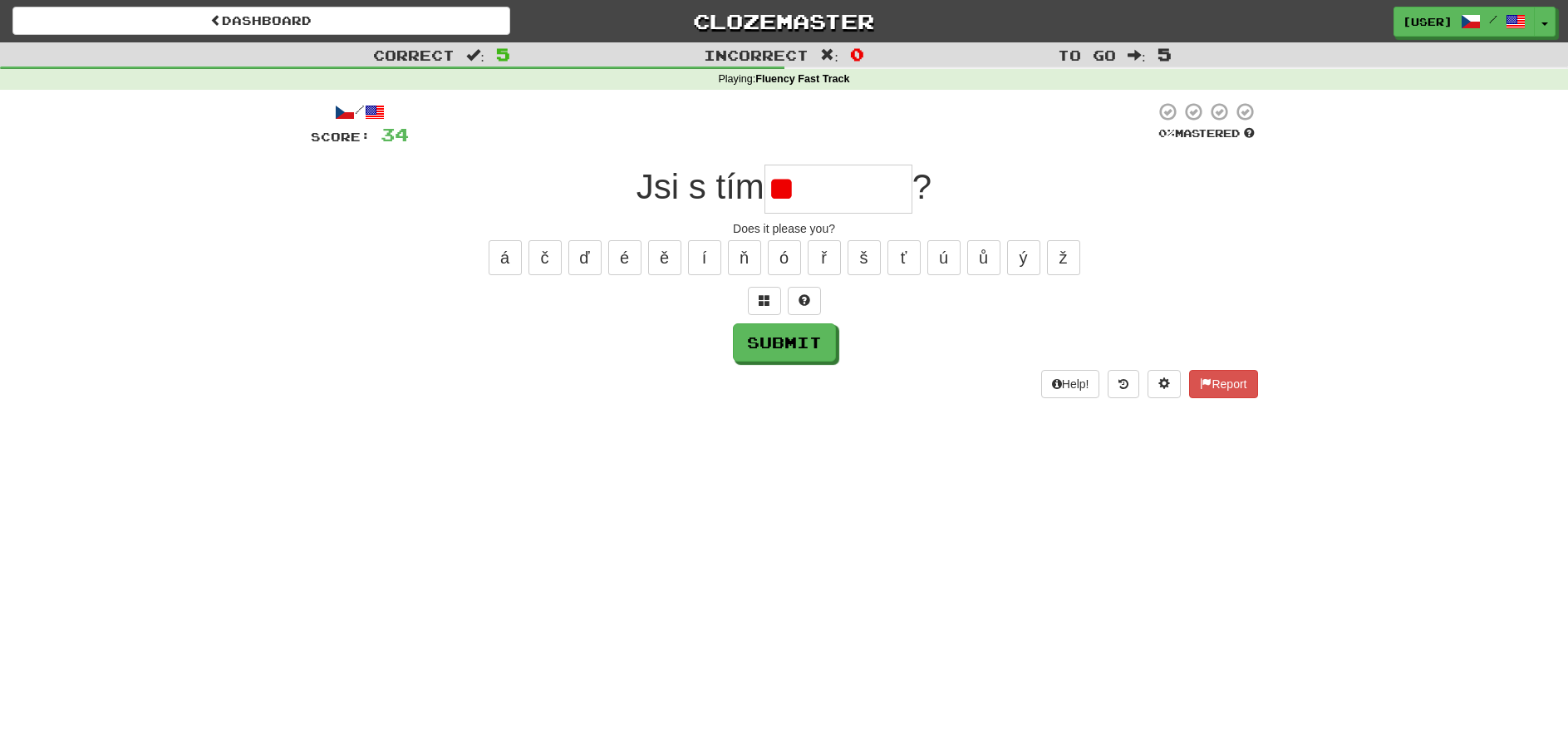 type on "*" 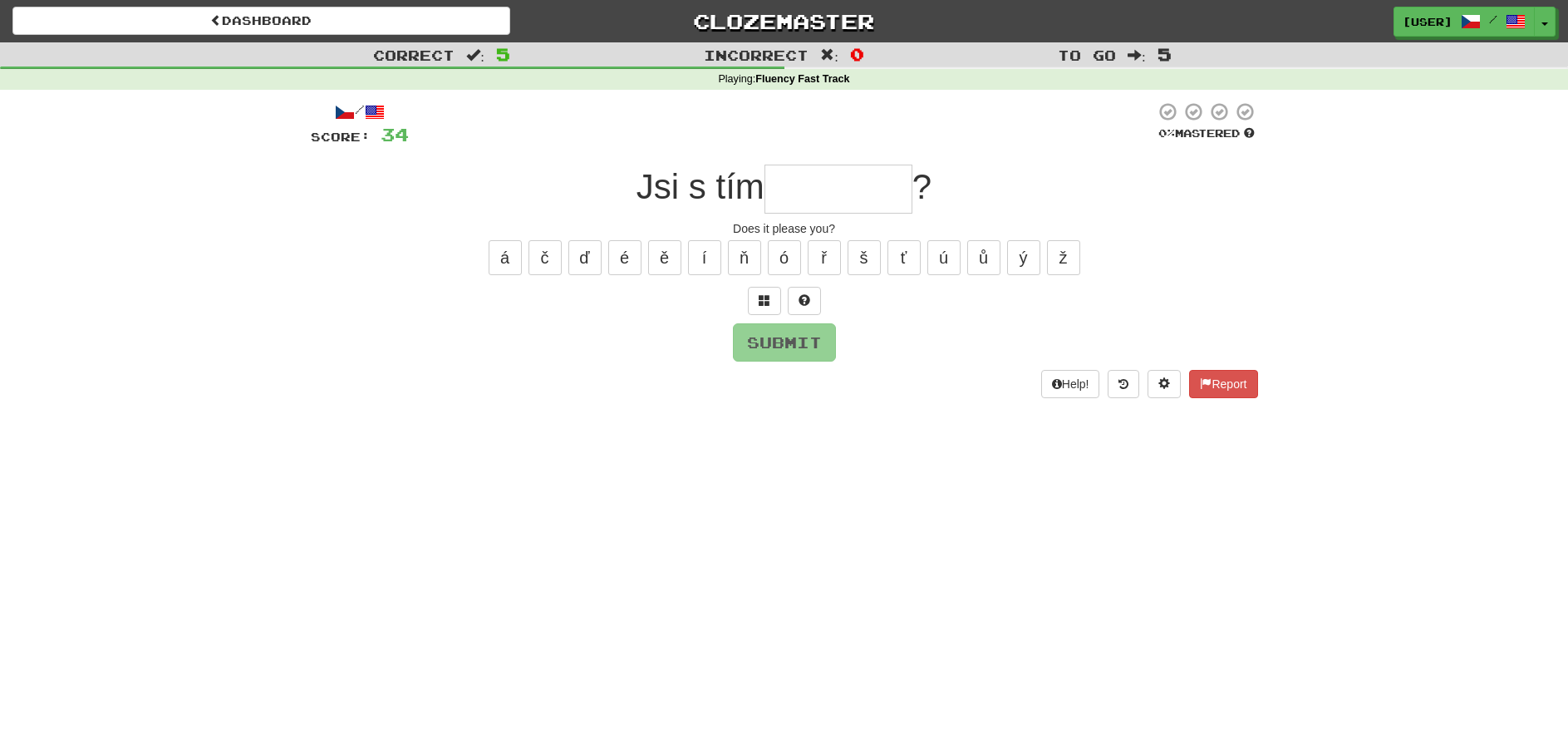 type on "*" 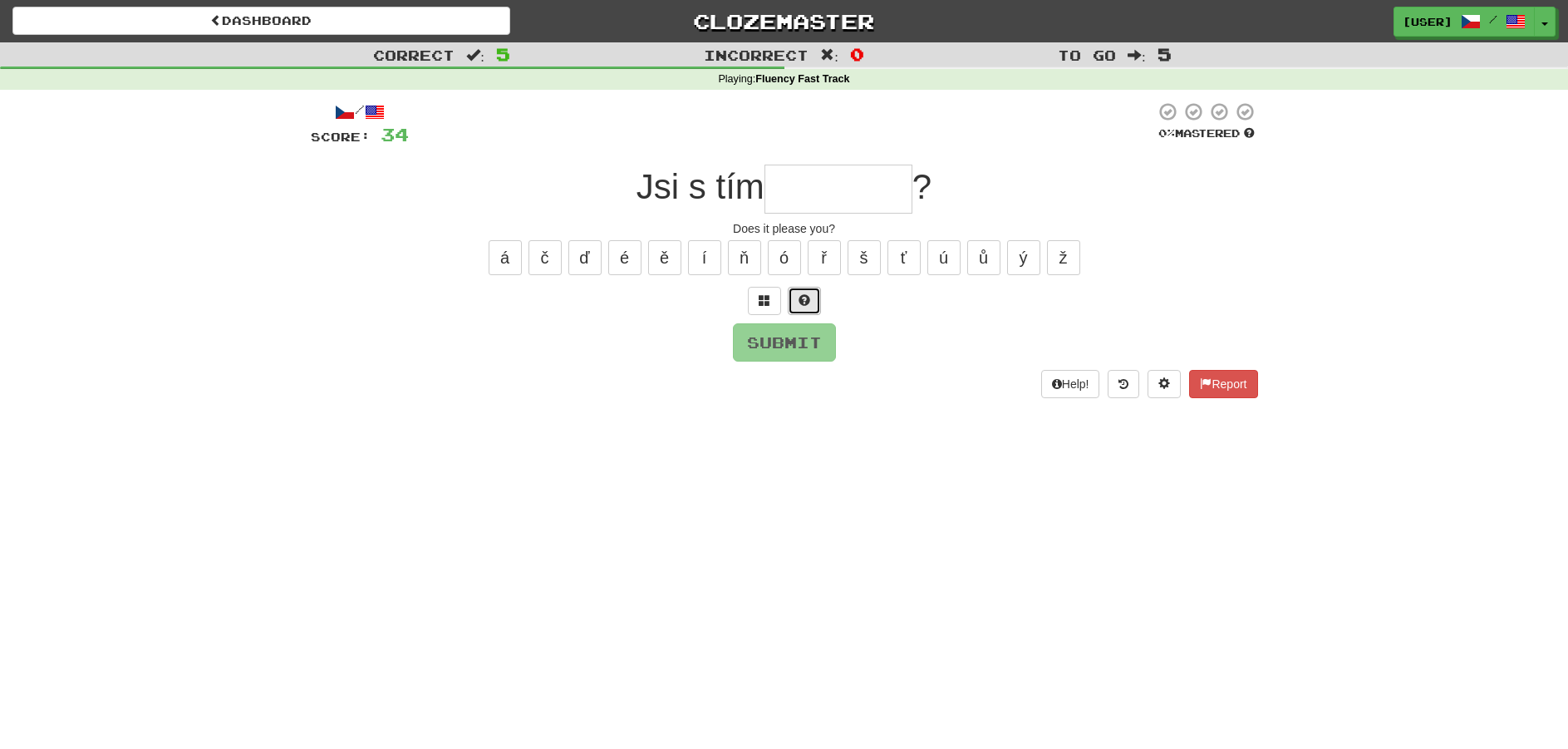 click at bounding box center (804, 301) 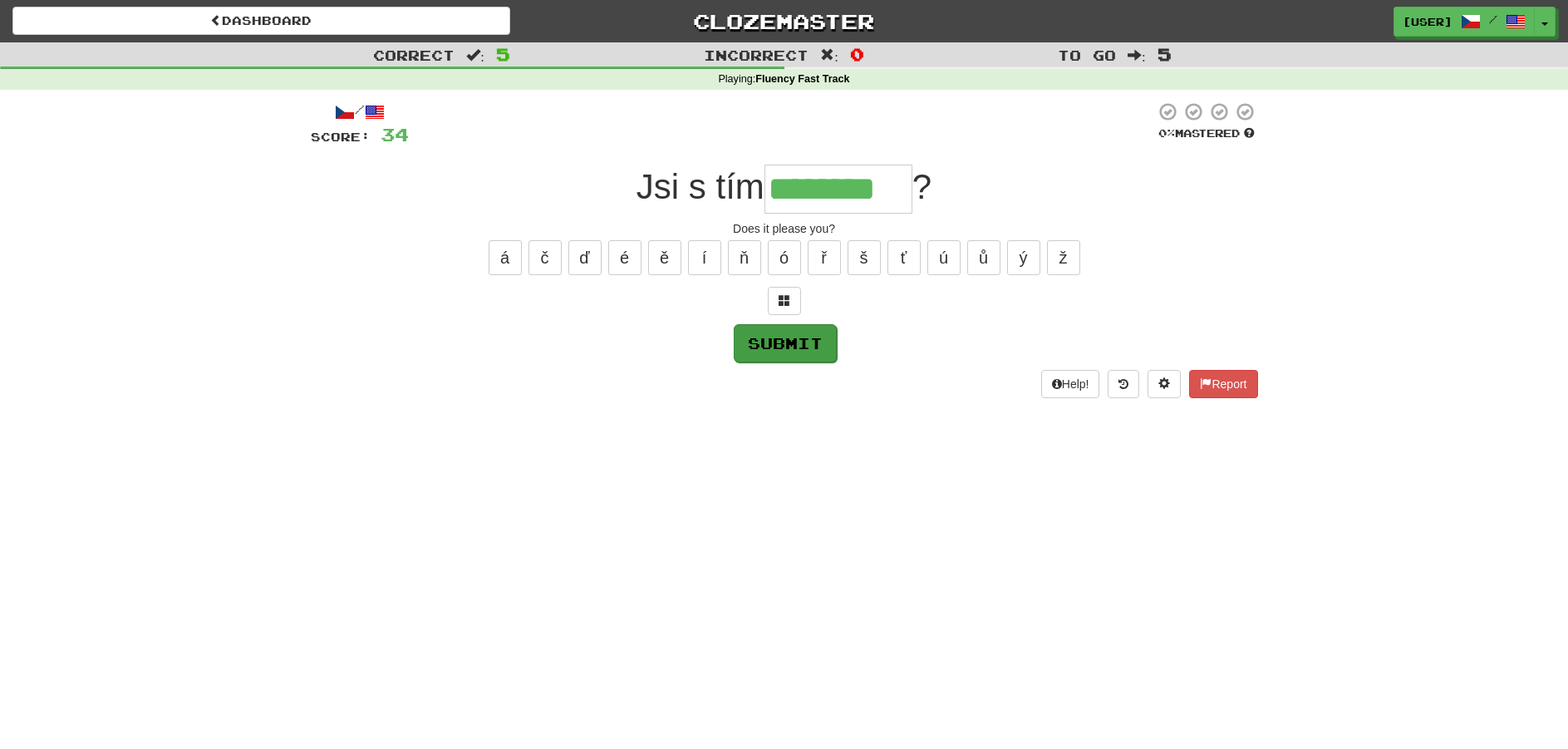 type on "********" 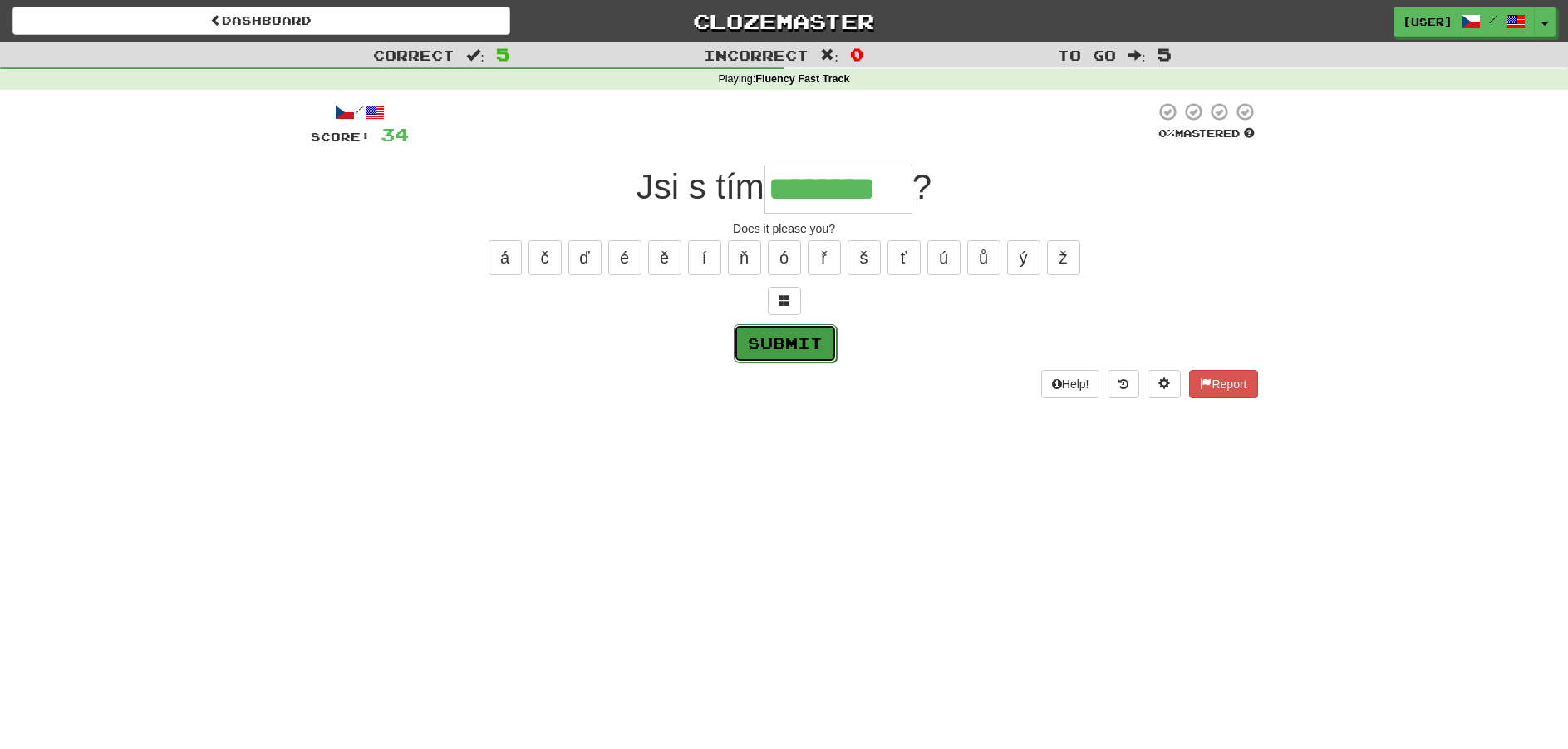 click on "Submit" at bounding box center [785, 343] 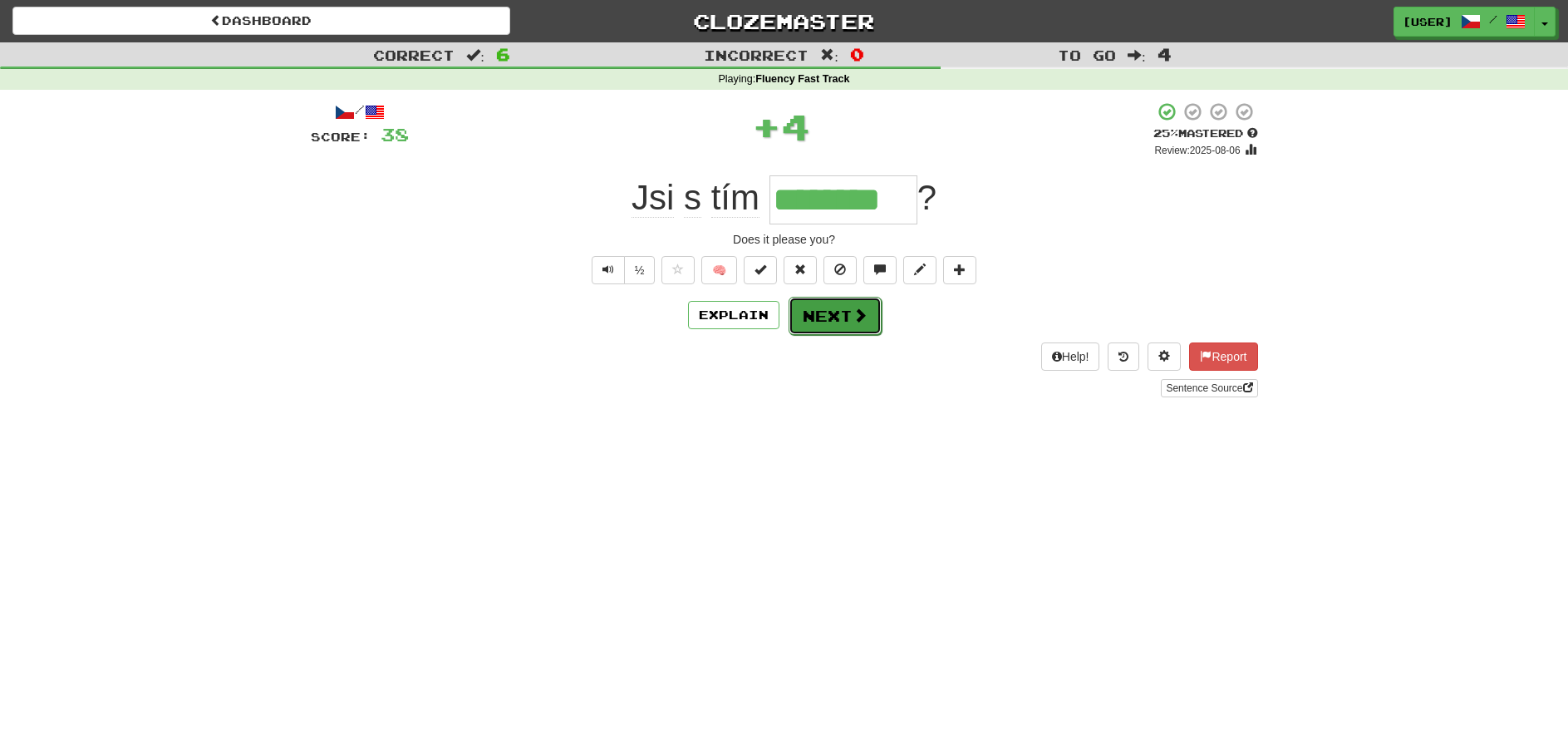 click on "Next" at bounding box center (835, 316) 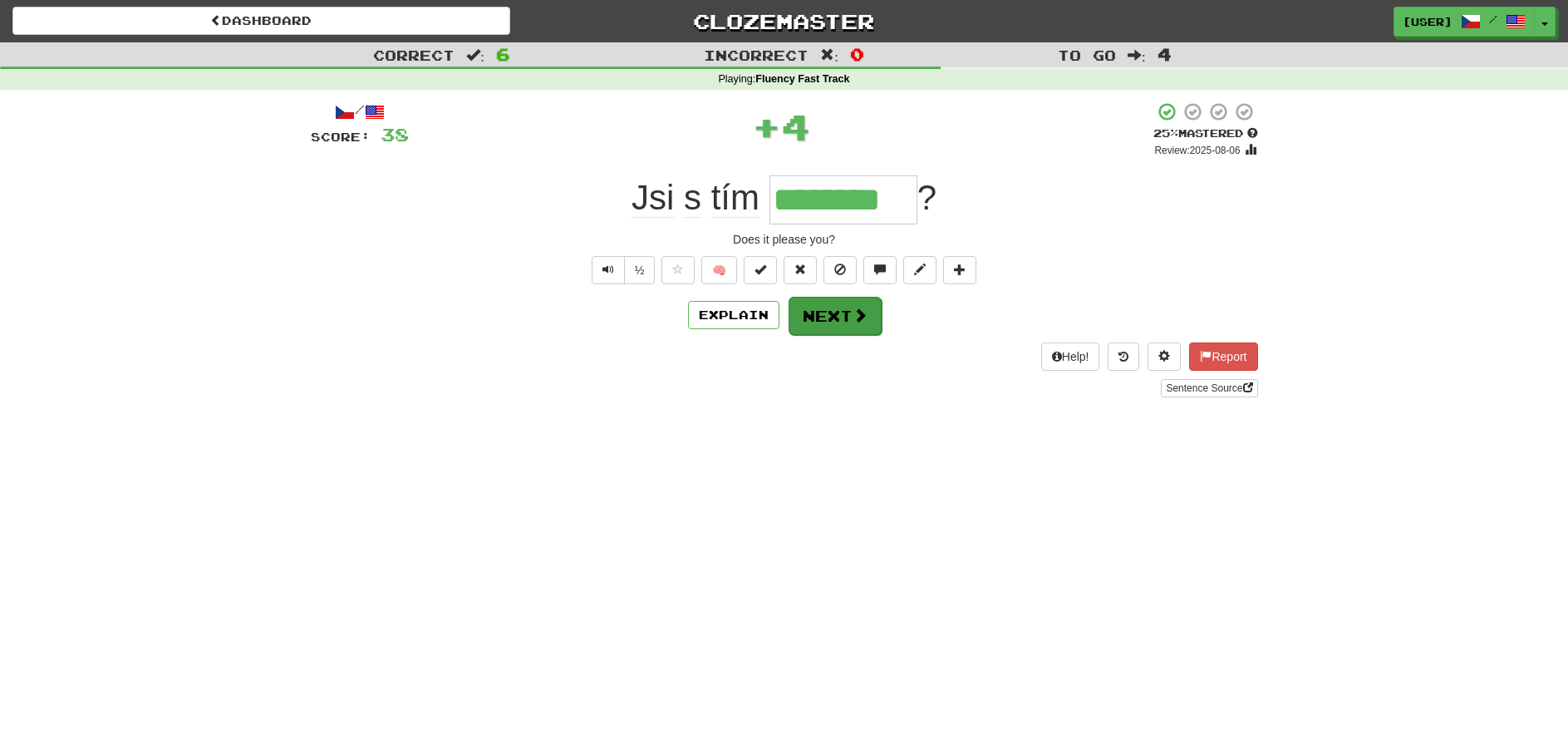 type 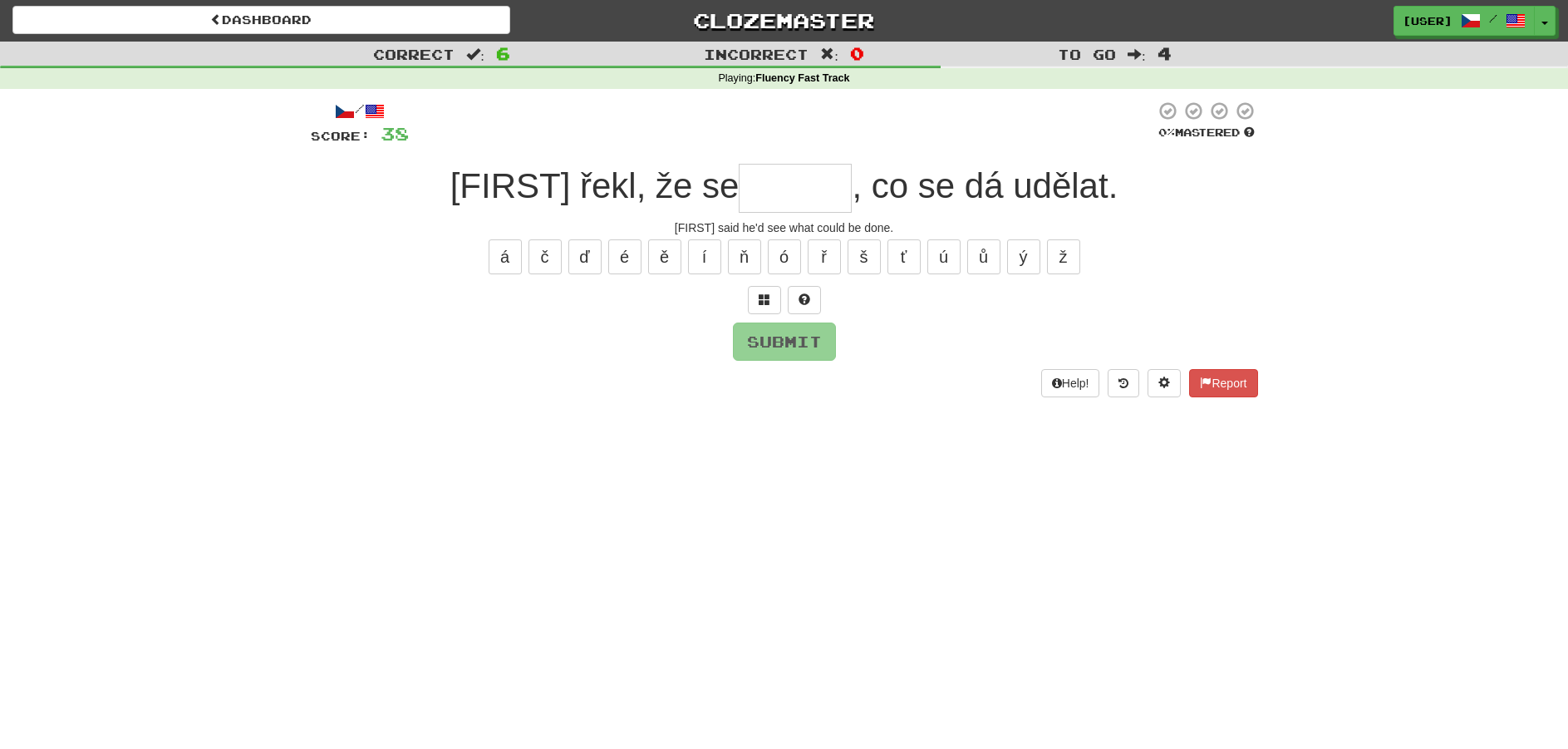 scroll, scrollTop: 0, scrollLeft: 0, axis: both 